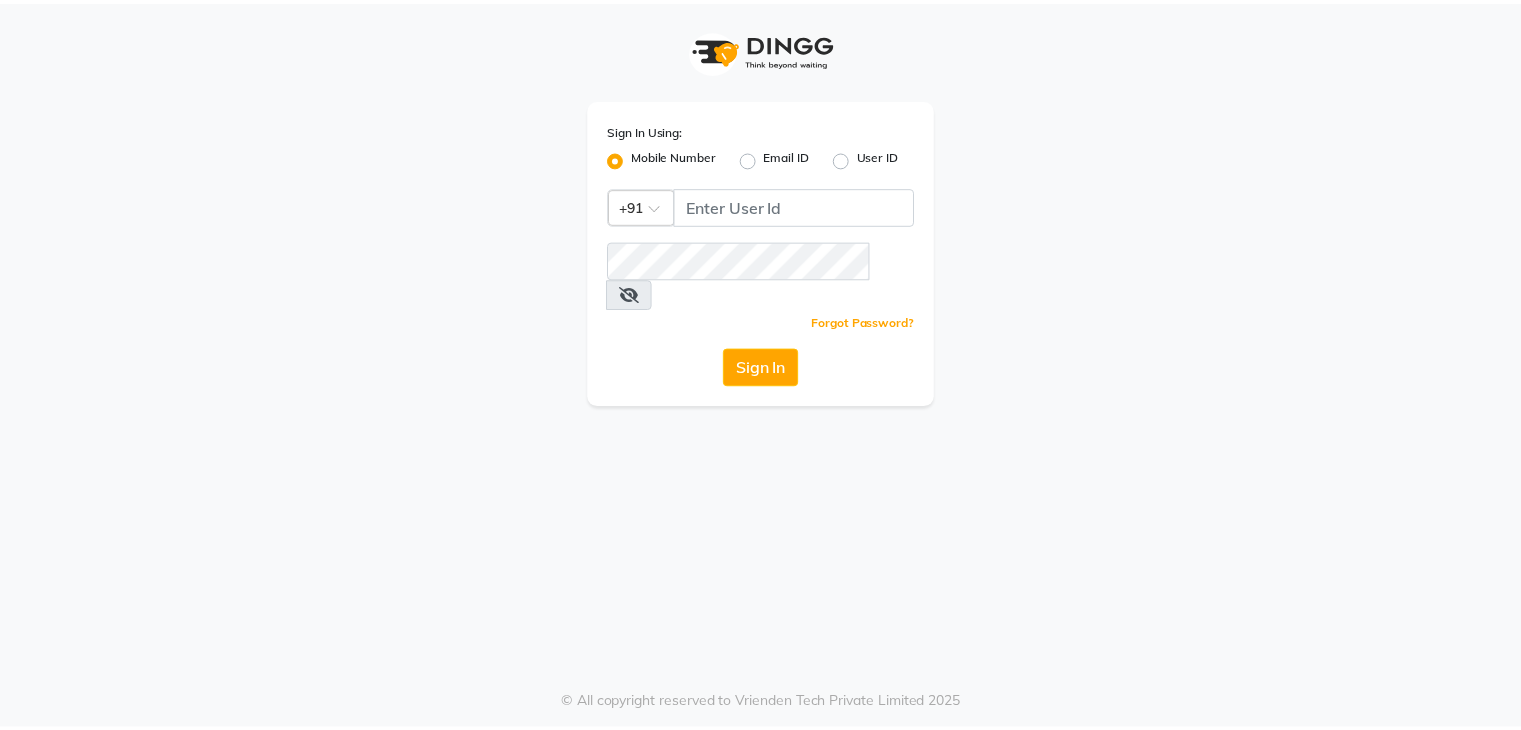 scroll, scrollTop: 0, scrollLeft: 0, axis: both 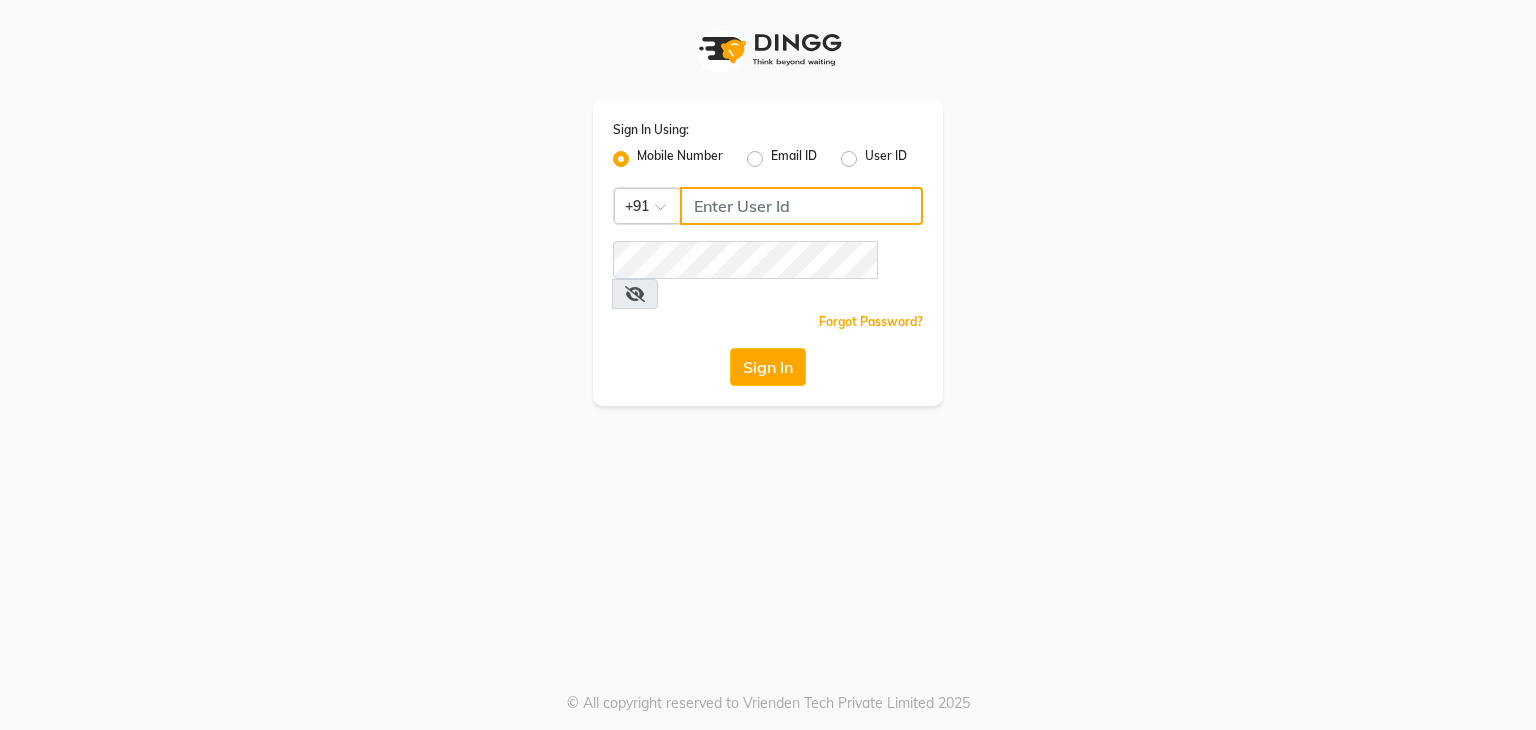 click 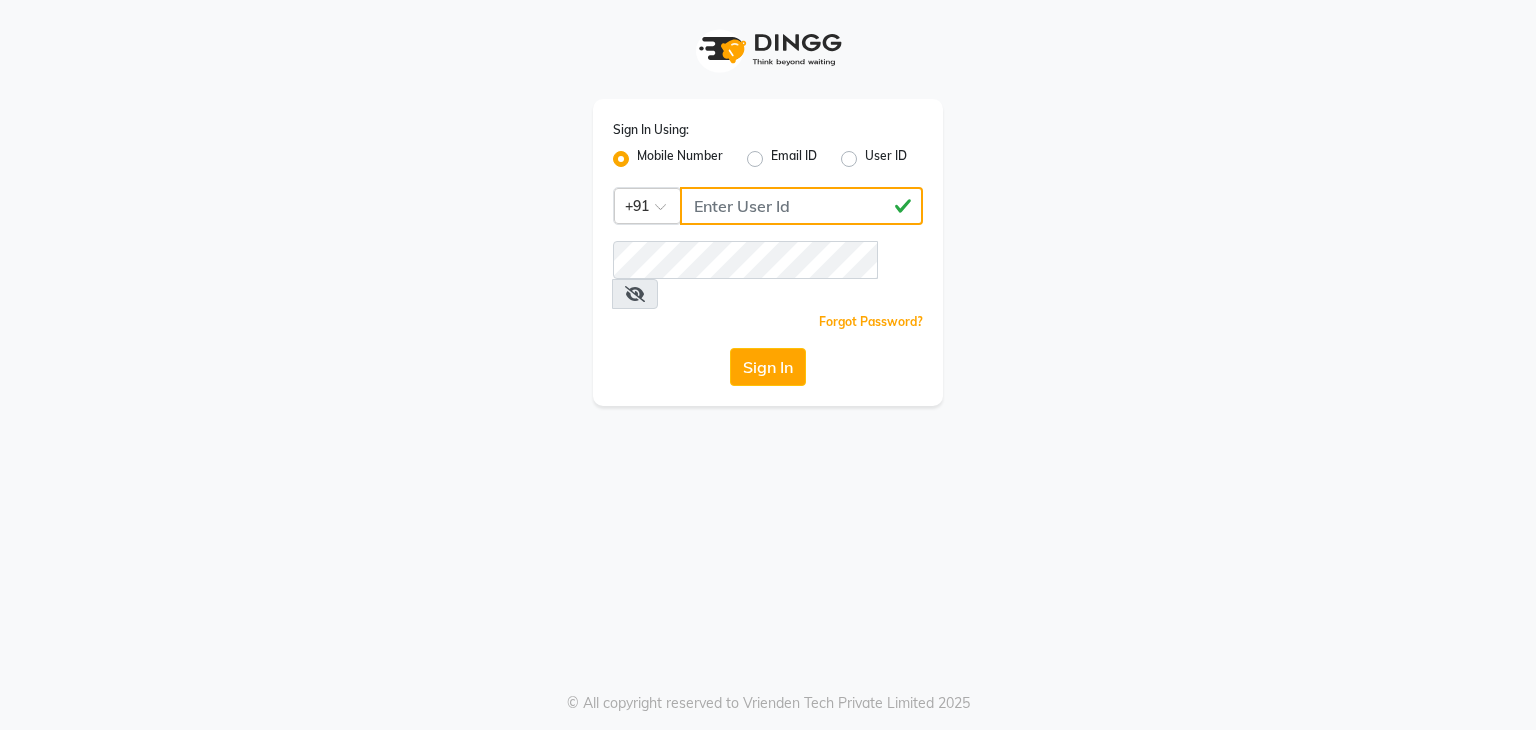 type on "[PHONE]" 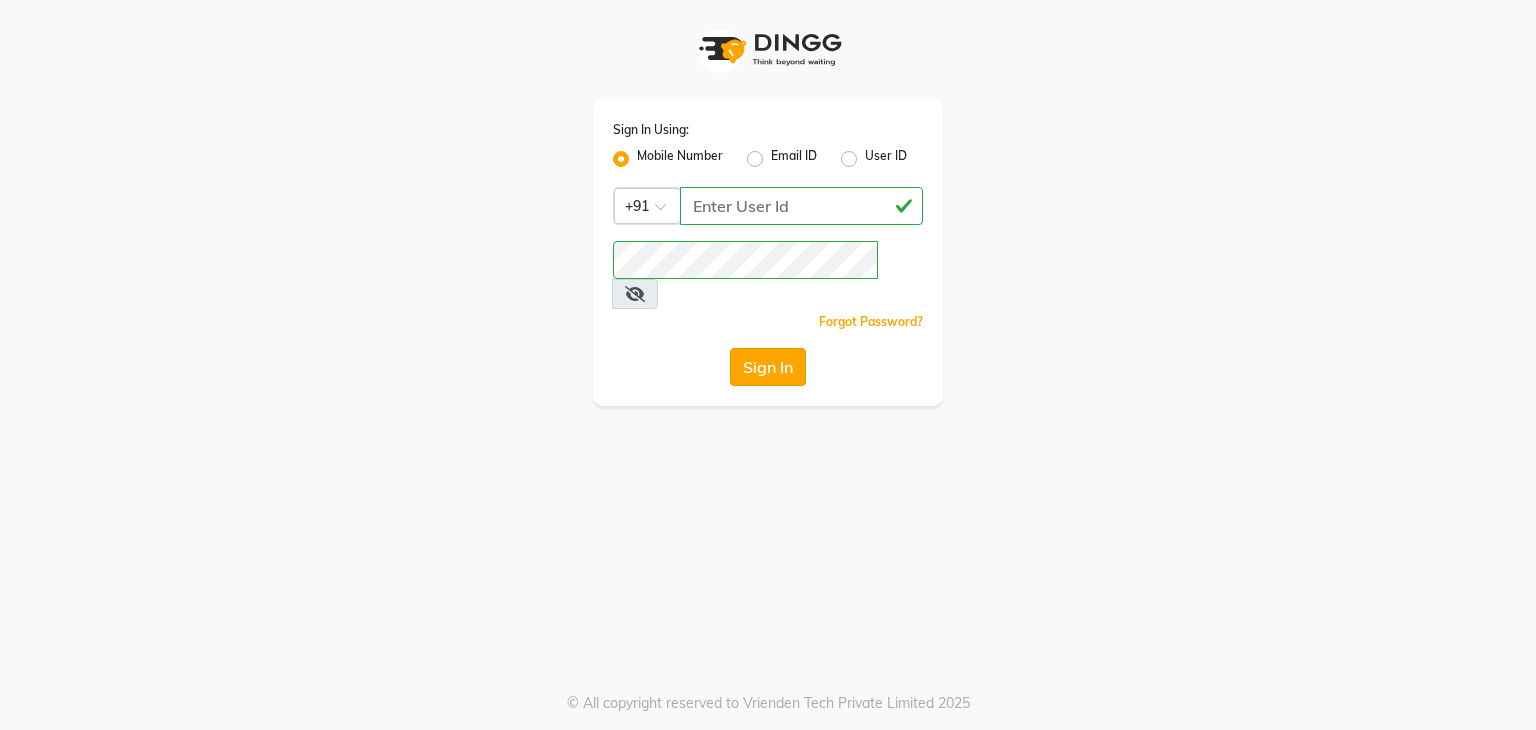 click on "Sign In" 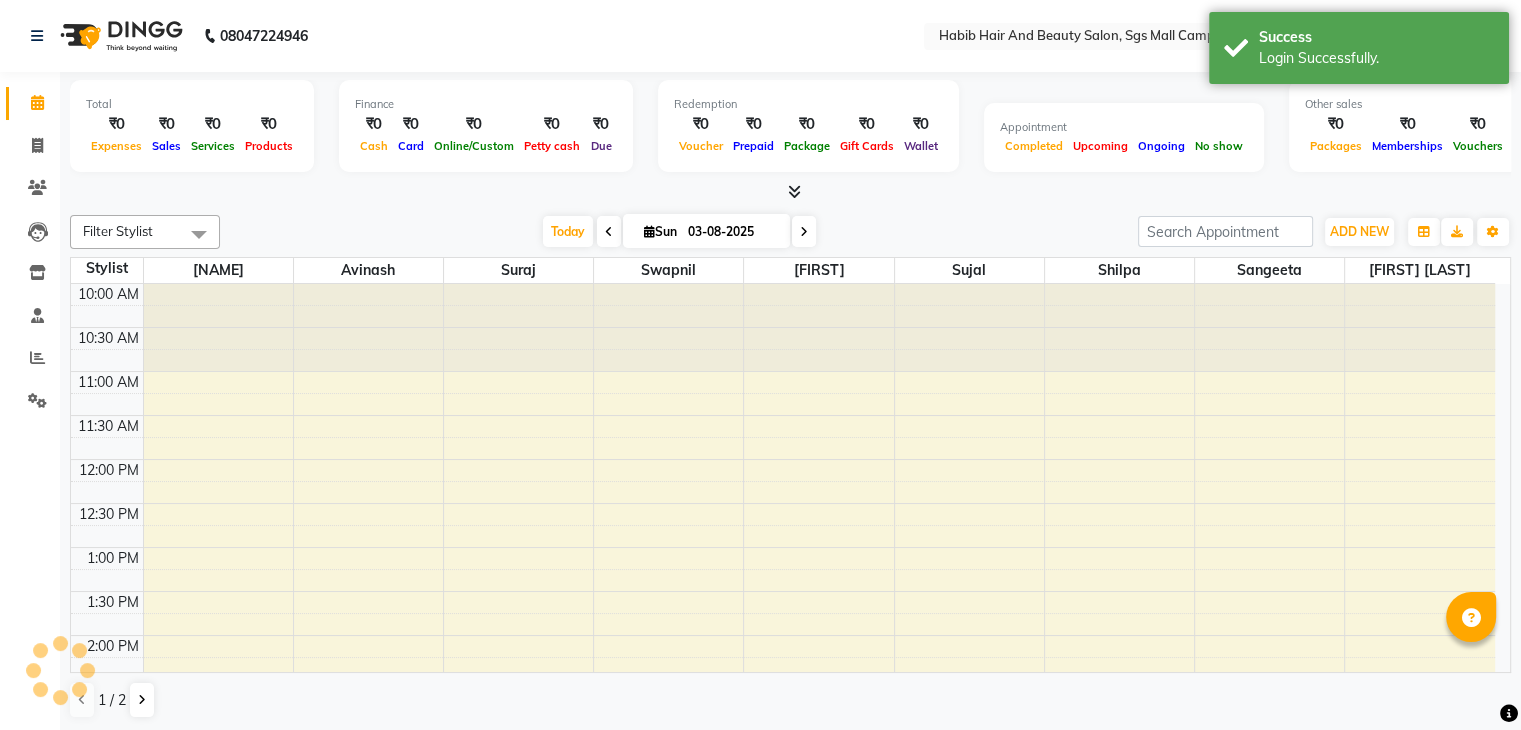 scroll, scrollTop: 0, scrollLeft: 0, axis: both 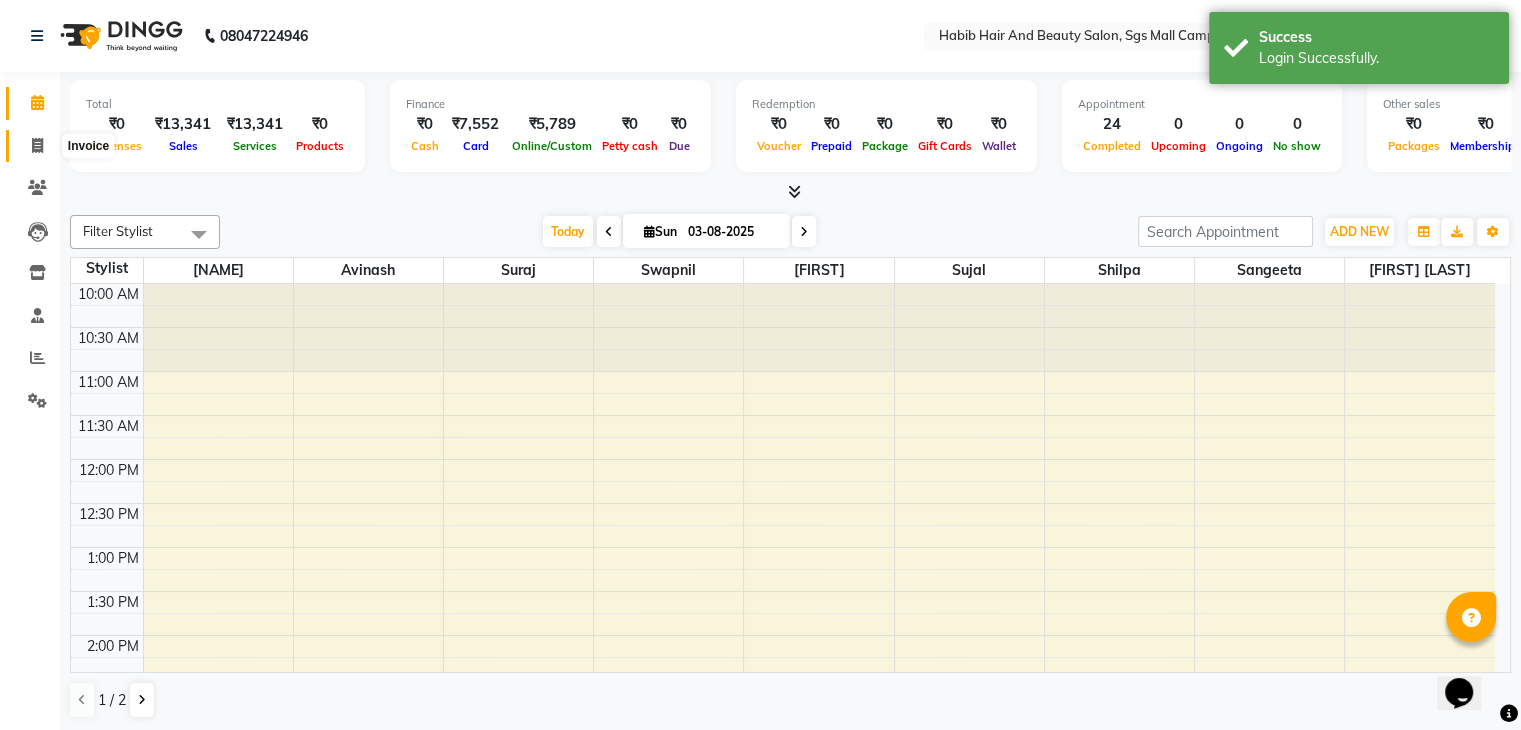 click 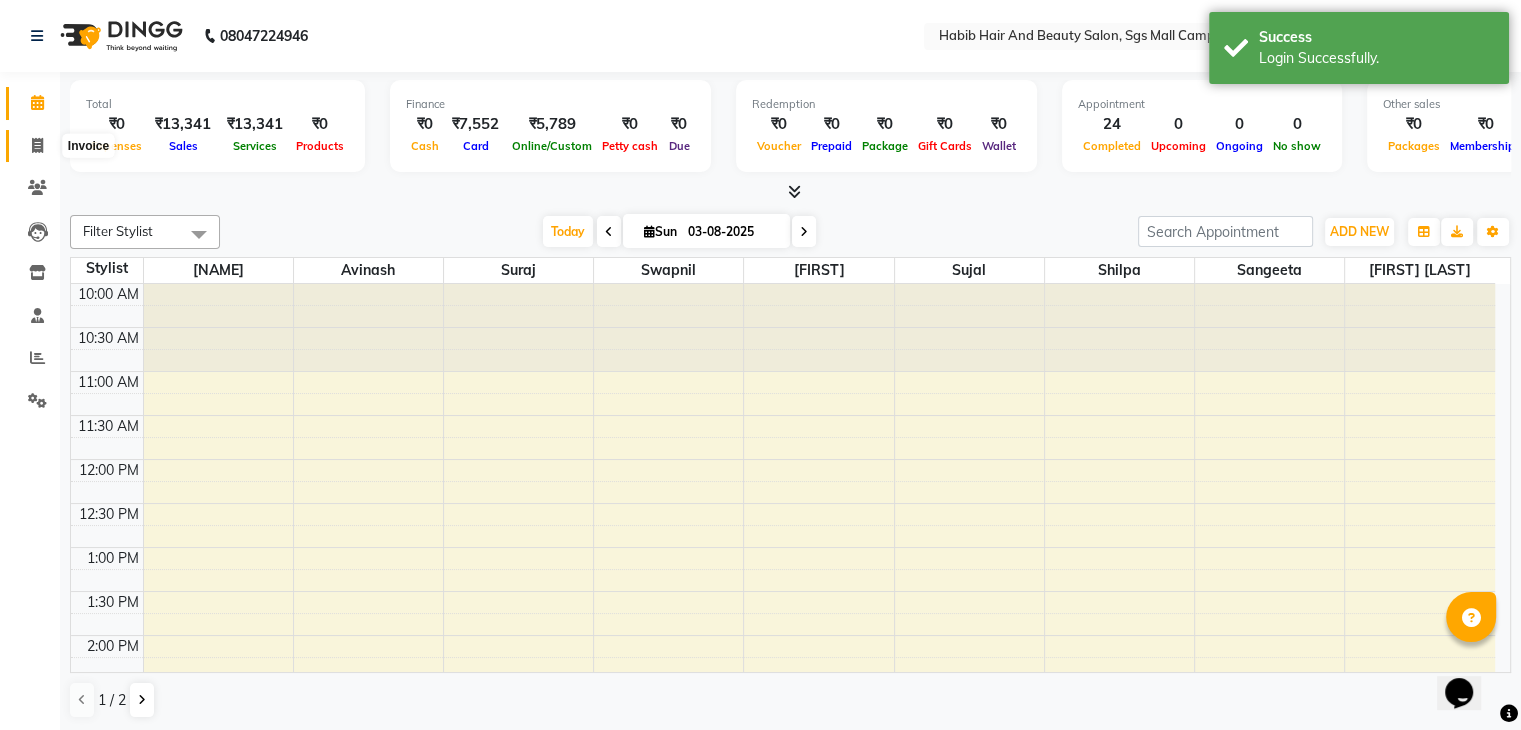 select on "service" 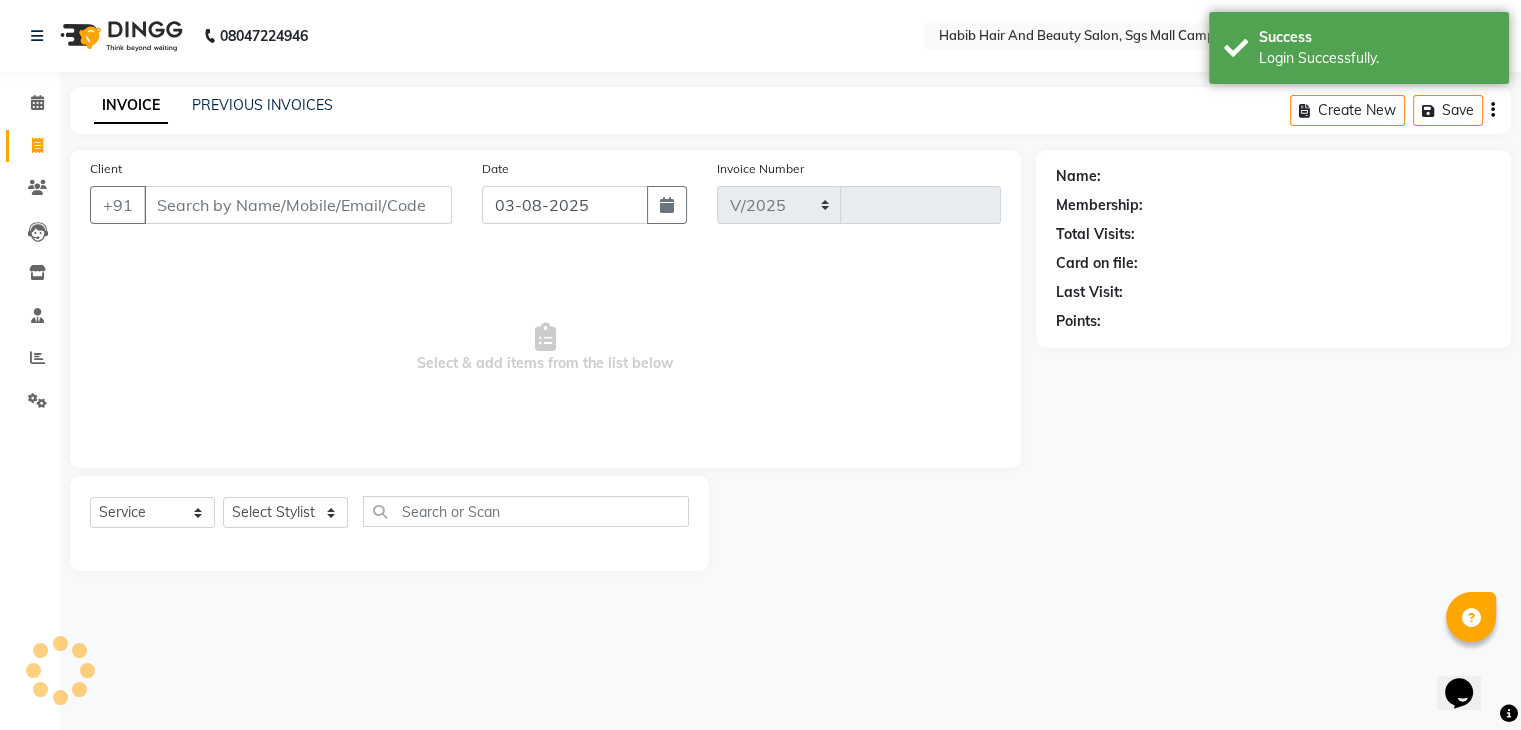 select on "8362" 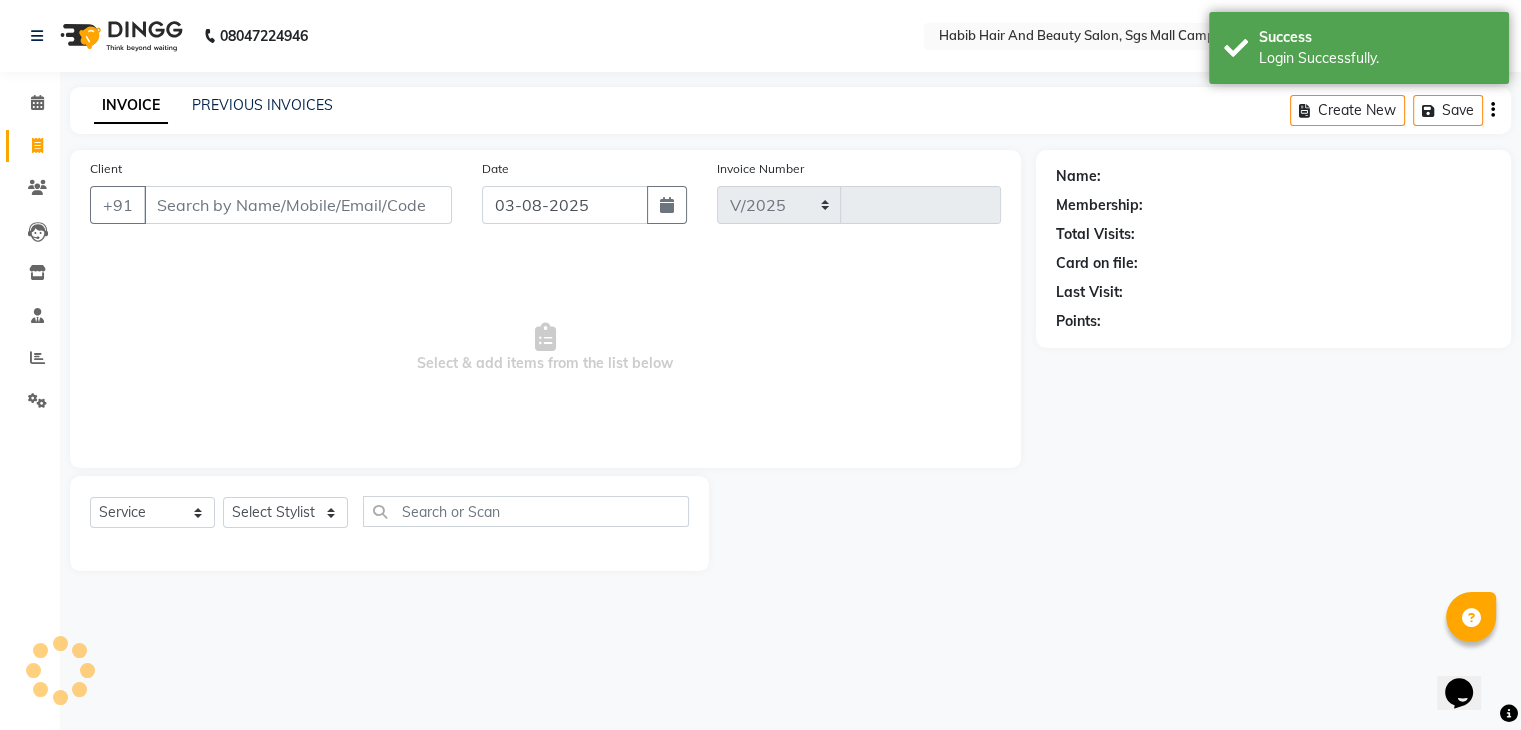 type on "2926" 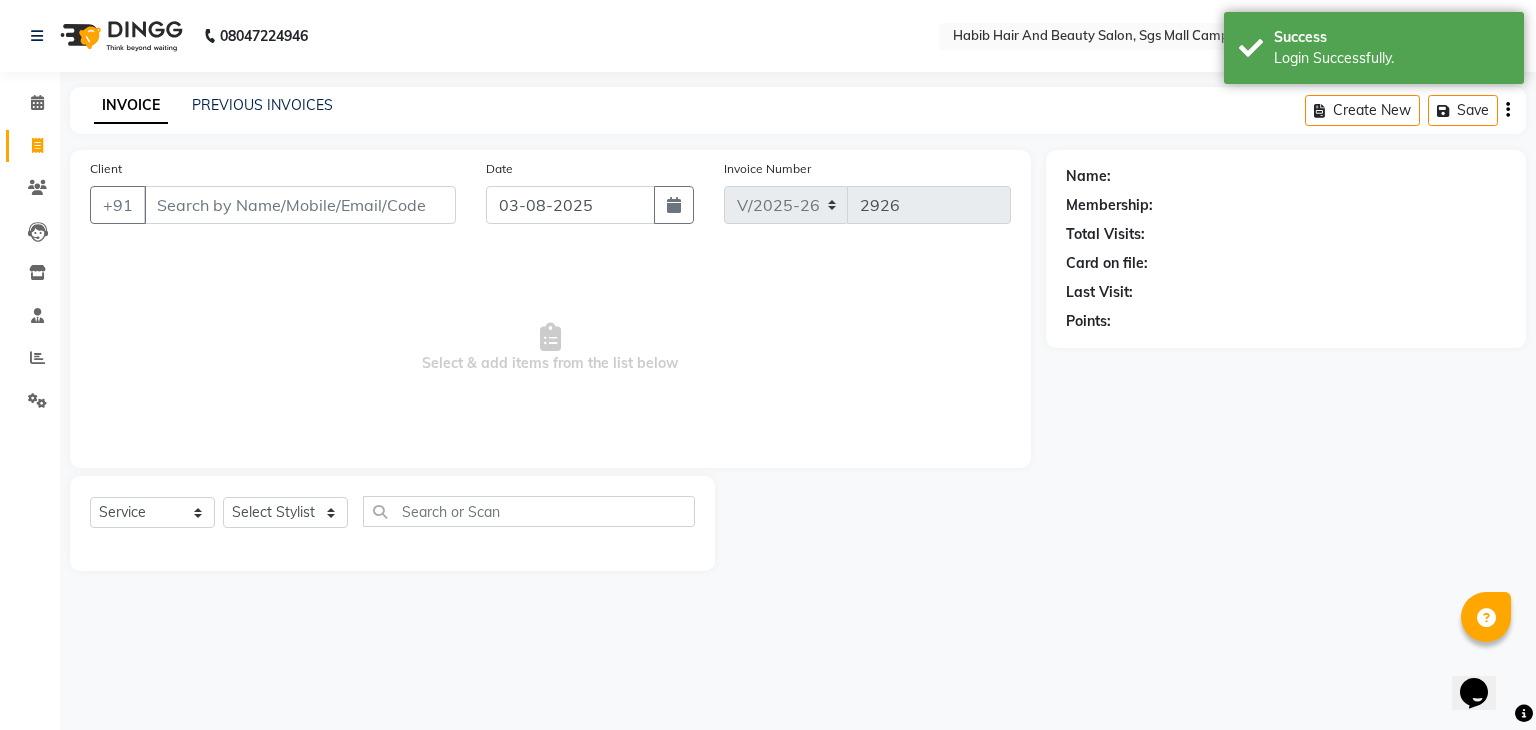 click on "Client" at bounding box center [300, 205] 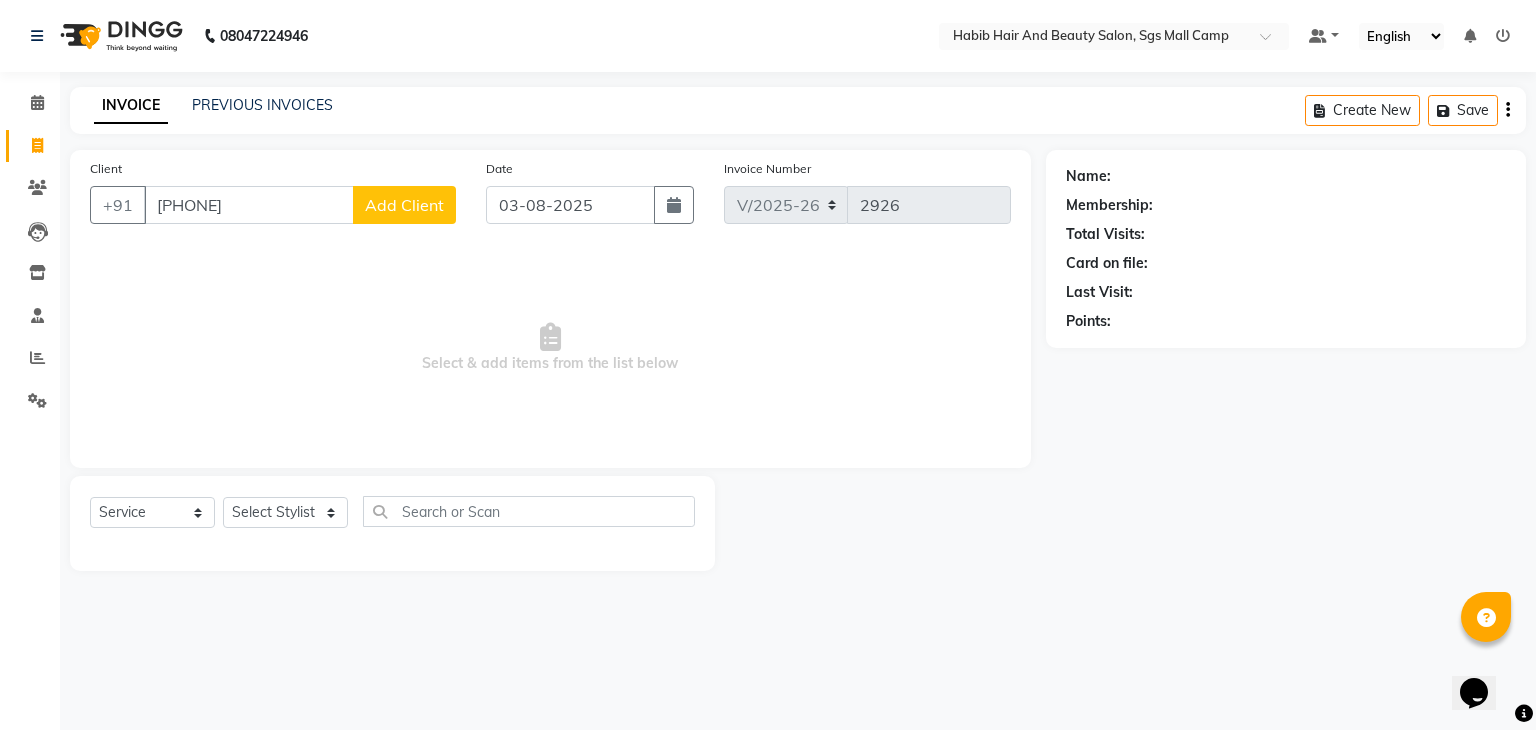 type on "[PHONE]" 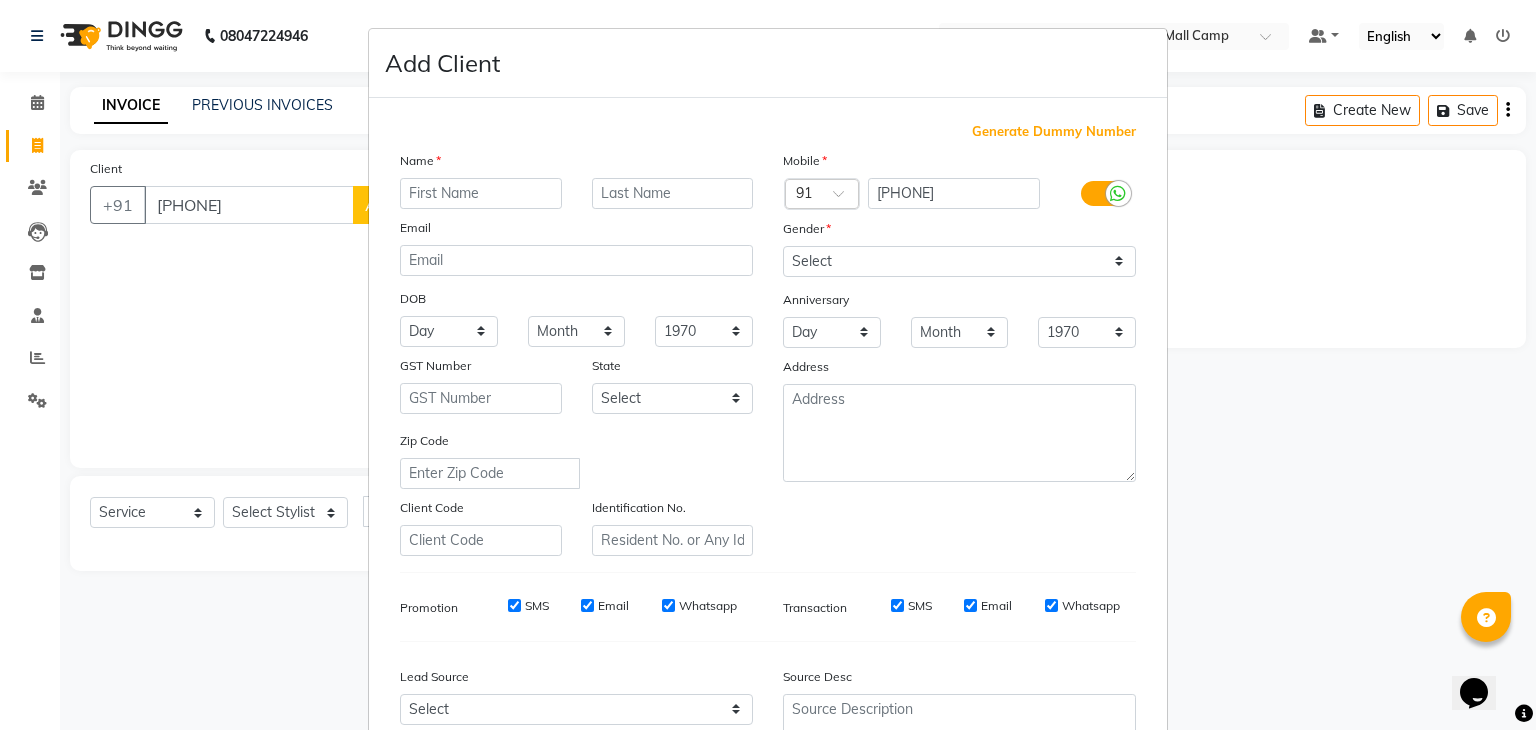 click at bounding box center (481, 193) 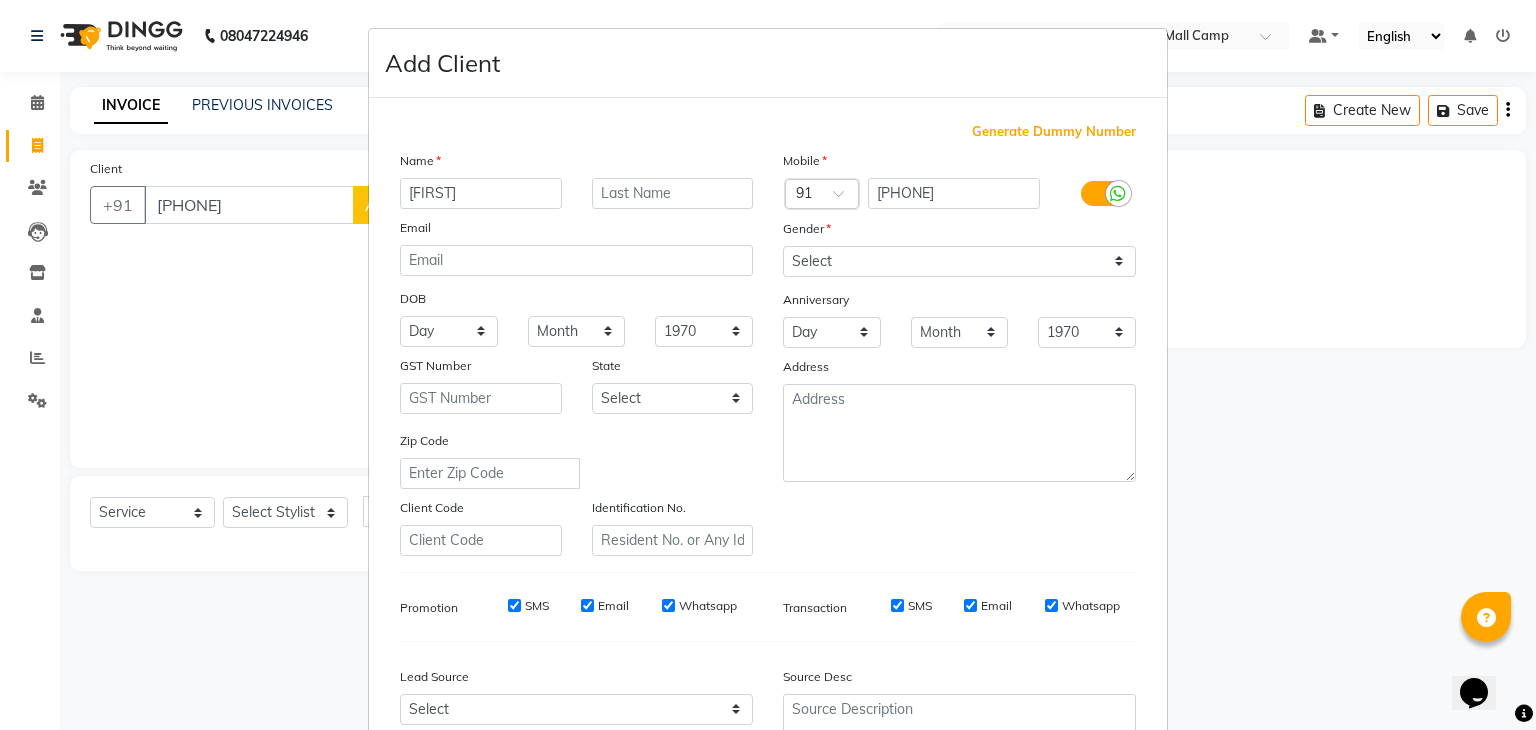 type on "[FIRST]" 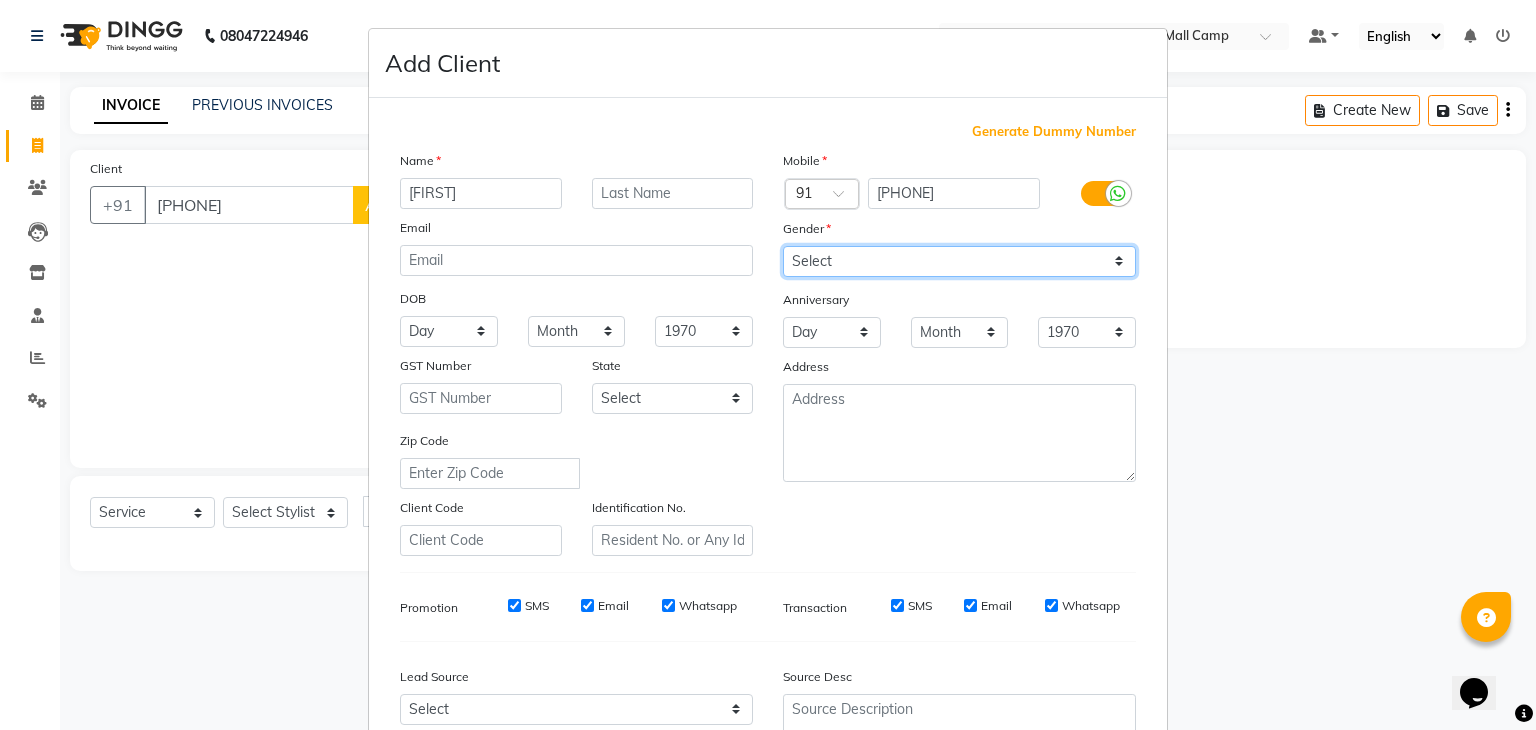 click on "Select Male Female Other Prefer Not To Say" at bounding box center [959, 261] 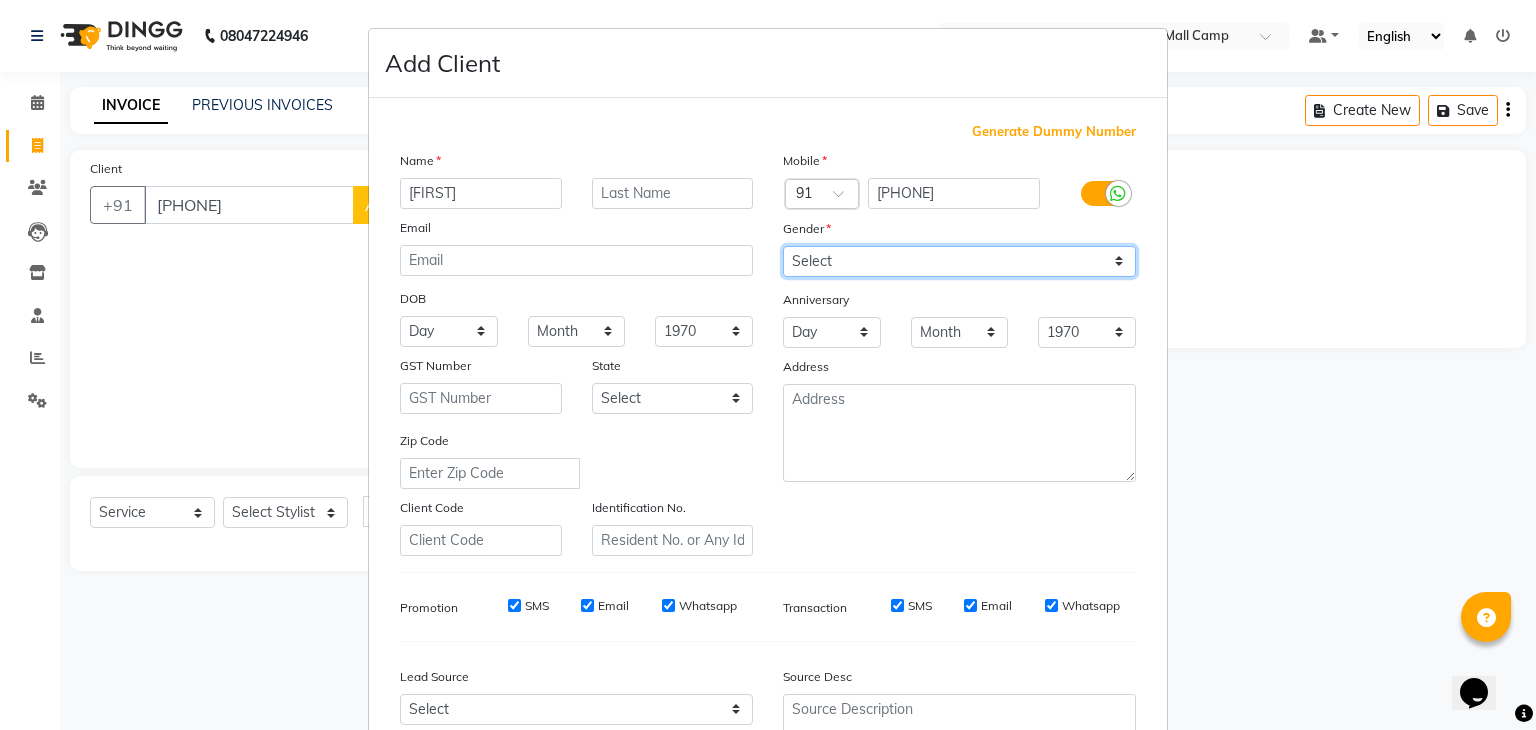 select on "female" 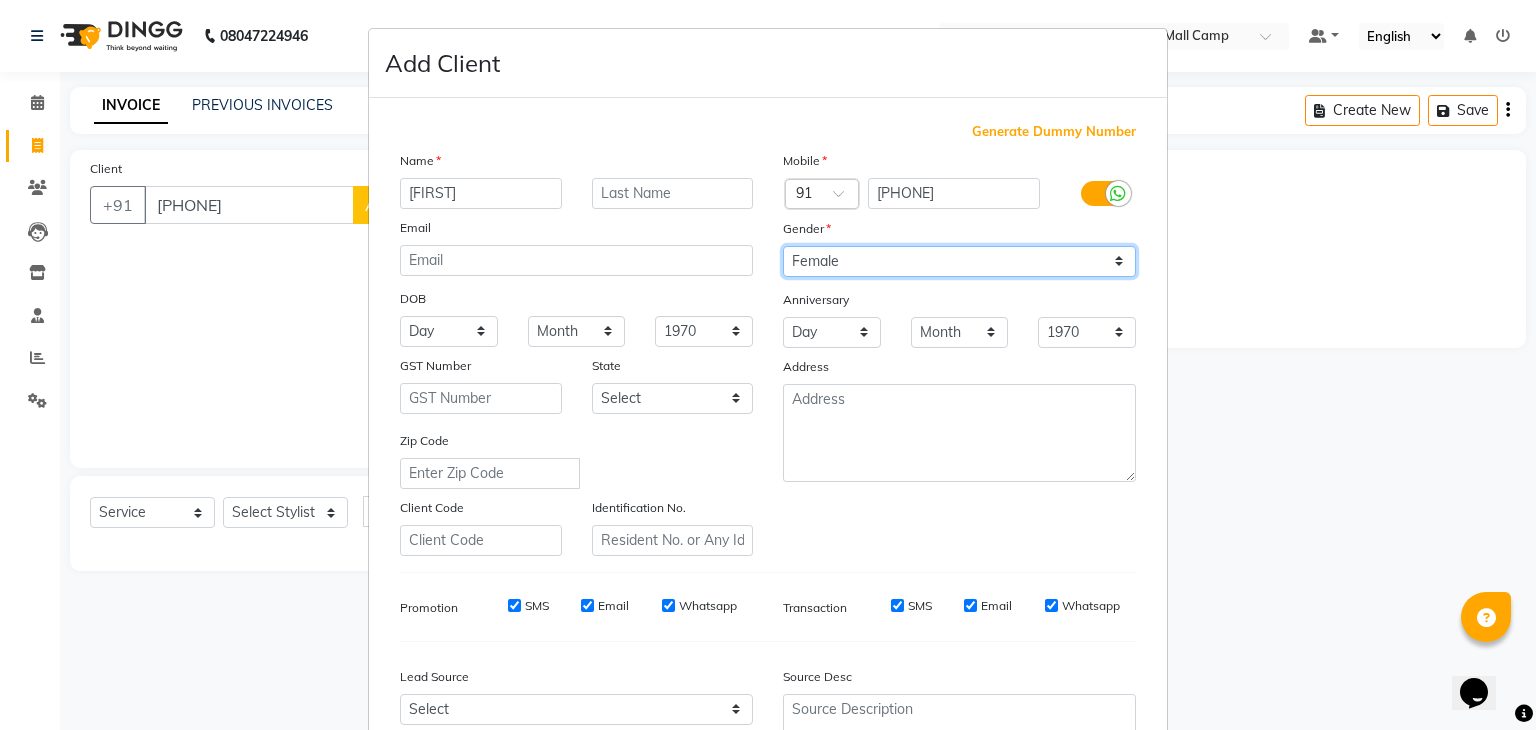 click on "Select Male Female Other Prefer Not To Say" at bounding box center (959, 261) 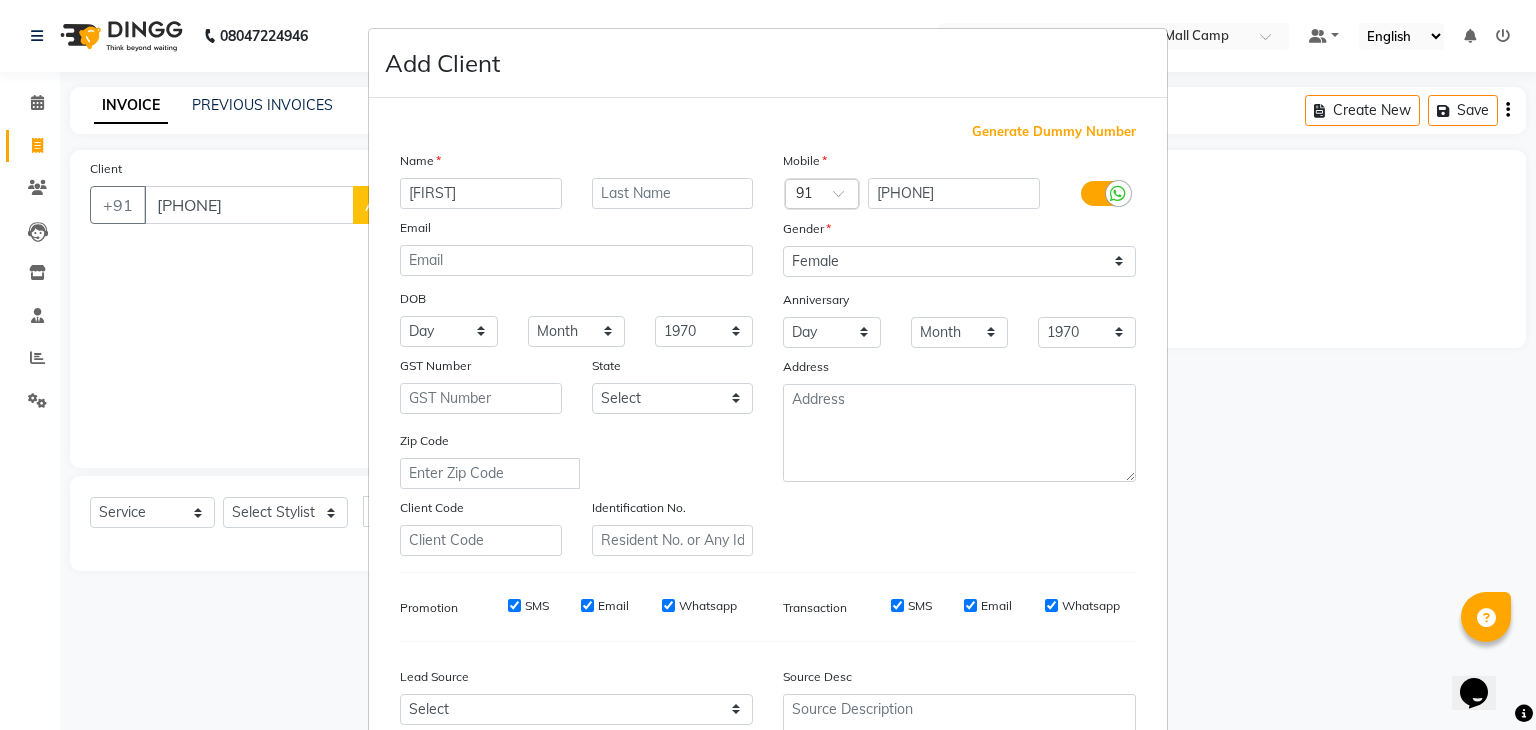 click on "Zip Code" at bounding box center (576, 459) 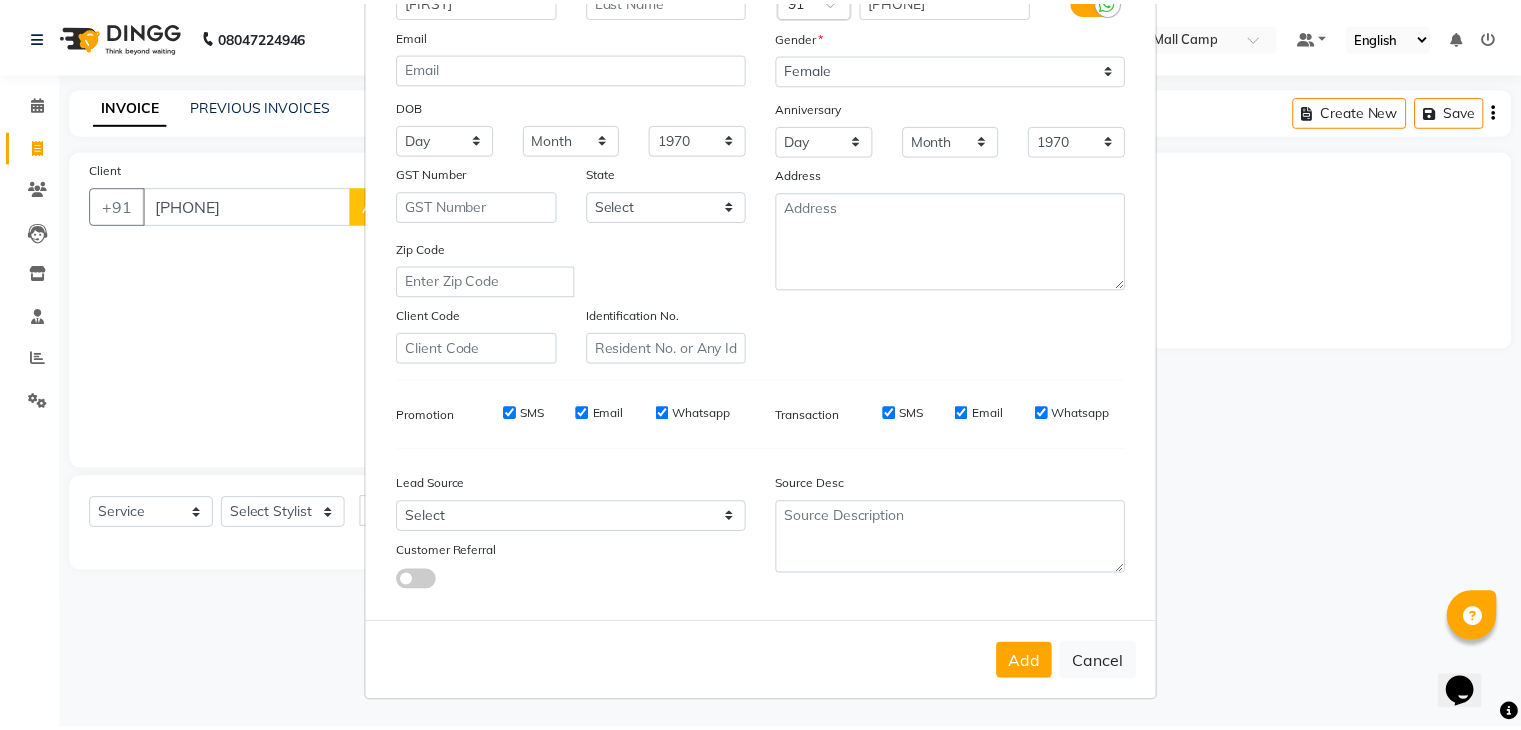 scroll, scrollTop: 203, scrollLeft: 0, axis: vertical 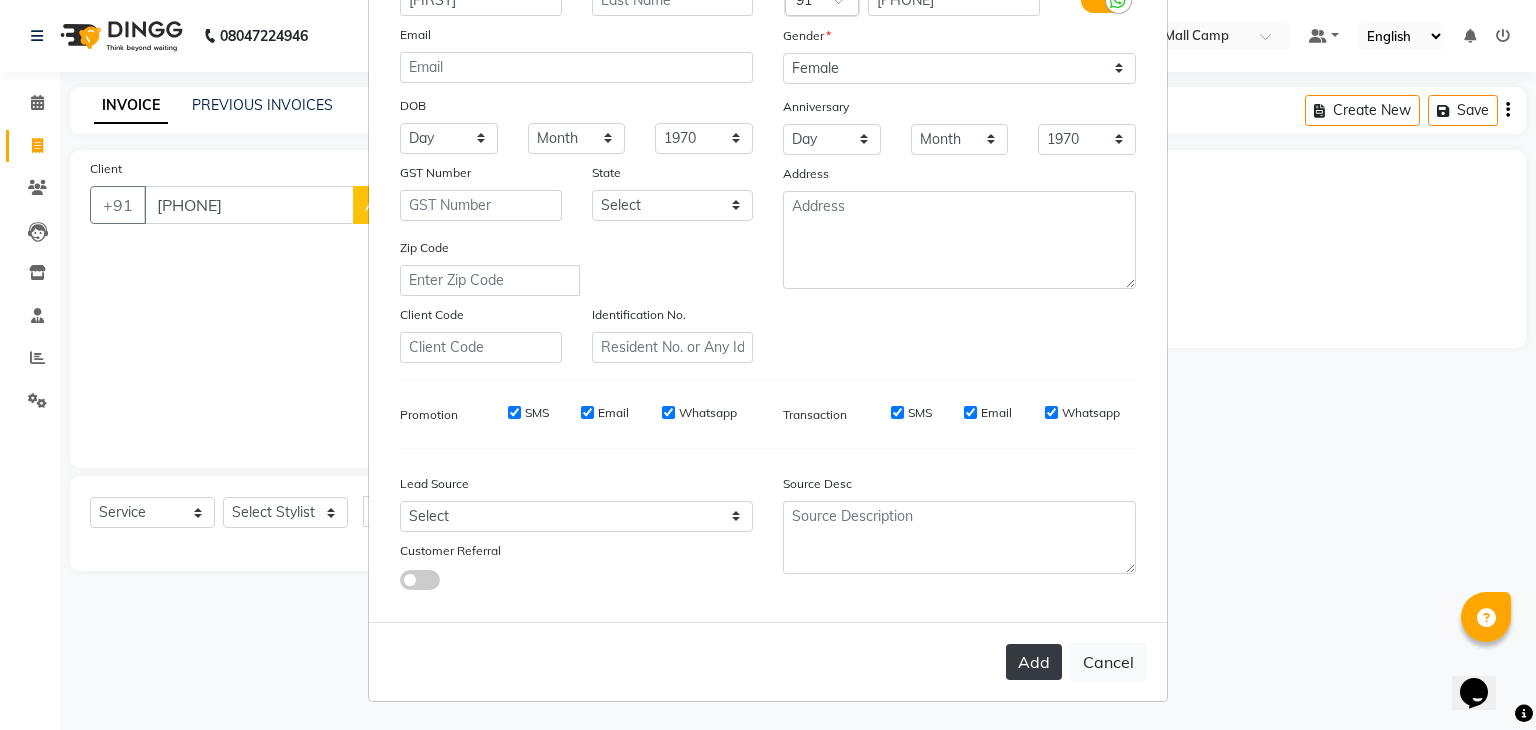 click on "Add" at bounding box center [1034, 662] 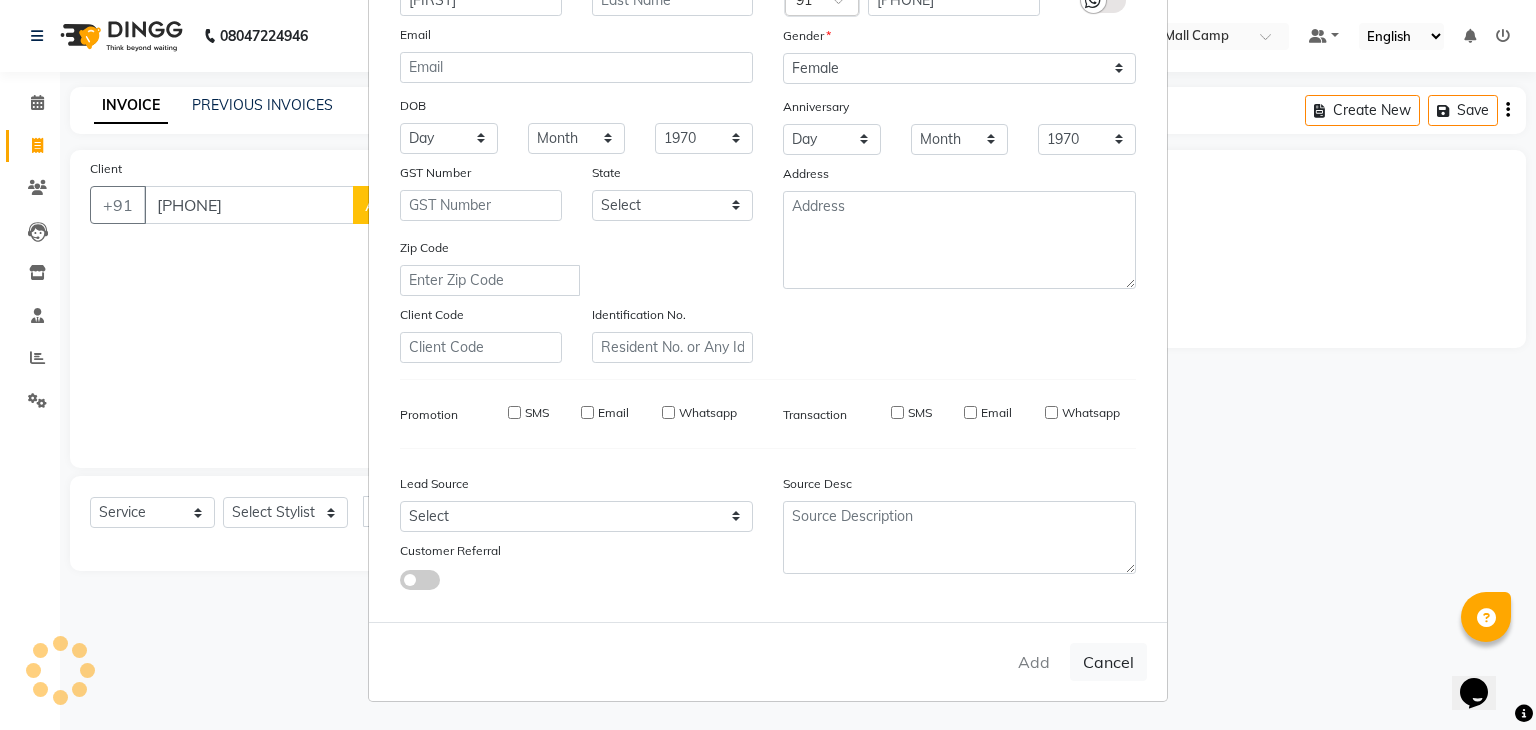 type on "90******18" 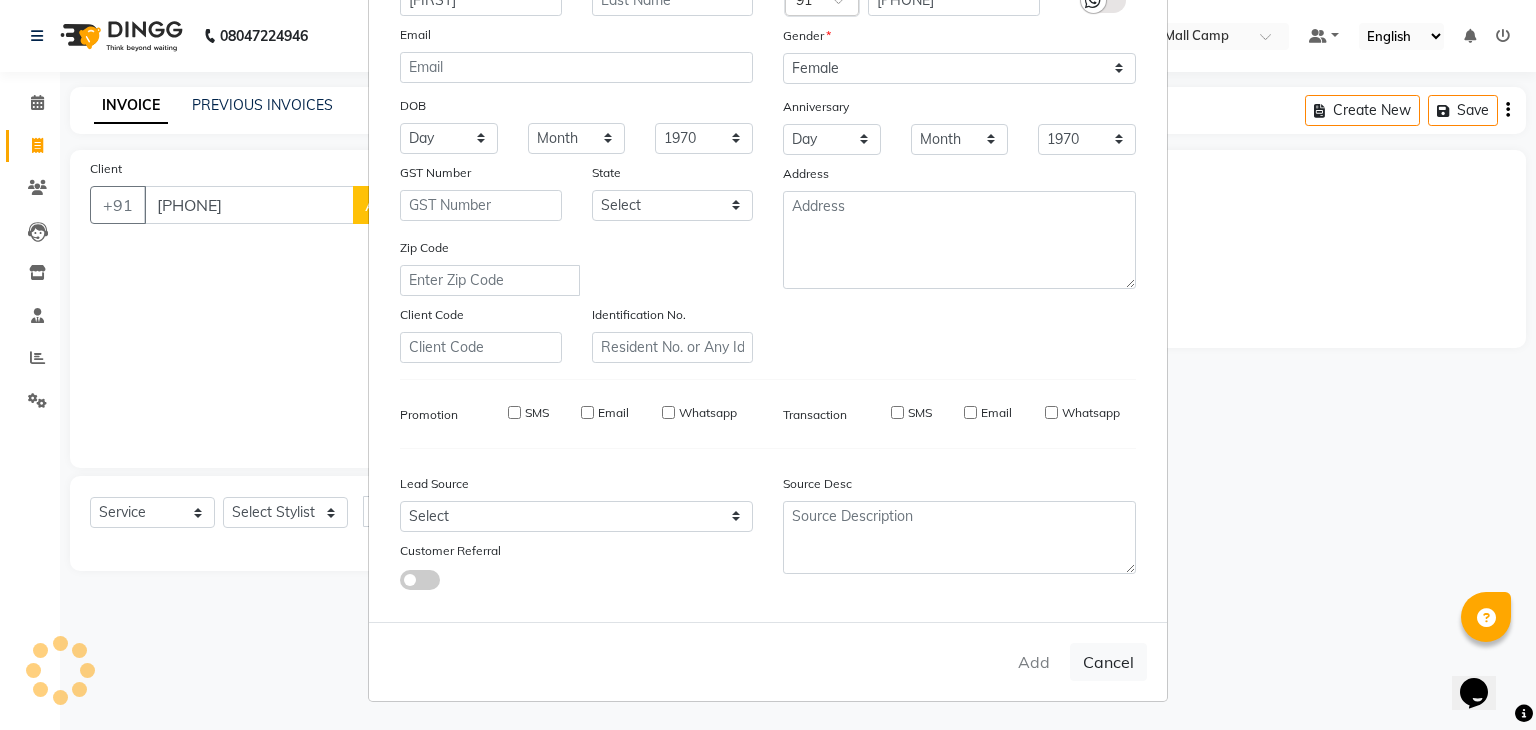 type 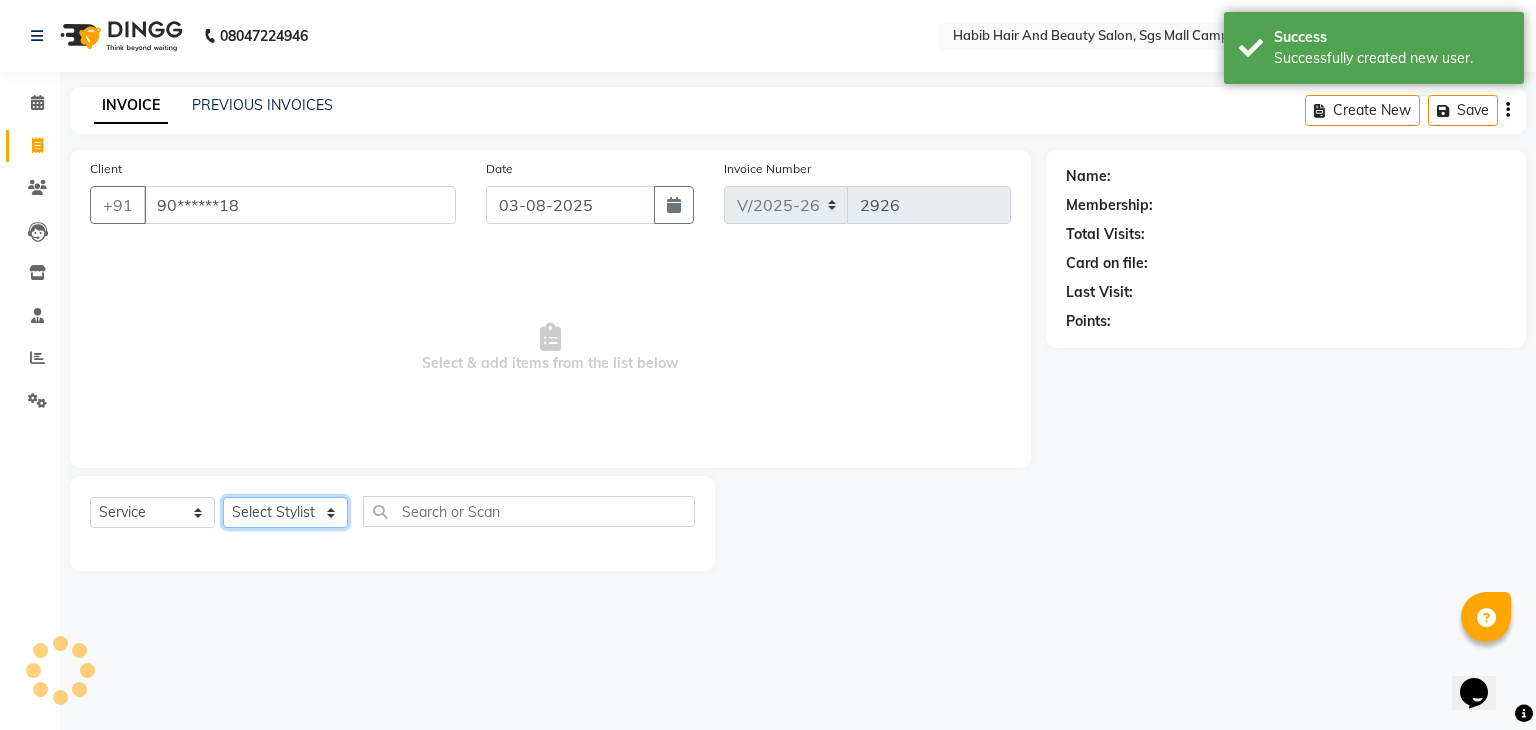 click on "Select Stylist [FIRST] [FIRST]  [FIRST] Manager [FIRST]  [FIRST] [FIRST] [FIRST]  [FIRST] [FIRST]" 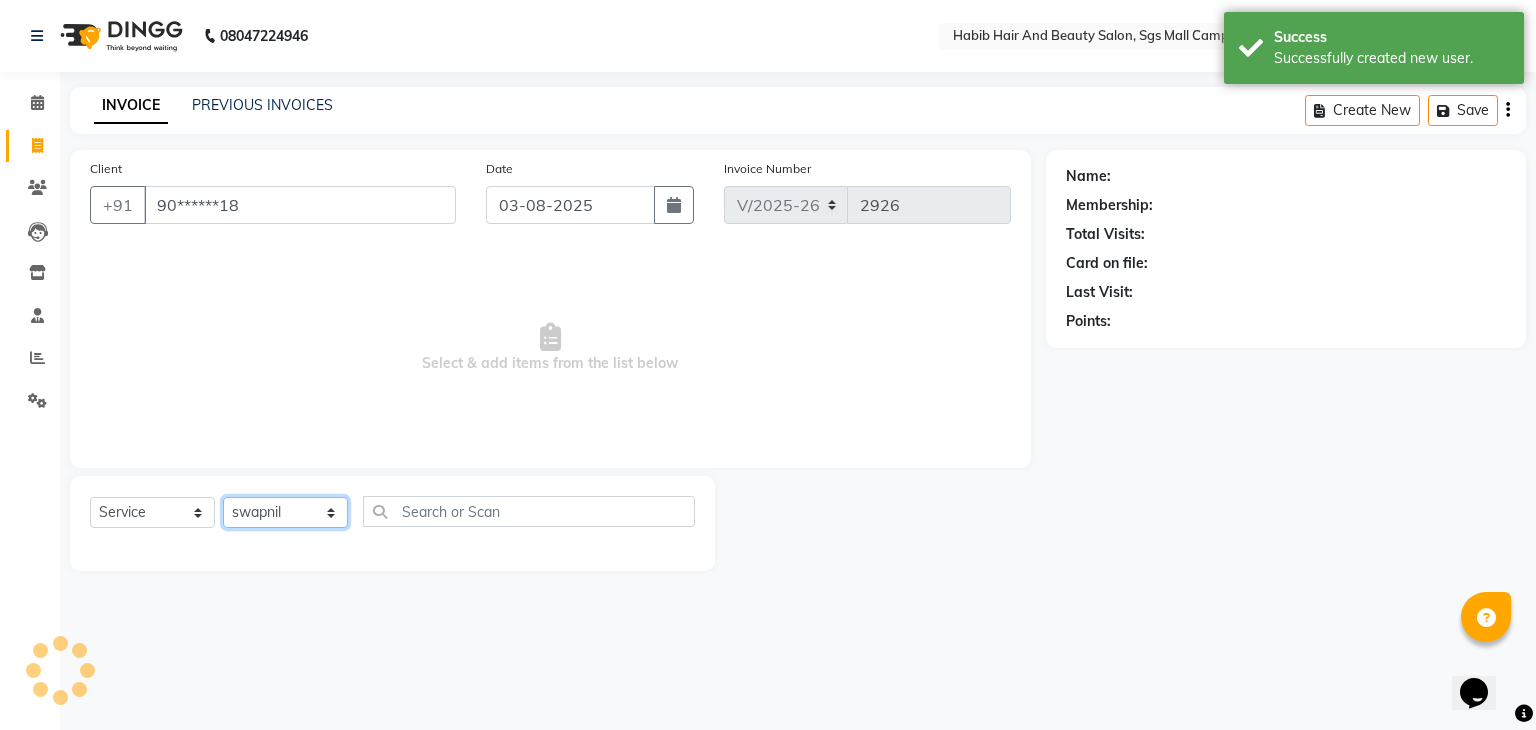 click on "Select Stylist [FIRST] [FIRST]  [FIRST] Manager [FIRST]  [FIRST] [FIRST] [FIRST]  [FIRST] [FIRST]" 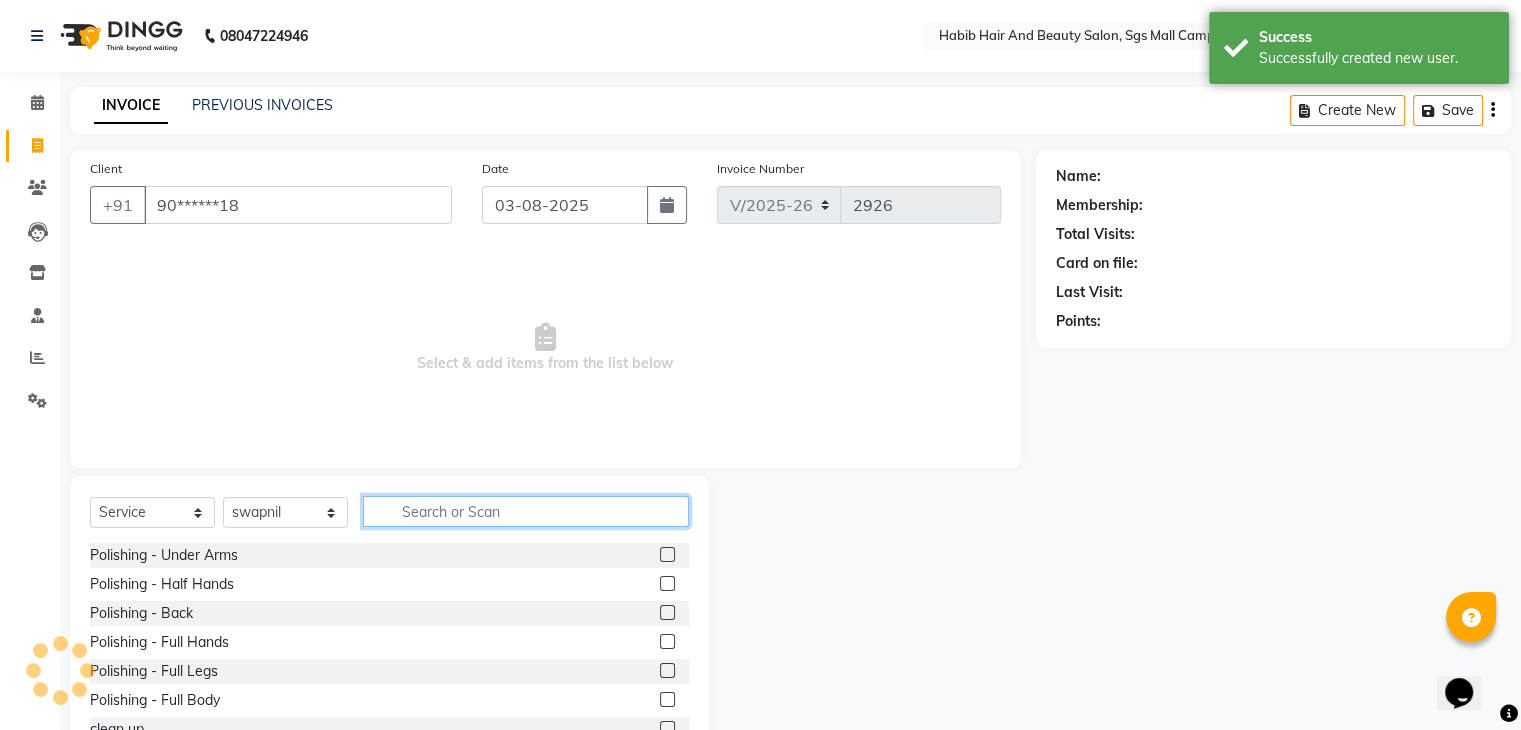 click 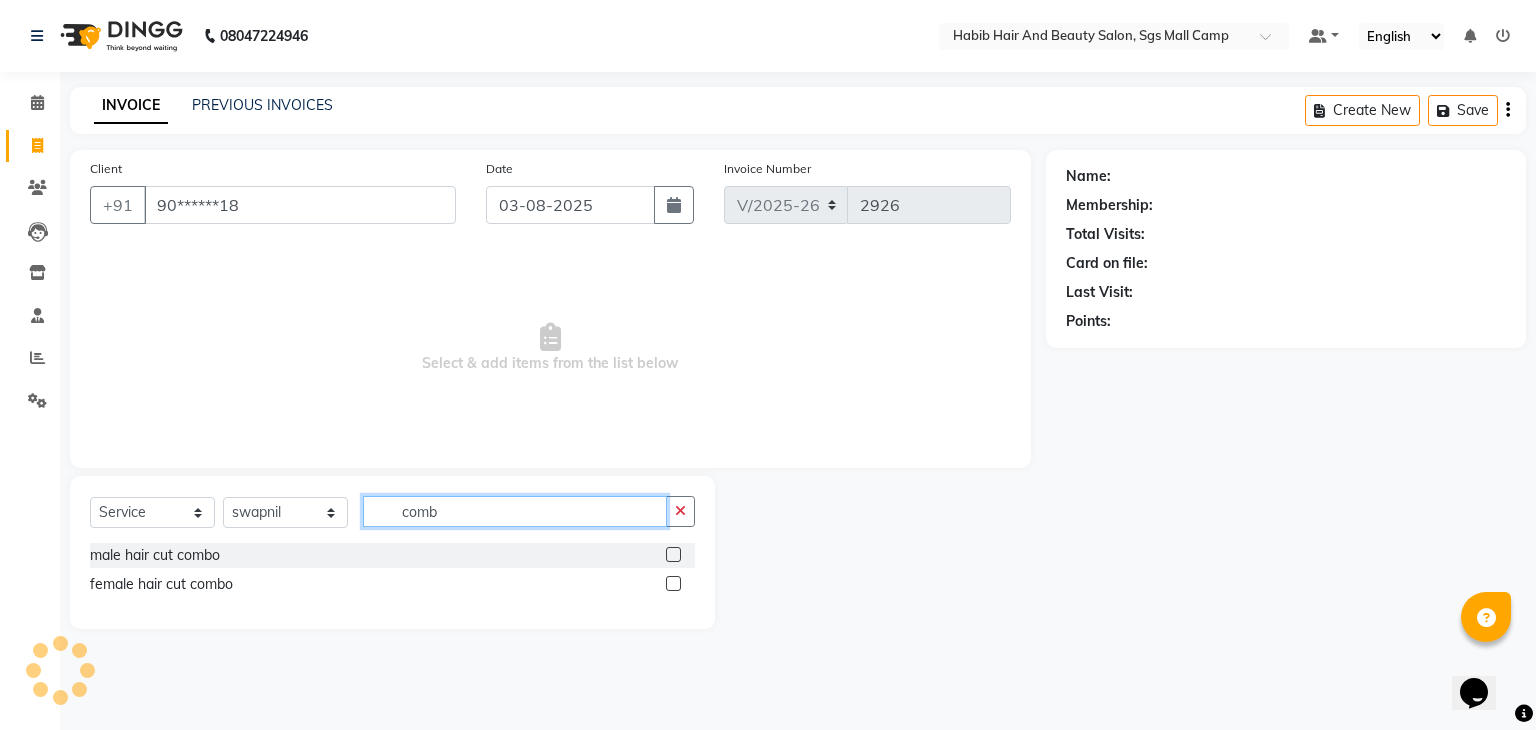 type on "comb" 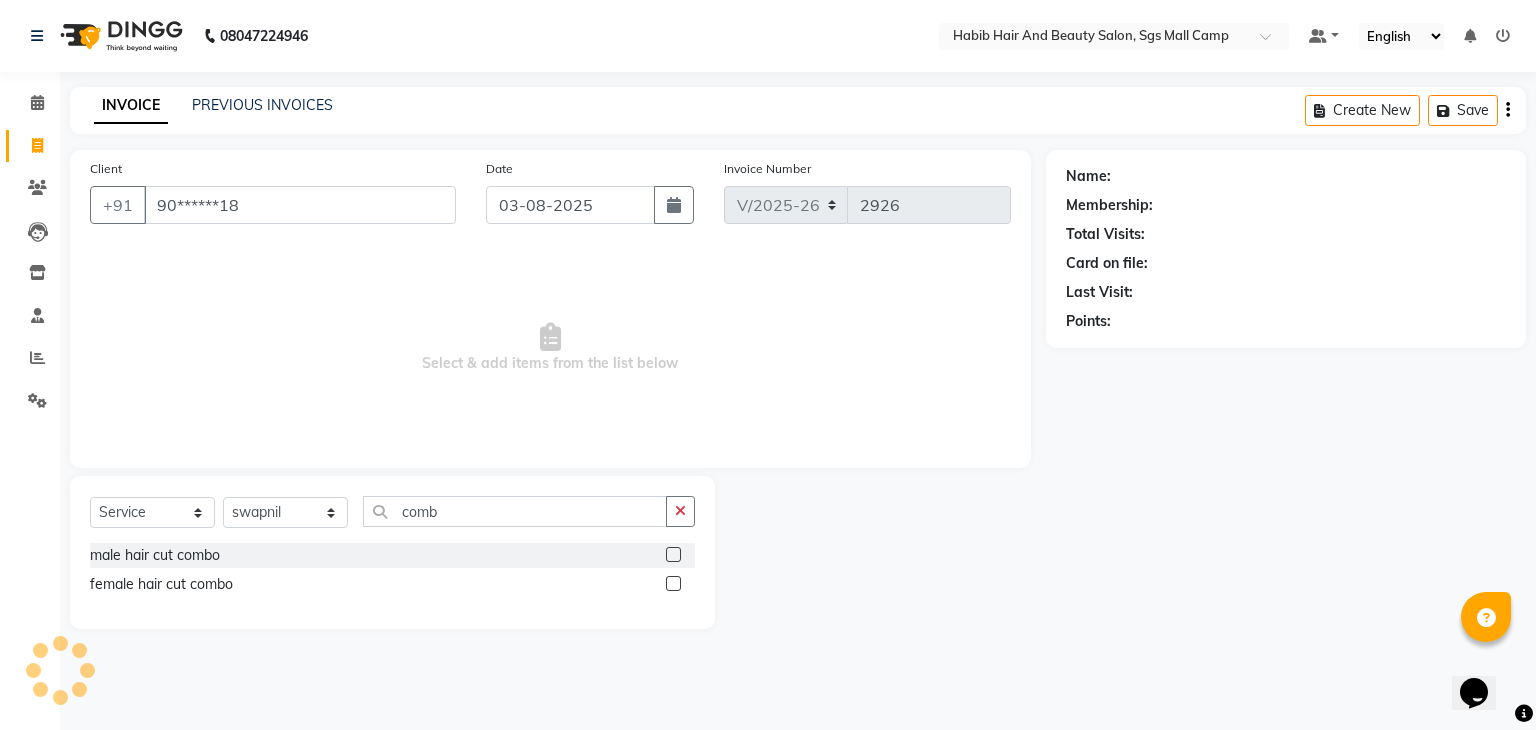 click on "female hair cut combo" 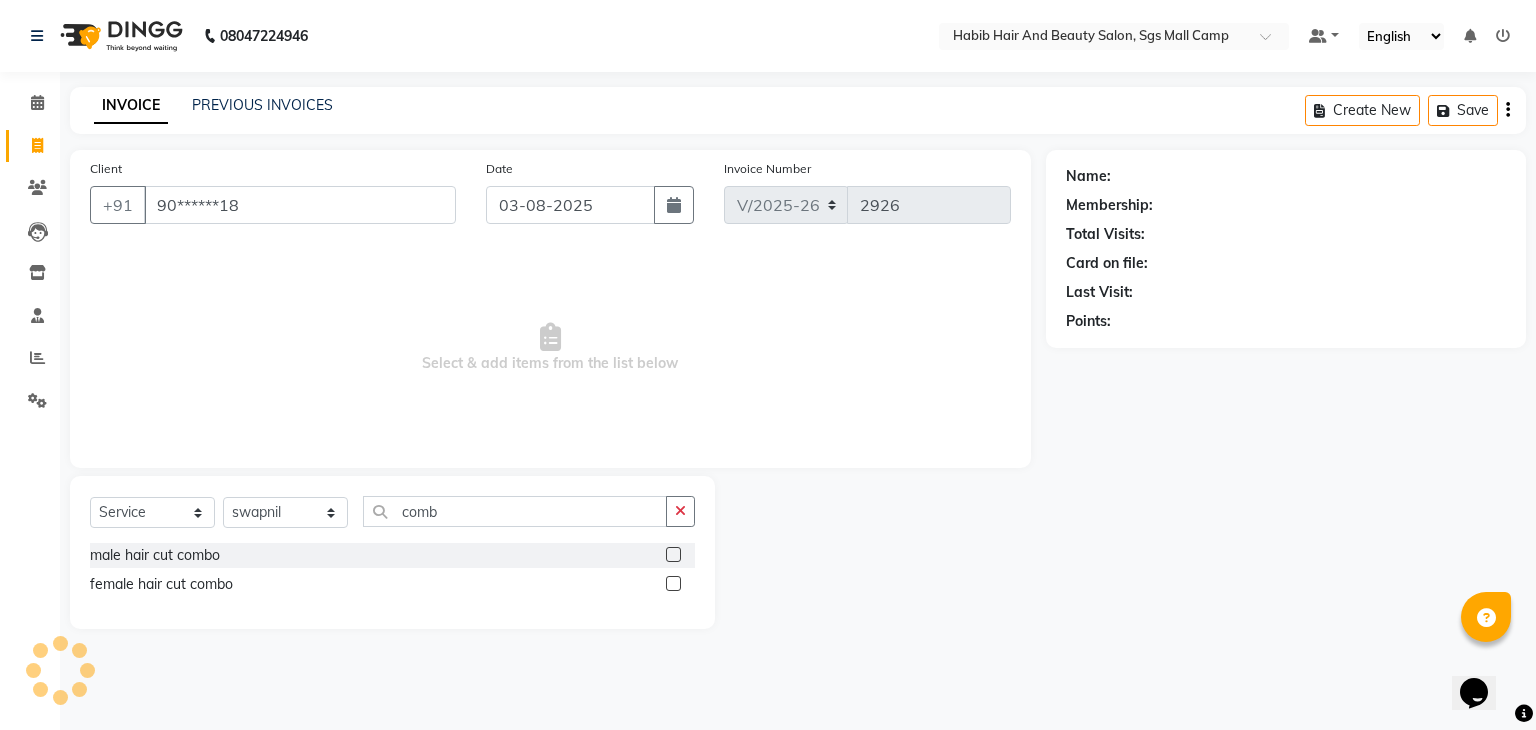 click 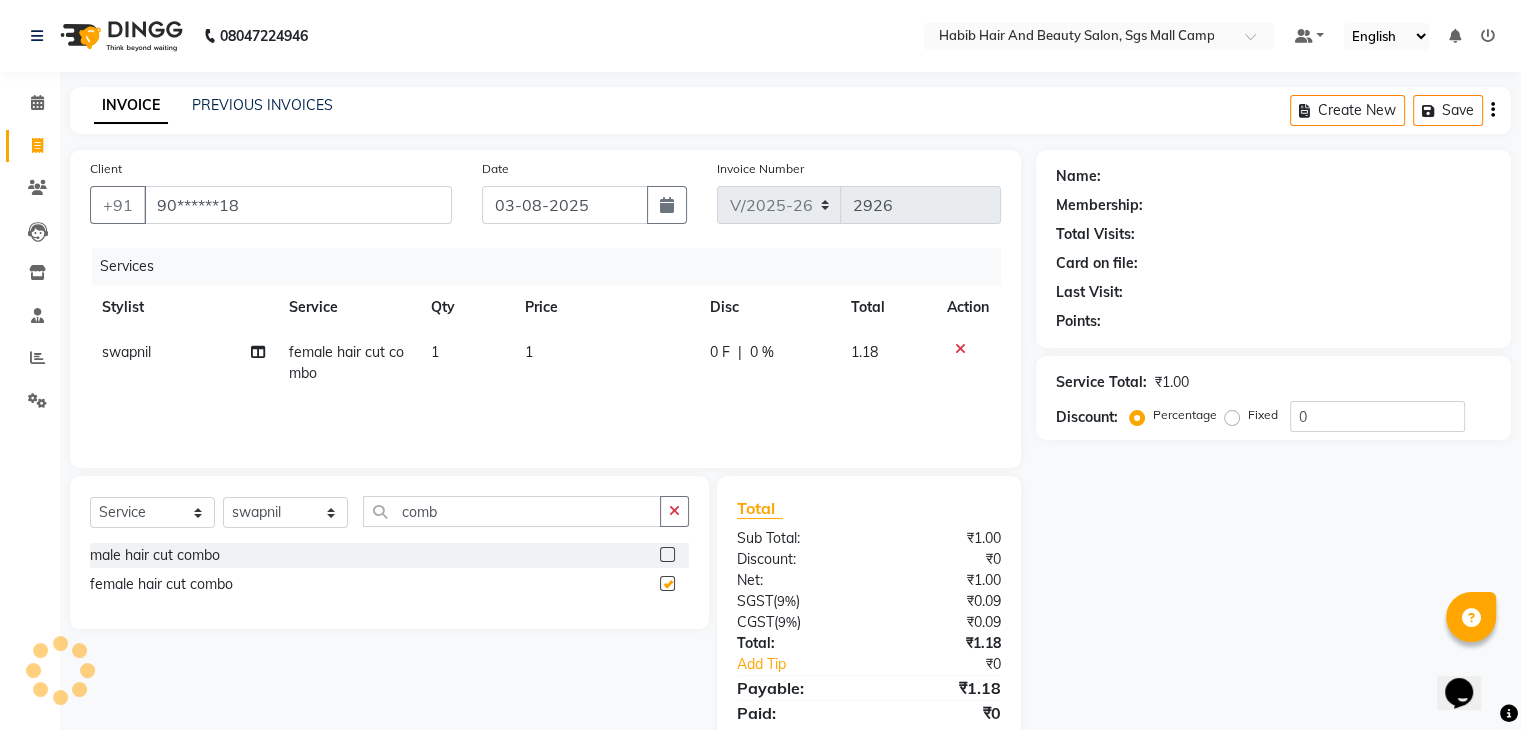 checkbox on "false" 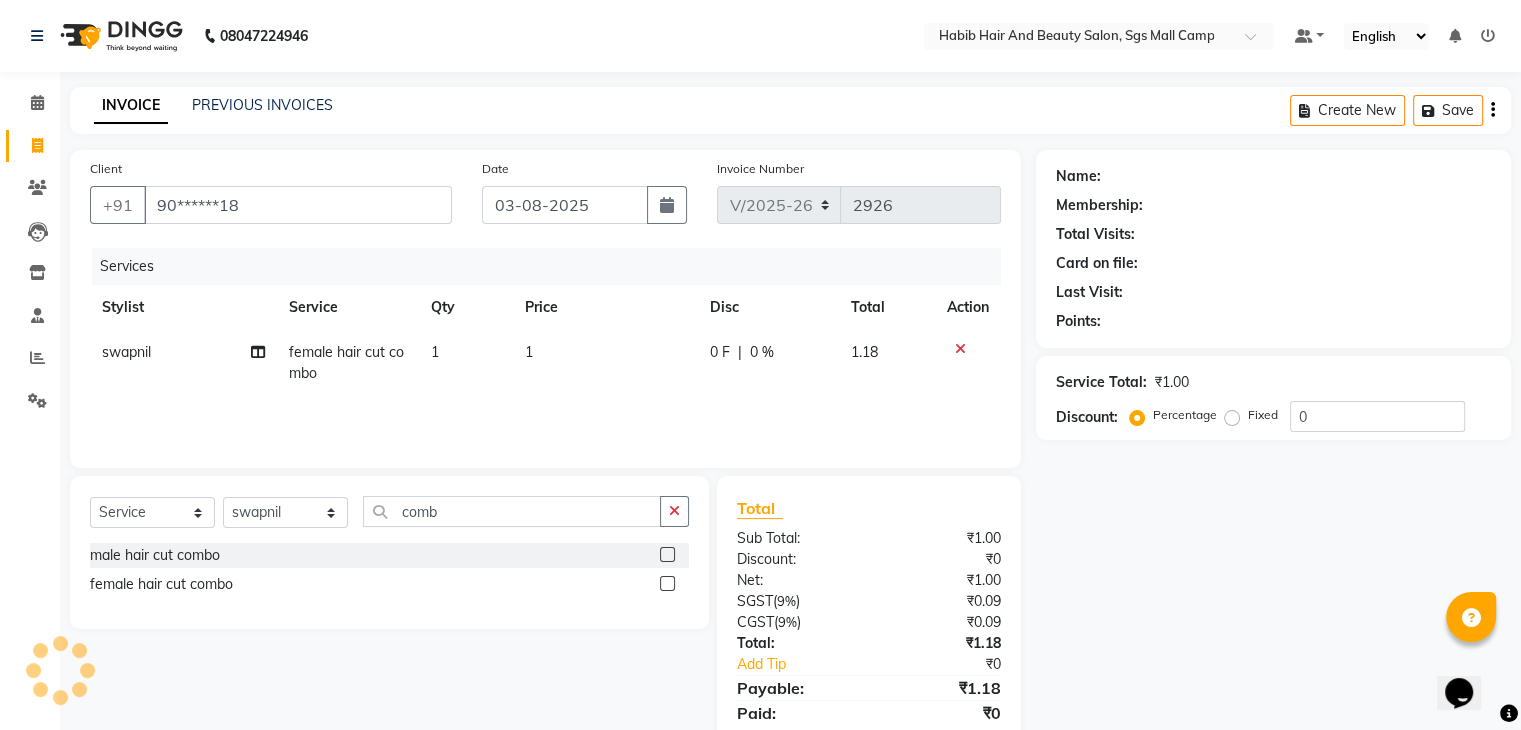 click on "1" 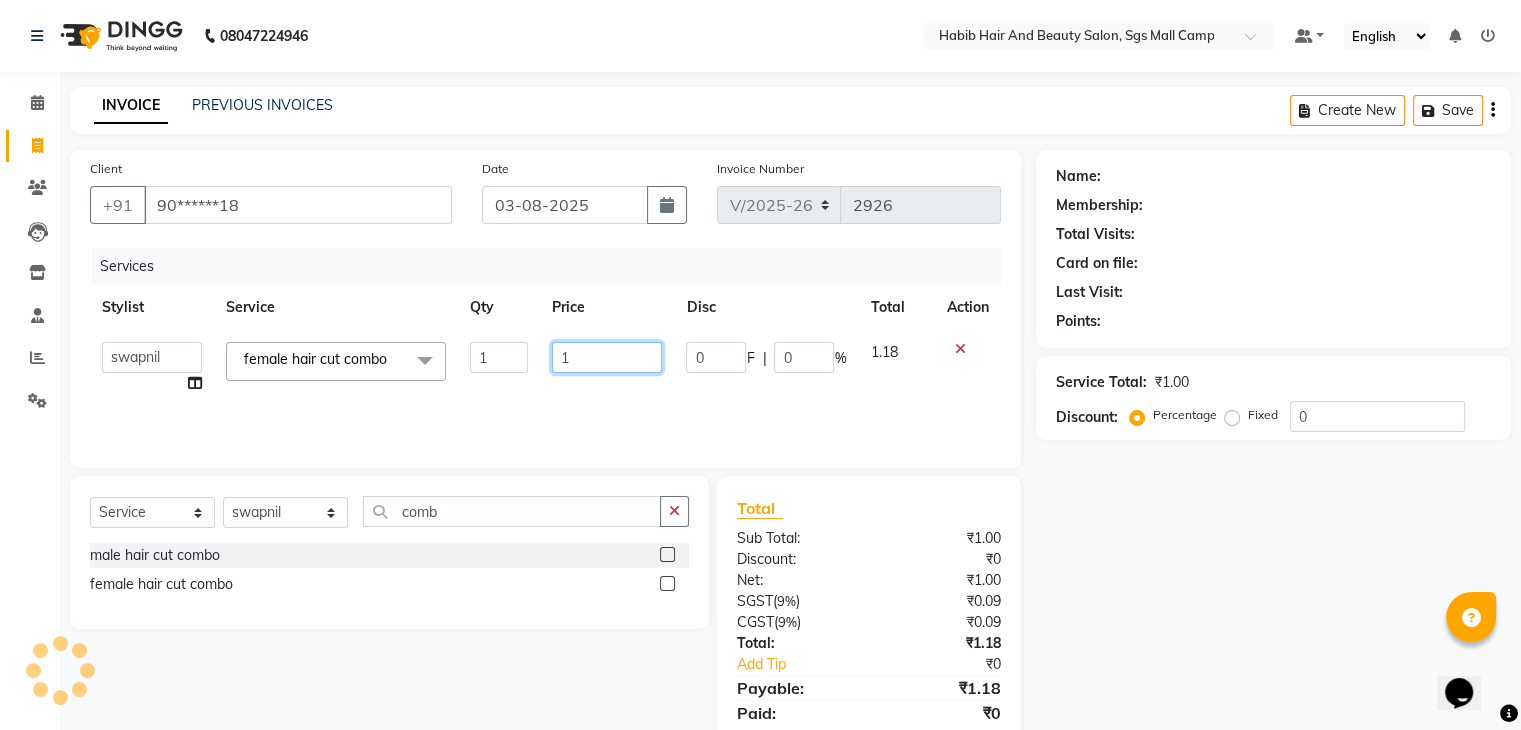 click on "1" 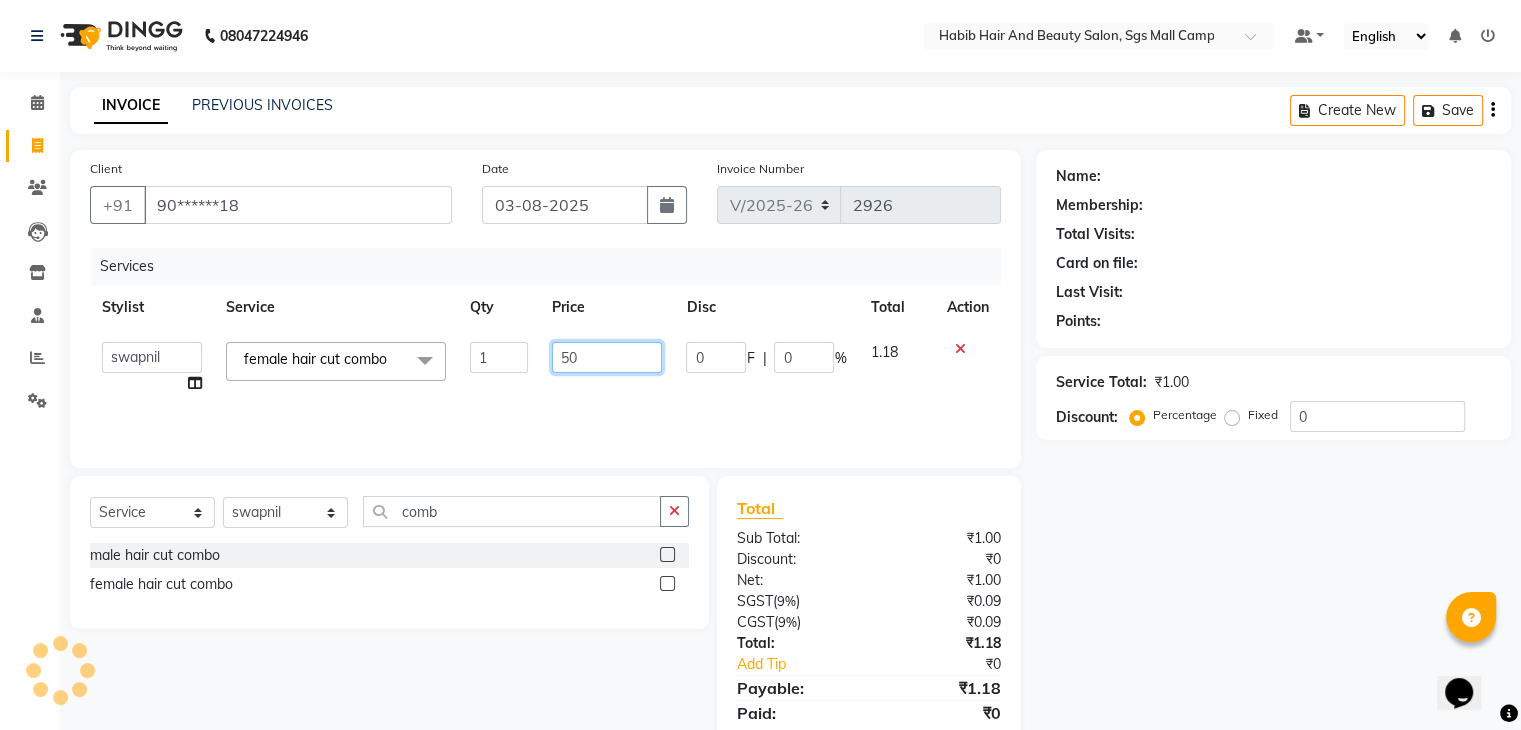 type on "500" 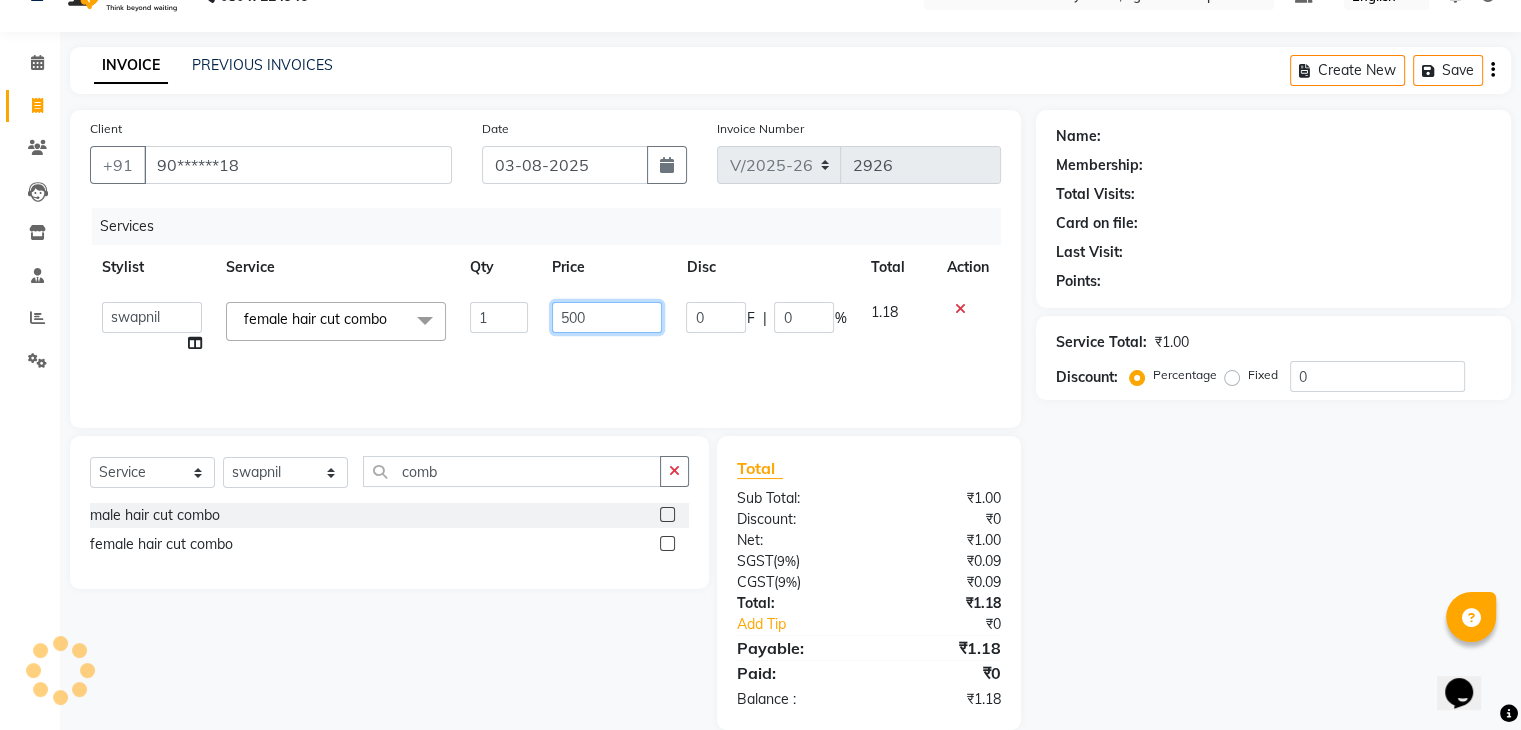 scroll, scrollTop: 71, scrollLeft: 0, axis: vertical 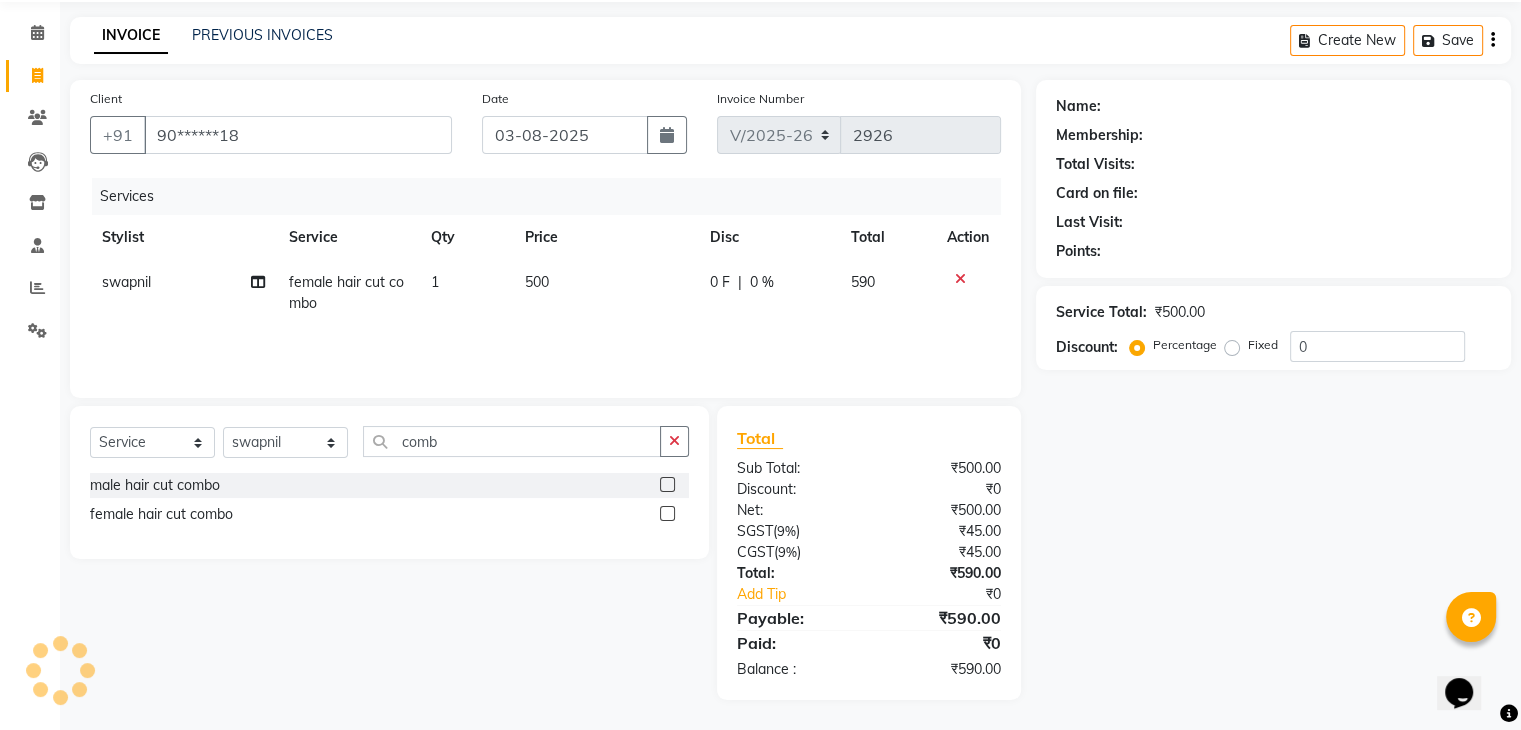 click on "Name: Membership: Total Visits: Card on file: Last Visit:  Points:  Service Total:  ₹500.00  Discount:  Percentage   Fixed  0" 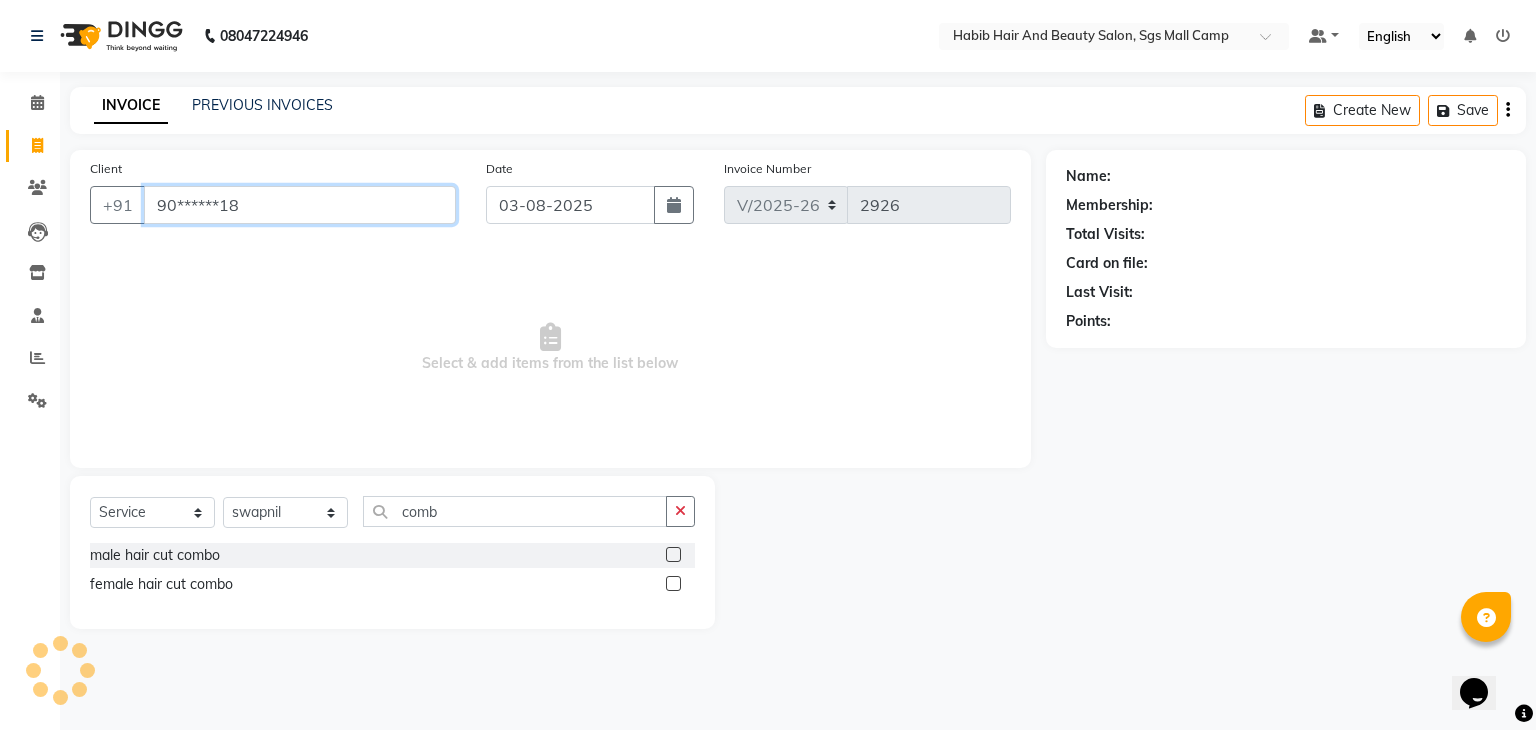 click on "90******18" at bounding box center [300, 205] 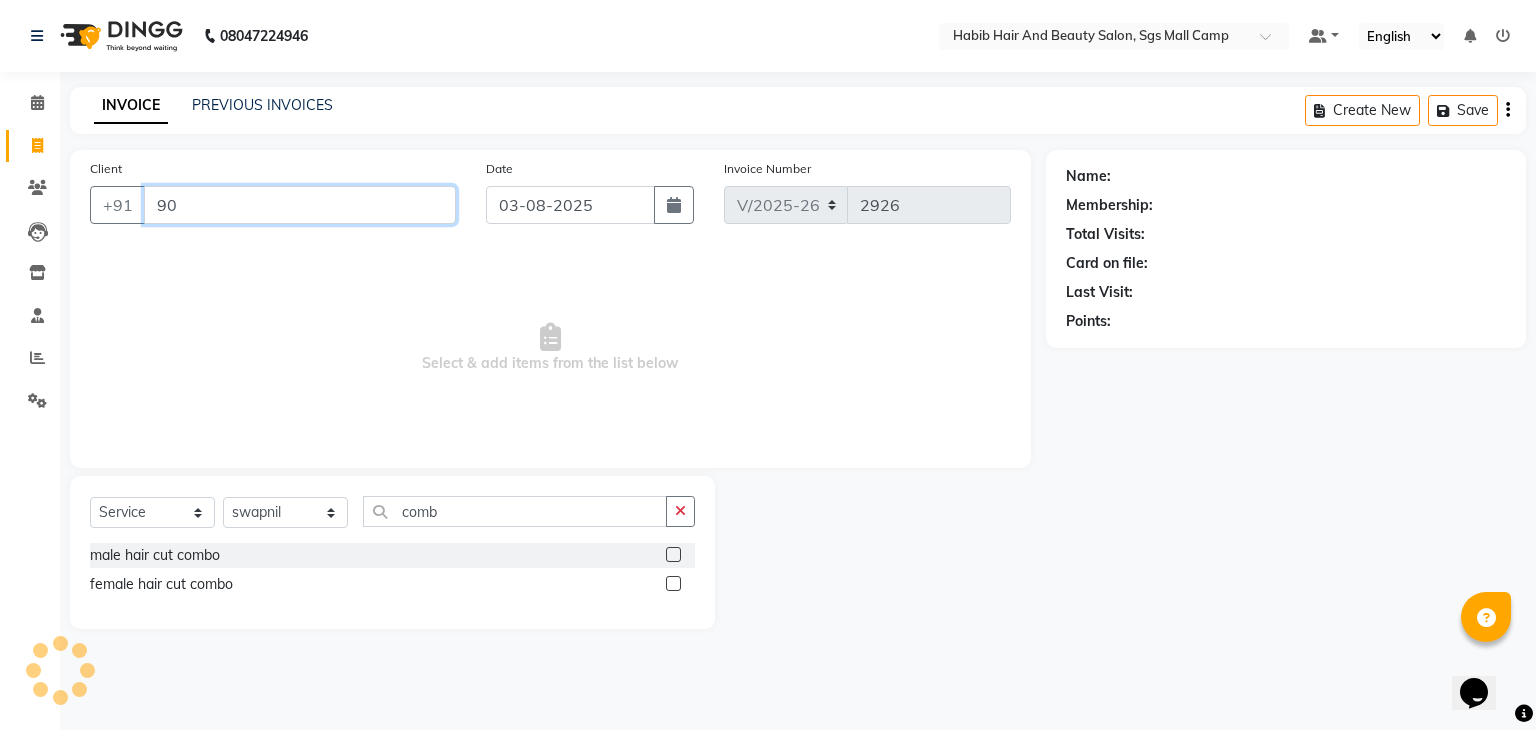 type on "9" 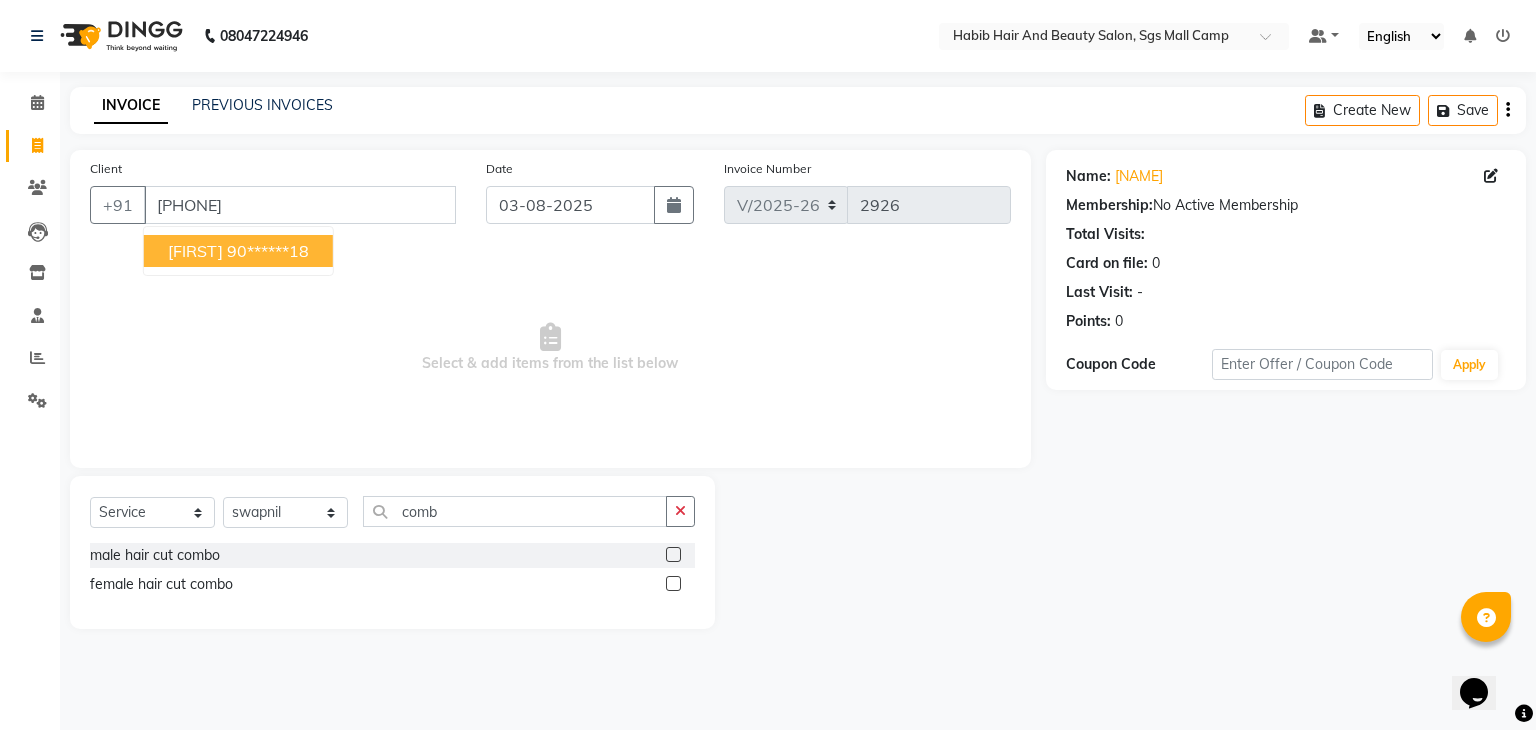 click on "[FIRST]" at bounding box center [195, 251] 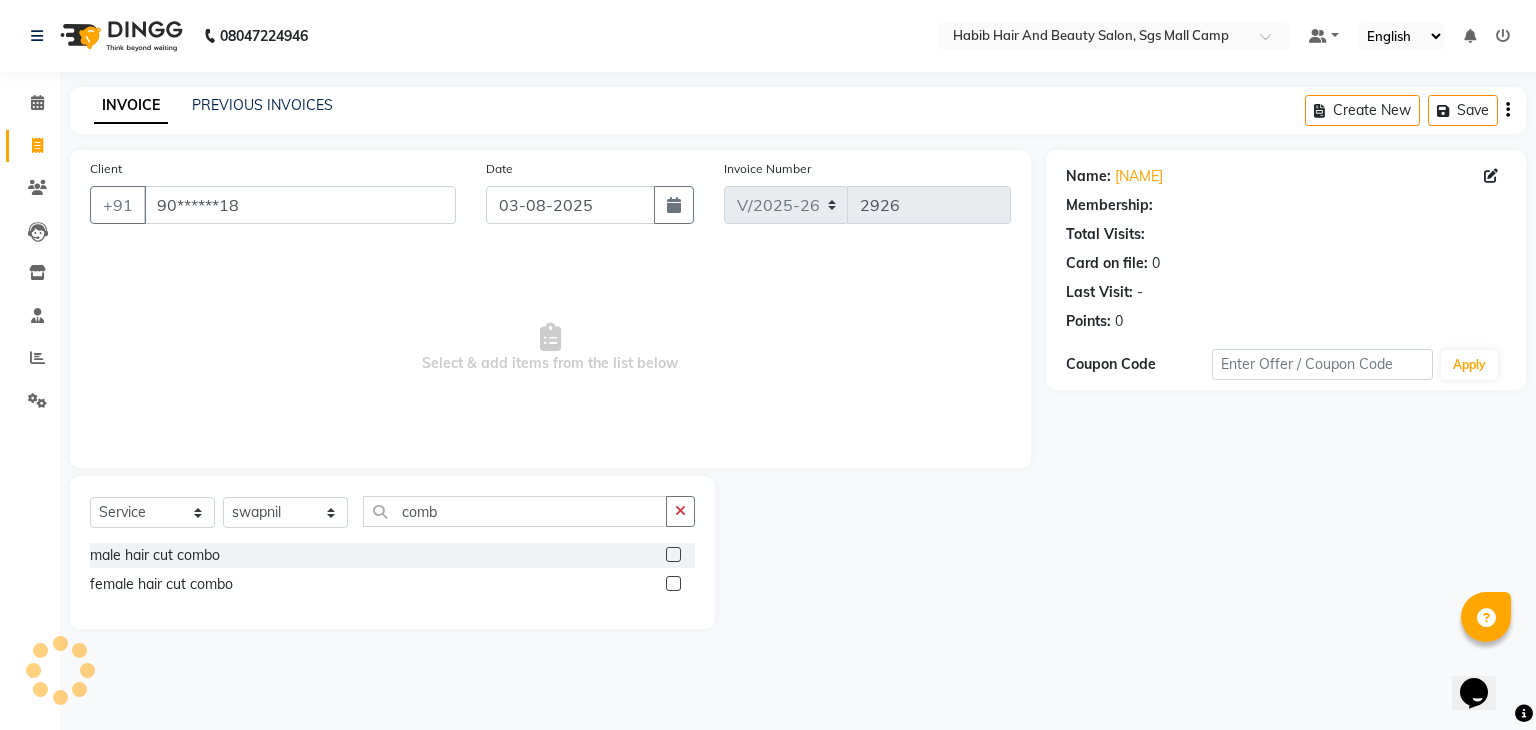 click 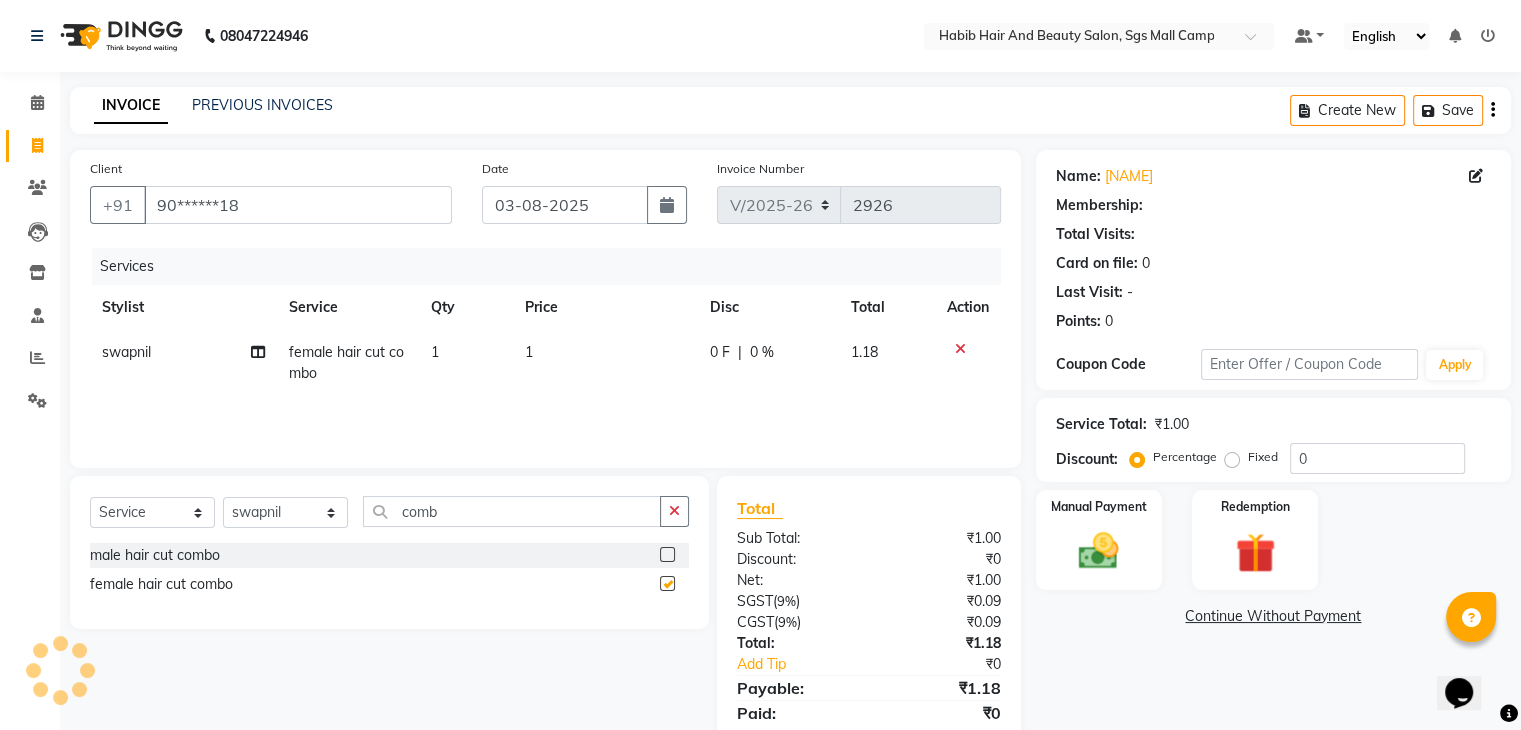 checkbox on "false" 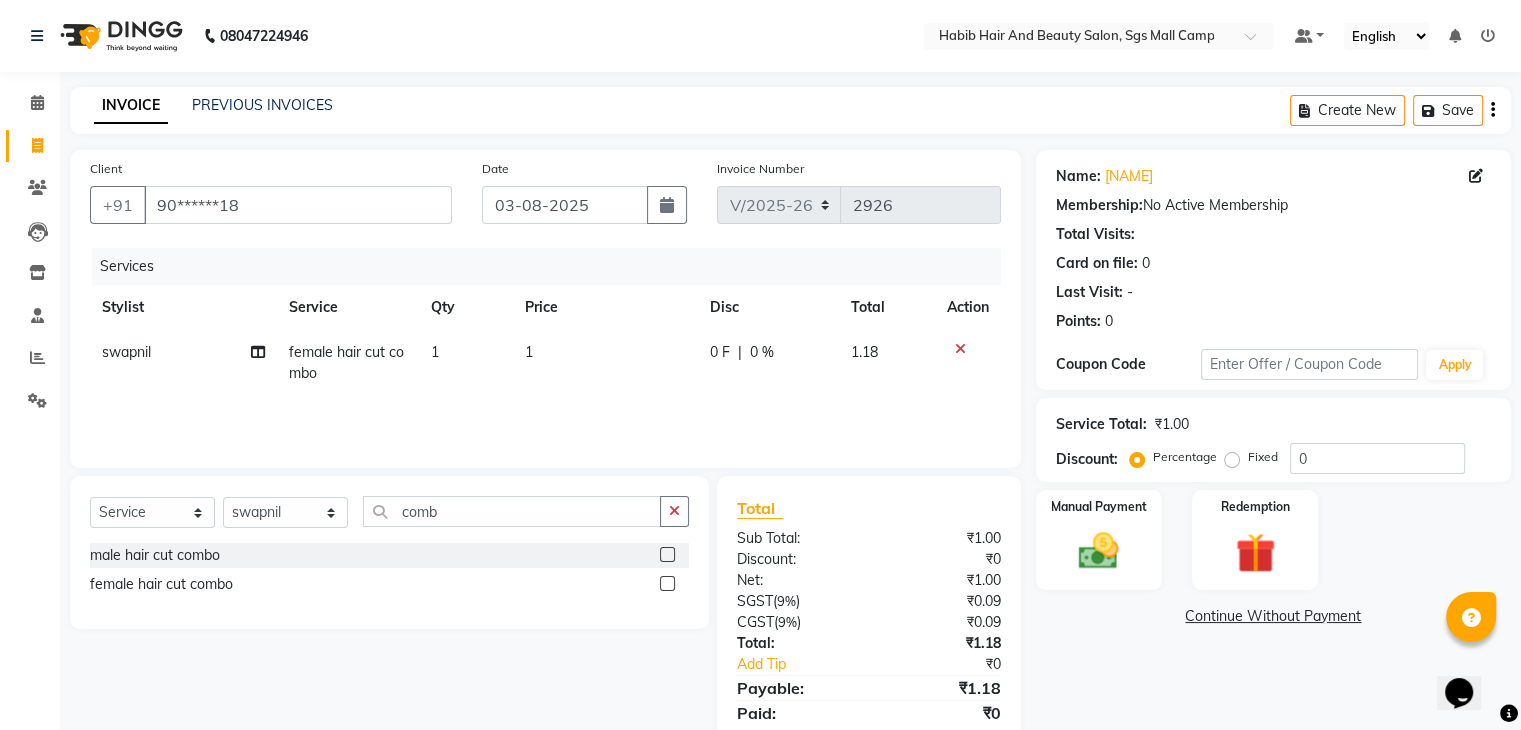click on "1" 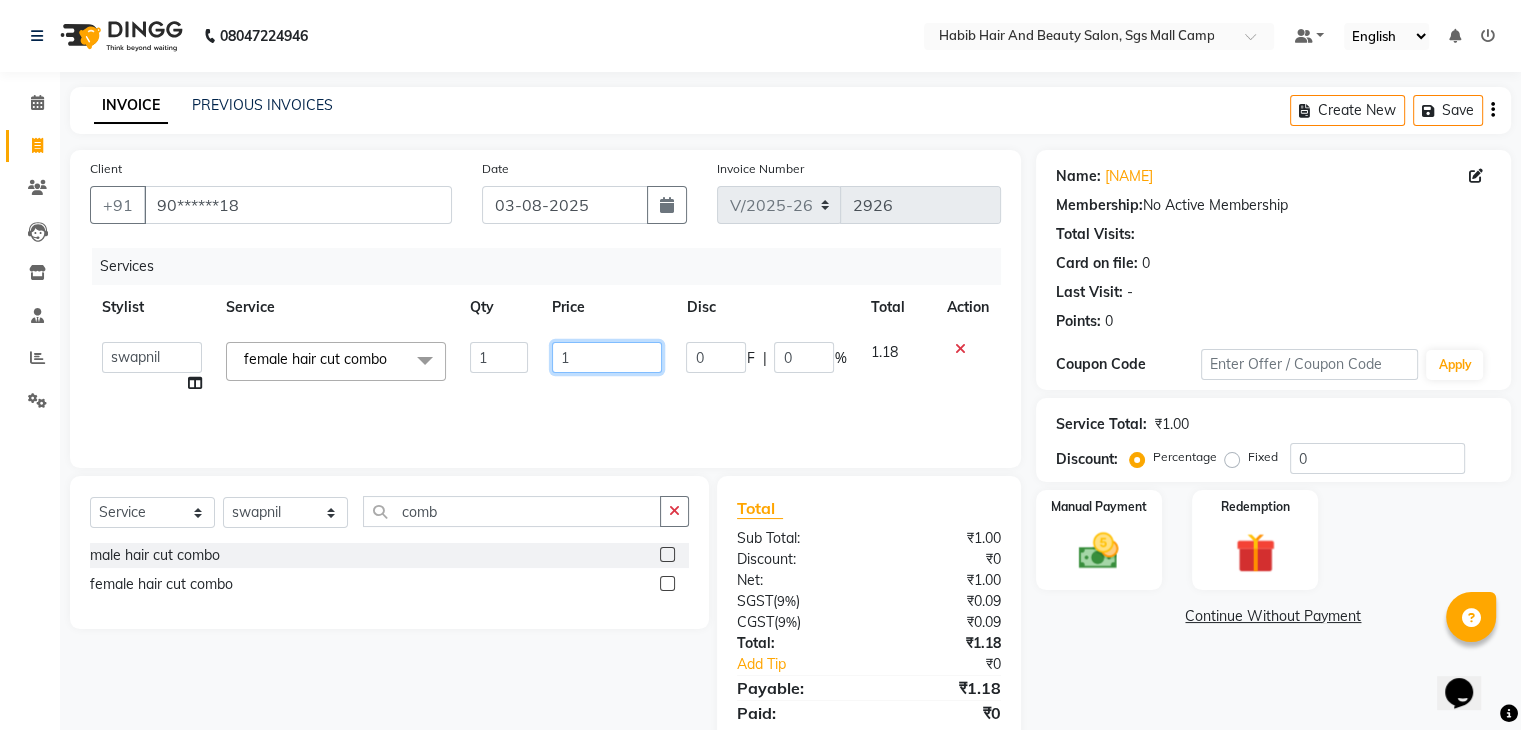 click on "1" 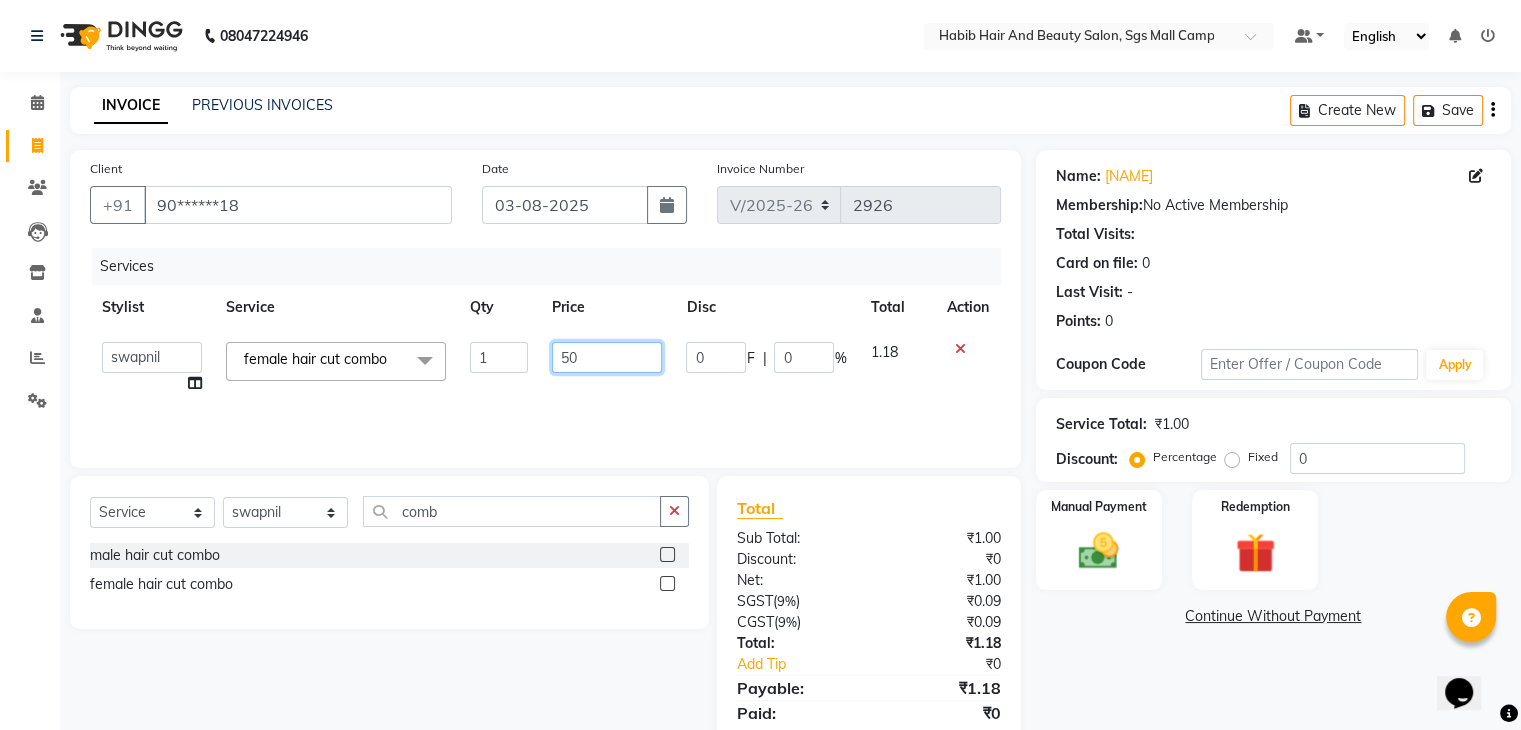 type on "500" 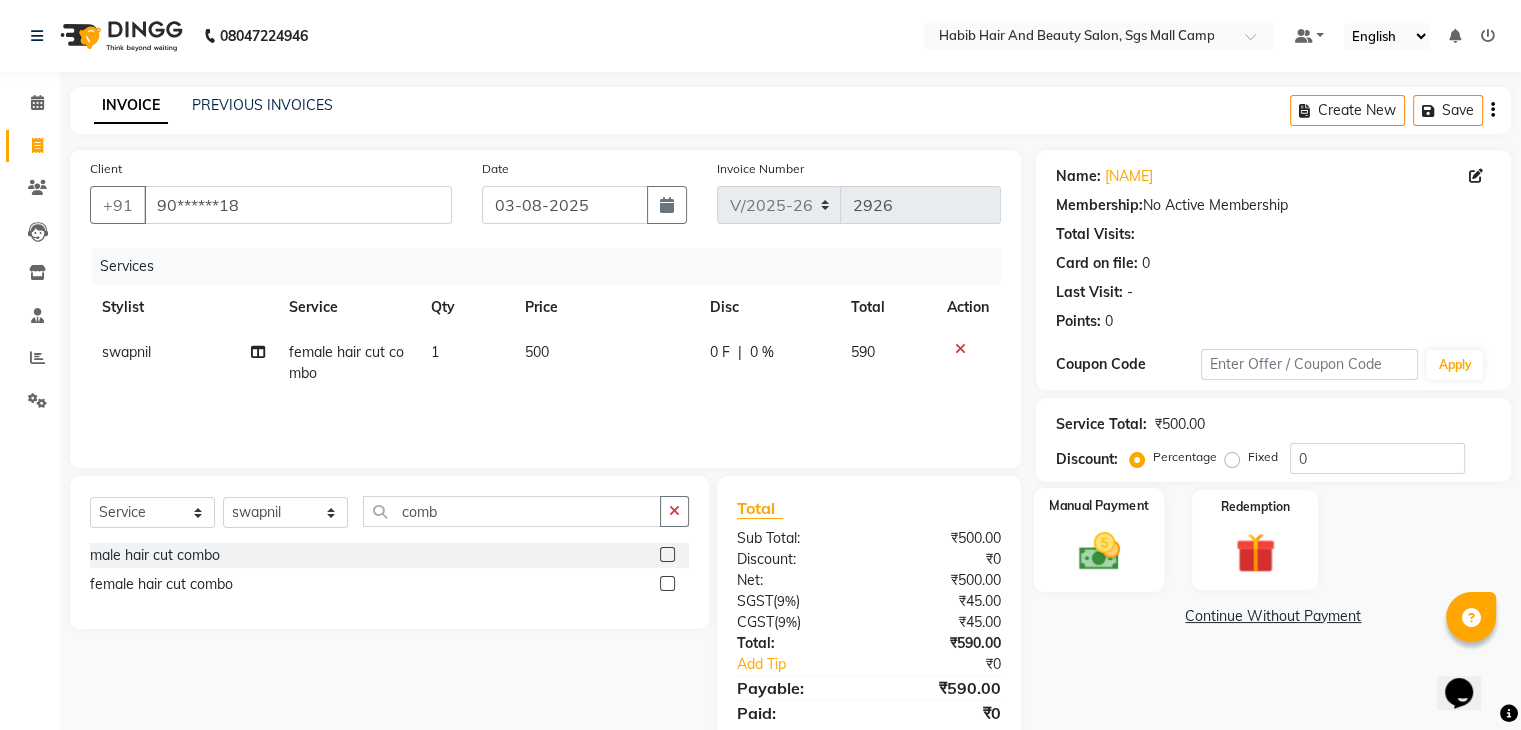 click 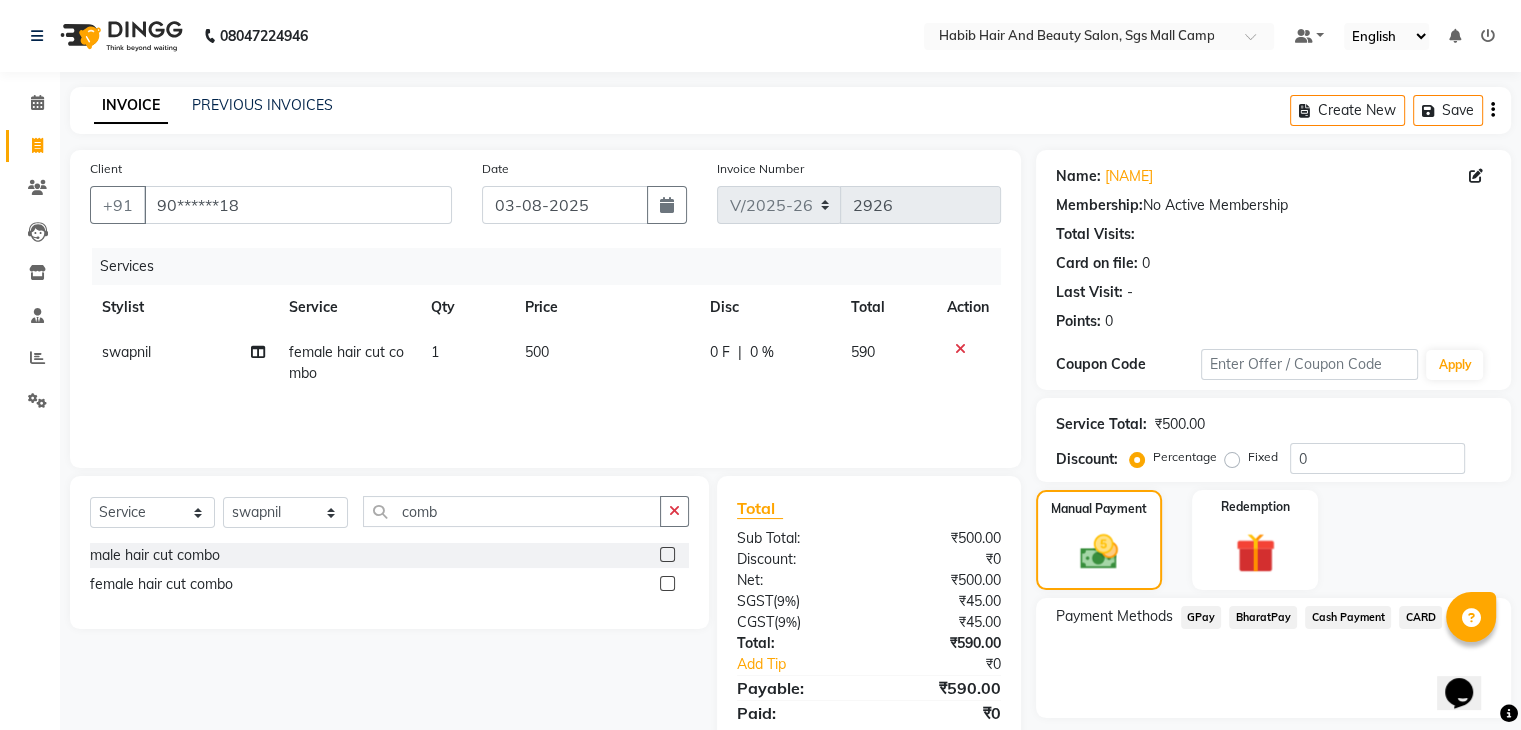 click on "BharatPay" 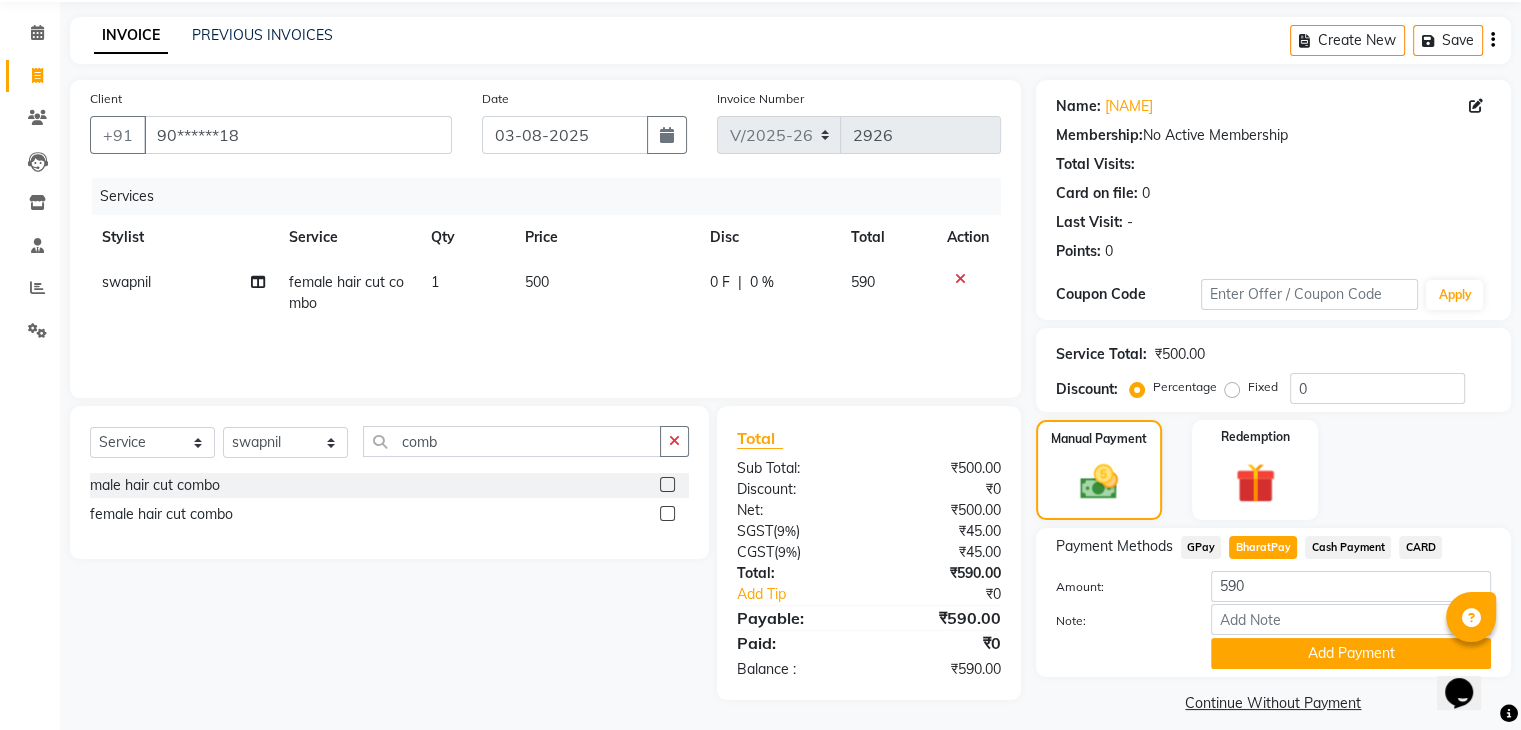 scroll, scrollTop: 89, scrollLeft: 0, axis: vertical 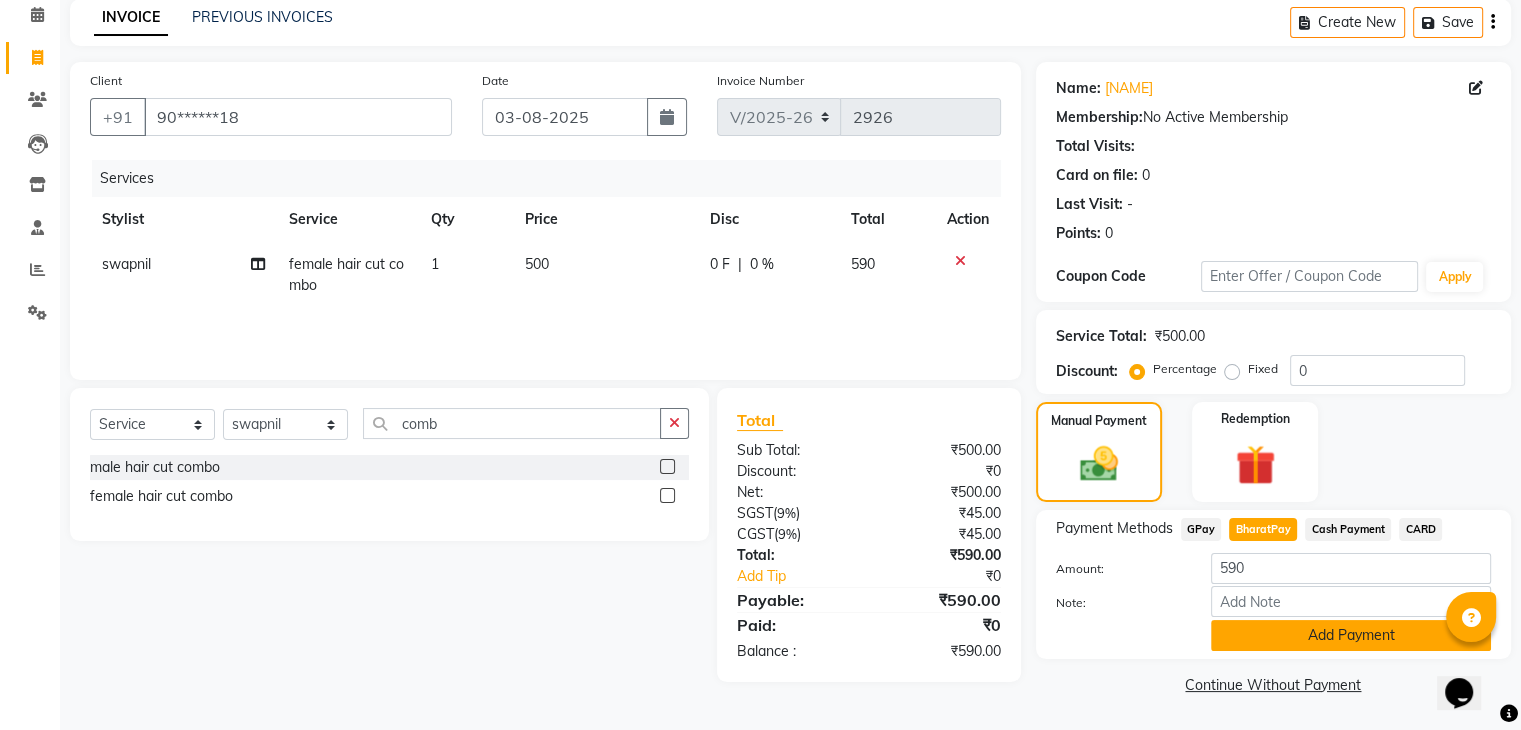 click on "Add Payment" 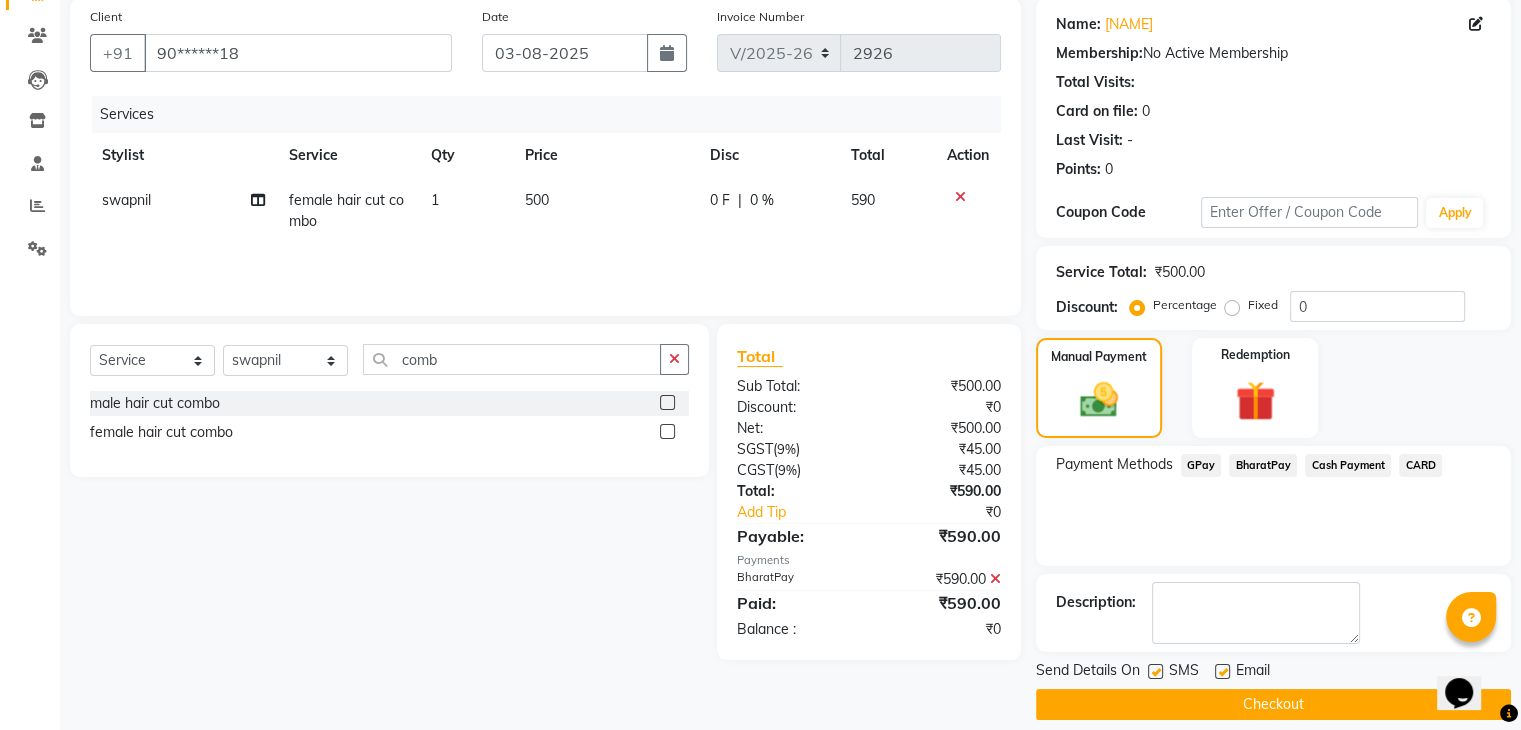 scroll, scrollTop: 171, scrollLeft: 0, axis: vertical 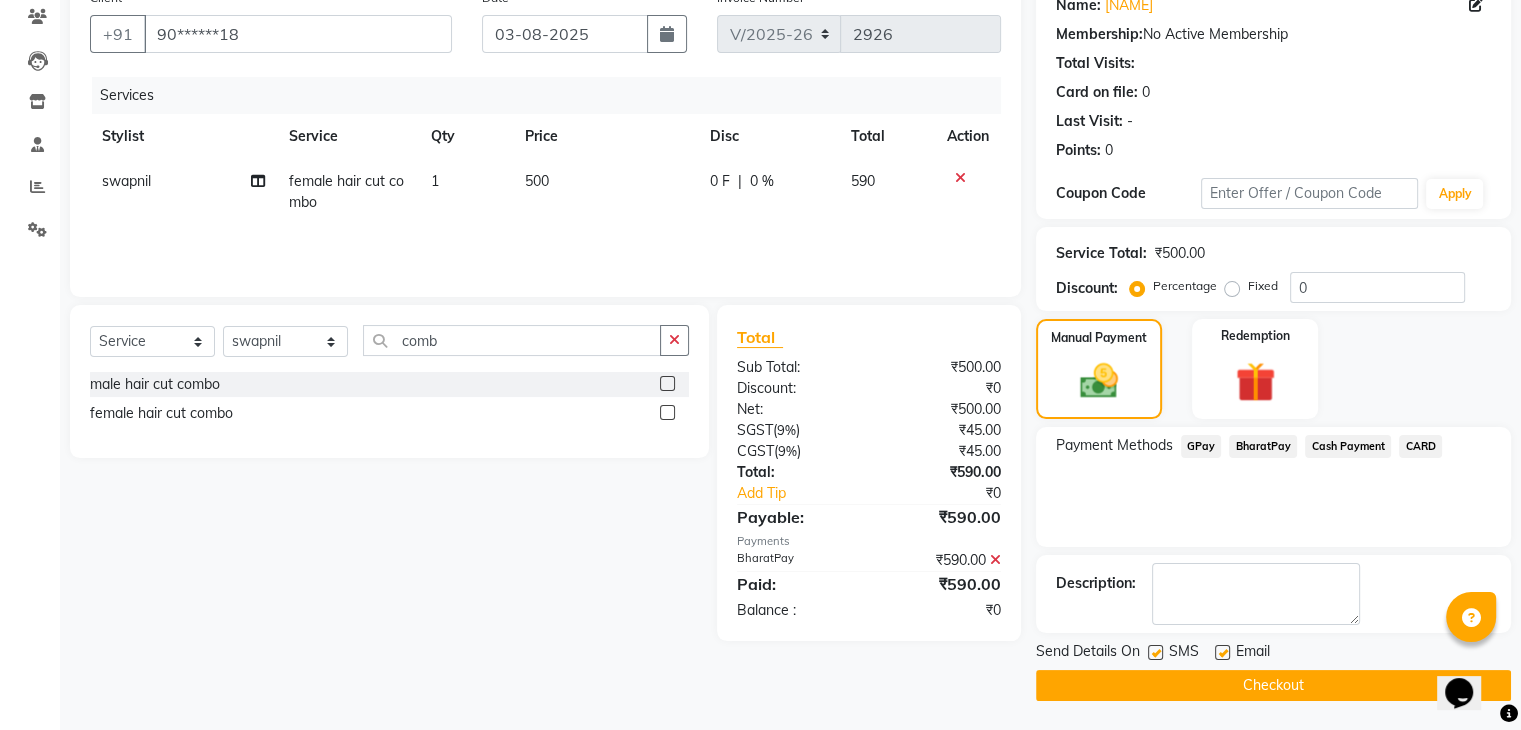 click on "Checkout" 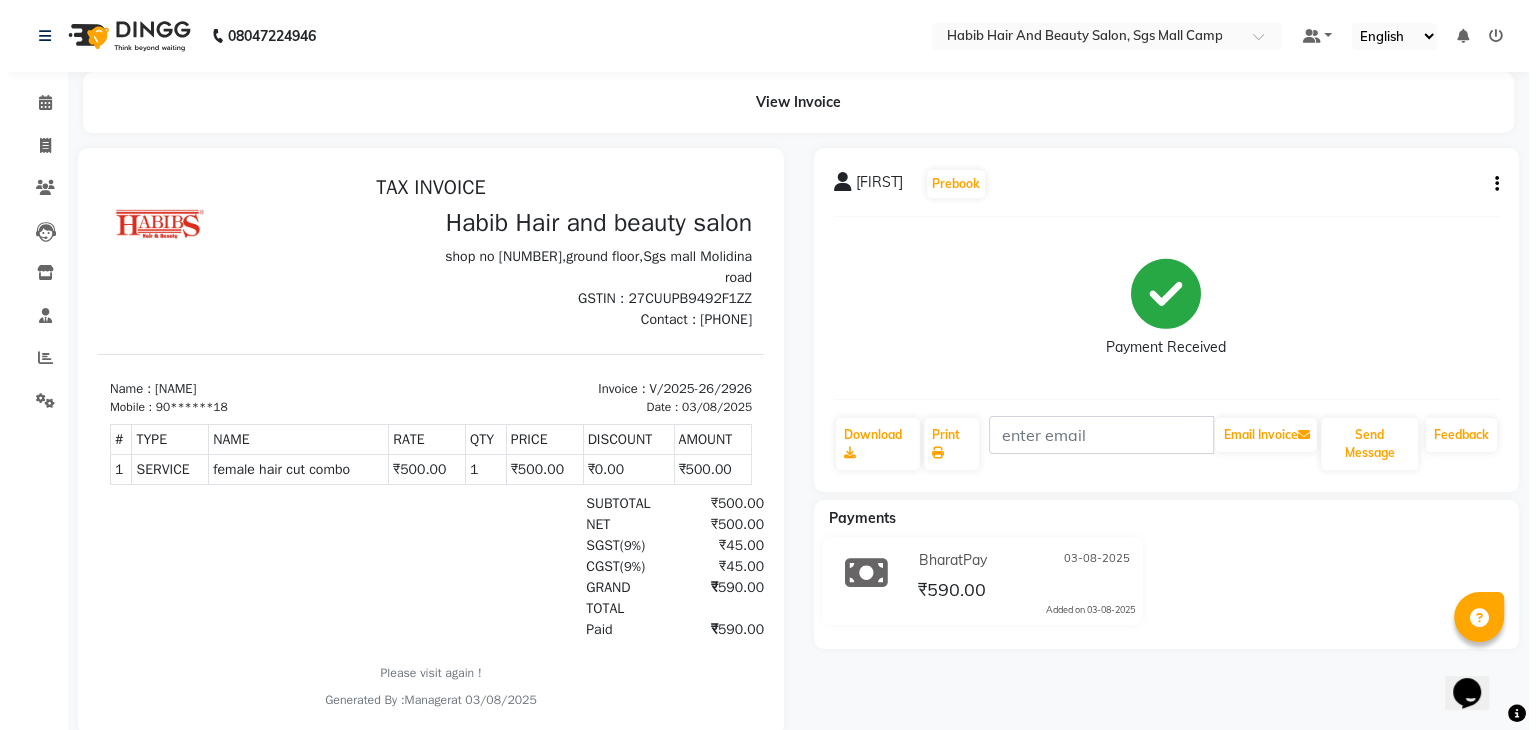 scroll, scrollTop: 0, scrollLeft: 0, axis: both 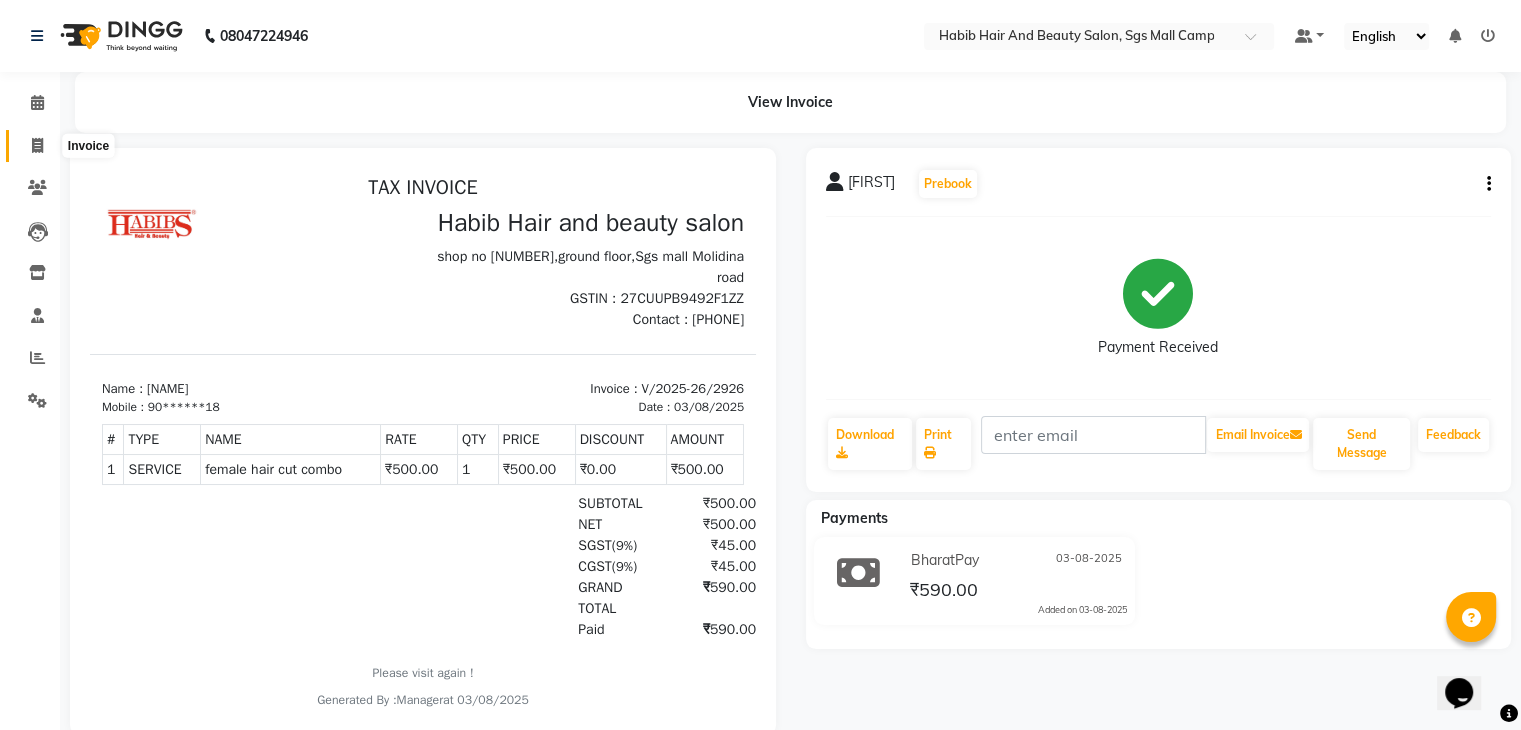 click 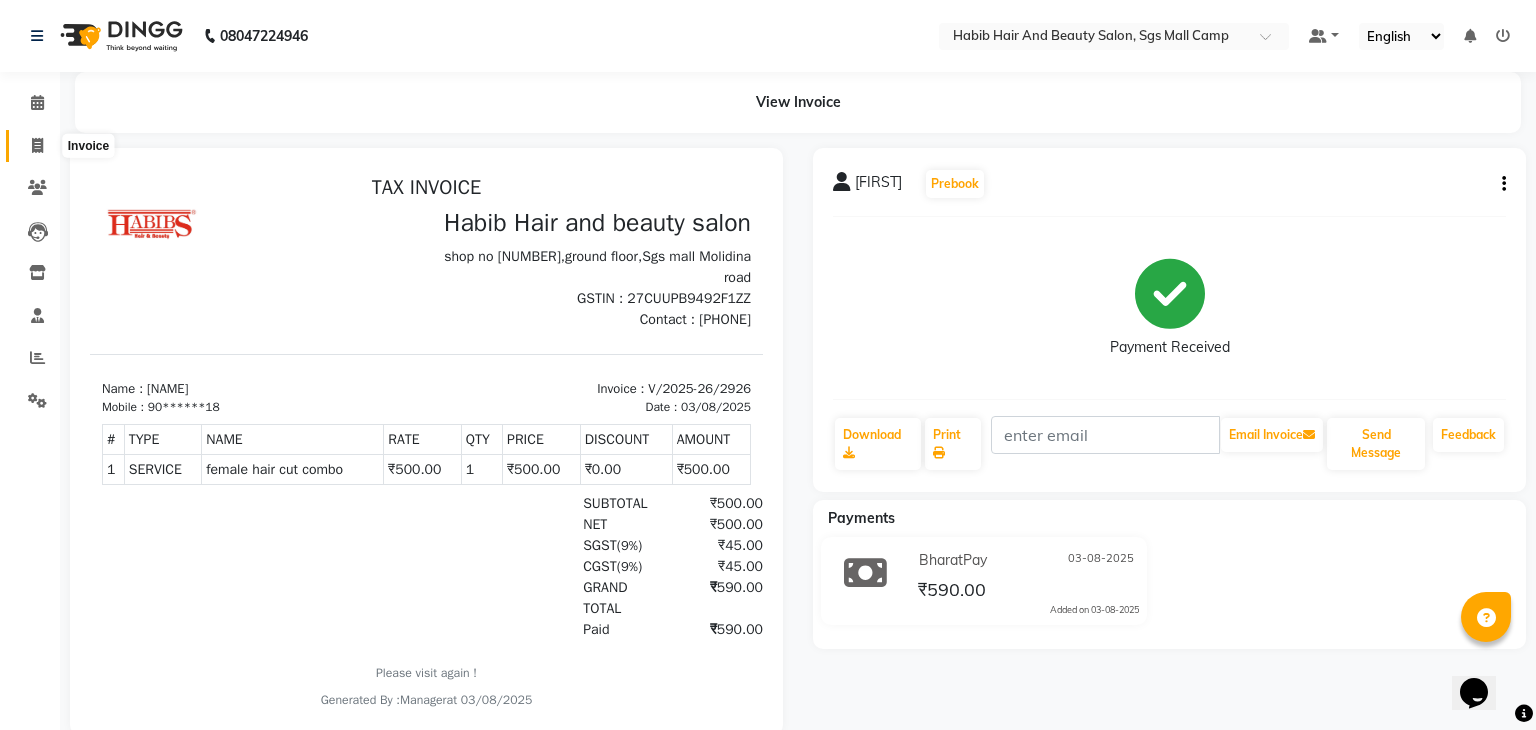 select on "service" 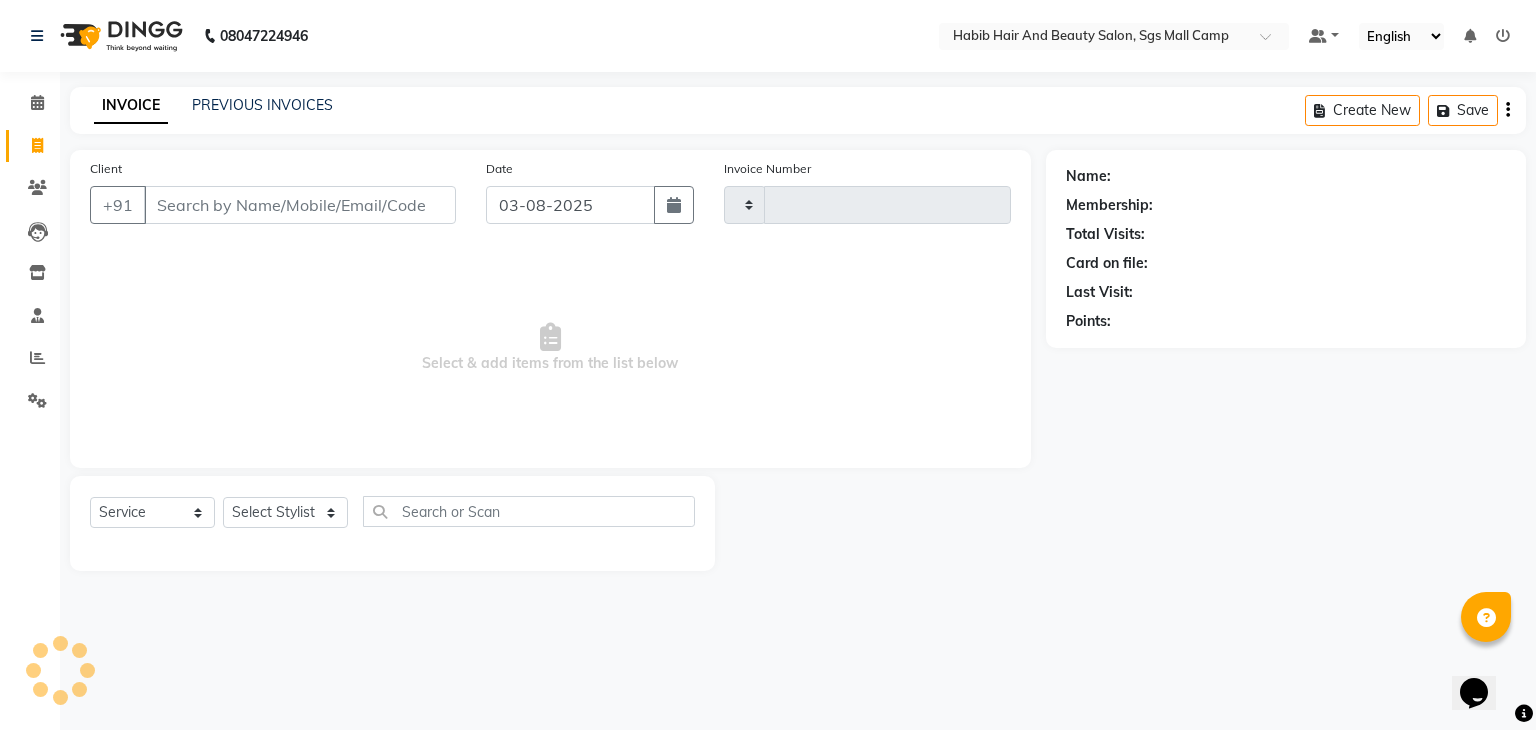 click on "Client" at bounding box center (300, 205) 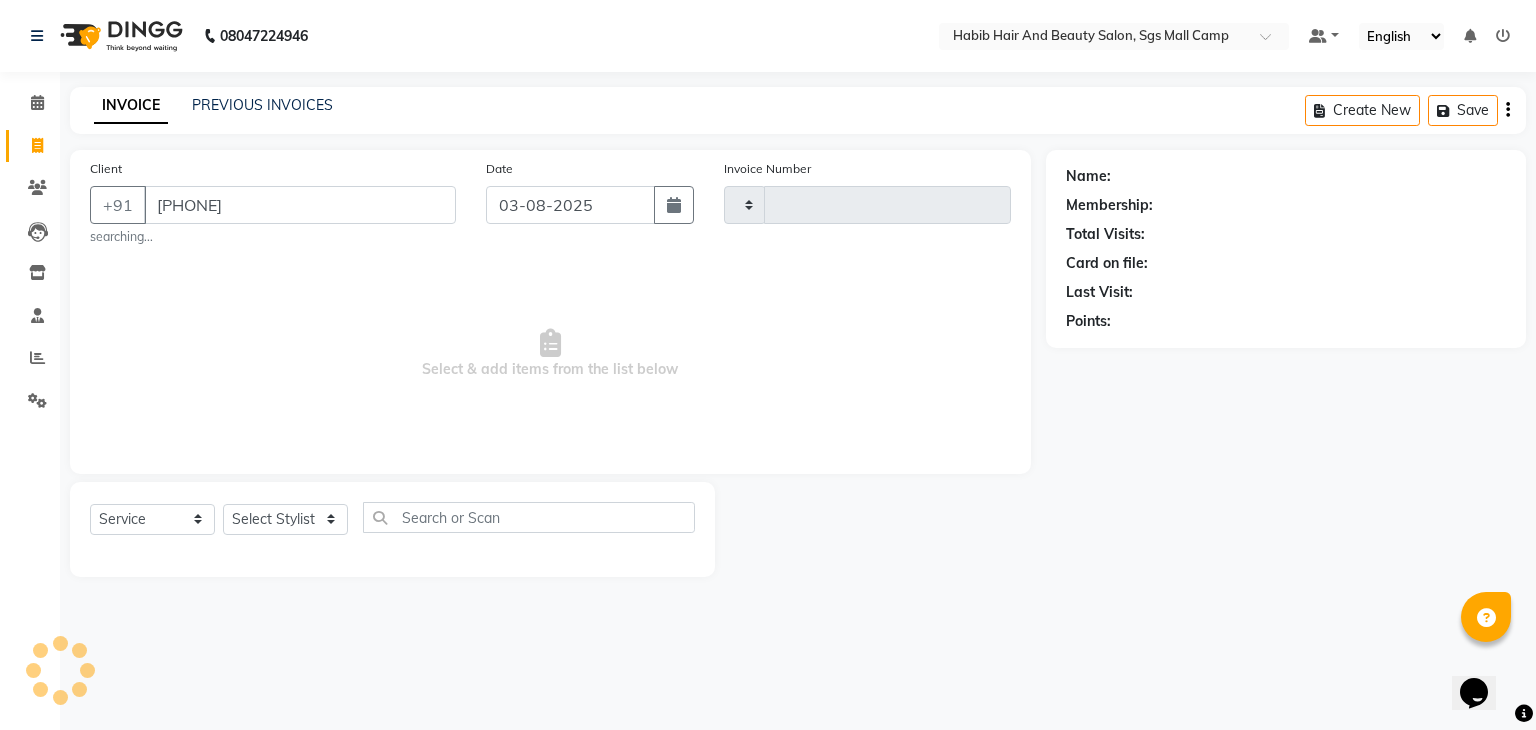 type on "[PHONE]" 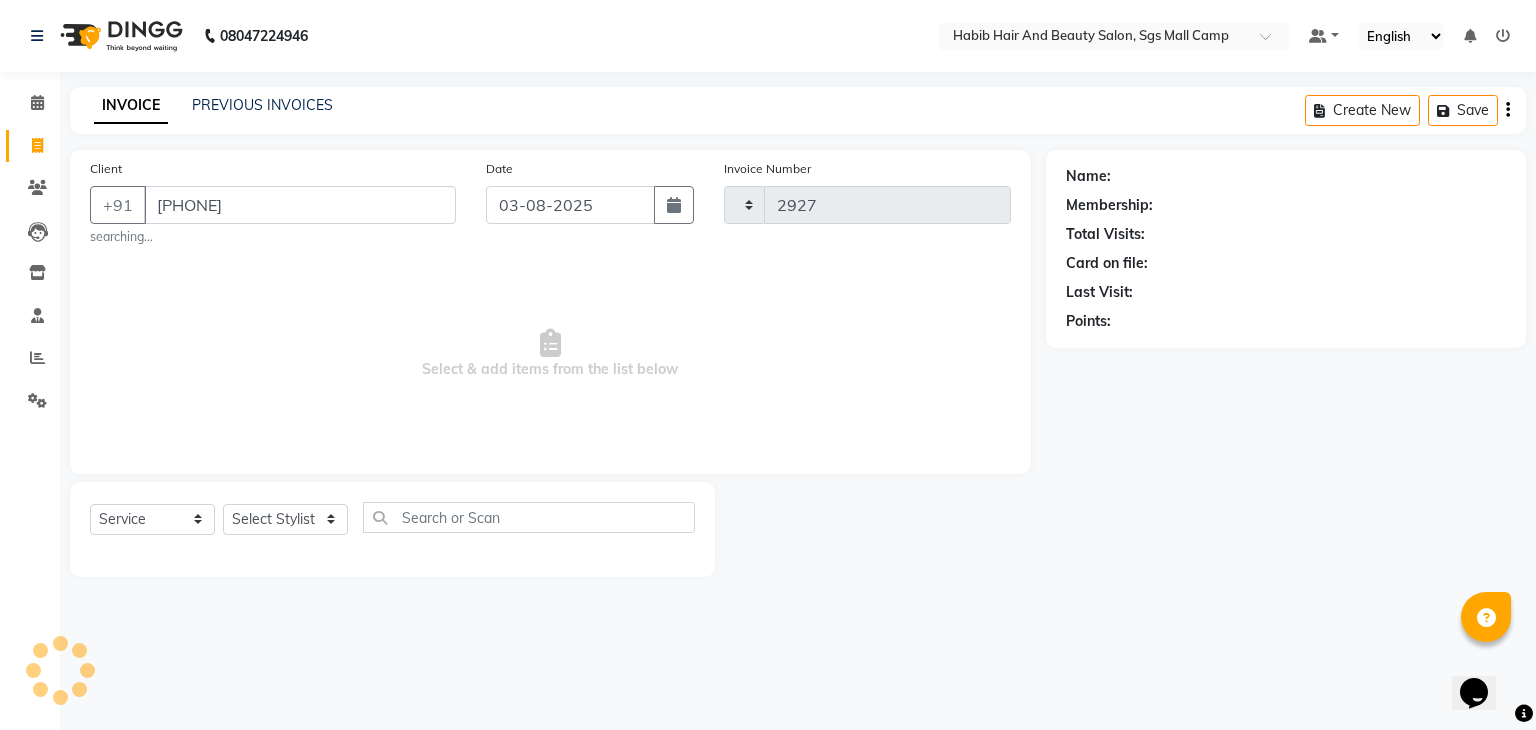select on "8362" 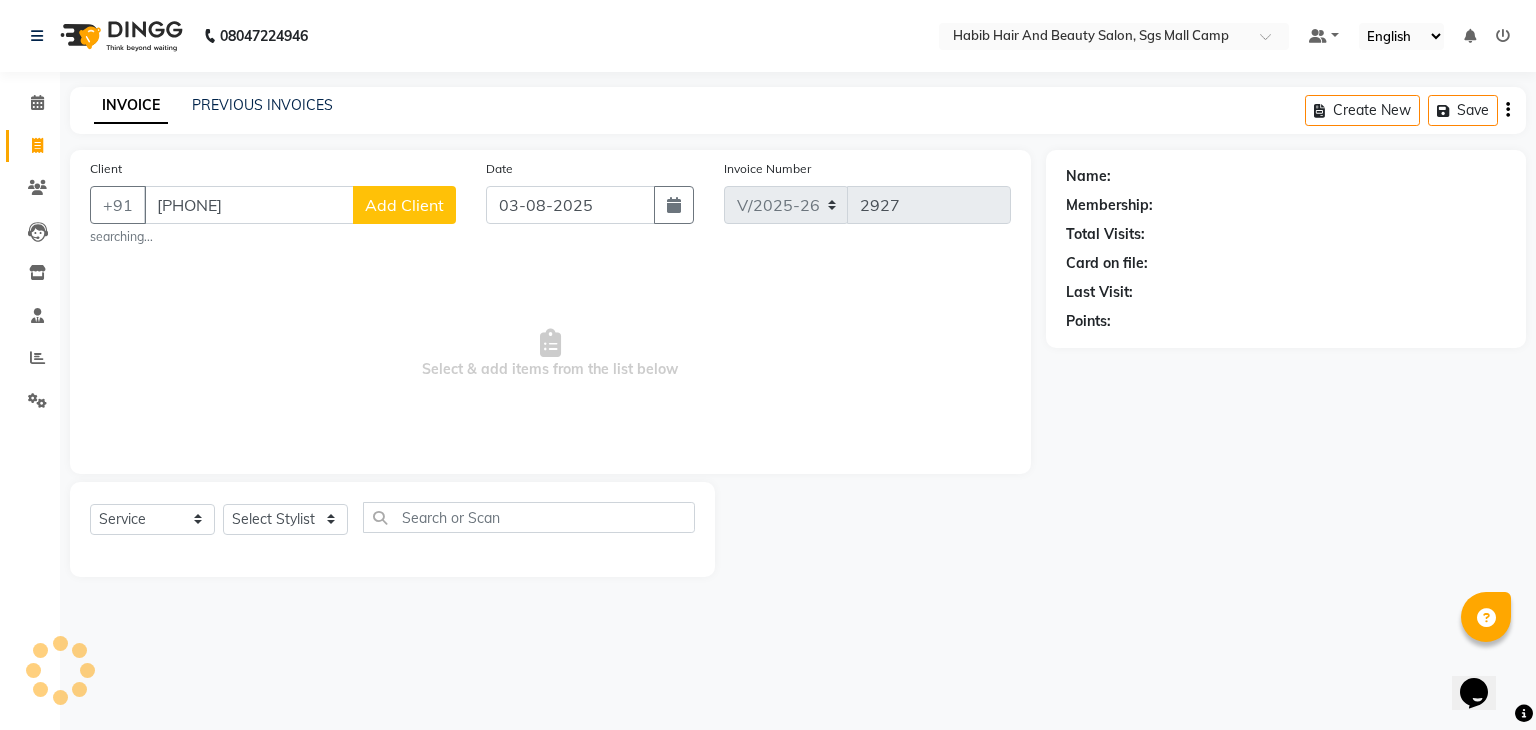 type on "[PHONE]" 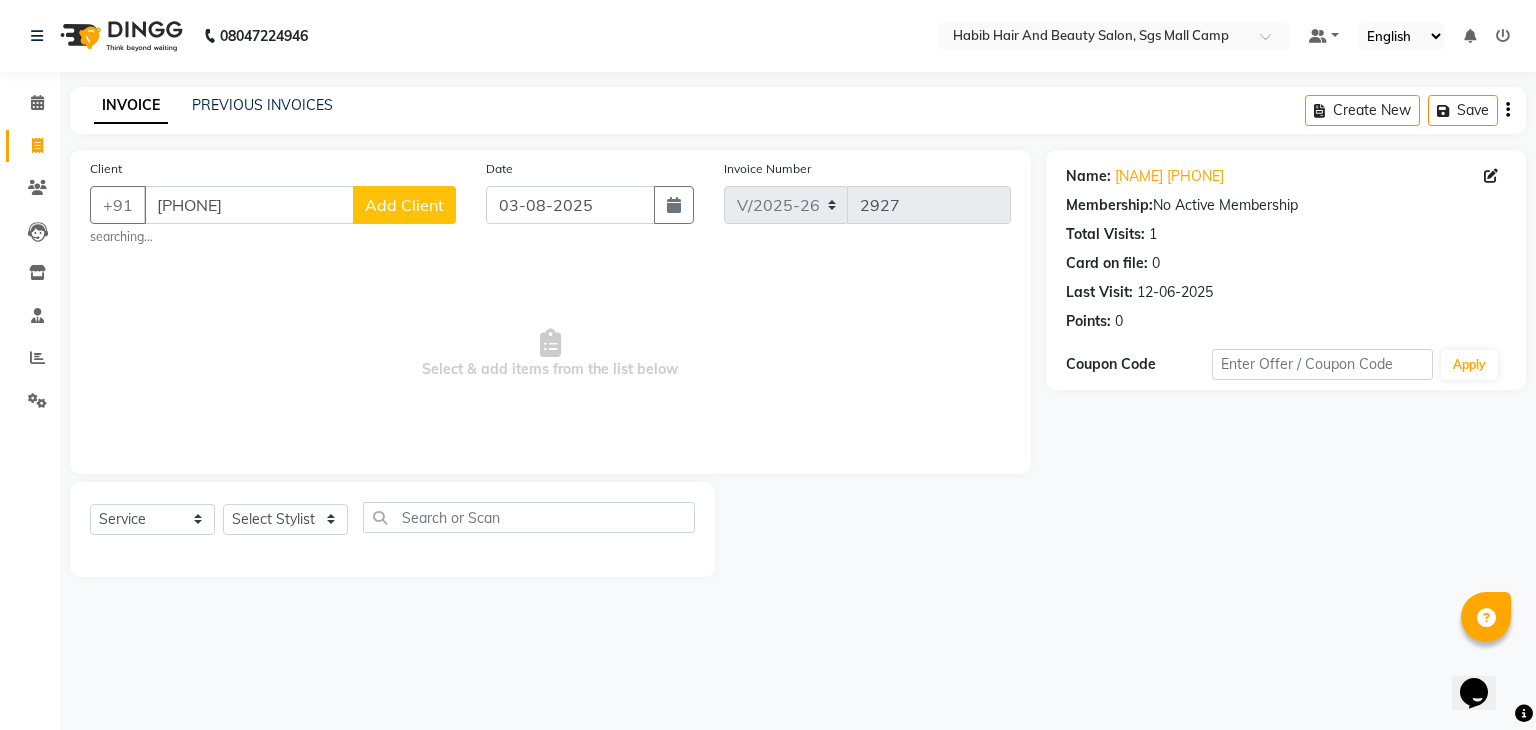click on "Add Client" 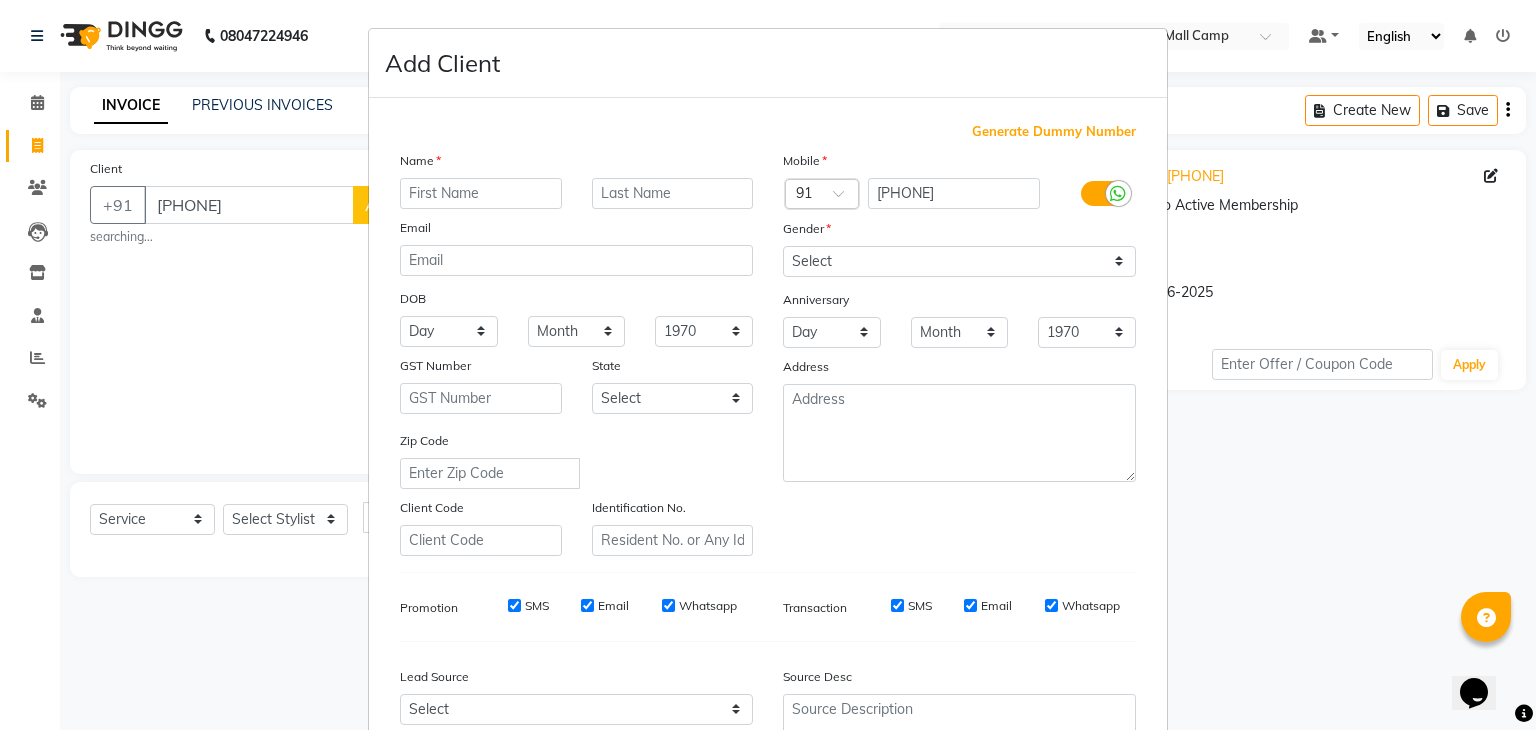 click on "Mobile Country Code × 91 [PHONE] Gender Select Male Female Other Prefer Not To Say Anniversary Day 01 02 03 04 05 06 07 08 09 10 11 12 13 14 15 16 17 18 19 20 21 22 23 24 25 26 27 28 29 30 31 Month January February March April May June July August September October November December 1970 1971 1972 1973 1974 1975 1976 1977 1978 1979 1980 1981 1982 1983 1984 1985 1986 1987 1988 1989 1990 1991 1992 1993 1994 1995 1996 1997 1998 1999 2000 2001 2002 2003 2004 2005 2006 2007 2008 2009 2010 2011 2012 2013 2014 2015 2016 2017 2018 2019 2020 2021 2022 2023 2024 [ADDRESS]" at bounding box center [959, 353] 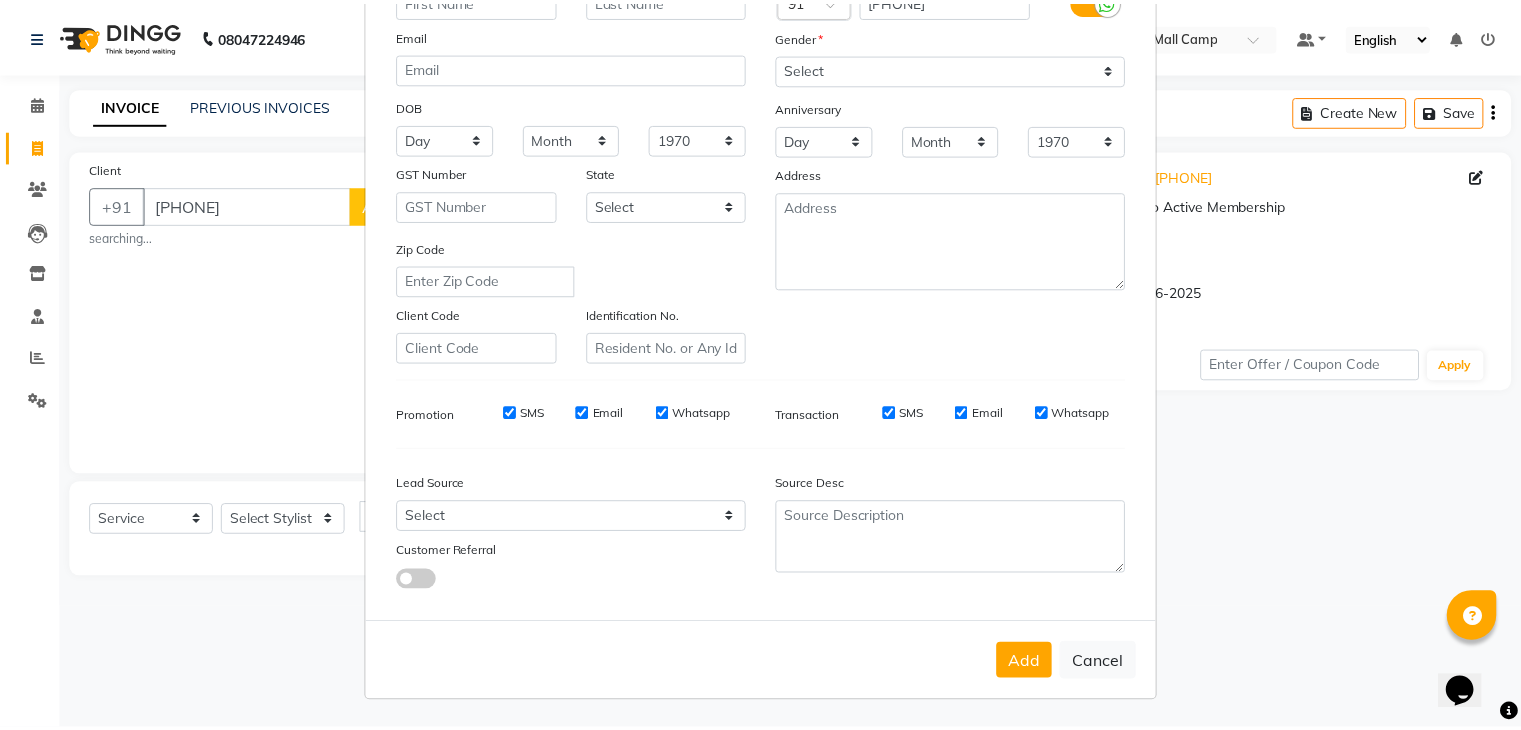 scroll, scrollTop: 203, scrollLeft: 0, axis: vertical 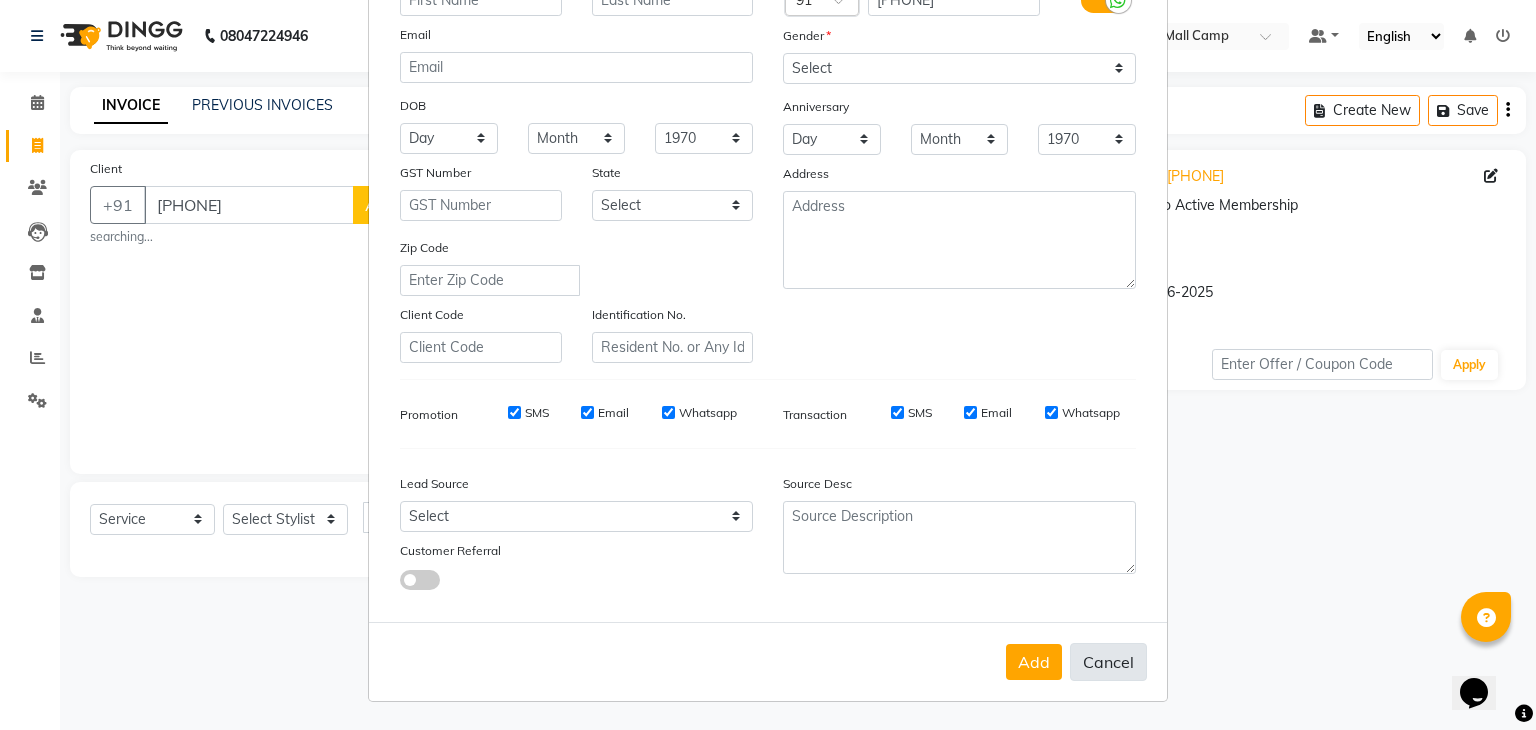 click on "Cancel" at bounding box center (1108, 662) 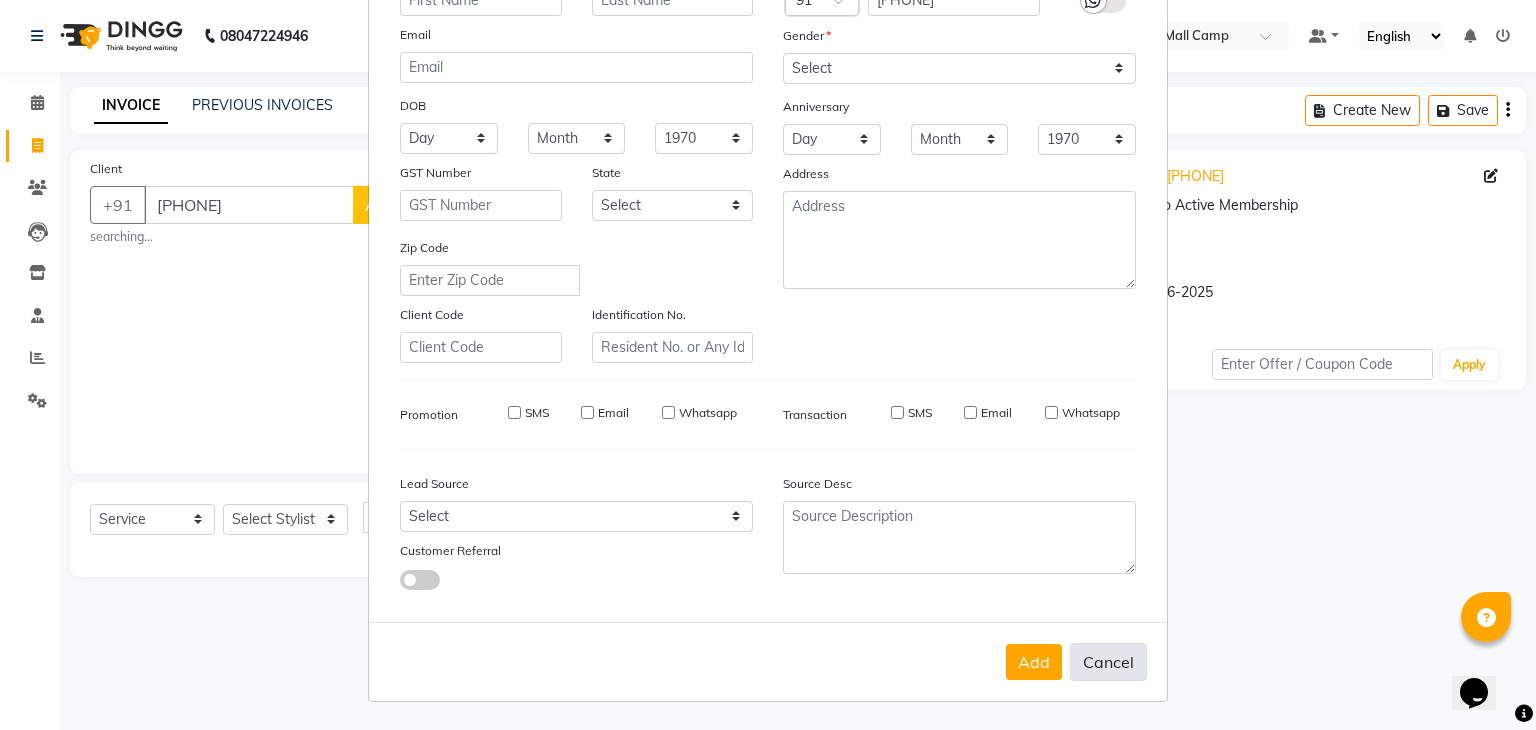 select 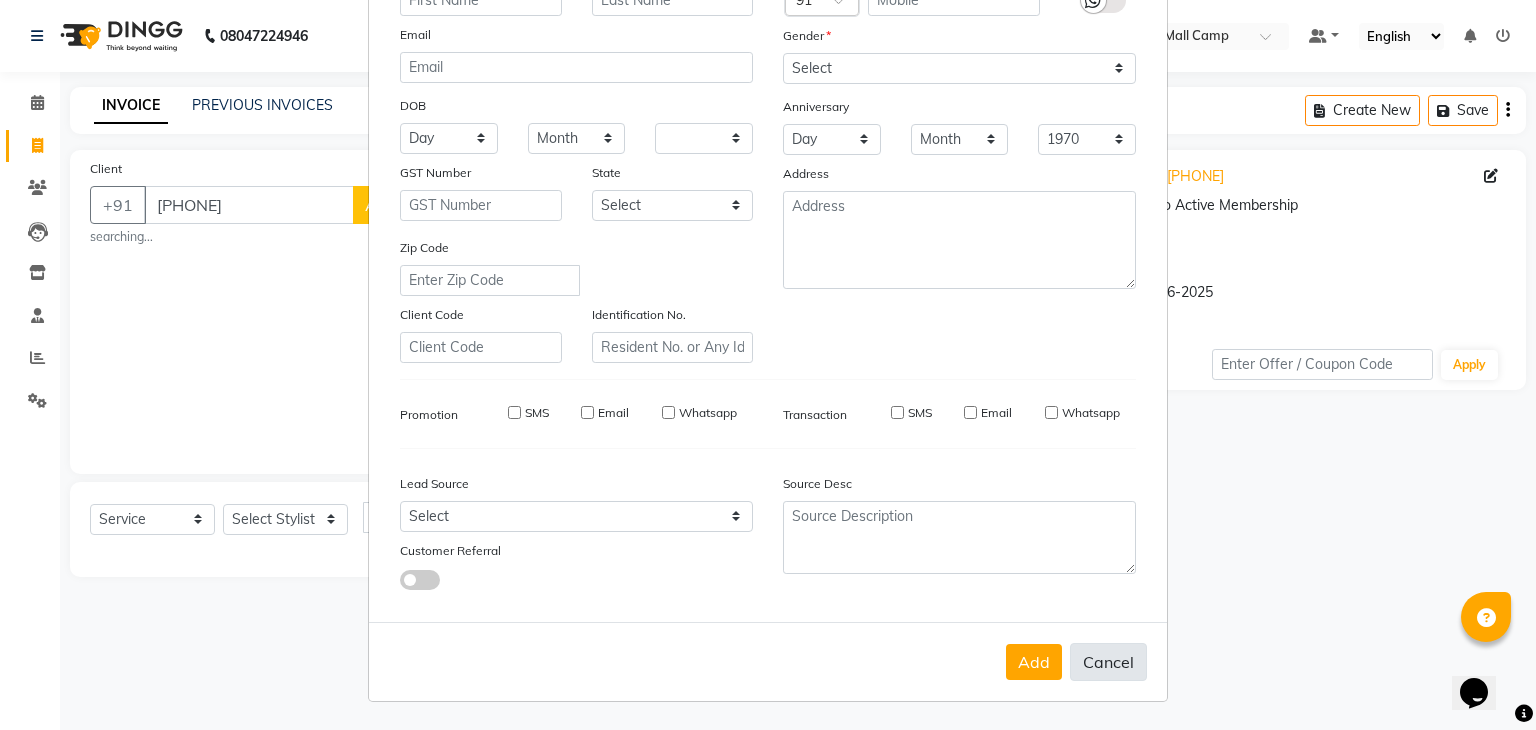 select 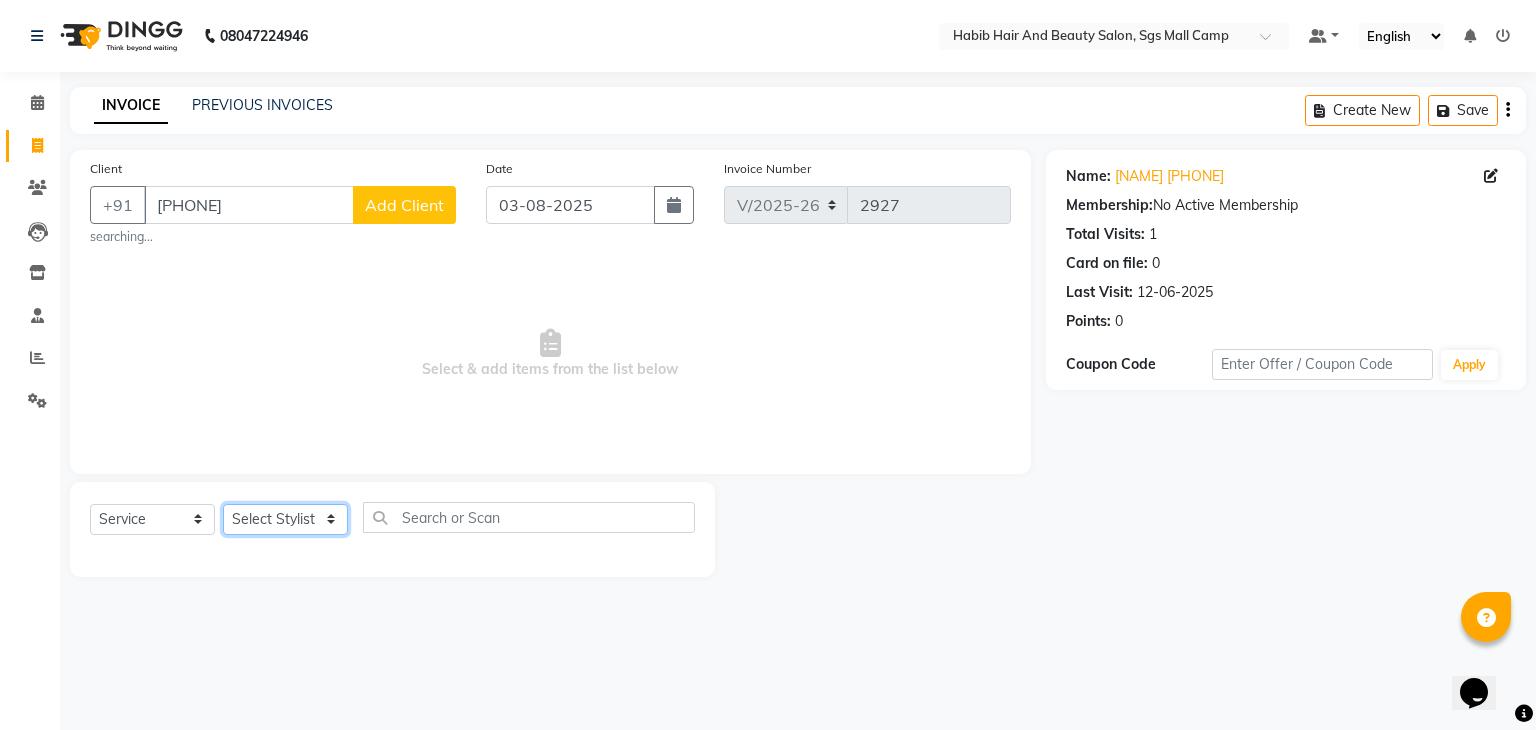 click on "Select Stylist [FIRST] [FIRST]  [FIRST] Manager [FIRST]  [FIRST] [FIRST] [FIRST]  [FIRST] [FIRST]" 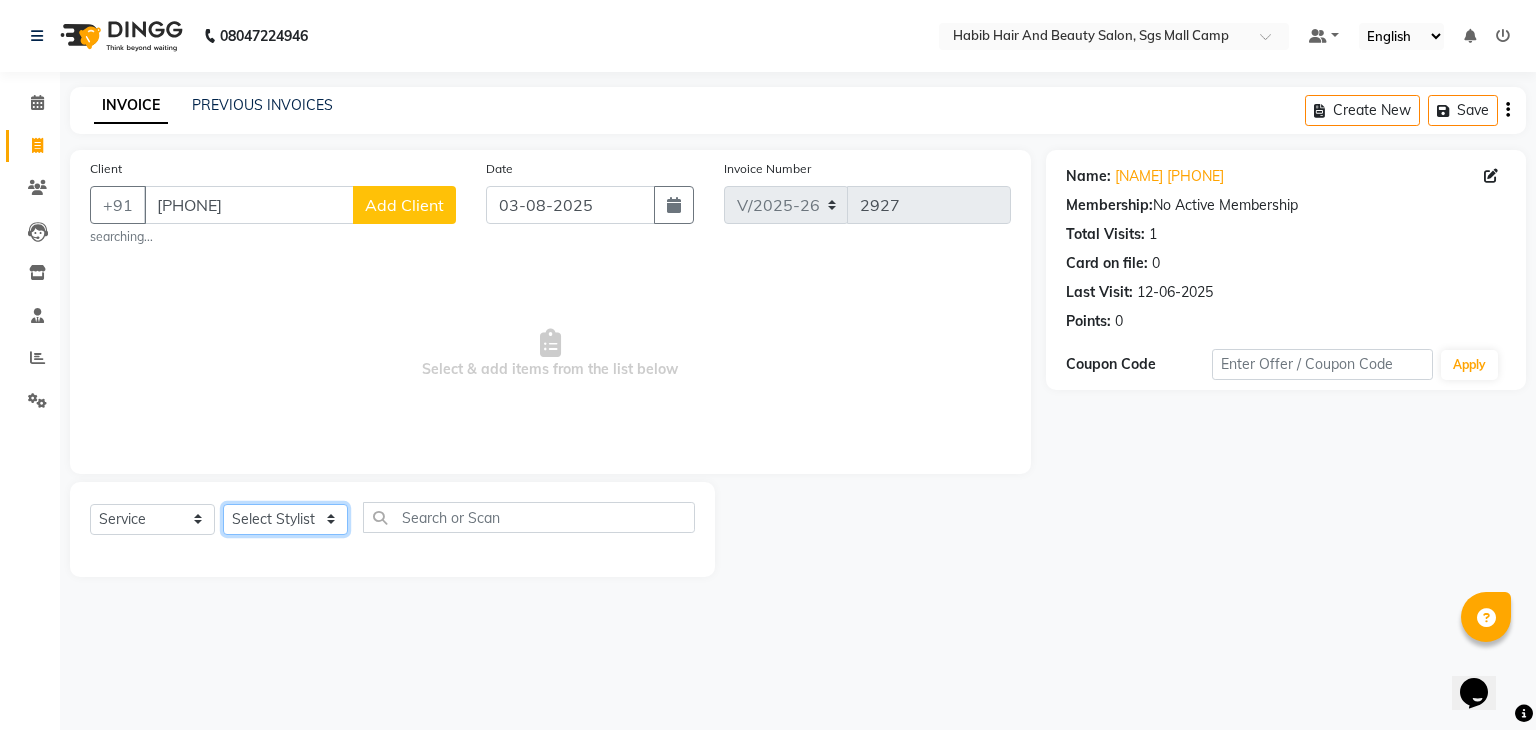 select on "[PHONE]" 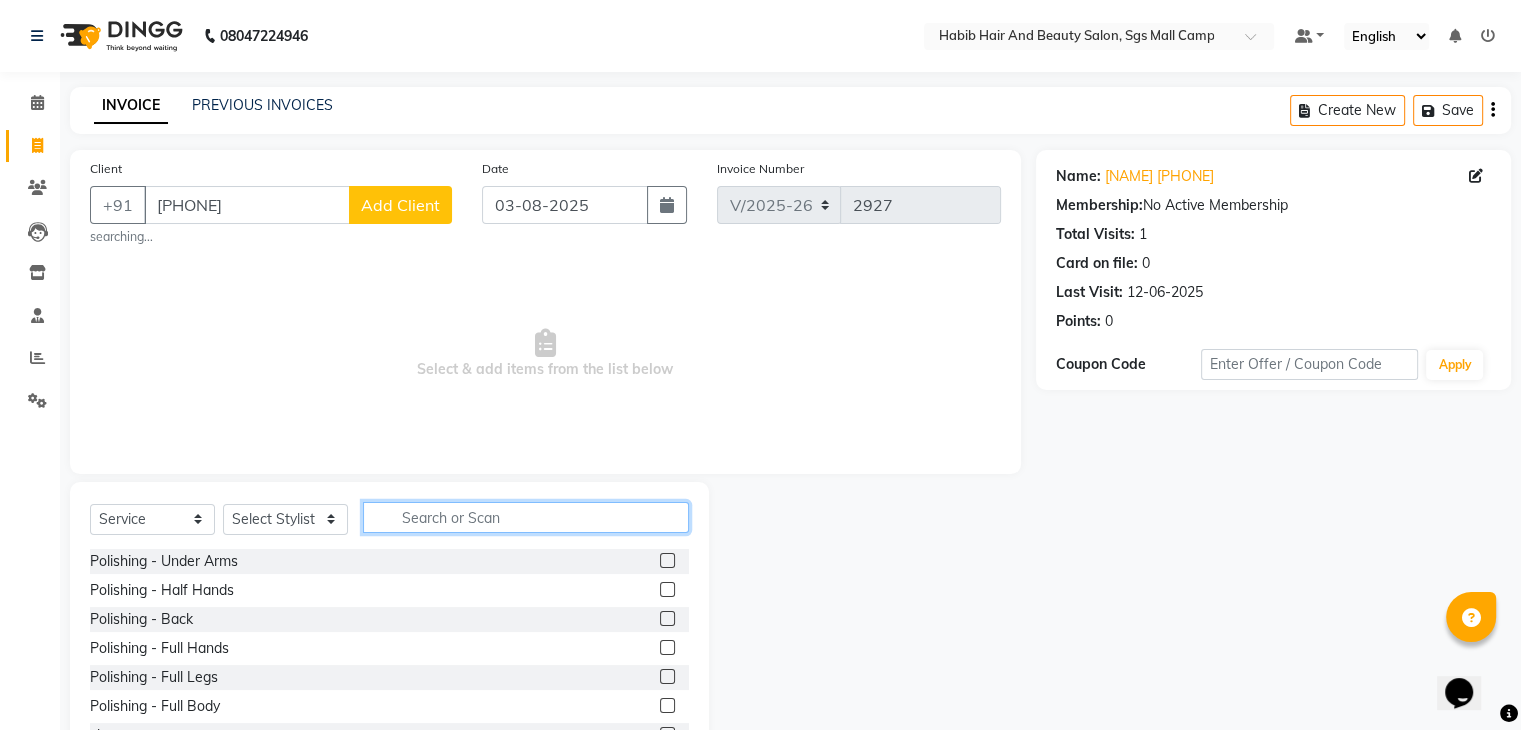 click 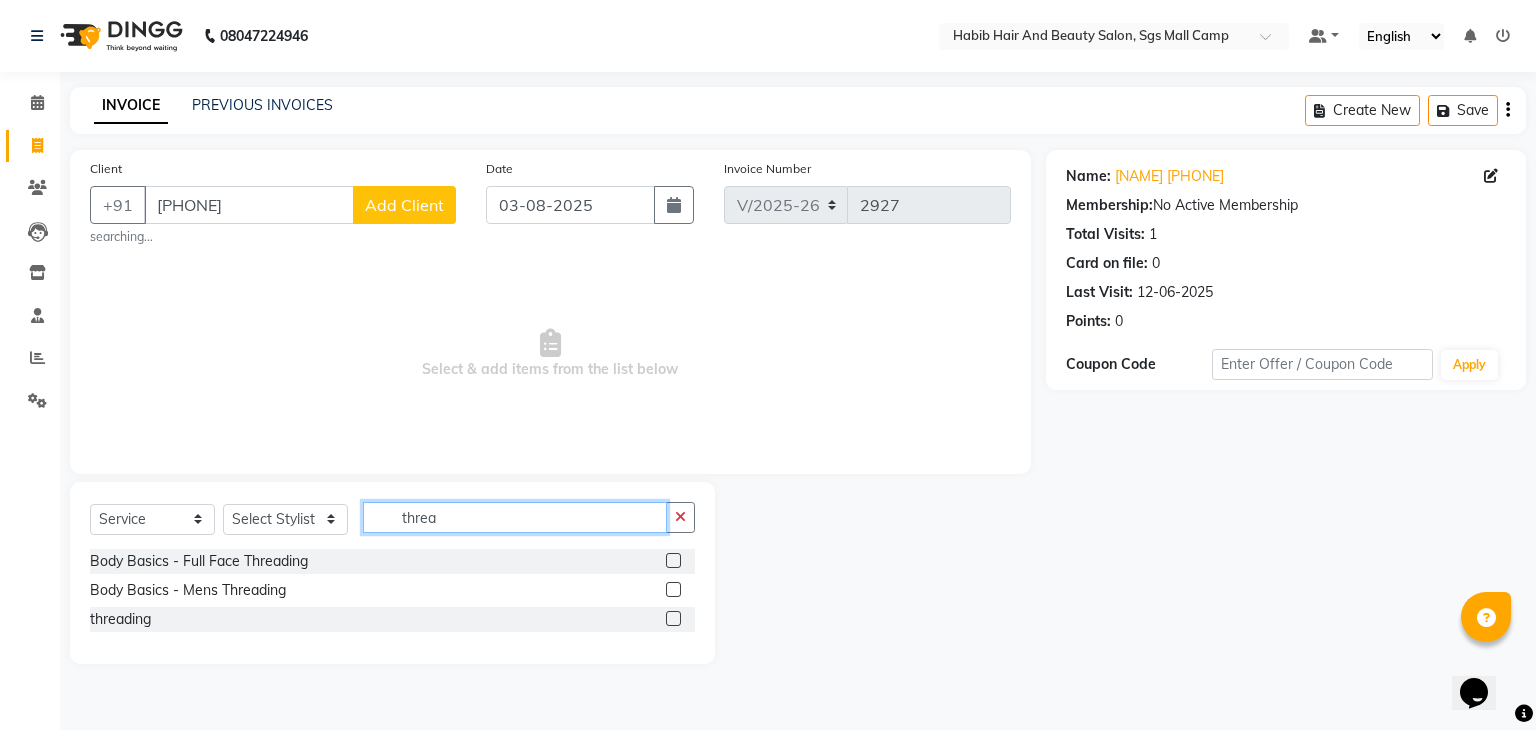 type on "threa" 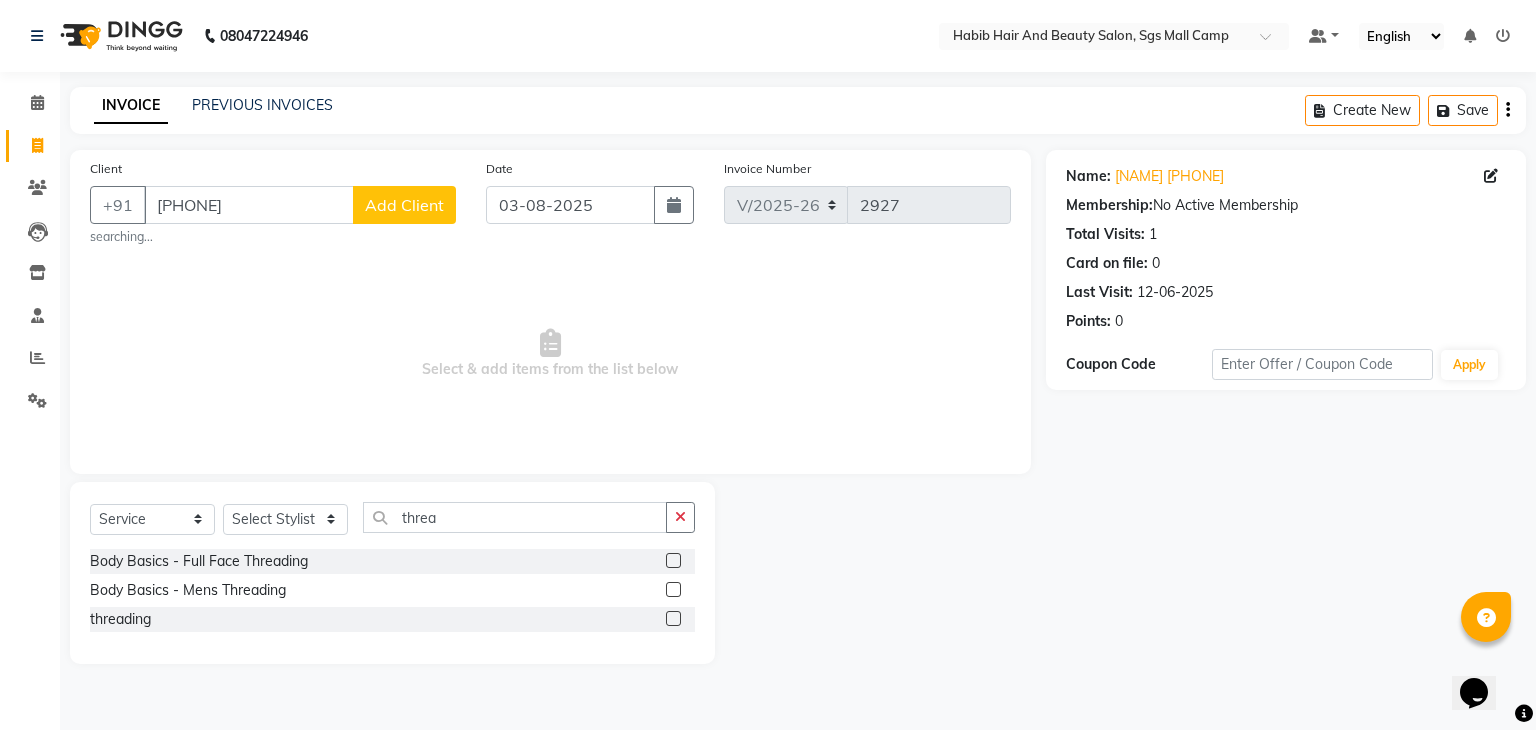 click 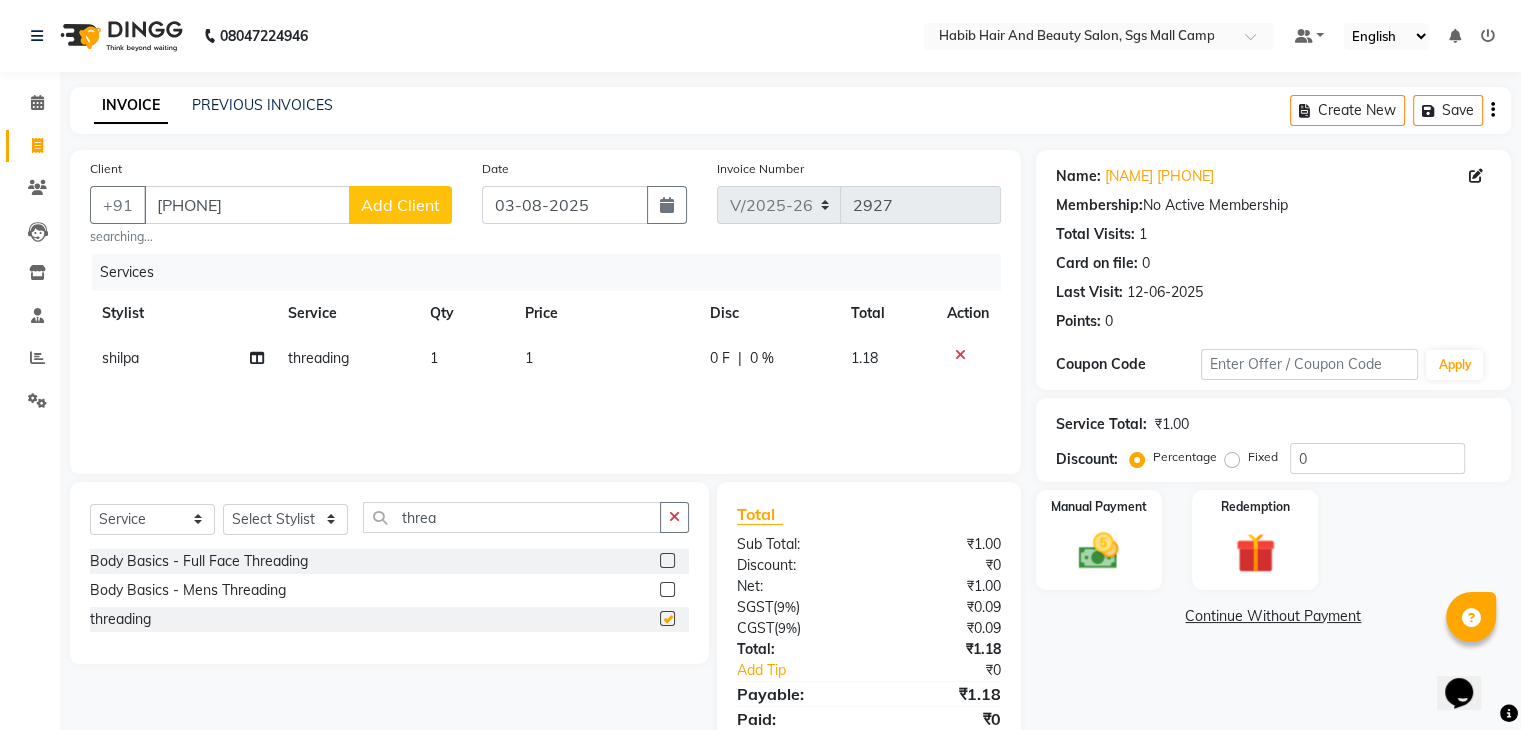 checkbox on "false" 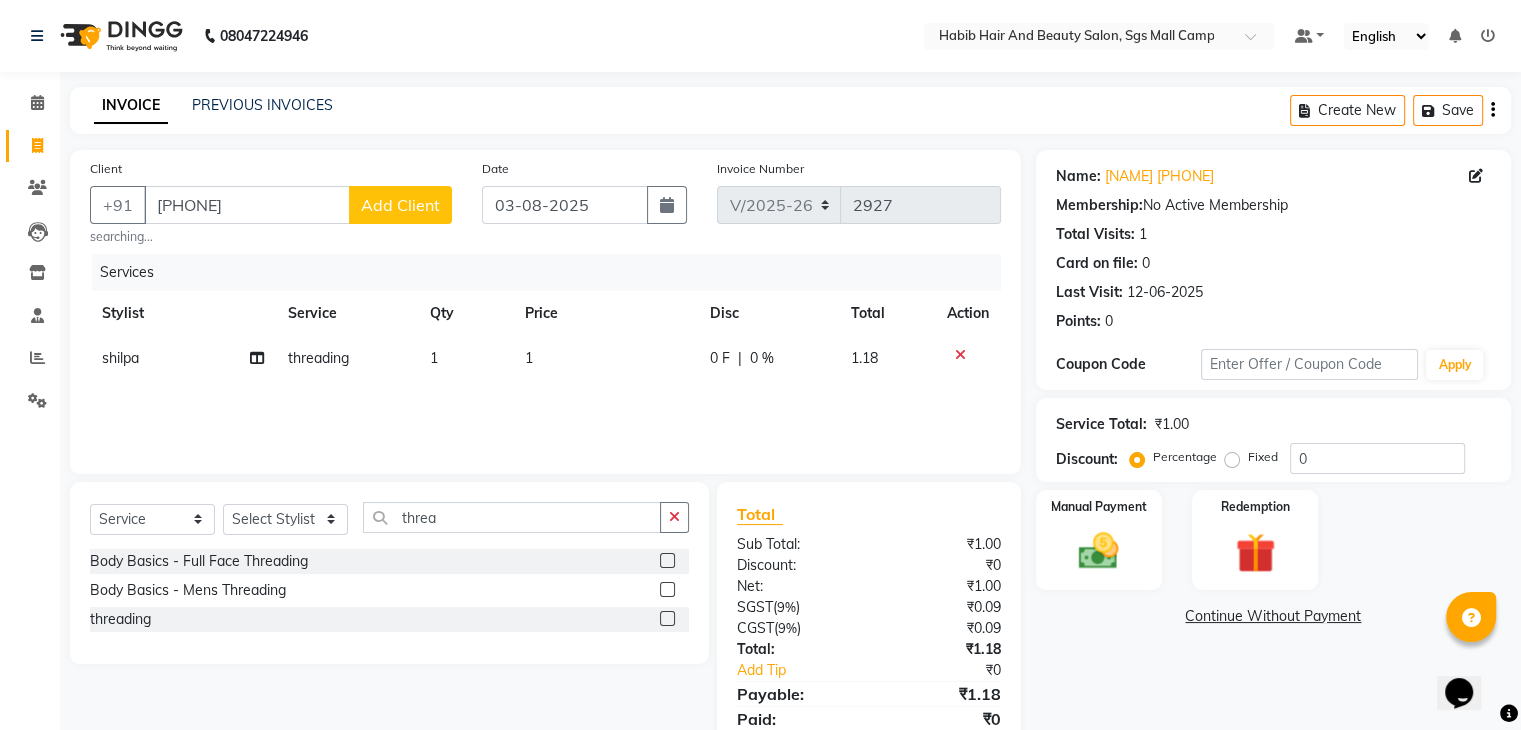 click on "1" 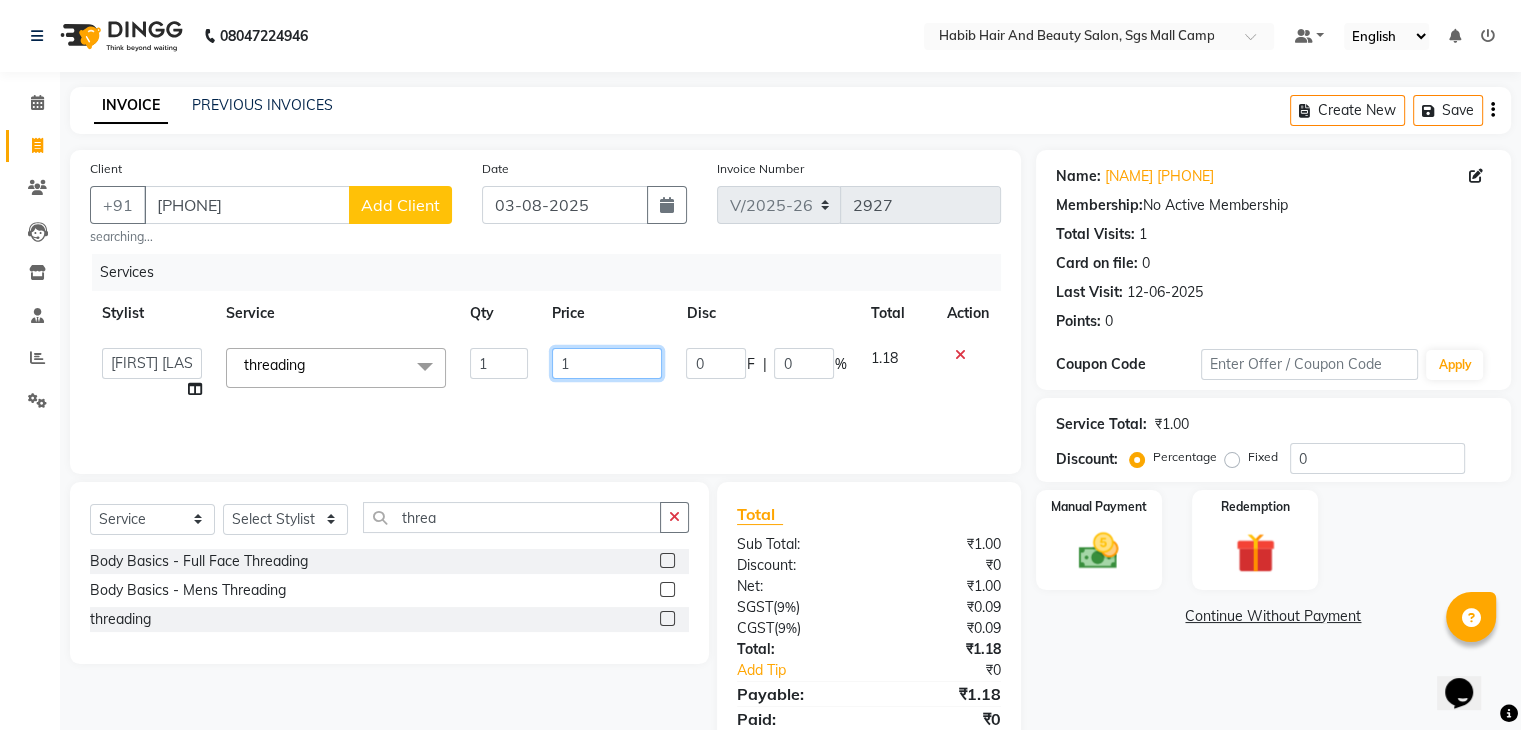 click on "1" 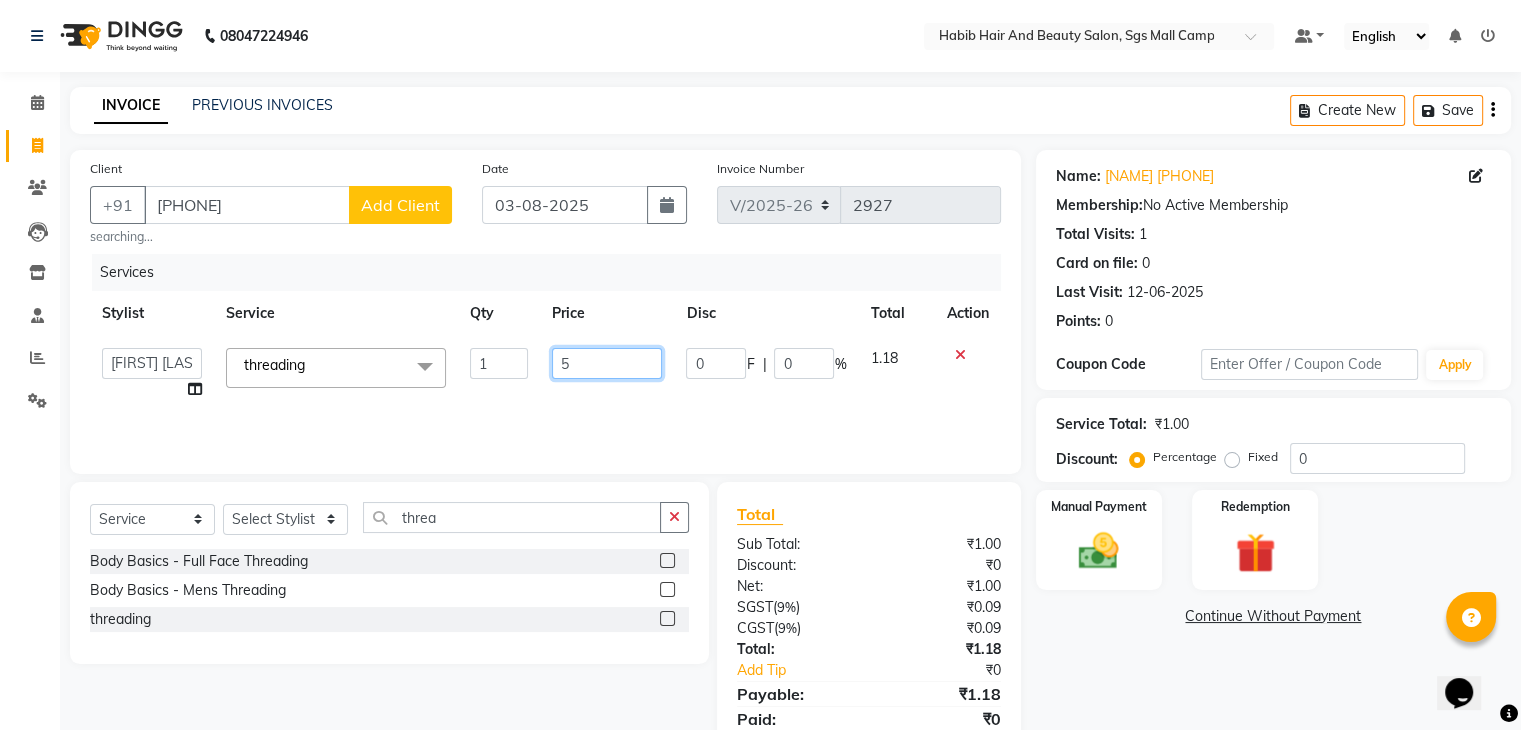 type on "51" 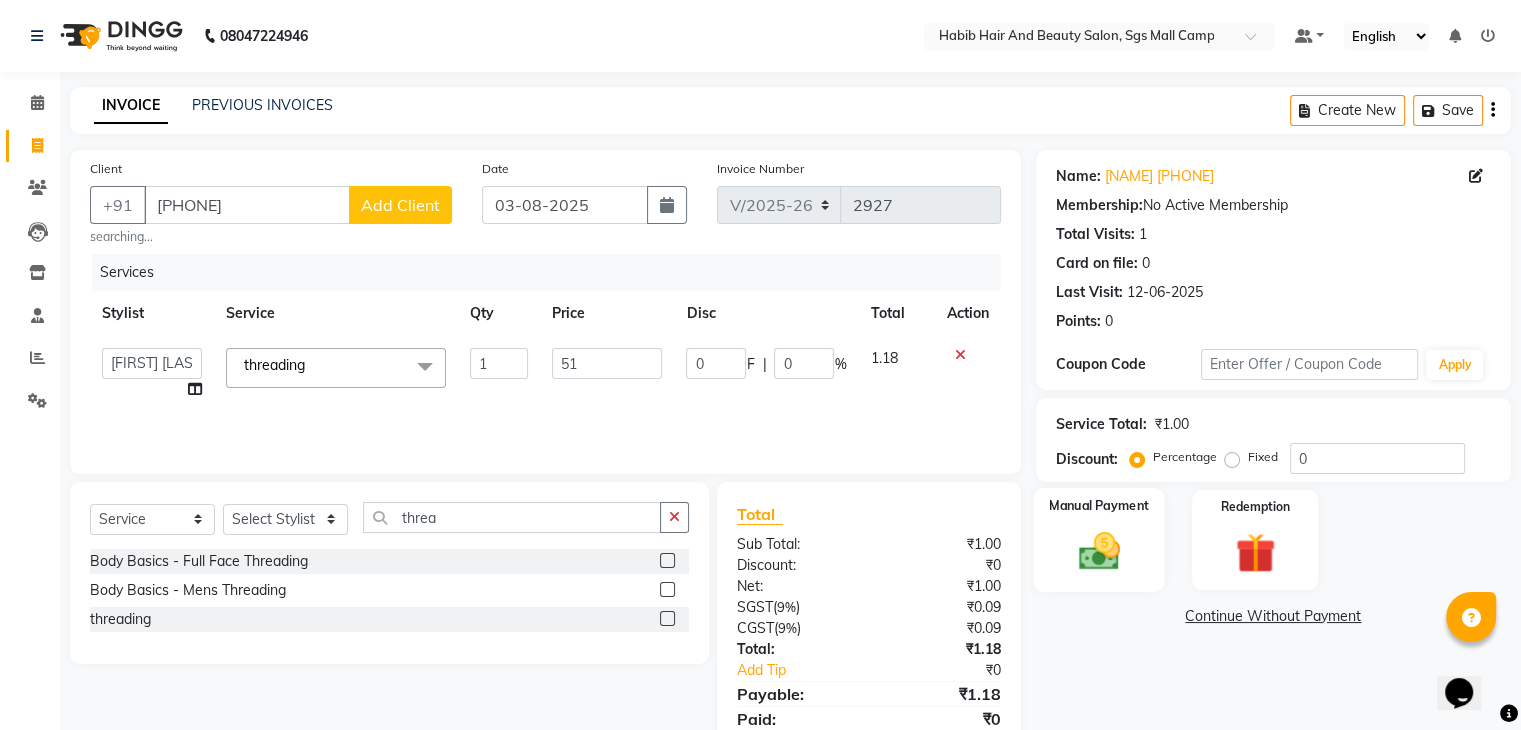 click on "Manual Payment" 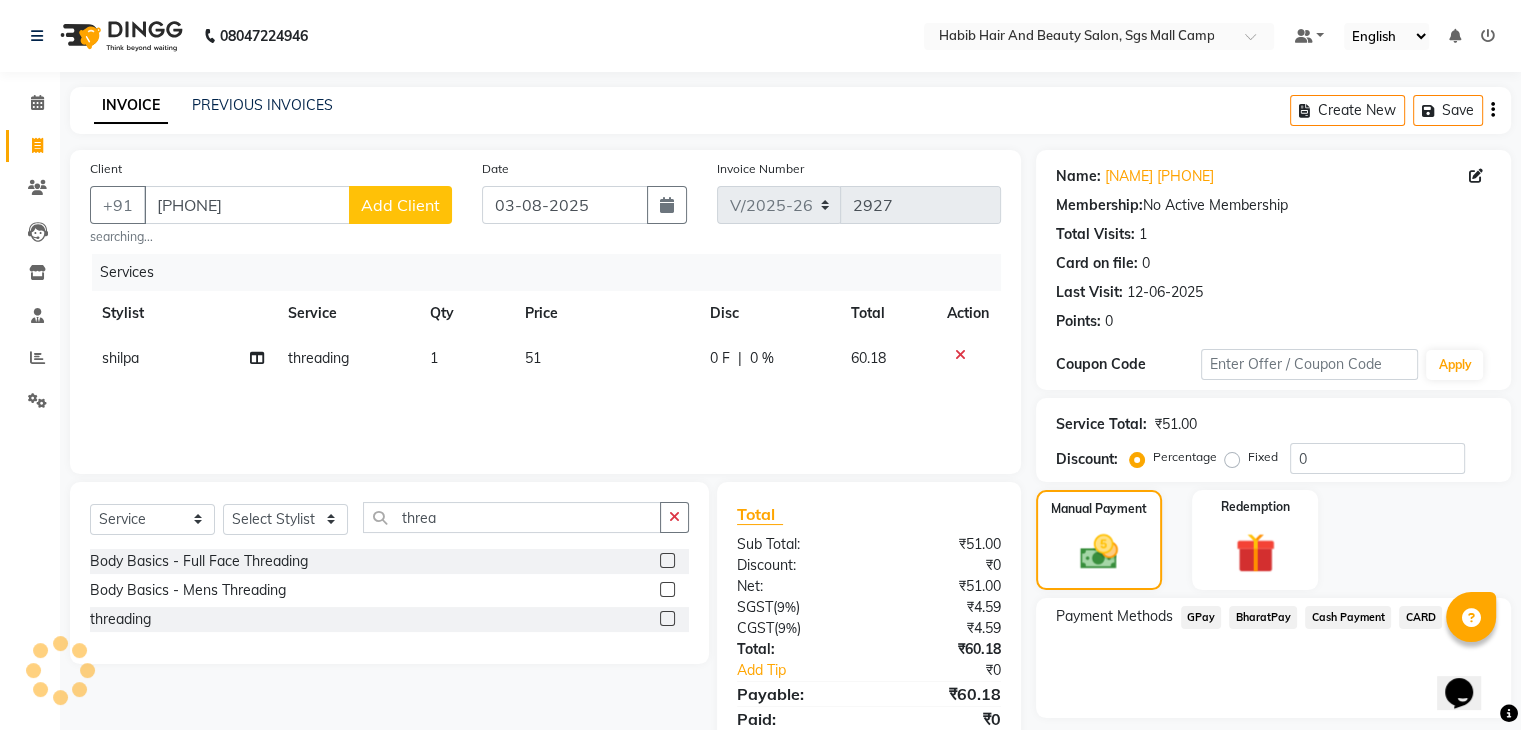 click on "BharatPay" 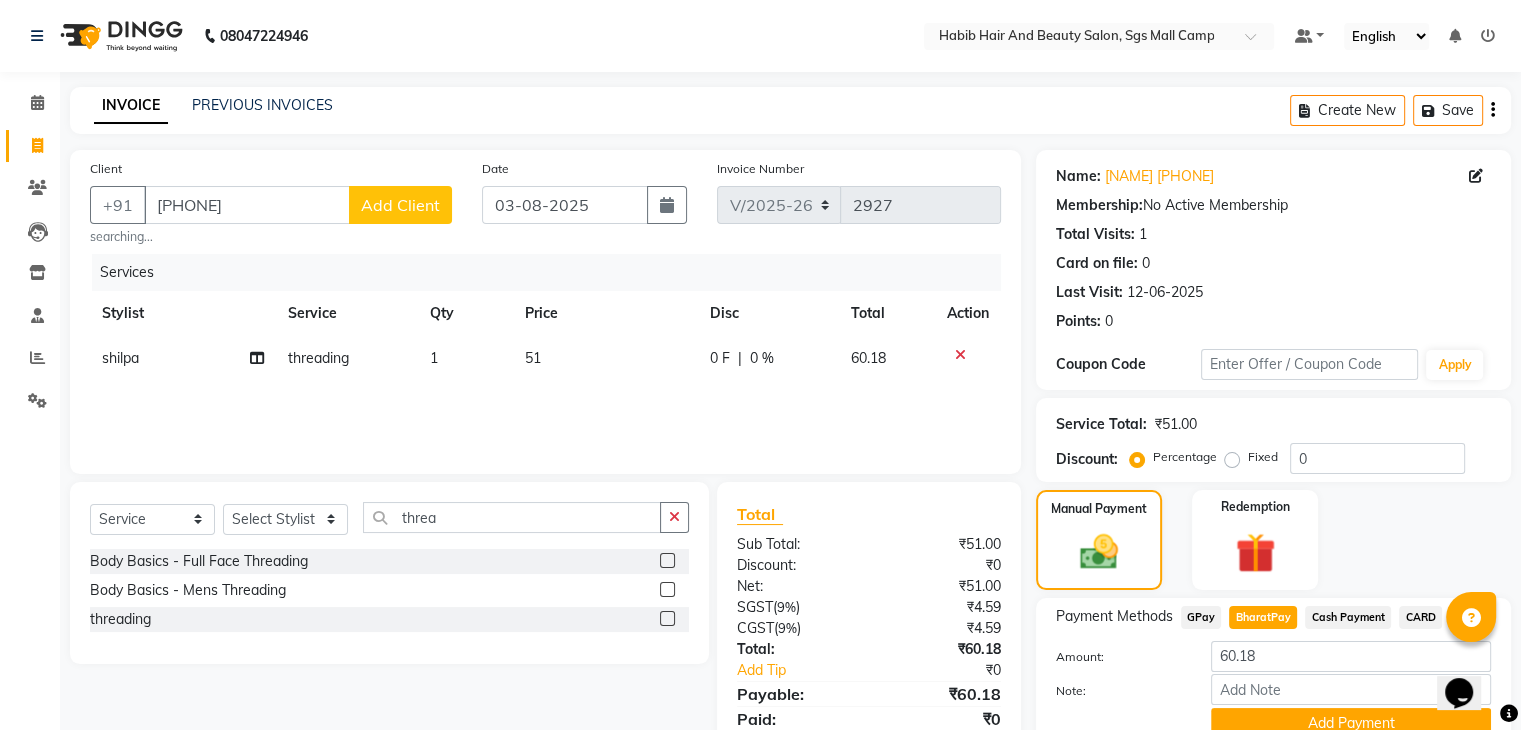 scroll, scrollTop: 89, scrollLeft: 0, axis: vertical 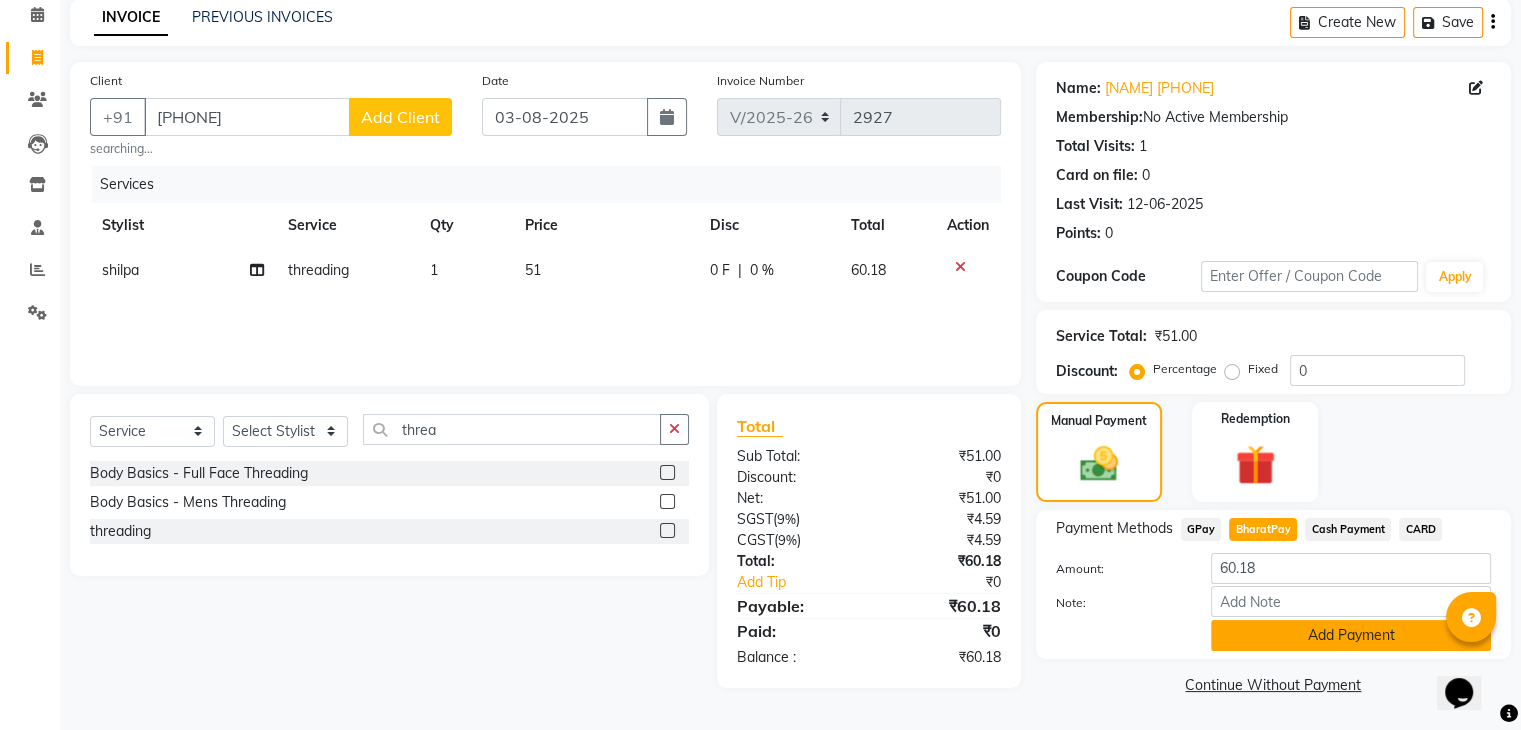 click on "Add Payment" 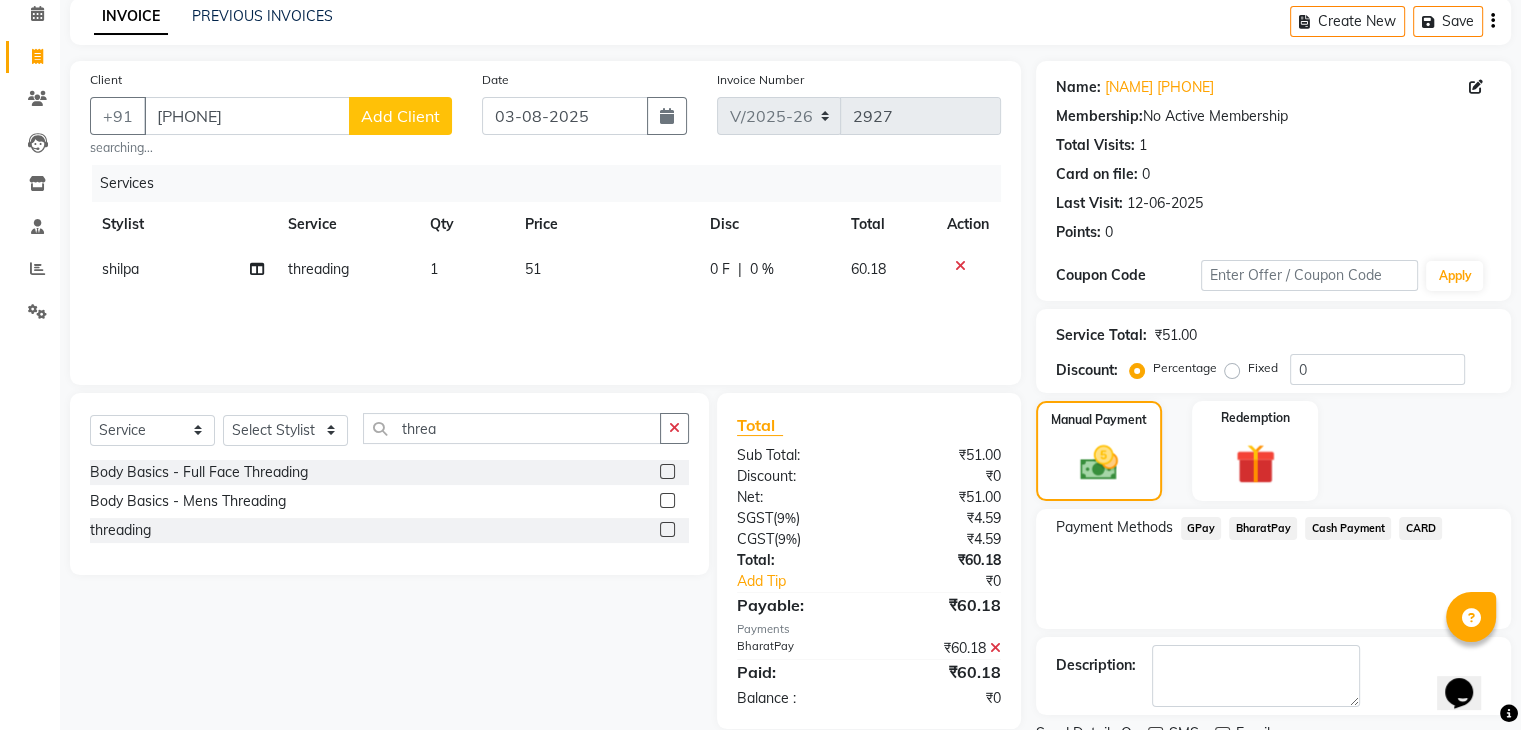 scroll, scrollTop: 171, scrollLeft: 0, axis: vertical 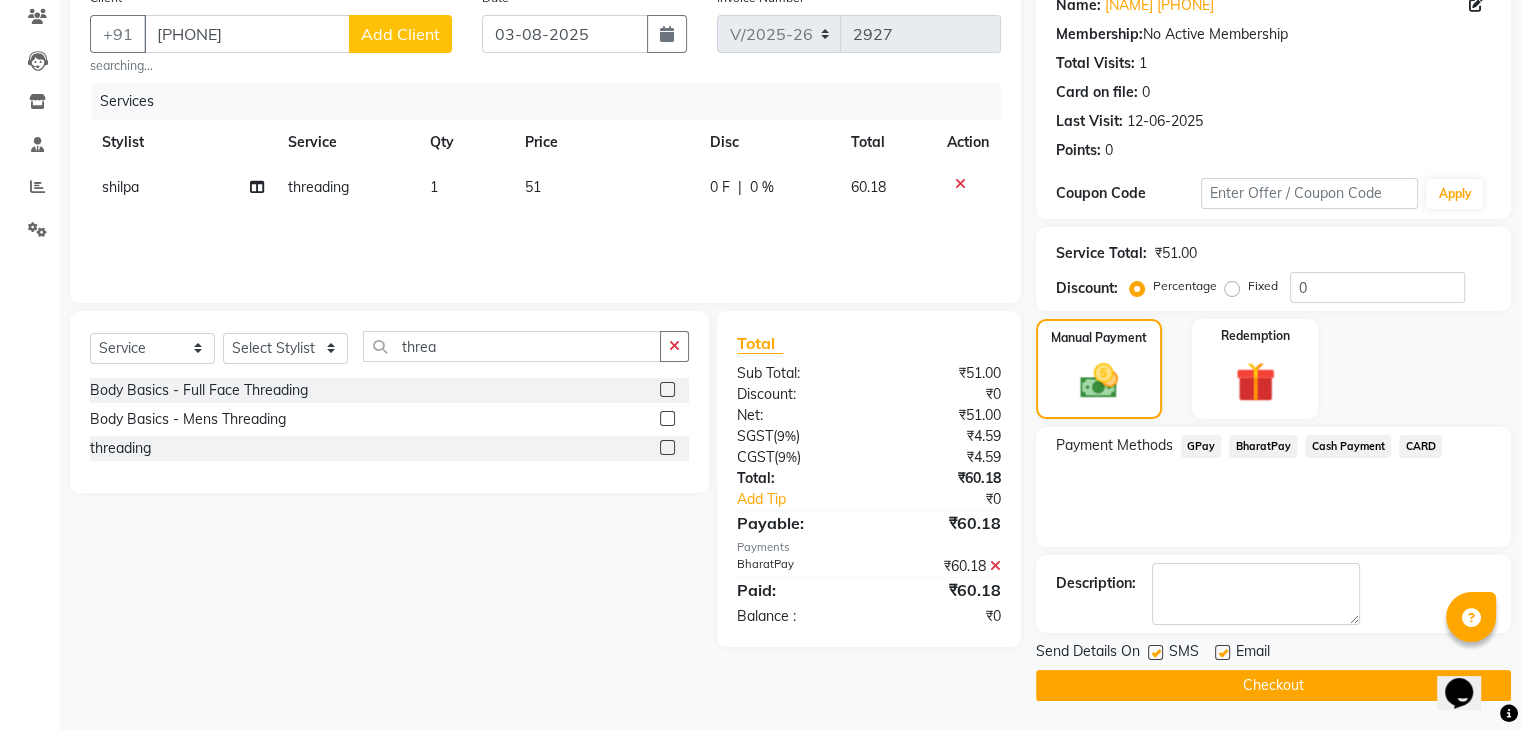 click on "Checkout" 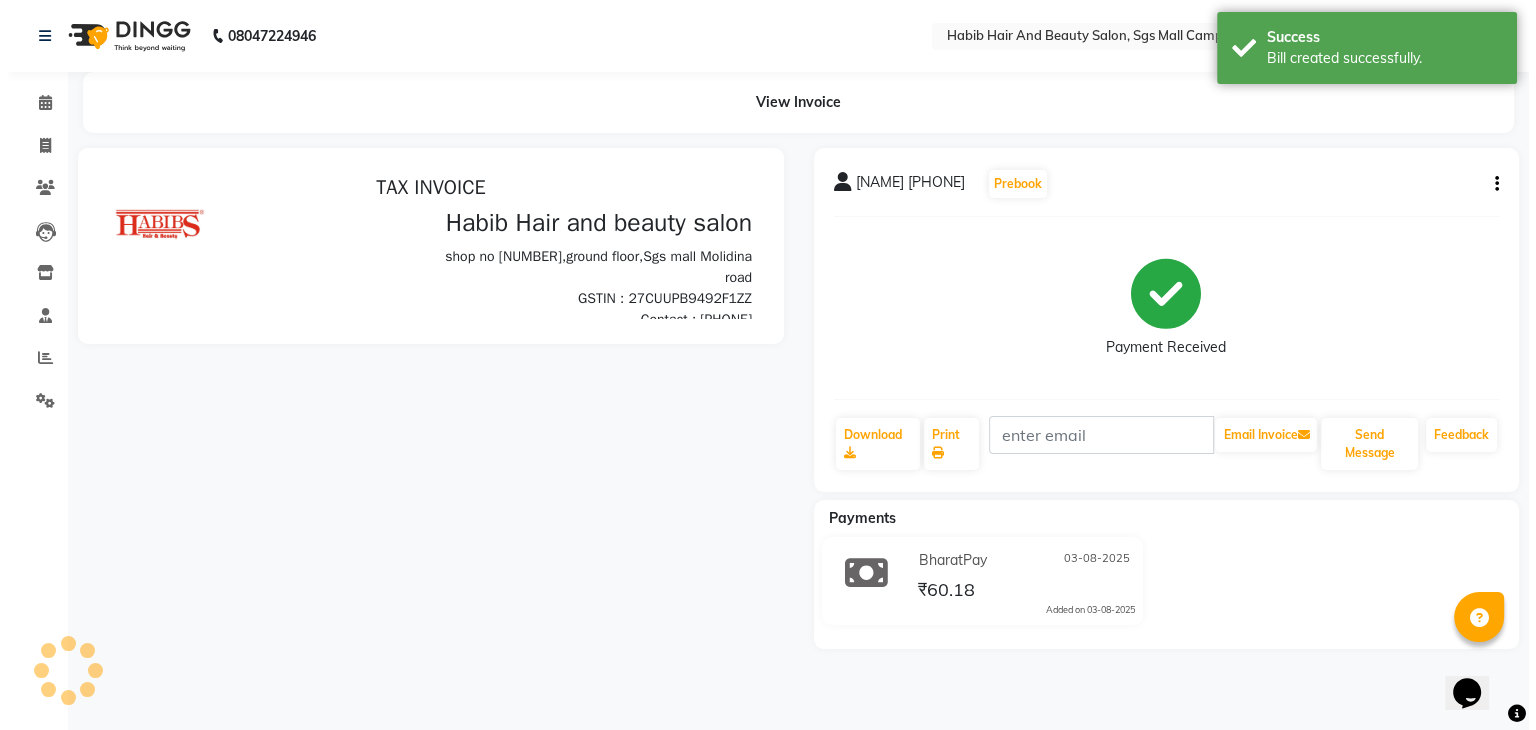 scroll, scrollTop: 0, scrollLeft: 0, axis: both 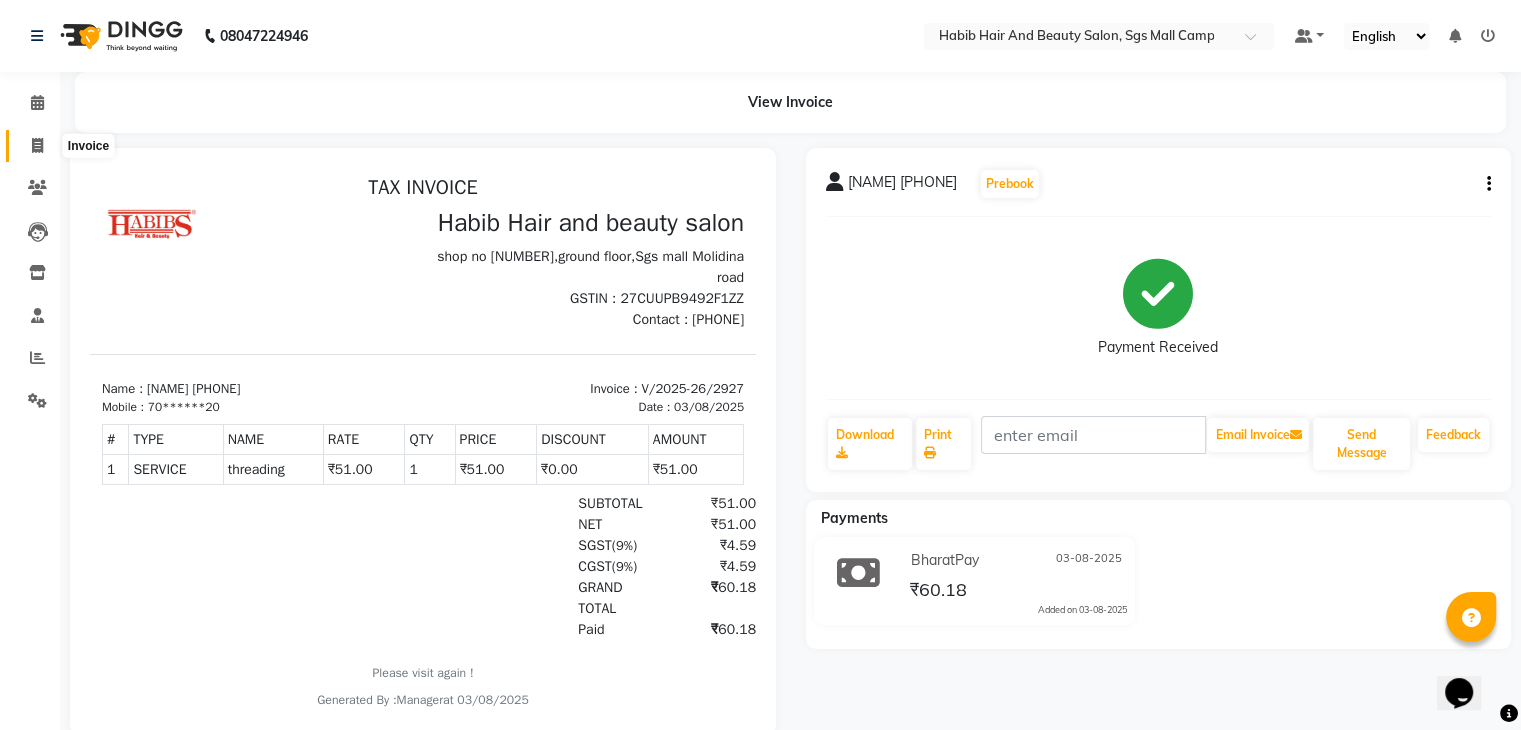 click 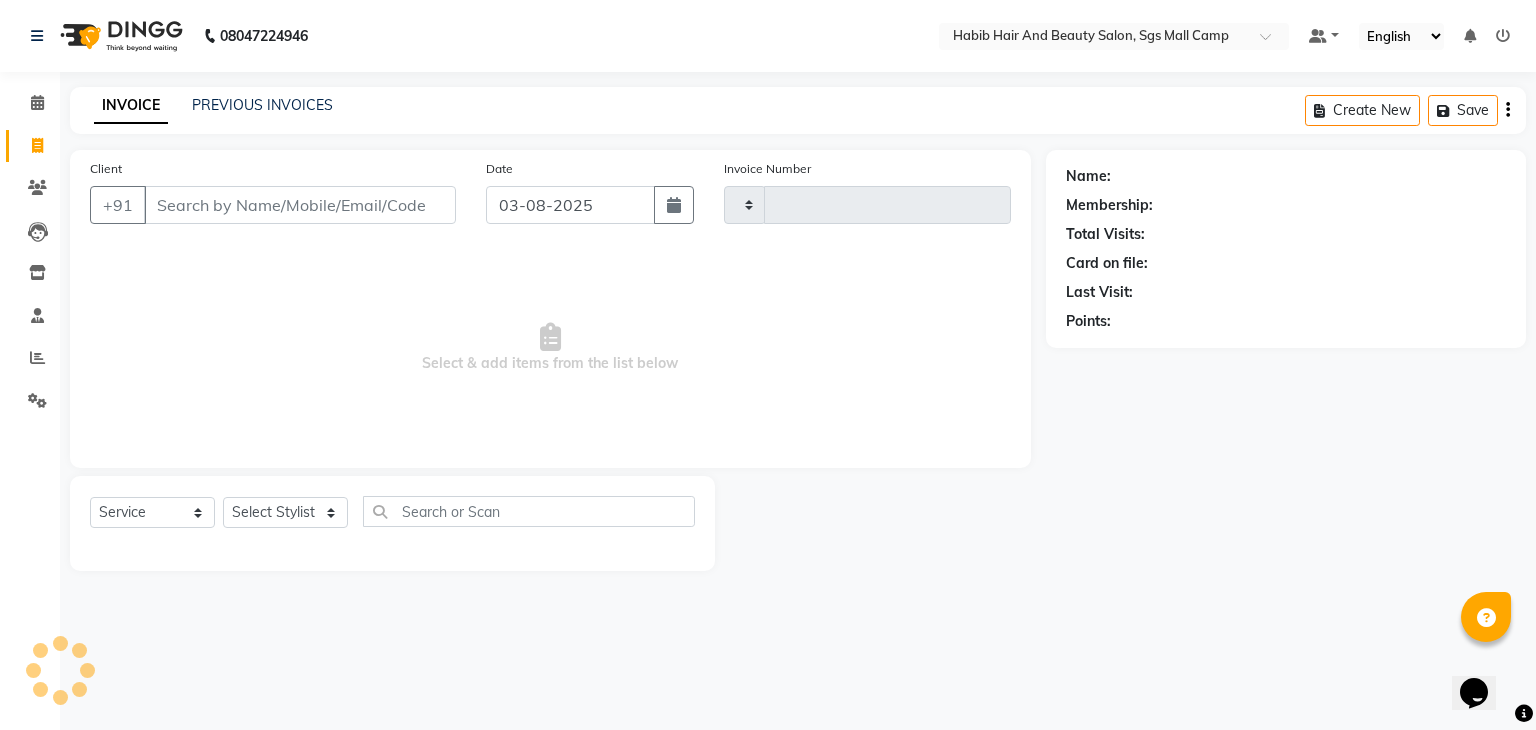 type on "2928" 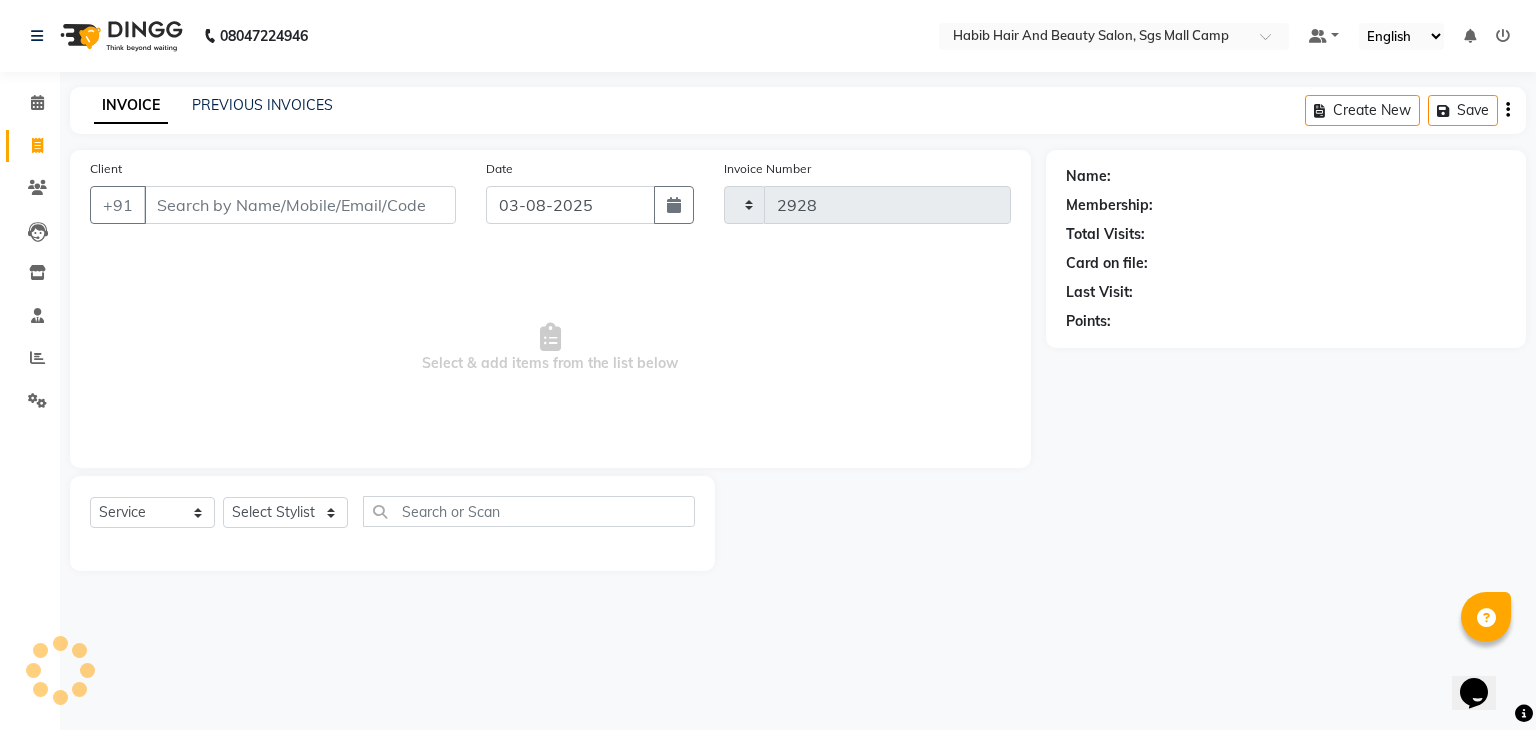 select on "8362" 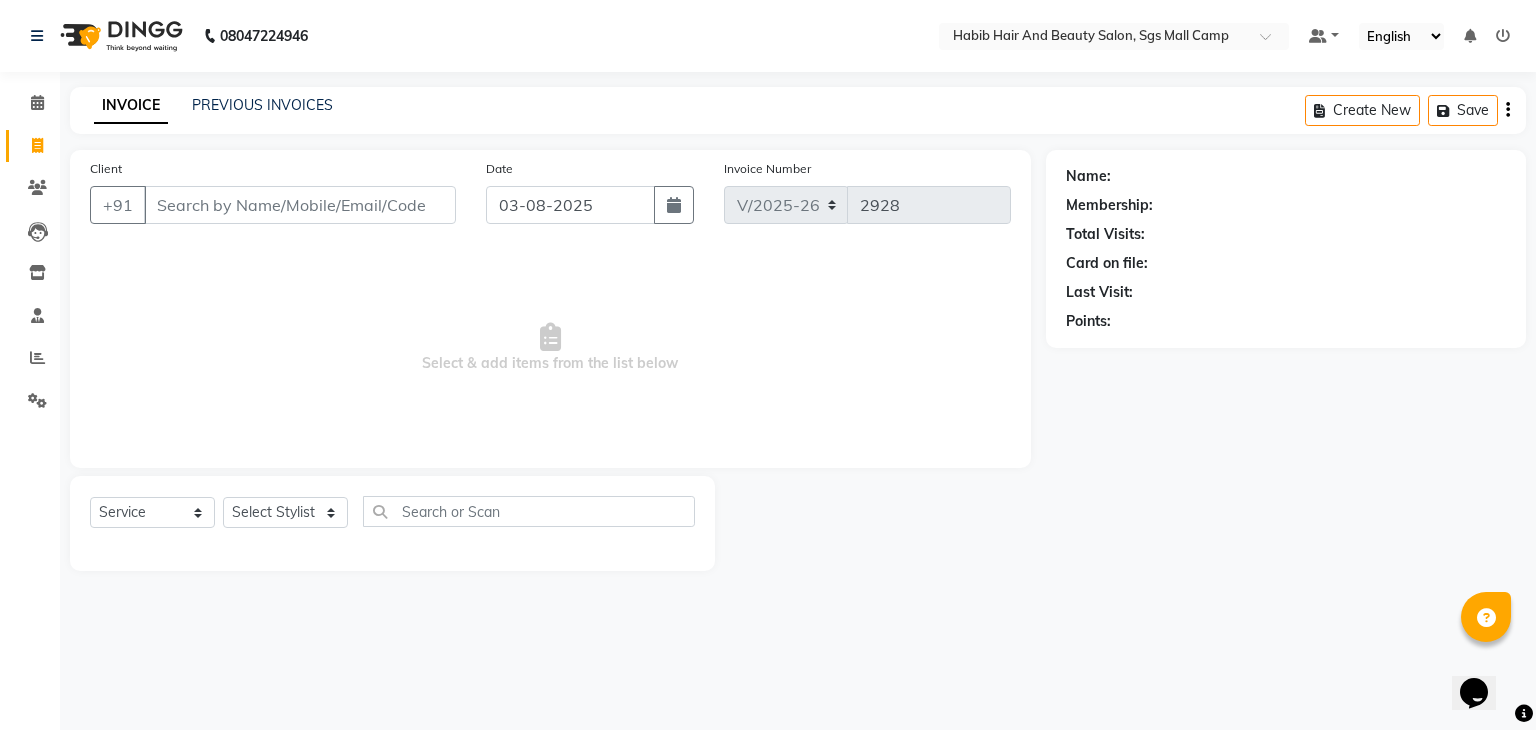 click on "Client" at bounding box center [300, 205] 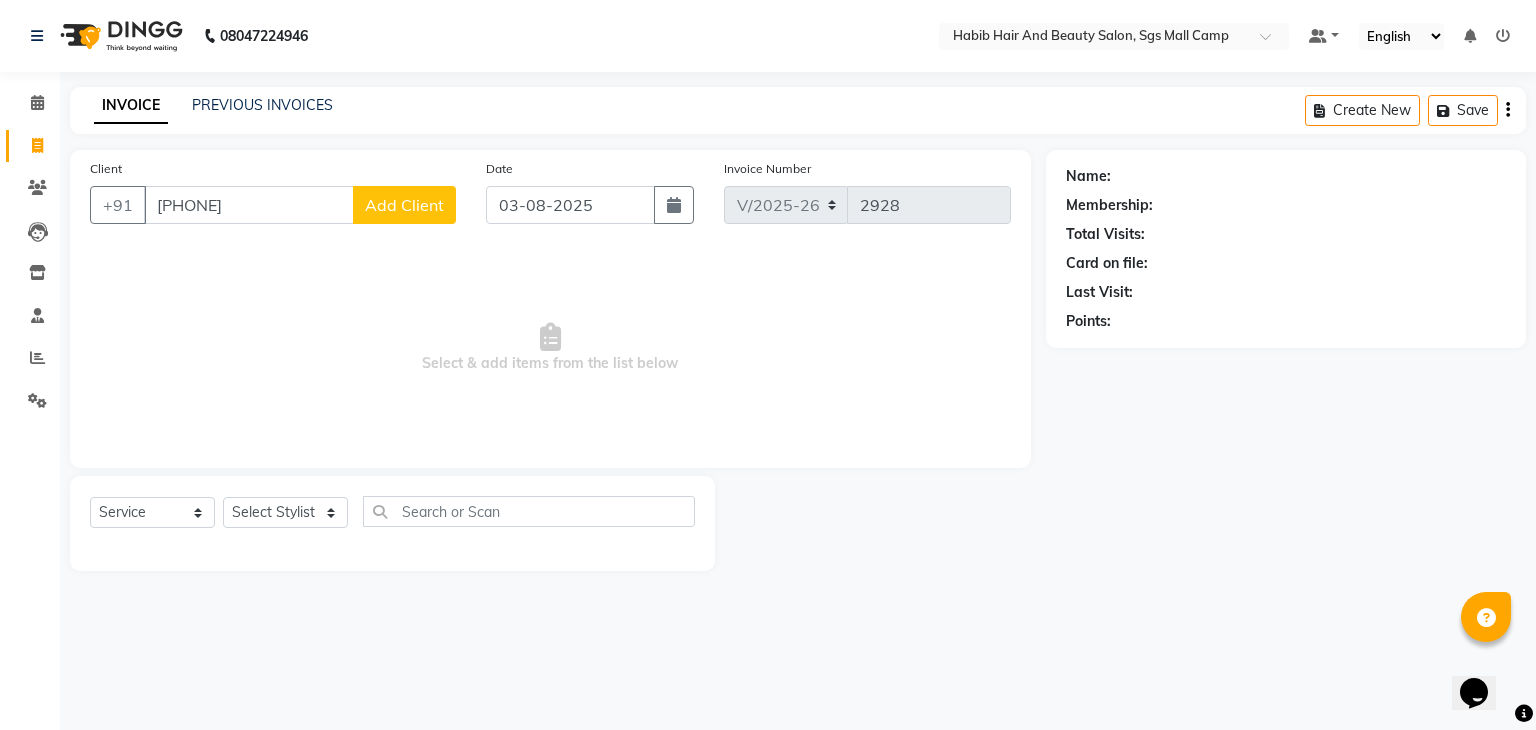 type on "[PHONE]" 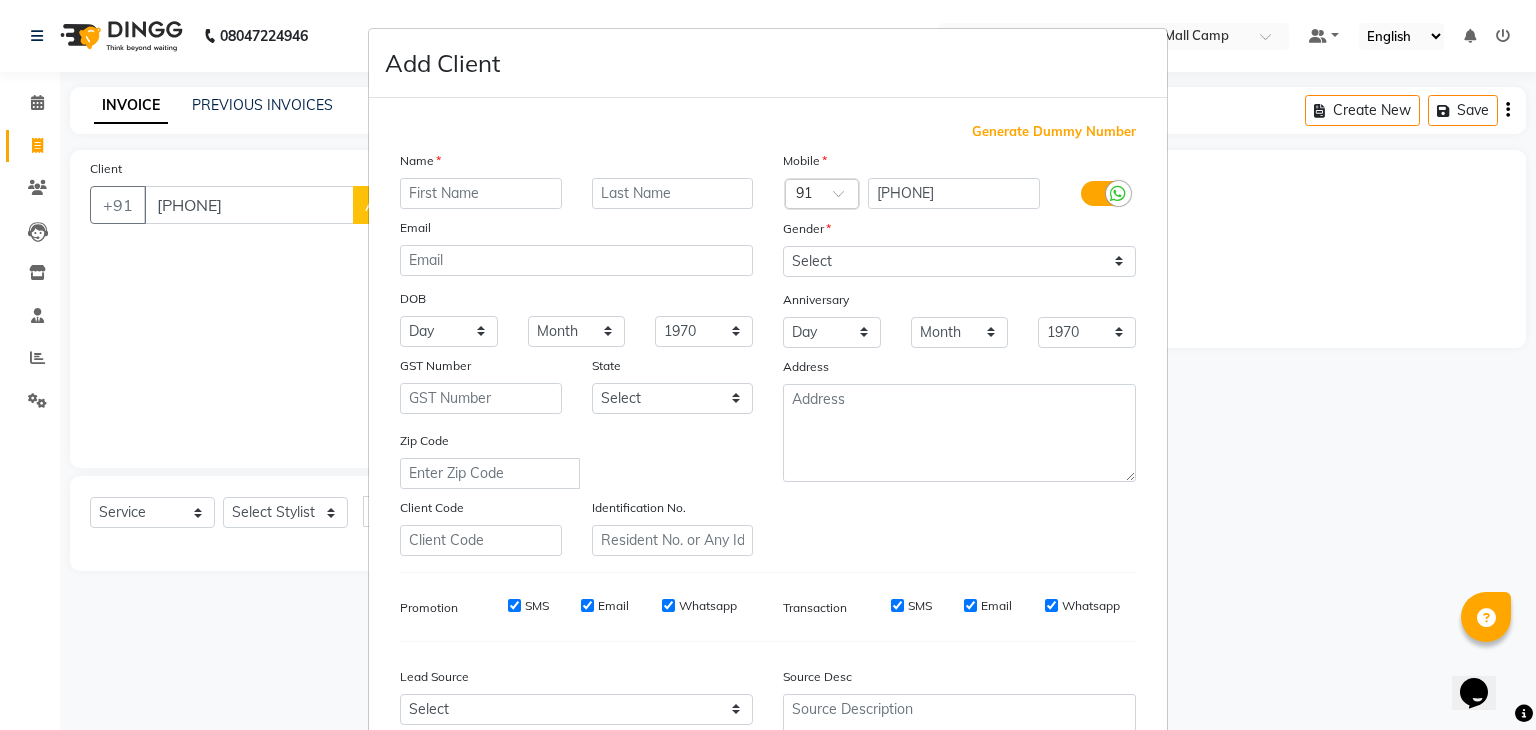 click at bounding box center (481, 193) 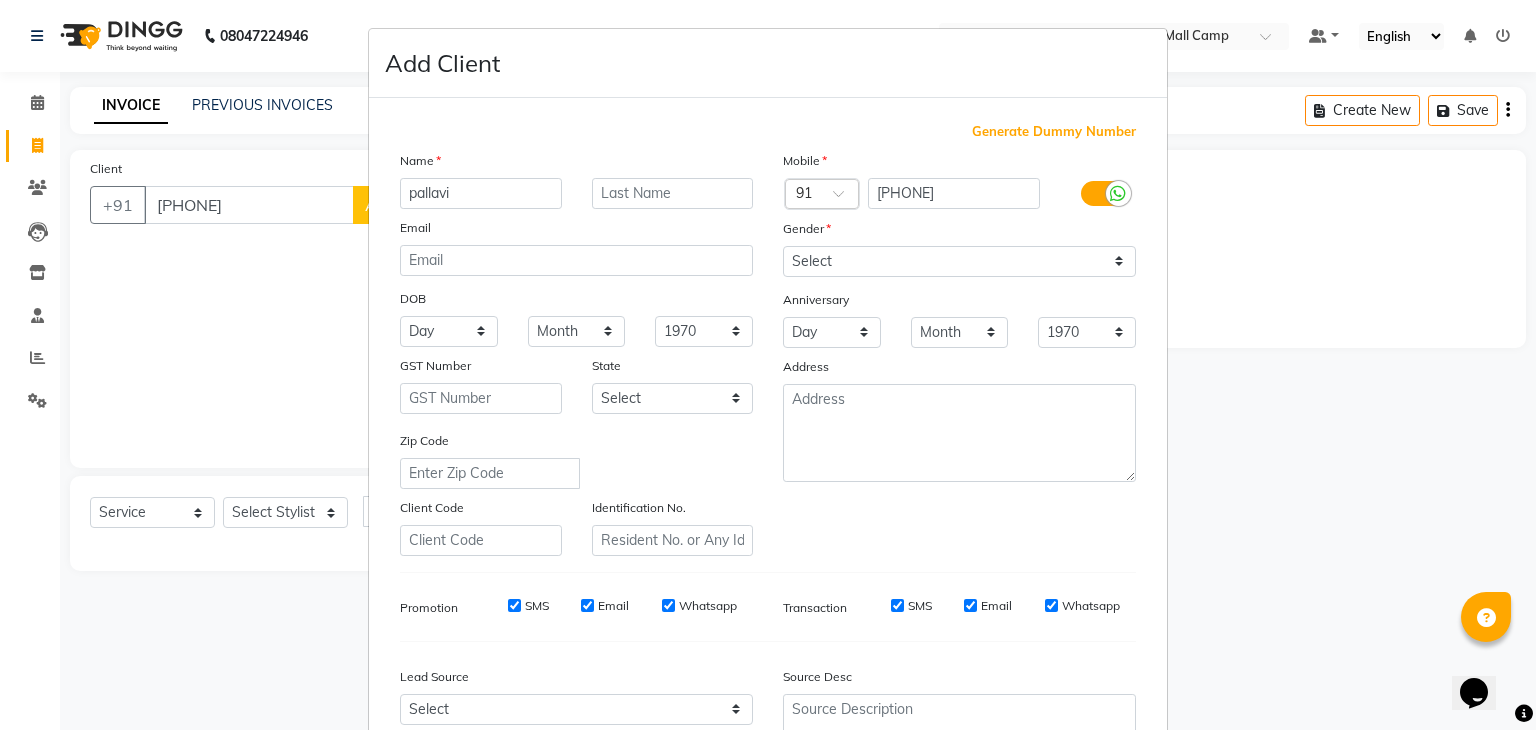 type on "pallavi" 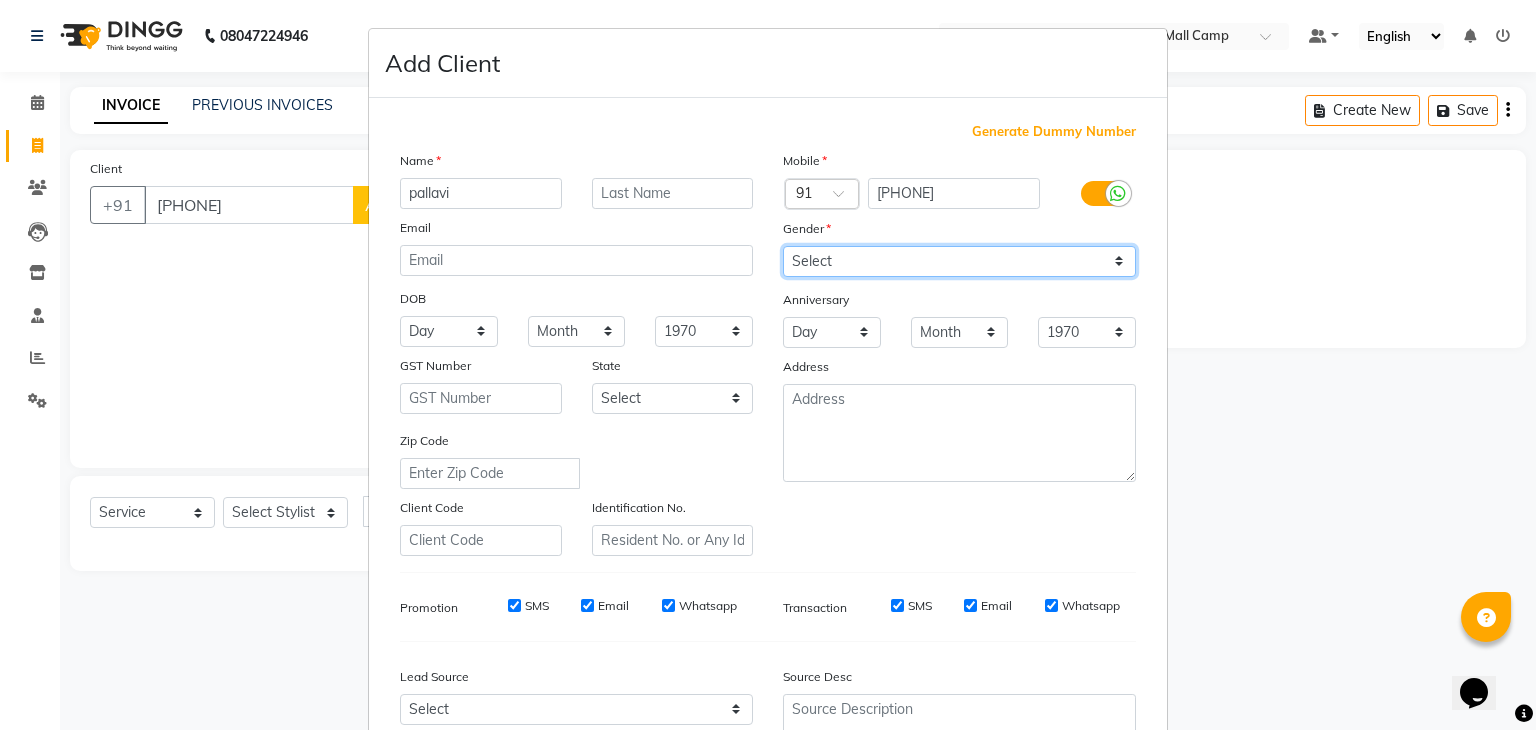 click on "Select Male Female Other Prefer Not To Say" at bounding box center (959, 261) 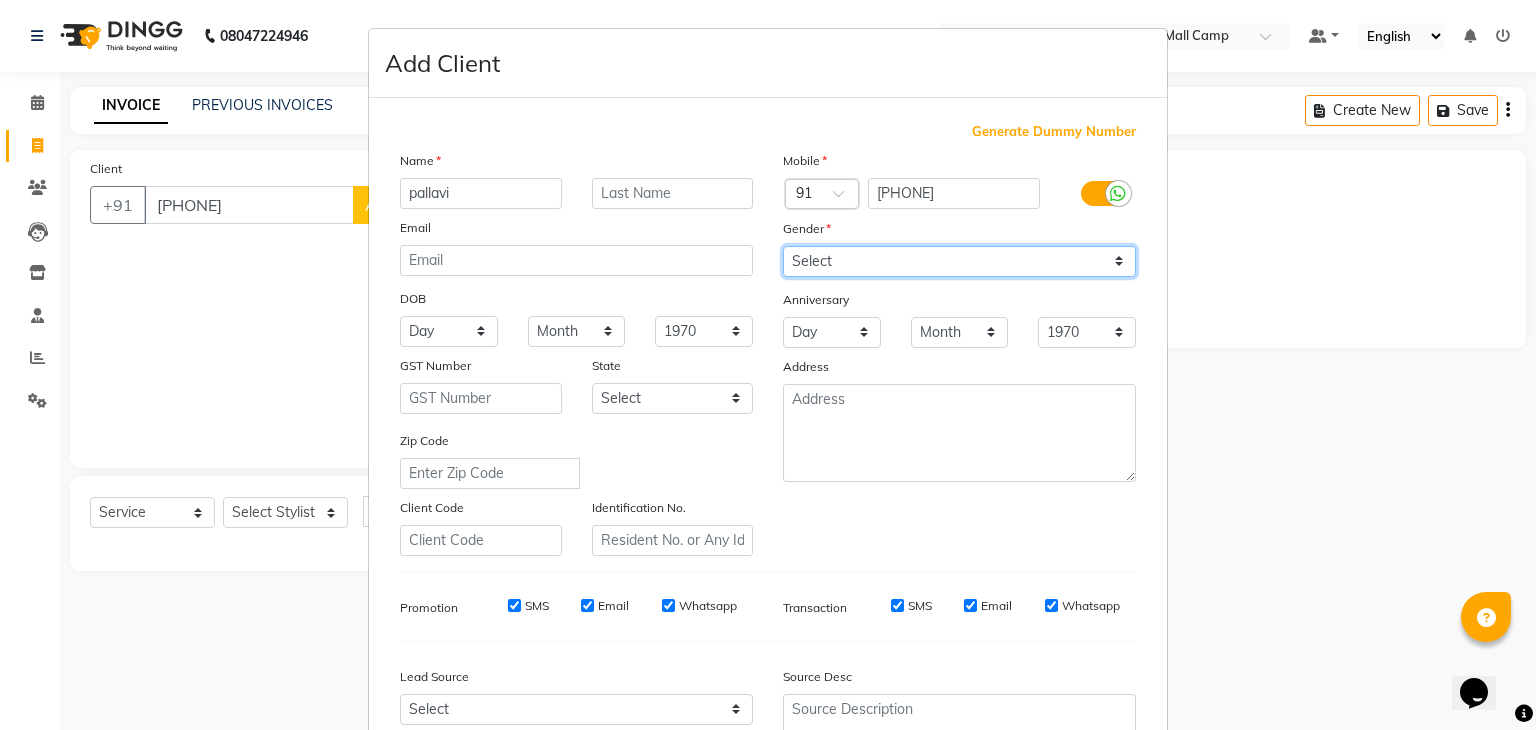 select on "female" 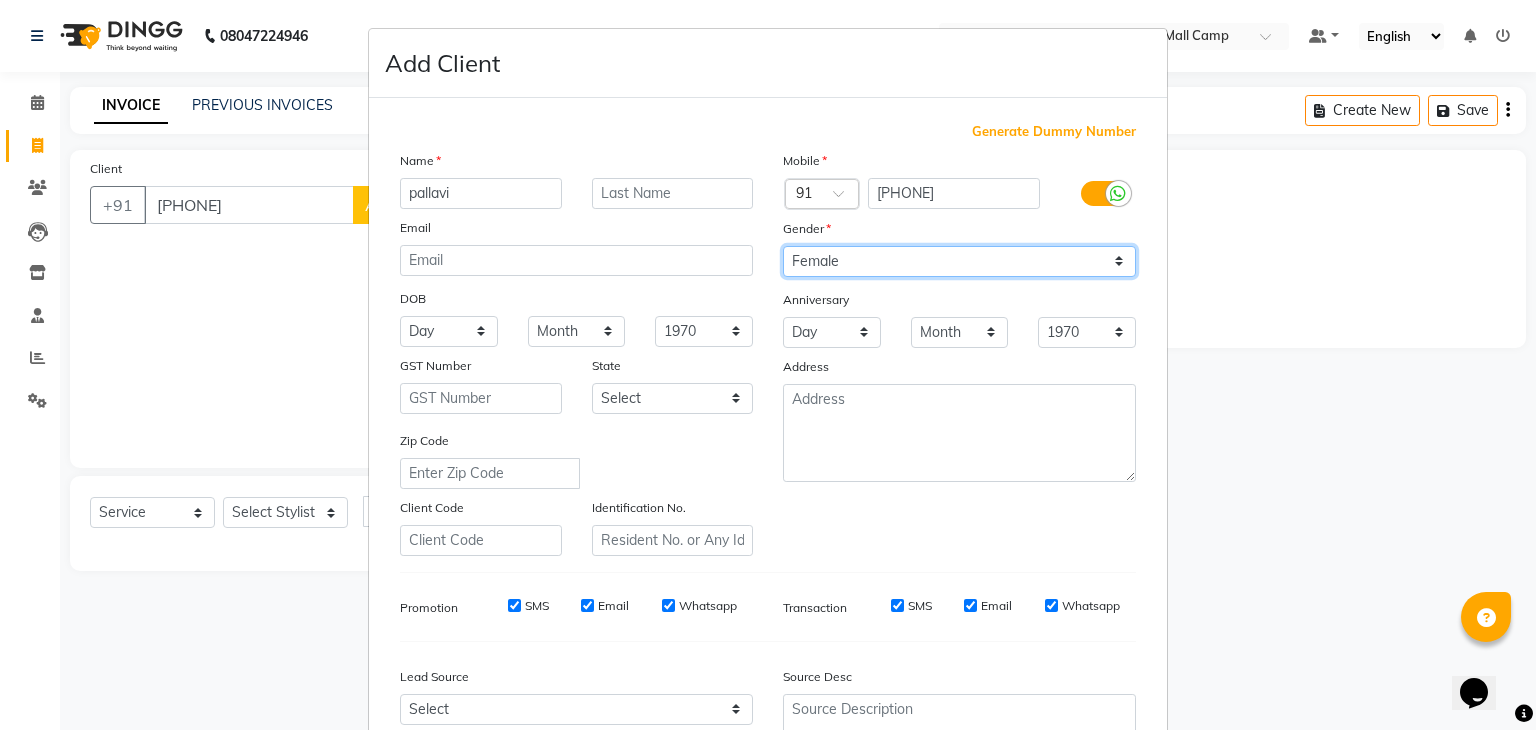 click on "Select Male Female Other Prefer Not To Say" at bounding box center [959, 261] 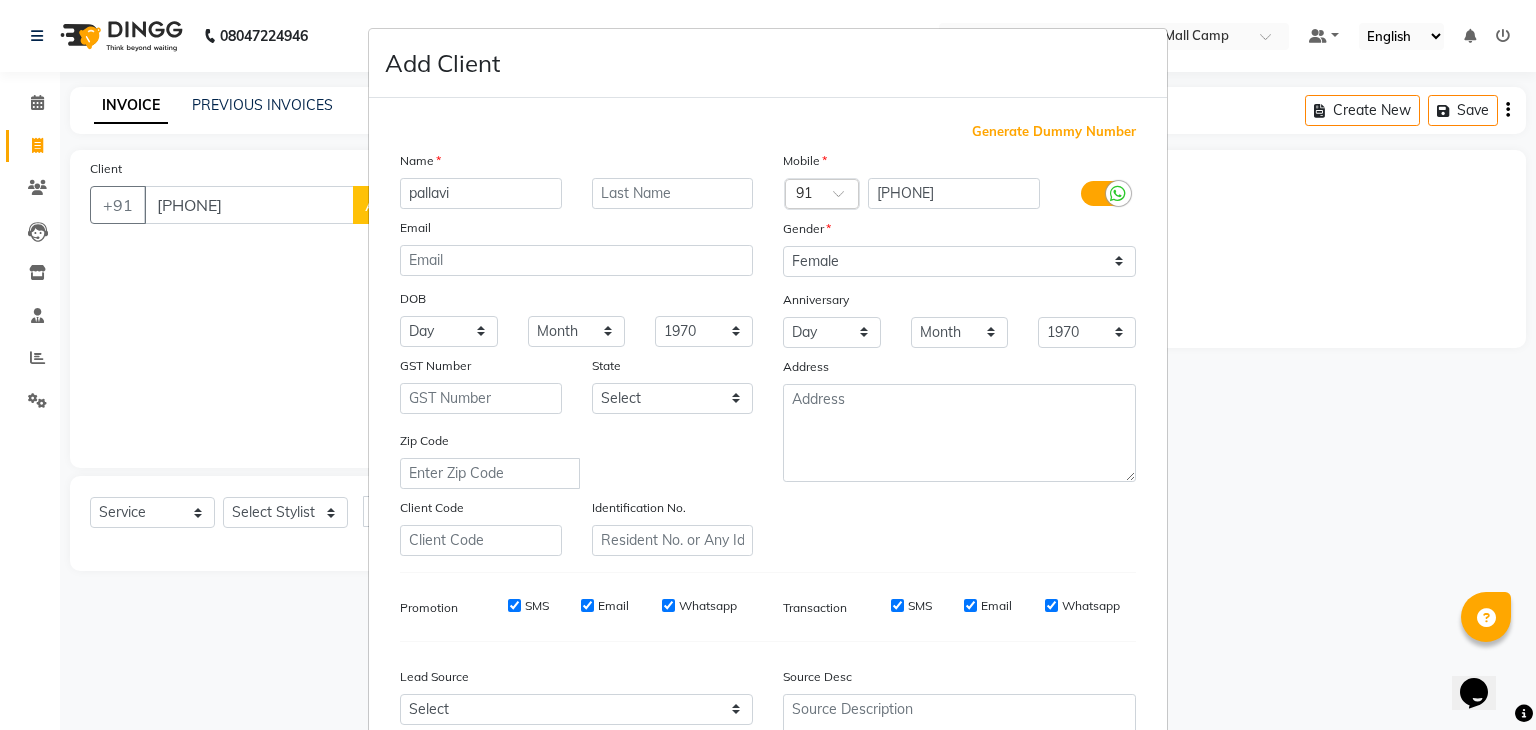 click on "Zip Code" at bounding box center [576, 459] 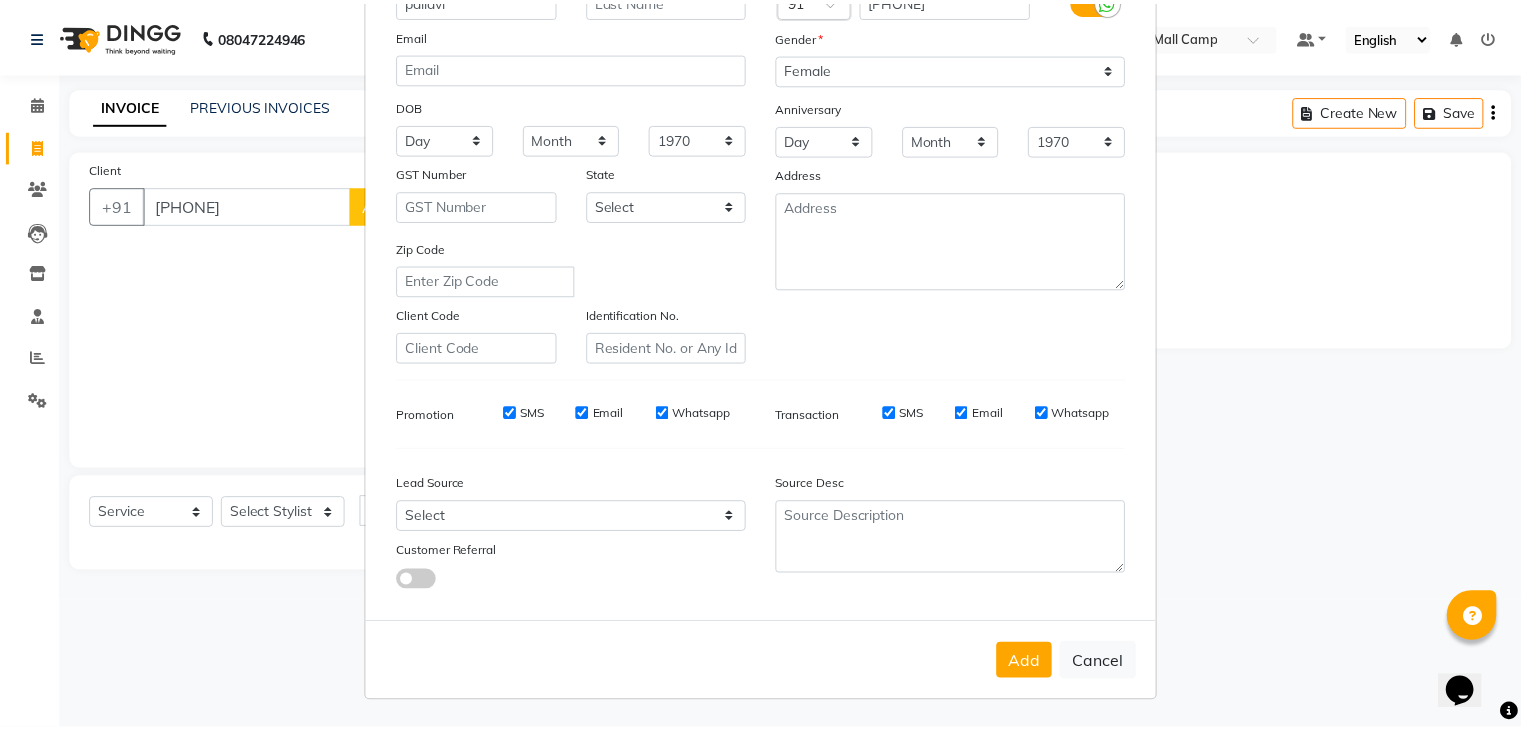 scroll, scrollTop: 203, scrollLeft: 0, axis: vertical 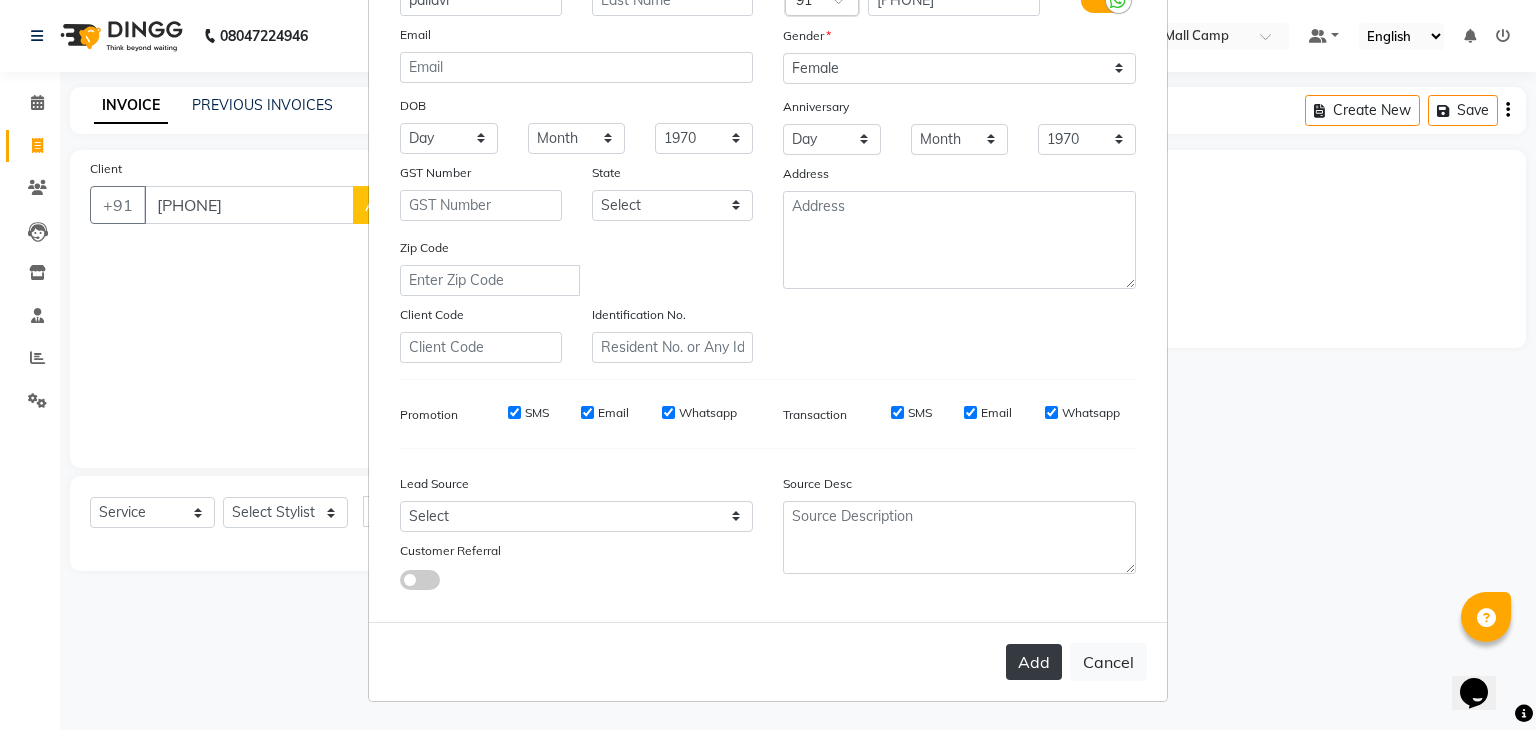 click on "Add" at bounding box center (1034, 662) 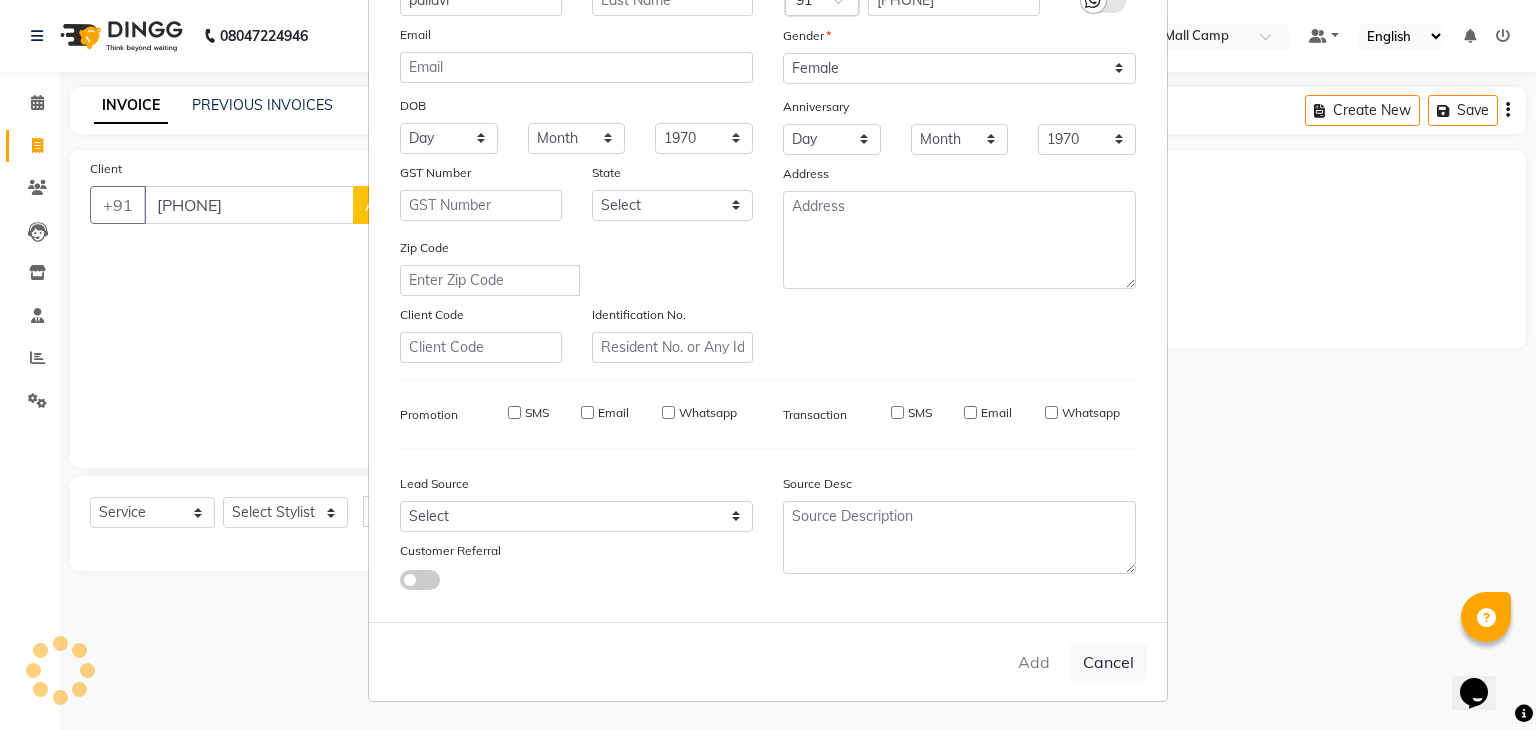 type on "96******18" 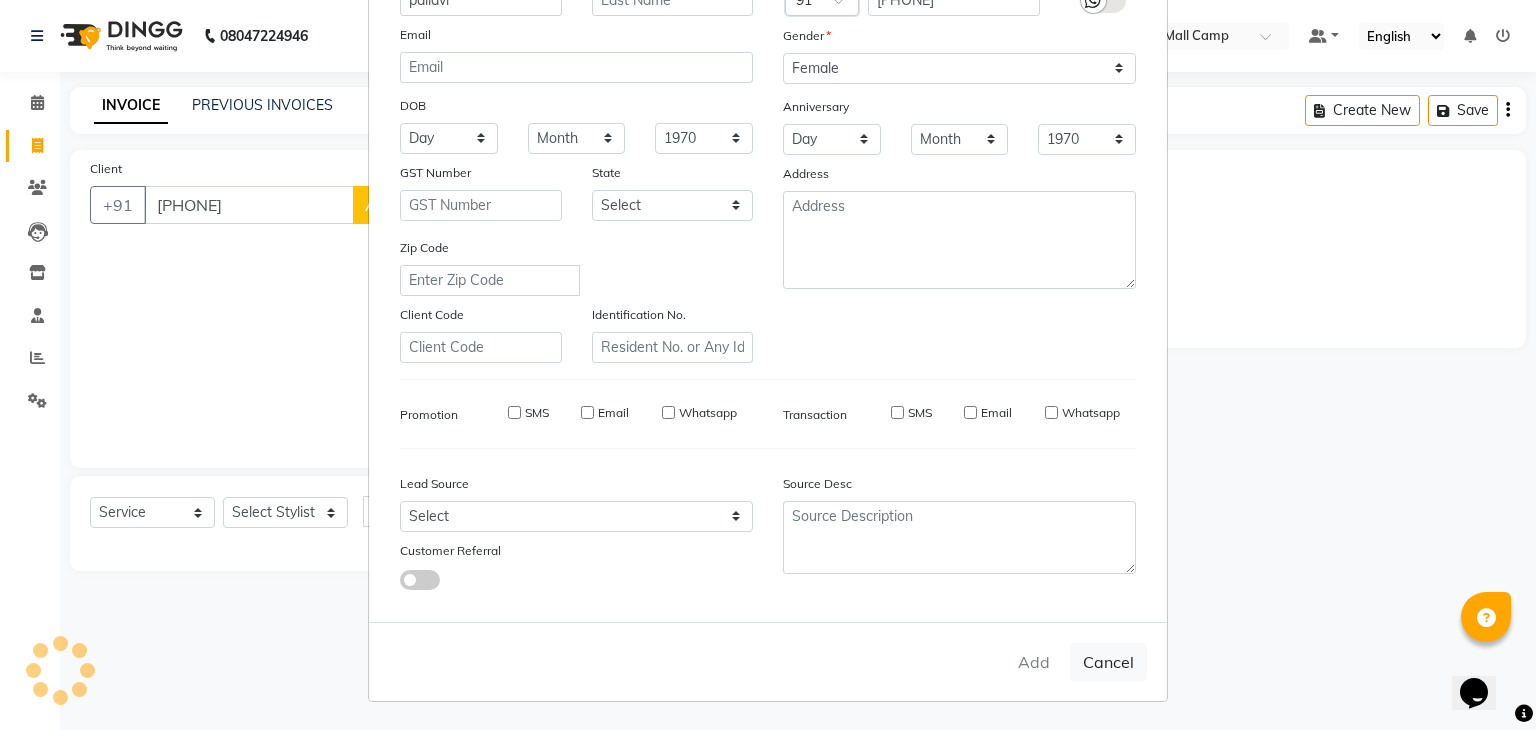 type 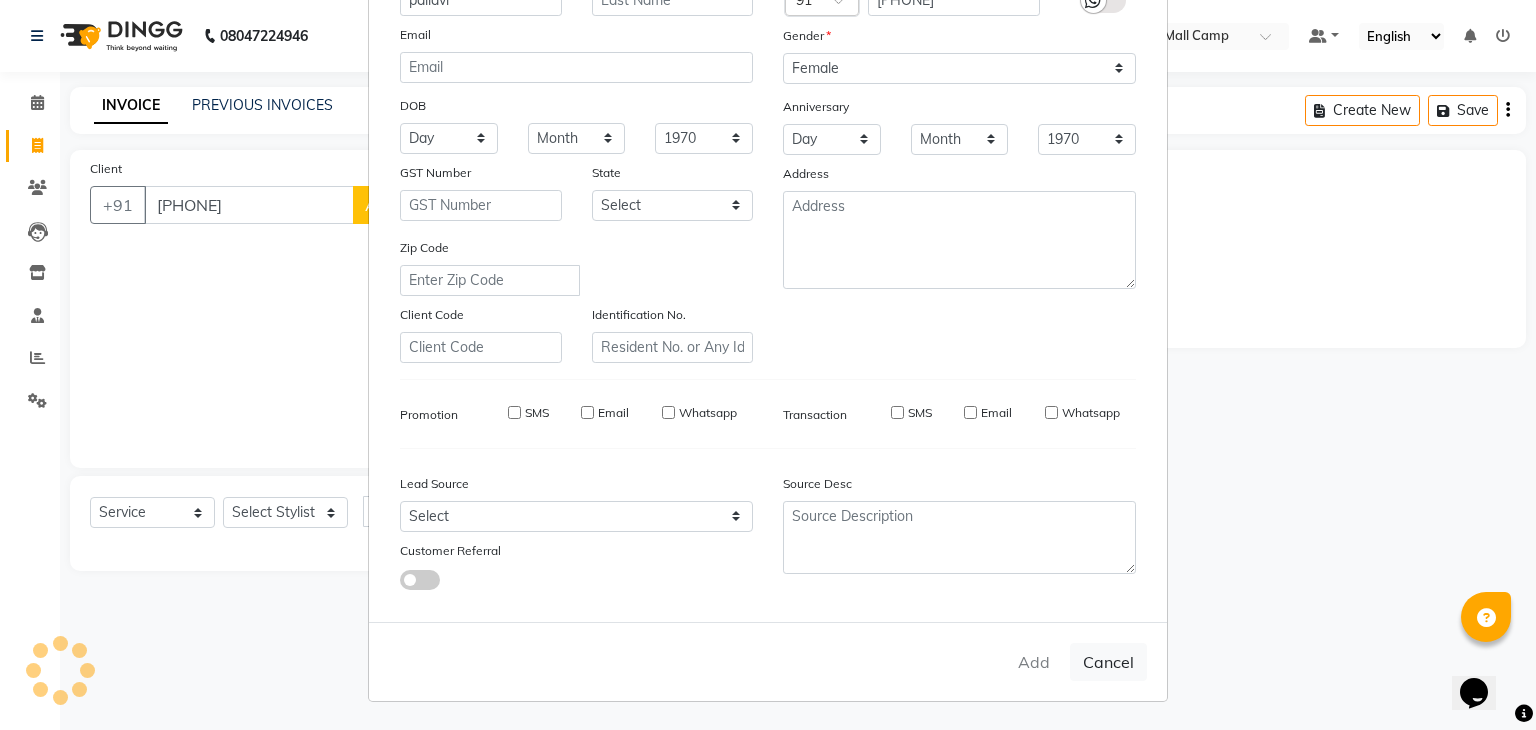 select 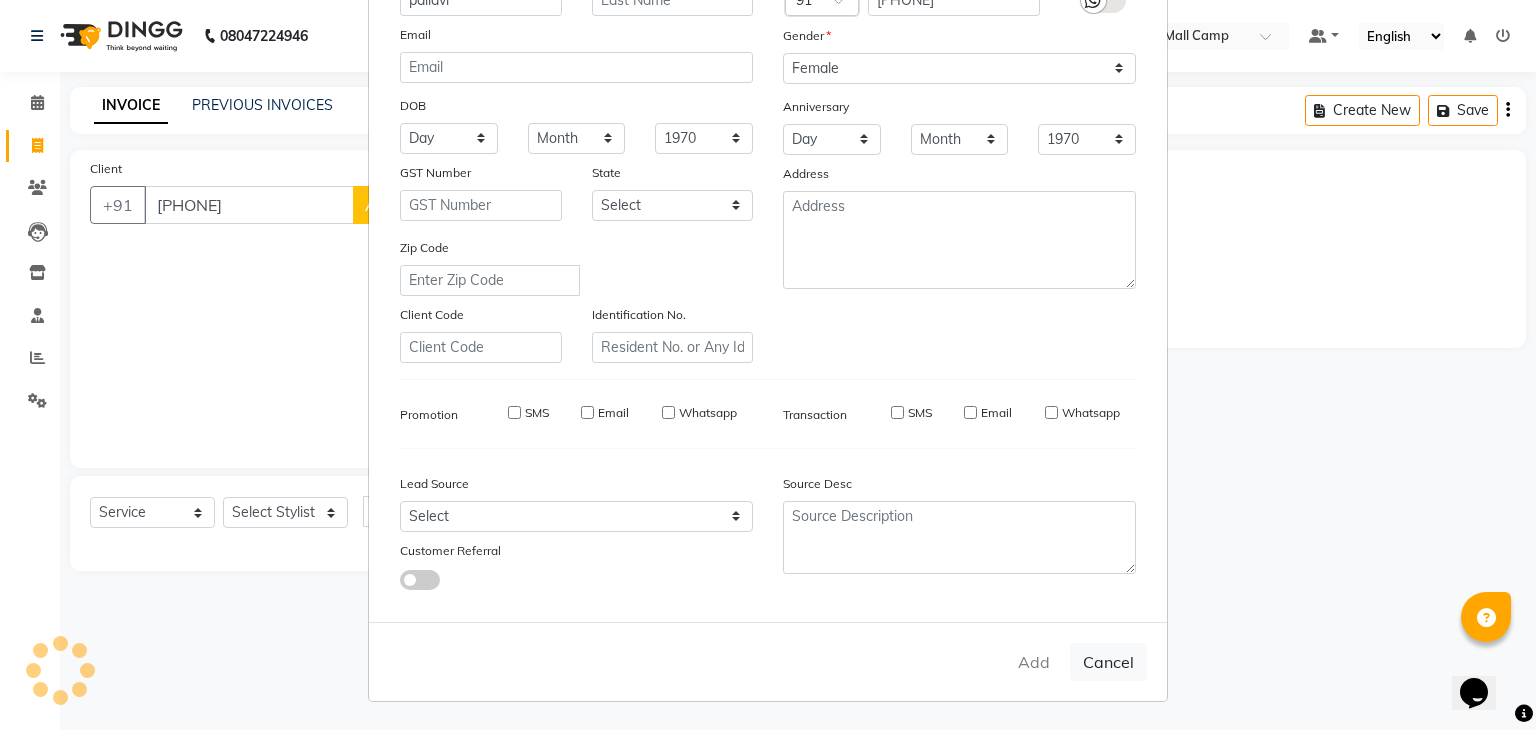 select 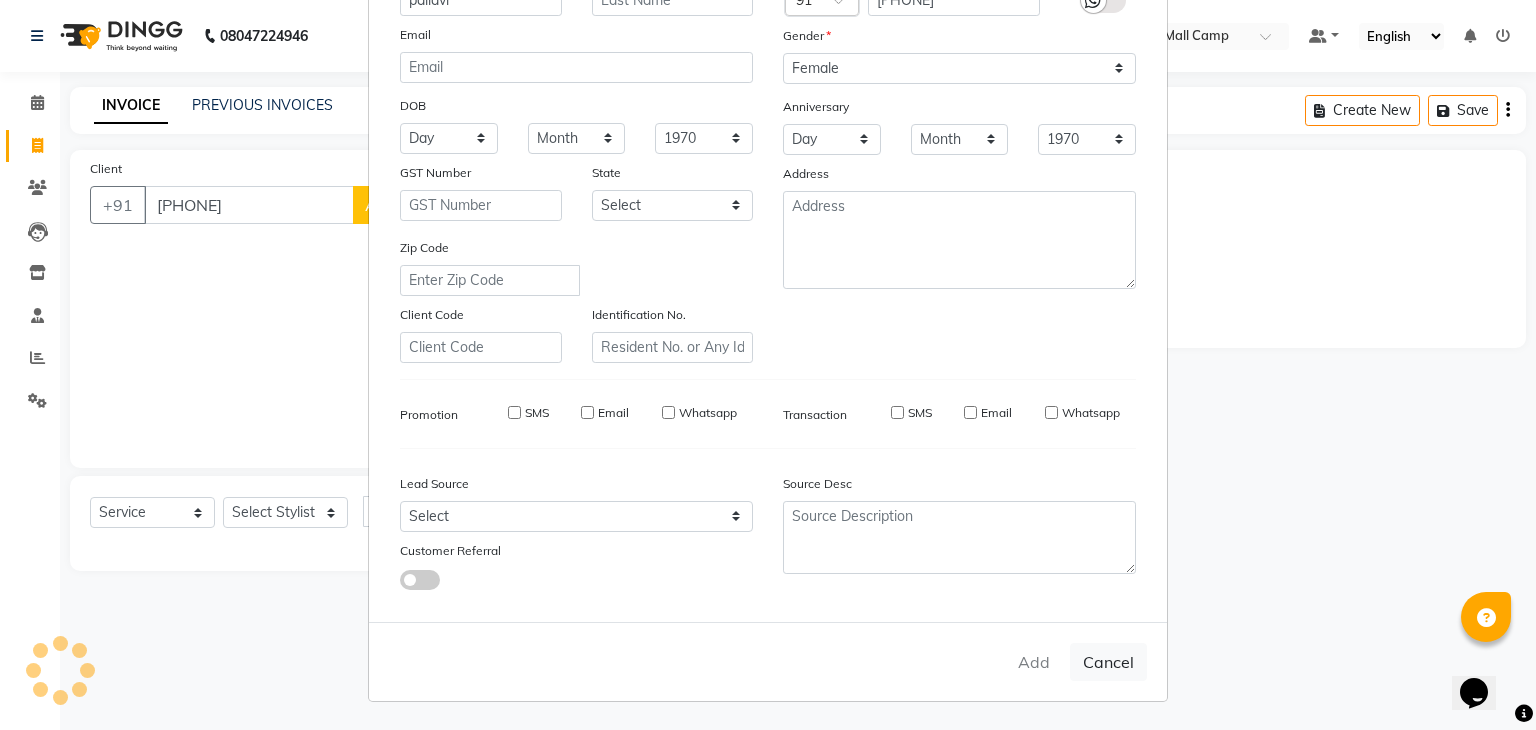checkbox on "false" 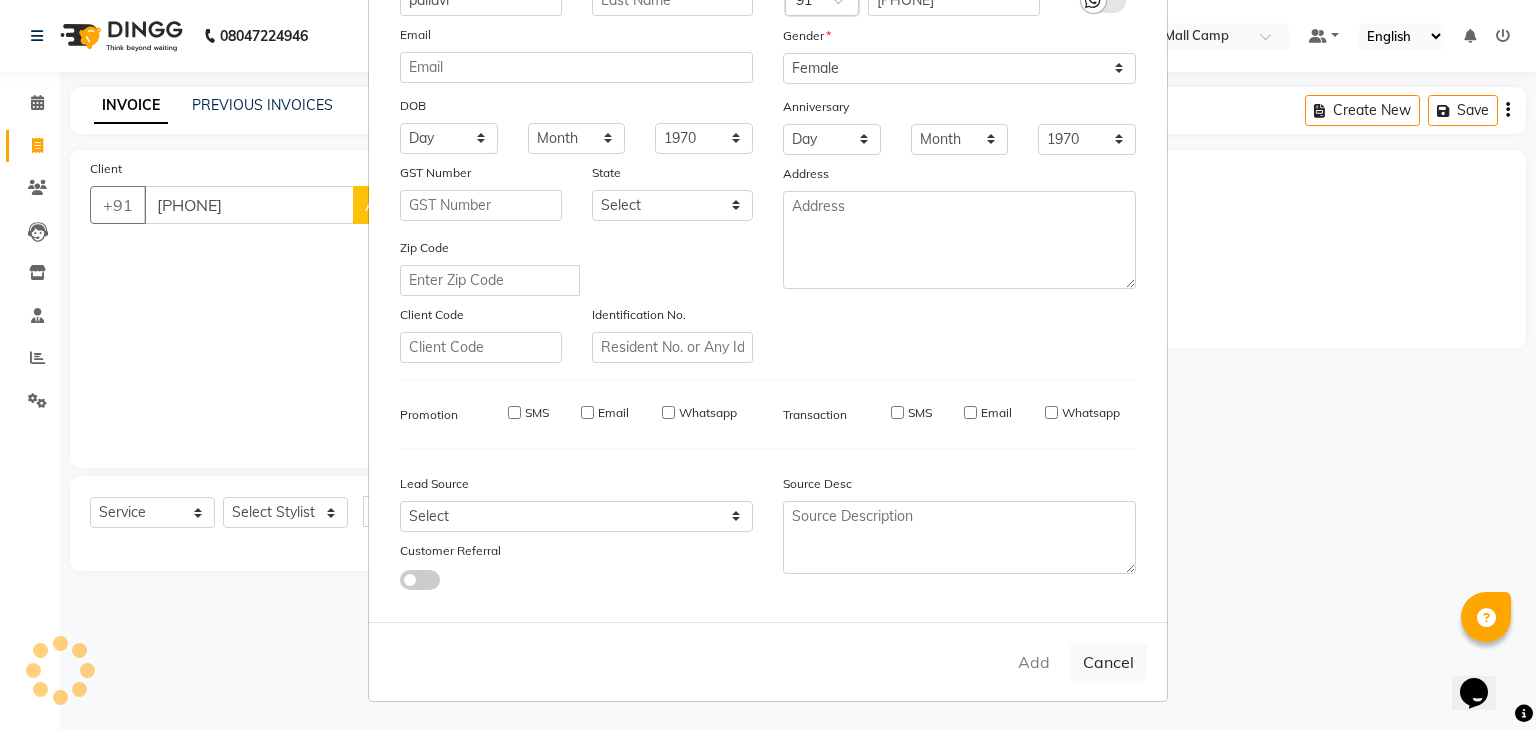 checkbox on "false" 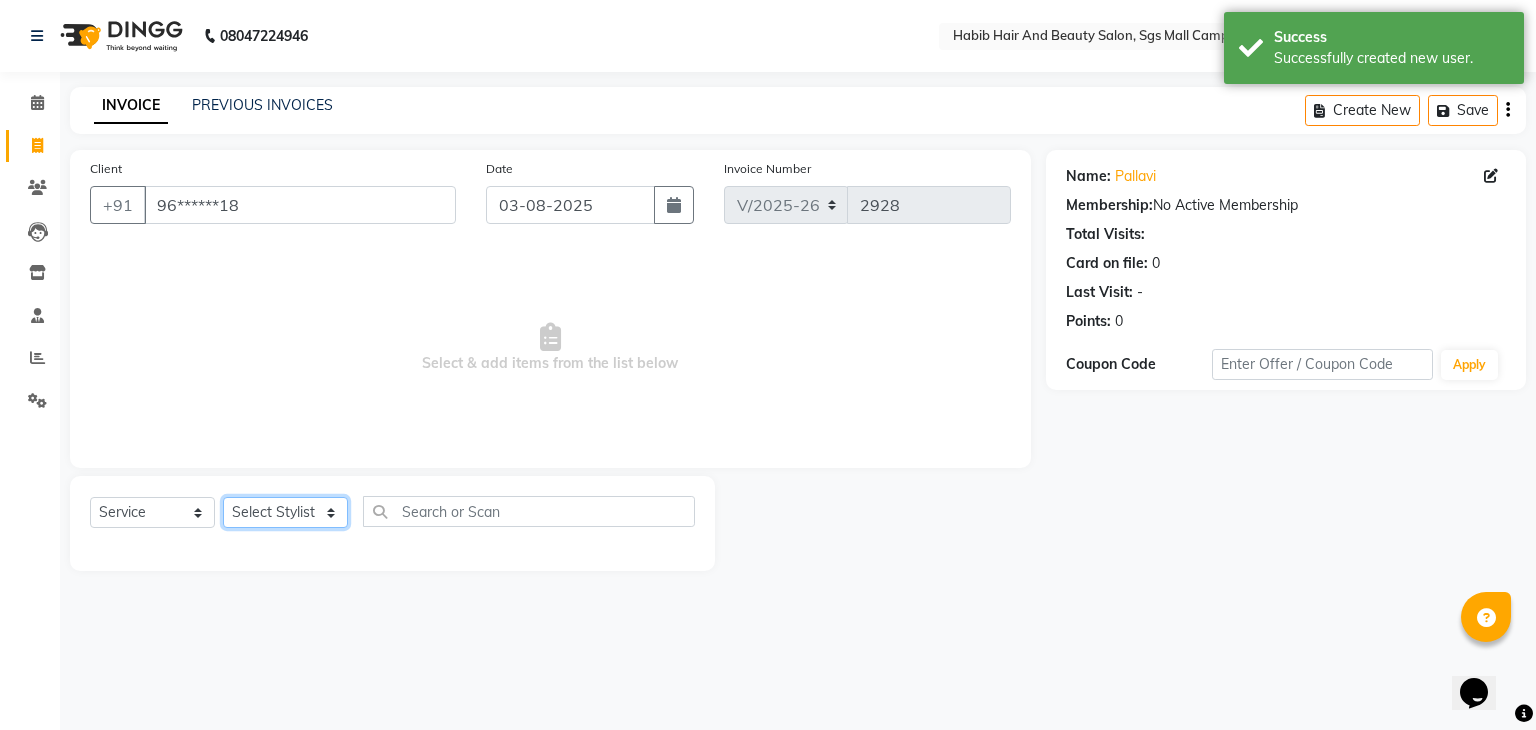 click on "Select Stylist [FIRST] [FIRST]  [FIRST] Manager [FIRST]  [FIRST] [FIRST] [FIRST]  [FIRST] [FIRST]" 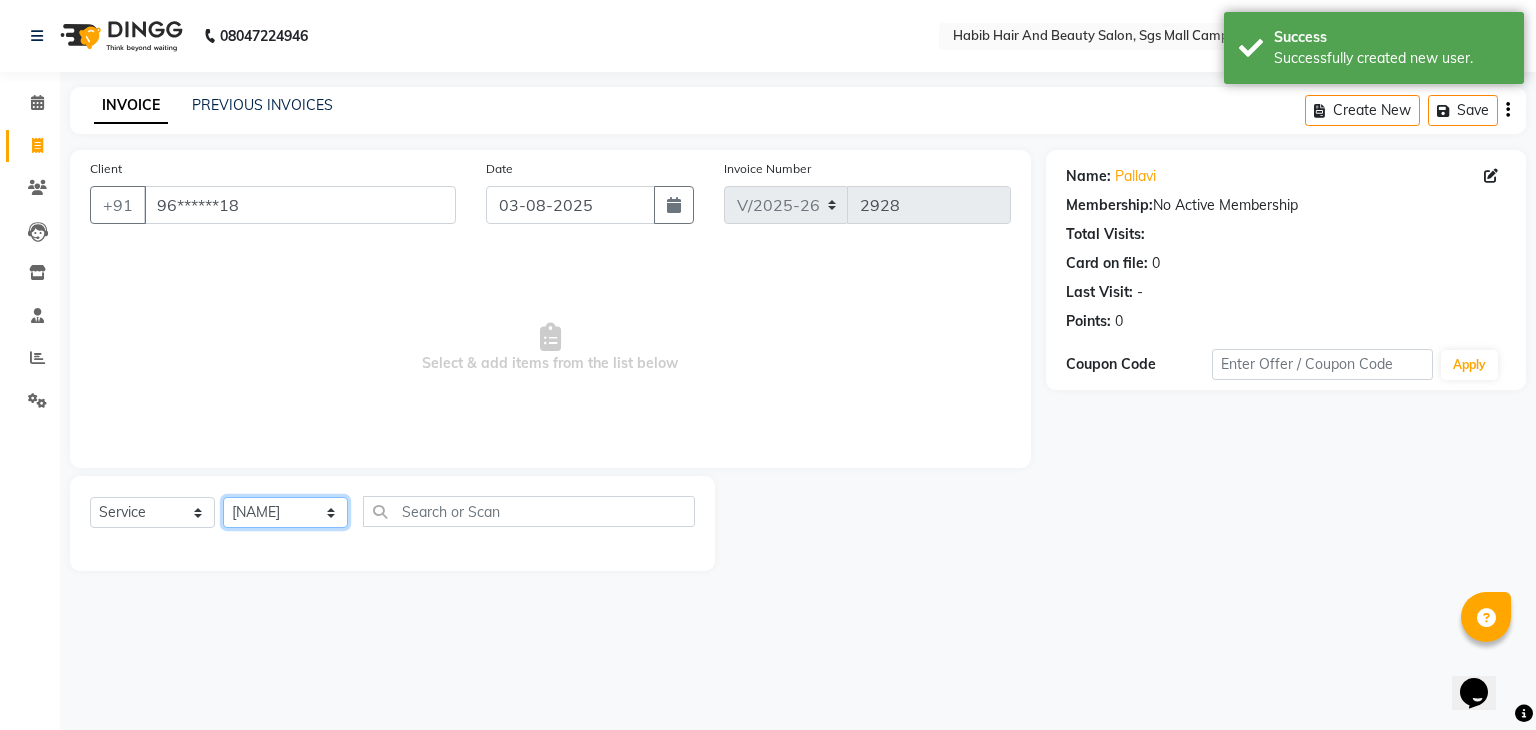 click on "Select Stylist [FIRST] [FIRST]  [FIRST] Manager [FIRST]  [FIRST] [FIRST] [FIRST]  [FIRST] [FIRST]" 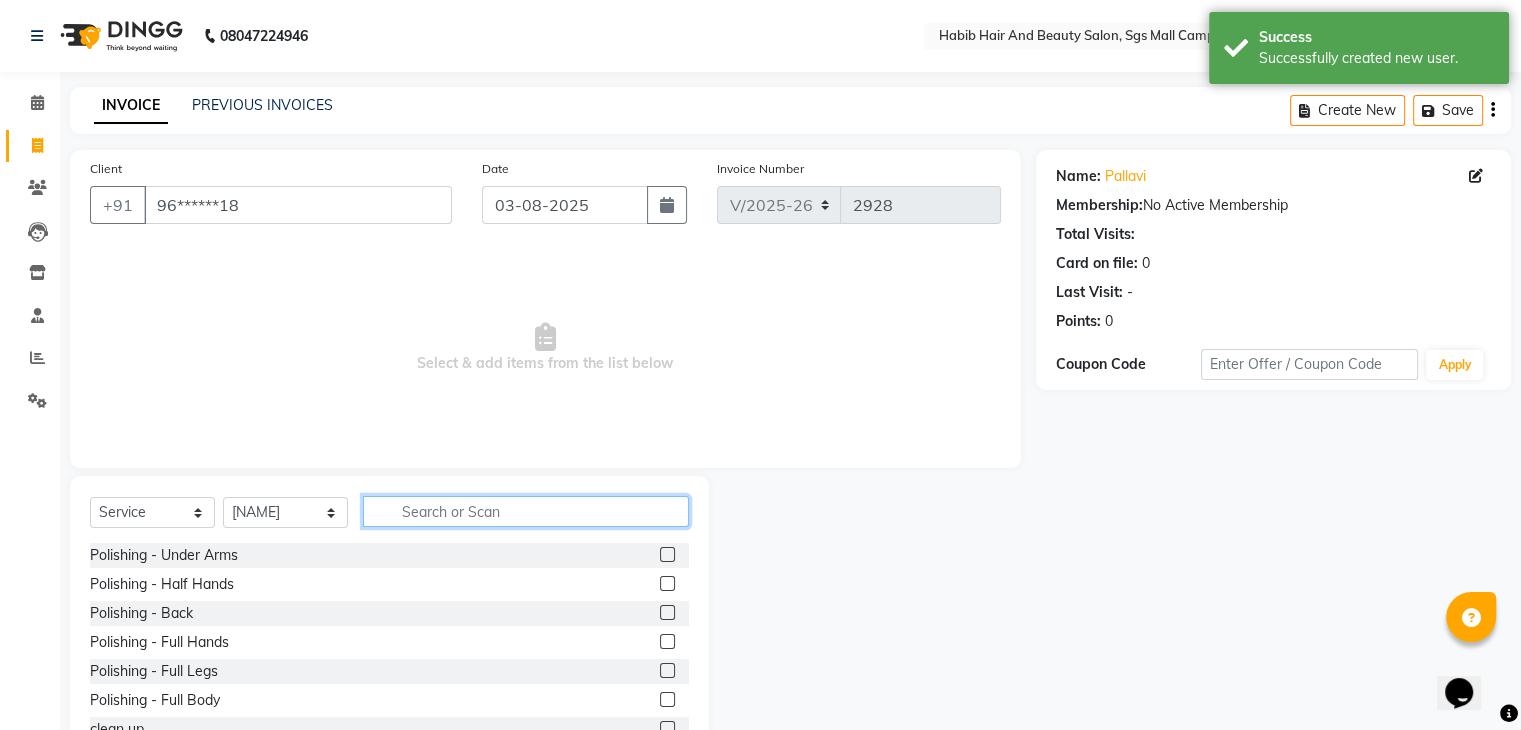 click 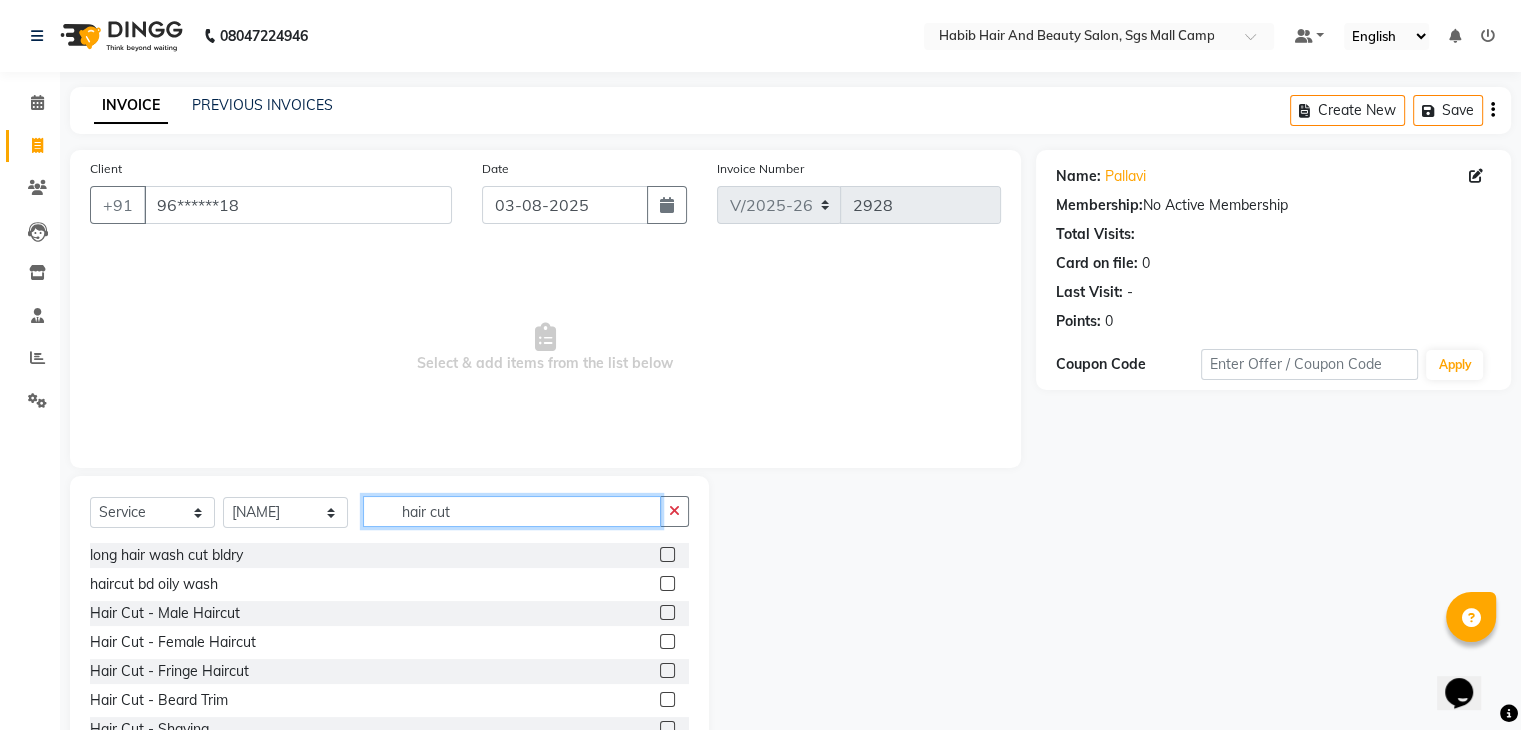 type on "hair cut" 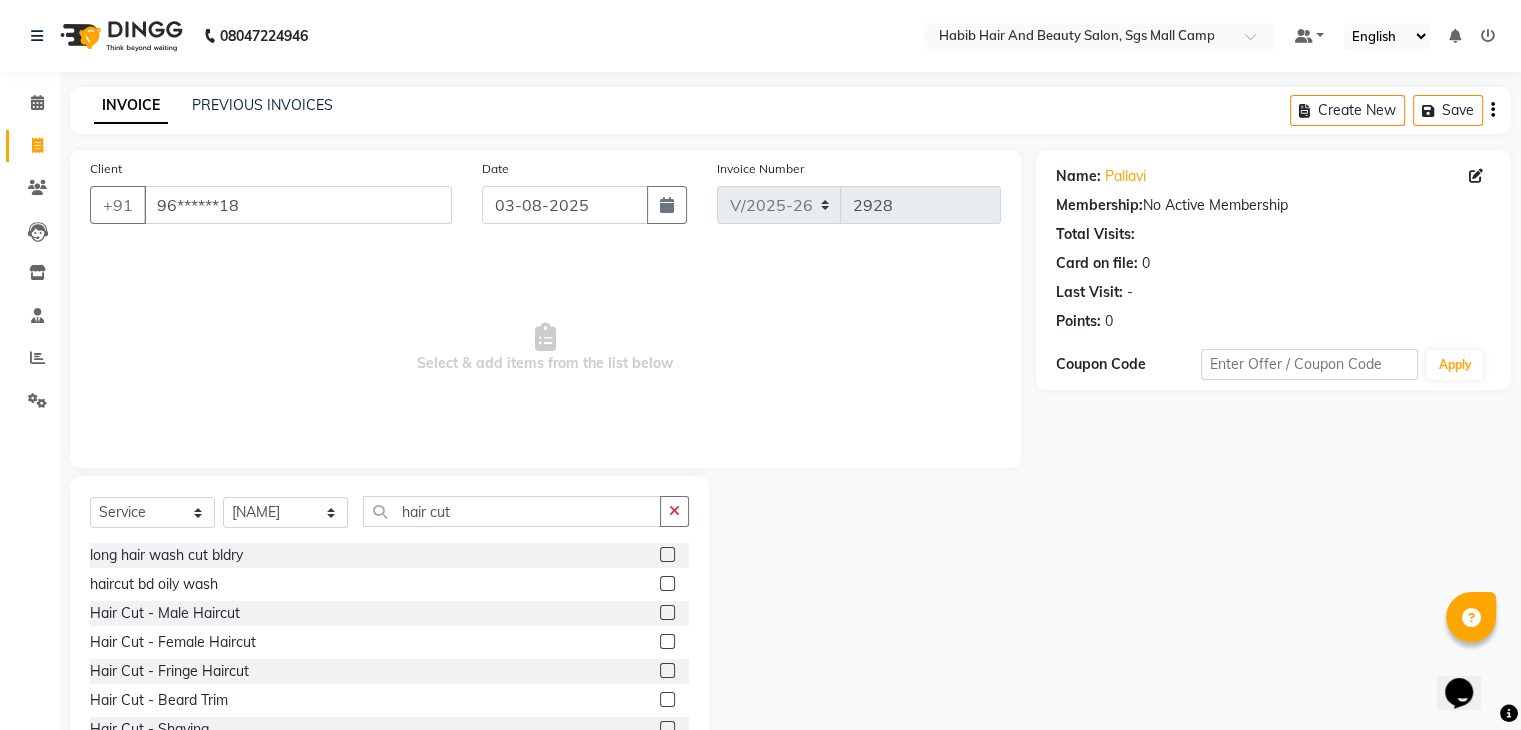 click 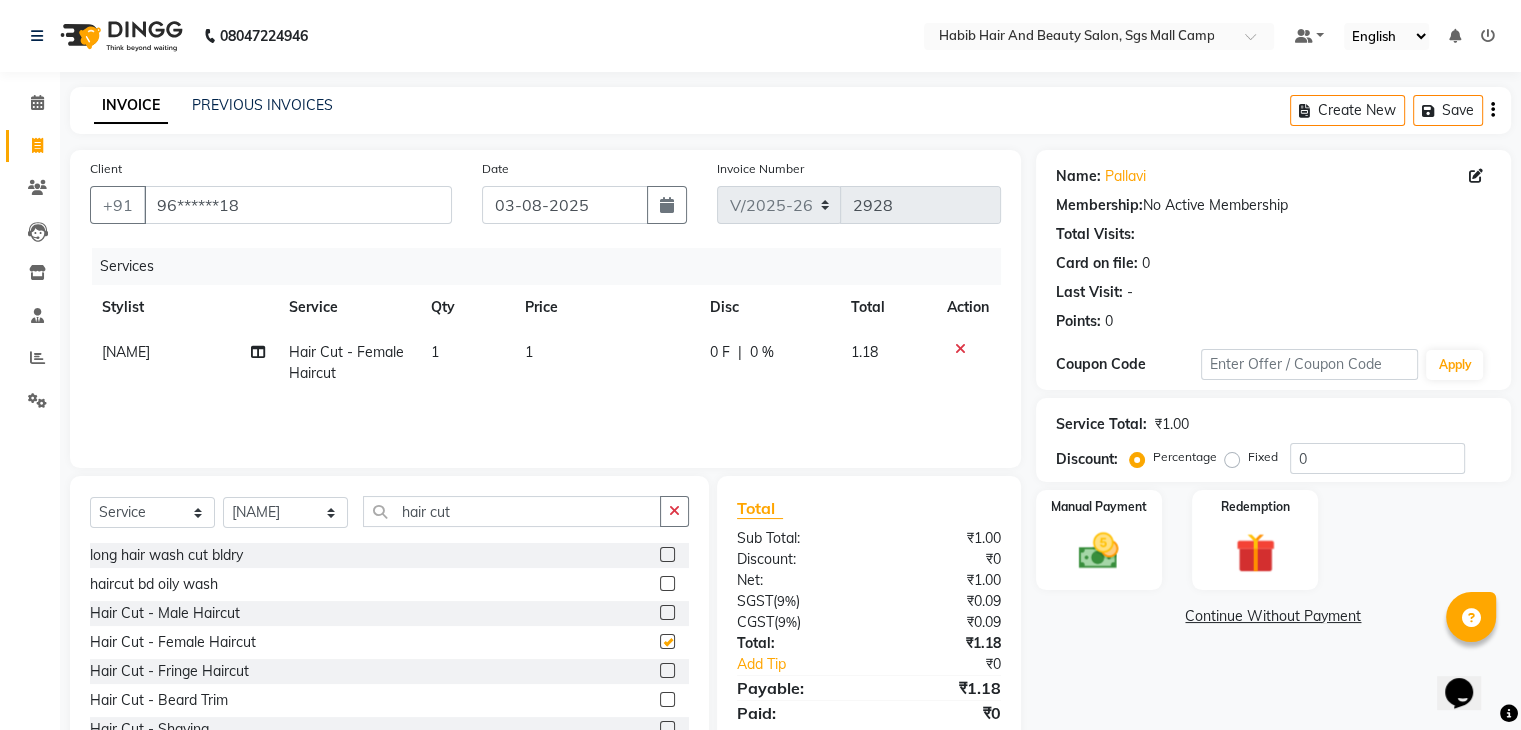 checkbox on "false" 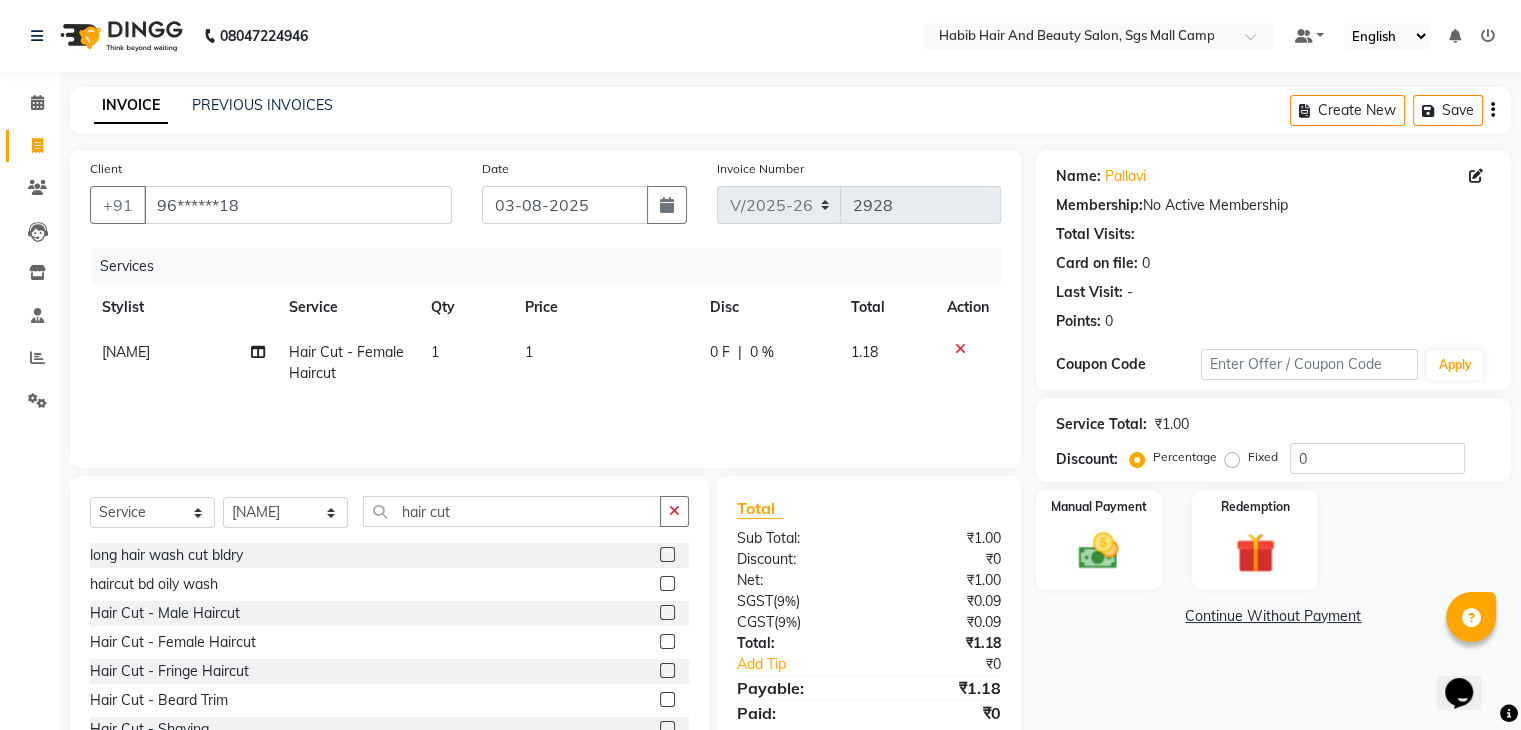 click on "1" 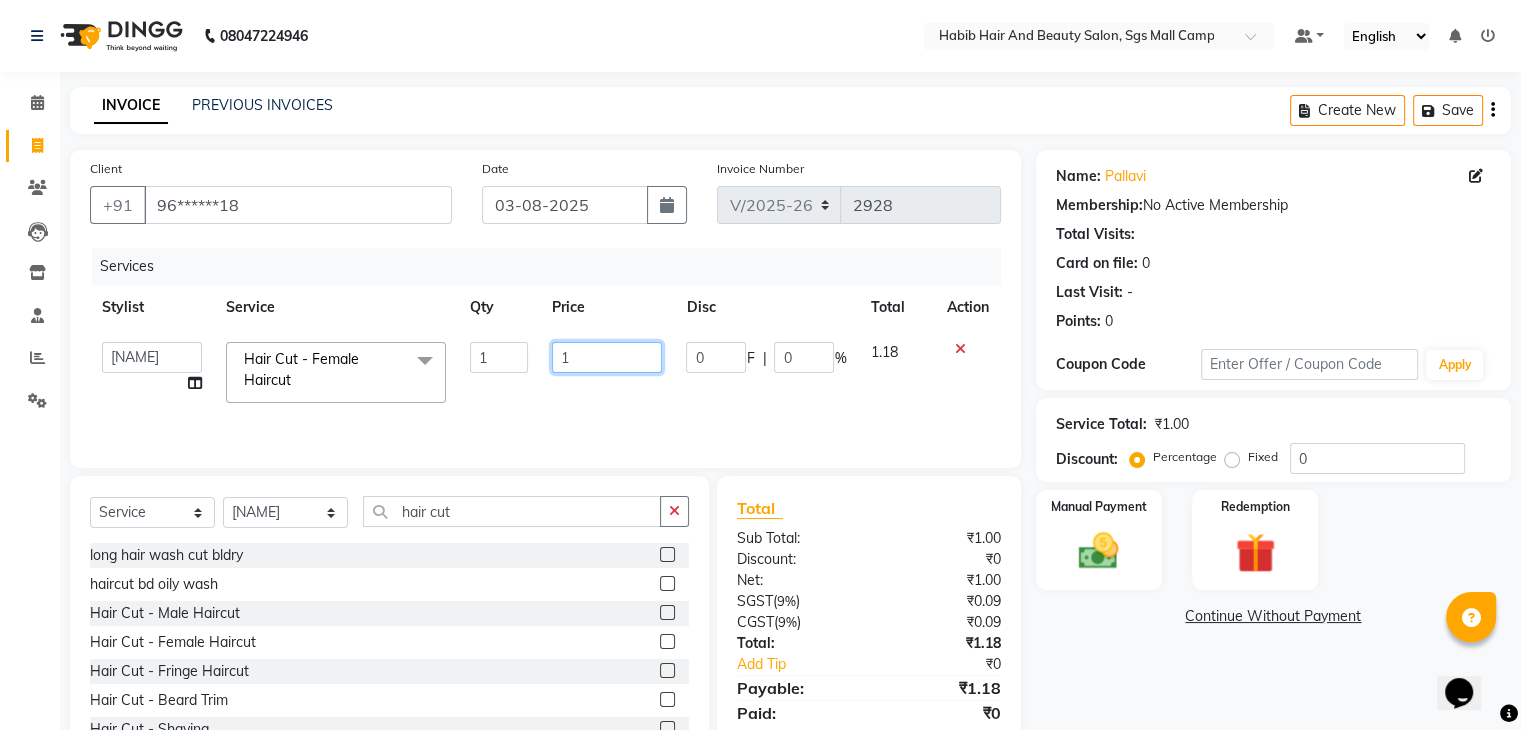 click on "1" 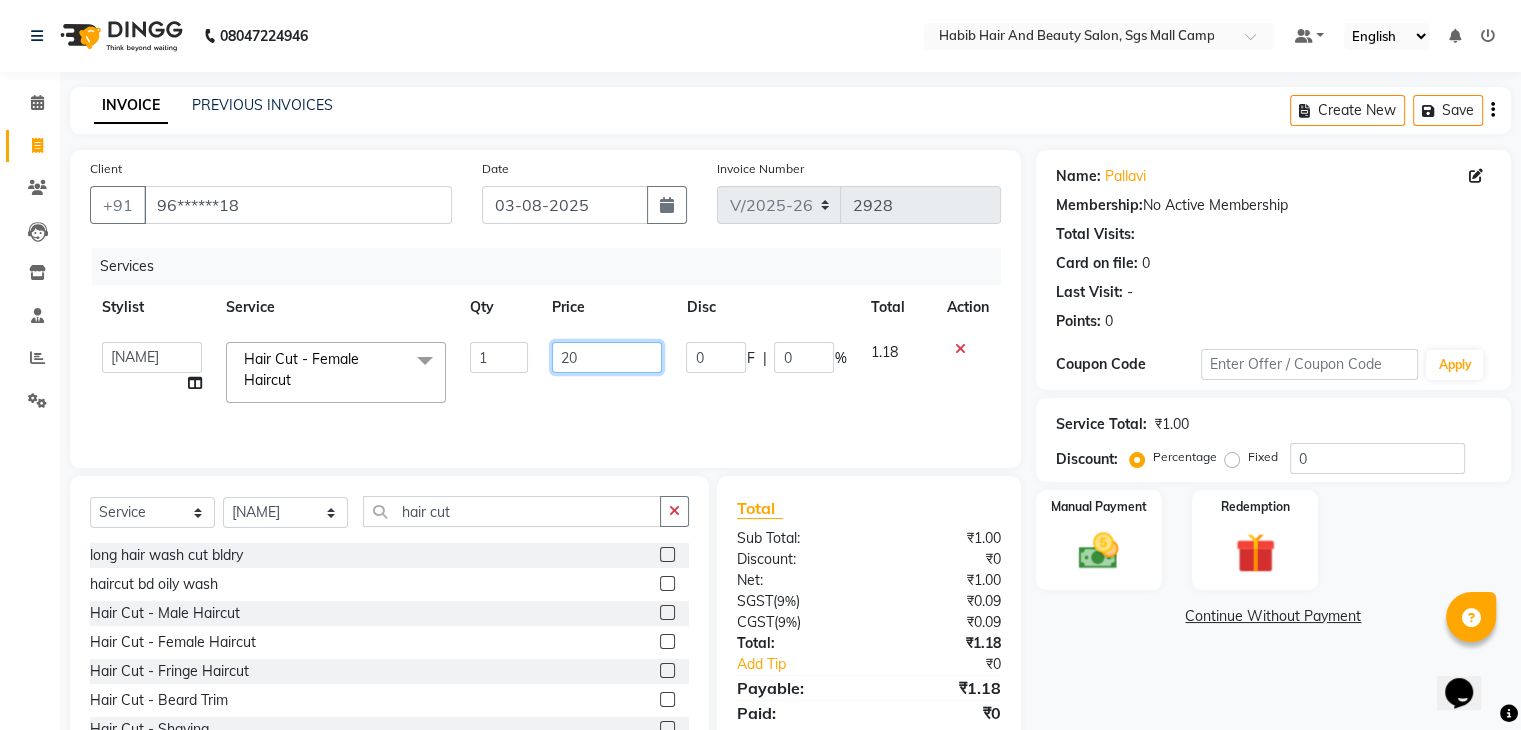 type on "200" 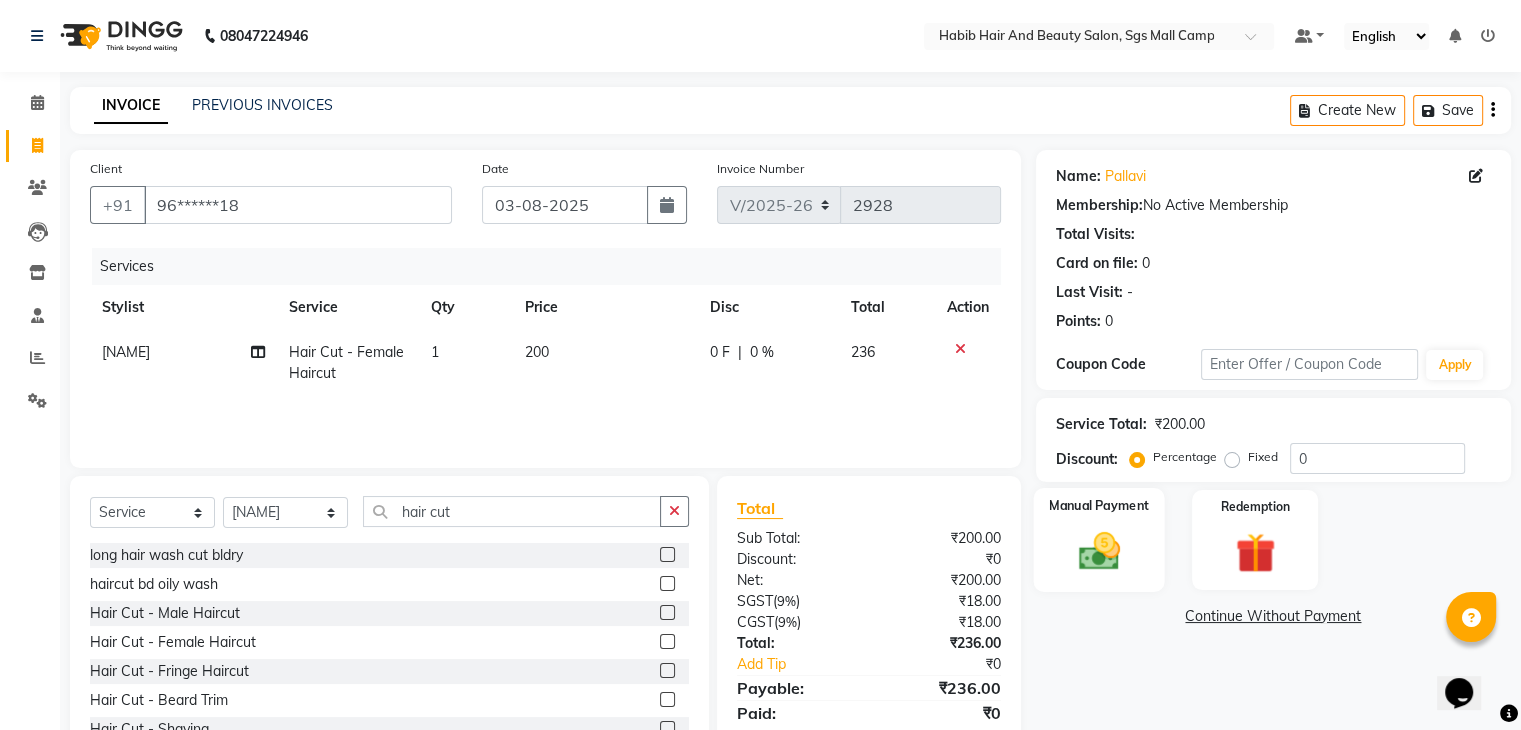 click 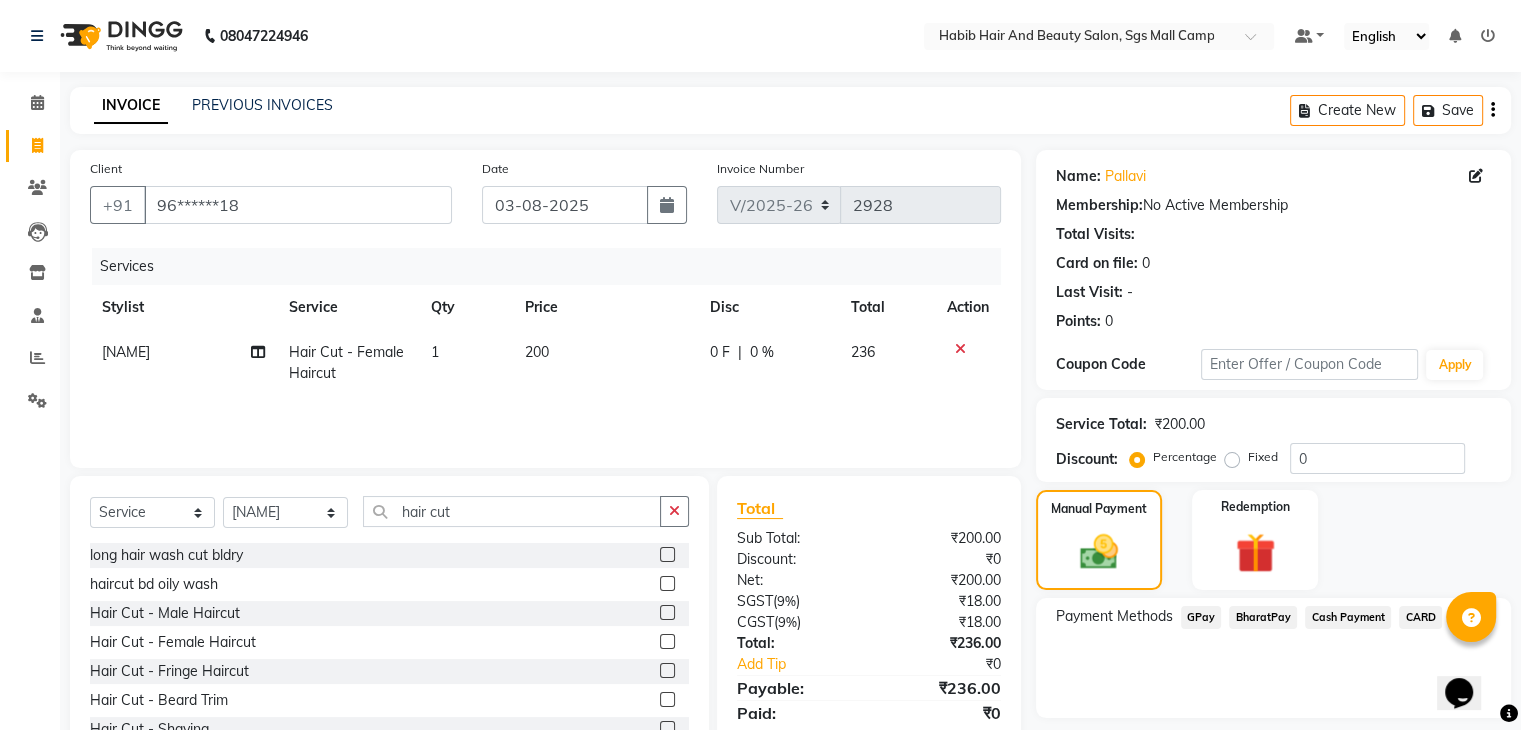 click on "BharatPay" 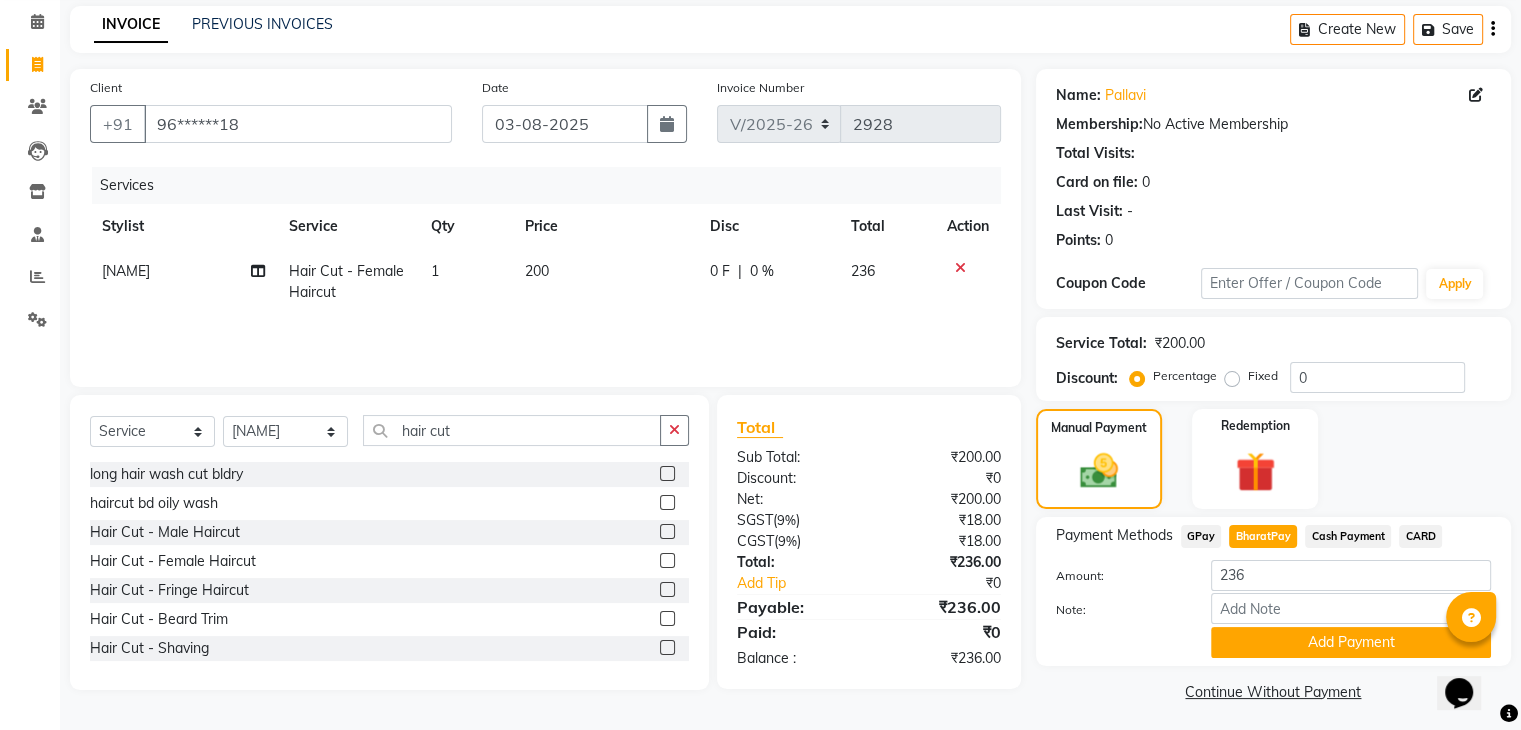 scroll, scrollTop: 89, scrollLeft: 0, axis: vertical 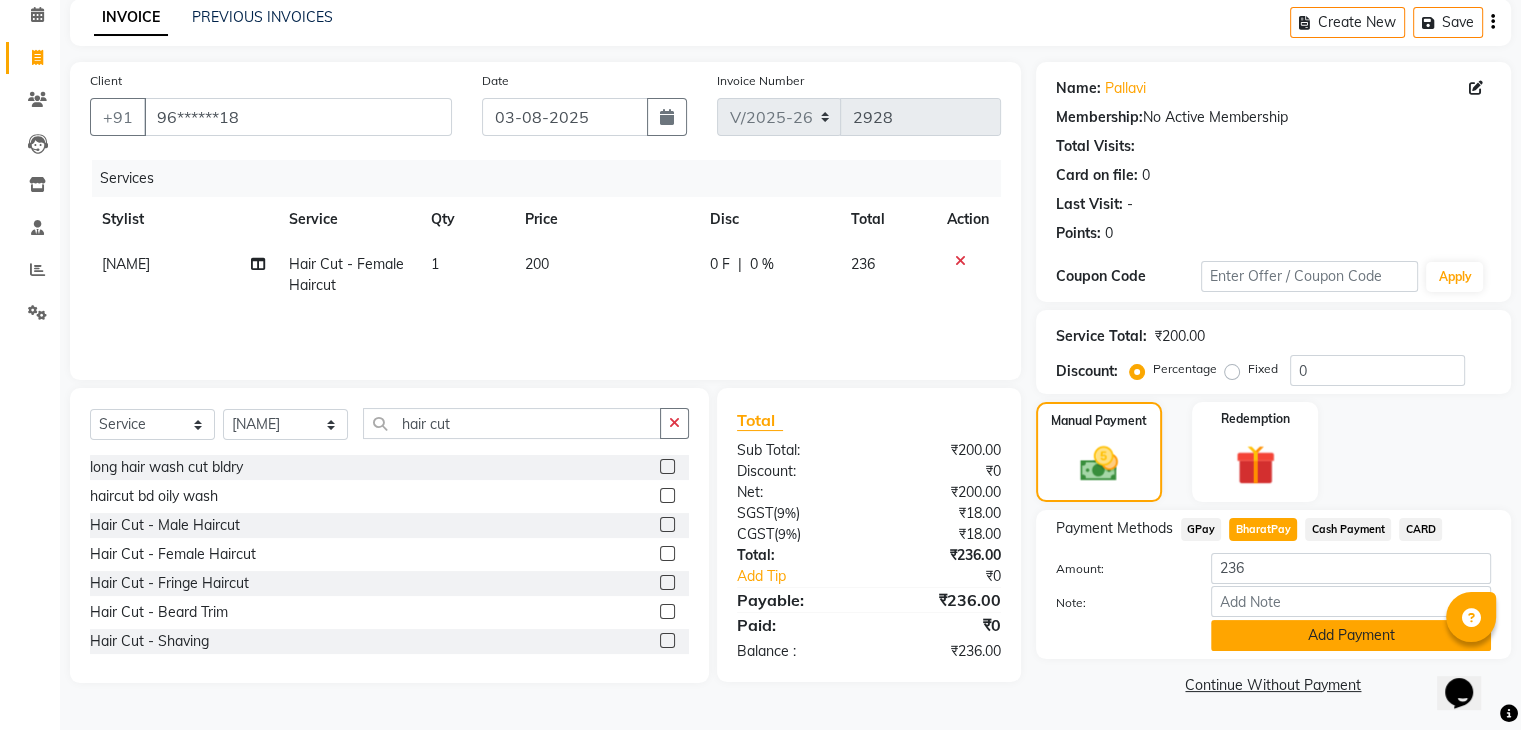 click on "Add Payment" 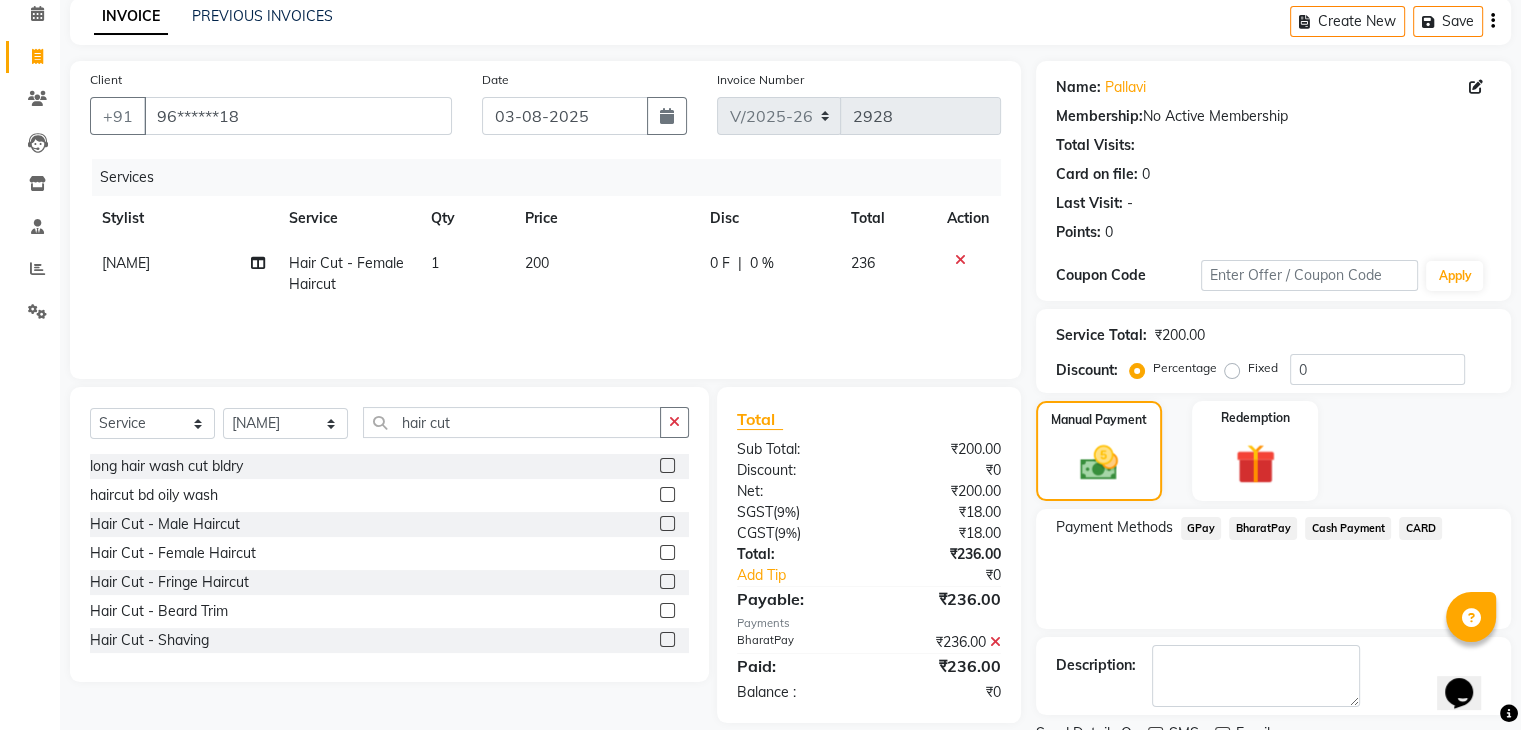 scroll, scrollTop: 171, scrollLeft: 0, axis: vertical 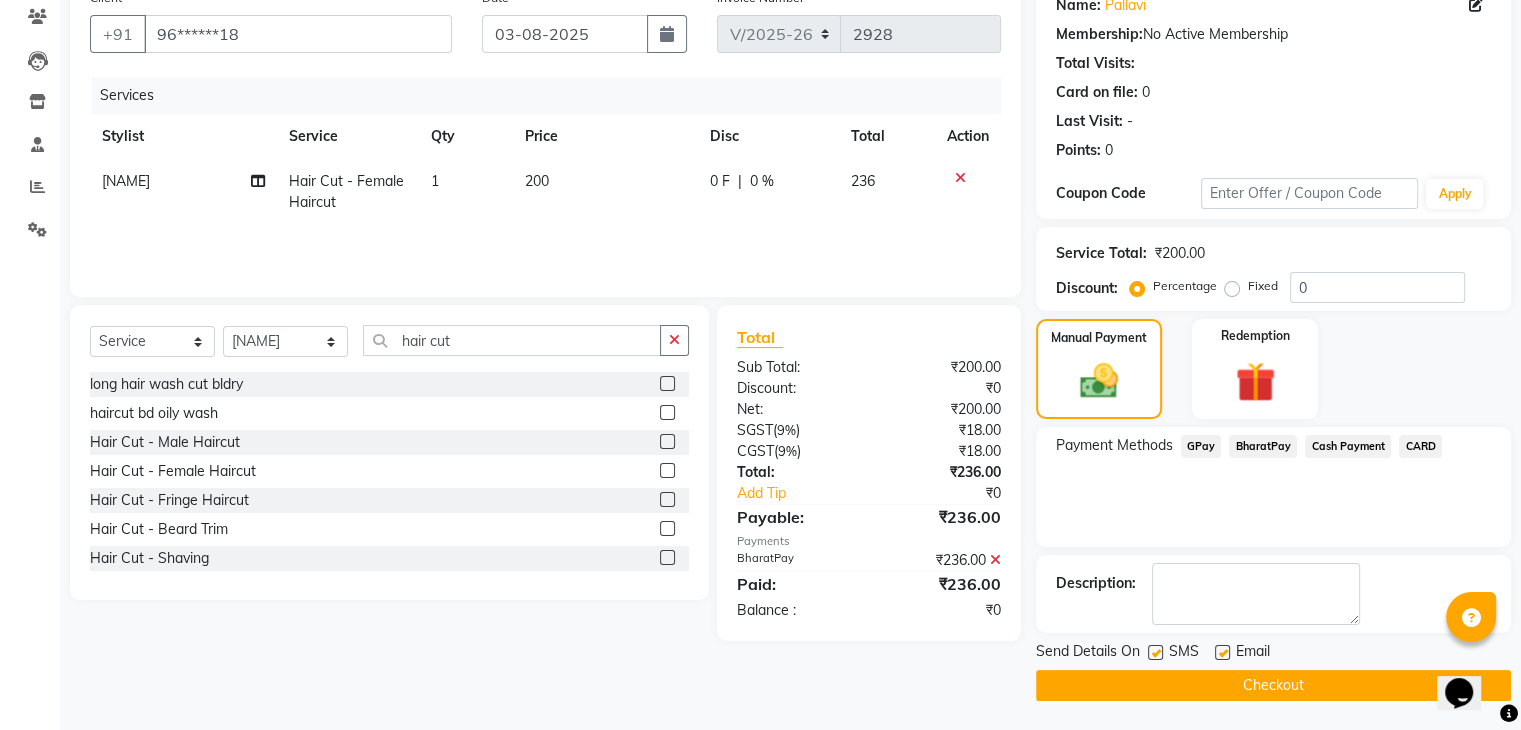 click on "Checkout" 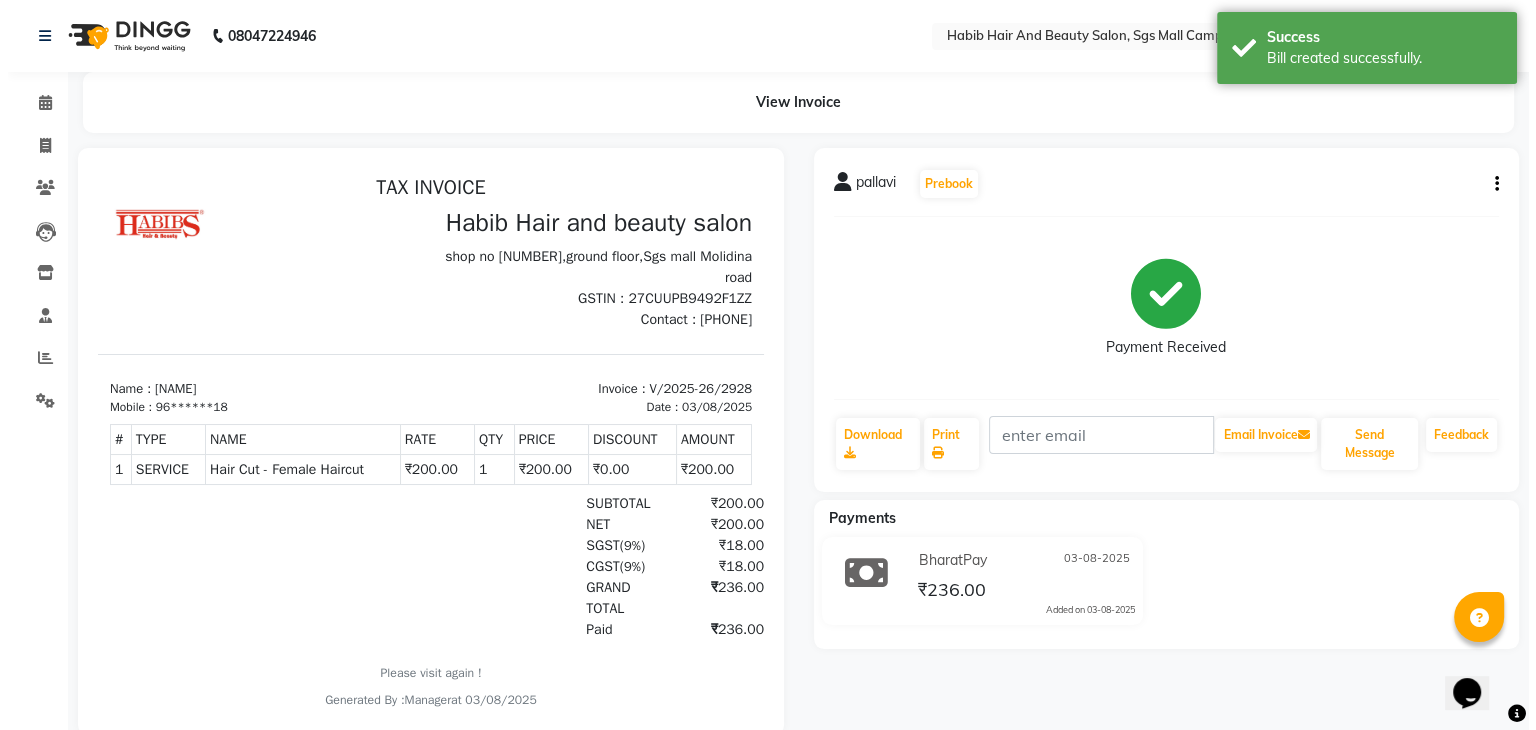 scroll, scrollTop: 0, scrollLeft: 0, axis: both 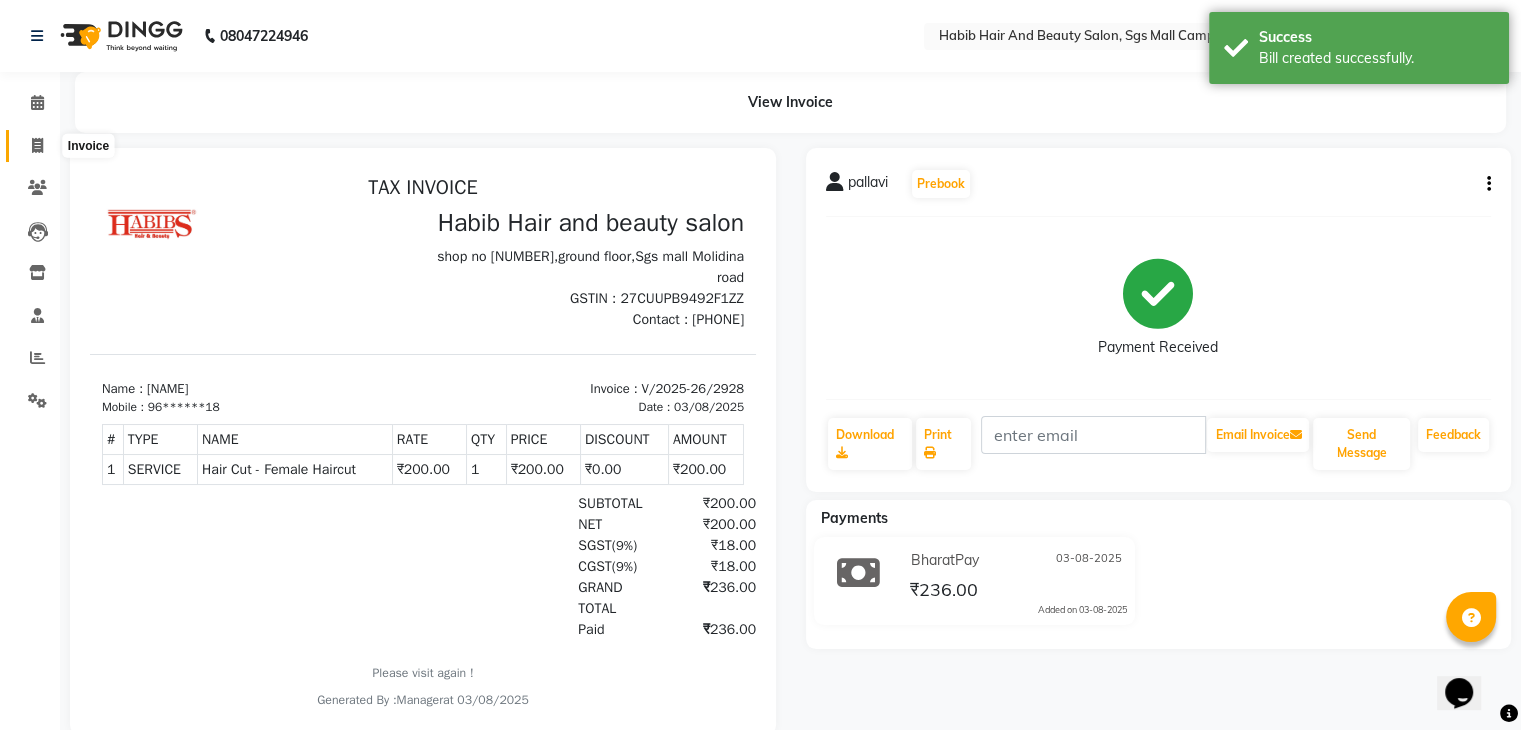 click 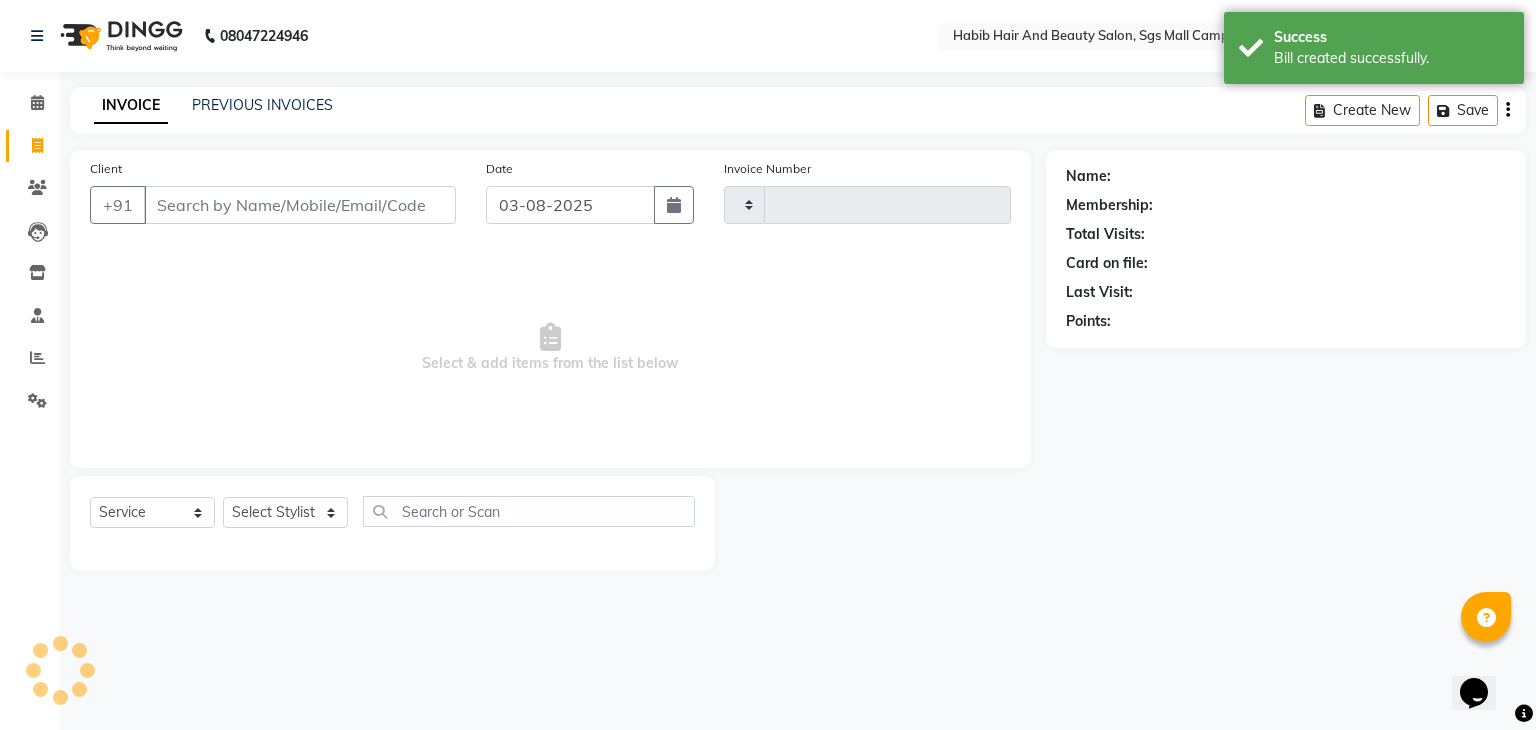 click on "Client" at bounding box center (300, 205) 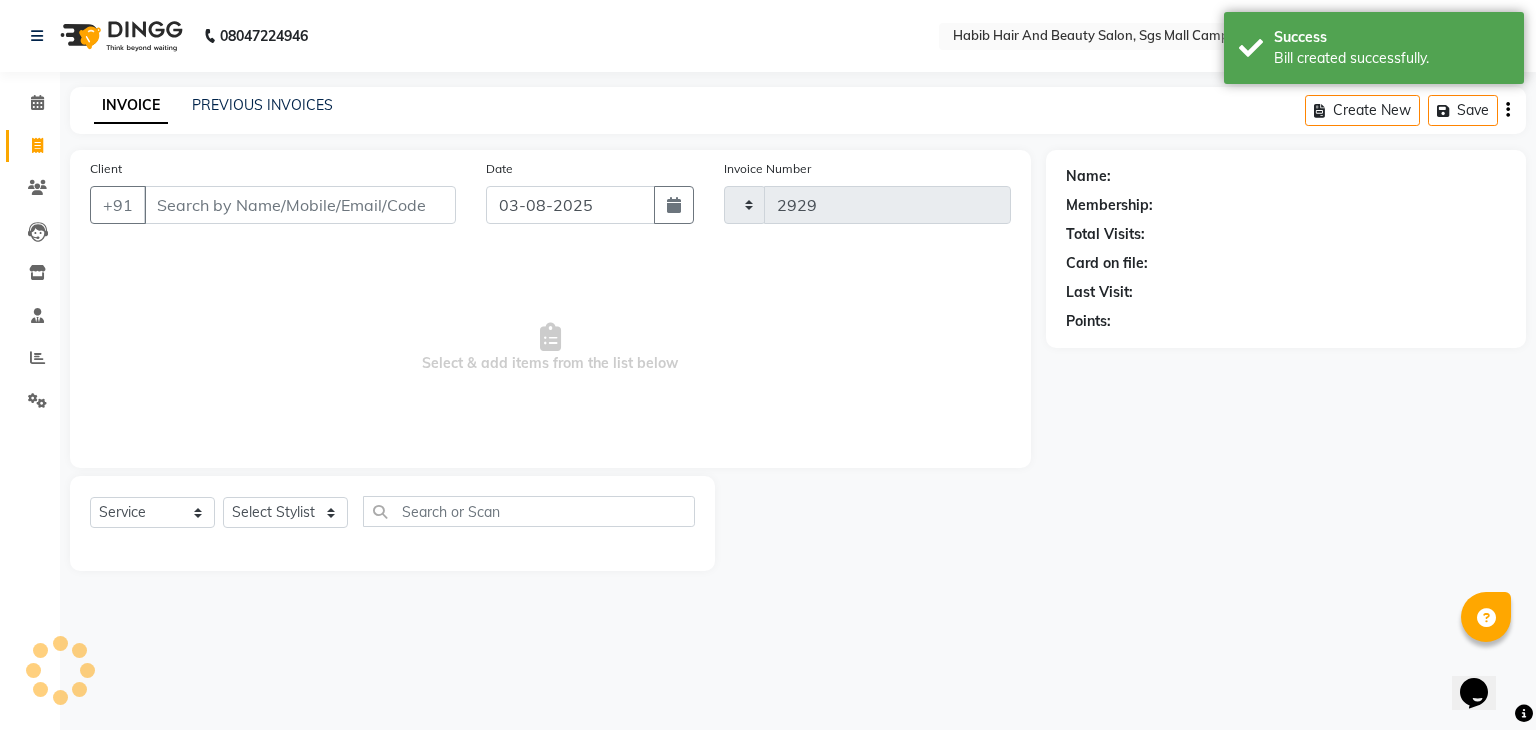 select on "8362" 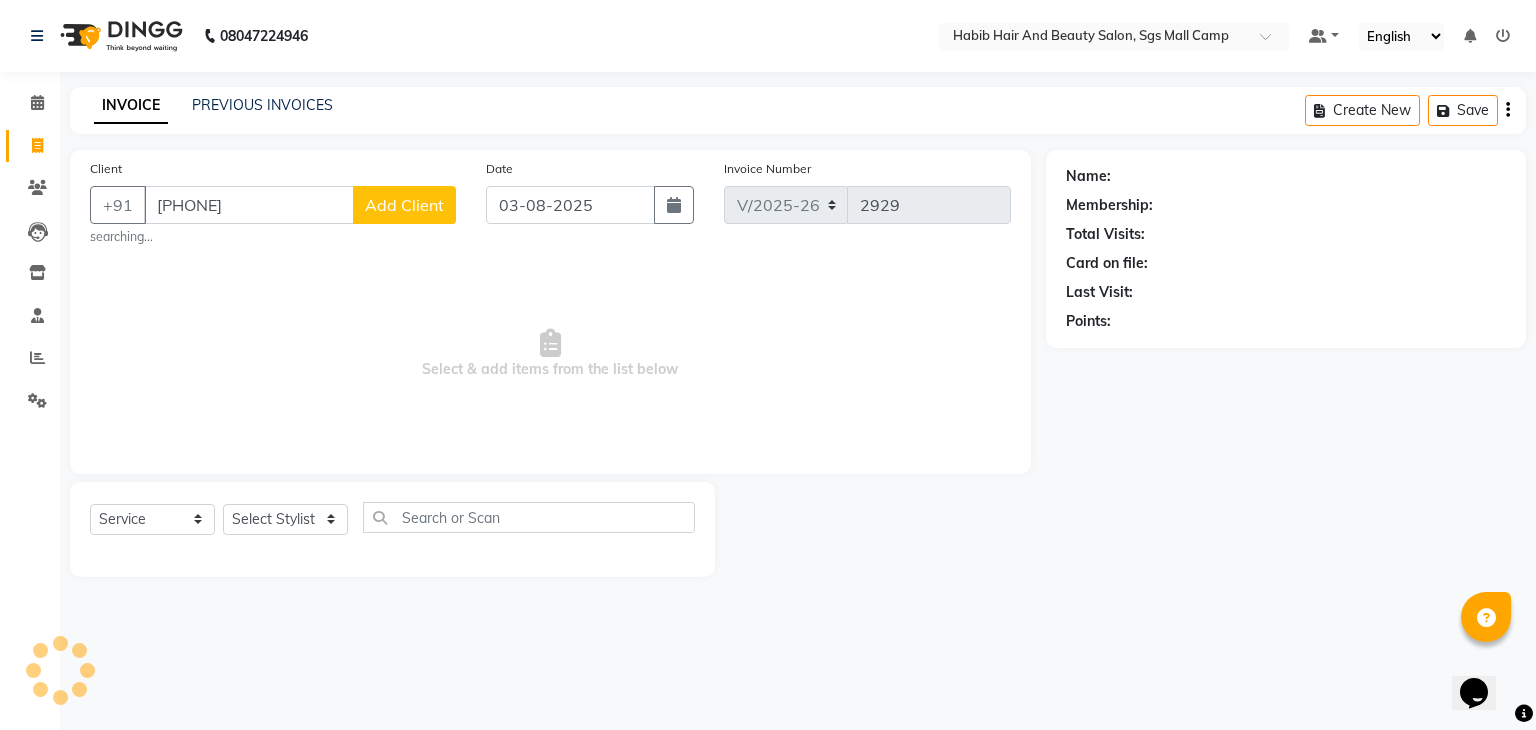 type on "[PHONE]" 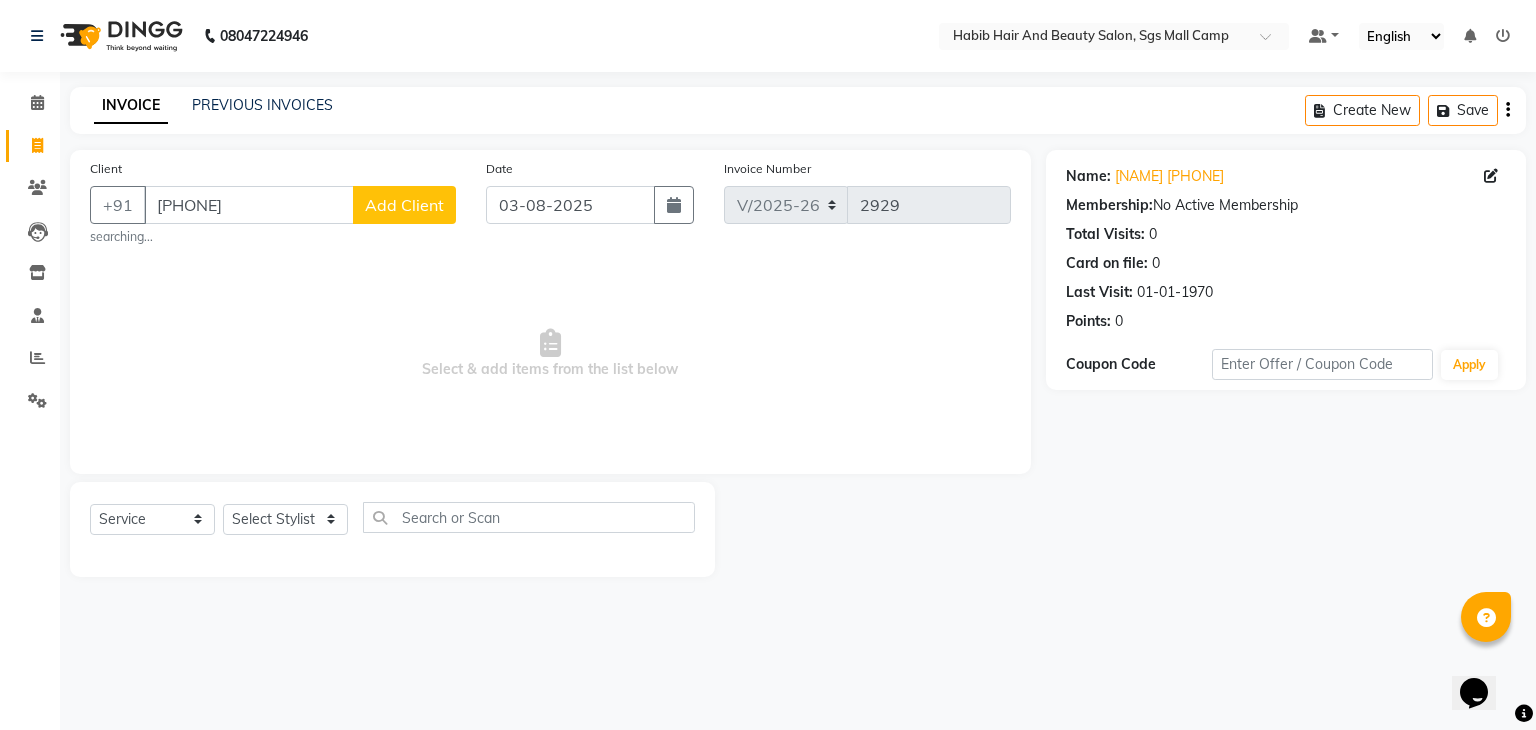 click on "Add Client" 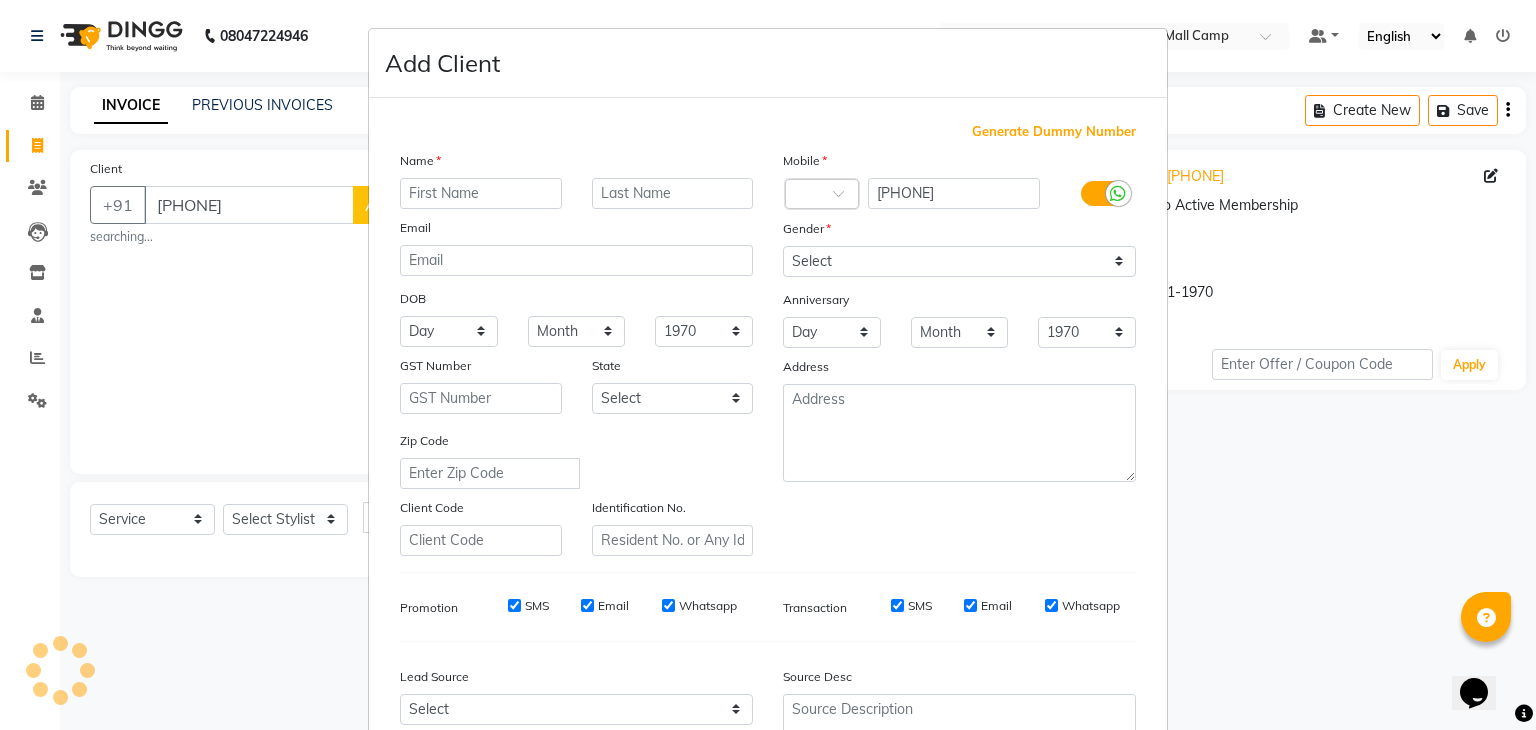 click at bounding box center (481, 193) 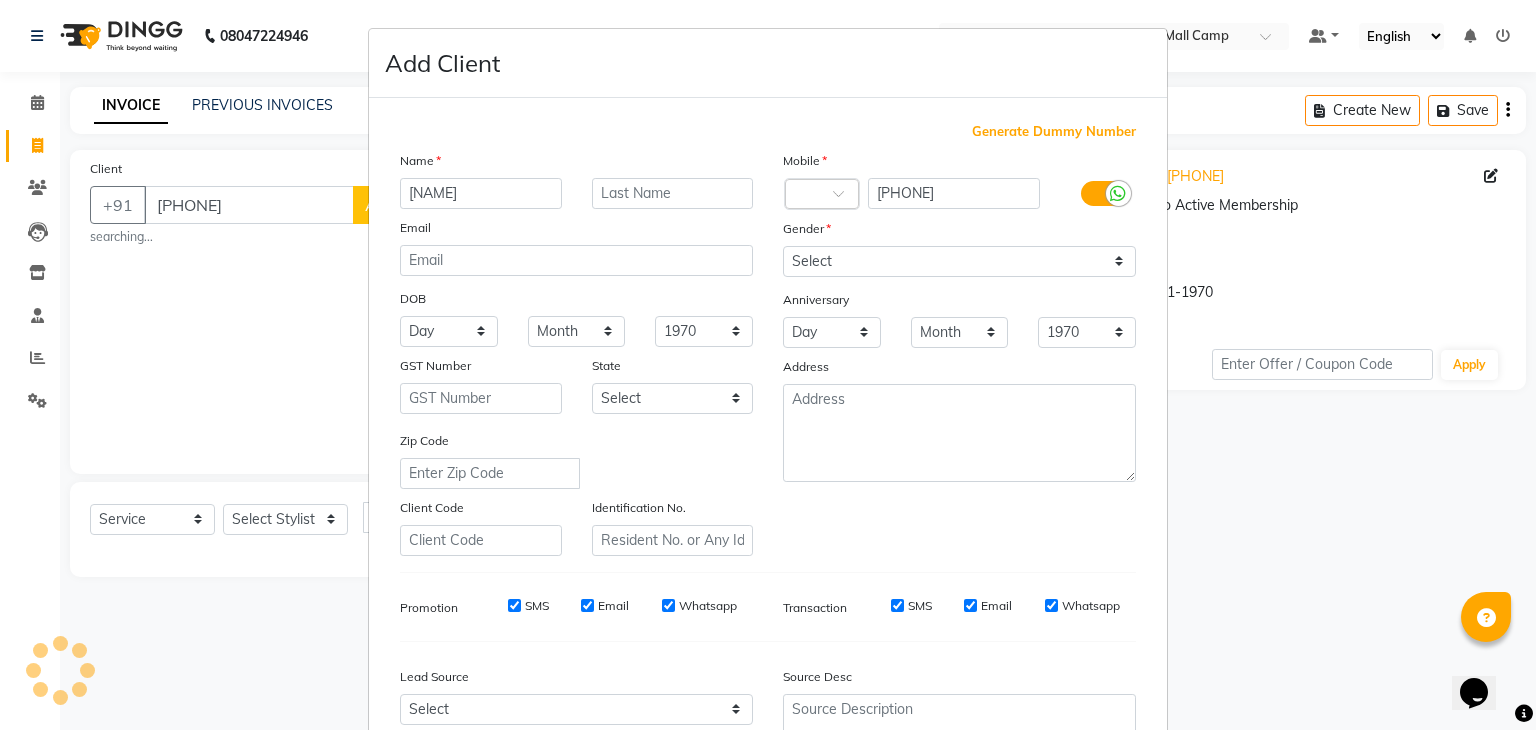type on "[NAME]" 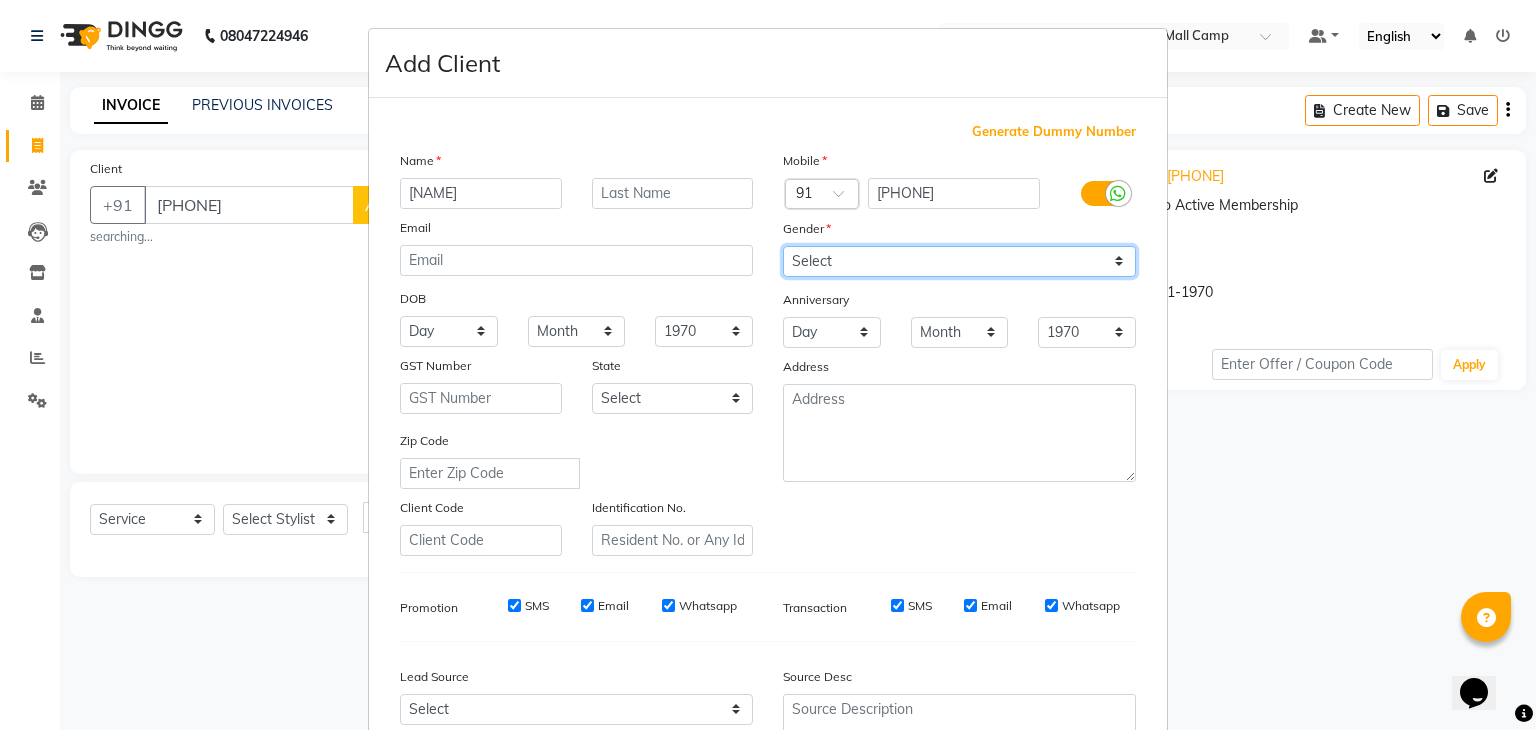 click on "Select Male Female Other Prefer Not To Say" at bounding box center (959, 261) 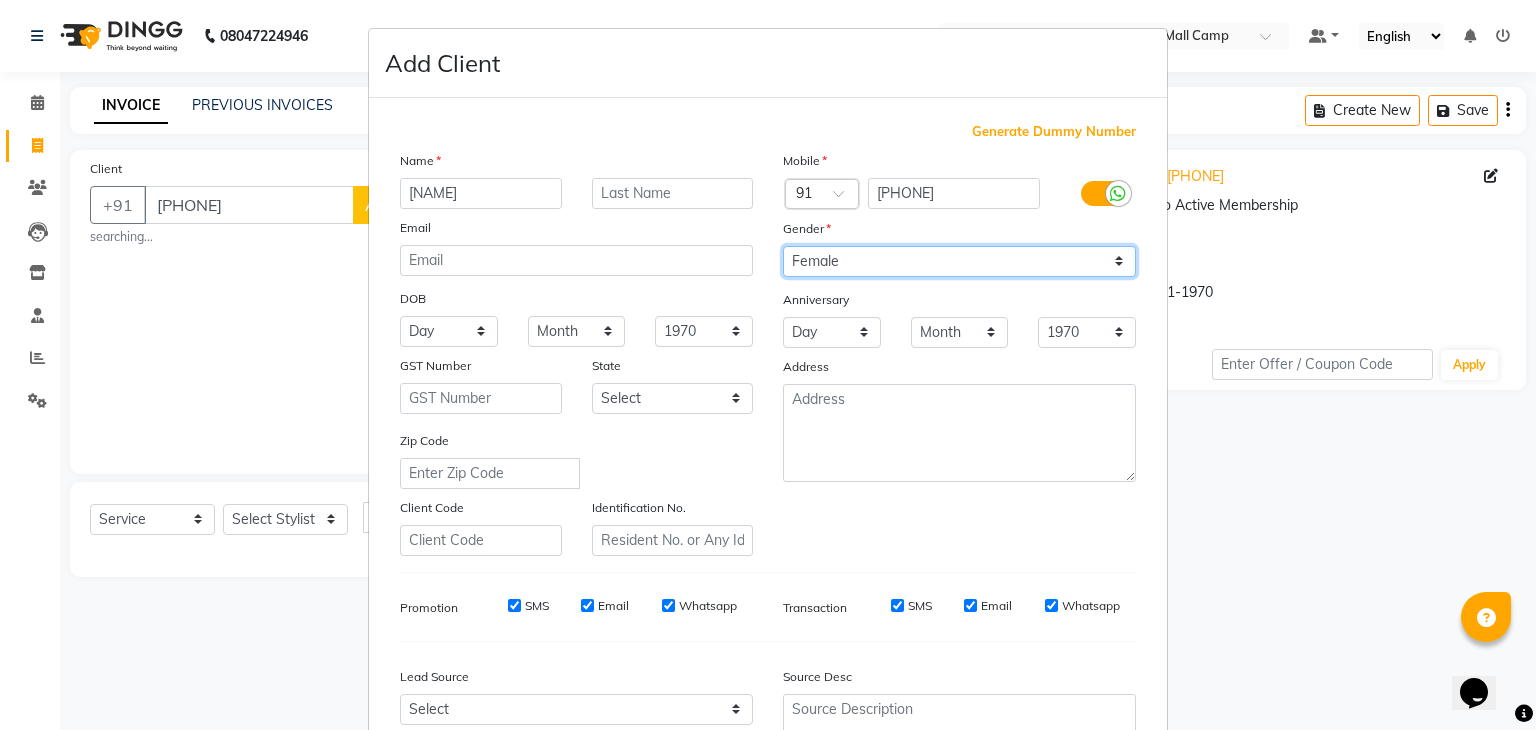 click on "Select Male Female Other Prefer Not To Say" at bounding box center [959, 261] 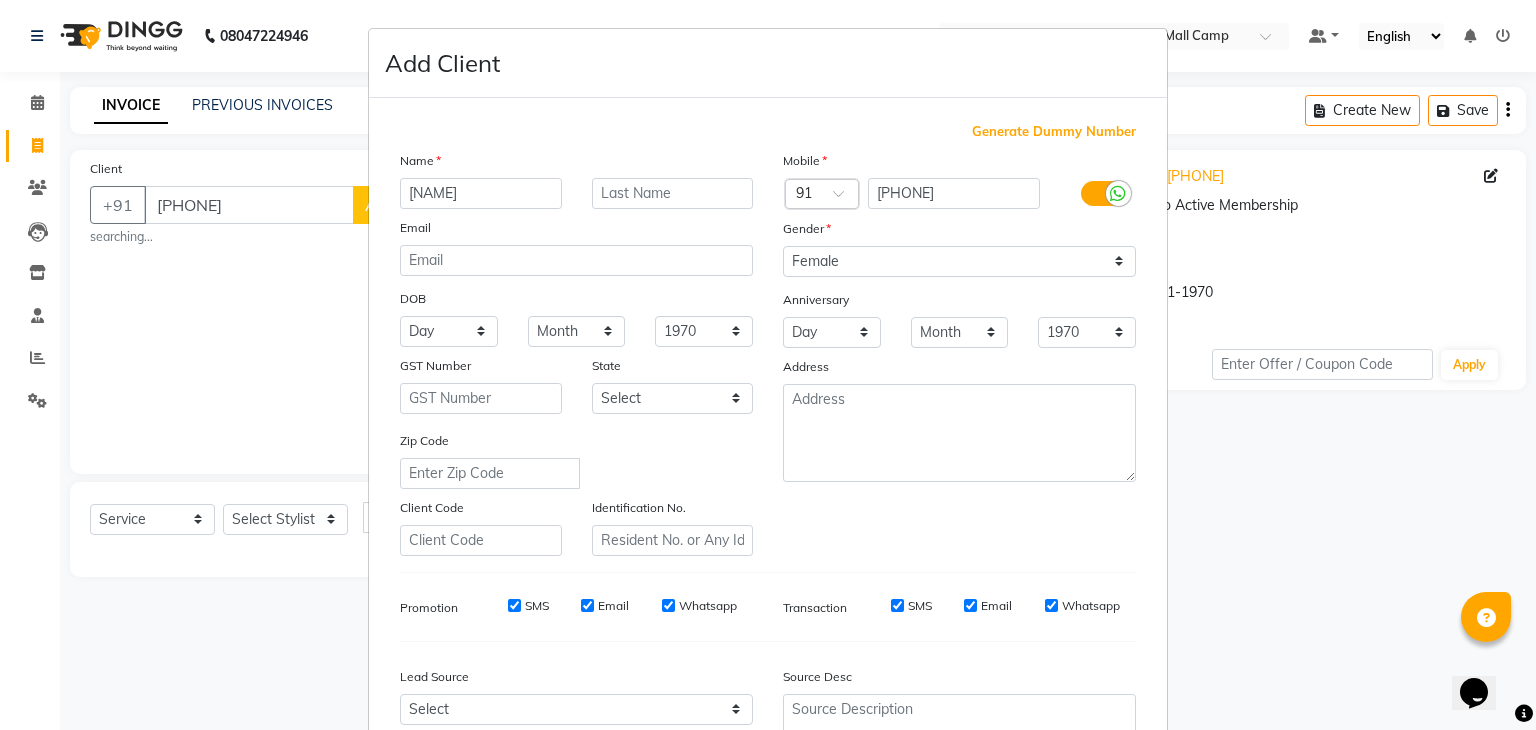 click on "Identification No." at bounding box center [673, 526] 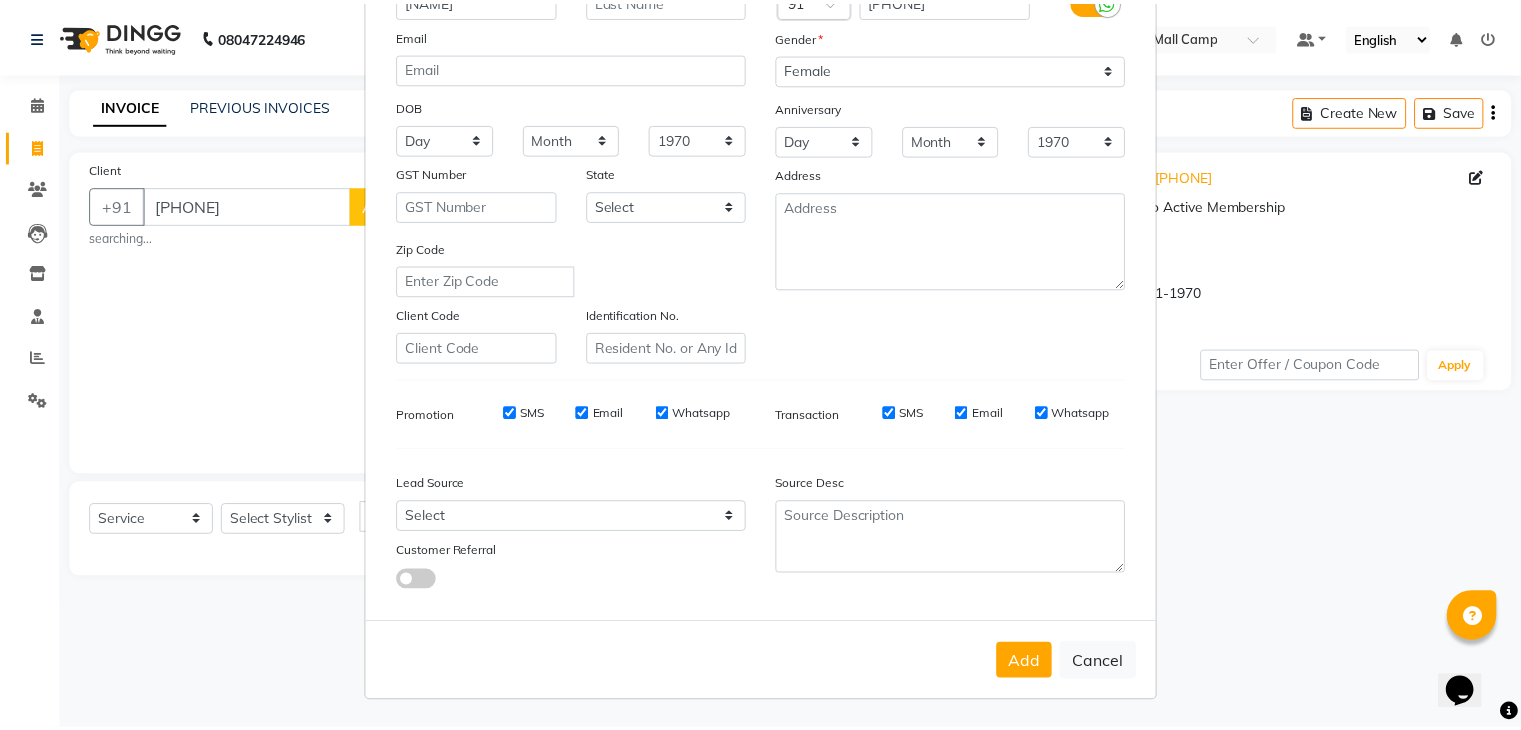 scroll, scrollTop: 203, scrollLeft: 0, axis: vertical 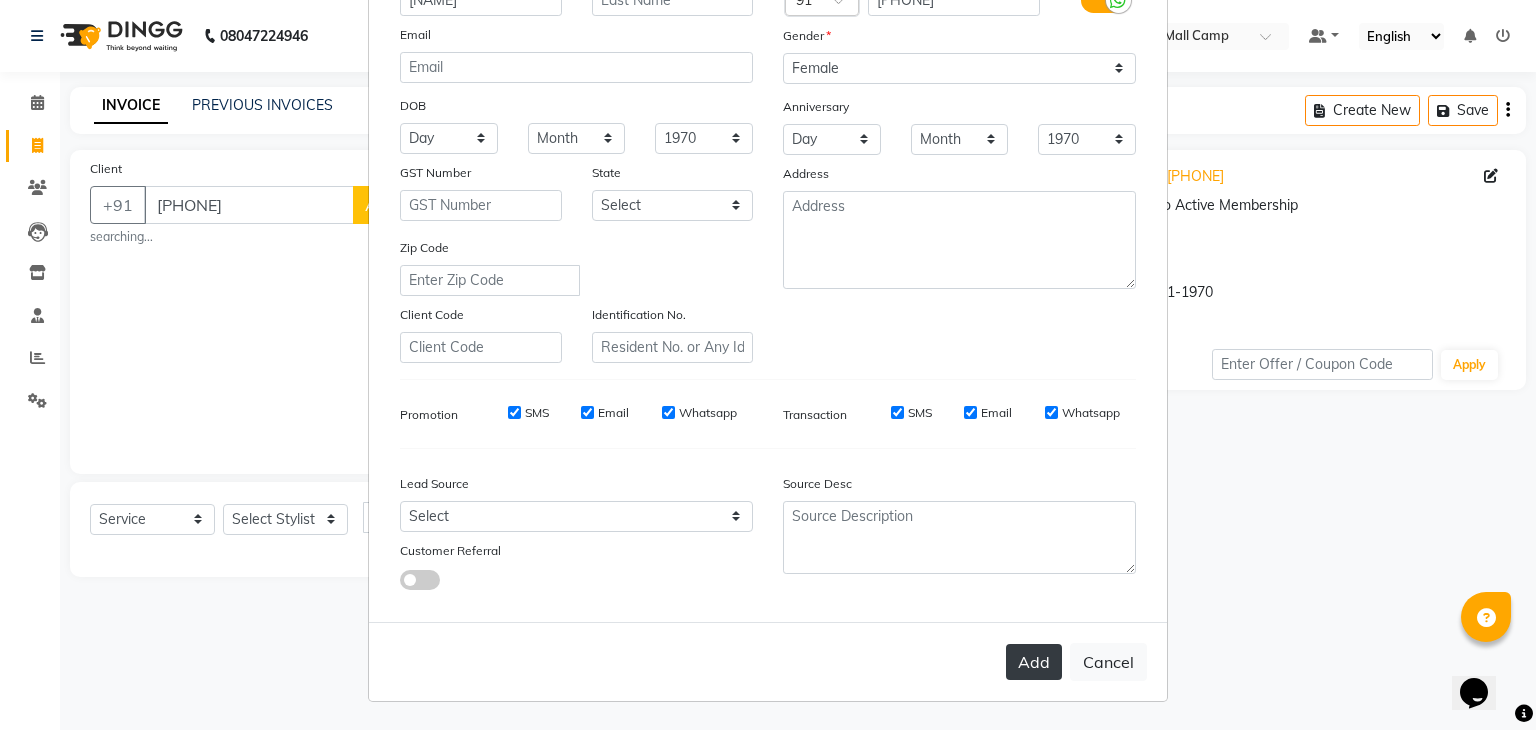 click on "Add" at bounding box center (1034, 662) 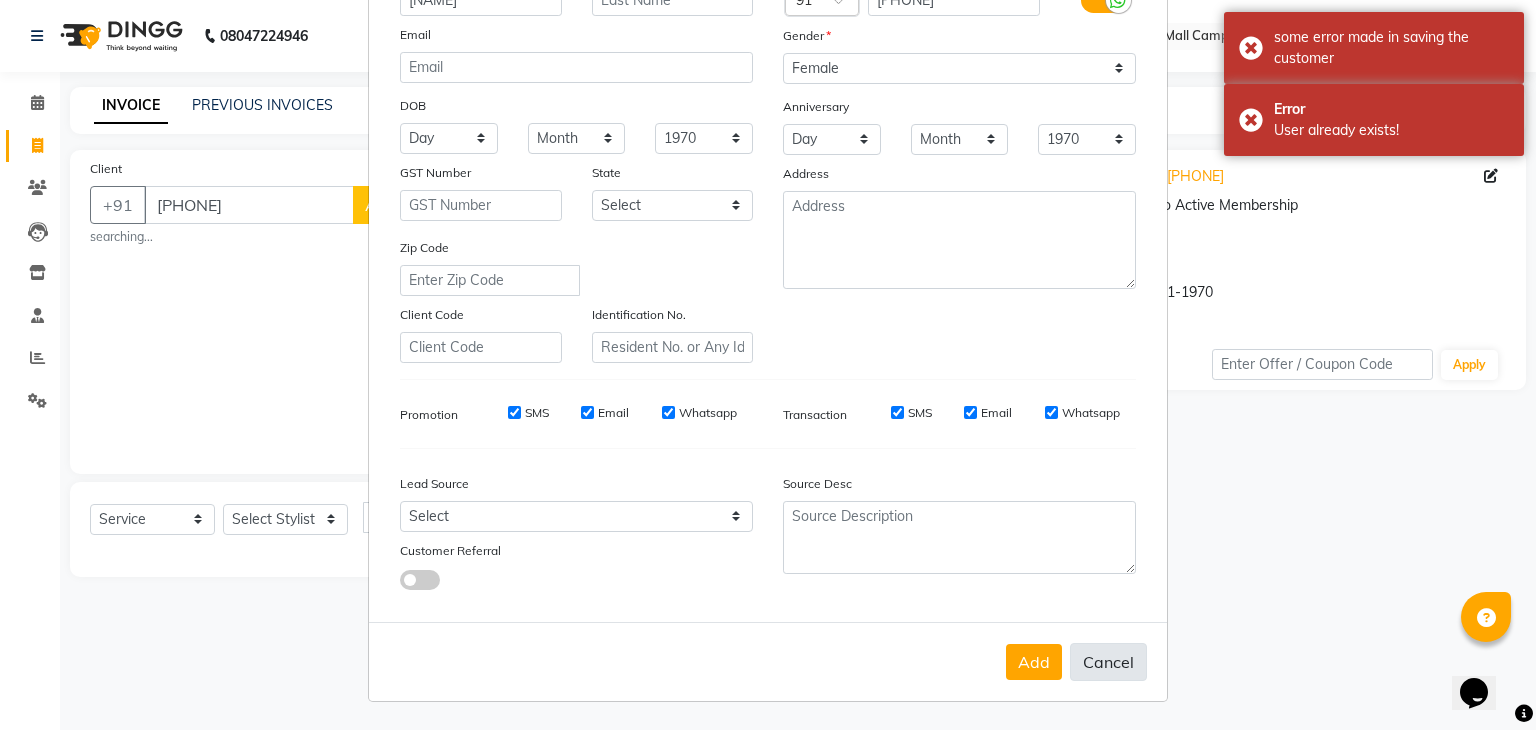 click on "Cancel" at bounding box center [1108, 662] 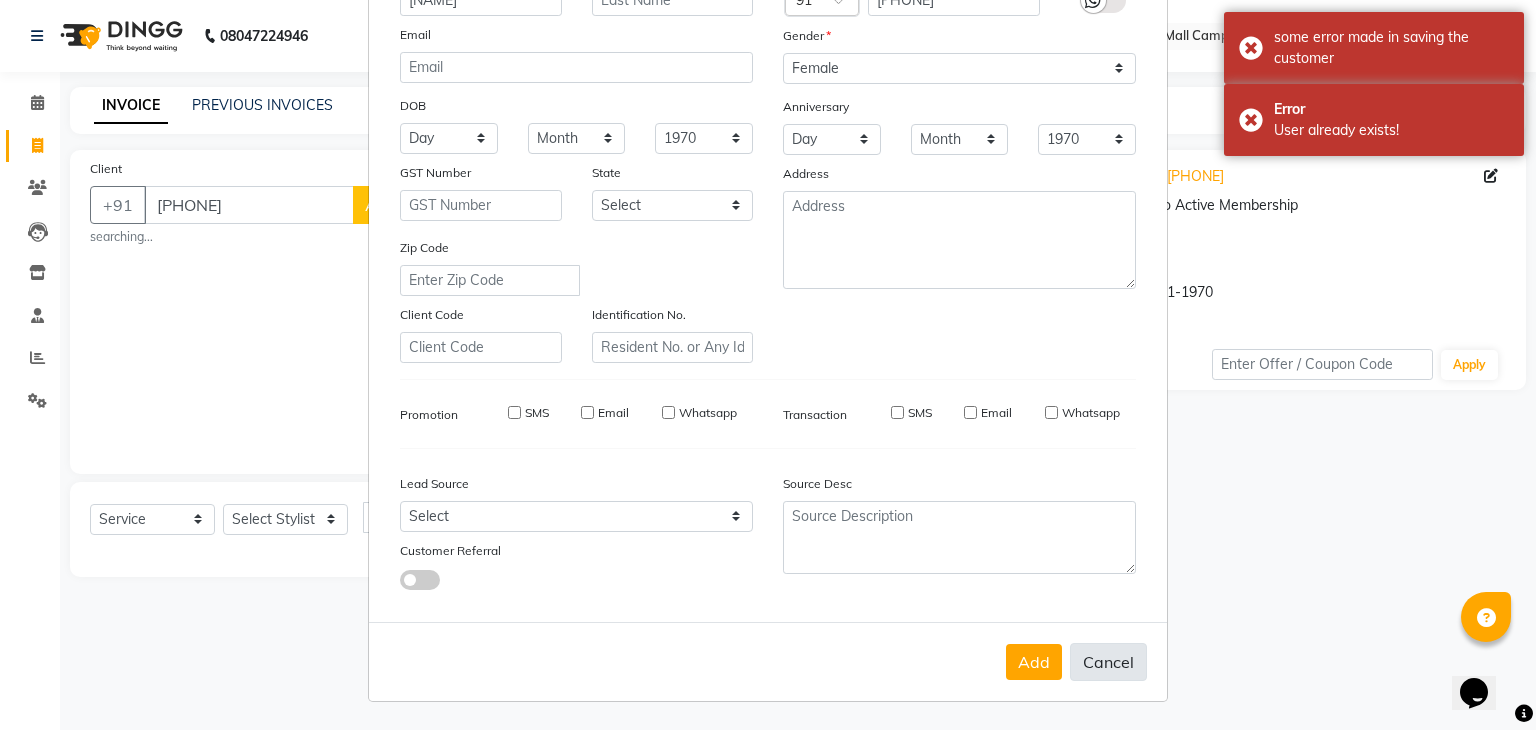type 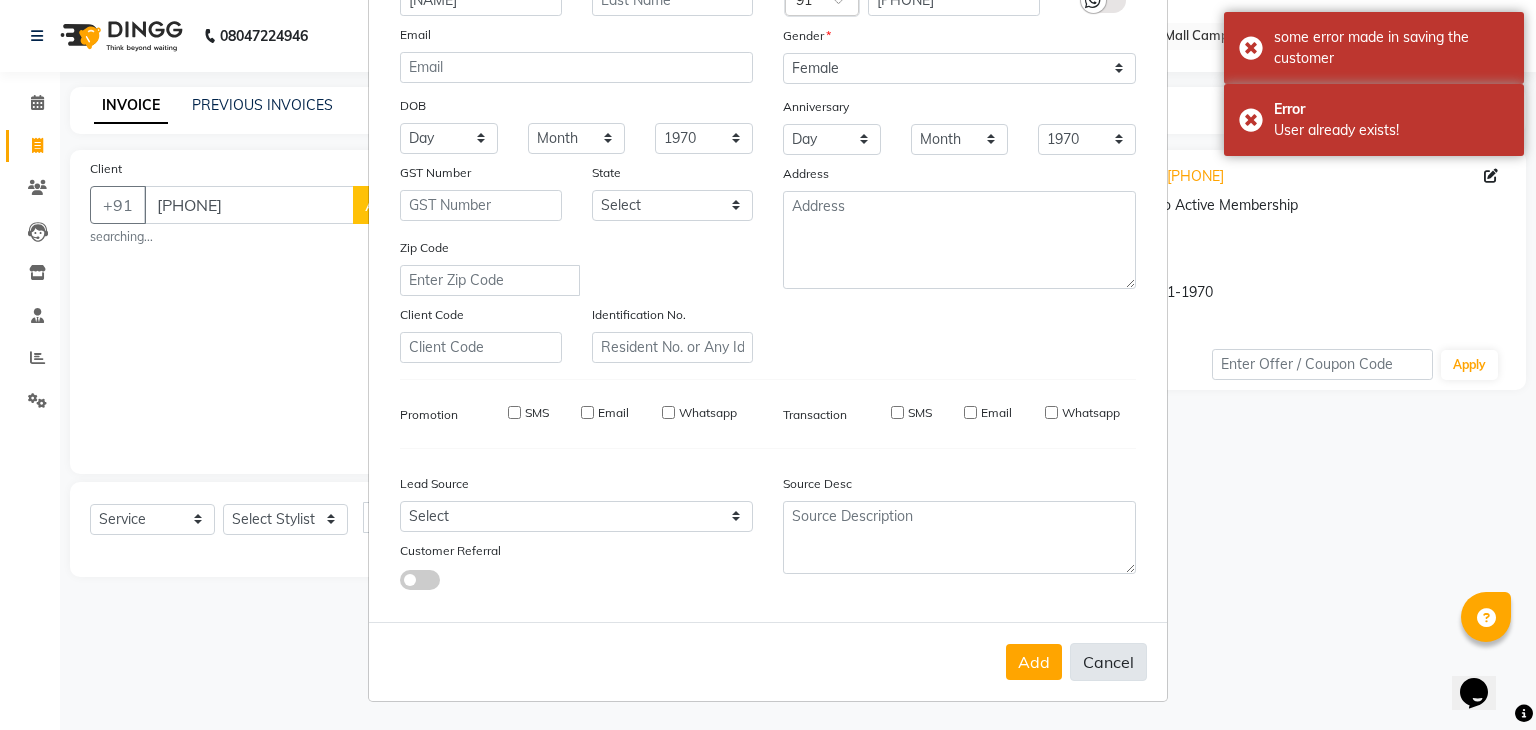 checkbox on "false" 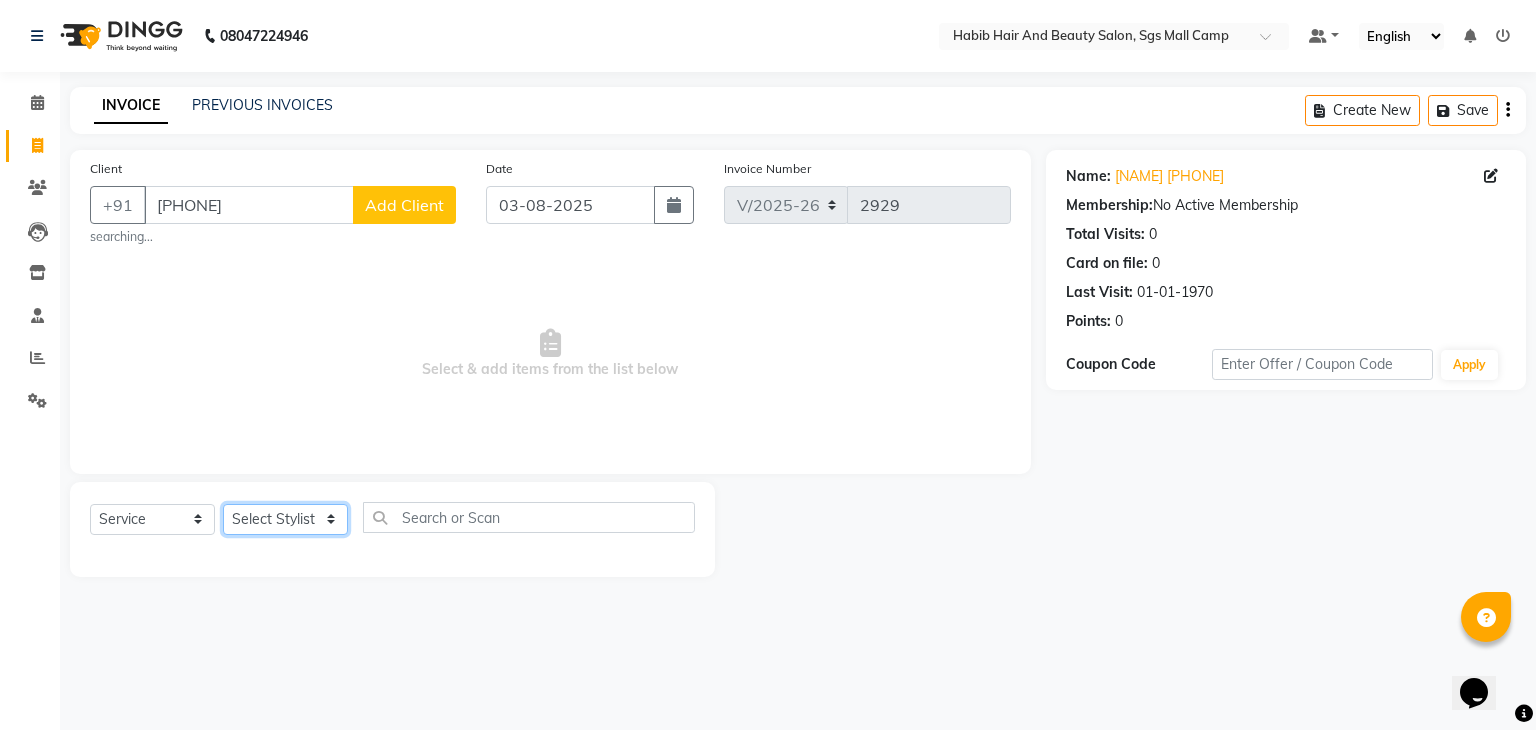 click on "Select Stylist [FIRST] [FIRST]  [FIRST] Manager [FIRST]  [FIRST] [FIRST] [FIRST]  [FIRST] [FIRST]" 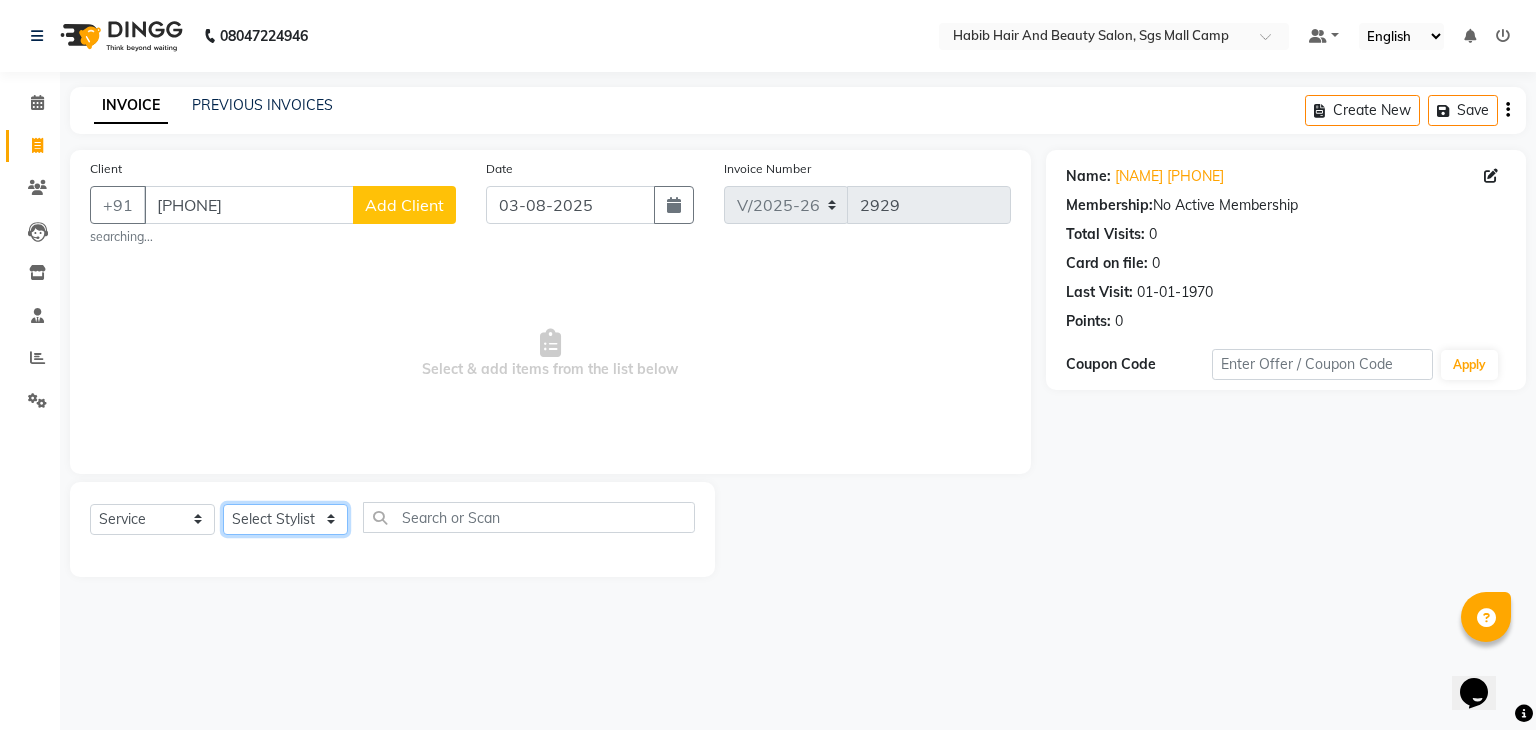 select on "87131" 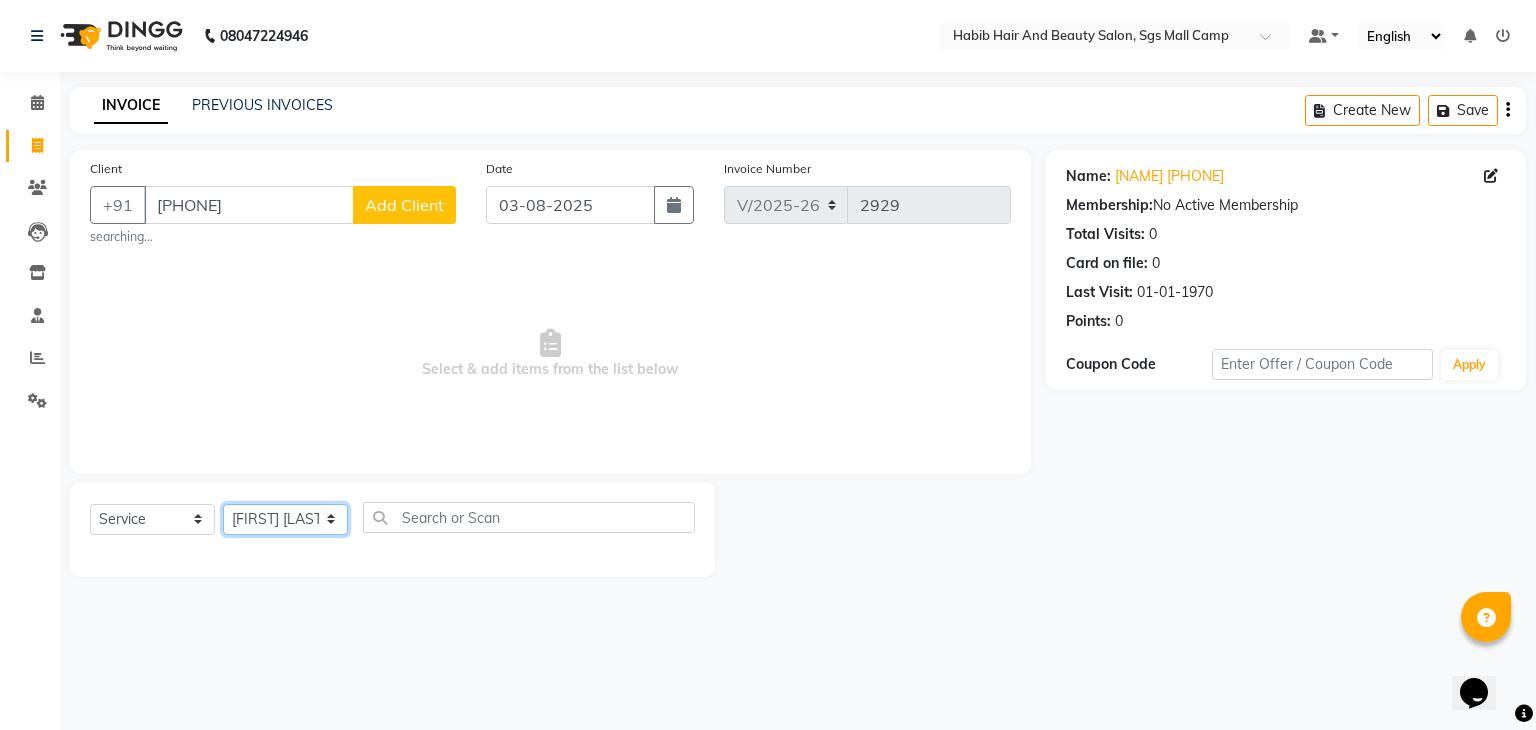 click on "Select Stylist [FIRST] [FIRST]  [FIRST] Manager [FIRST]  [FIRST] [FIRST] [FIRST]  [FIRST] [FIRST]" 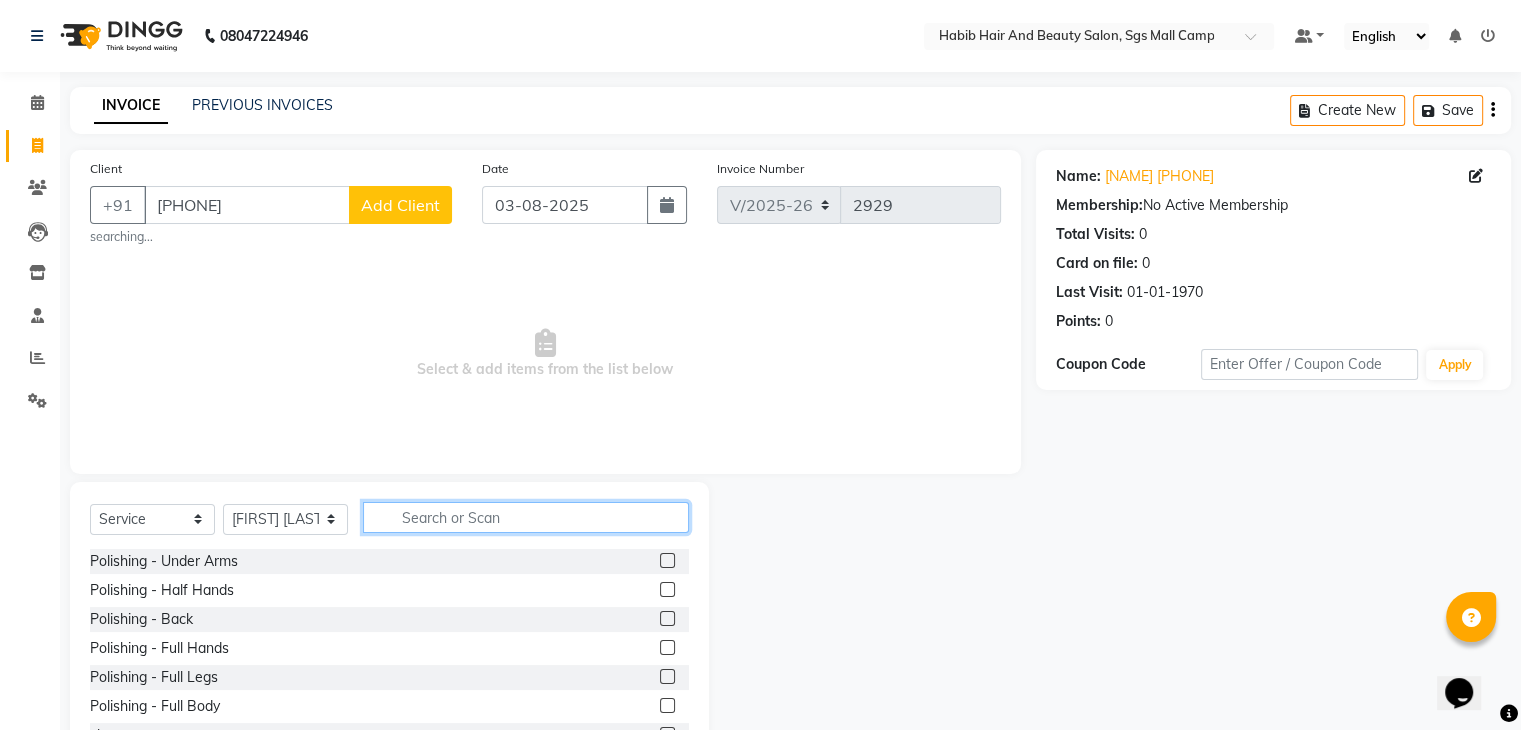 click 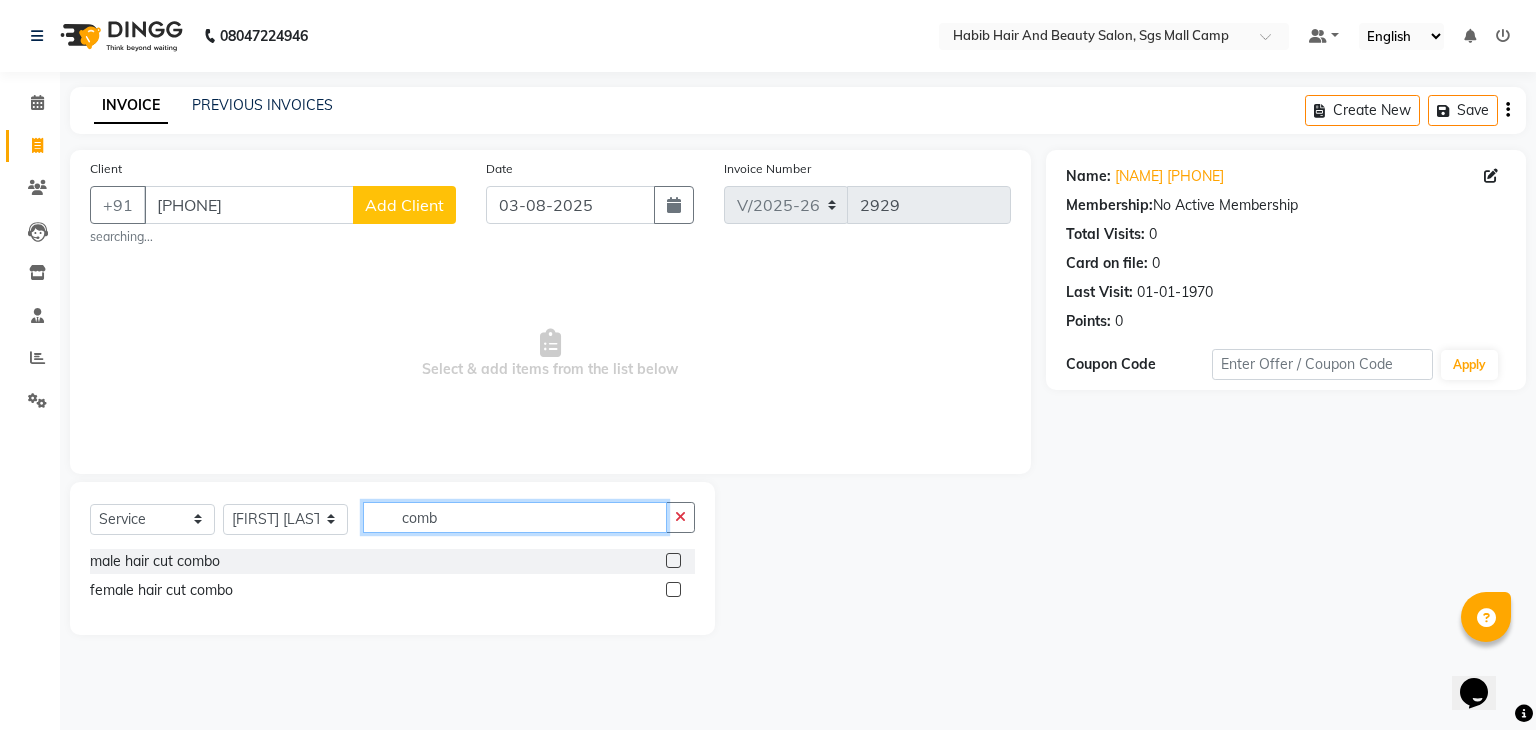 type on "comb" 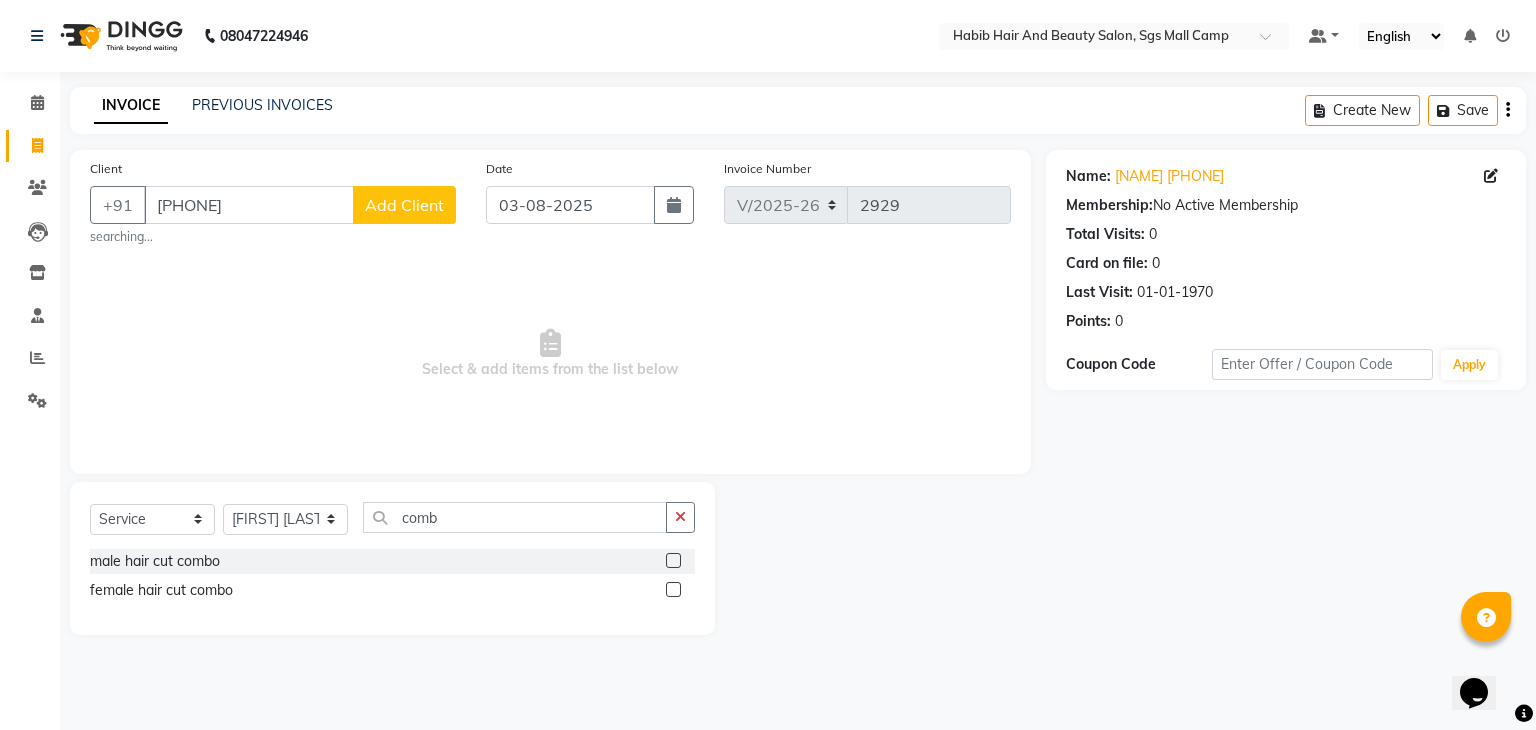 click 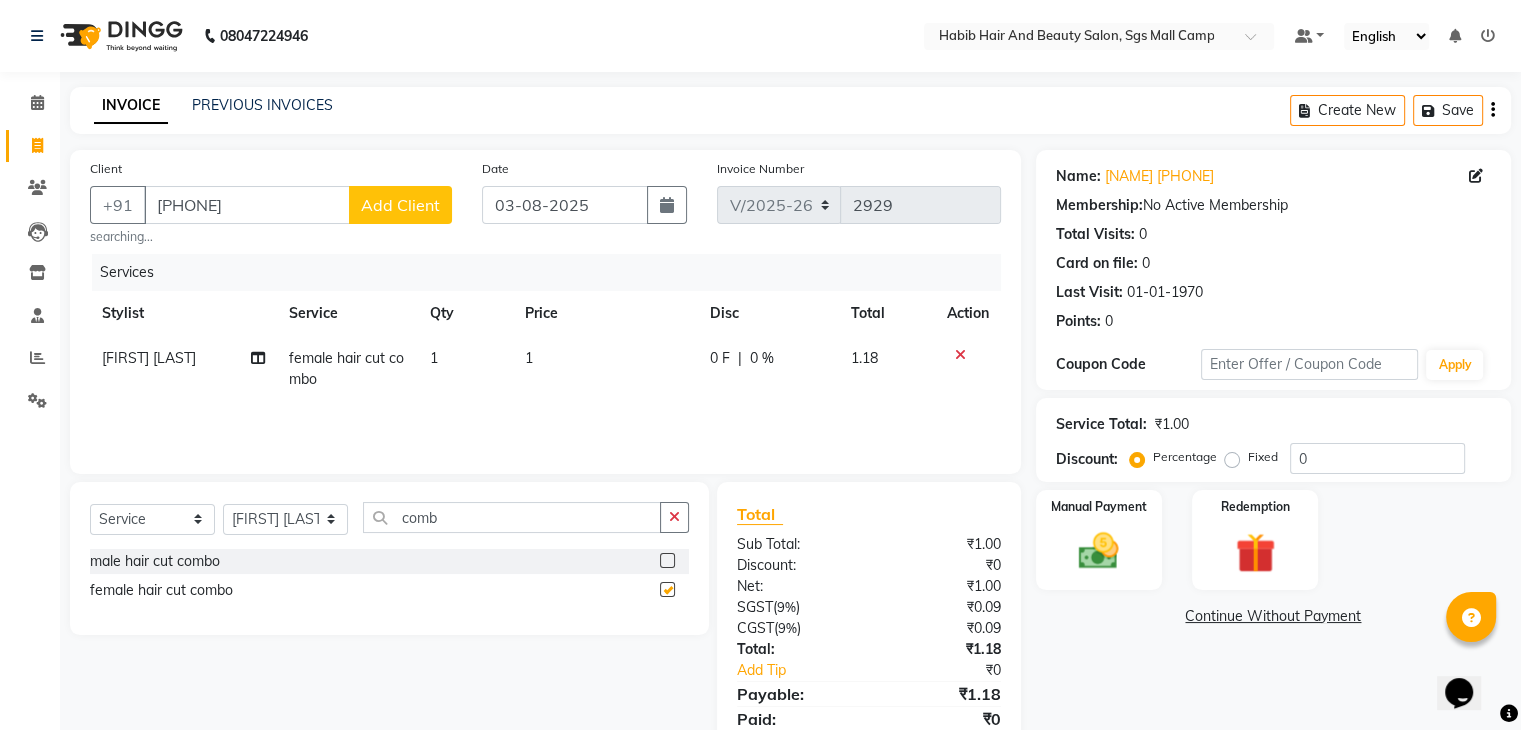 checkbox on "false" 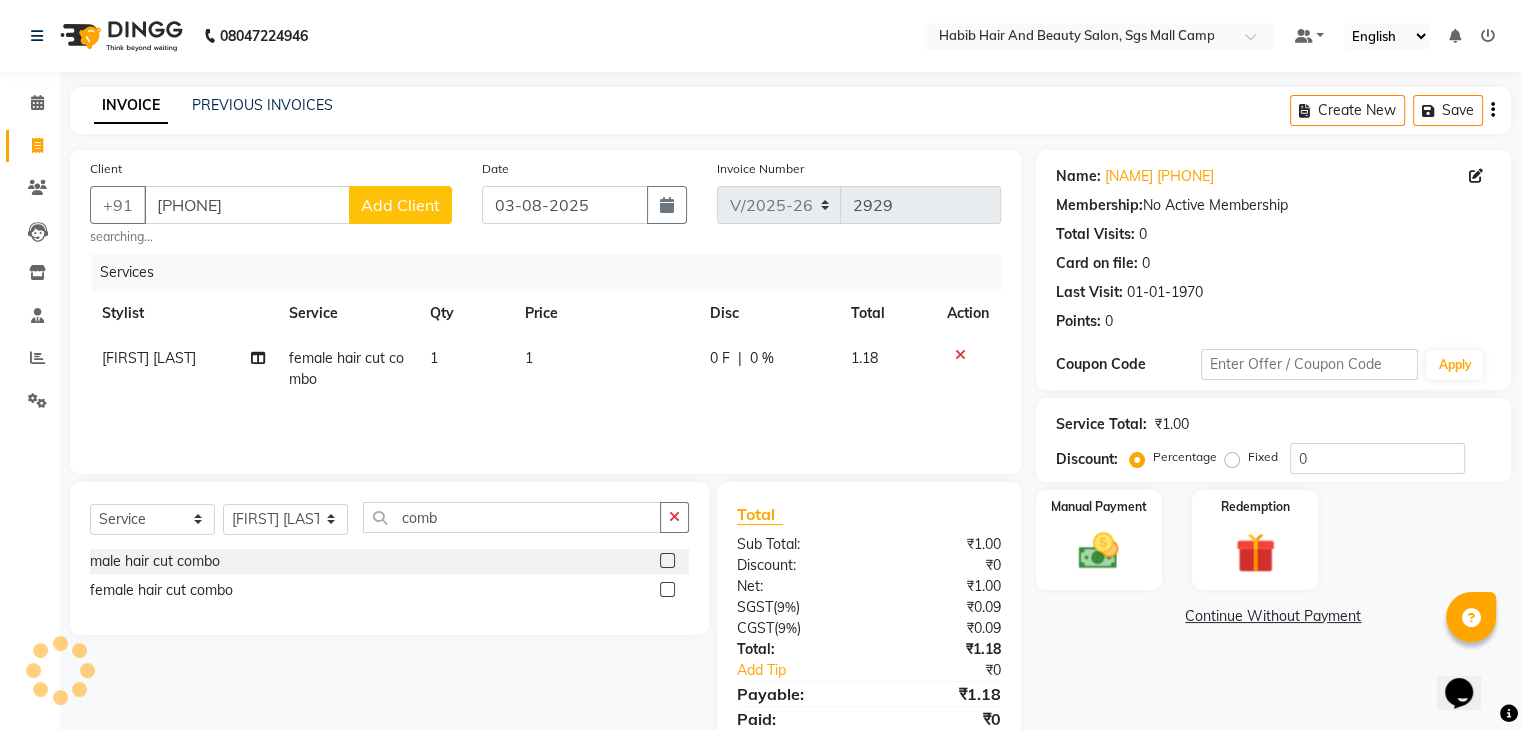 click on "1" 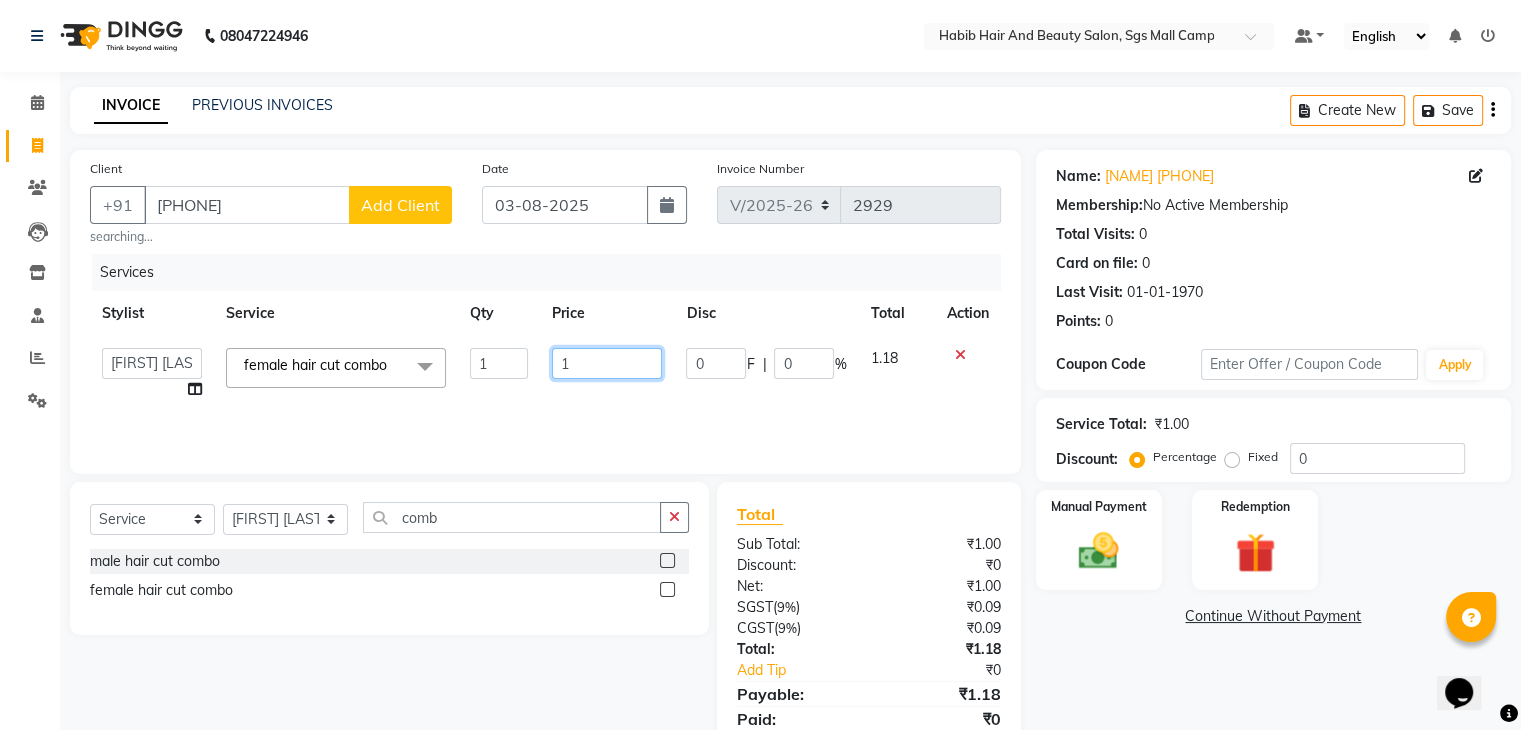 click on "1" 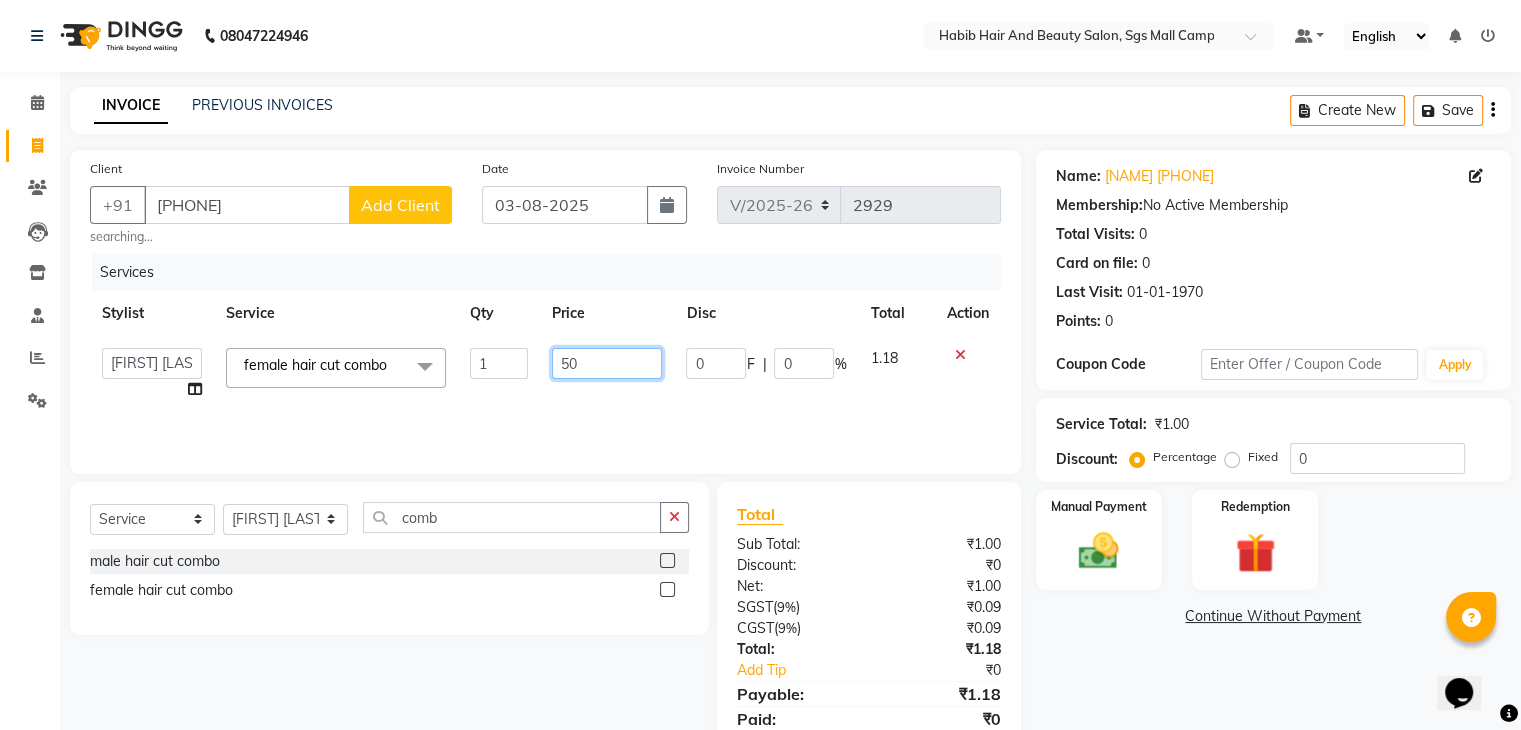 type on "500" 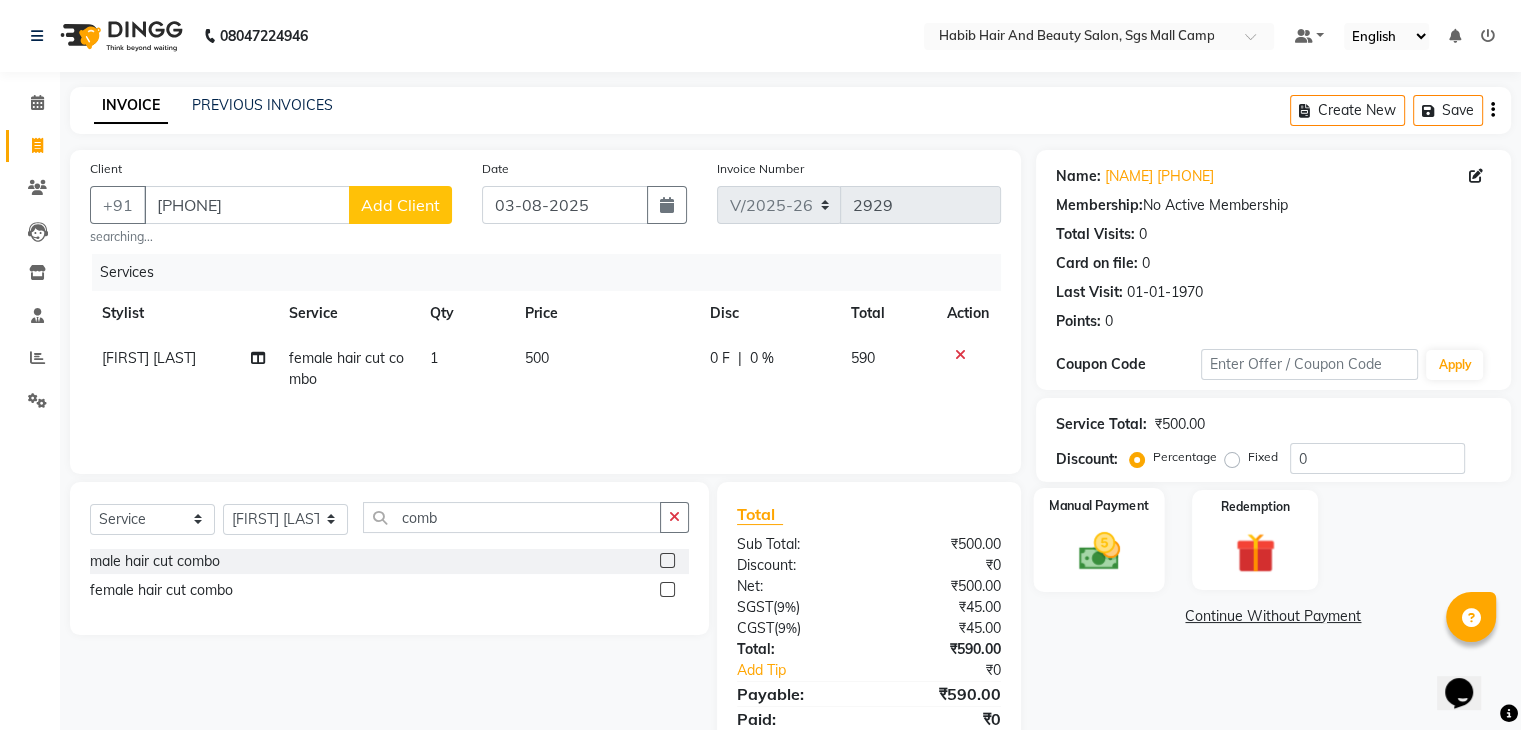 click on "Manual Payment" 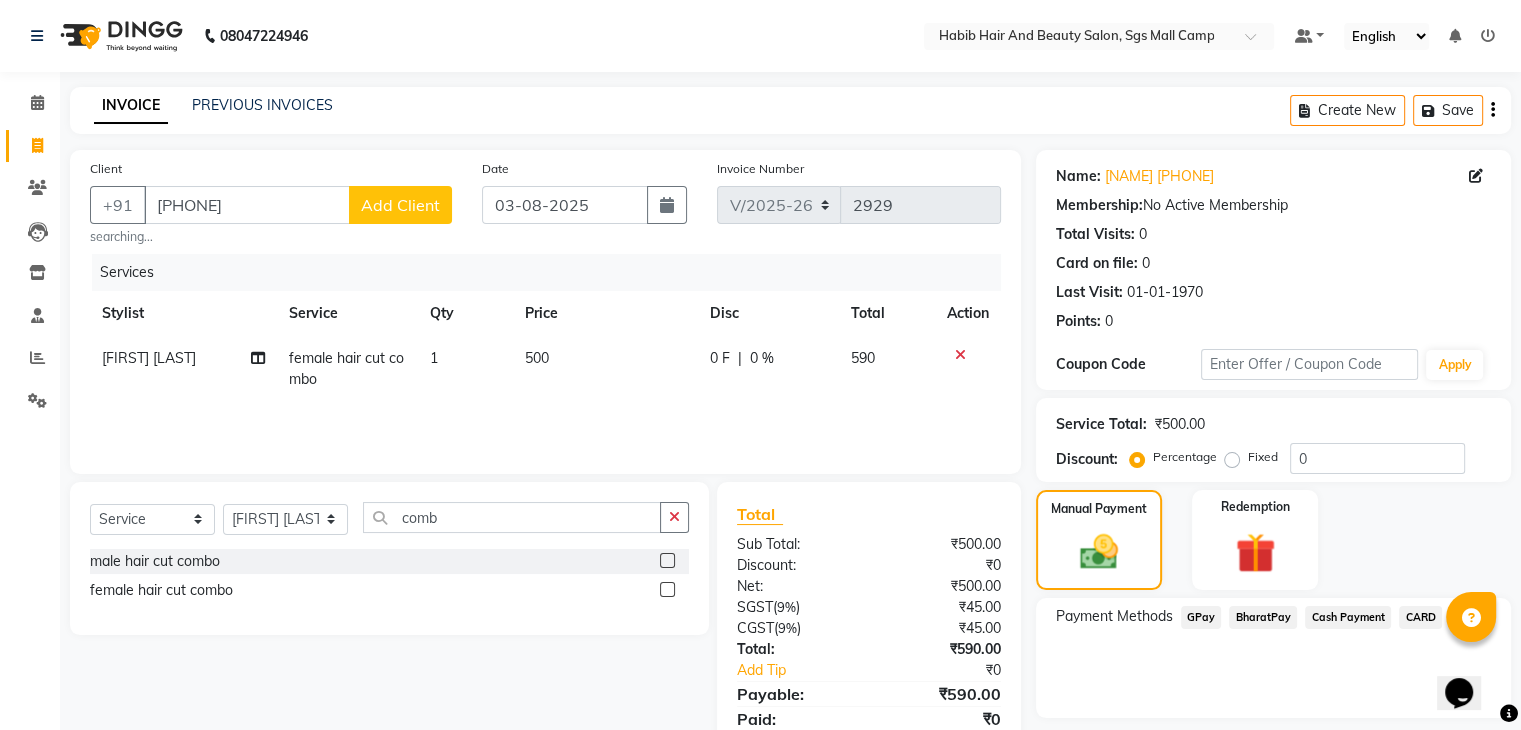 click on "BharatPay" 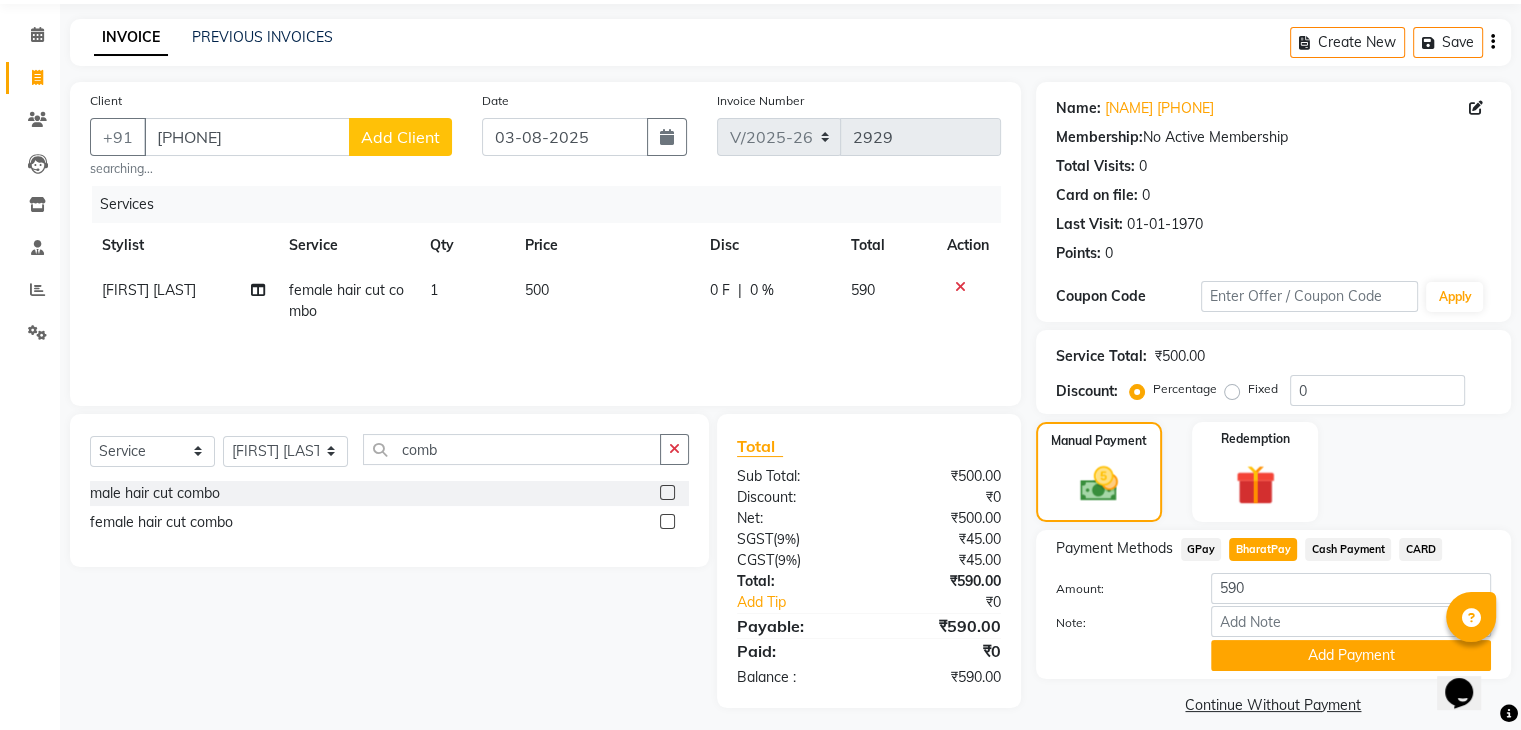 scroll, scrollTop: 89, scrollLeft: 0, axis: vertical 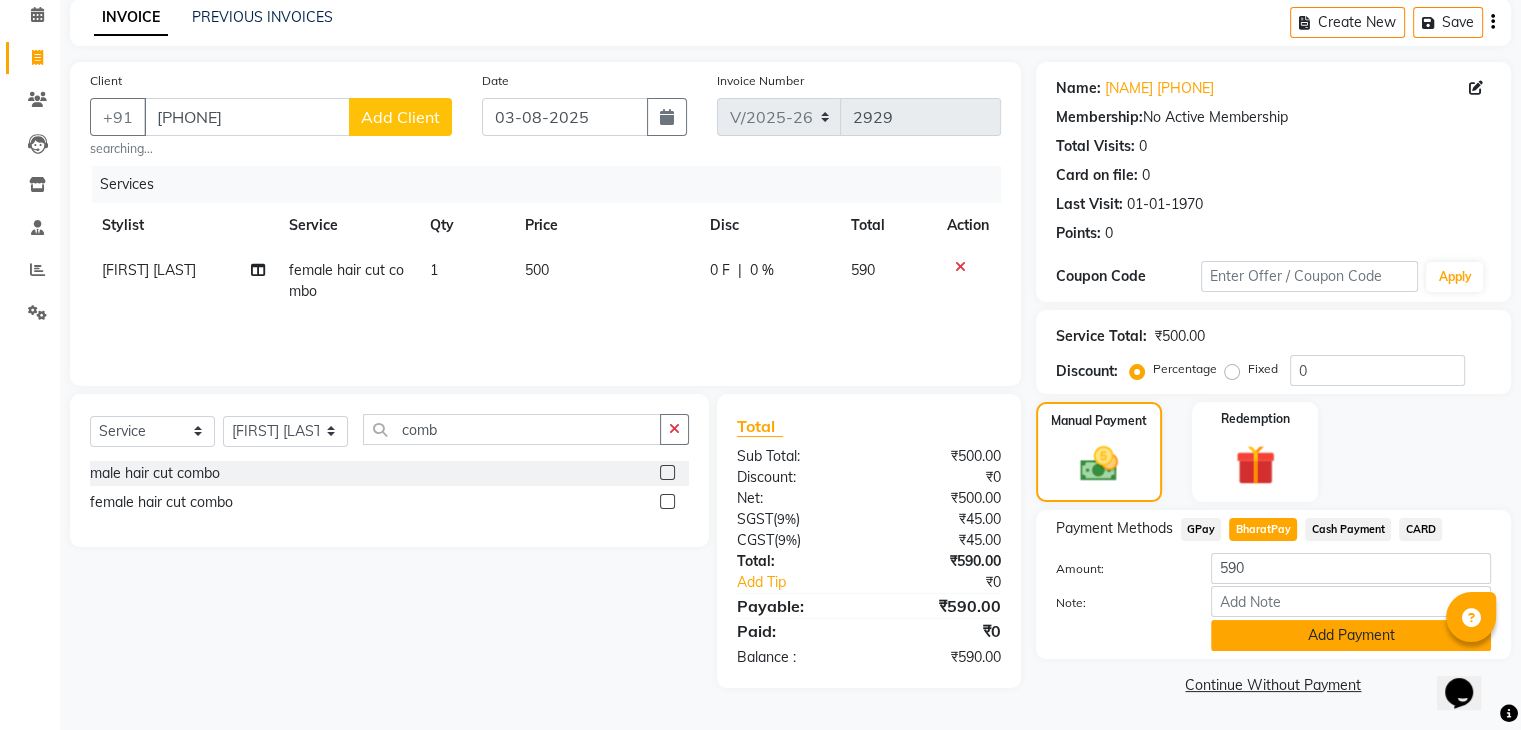 click on "Add Payment" 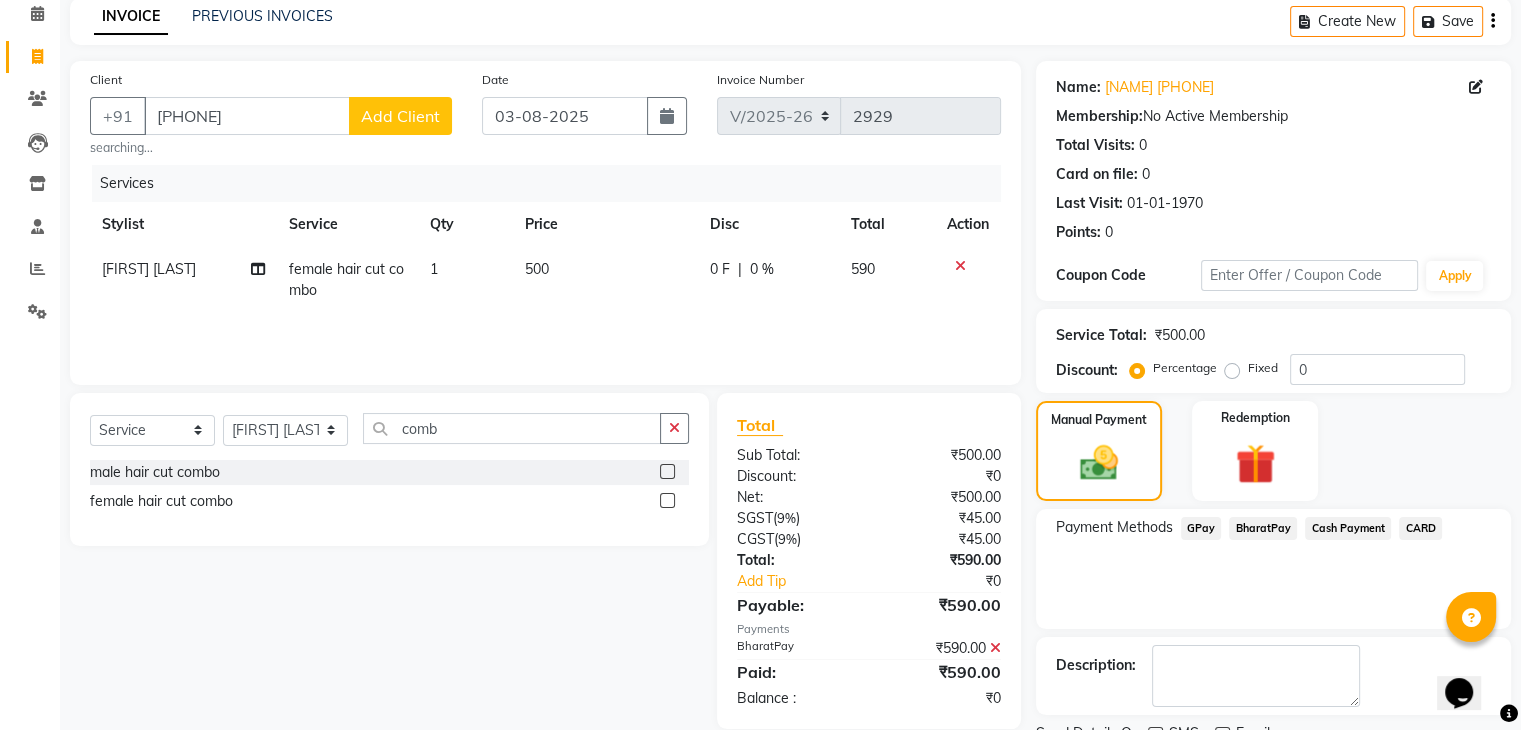 scroll, scrollTop: 171, scrollLeft: 0, axis: vertical 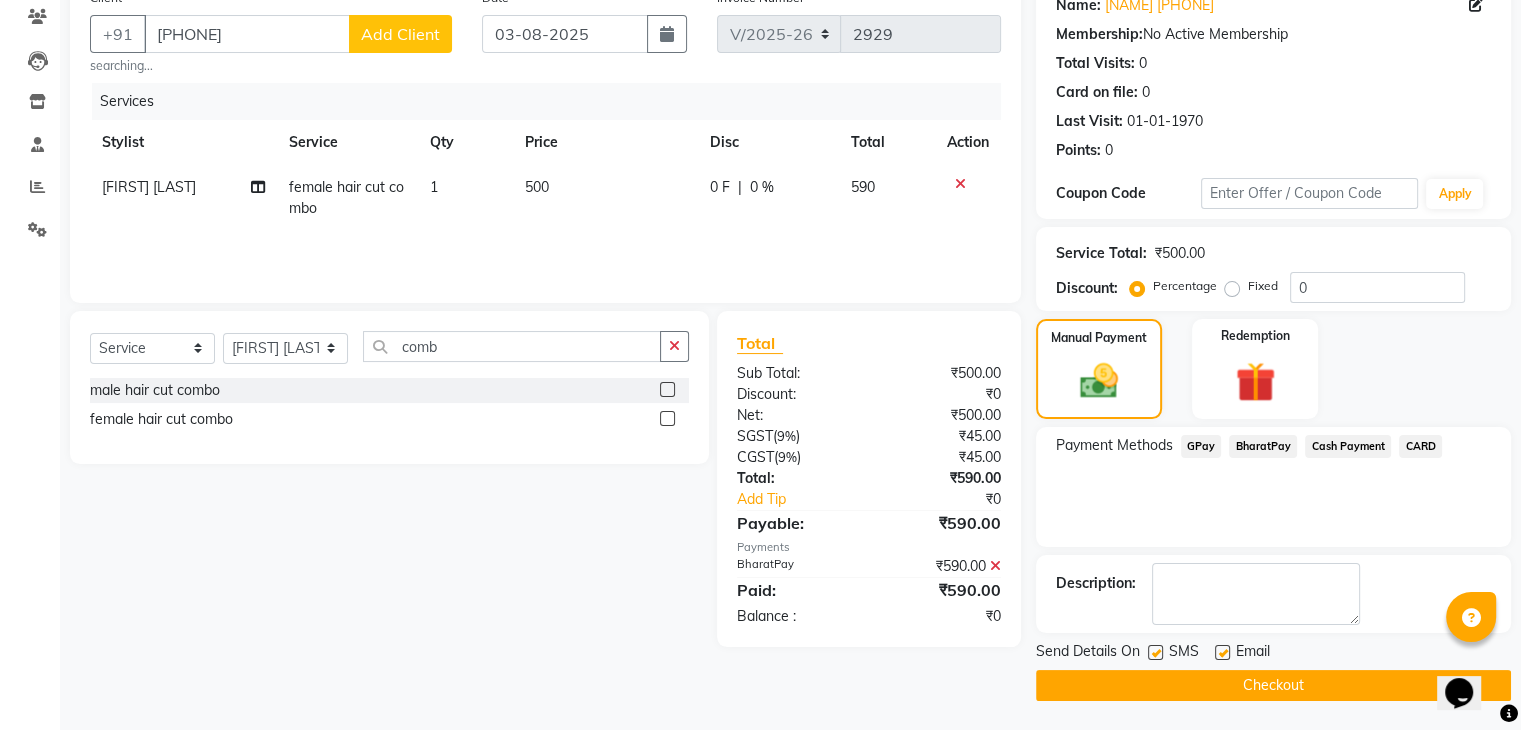 click on "Checkout" 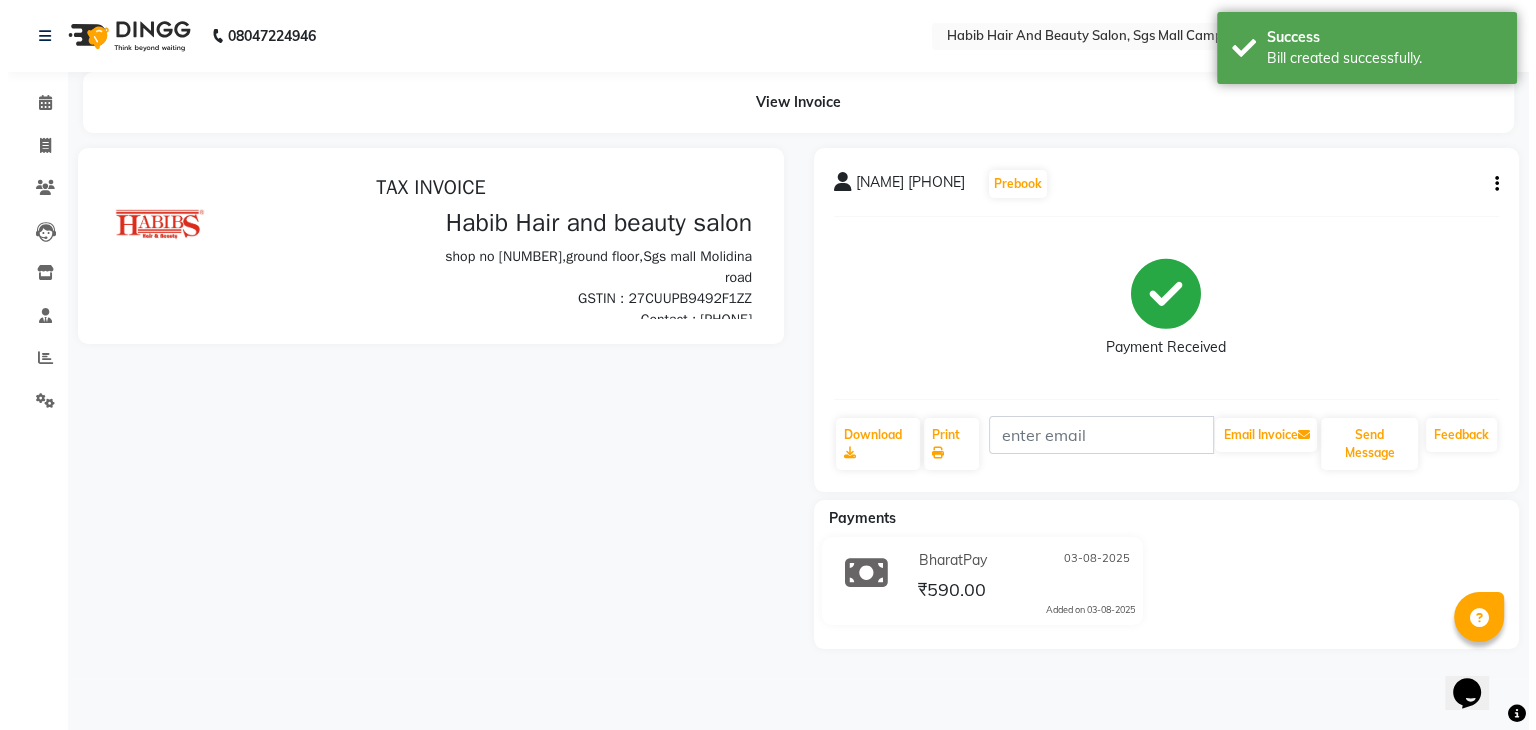 scroll, scrollTop: 0, scrollLeft: 0, axis: both 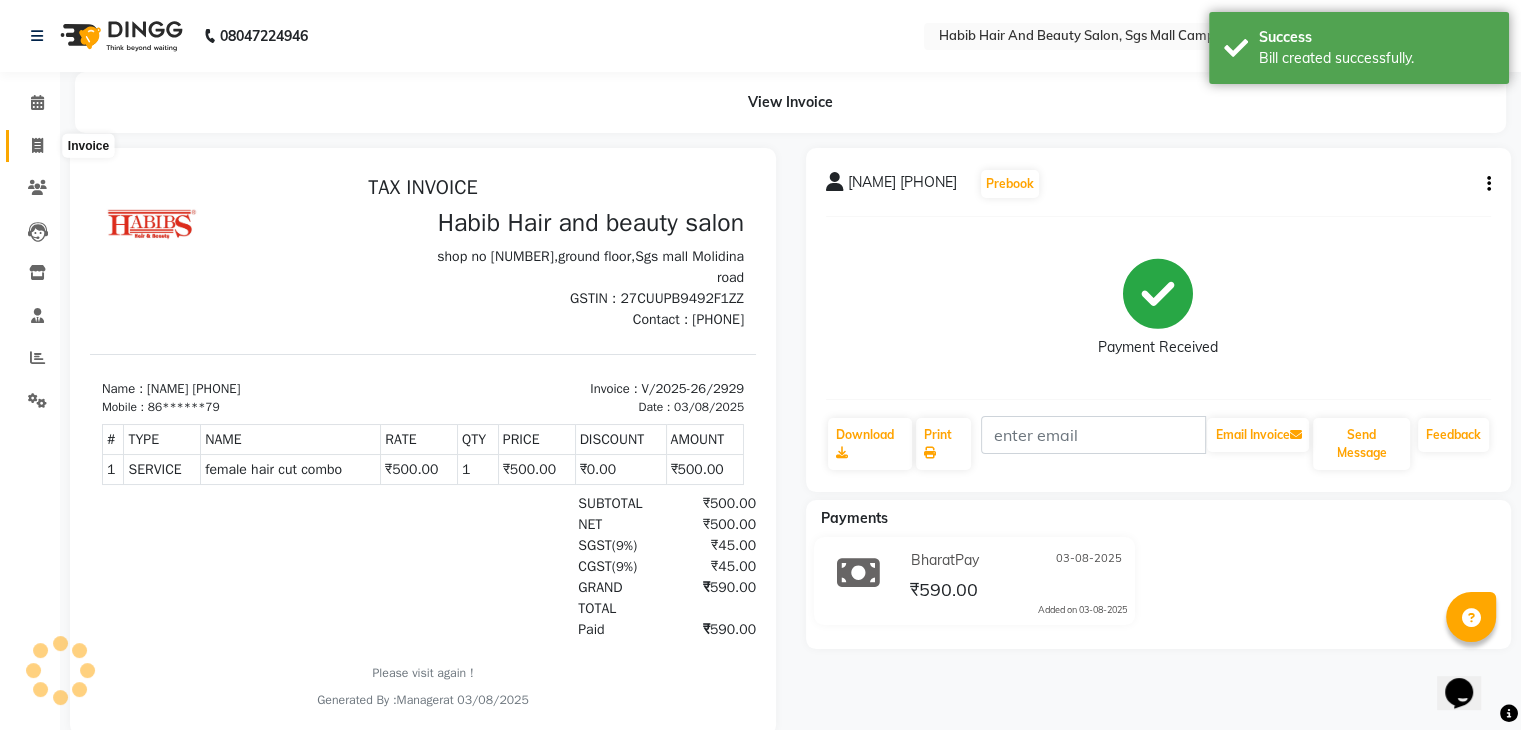click 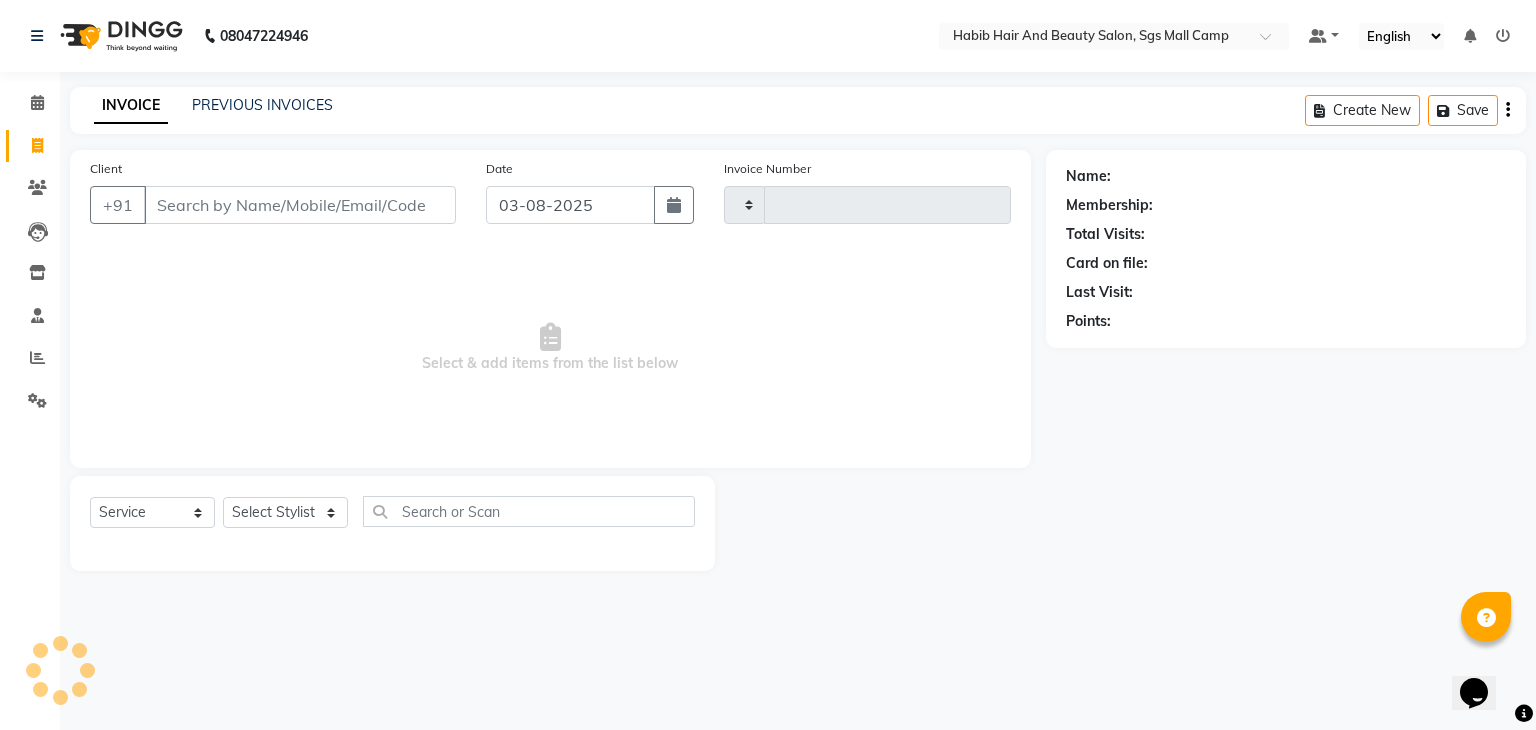 click on "Client" at bounding box center (300, 205) 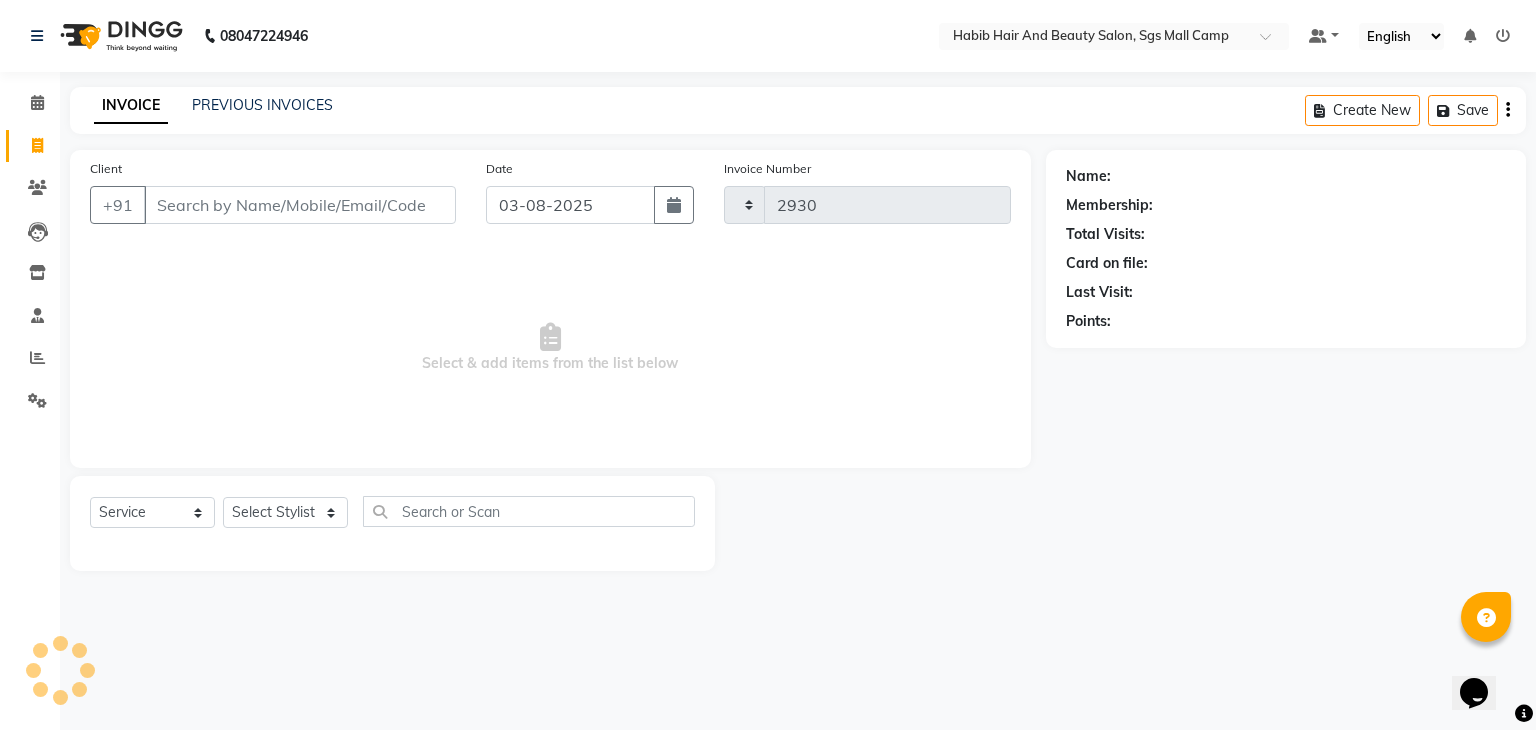 select on "8362" 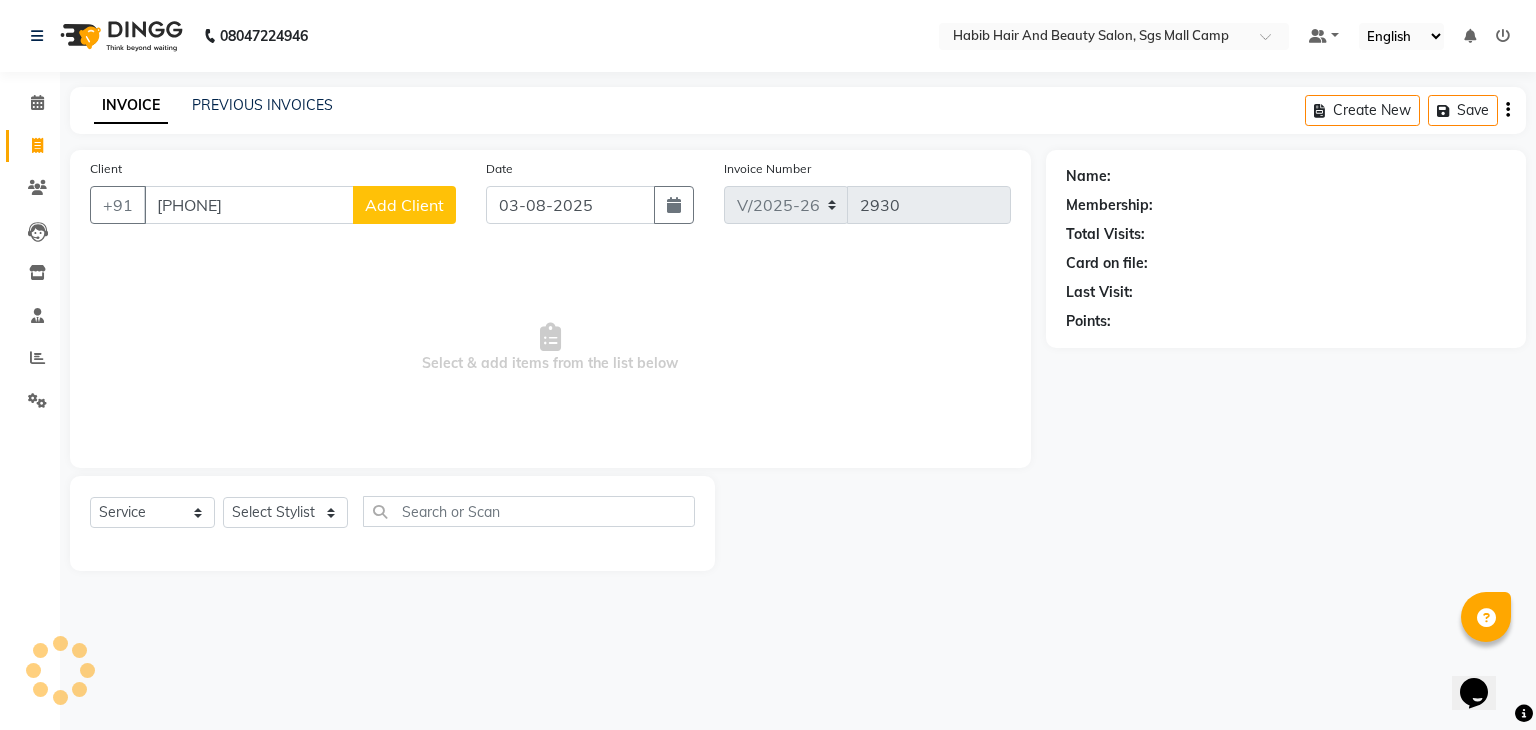 type on "[PHONE]" 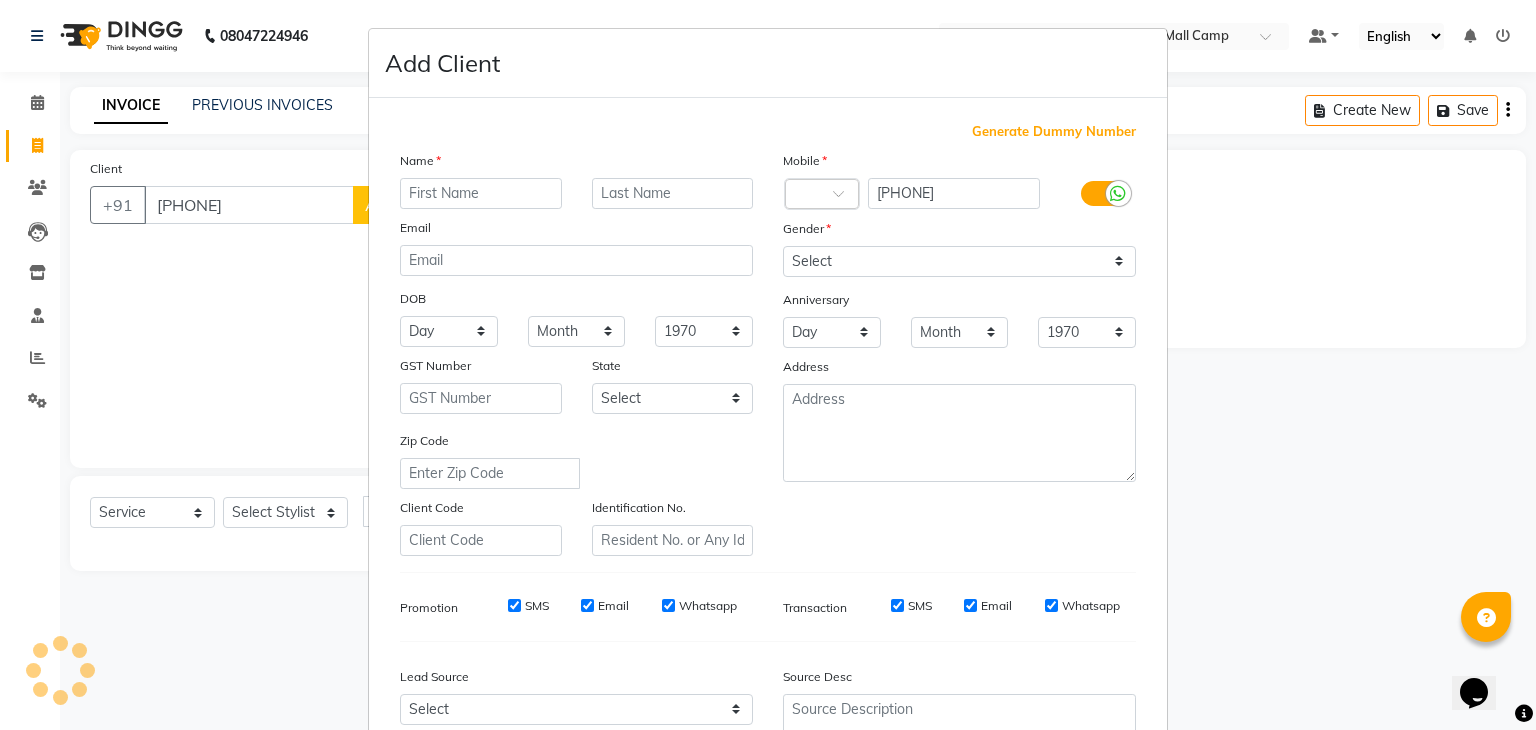click at bounding box center [481, 193] 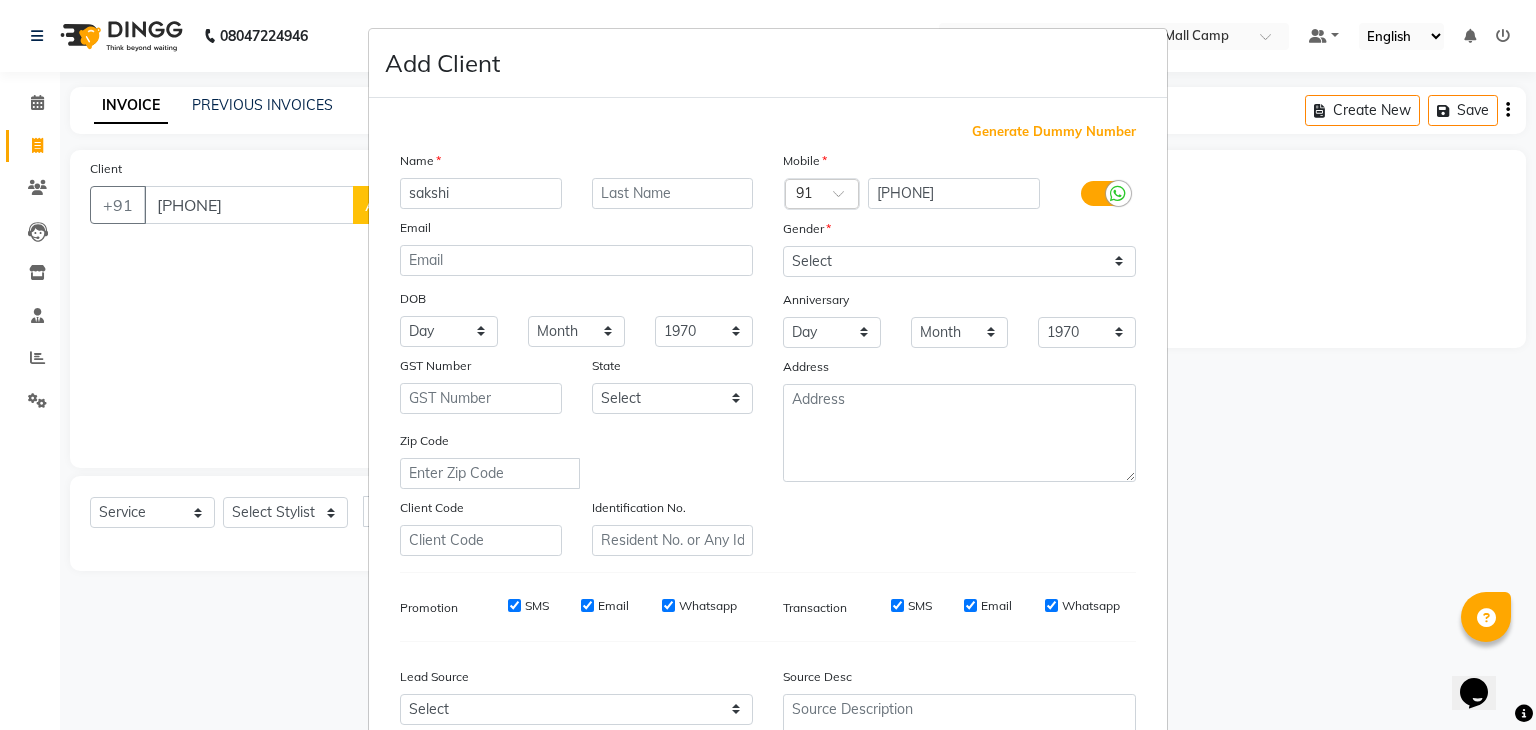 type on "sakshi" 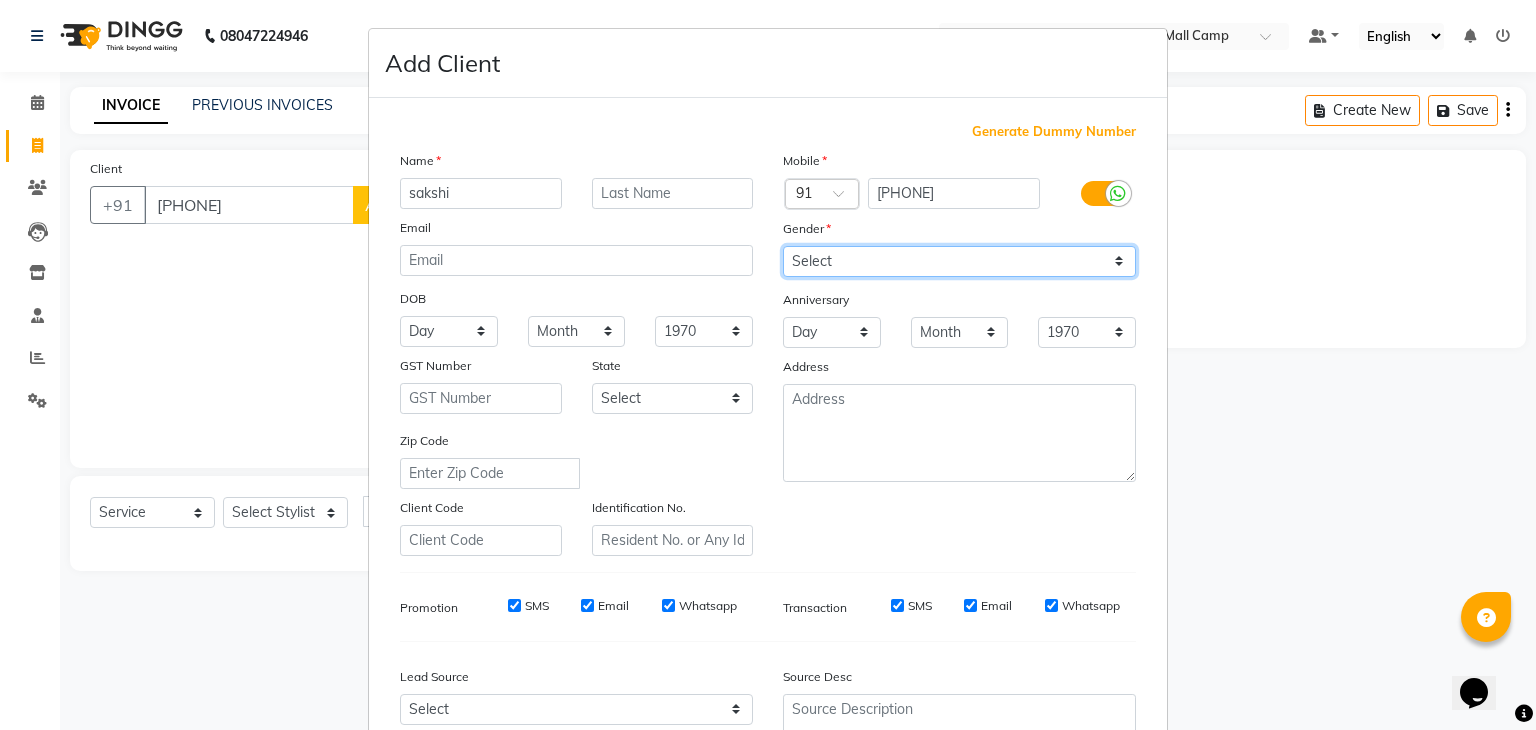 click on "Select Male Female Other Prefer Not To Say" at bounding box center (959, 261) 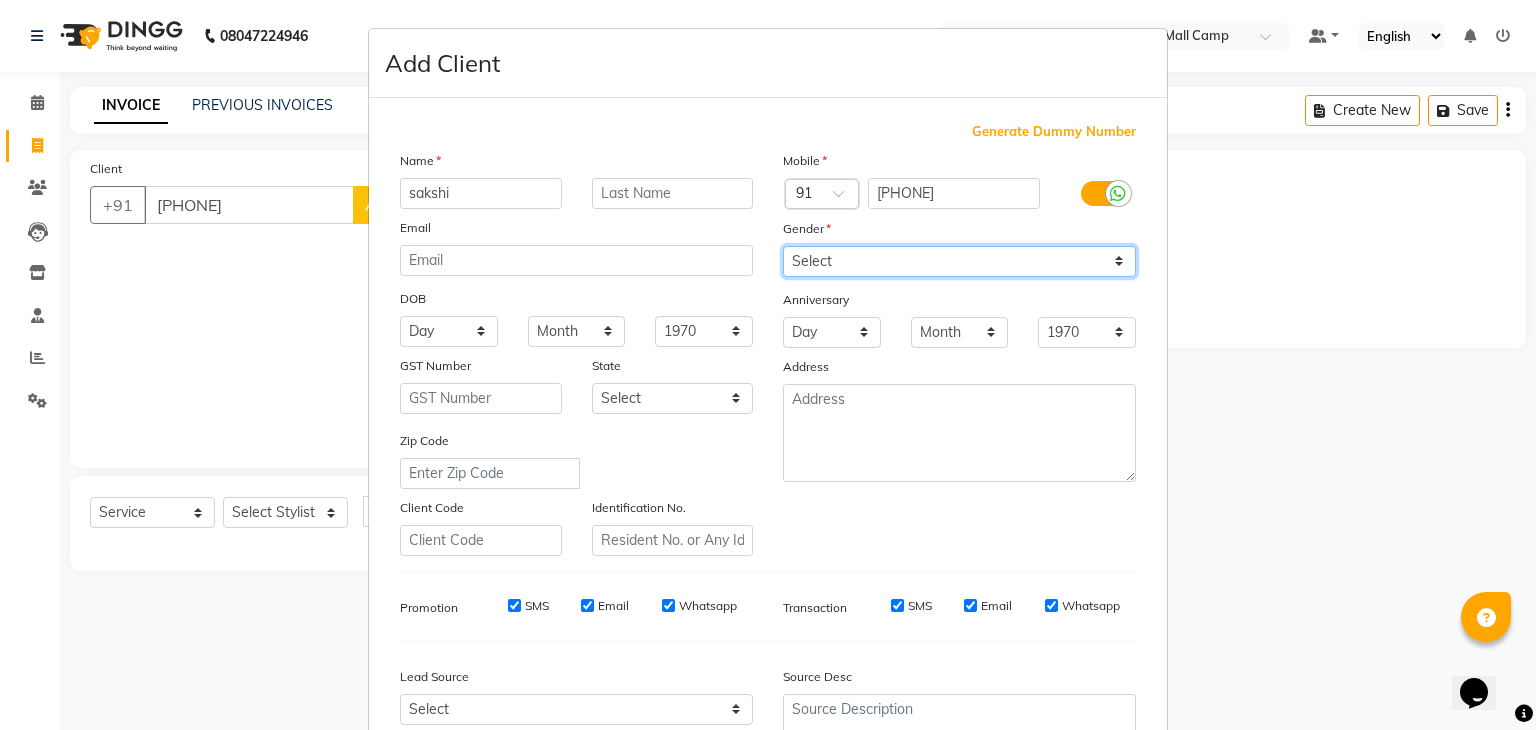 select on "female" 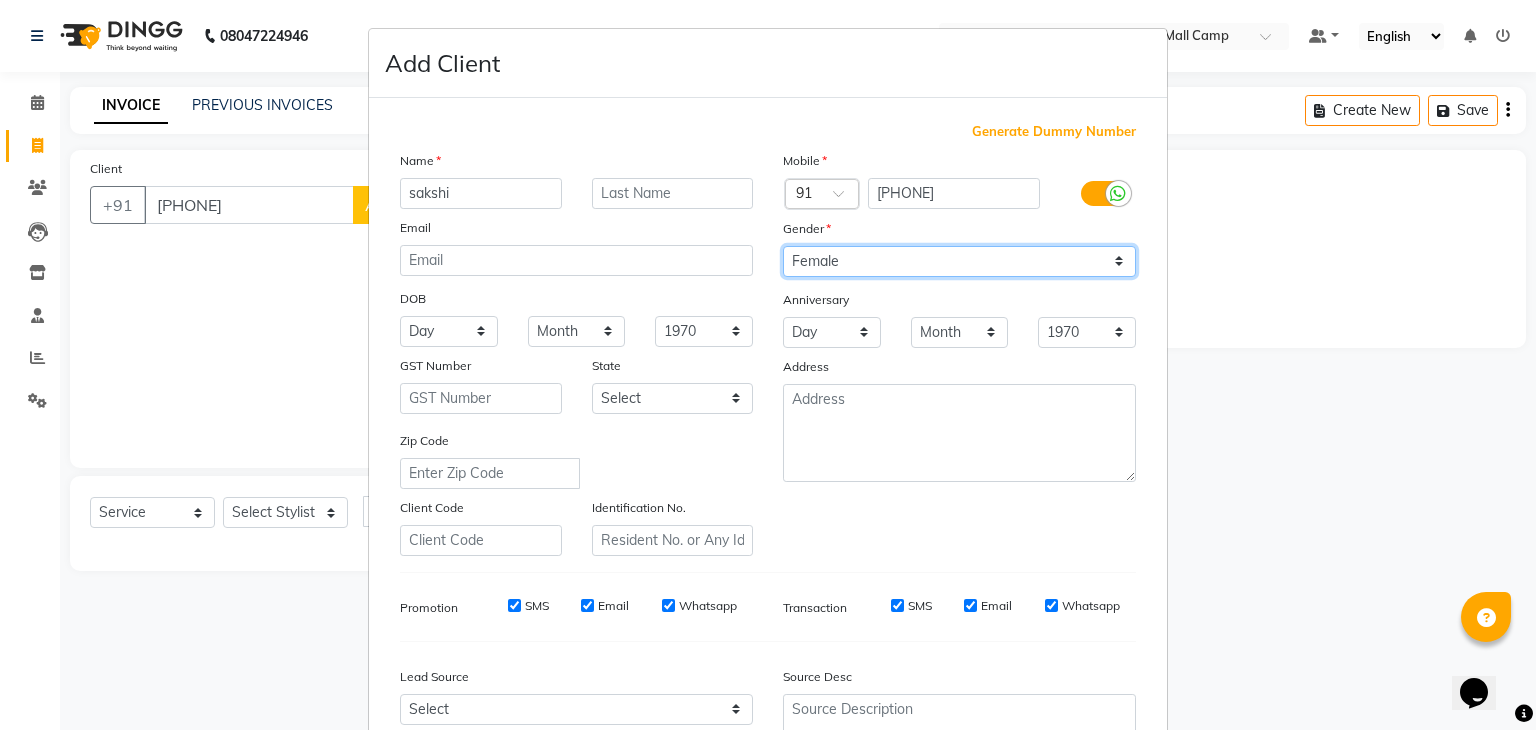 click on "Select Male Female Other Prefer Not To Say" at bounding box center [959, 261] 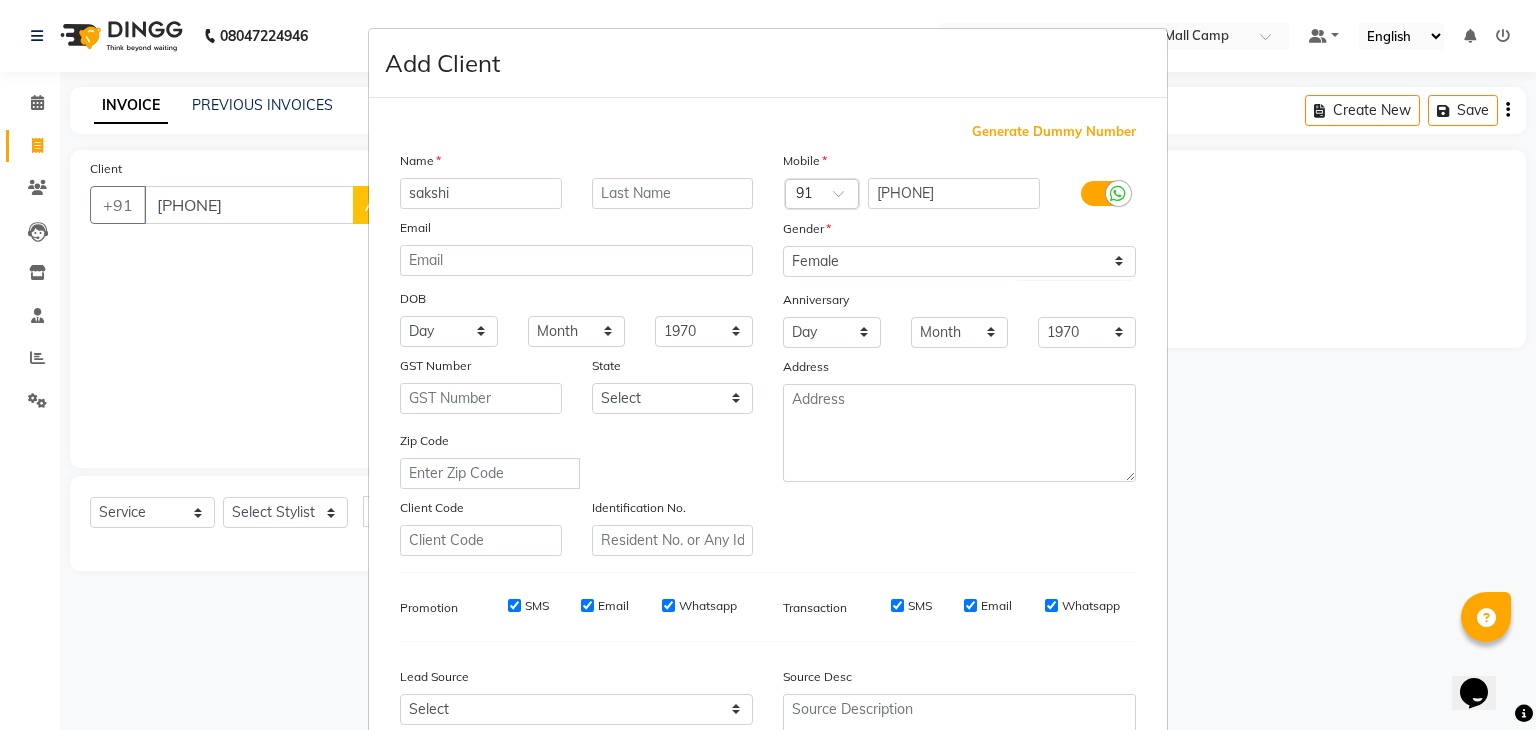click on "Zip Code" at bounding box center [576, 459] 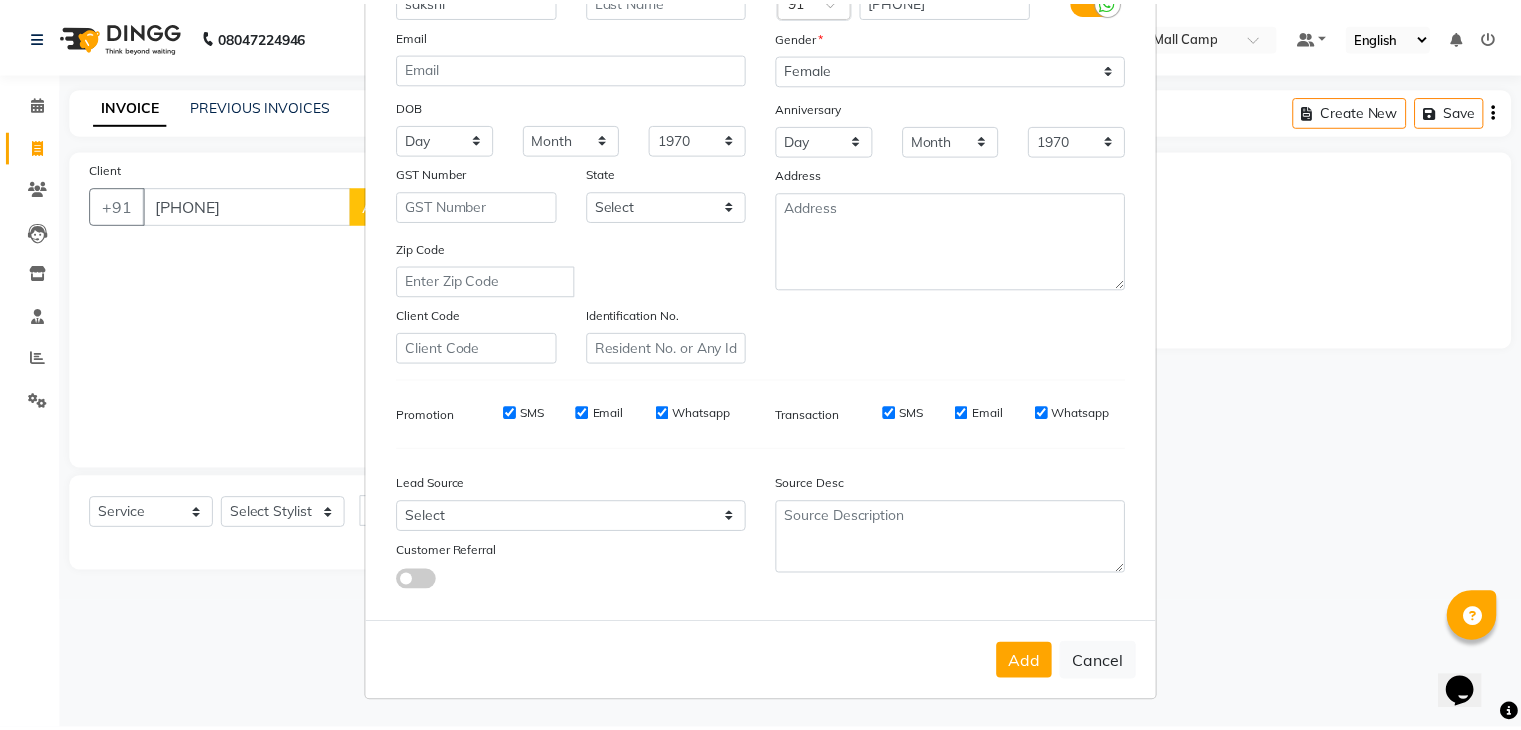 scroll, scrollTop: 203, scrollLeft: 0, axis: vertical 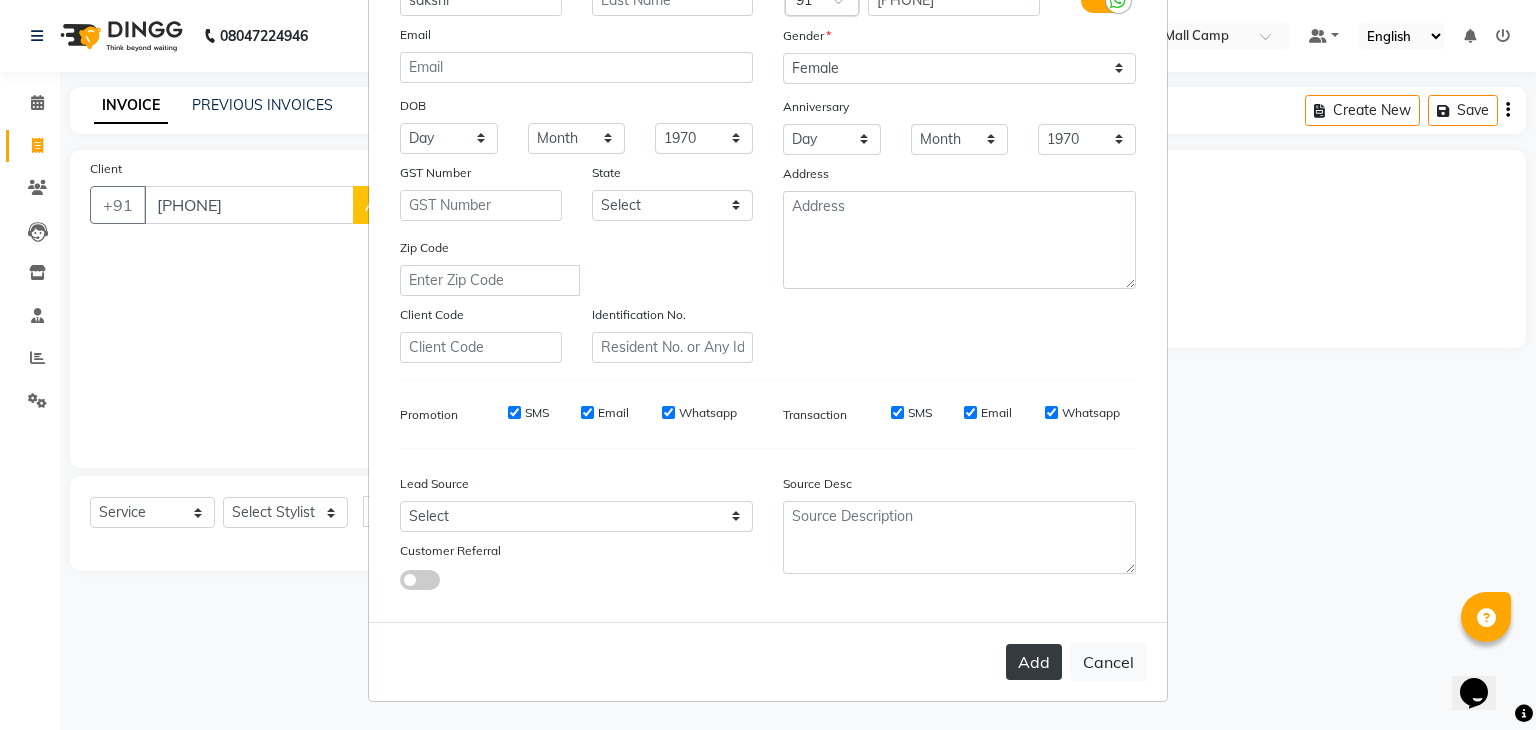 click on "Add" at bounding box center [1034, 662] 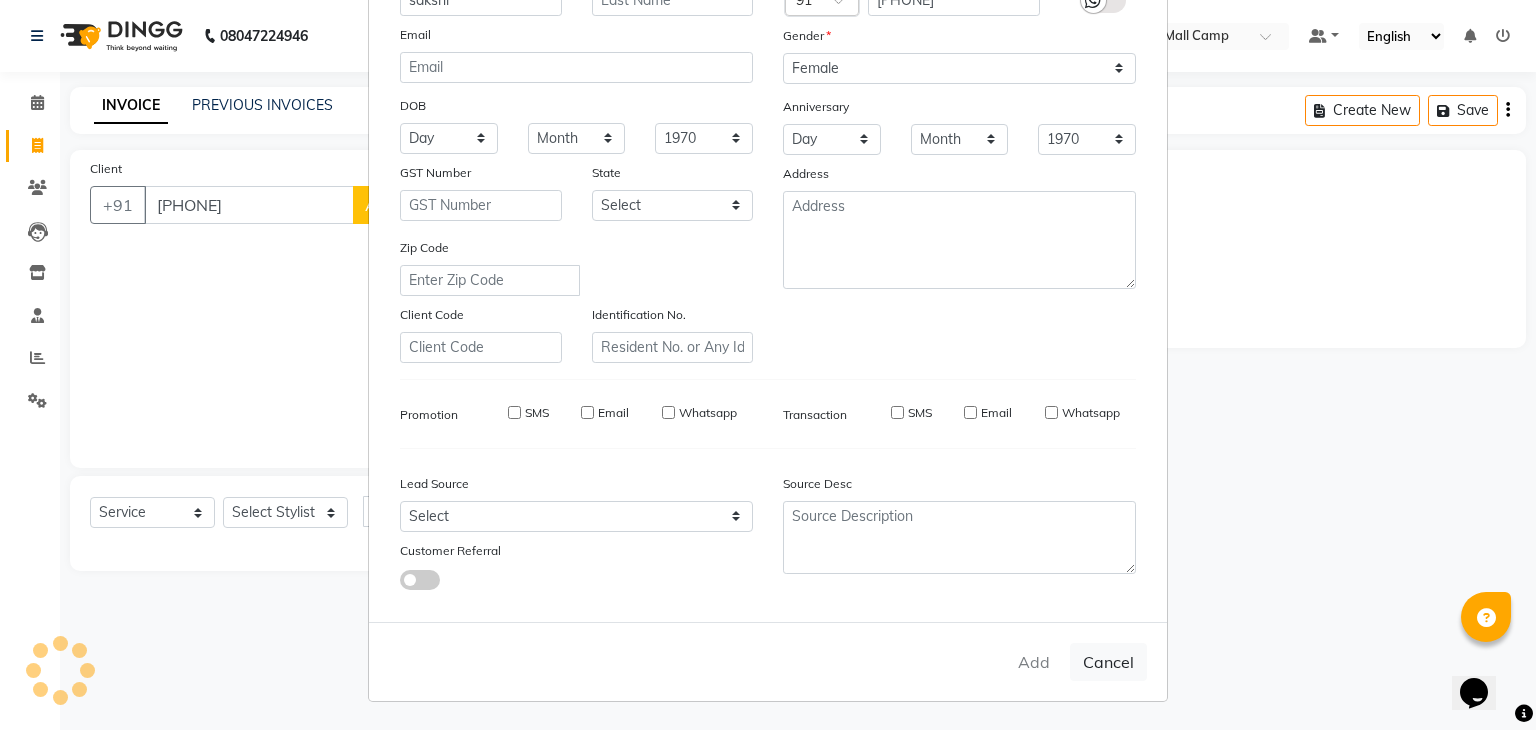 type on "89******95" 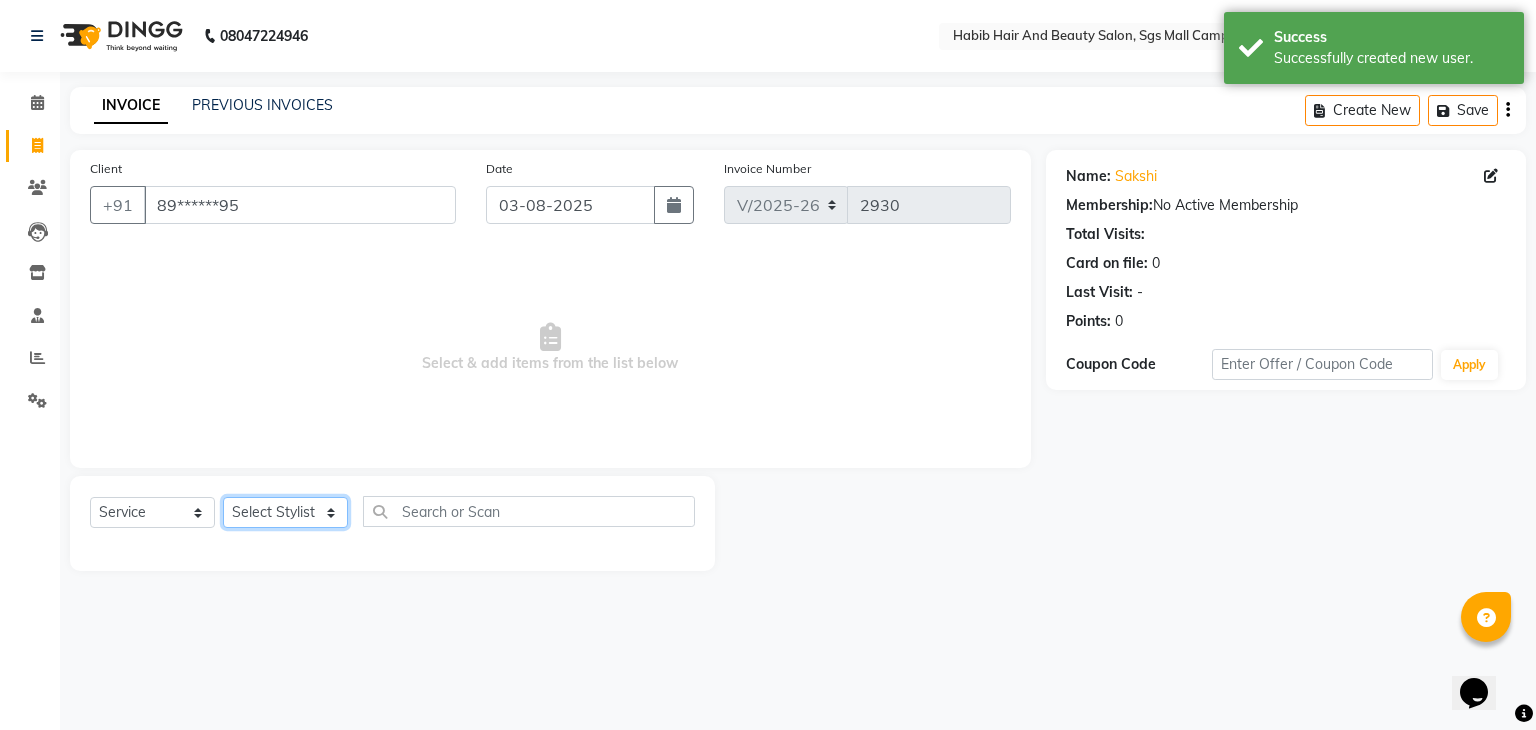 click on "Select Stylist [FIRST] [FIRST]  [FIRST] Manager [FIRST]  [FIRST] [FIRST] [FIRST]  [FIRST] [FIRST]" 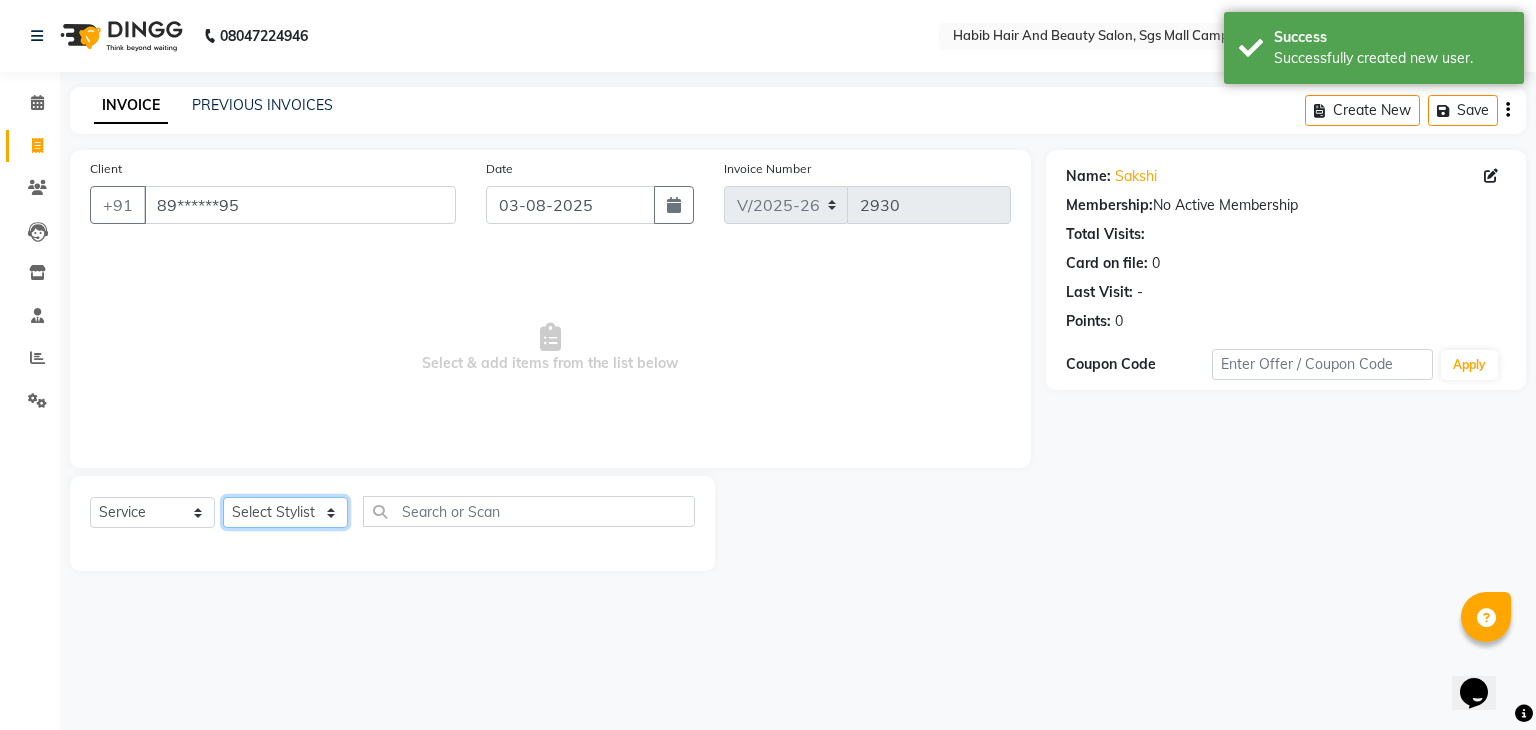 select on "81160" 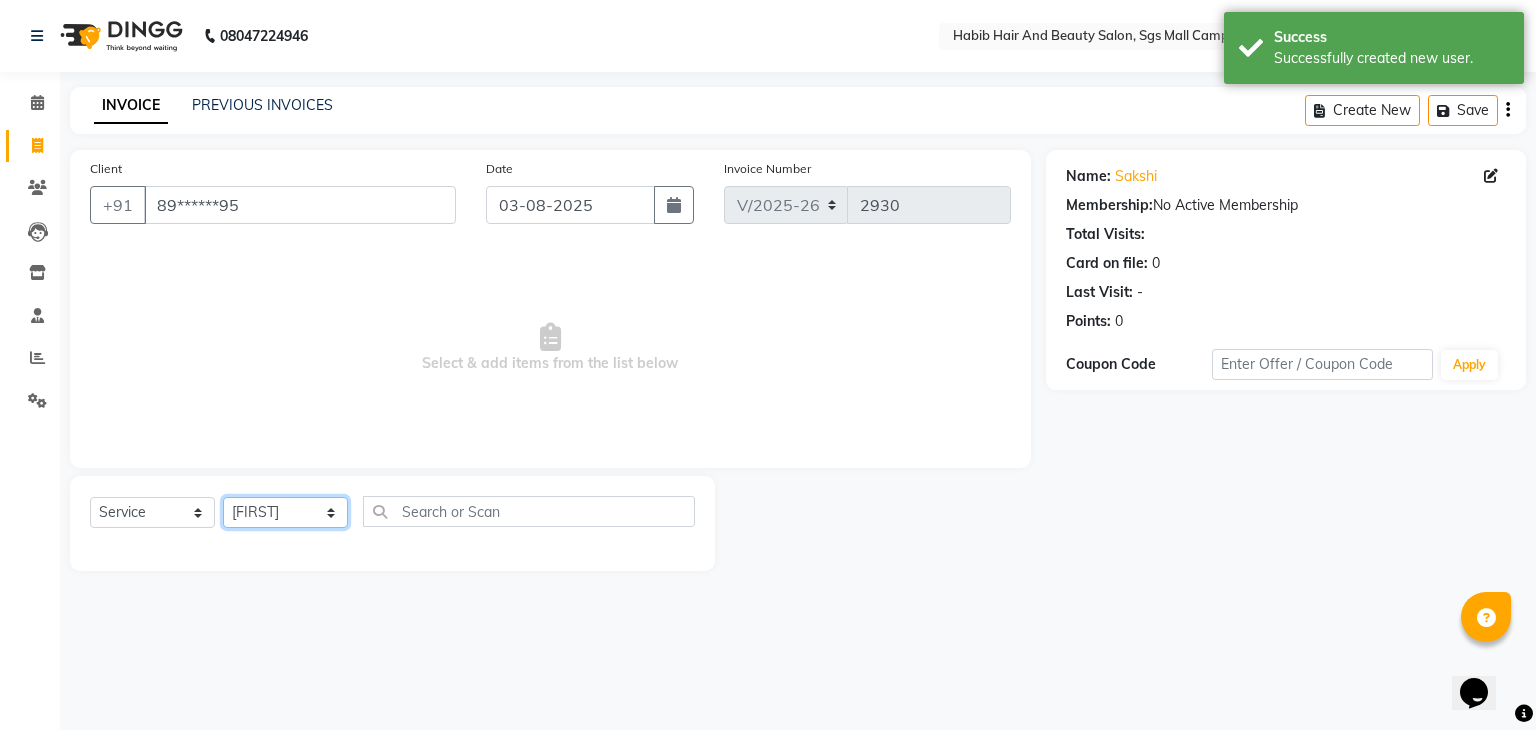 click on "Select Stylist [FIRST] [FIRST]  [FIRST] Manager [FIRST]  [FIRST] [FIRST] [FIRST]  [FIRST] [FIRST]" 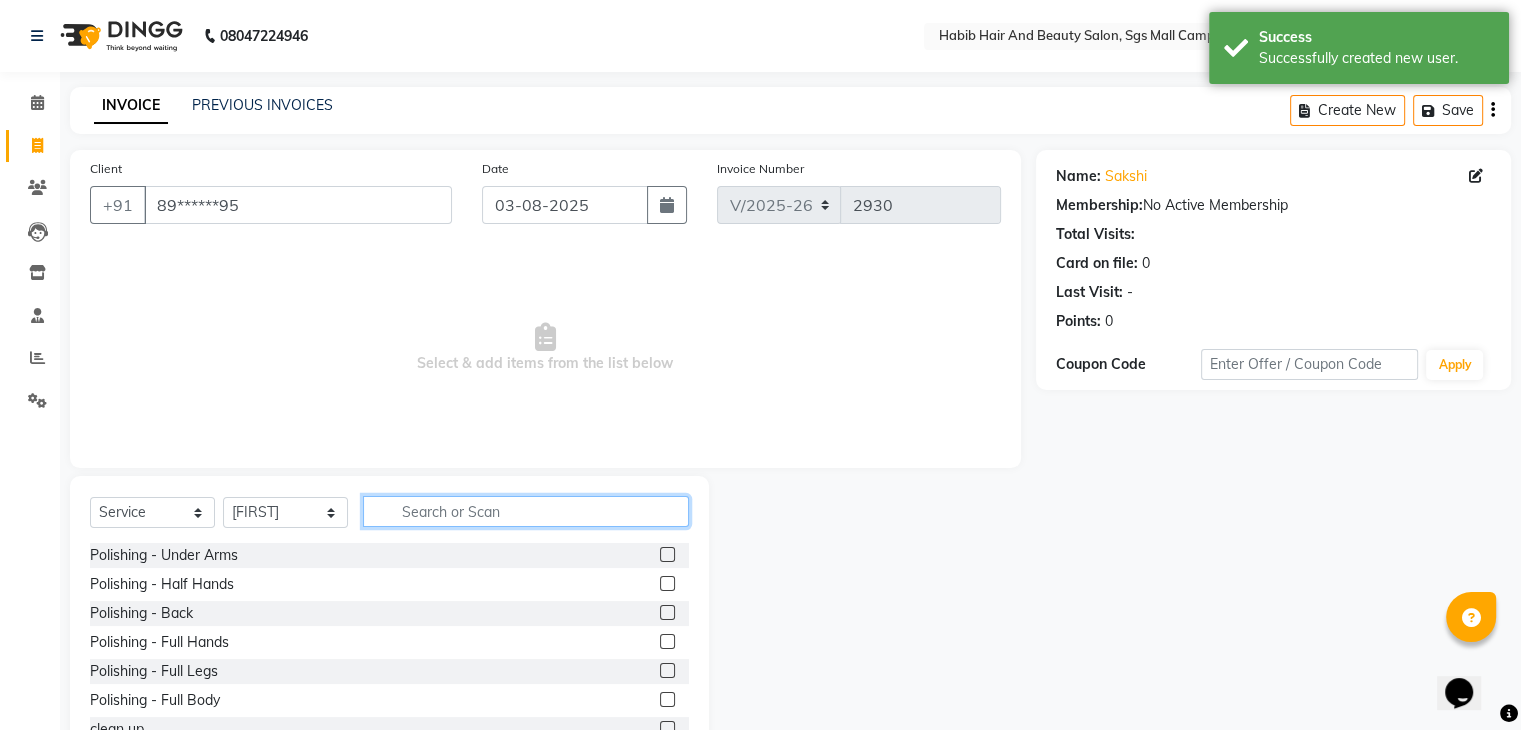 click 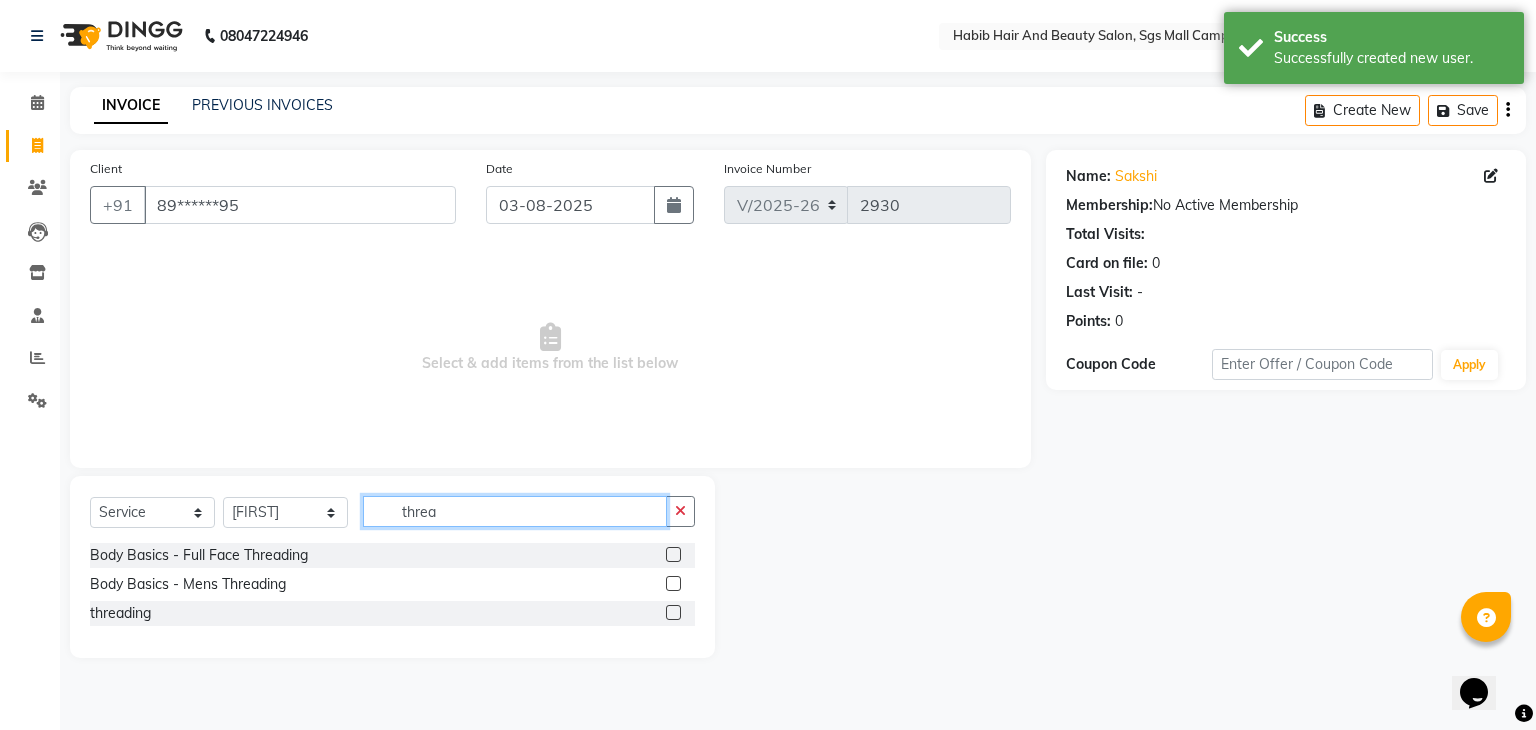 type on "threa" 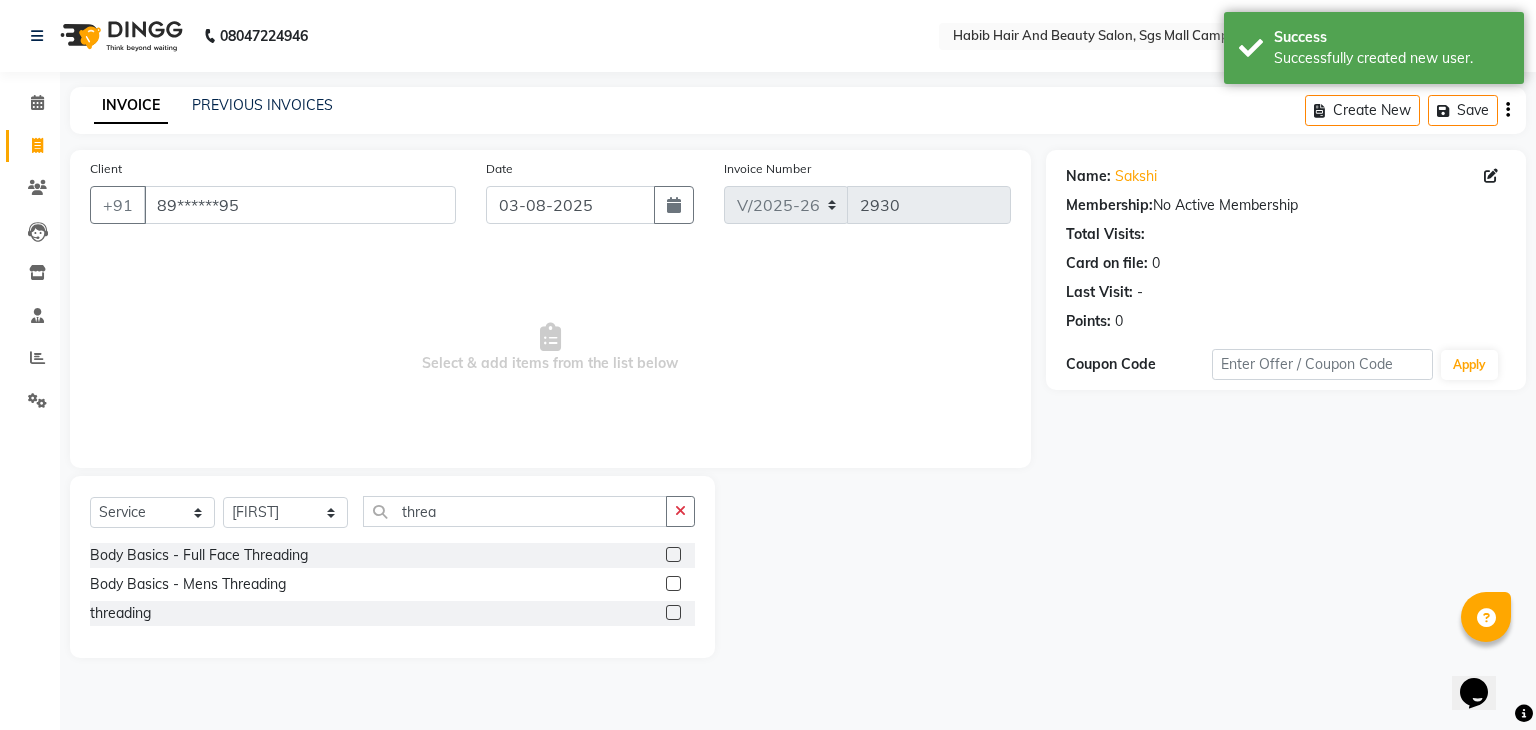 click 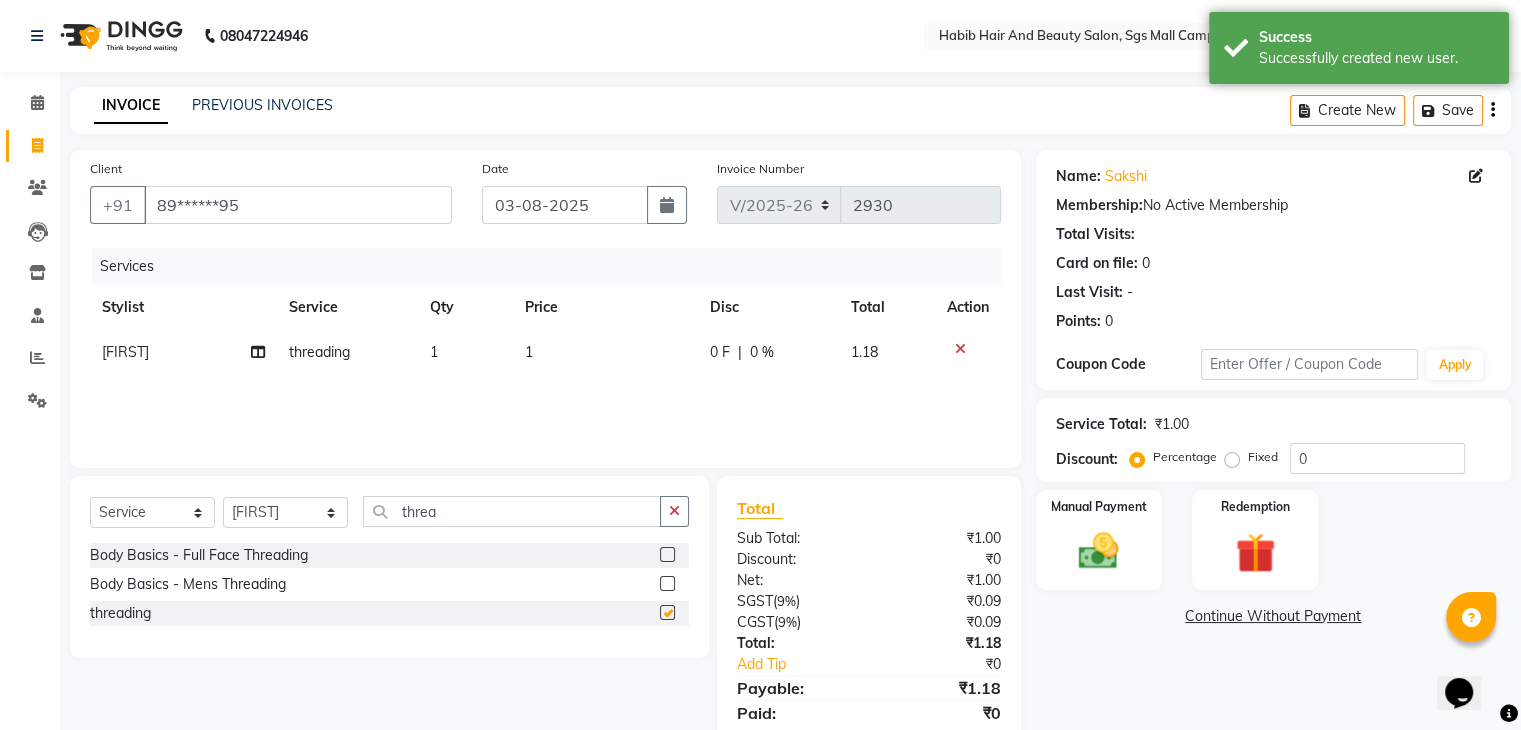 checkbox on "false" 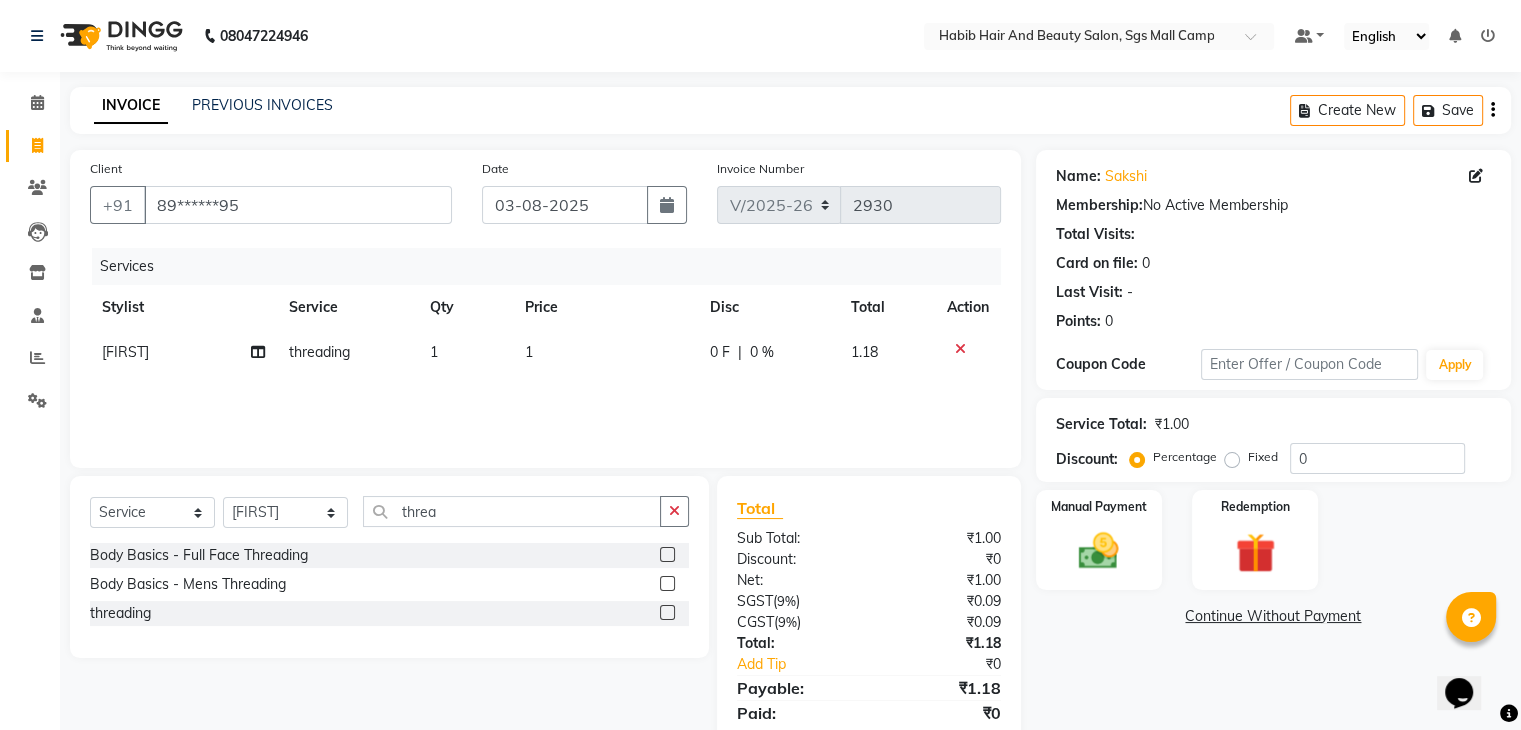 click on "1" 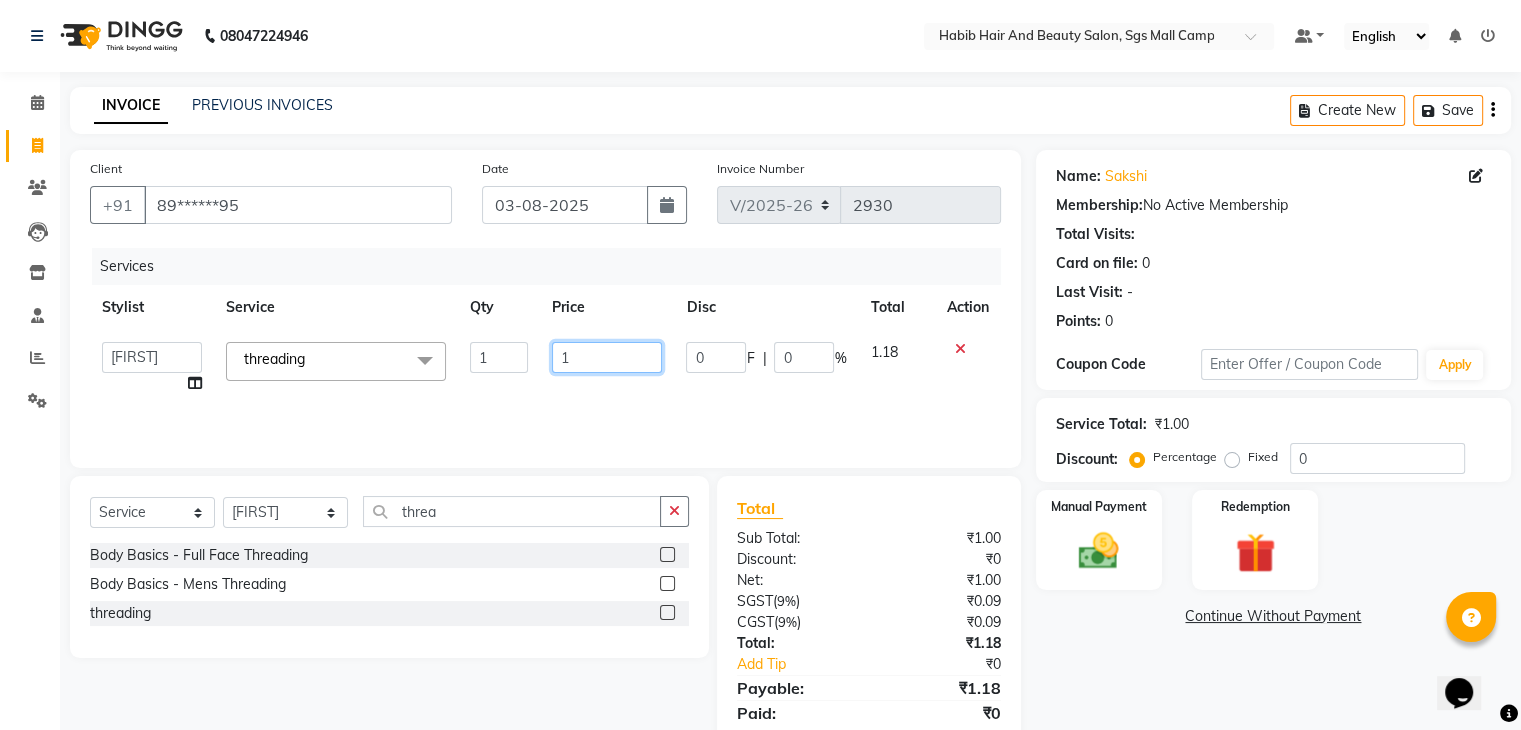 click on "1" 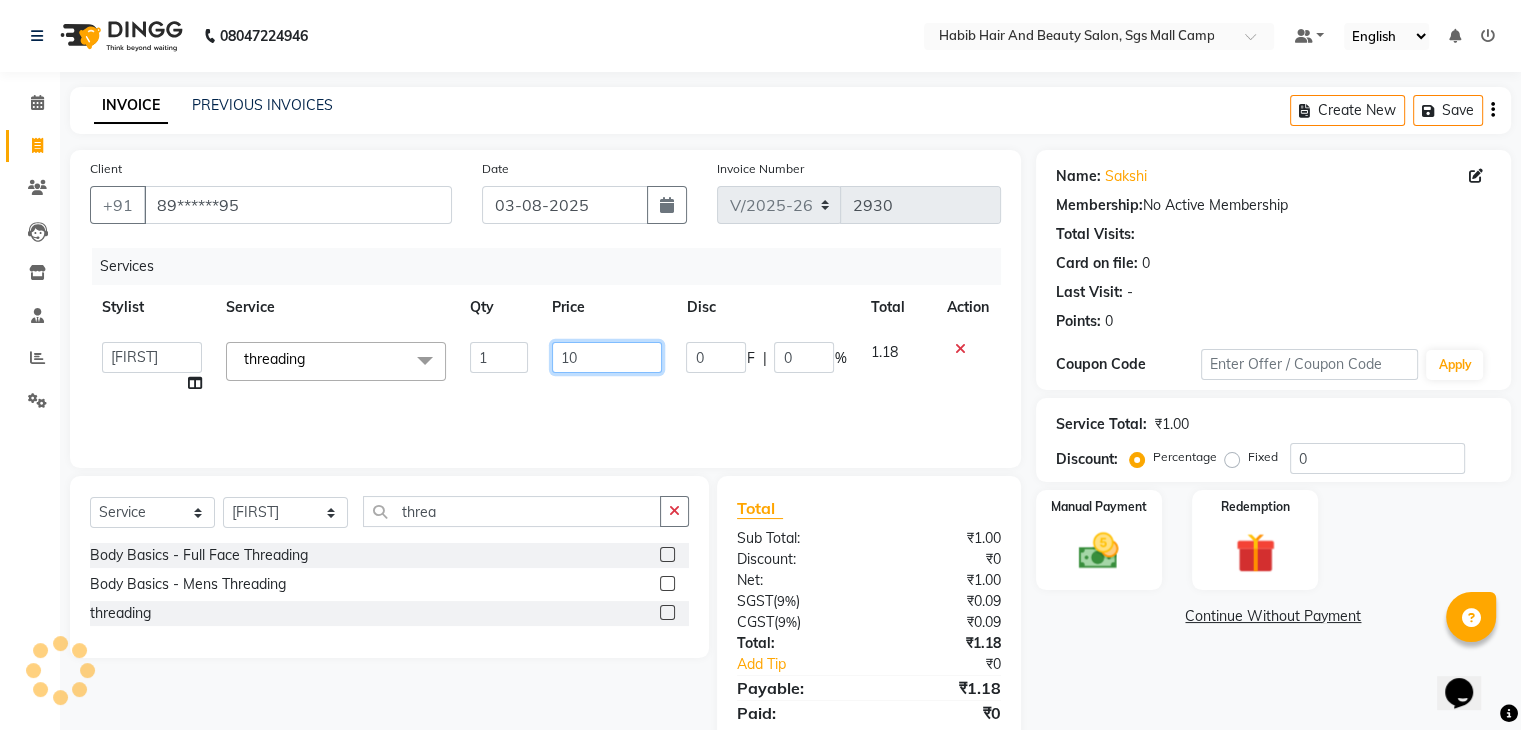 type on "102" 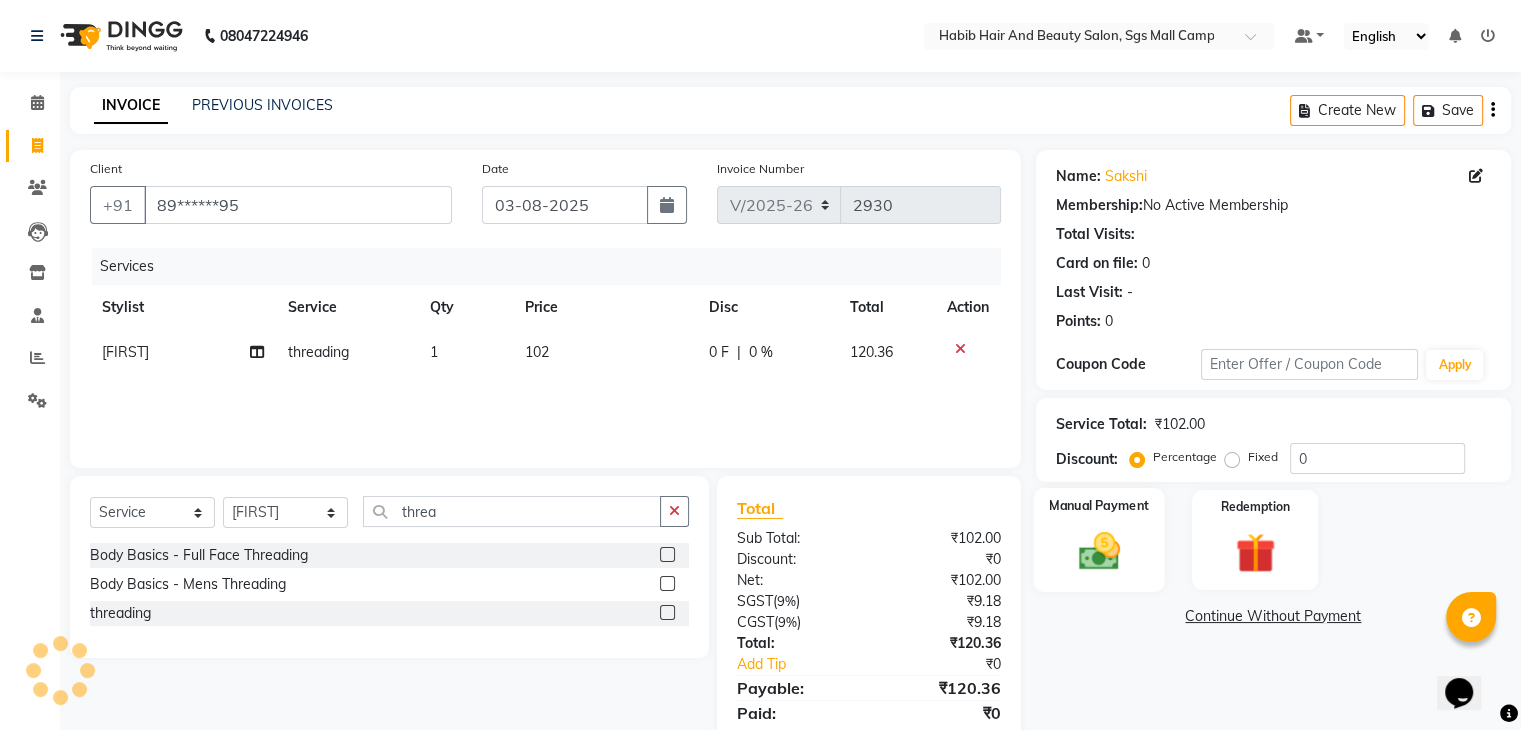 click on "Manual Payment" 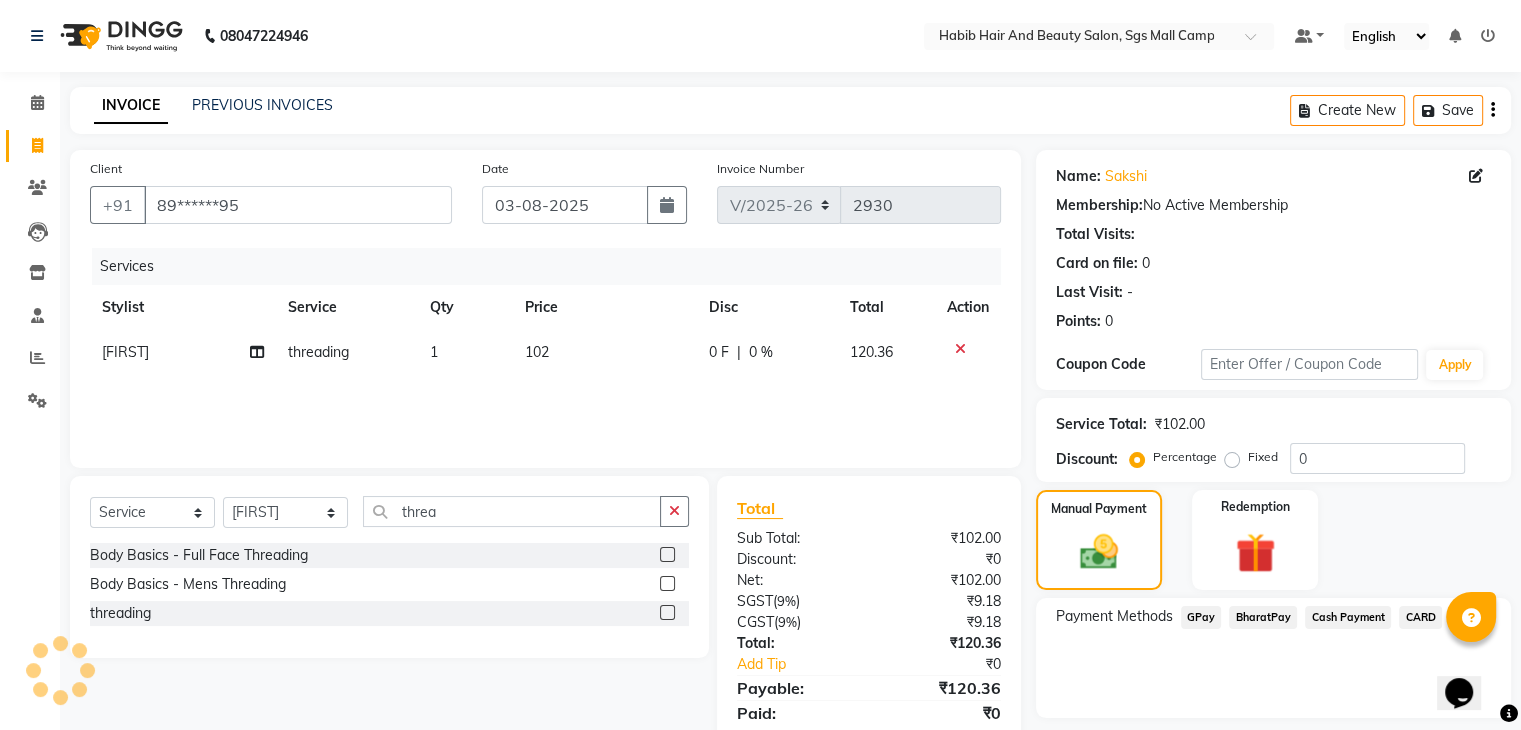 click on "Cash Payment" 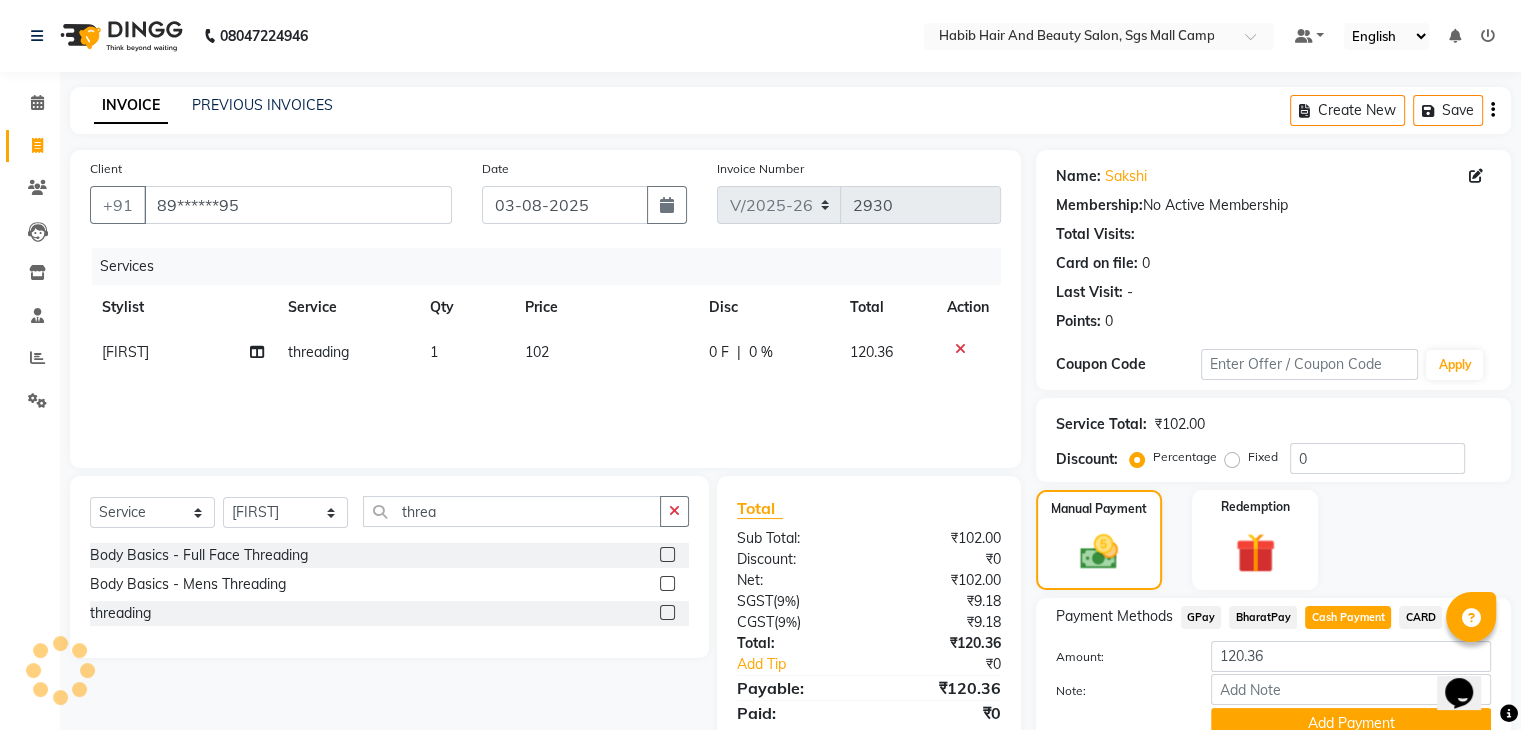 scroll, scrollTop: 89, scrollLeft: 0, axis: vertical 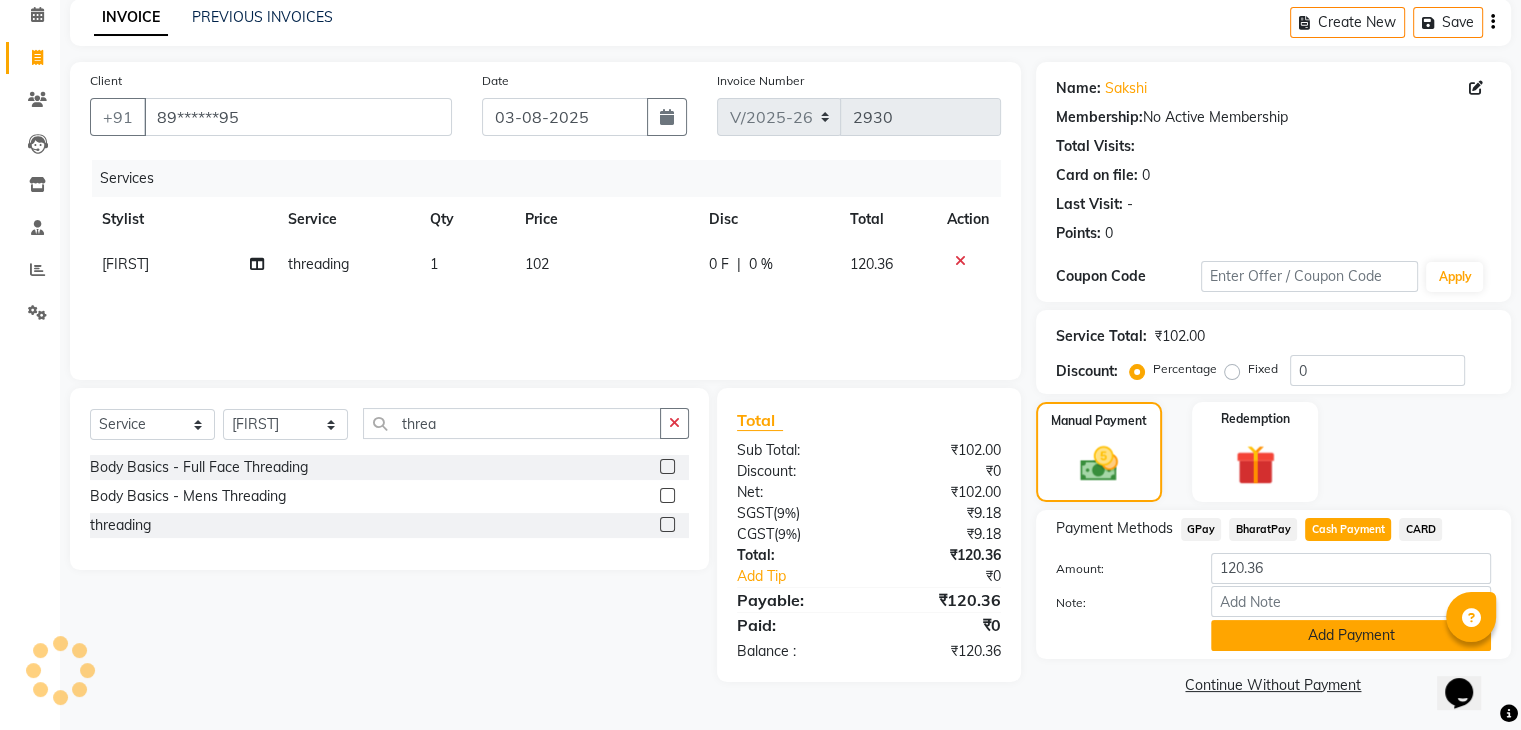 click on "Add Payment" 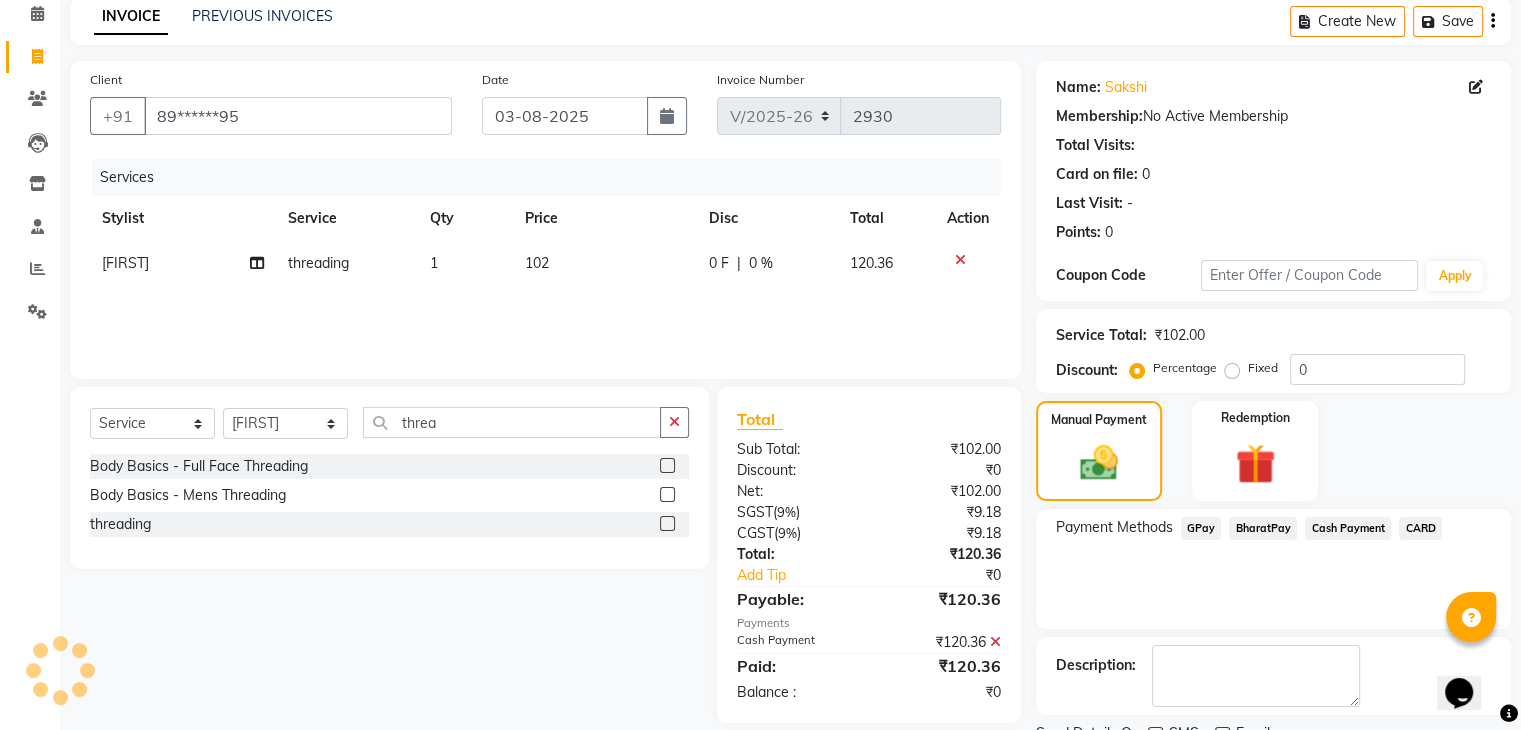 scroll, scrollTop: 129, scrollLeft: 0, axis: vertical 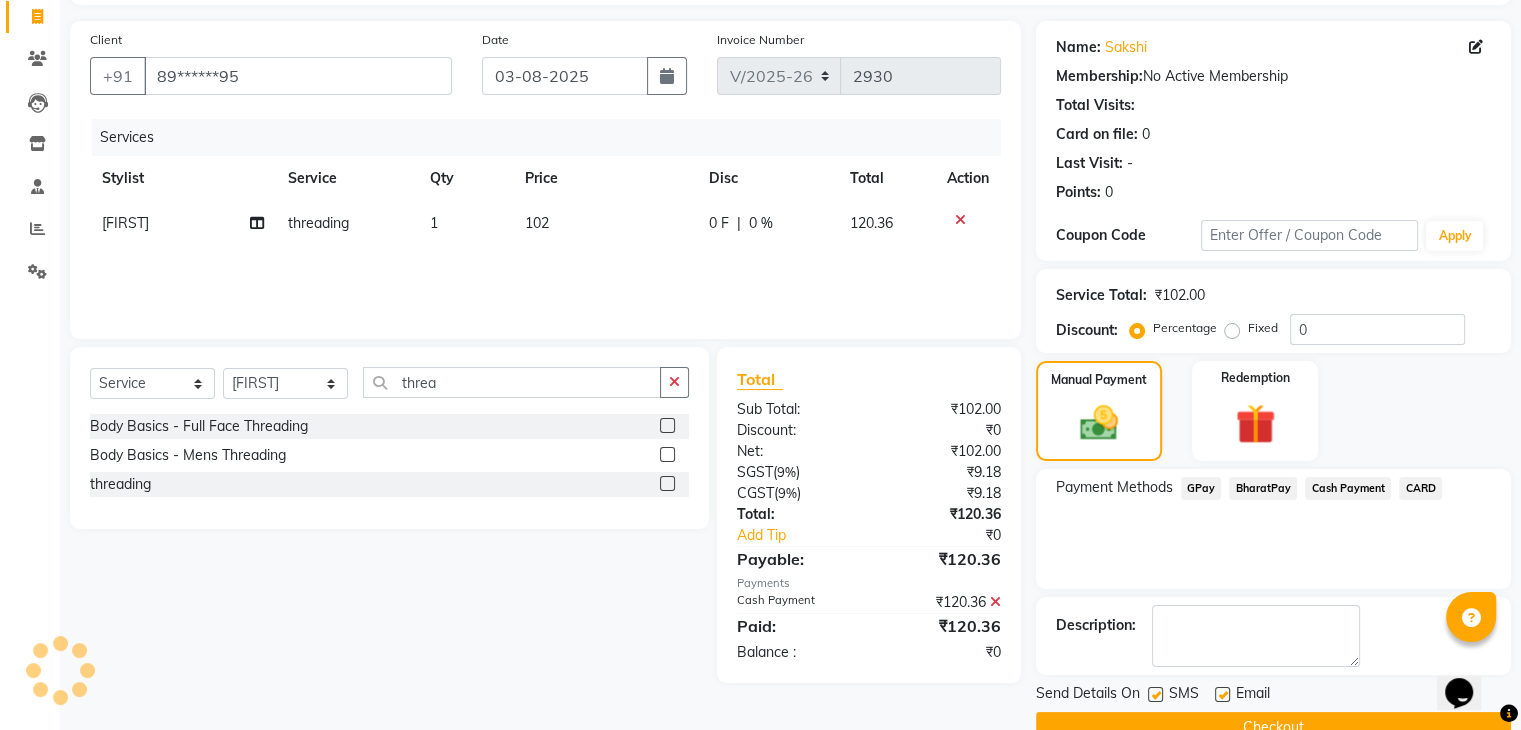 click on "Checkout" 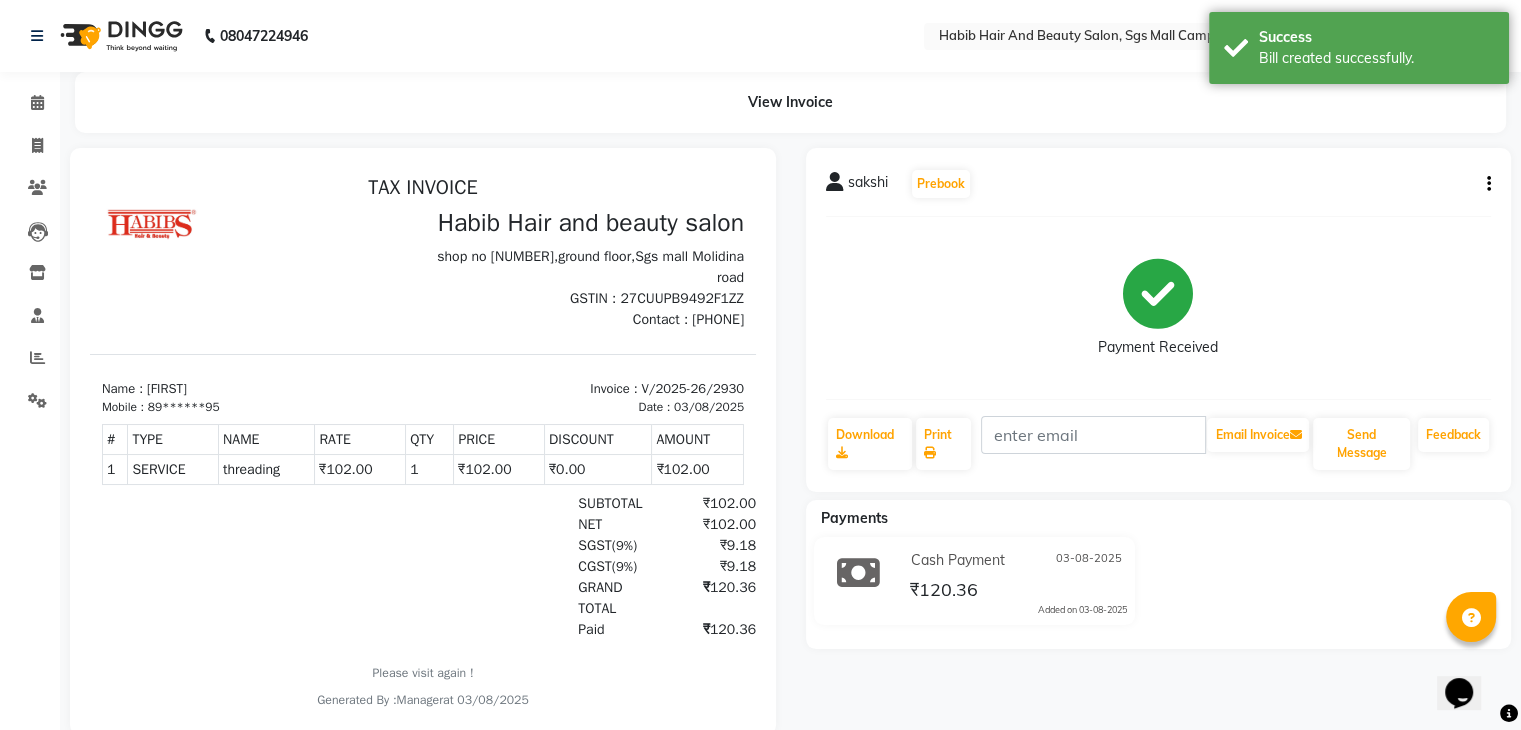 scroll, scrollTop: 0, scrollLeft: 0, axis: both 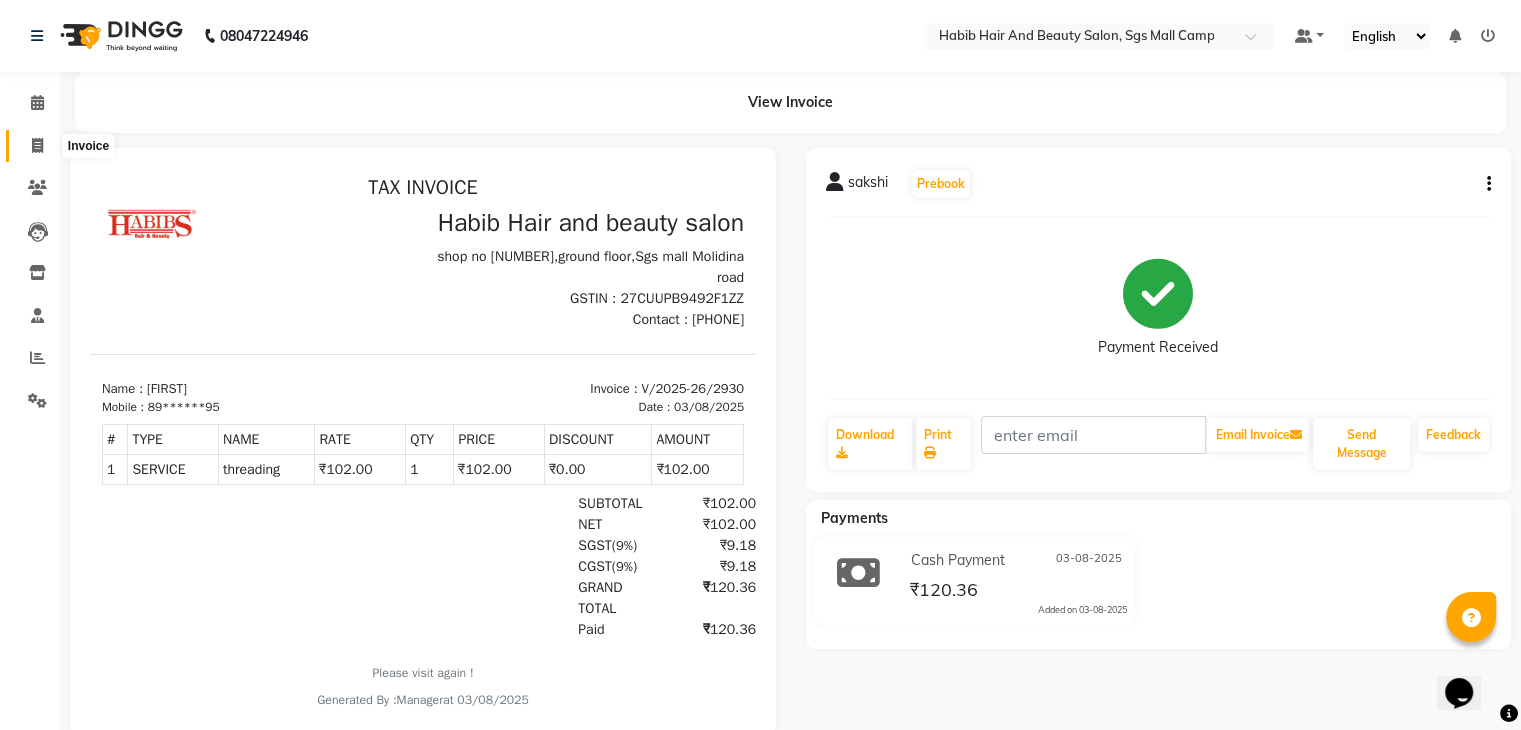 click 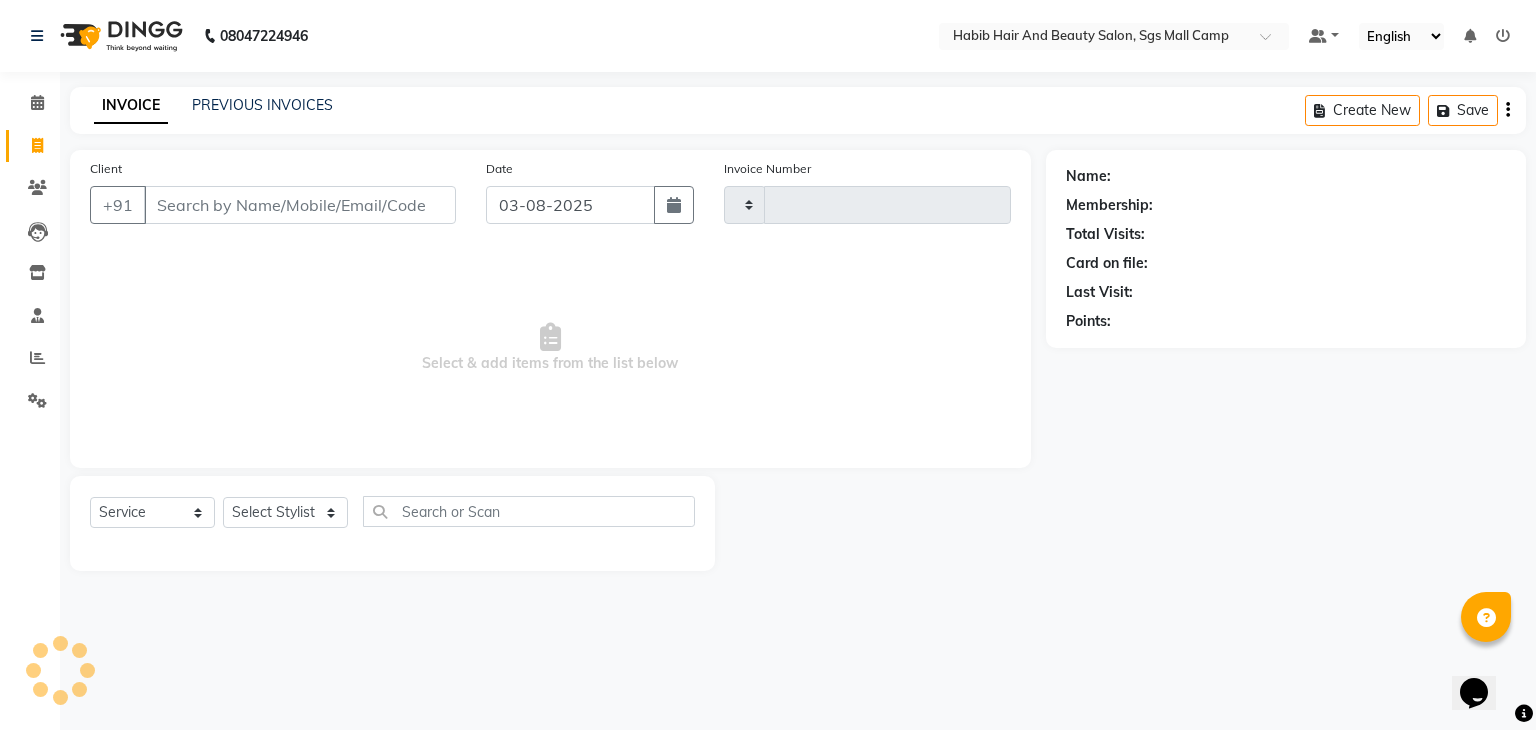 click on "Client" at bounding box center (300, 205) 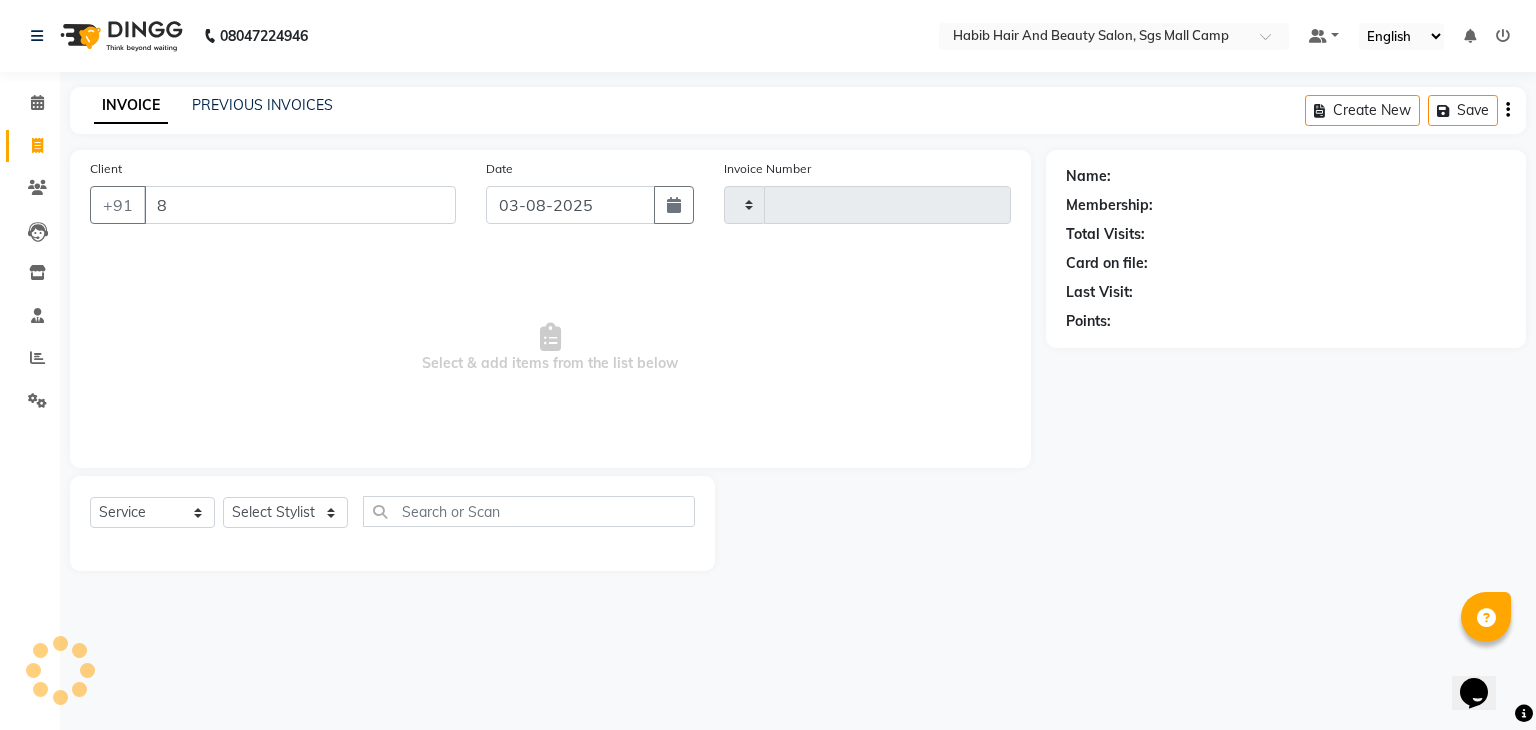 type on "86" 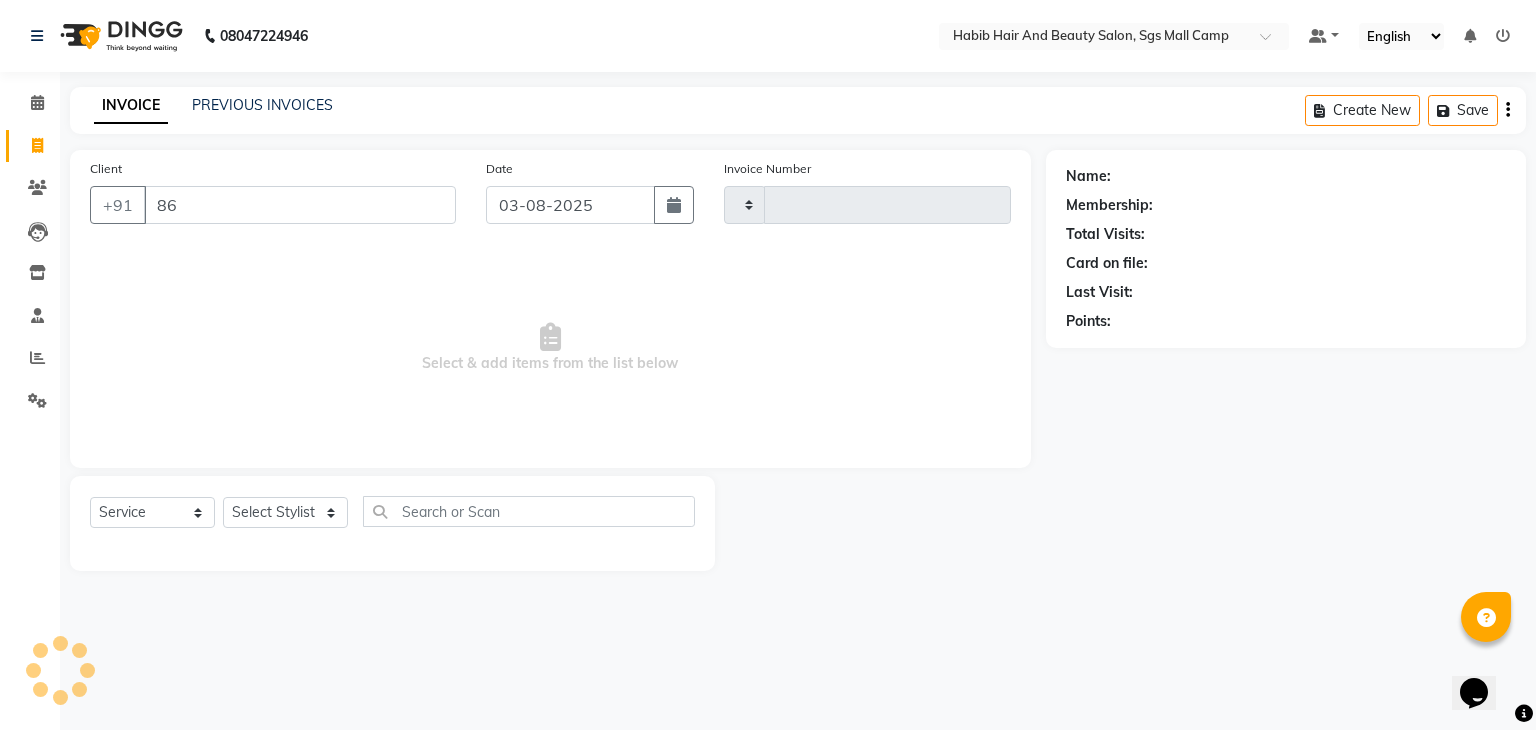 type on "2931" 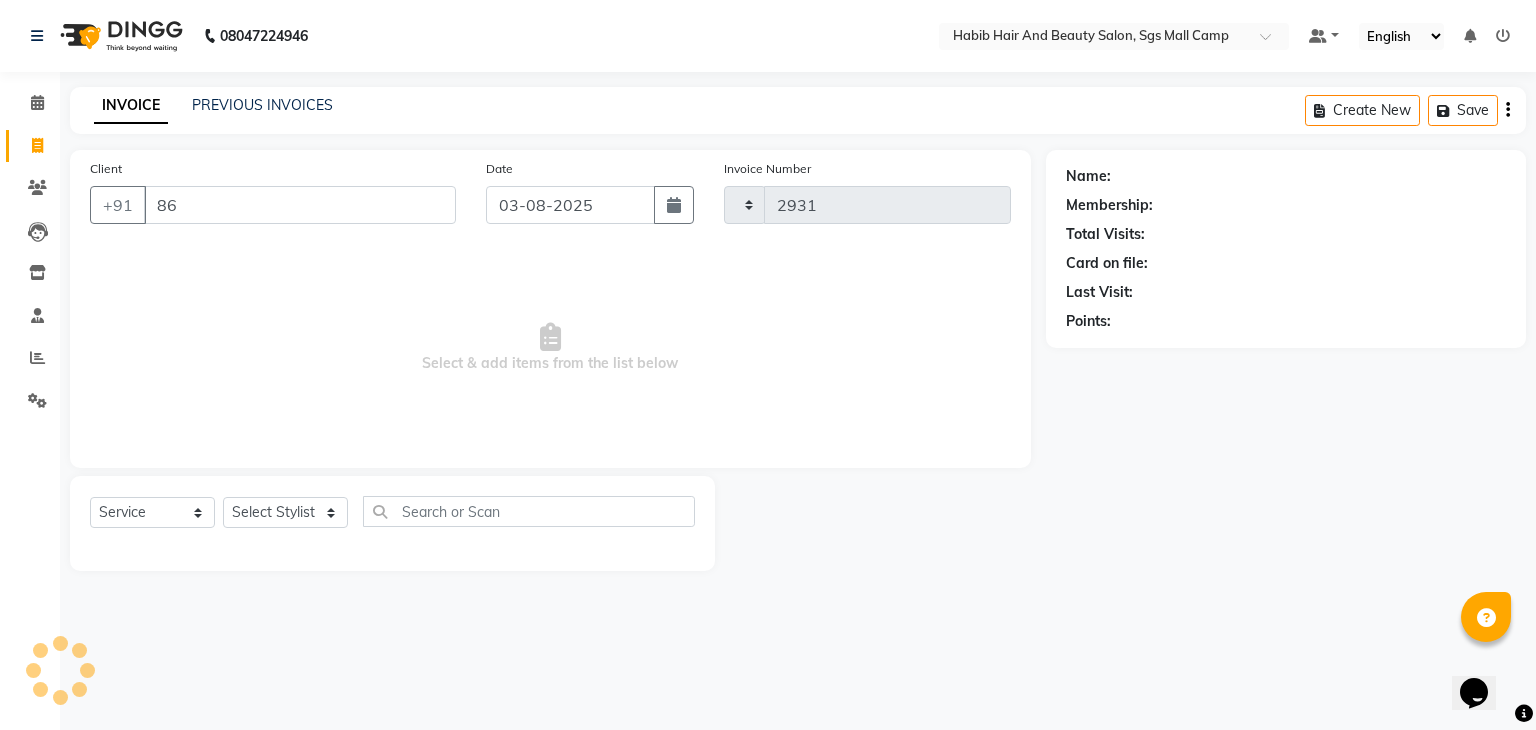 select on "8362" 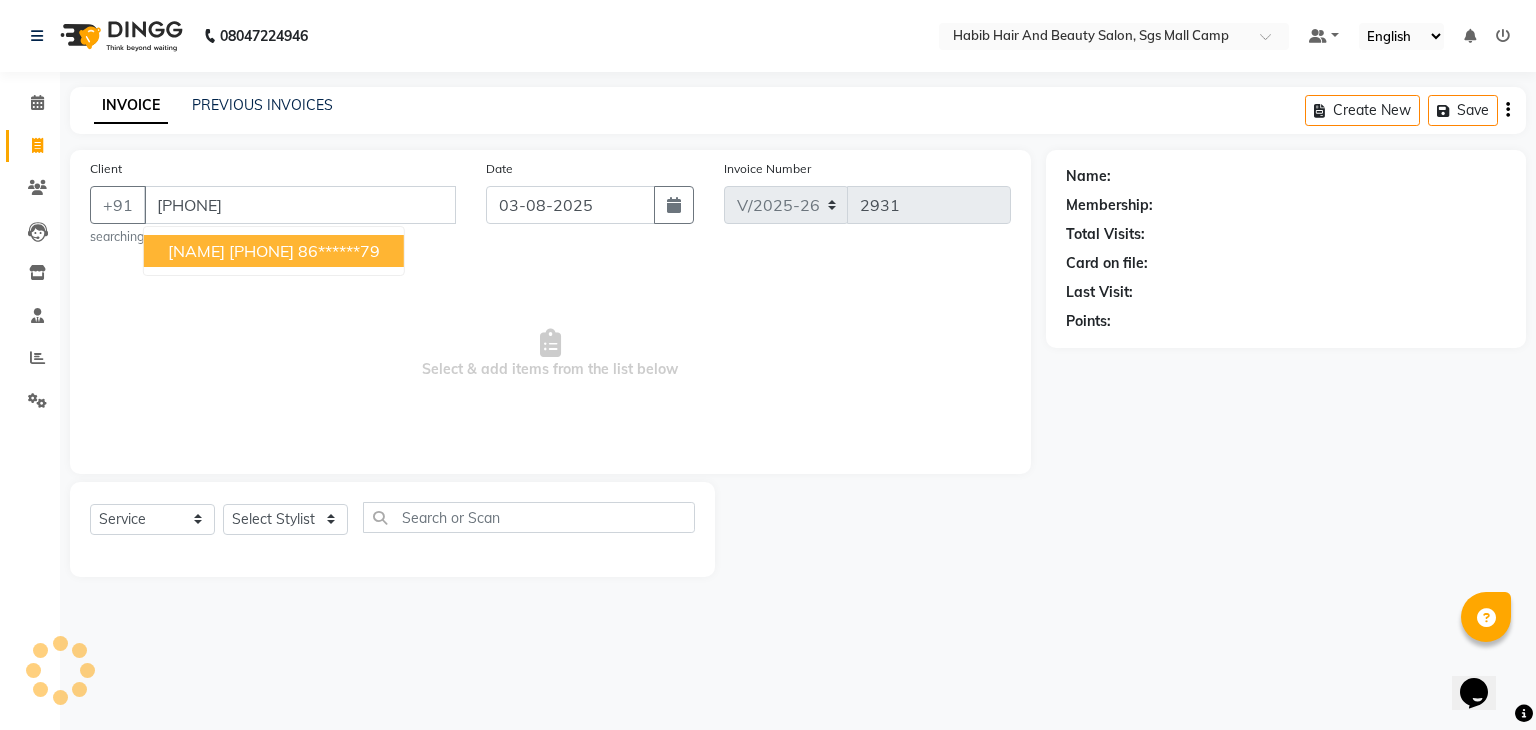 click on "[NAME] [PHONE]" at bounding box center (231, 251) 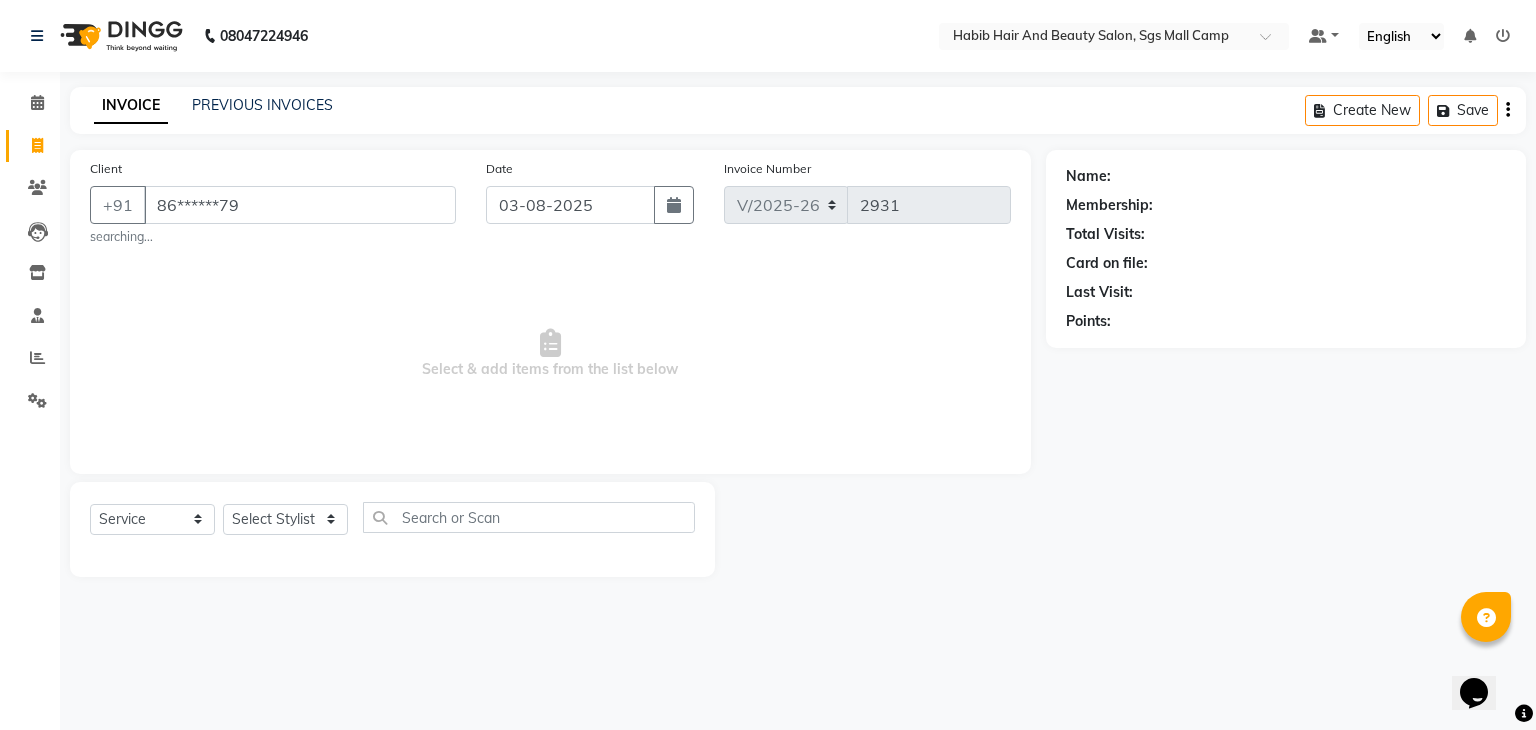 type on "86******79" 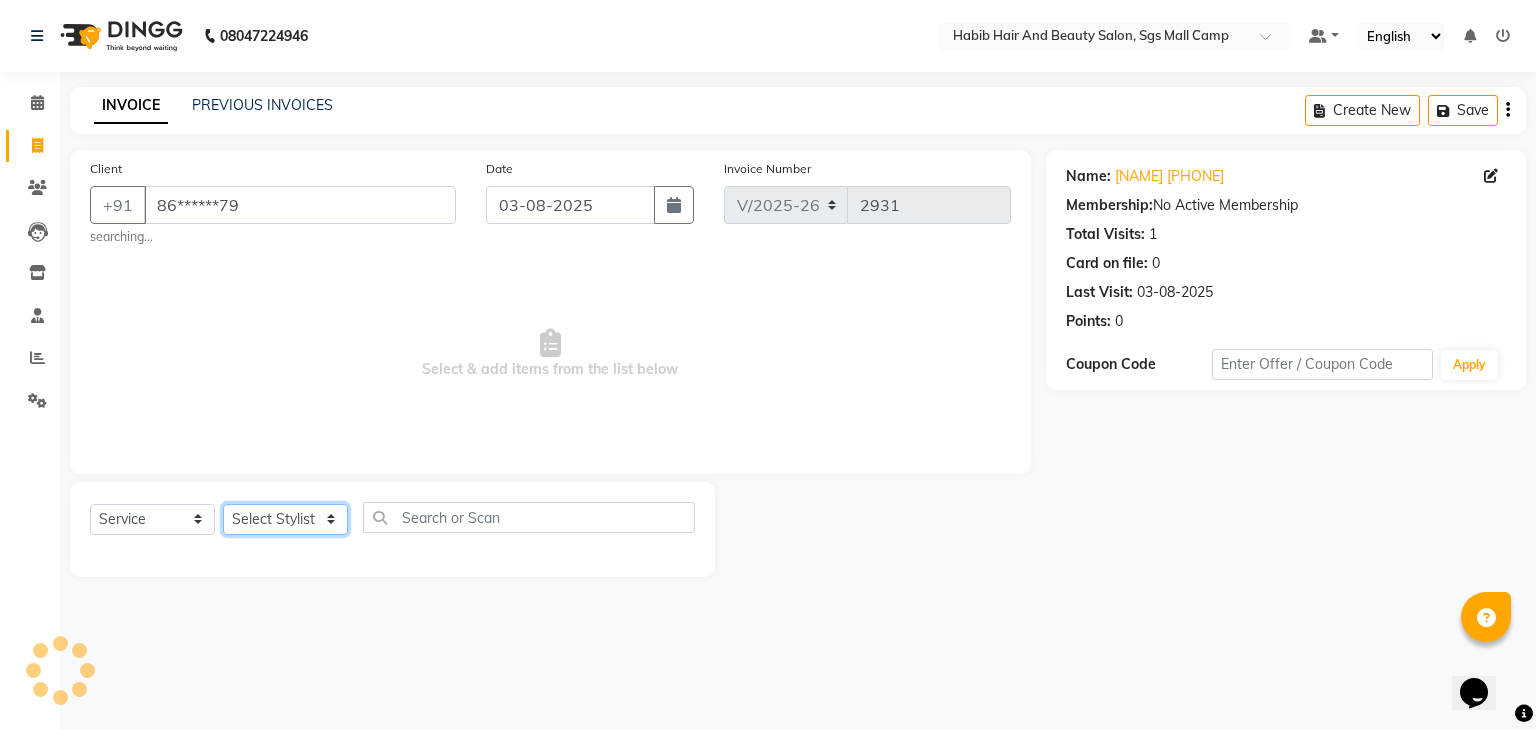click on "Select Stylist [FIRST] [FIRST]  [FIRST] Manager [FIRST]  [FIRST] [FIRST] [FIRST]  [FIRST] [FIRST]" 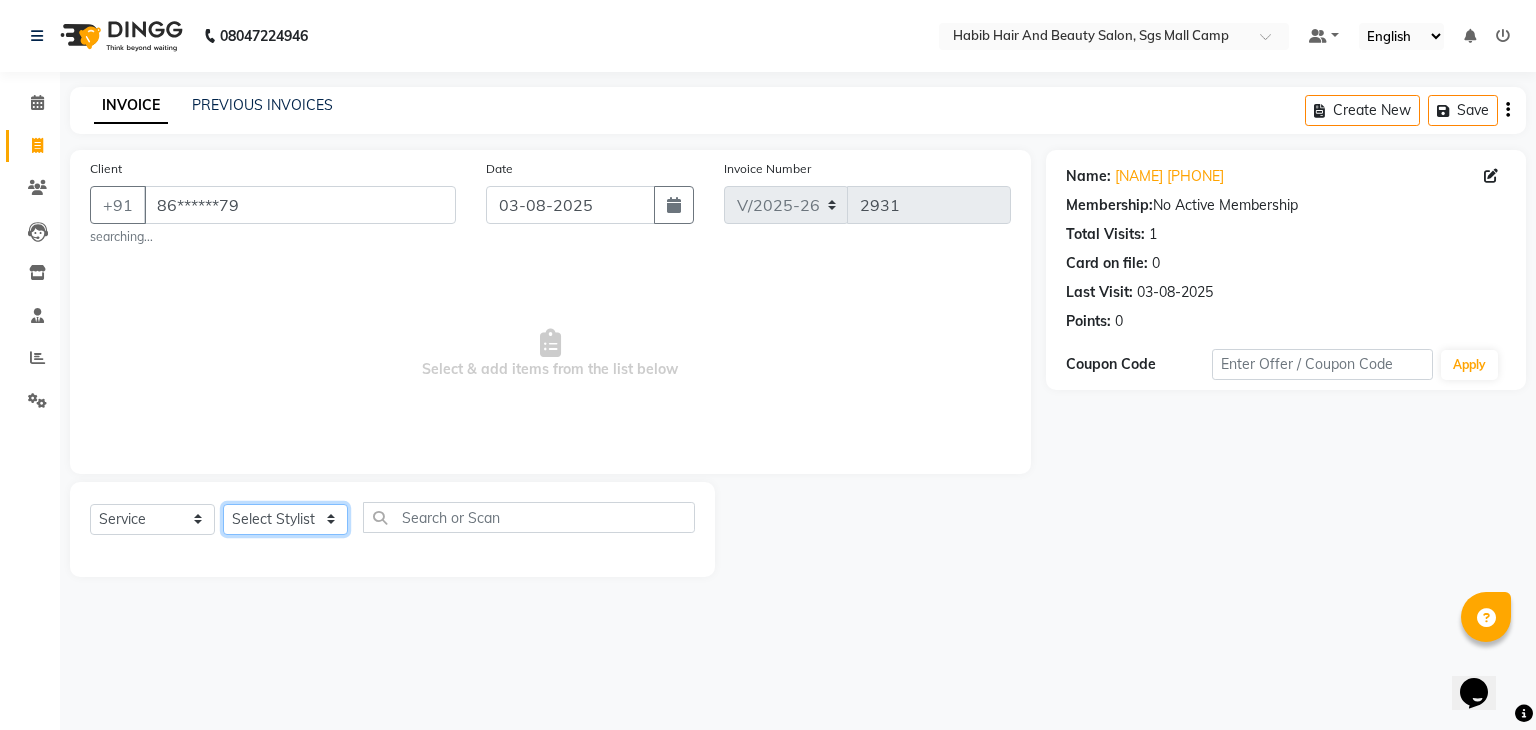 select on "81159" 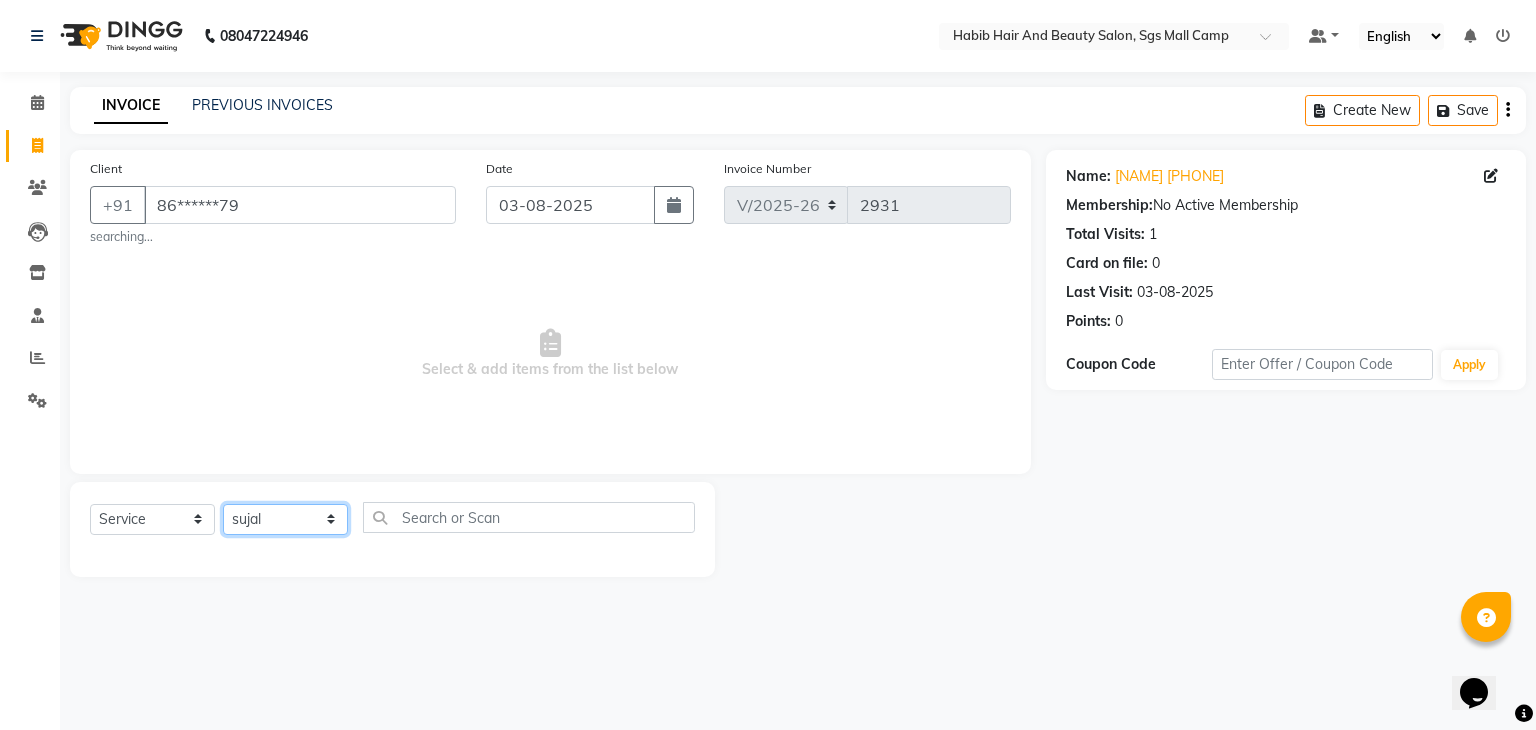 click on "Select Stylist [FIRST] [FIRST]  [FIRST] Manager [FIRST]  [FIRST] [FIRST] [FIRST]  [FIRST] [FIRST]" 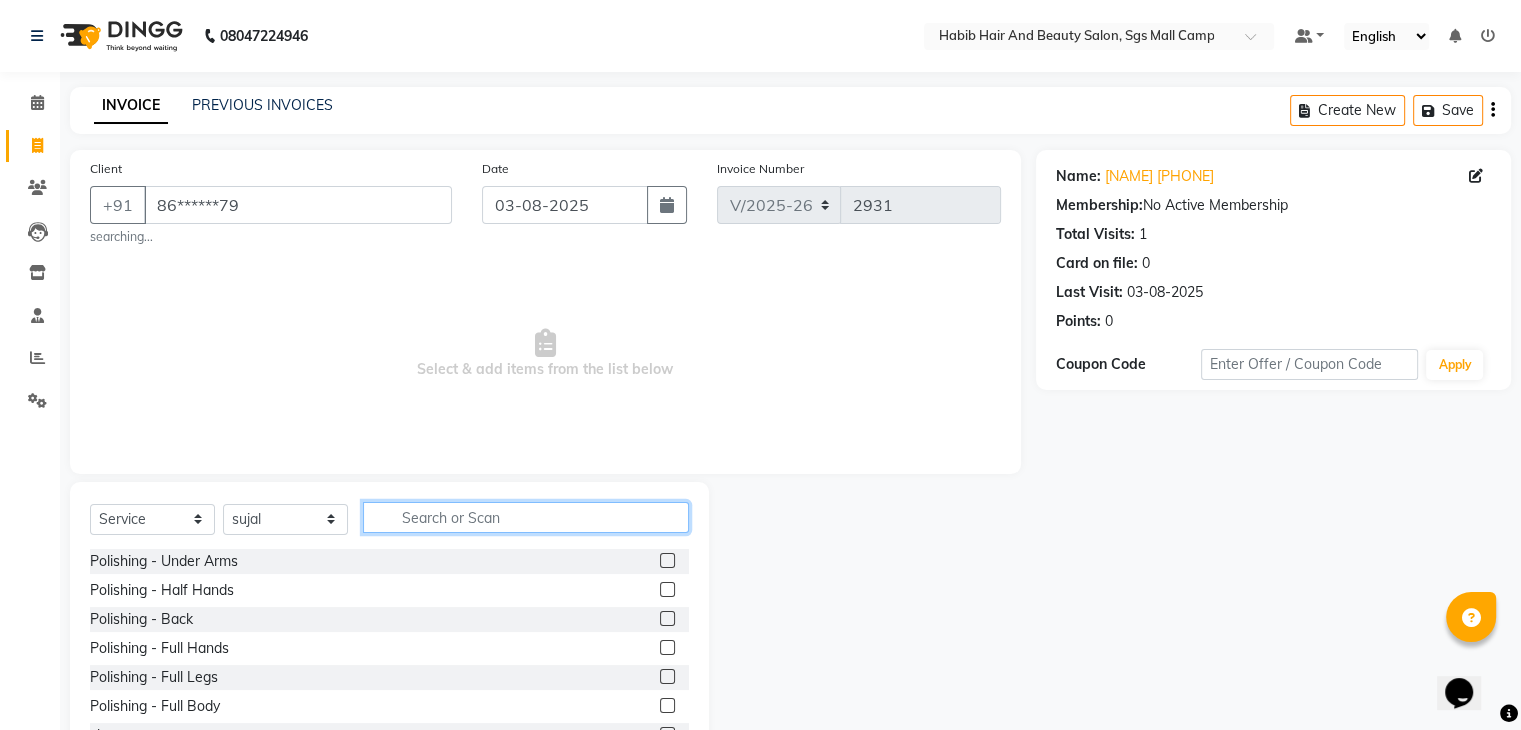 click 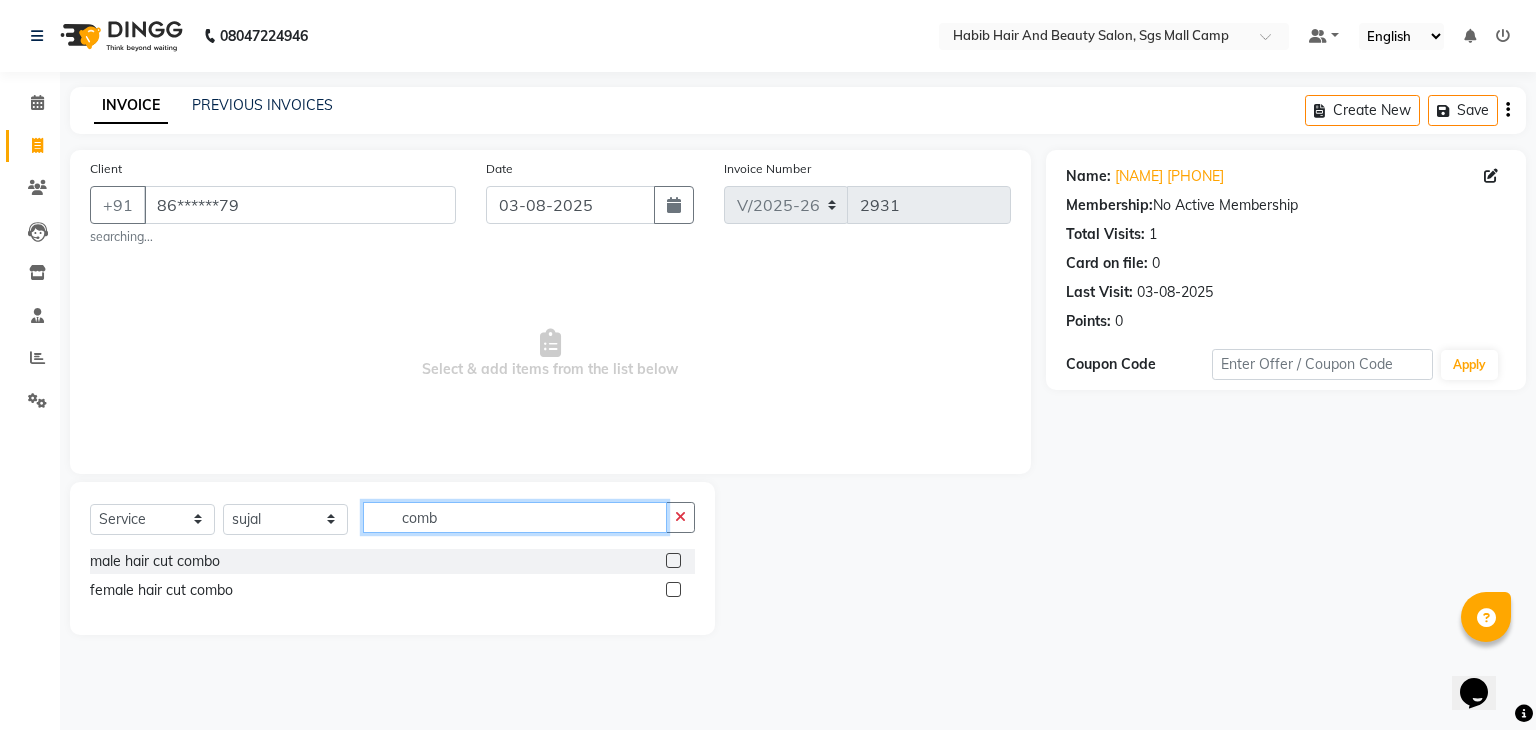 type on "comb" 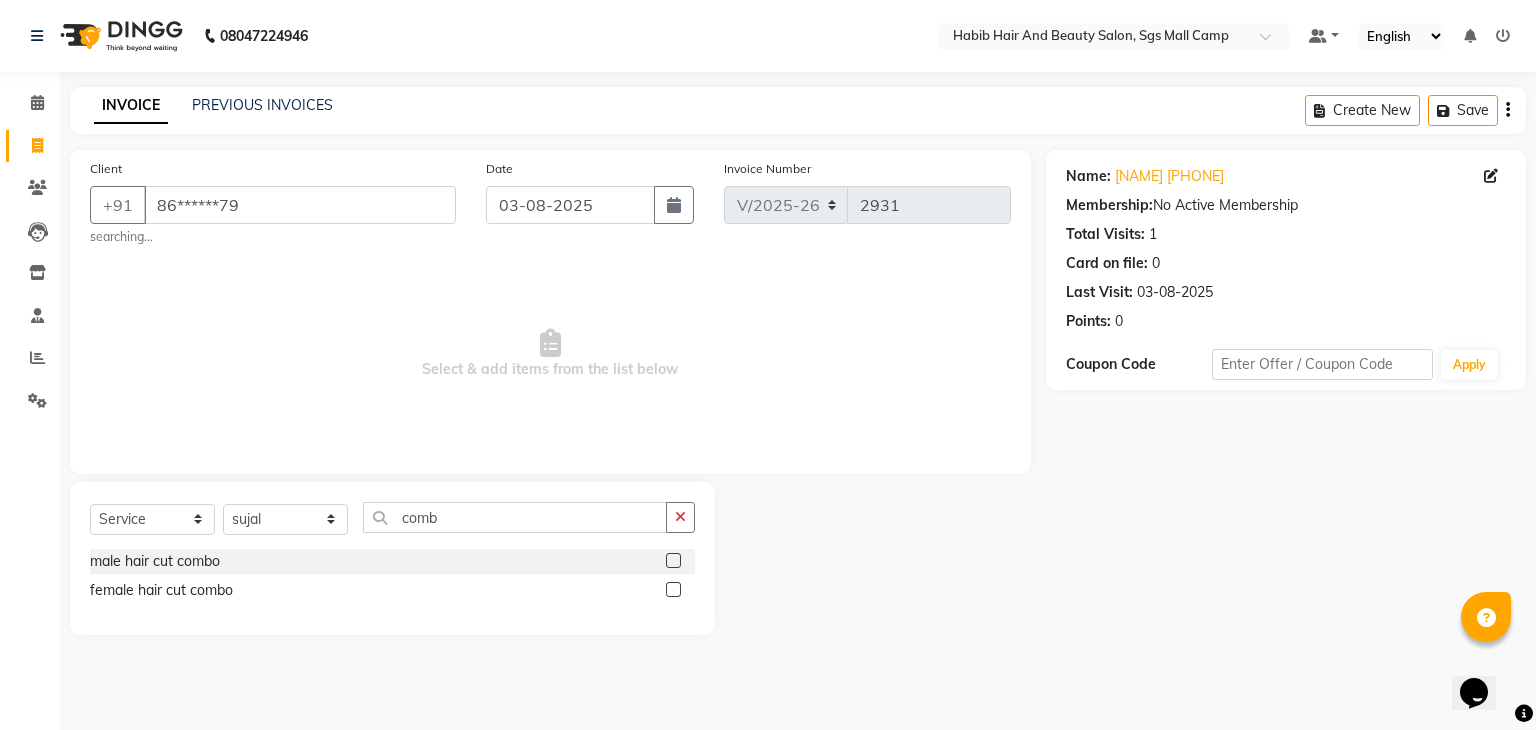 click 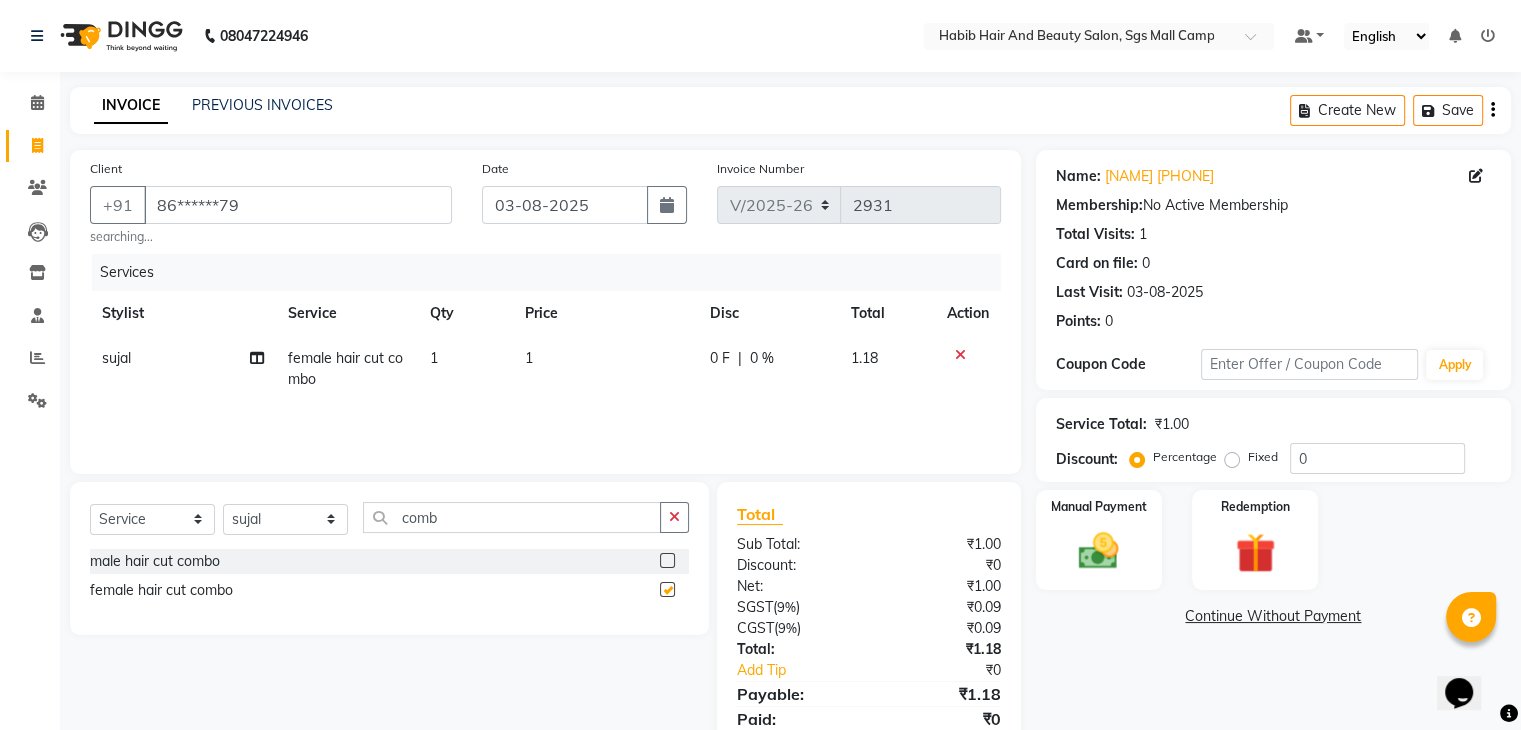 checkbox on "false" 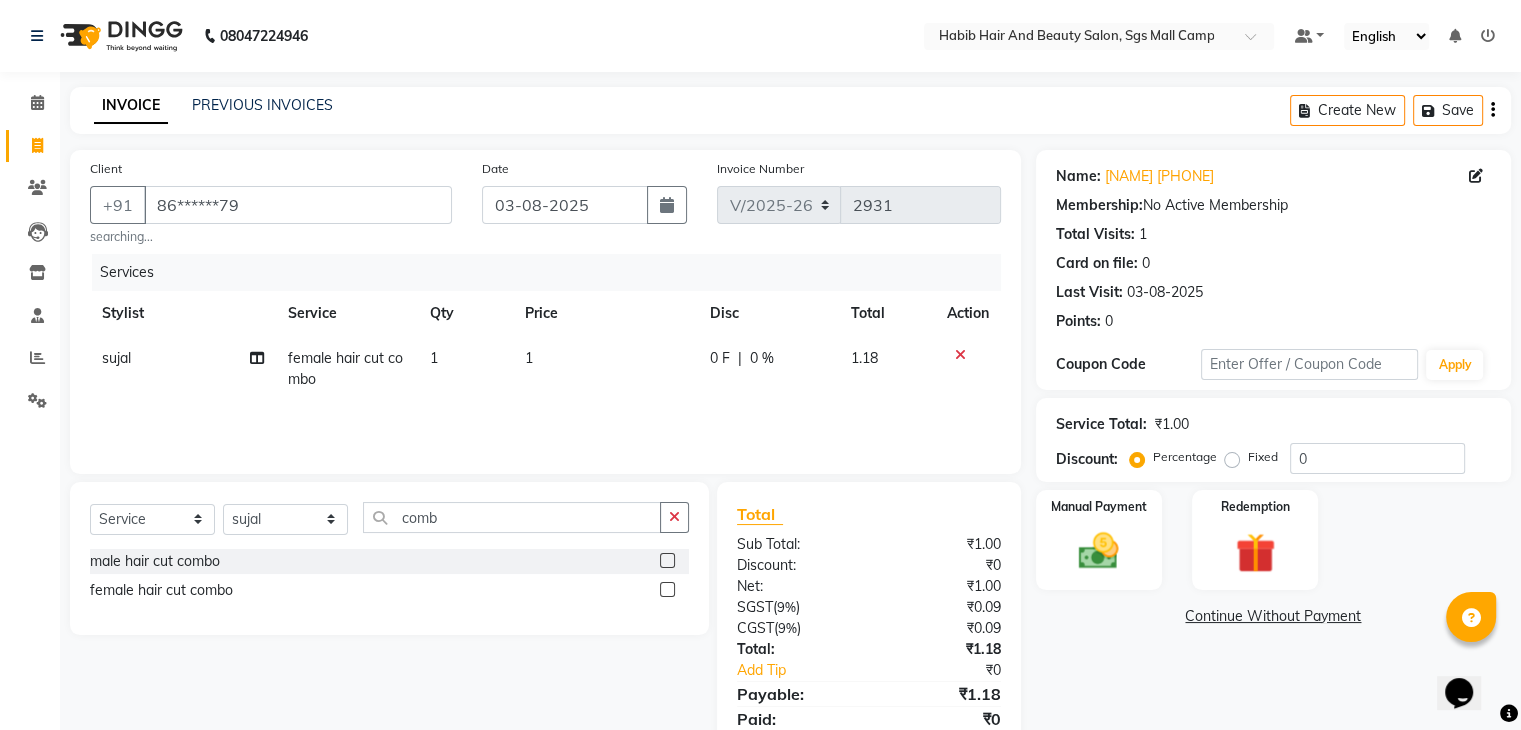 click on "1" 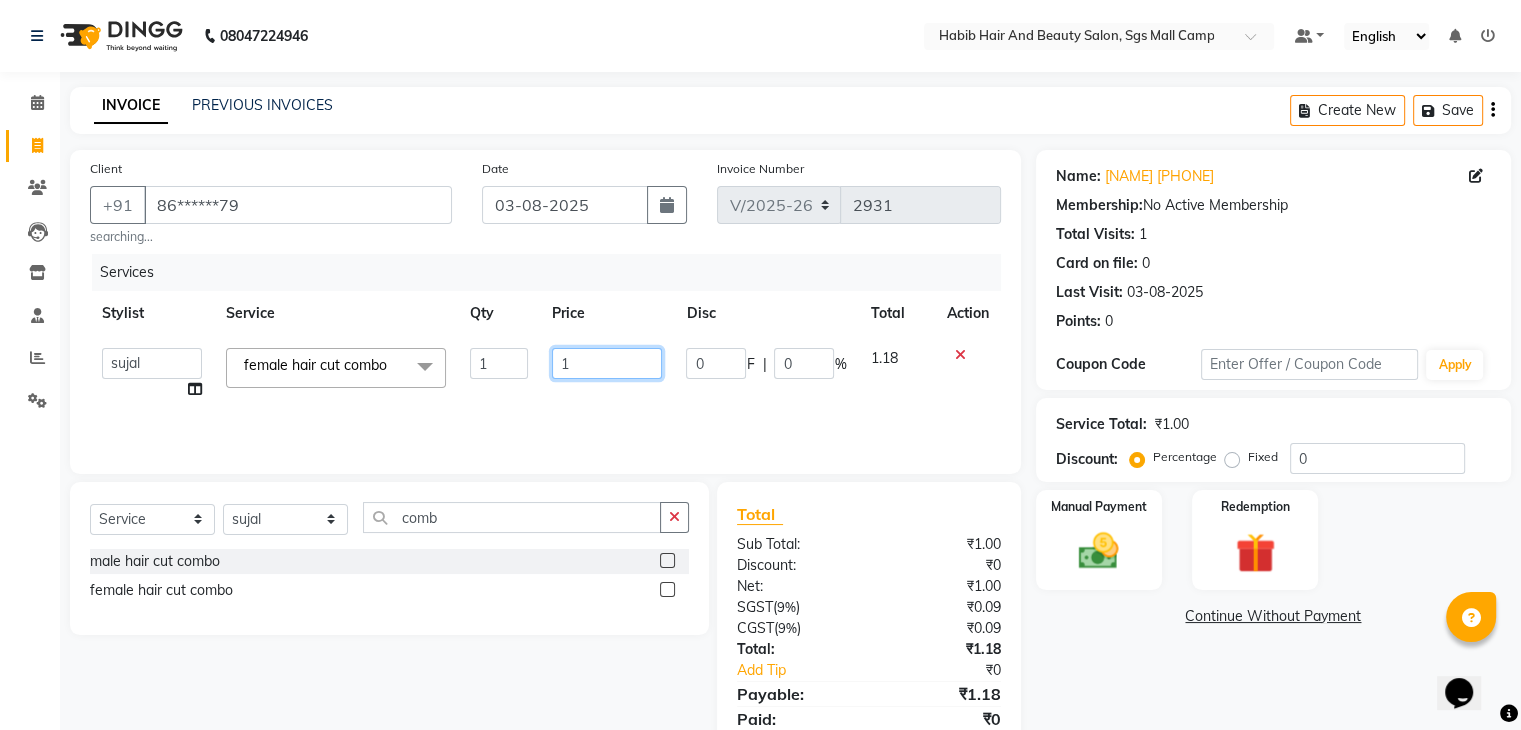 click on "1" 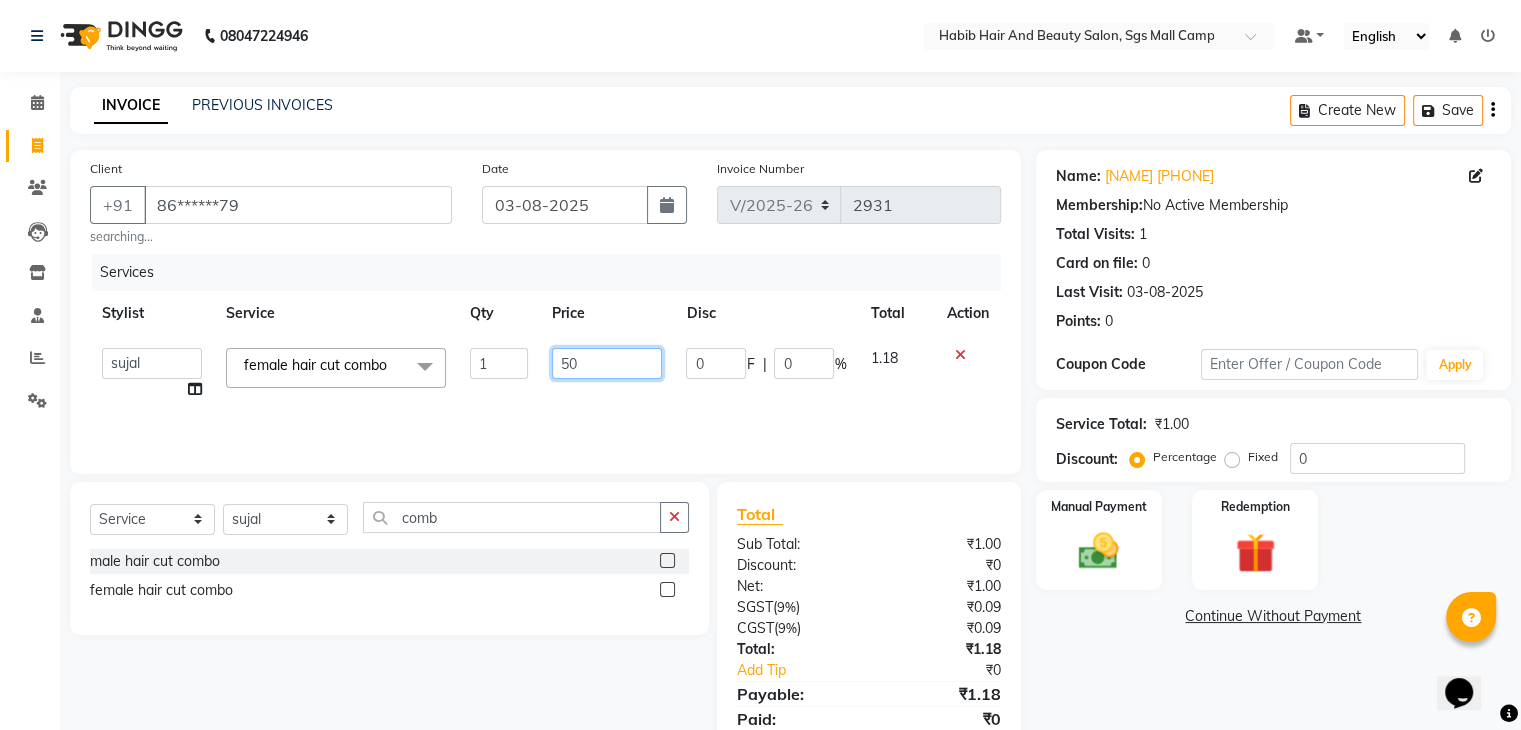 type on "500" 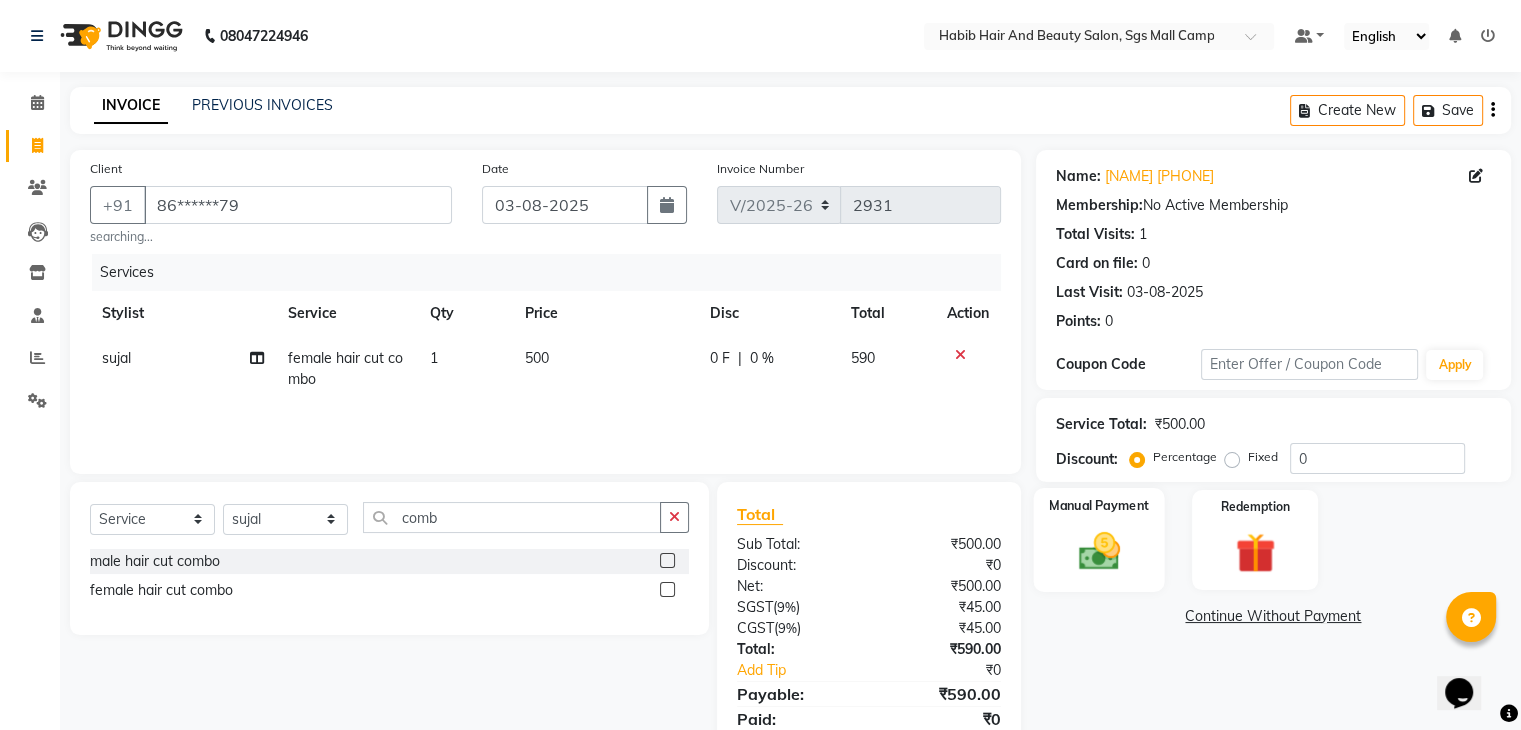 click on "Manual Payment" 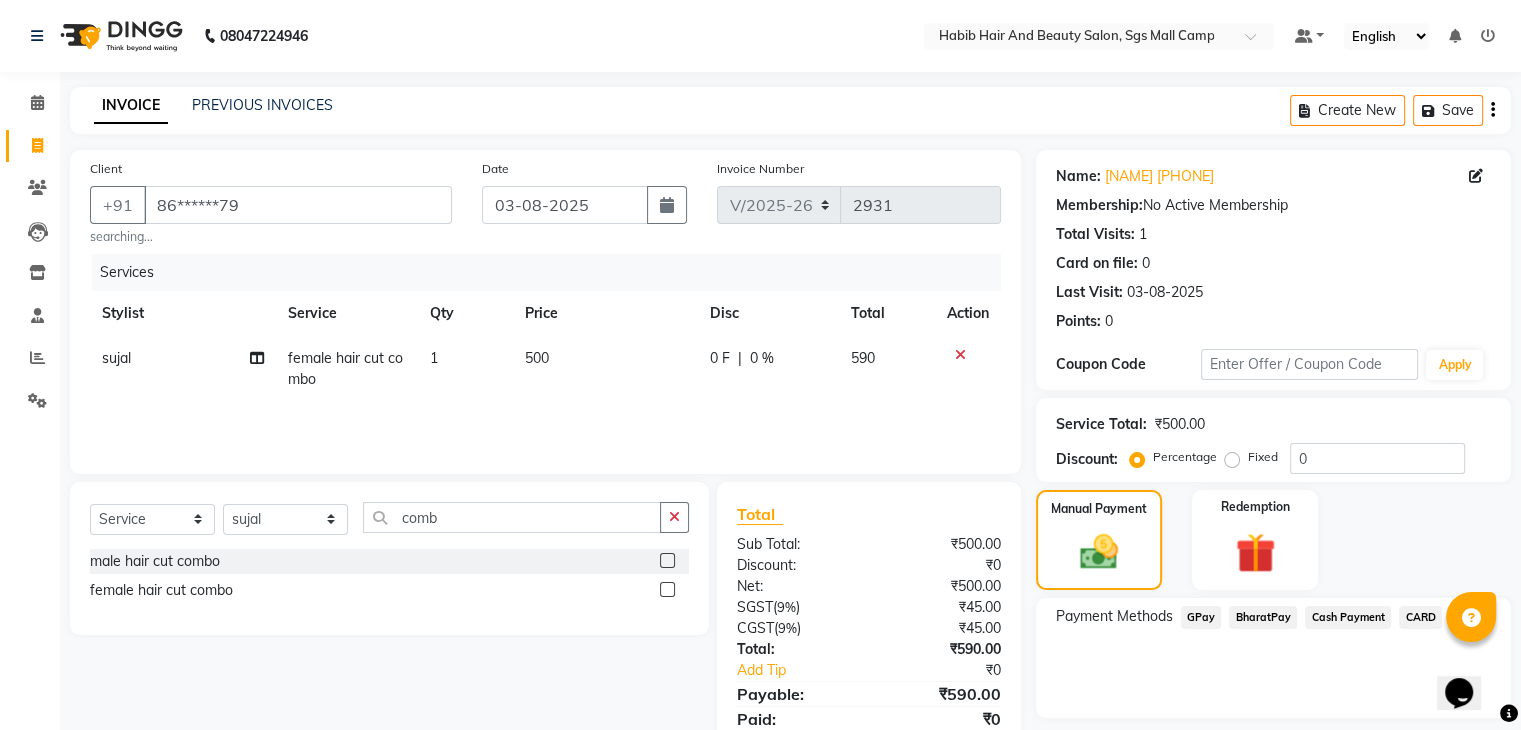 click on "BharatPay" 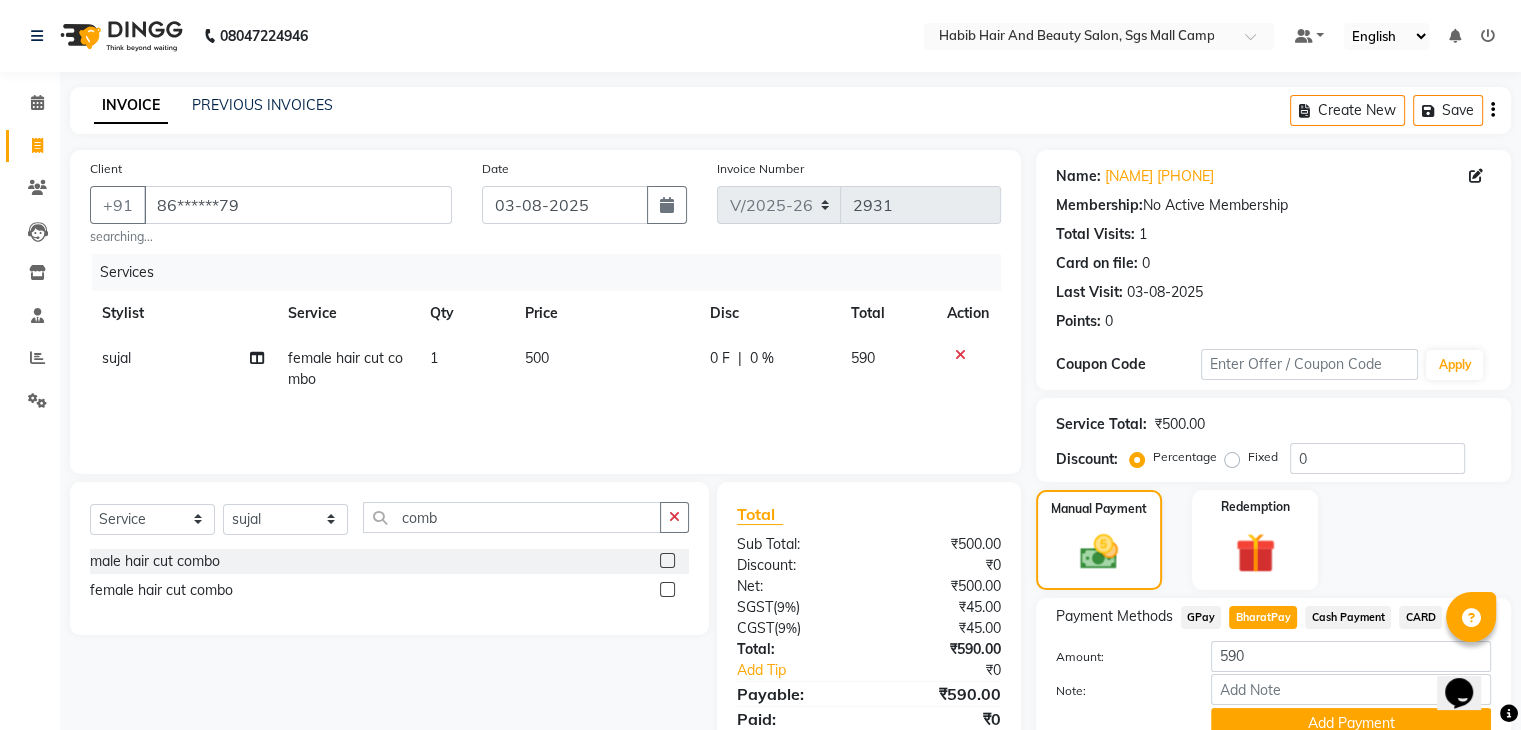 scroll, scrollTop: 89, scrollLeft: 0, axis: vertical 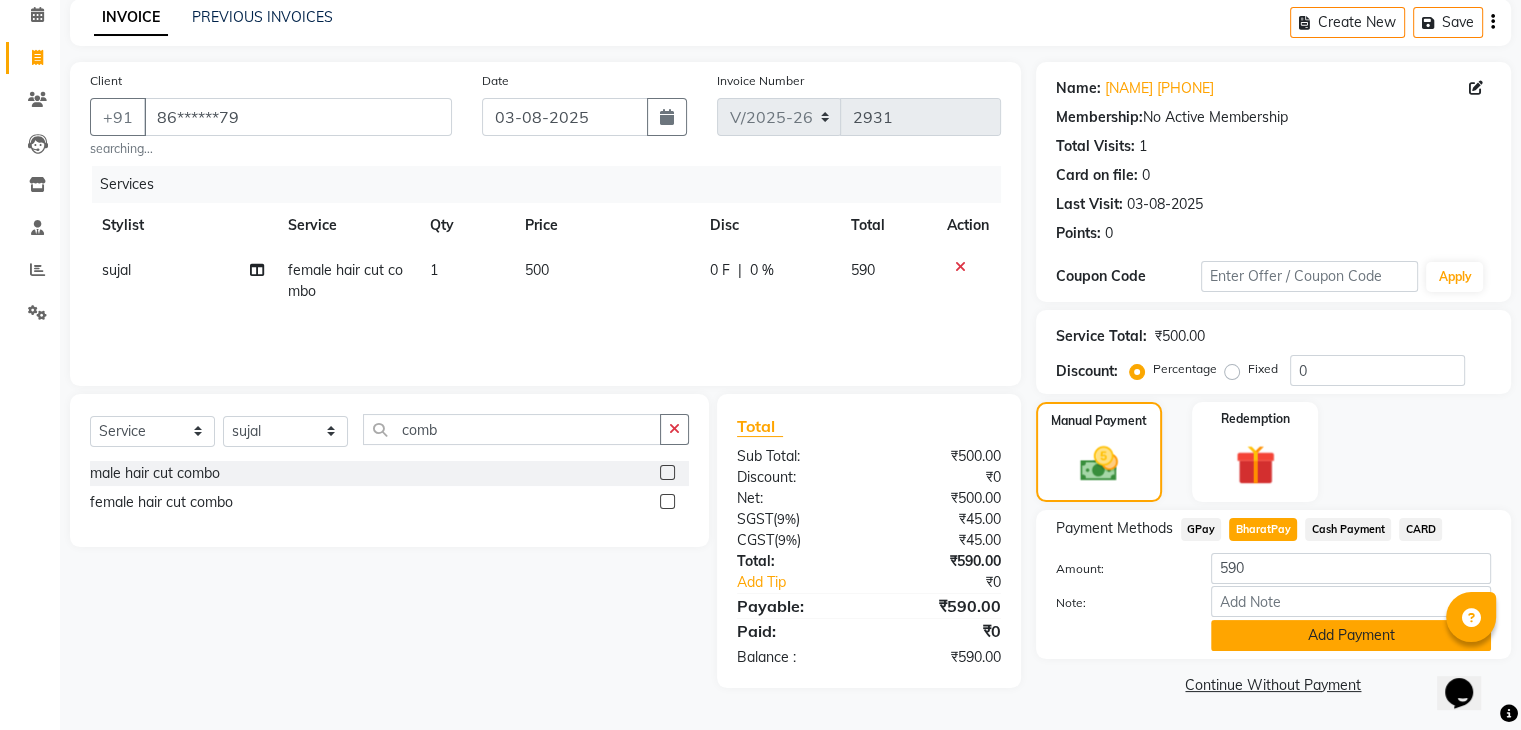 click on "Add Payment" 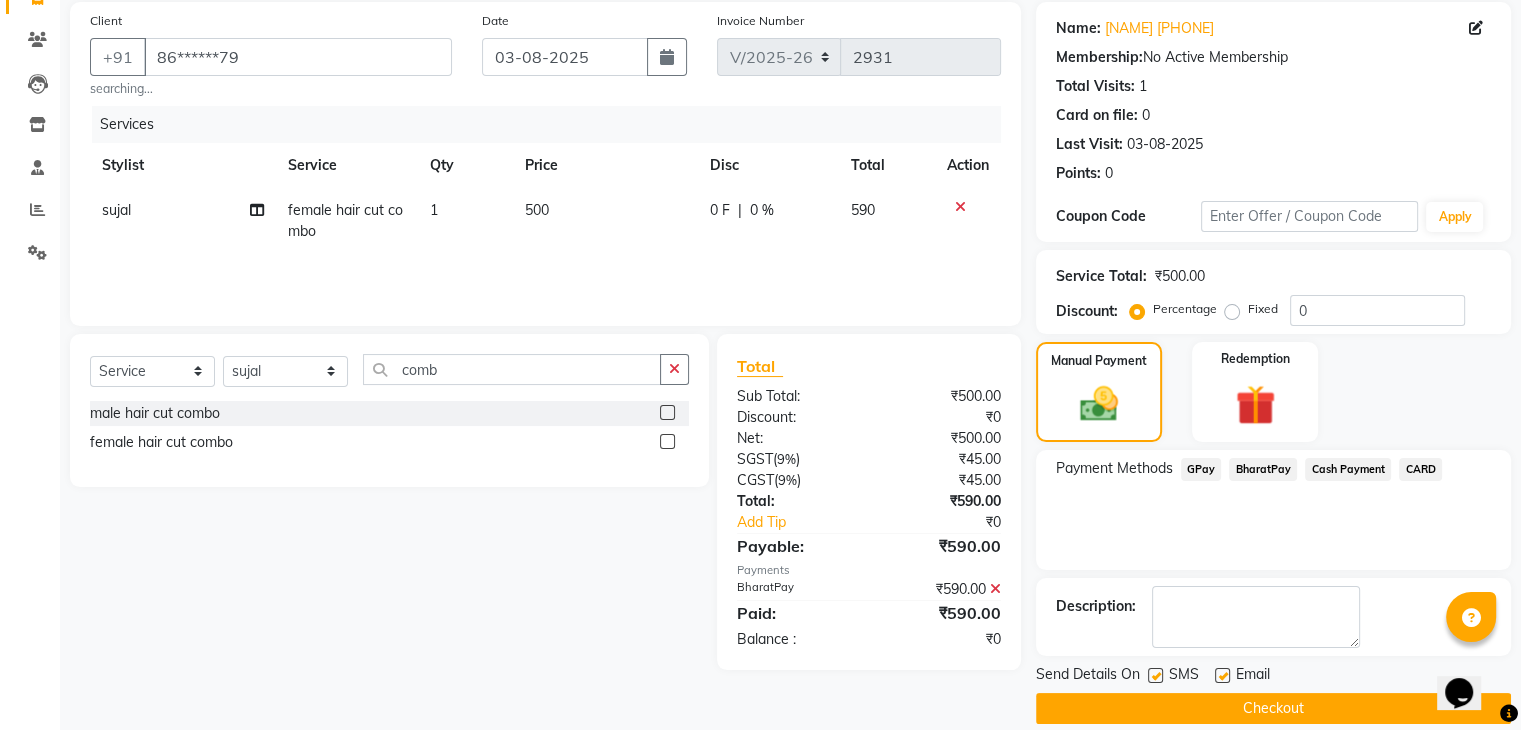 scroll, scrollTop: 171, scrollLeft: 0, axis: vertical 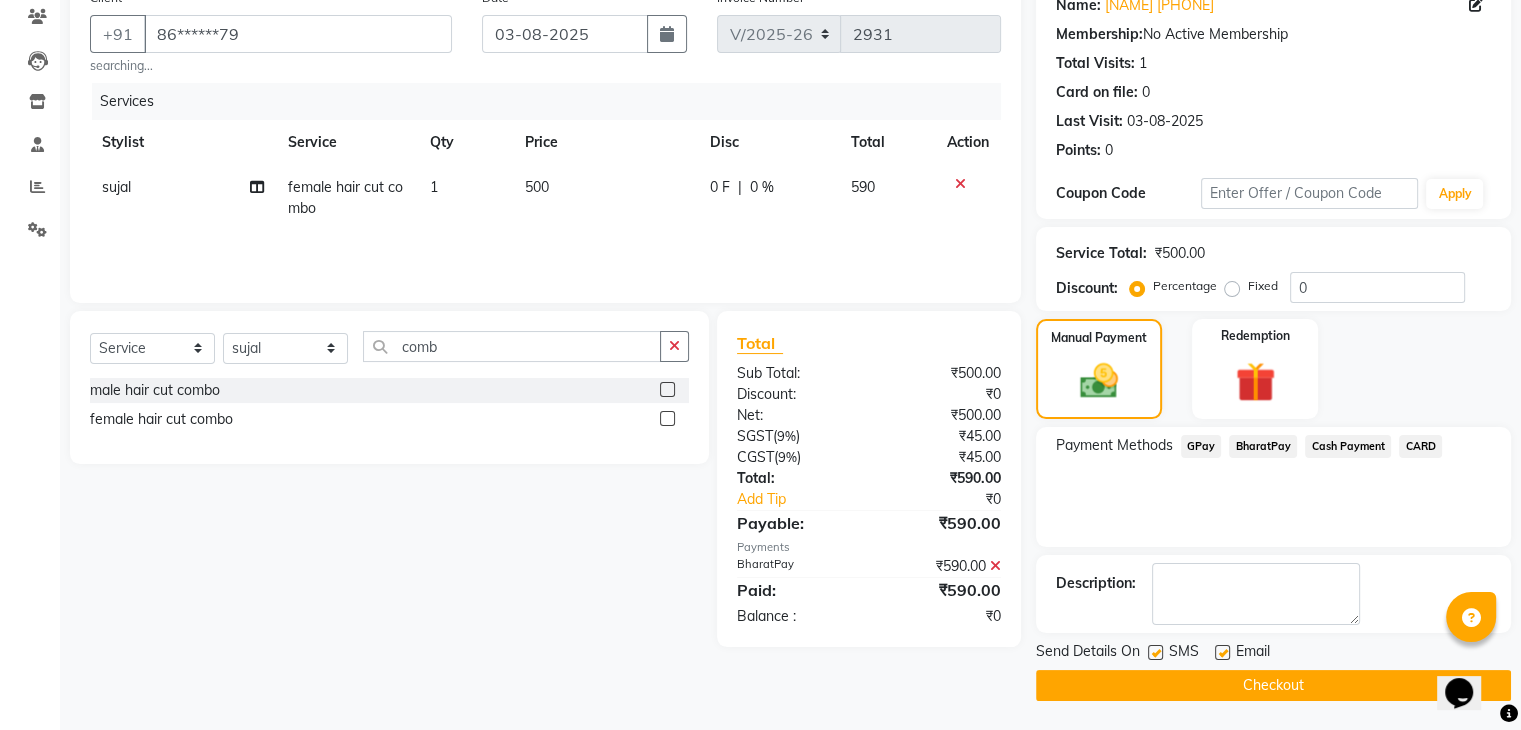 click on "Checkout" 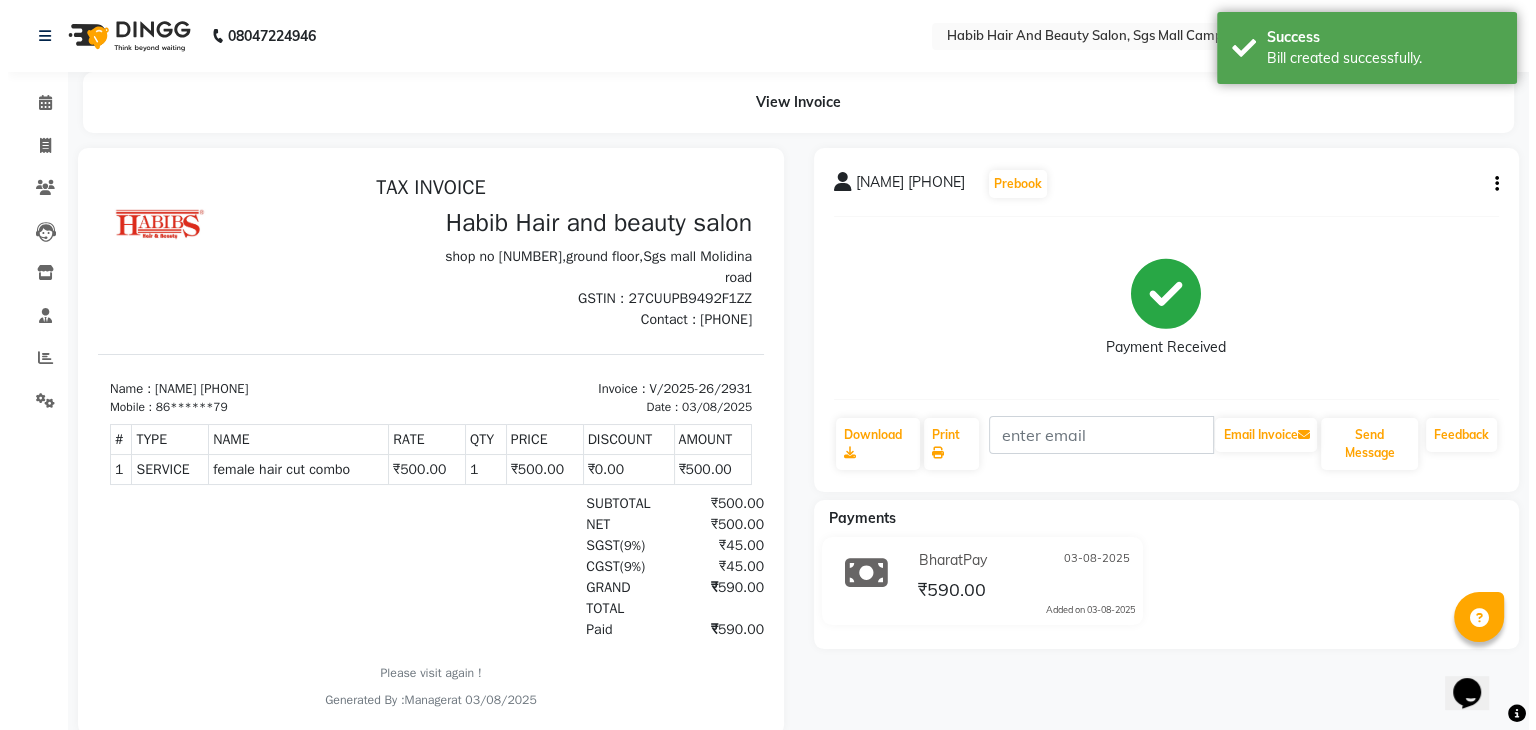scroll, scrollTop: 0, scrollLeft: 0, axis: both 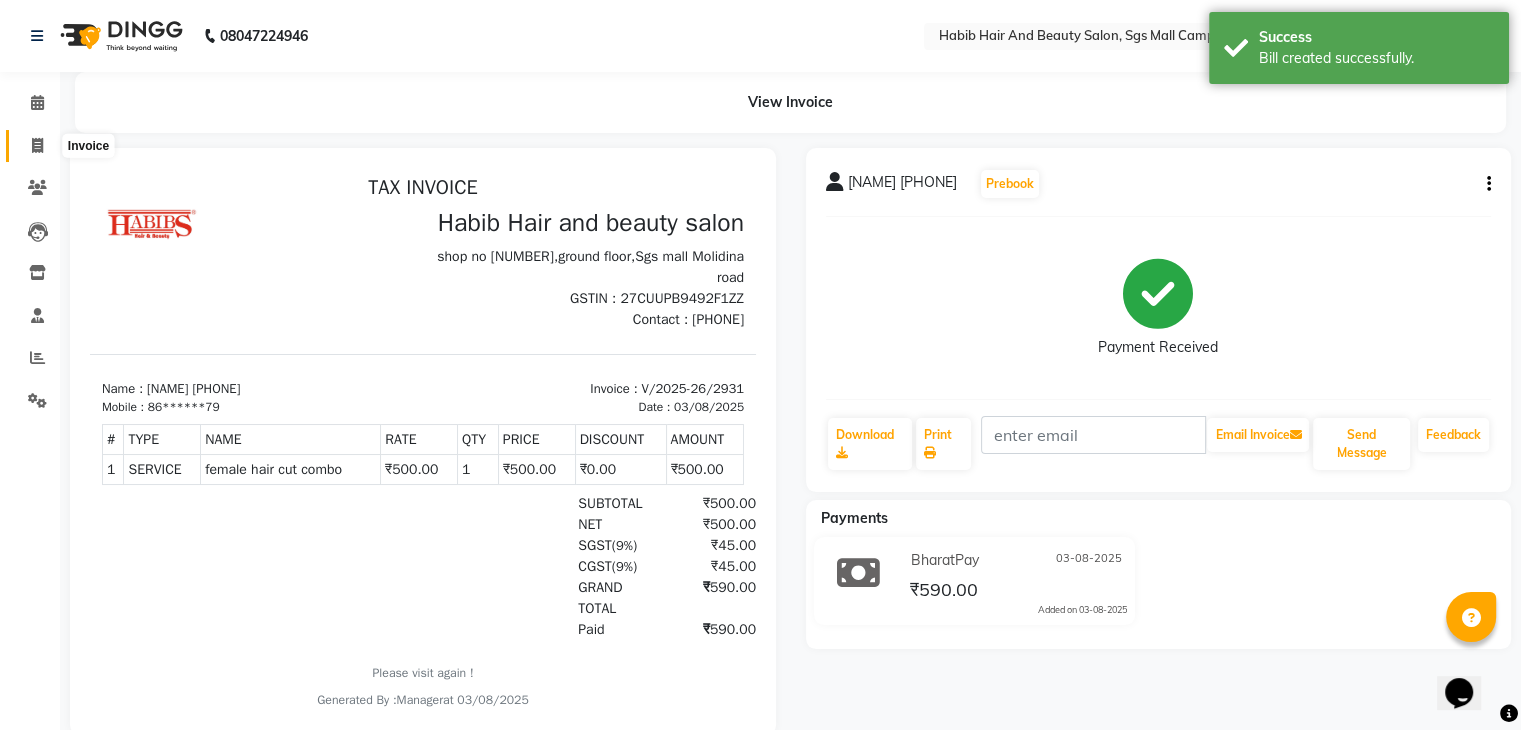 click 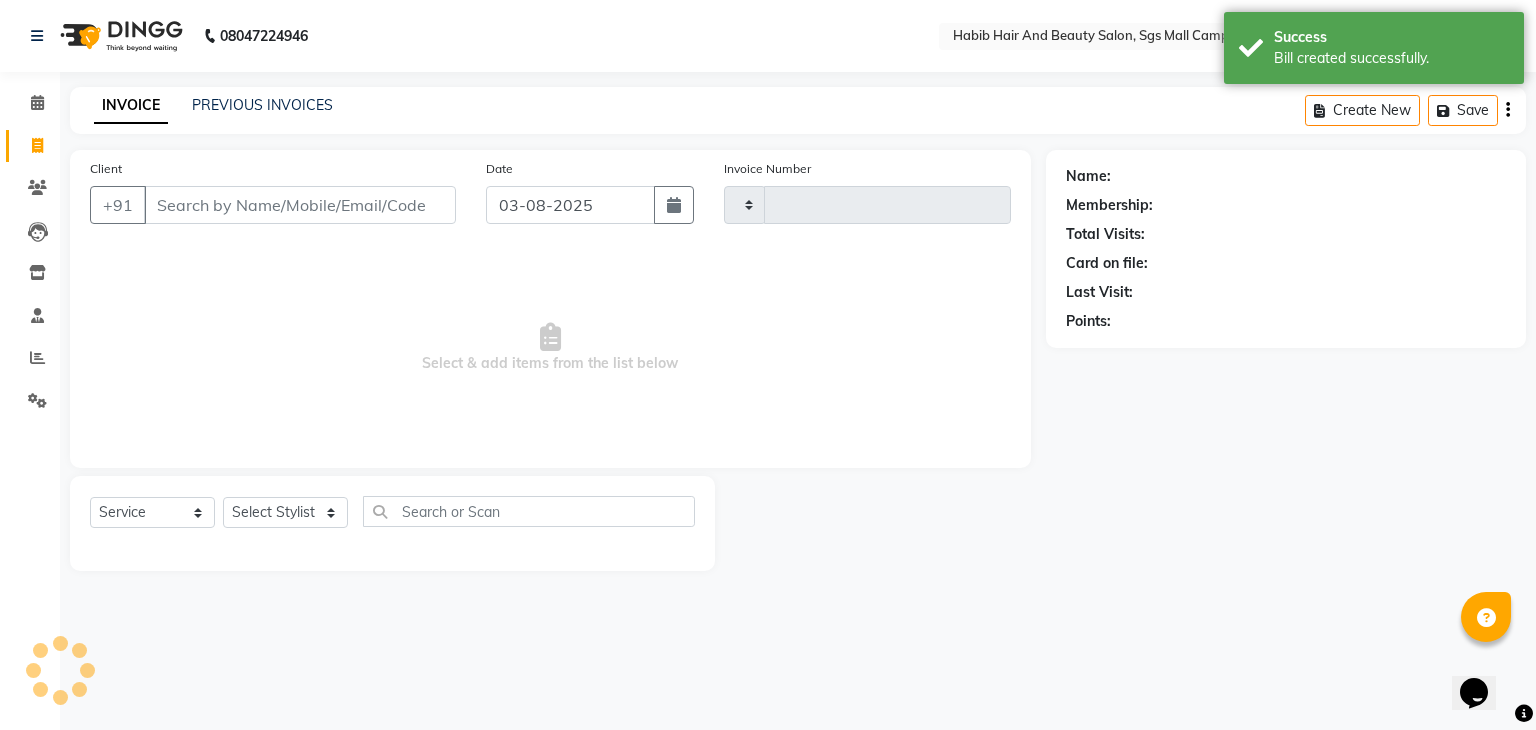 click on "Client" at bounding box center [300, 205] 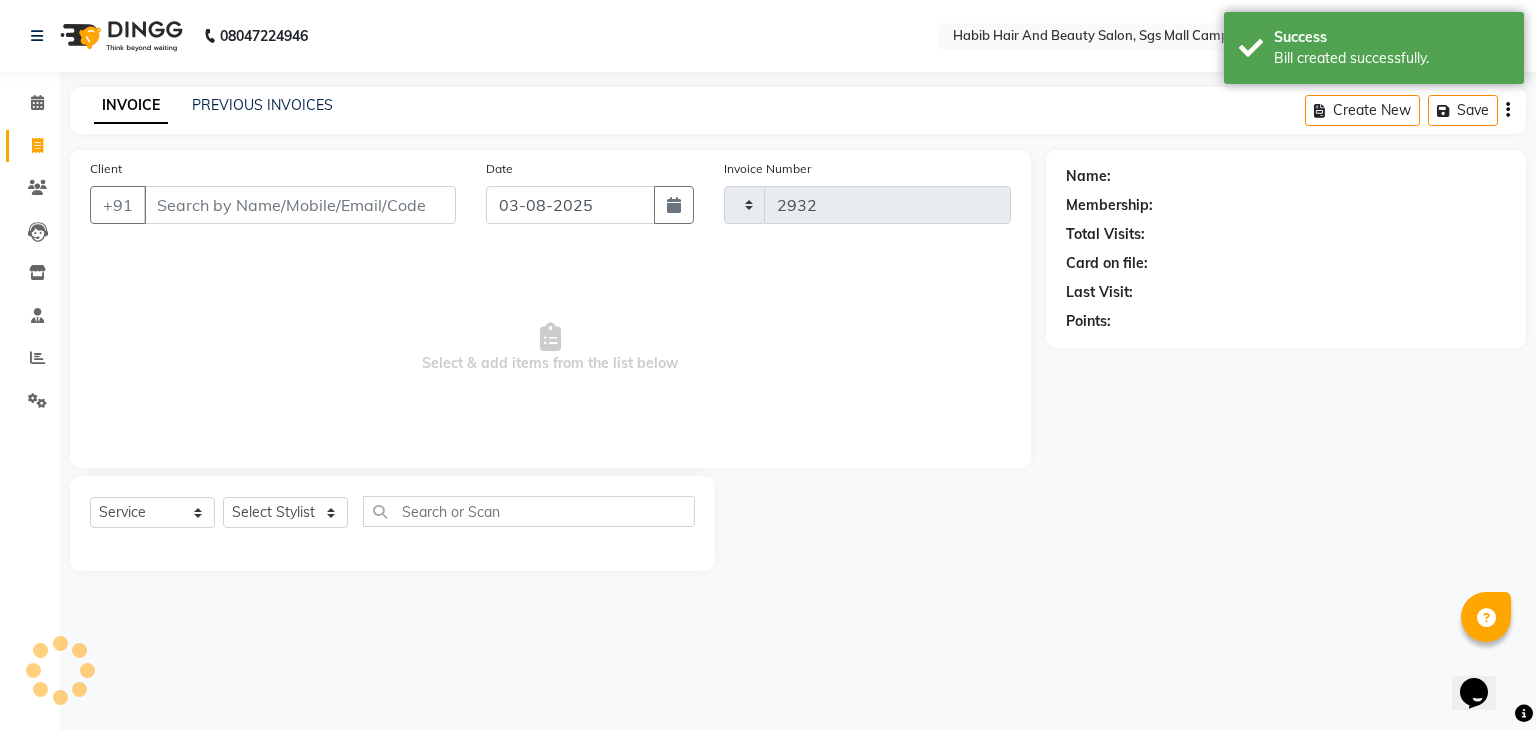 select on "8362" 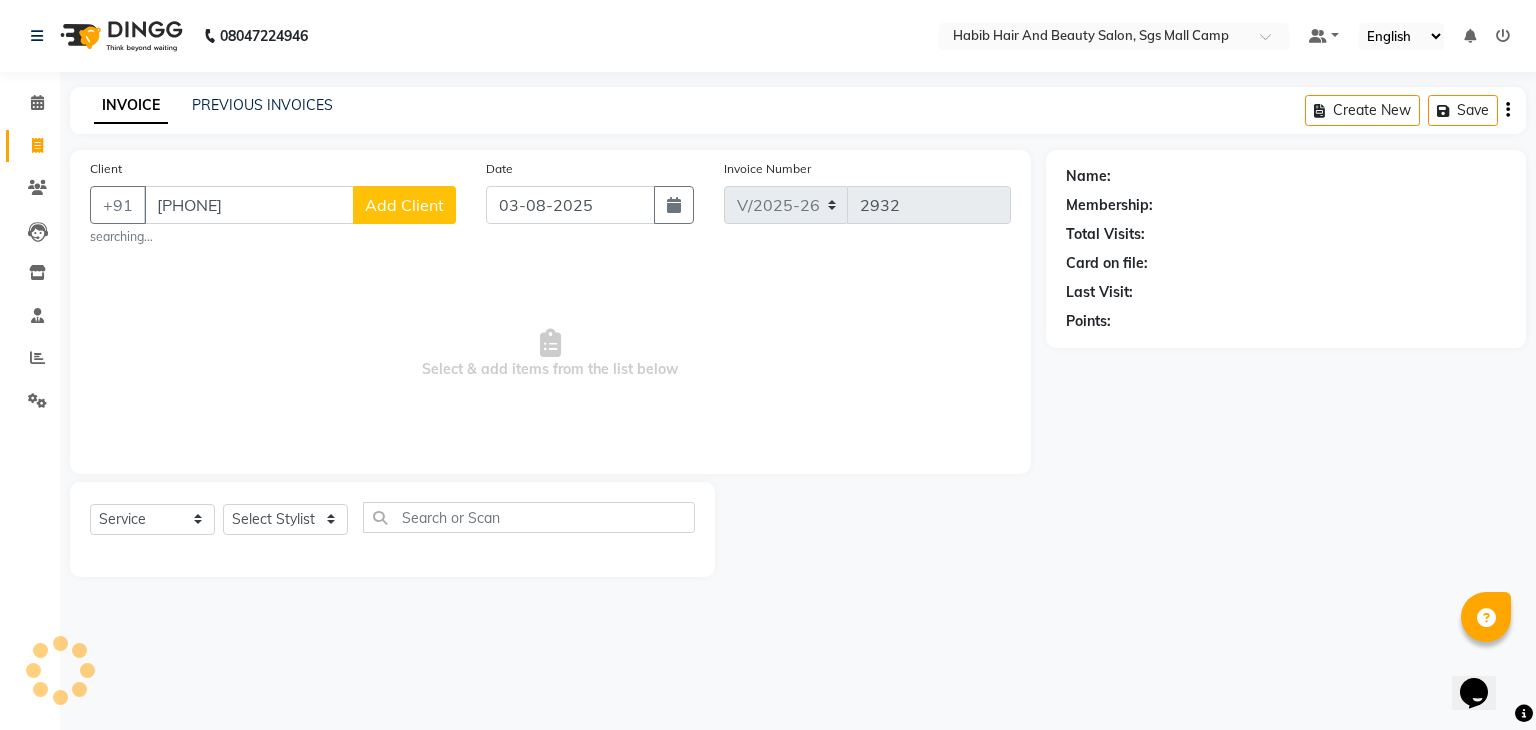 type on "[PHONE]" 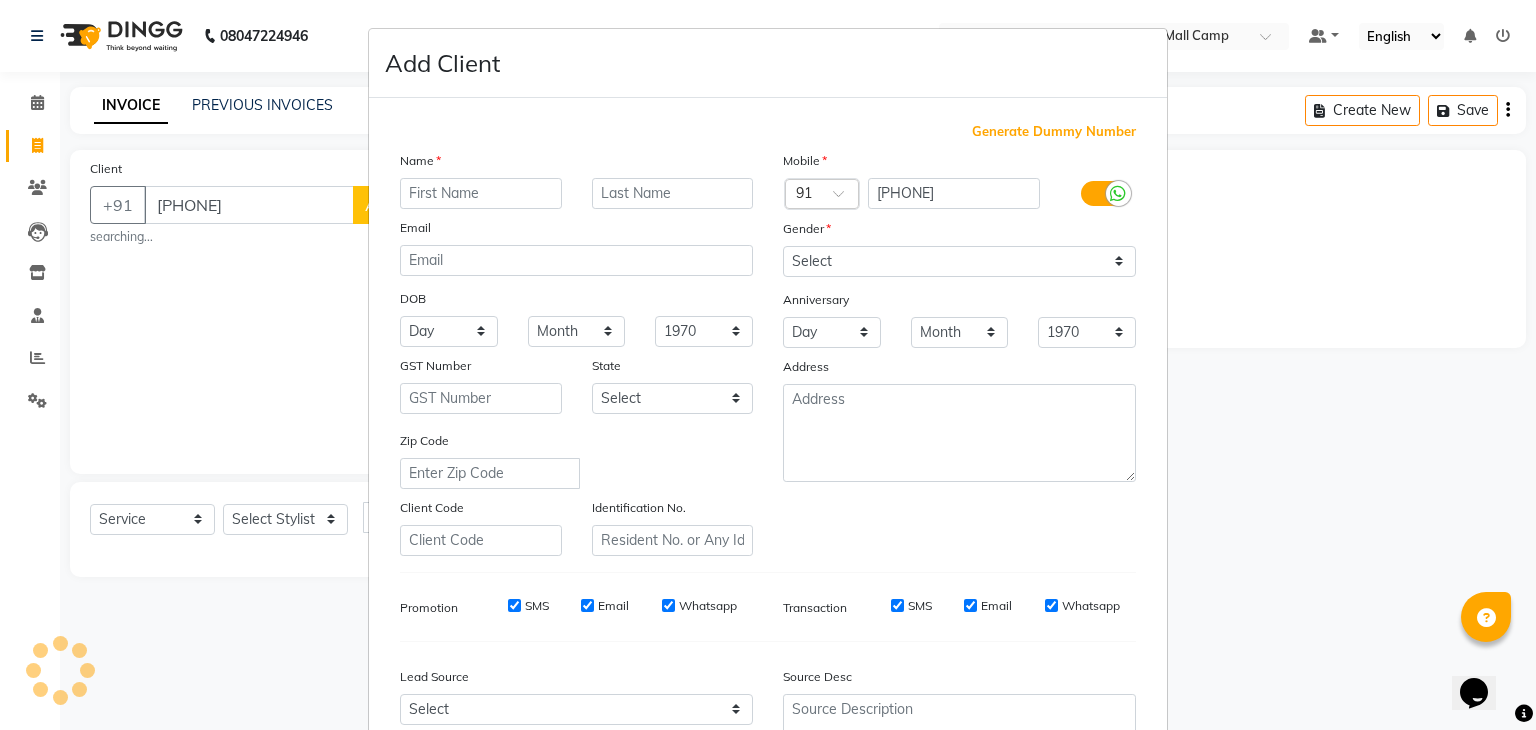 click at bounding box center [481, 193] 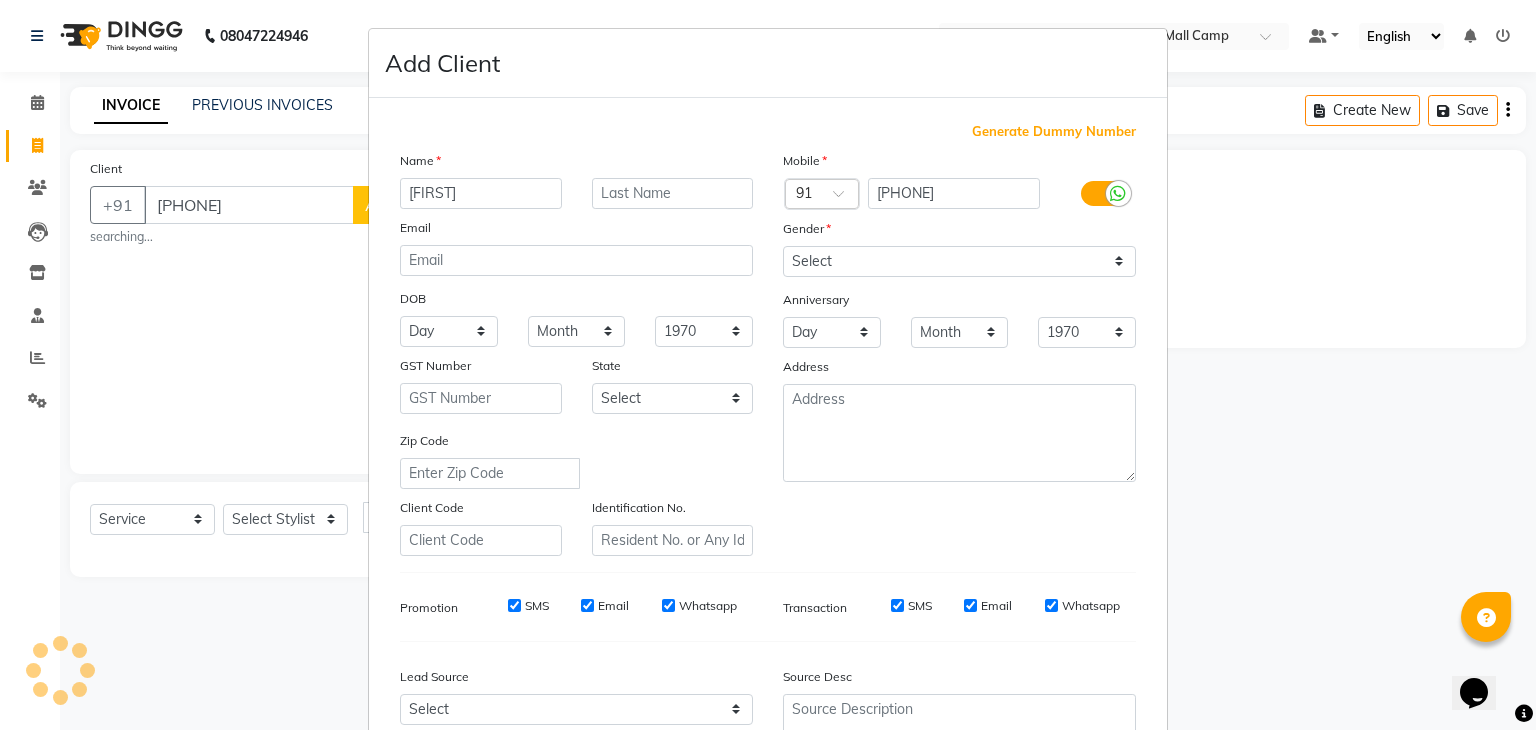 type on "[FIRST]" 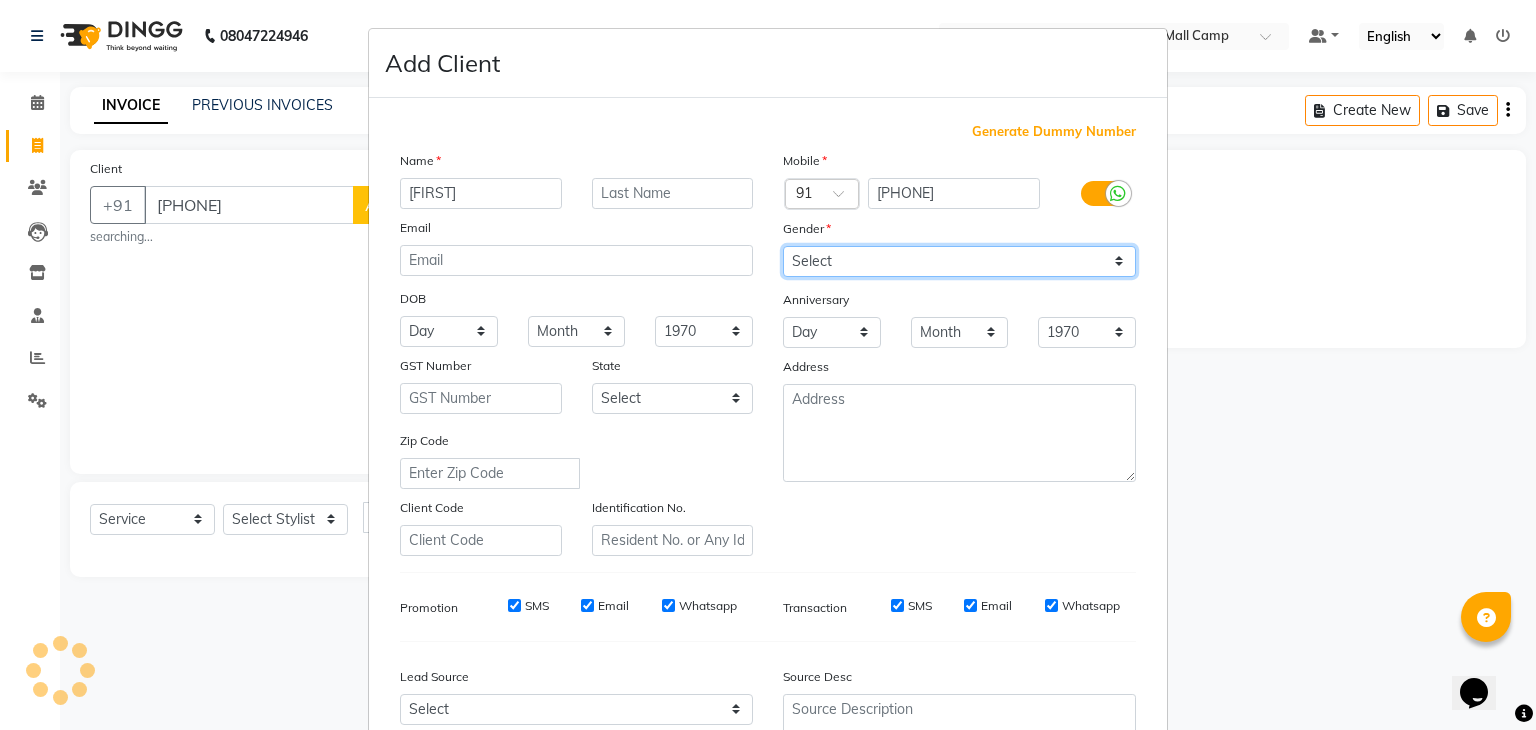 click on "Select Male Female Other Prefer Not To Say" at bounding box center (959, 261) 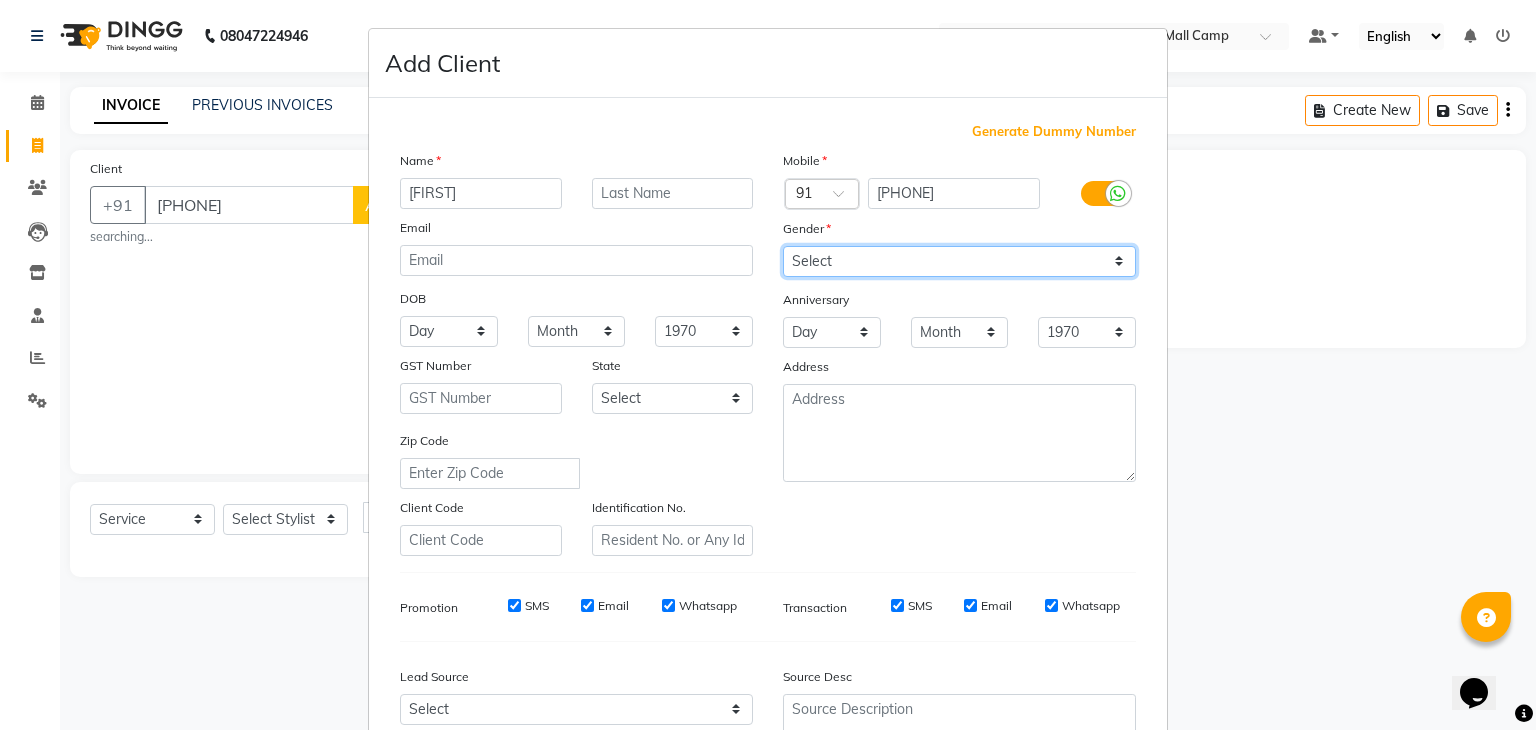 select on "female" 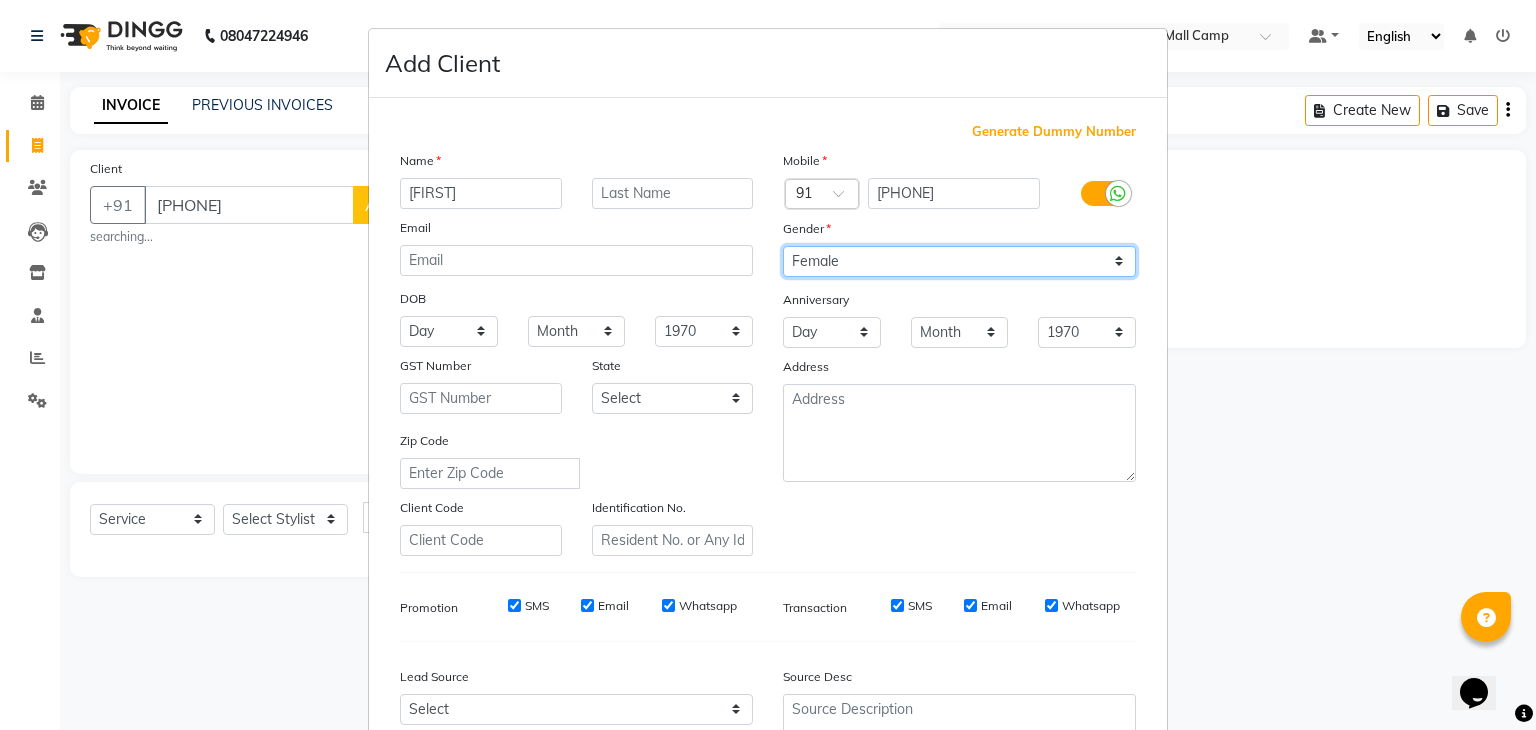 click on "Select Male Female Other Prefer Not To Say" at bounding box center [959, 261] 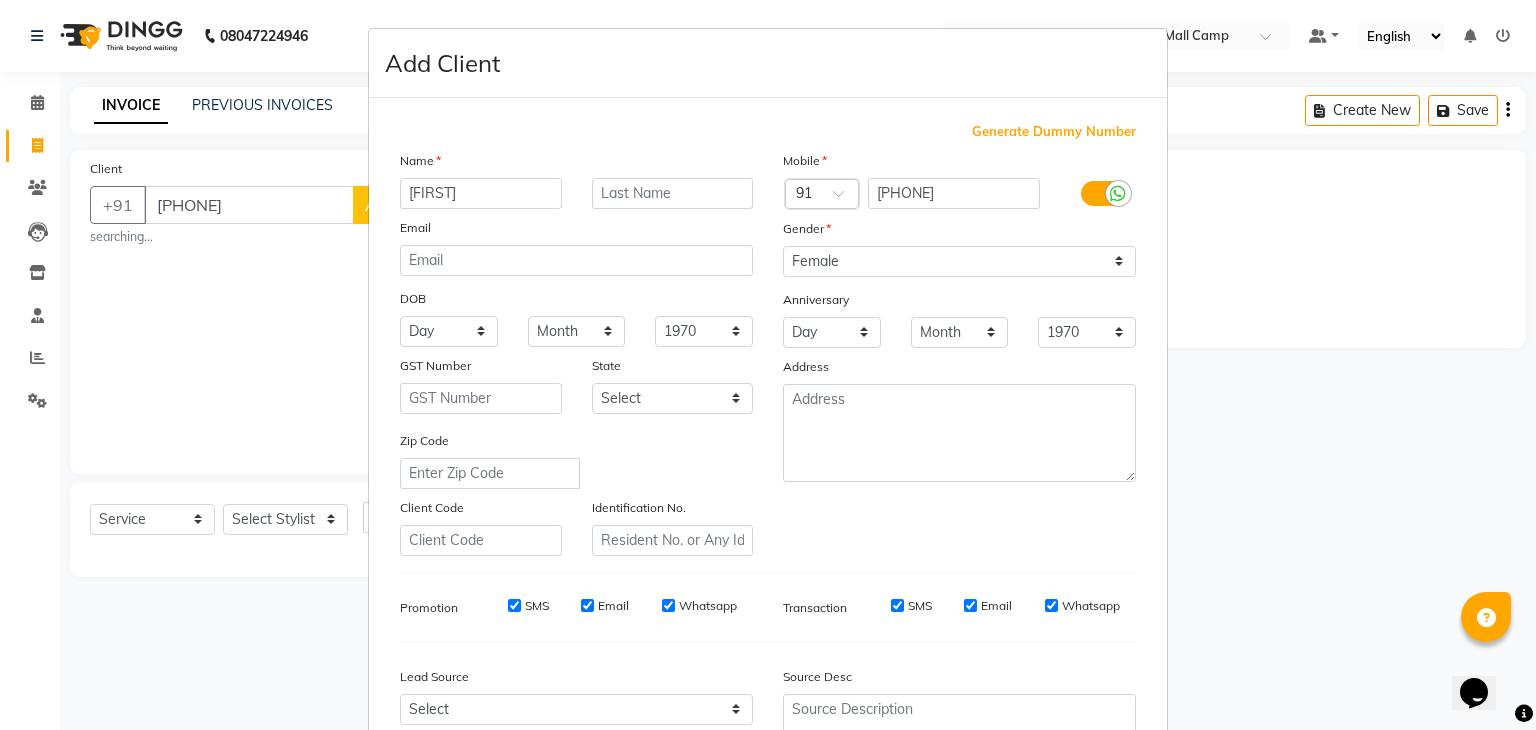 click on "Name [FIRST] Email DOB Day 01 02 03 04 05 06 07 08 09 10 11 12 13 14 15 16 17 18 19 20 21 22 23 24 25 26 27 28 29 30 31 Month January February March April May June July August September October November December 1940 1941 1942 1943 1944 1945 1946 1947 1948 1949 1950 1951 1952 1953 1954 1955 1956 1957 1958 1959 1960 1961 1962 1963 1964 1965 1966 1967 1968 1969 1970 1971 1972 1973 1974 1975 1976 1977 1978 1979 1980 1981 1982 1983 1984 1985 1986 1987 1988 1989 1990 1991 1992 1993 1994 1995 1996 1997 1998 1999 2000 2001 2002 2003 2004 2005 2006 2007 2008 2009 2010 2011 2012 2013 2014 2015 2016 2017 2018 2019 2020 2021 2022 2023 2024 [GST Number] [STATE] Sikkim Tamil Nadu Telangana" at bounding box center [576, 353] 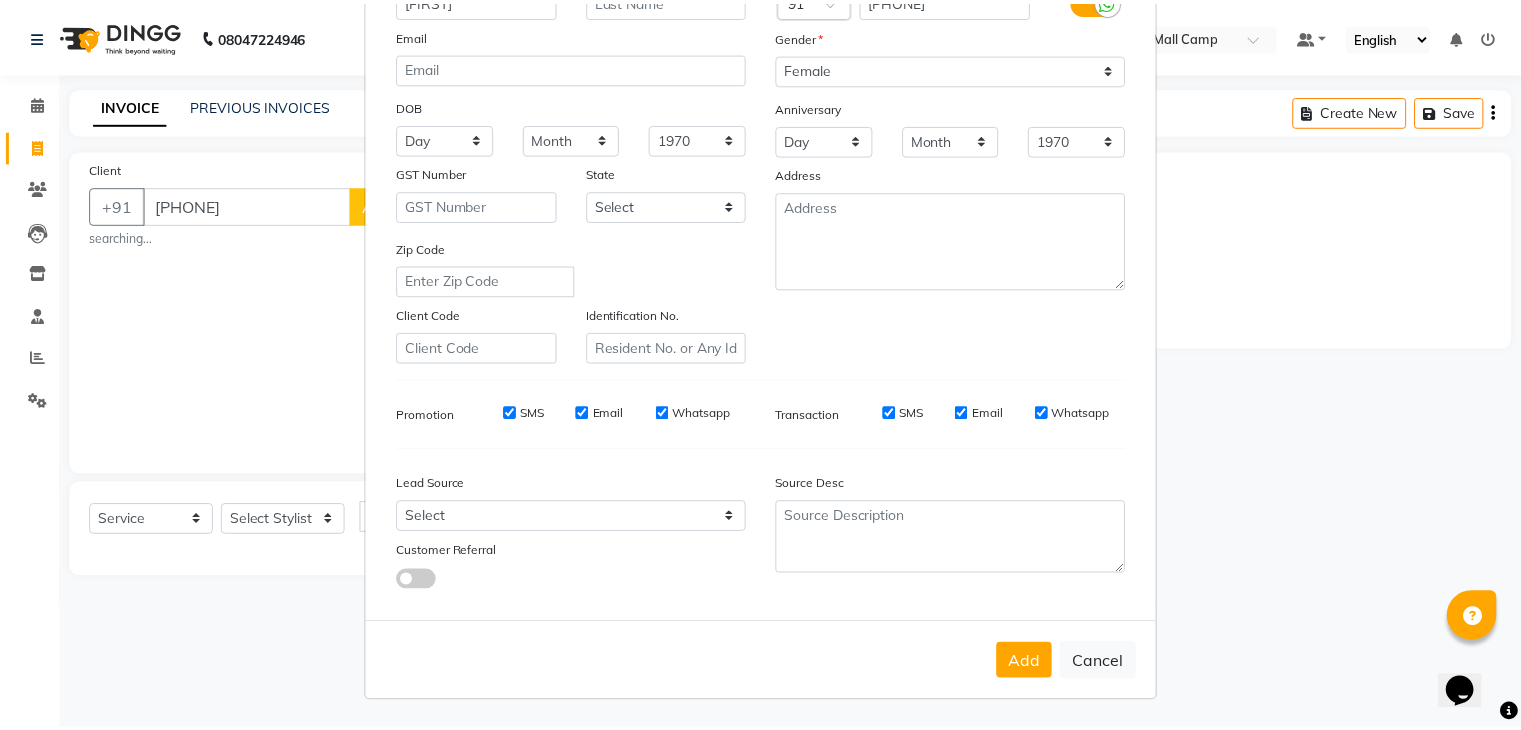 scroll, scrollTop: 203, scrollLeft: 0, axis: vertical 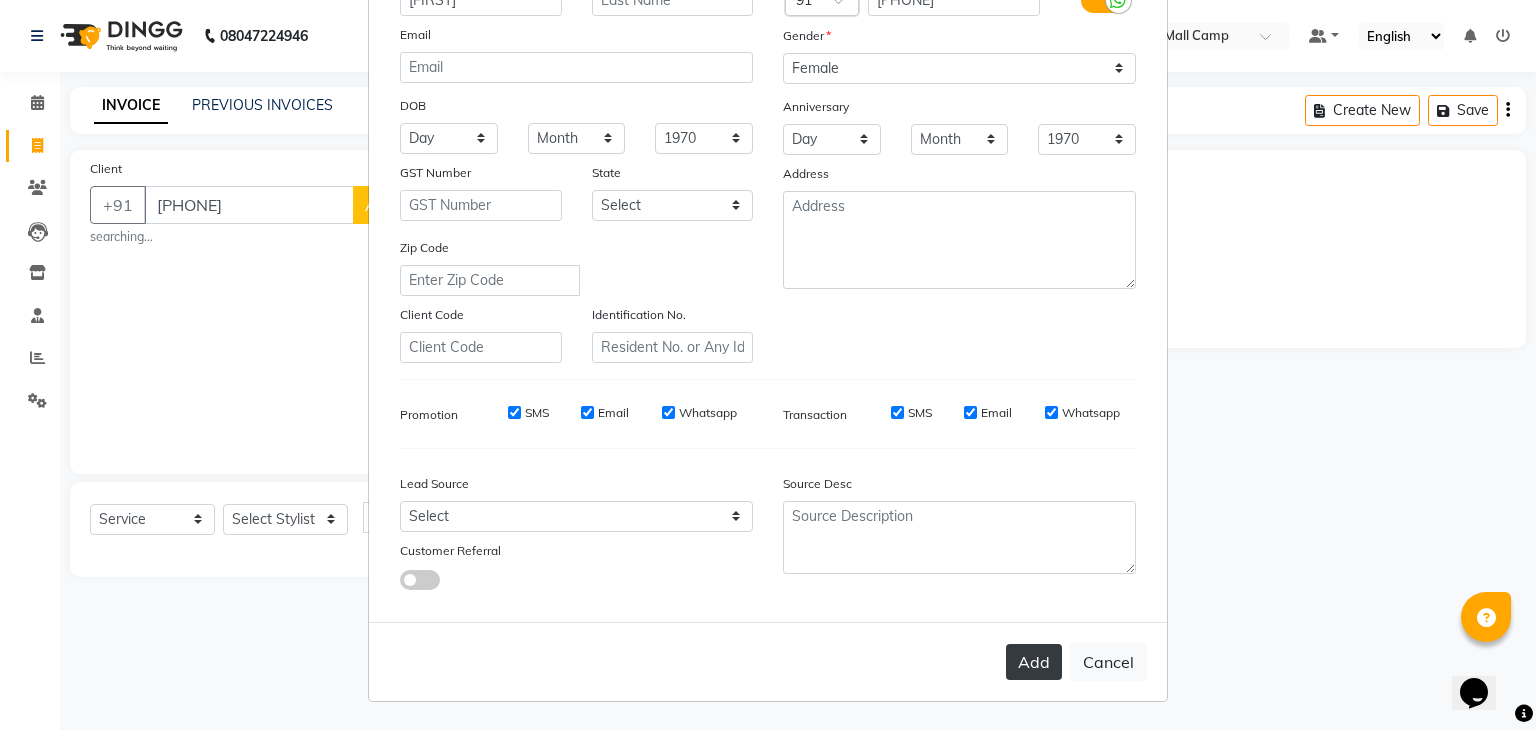 click on "Add" at bounding box center (1034, 662) 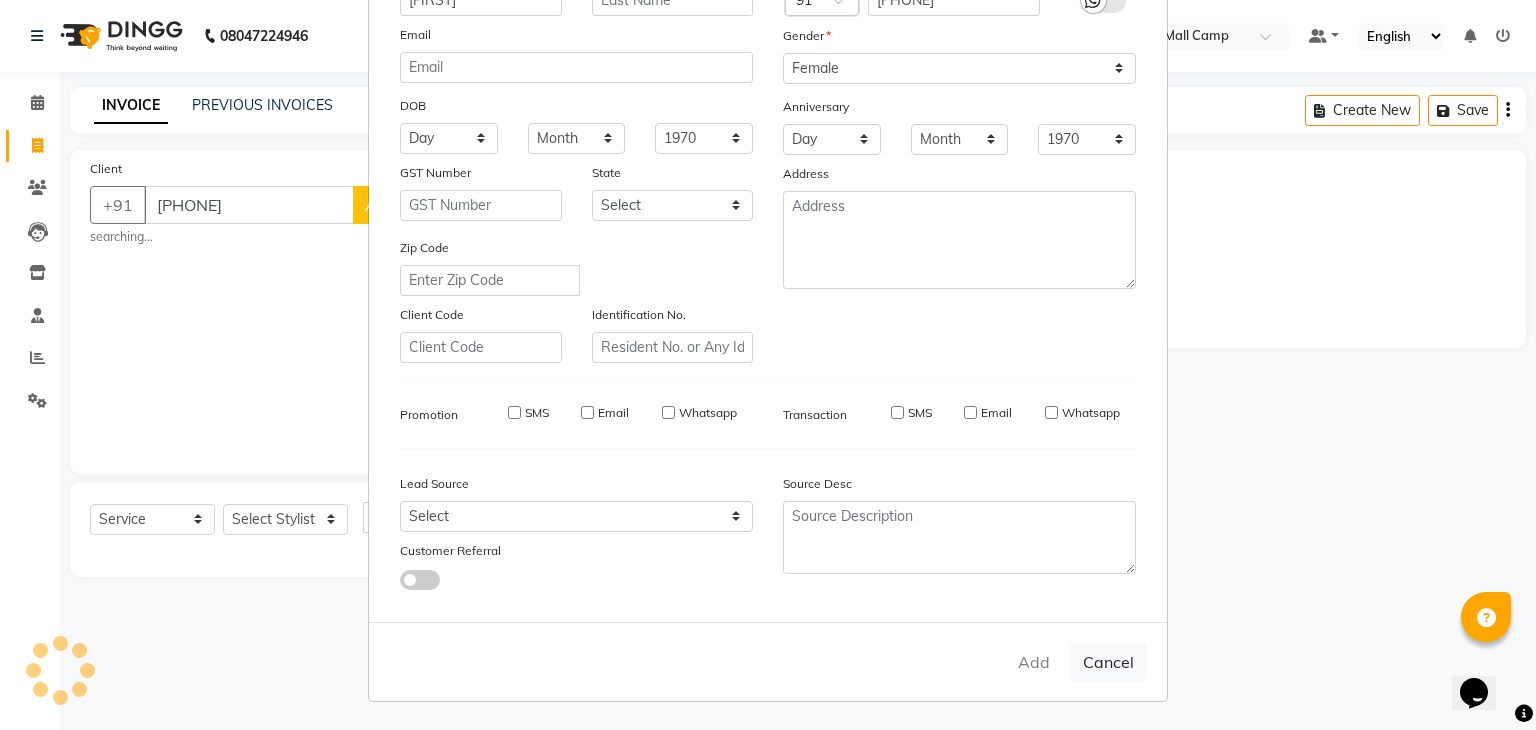 type on "90******56" 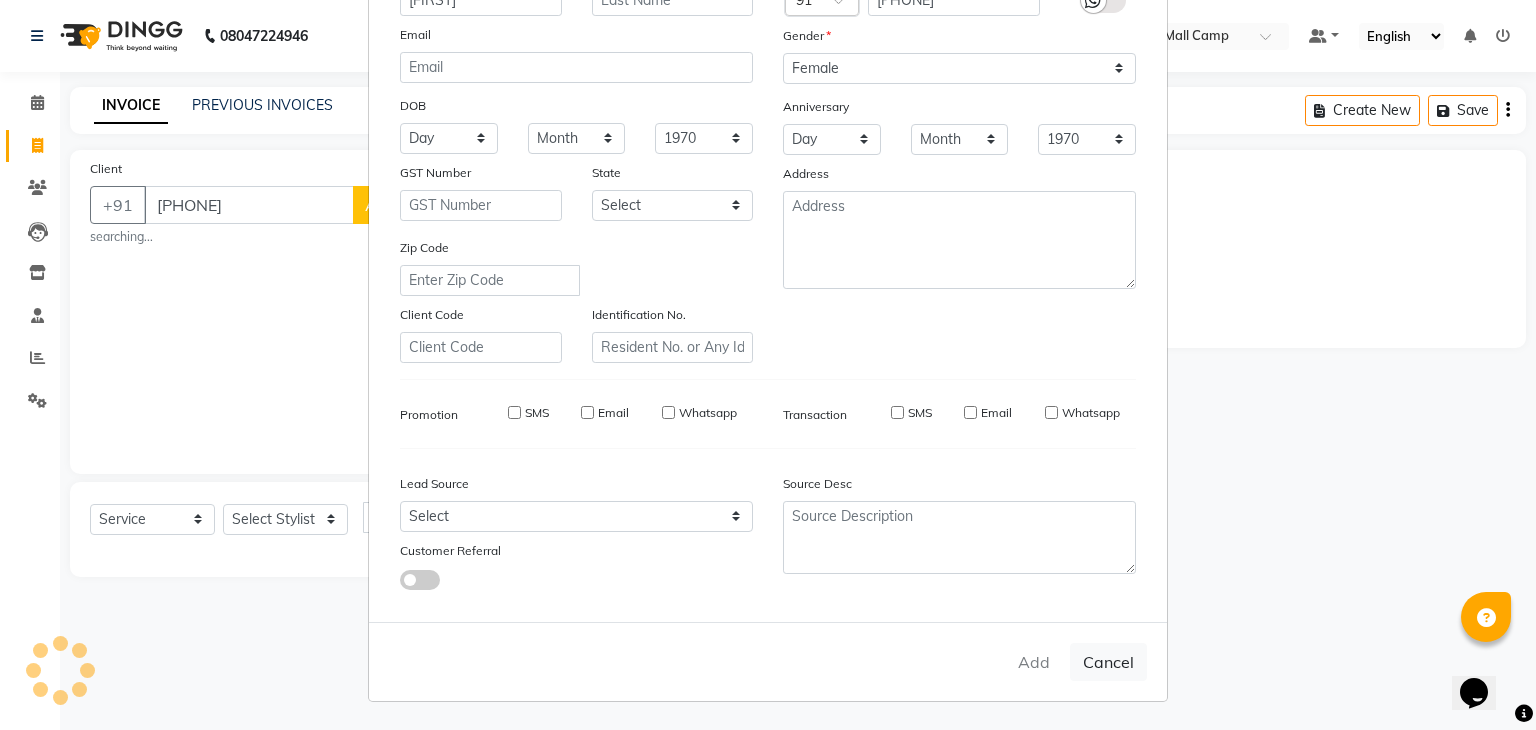 type 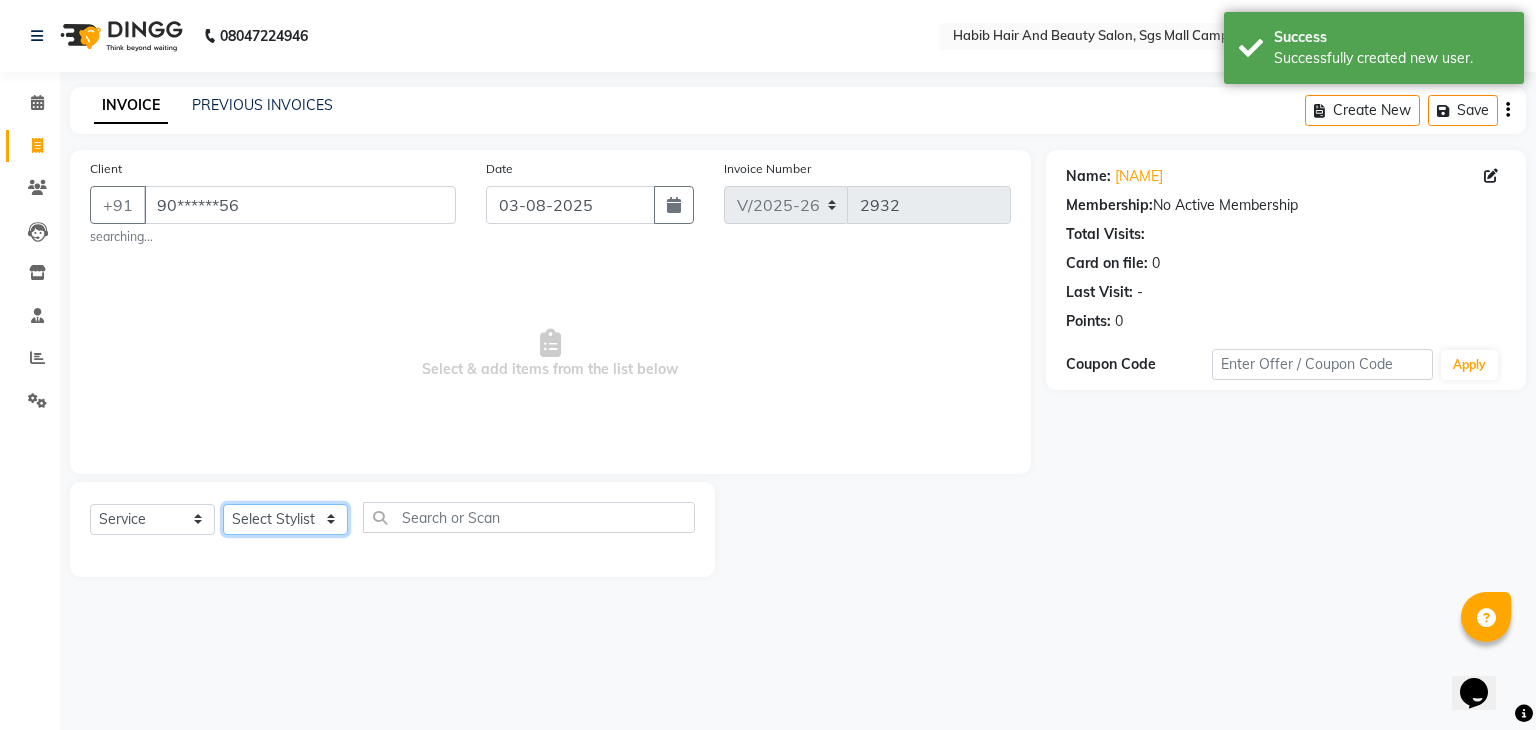 click on "Select Stylist [FIRST] [FIRST]  [FIRST] Manager [FIRST]  [FIRST] [FIRST] [FIRST]  [FIRST] [FIRST]" 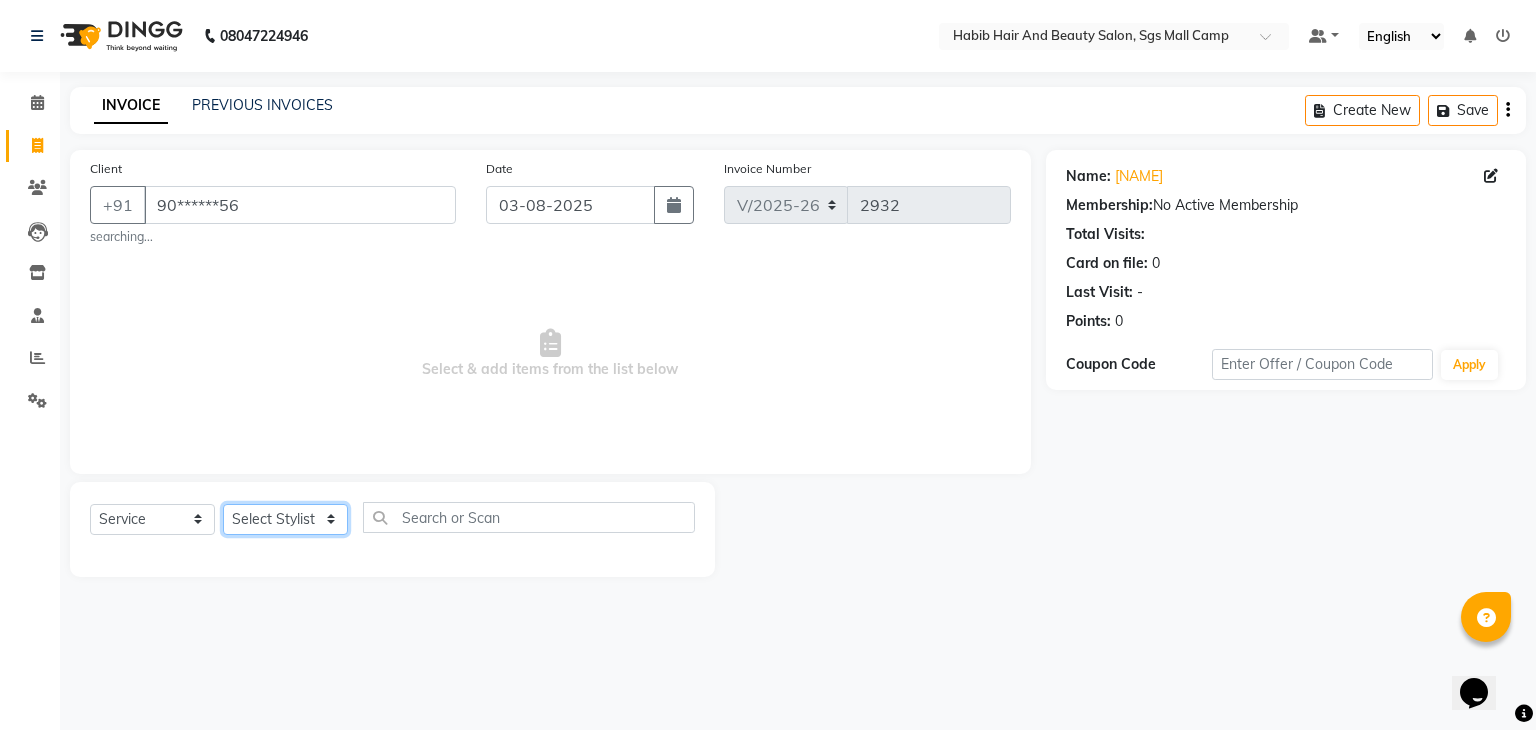 select on "81153" 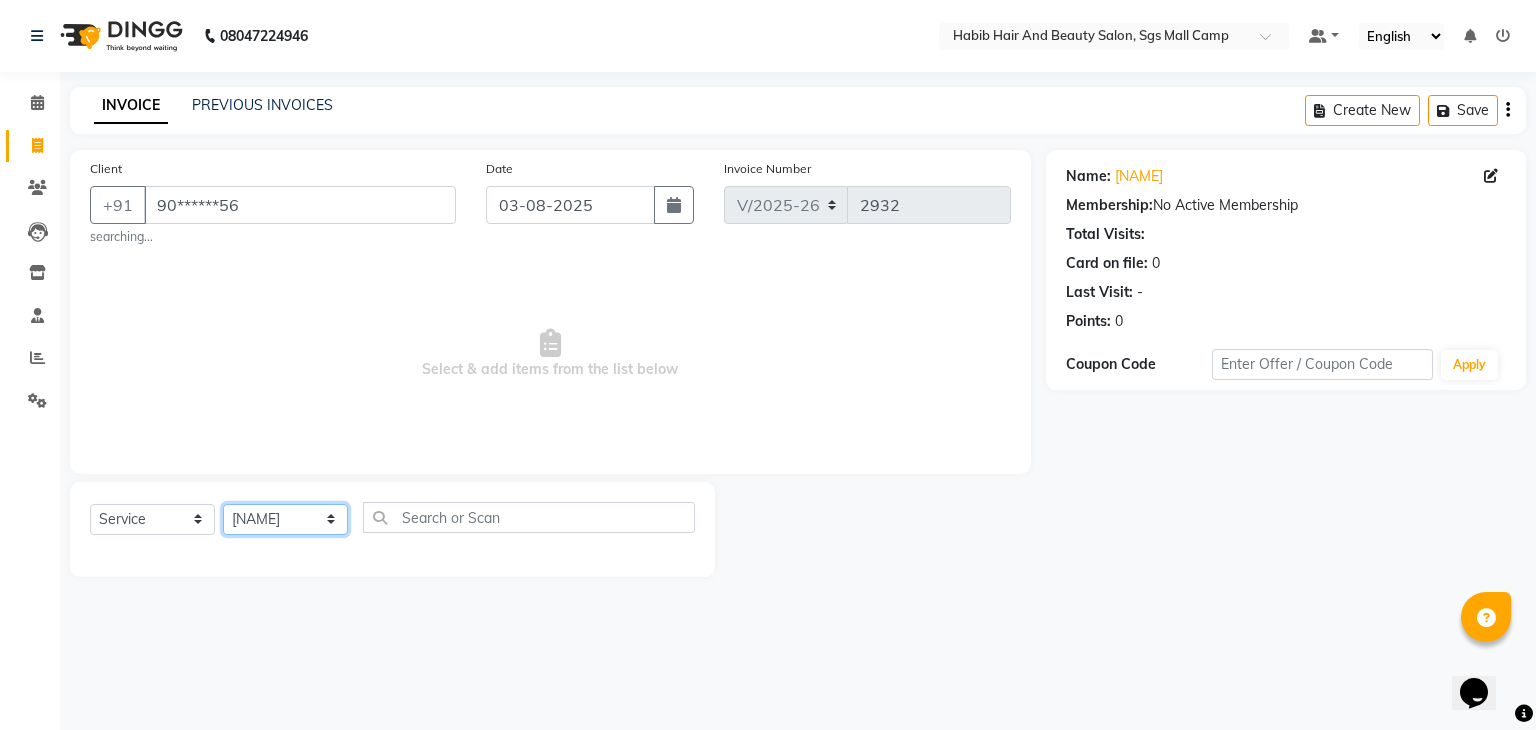 click on "Select Stylist [FIRST] [FIRST]  [FIRST] Manager [FIRST]  [FIRST] [FIRST] [FIRST]  [FIRST] [FIRST]" 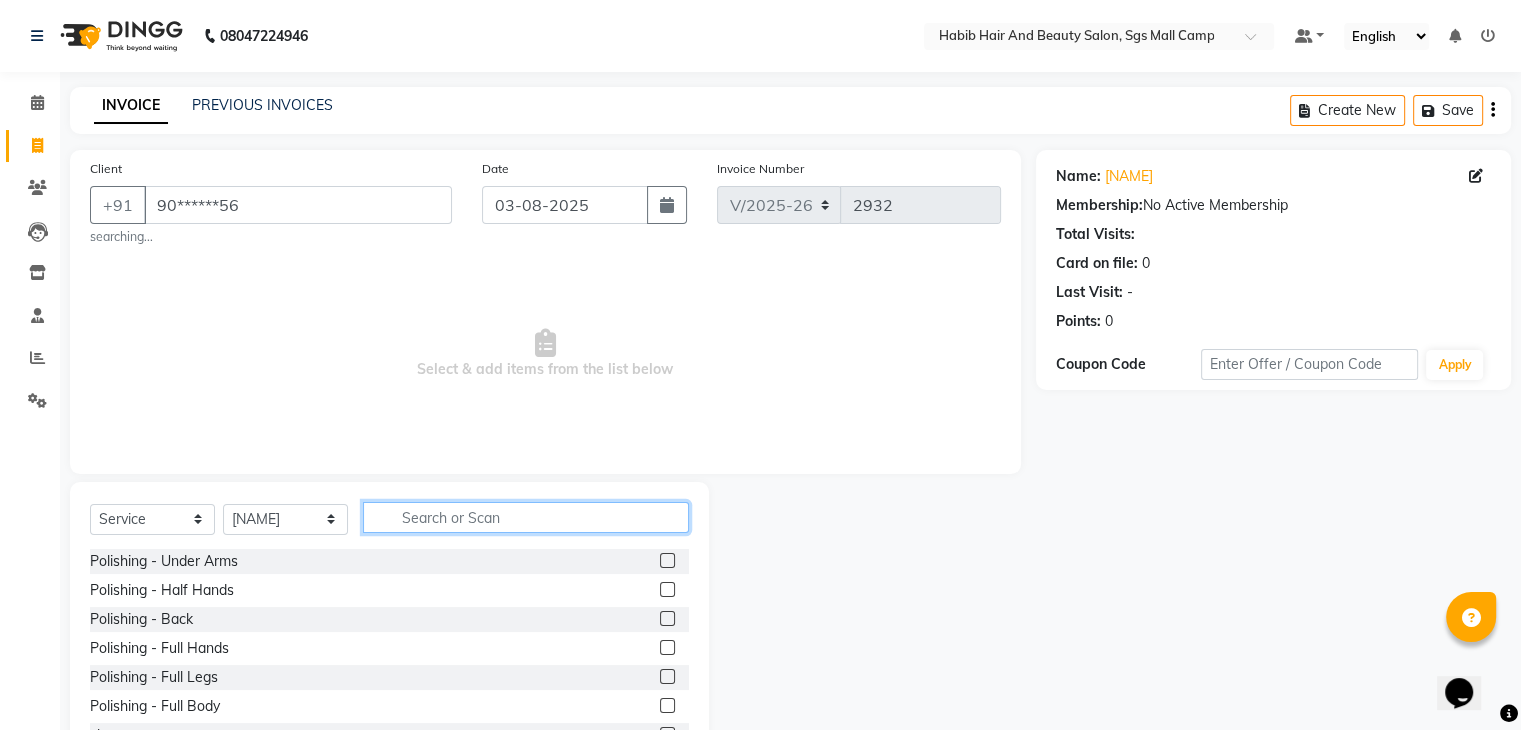 click 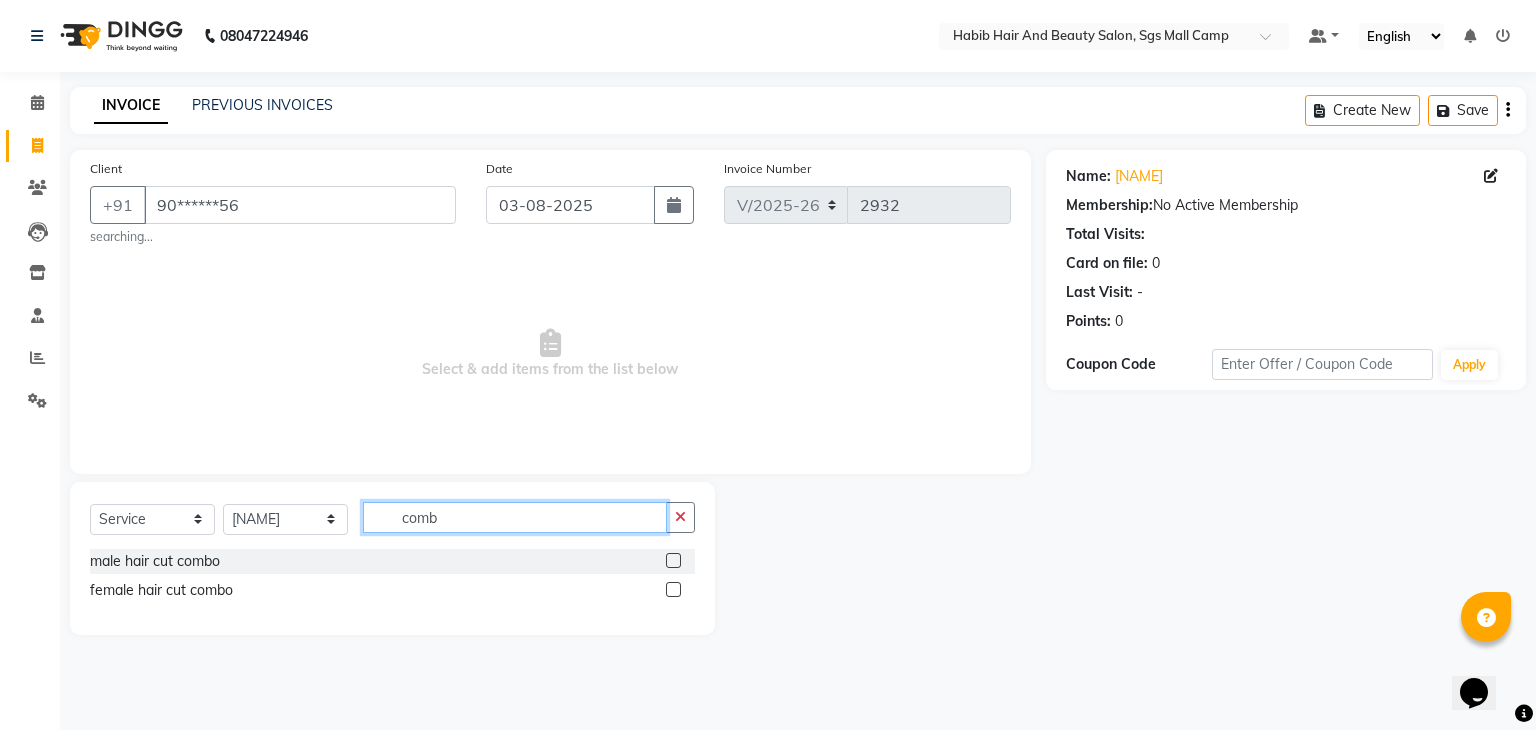 type on "comb" 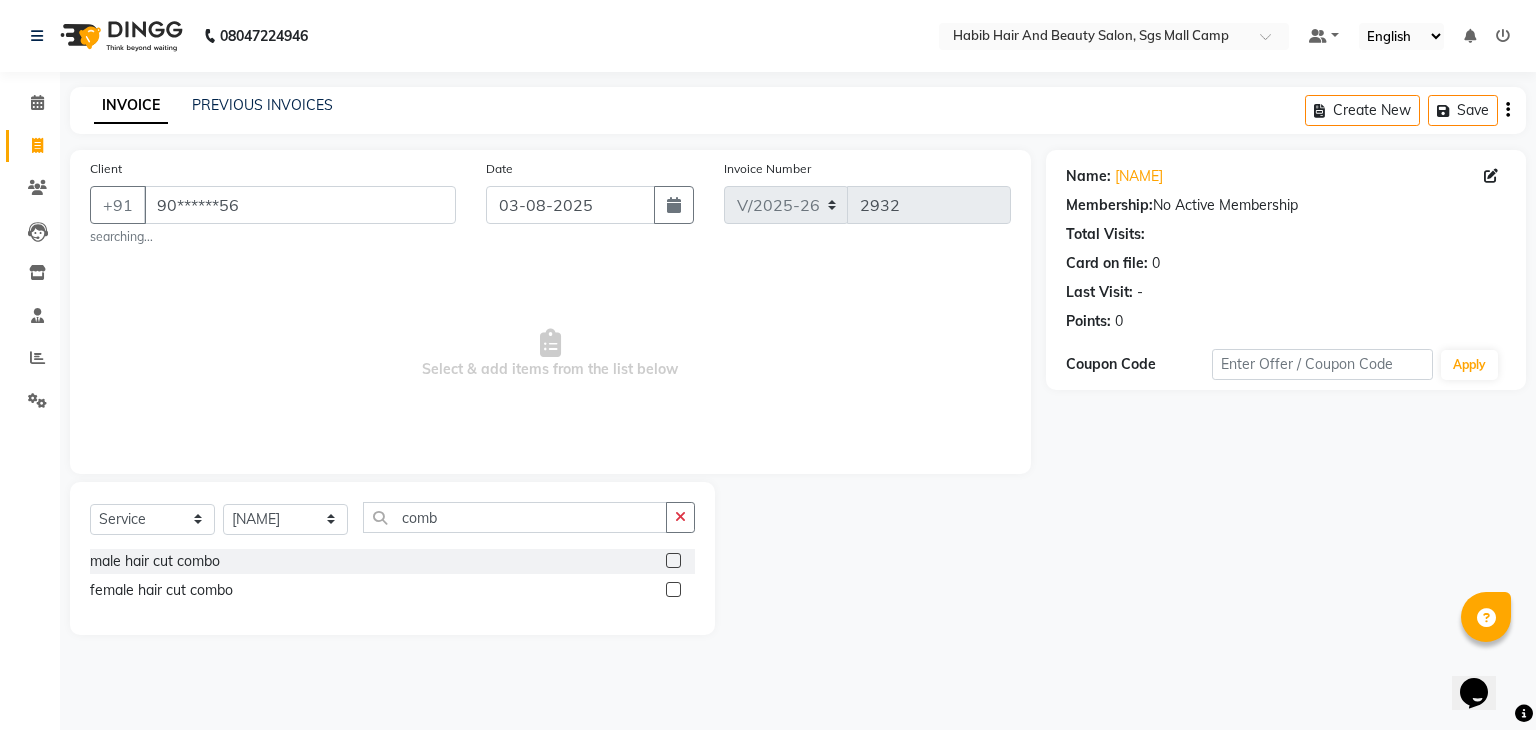 click 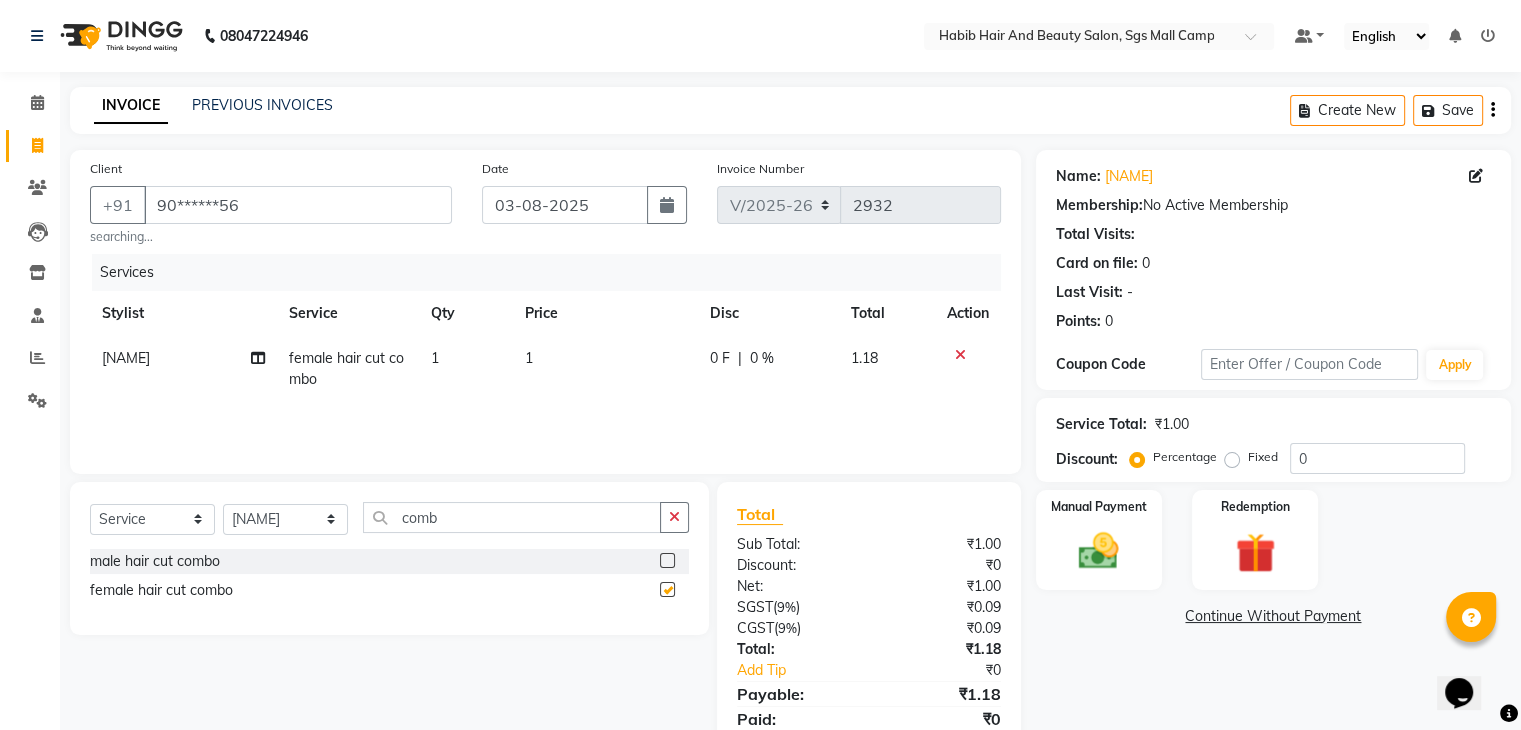 checkbox on "false" 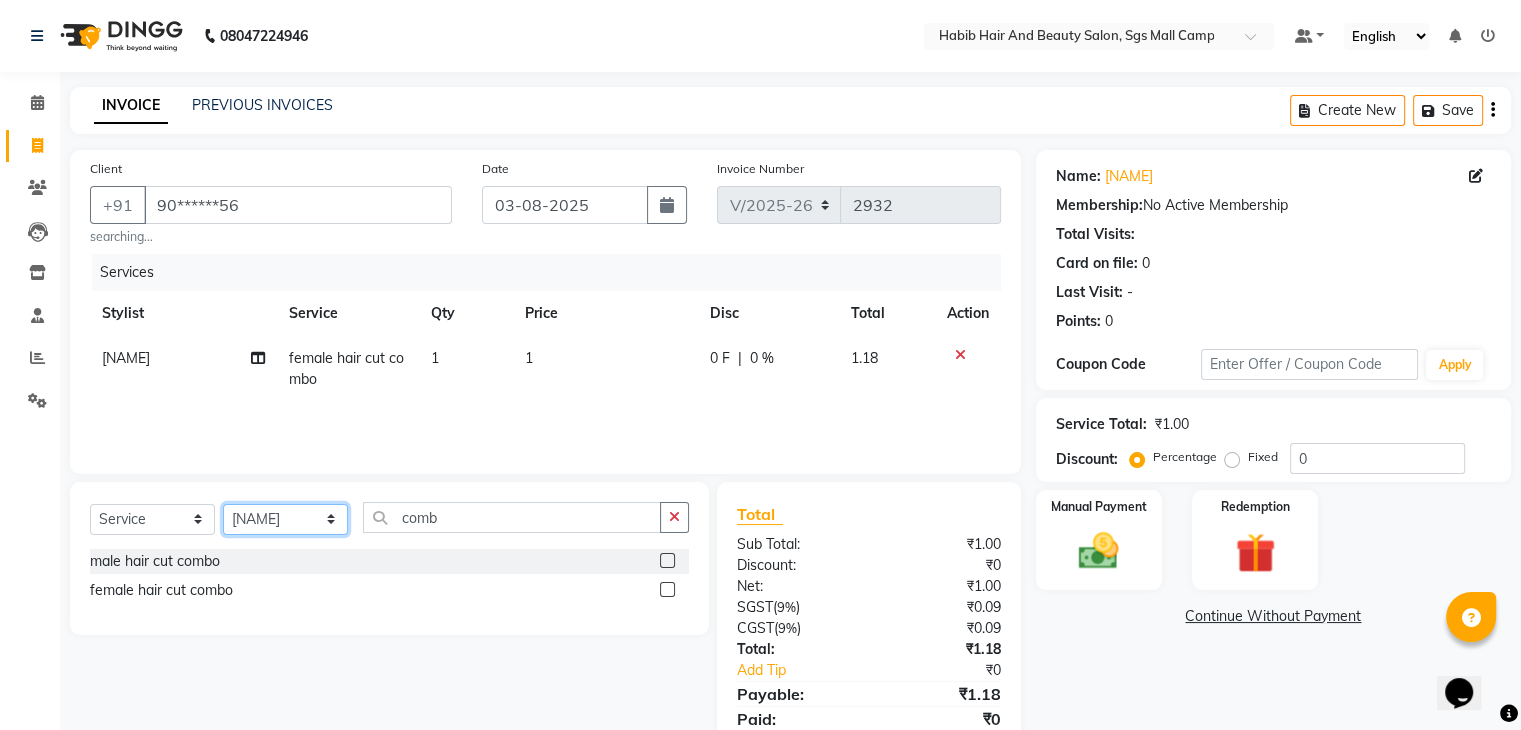 click on "Select Stylist [FIRST] [FIRST]  [FIRST] Manager [FIRST]  [FIRST] [FIRST] [FIRST]  [FIRST] [FIRST]" 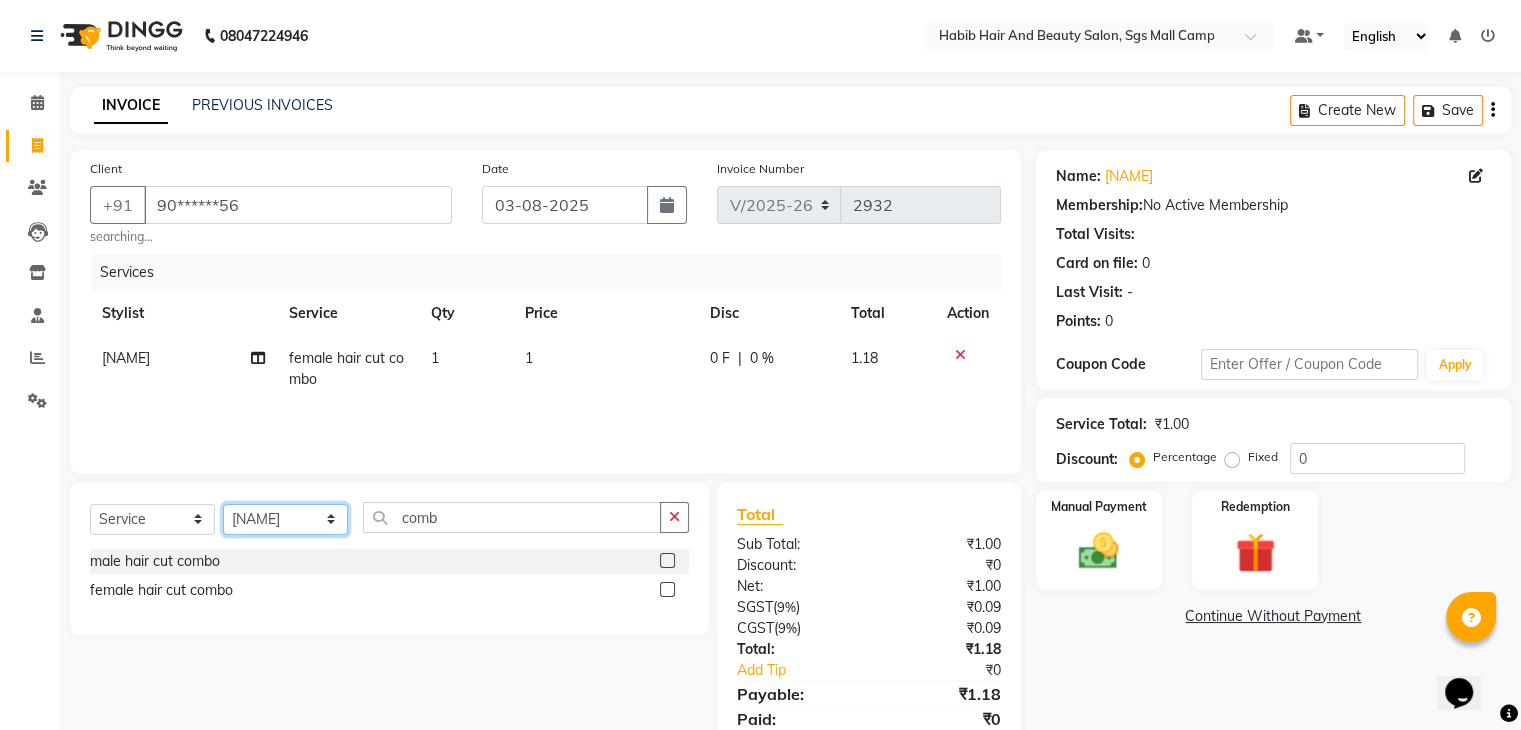 select on "87131" 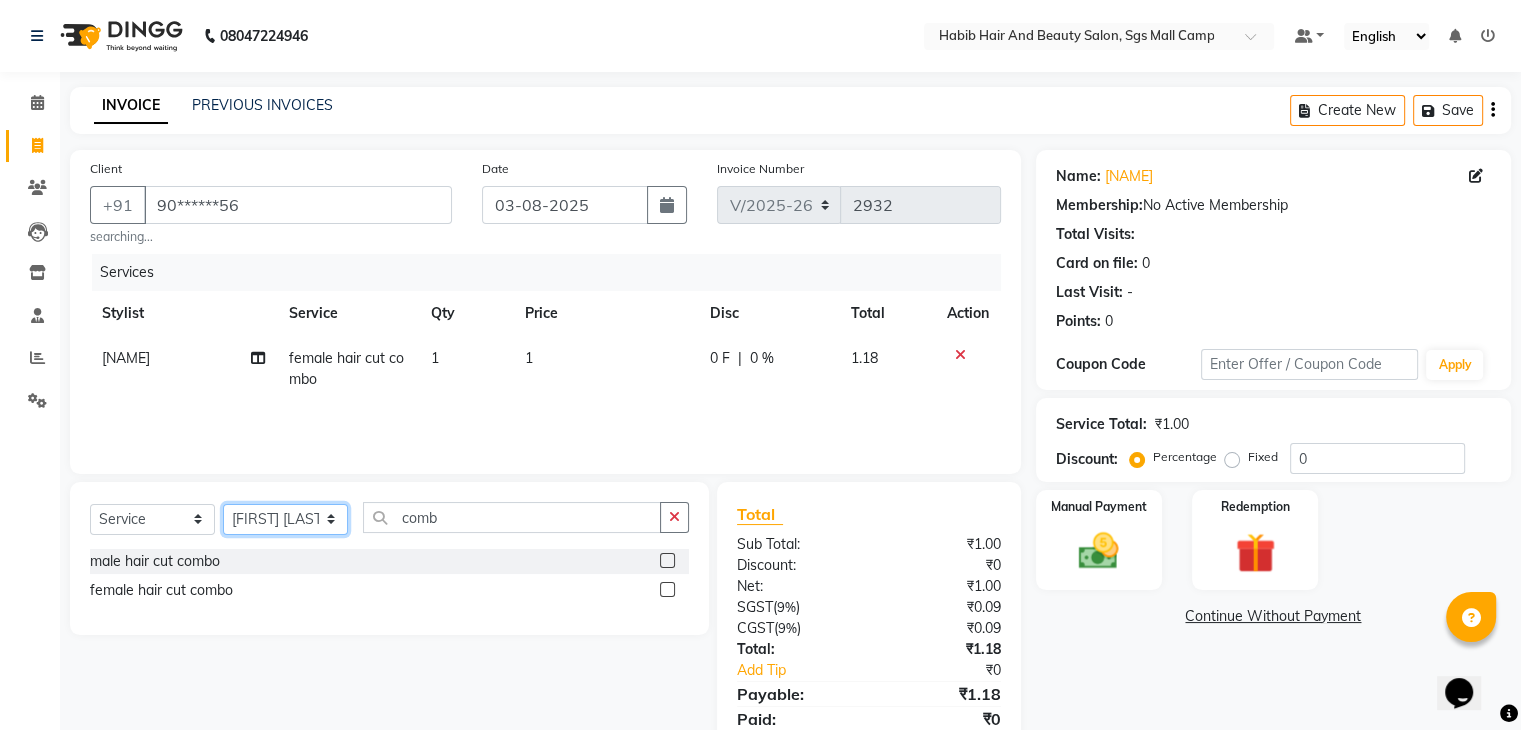 click on "Select Stylist [FIRST] [FIRST]  [FIRST] Manager [FIRST]  [FIRST] [FIRST] [FIRST]  [FIRST] [FIRST]" 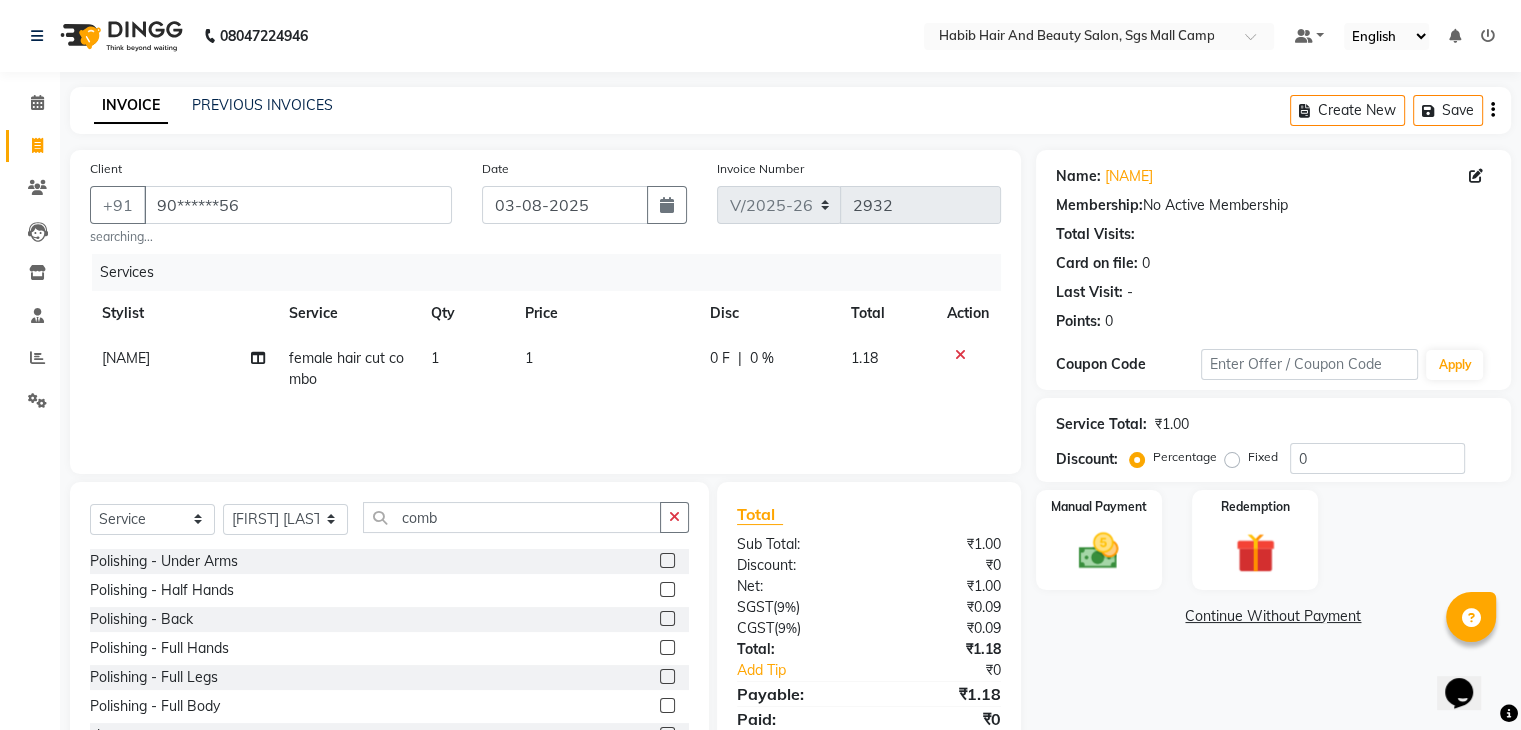 click on "Select  Service  Product  Membership  Package Voucher Prepaid Gift Card  Select Stylist [FIRST] [FIRST]  [FIRST] Manager [FIRST]  [FIRST] [FIRST] [FIRST]  [FIRST] [FIRST] comb Polishing - Under Arms  Polishing - Half Hands  Polishing - Back  Polishing - Full Hands  Polishing - Full Legs  Polishing - Full Body  clean up  products  waxing  female nor hcut wsh bd  extra root touch  basic spa  long hair wash cut bldry  femal highlight  femal highlight  male wash  tip gel extention  gel polish  beard trimming  male blowdry   nail cutting  D-Tan/Bleach - Upper Lip  D-Tan/Bleach - Face & Neck  D-Tan/Bleach - Back Neck  D-Tan/Bleach - Under Arms  D-Tan/Bleach - Full Arms  D-Tan/Bleach - Full Legs  D-Tan/Bleach - Half Arms  D-Tan/Bleach - Full Back or Front  D-Tan/Bleach - Half Back or Stomach  D-Tan/Bleach - Feet or Palms  D-Tan/Bleach - Full Body  upperlips  upperlips wax  male globle  globle  Make-Up, Hairstyle And Saree Draping - Saree Draping  Make-Up, Hairstyle And Saree Draping - Make-up: Simple" 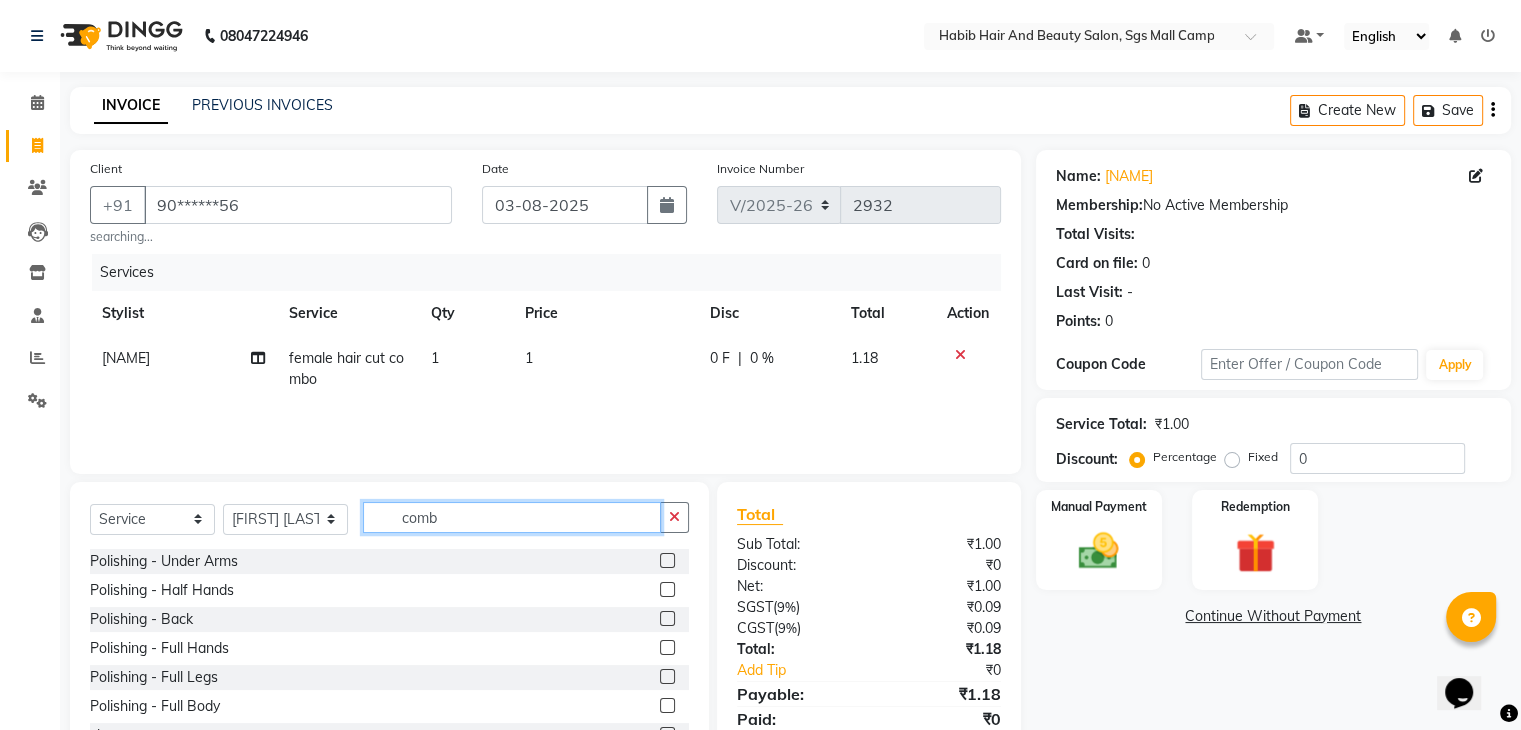click on "comb" 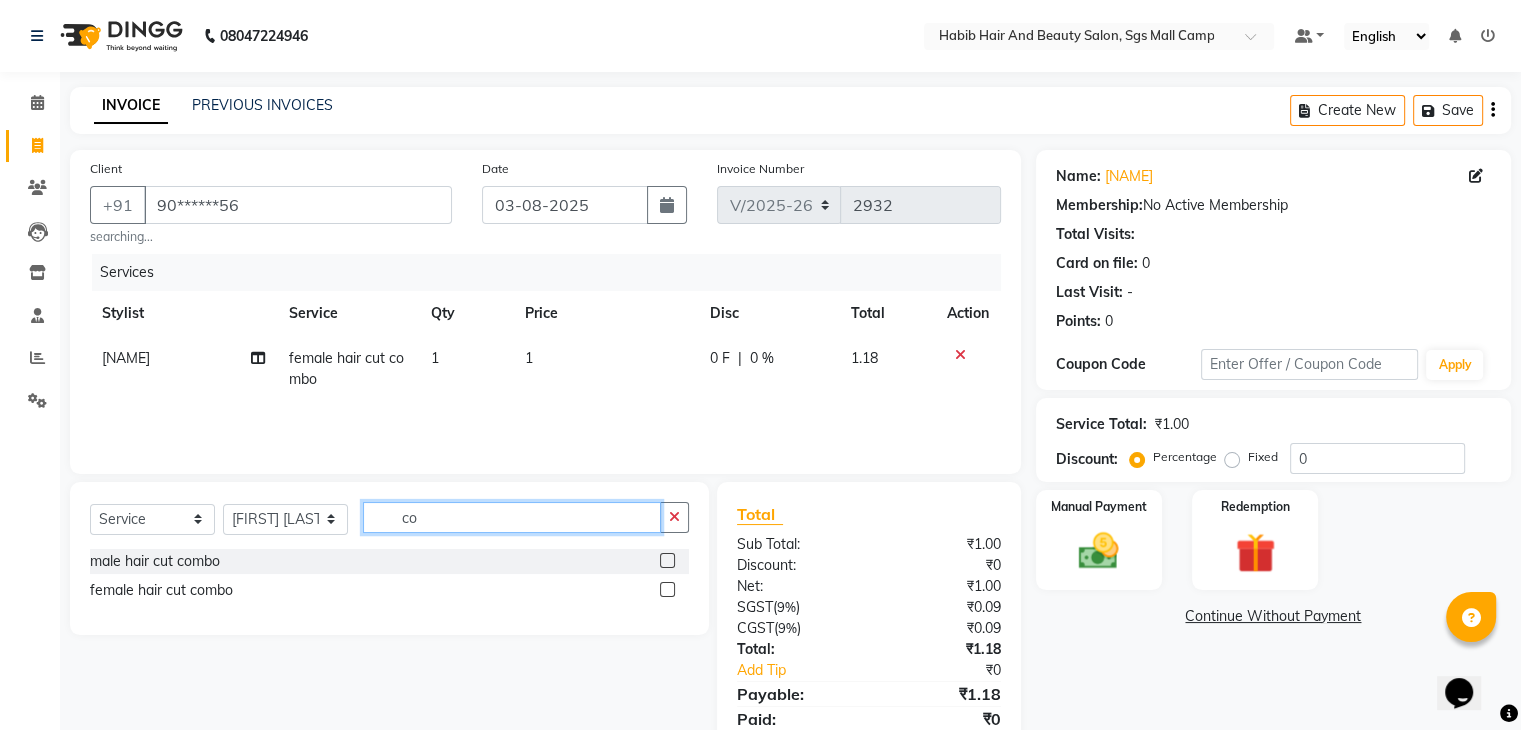 type on "c" 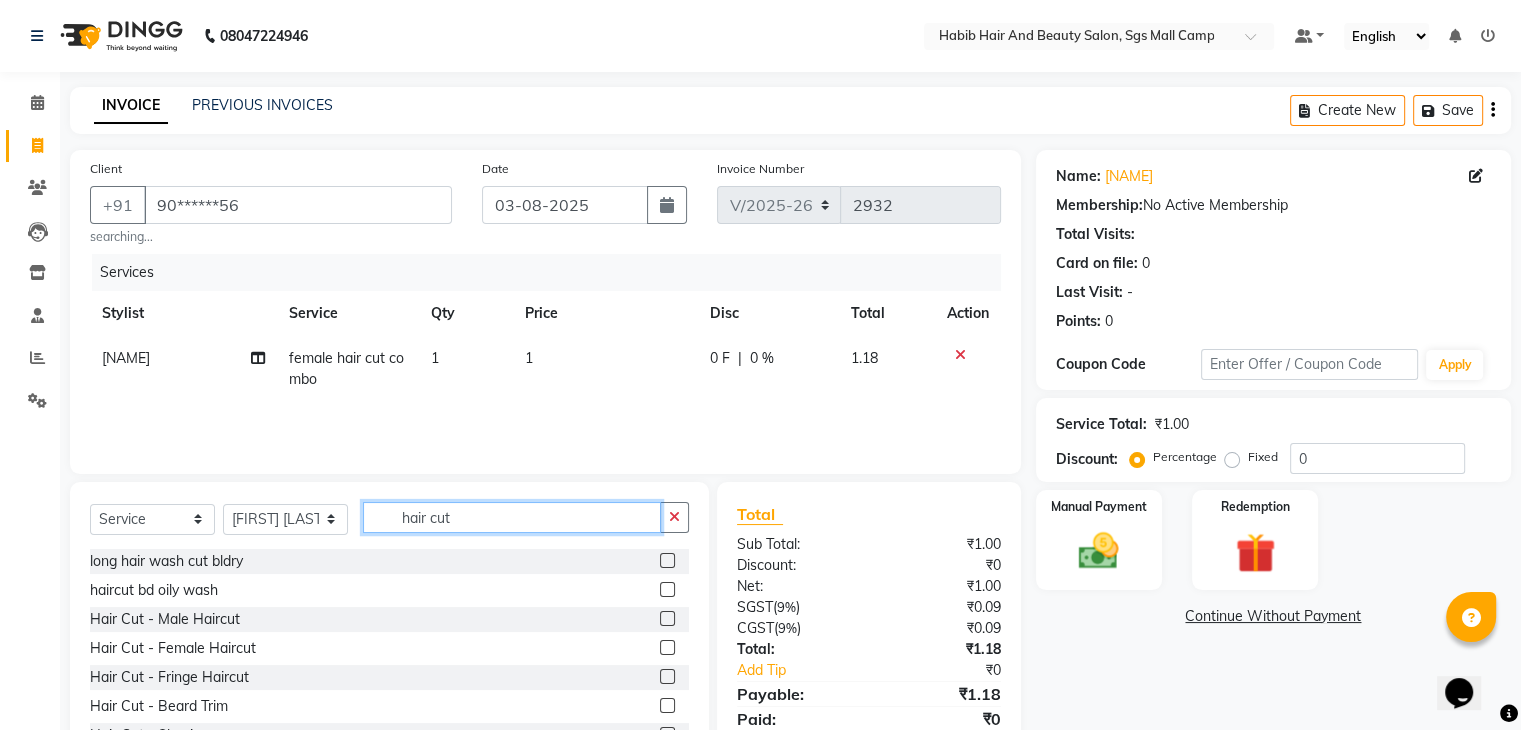type on "hair cut" 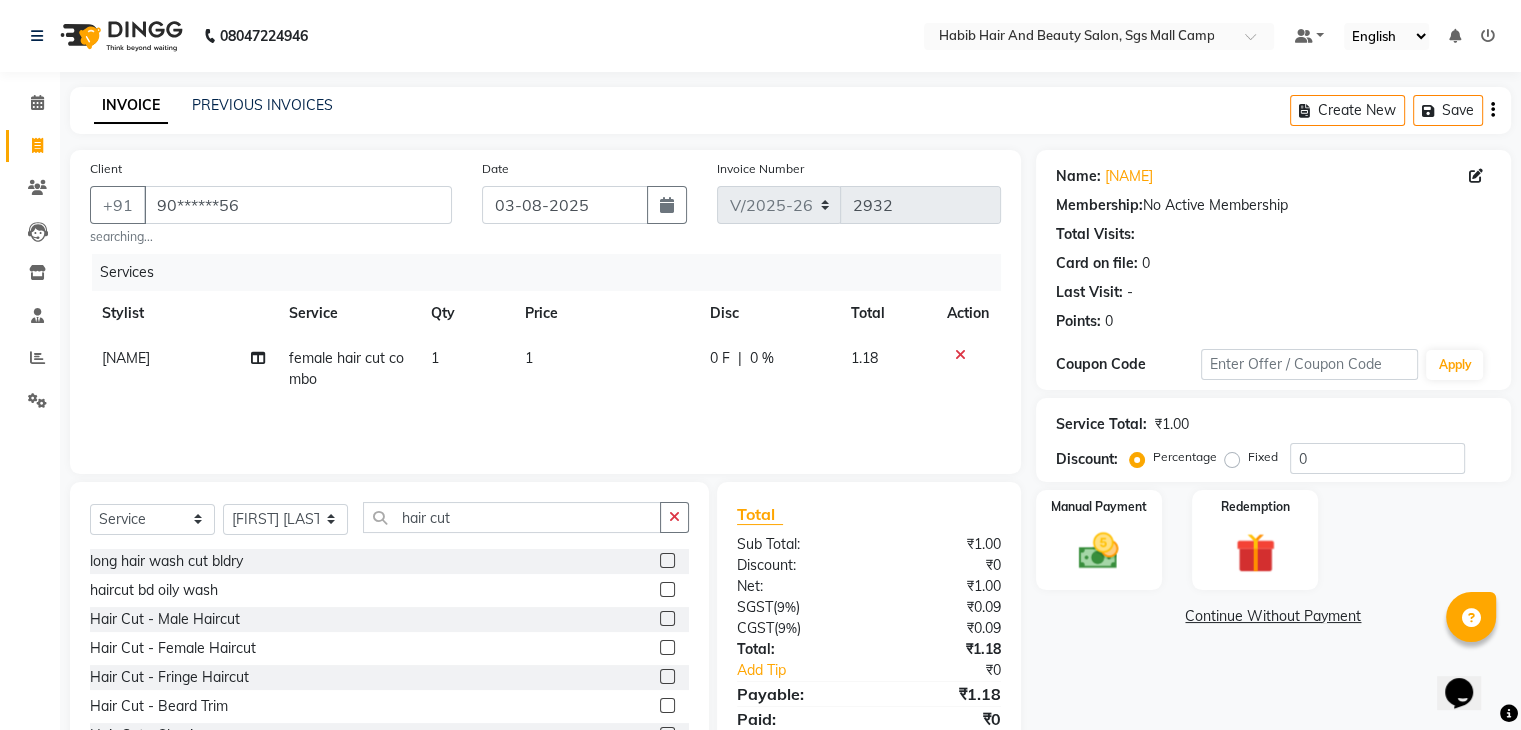 click 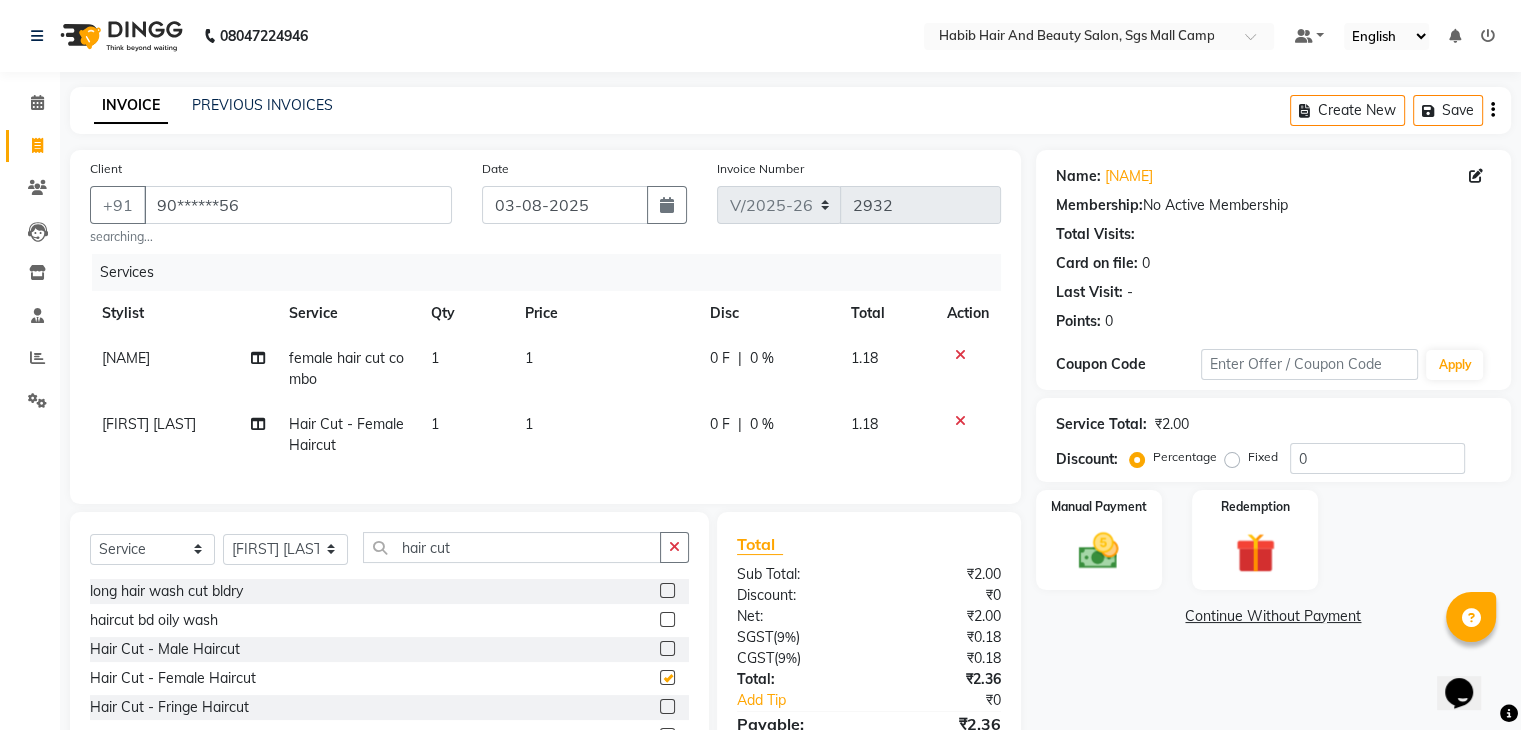checkbox on "false" 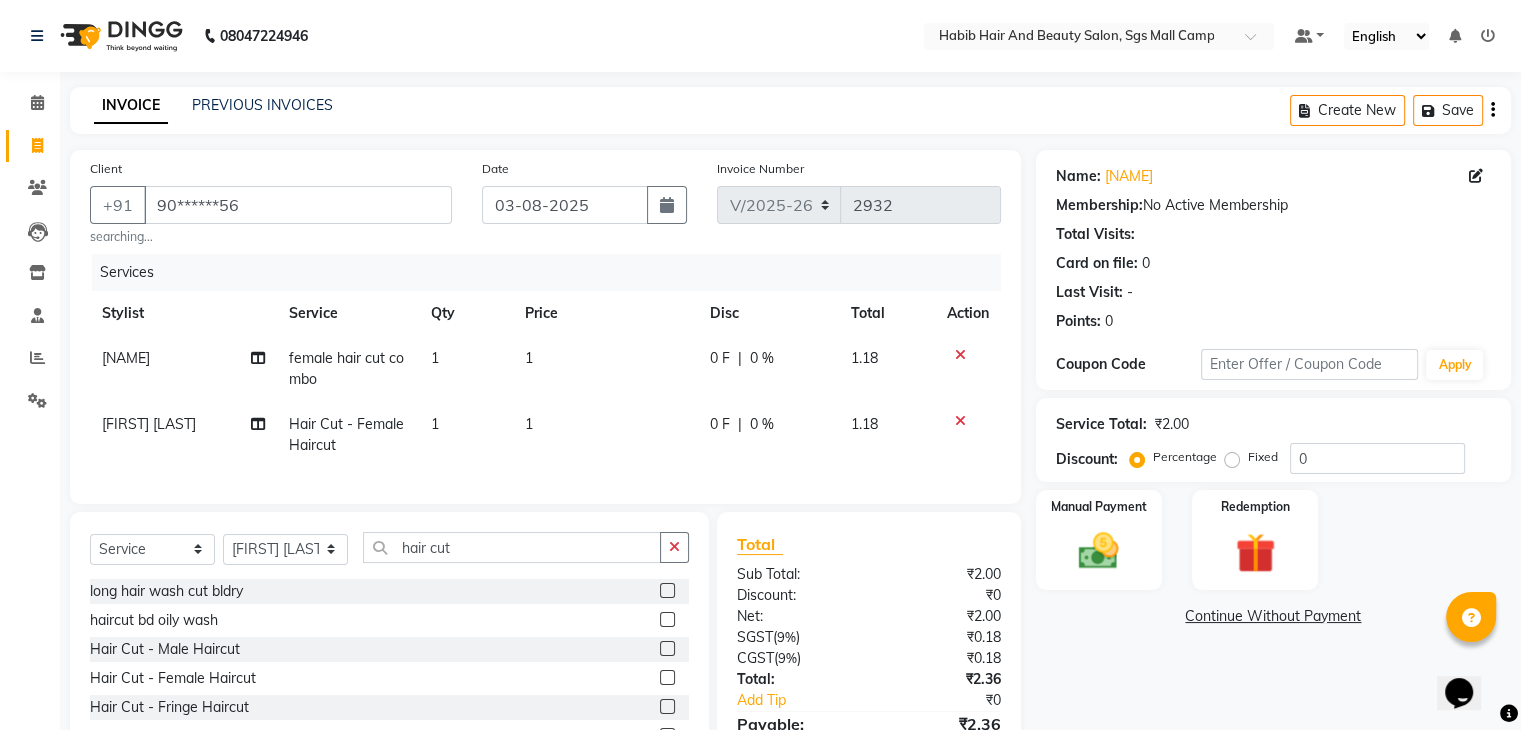 click on "long hair wash cut bldry haircut bd oily wash Hair Cut - Male Haircut Hair Cut - Female Haircut Hair Cut - Fringe Haircut Hair Cut - Beard Trim Hair Cut - Shaving Hair Cut - Beard Color Hair Cut - Beard Styling Hair Cut - Child Cut Boy/Girl (Under 10Years) male hair cut combo female hair cut and blowdry female hair cut combo male hair cut & beard hair cut" 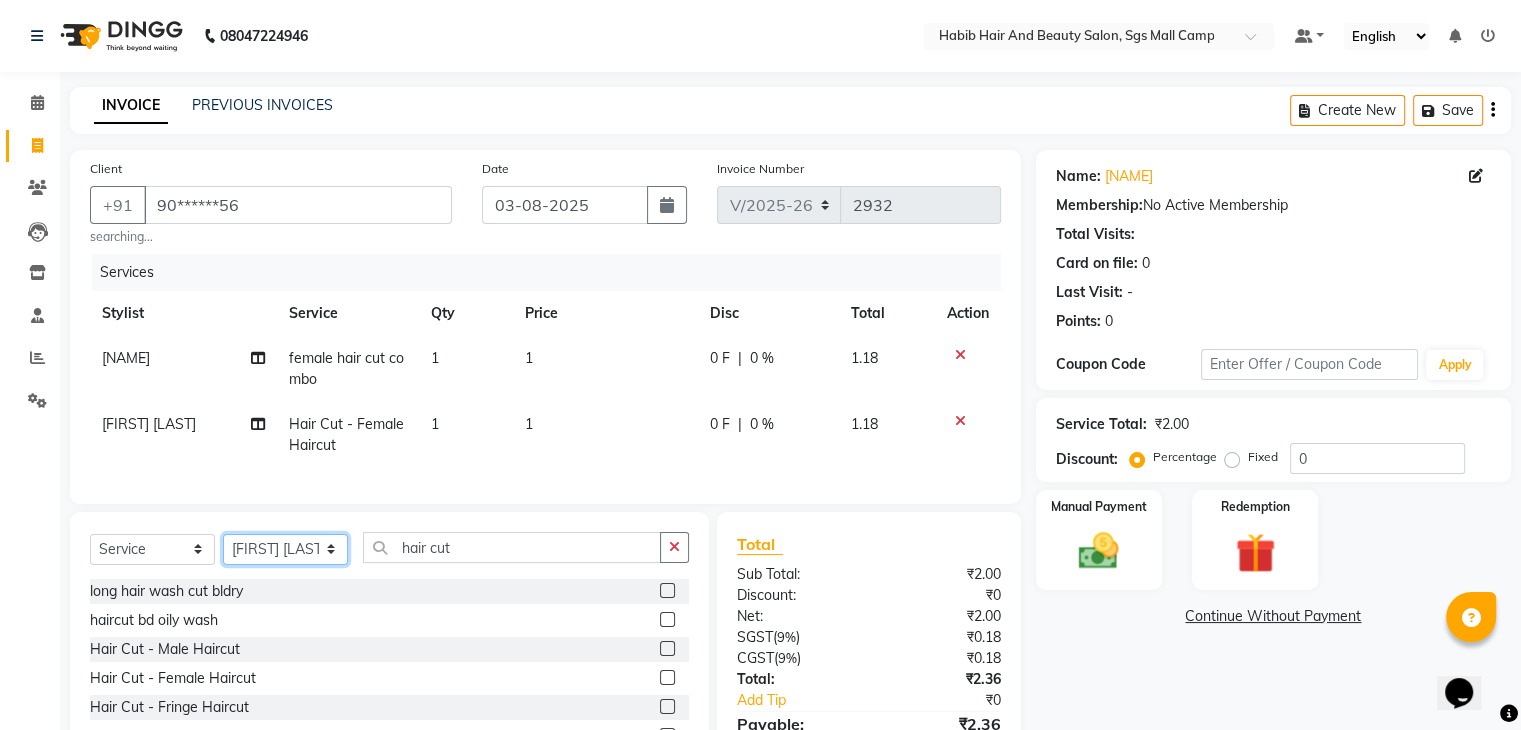 click on "Select Stylist [FIRST] [FIRST]  [FIRST] Manager [FIRST]  [FIRST] [FIRST] [FIRST]  [FIRST] [FIRST]" 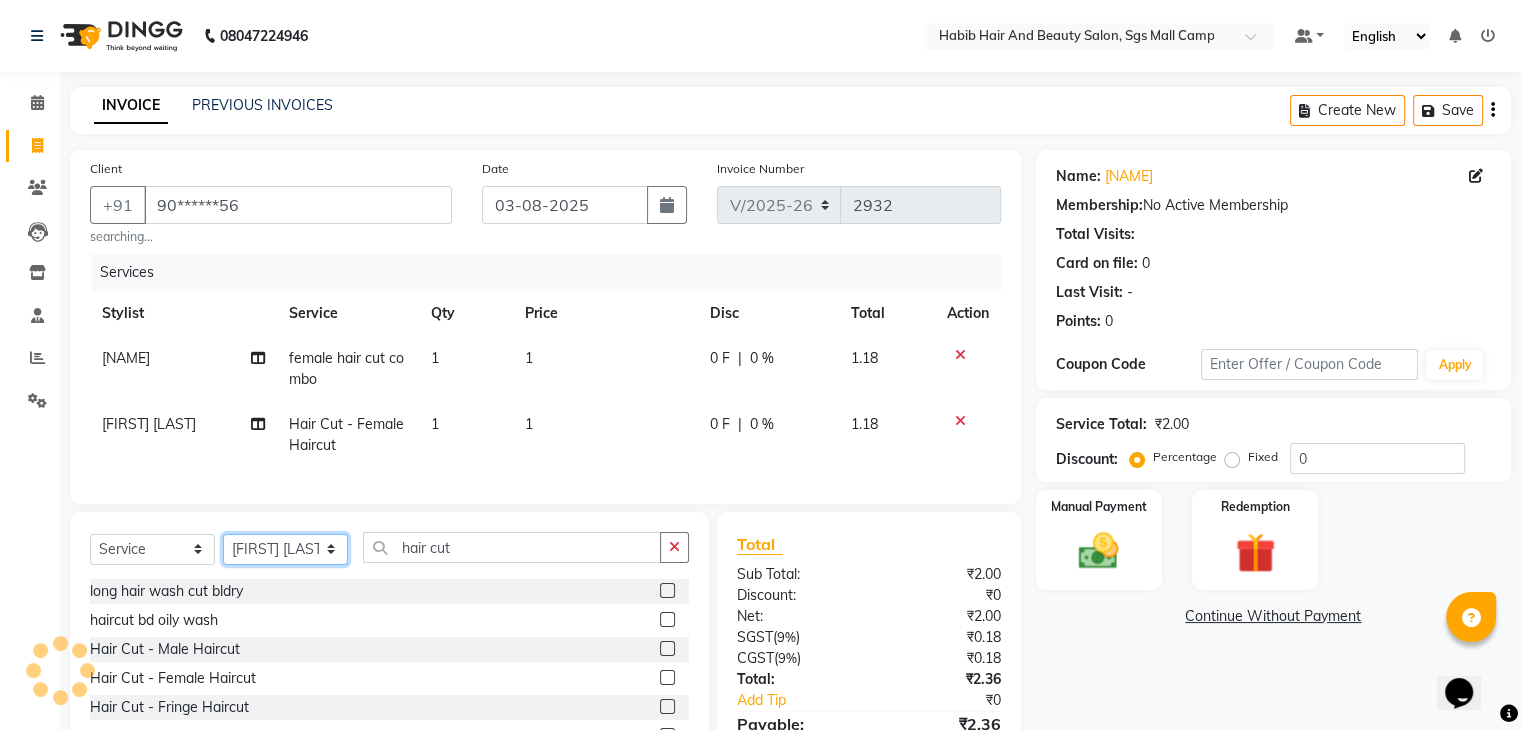 select on "[PHONE]" 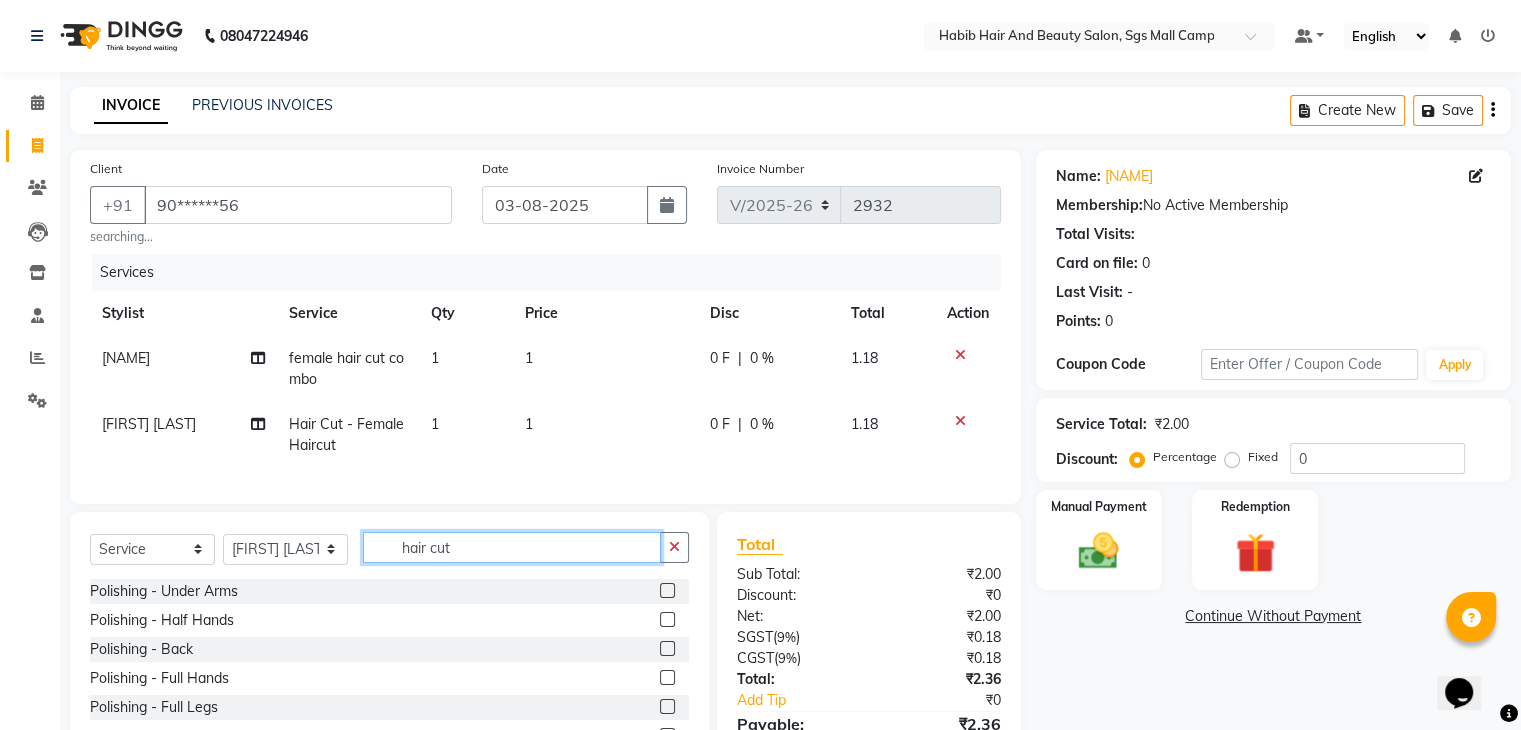 click on "hair cut" 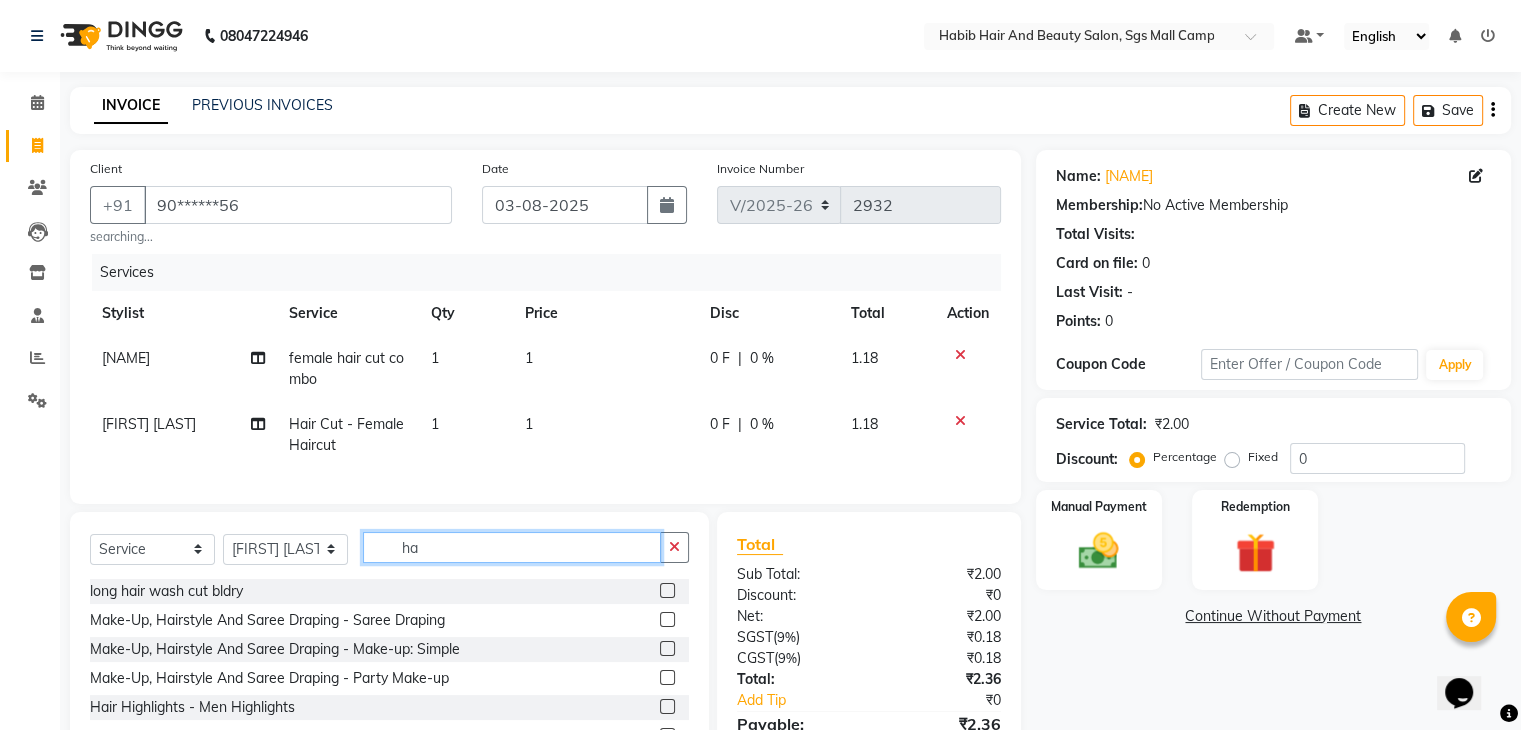 type on "h" 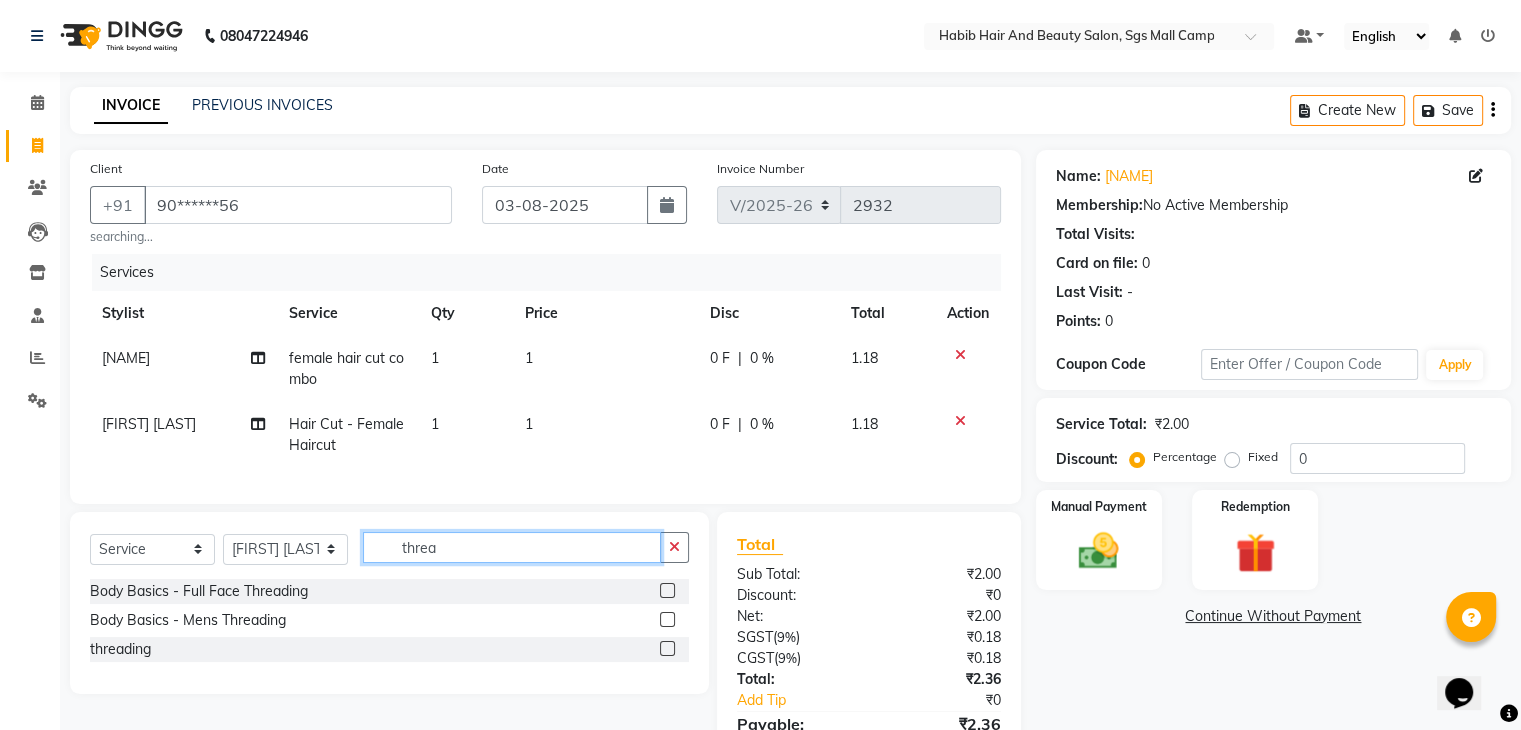 type on "threa" 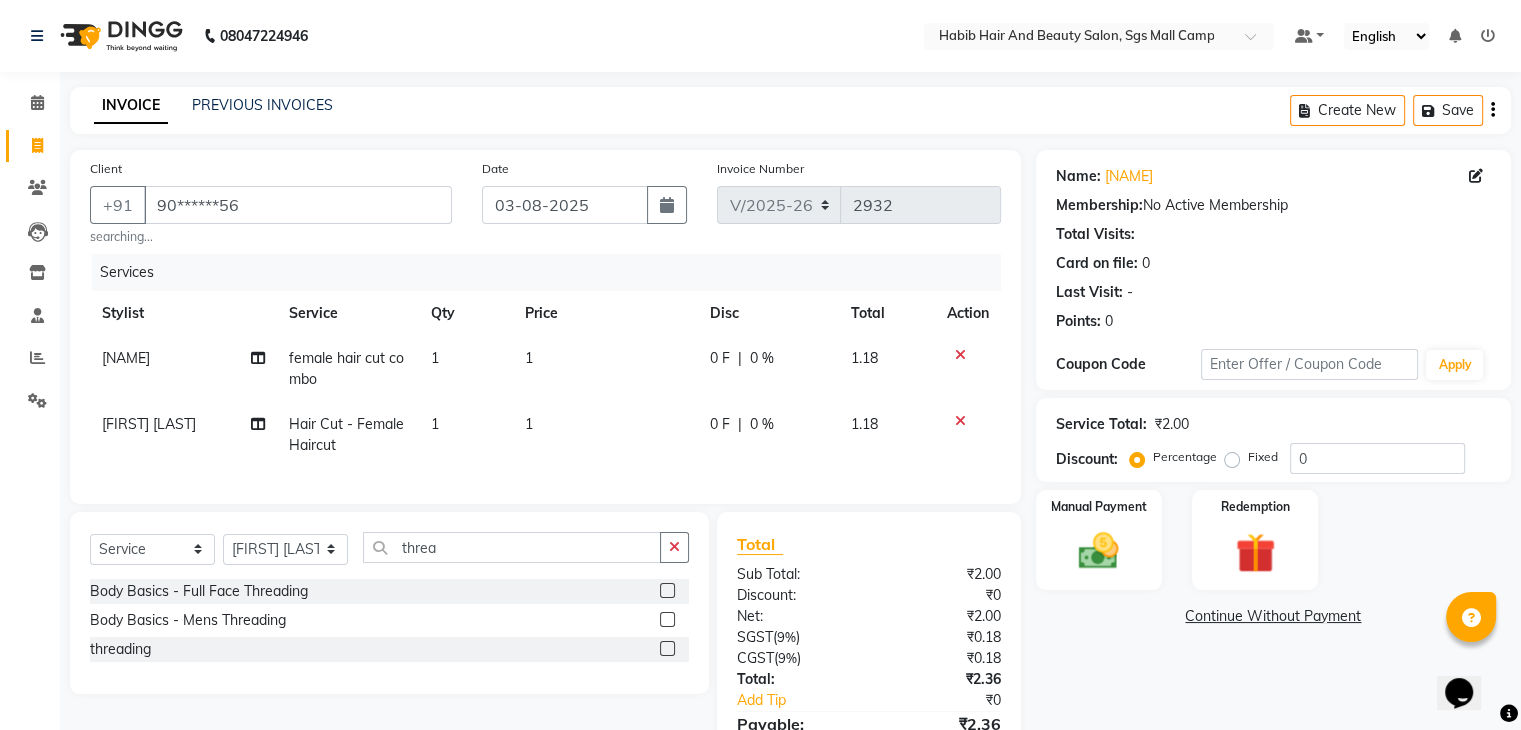click 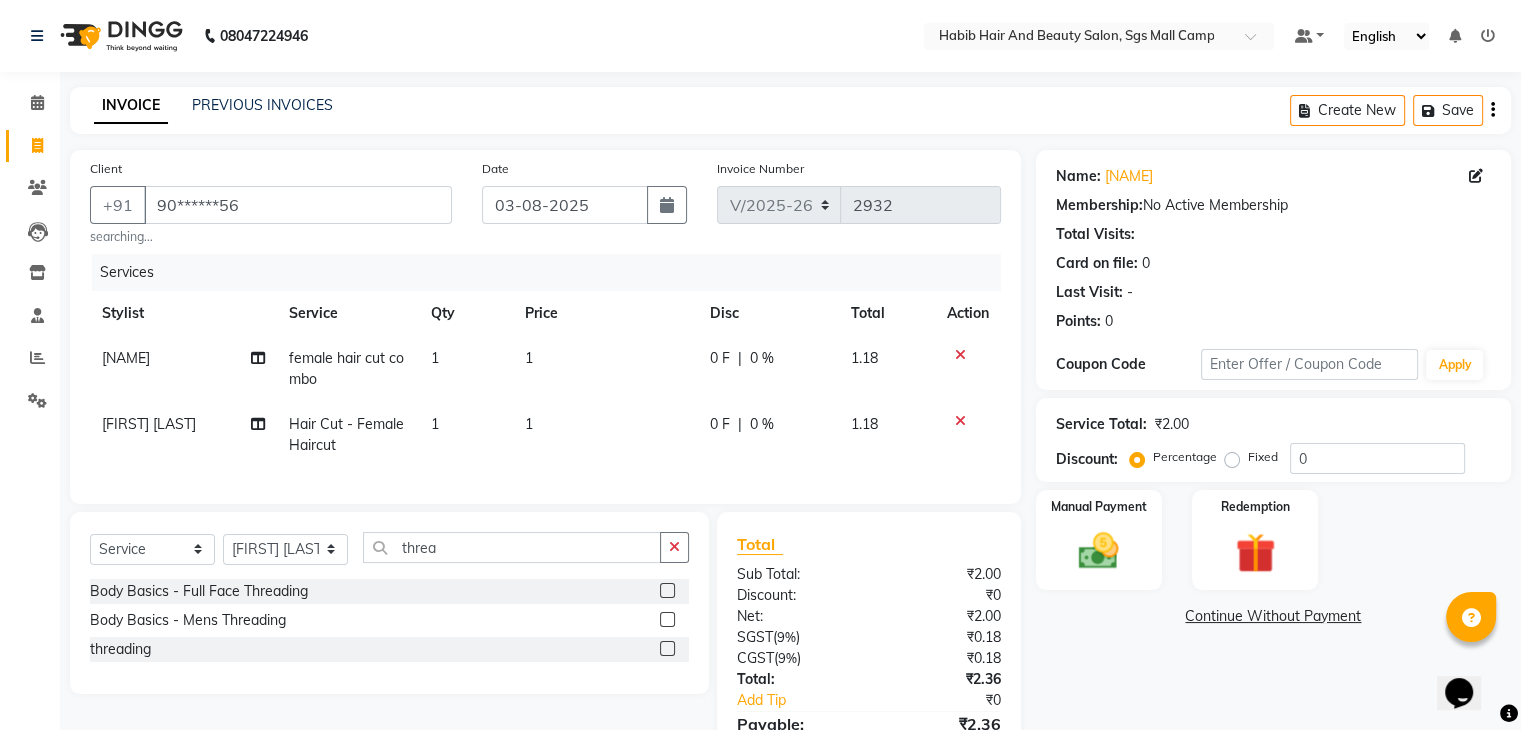 click 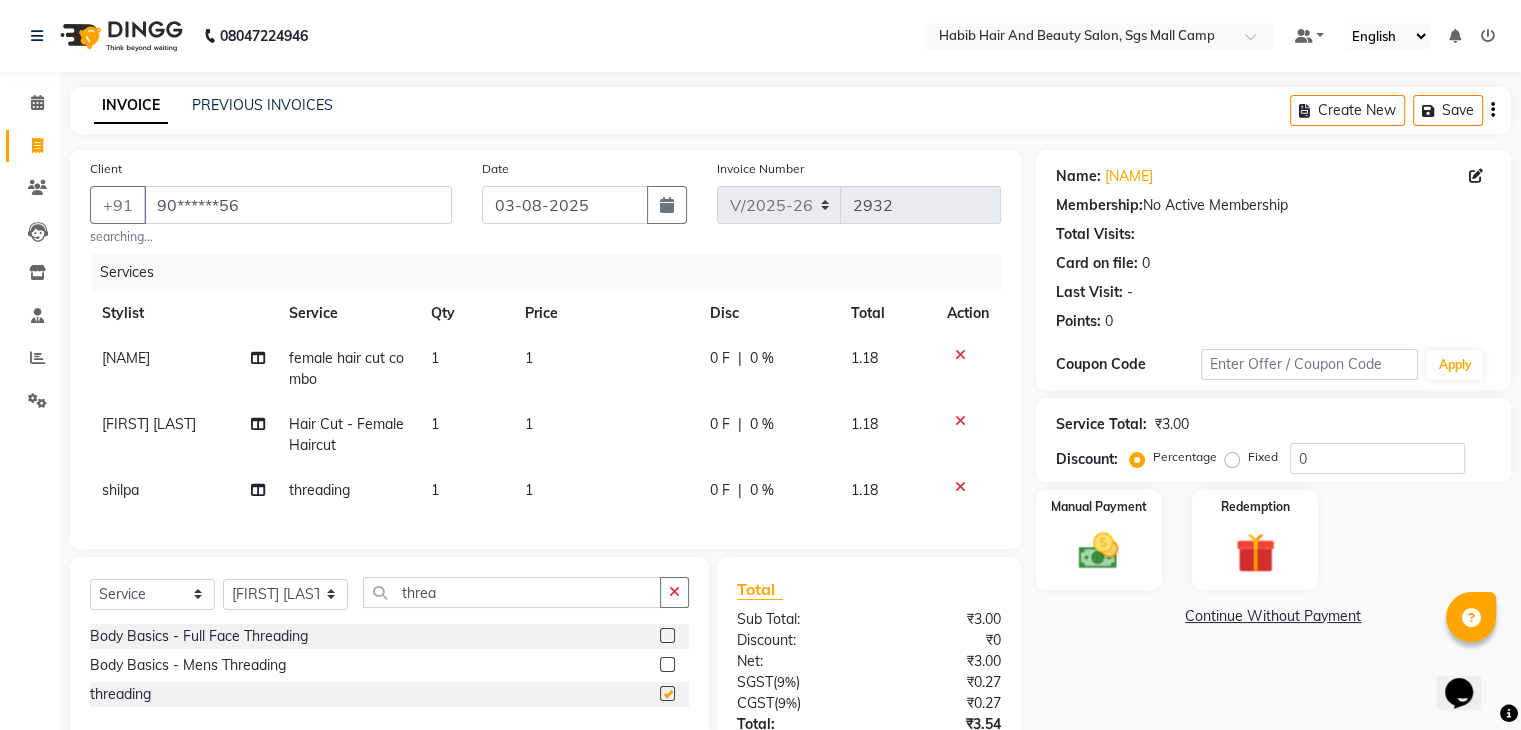 checkbox on "false" 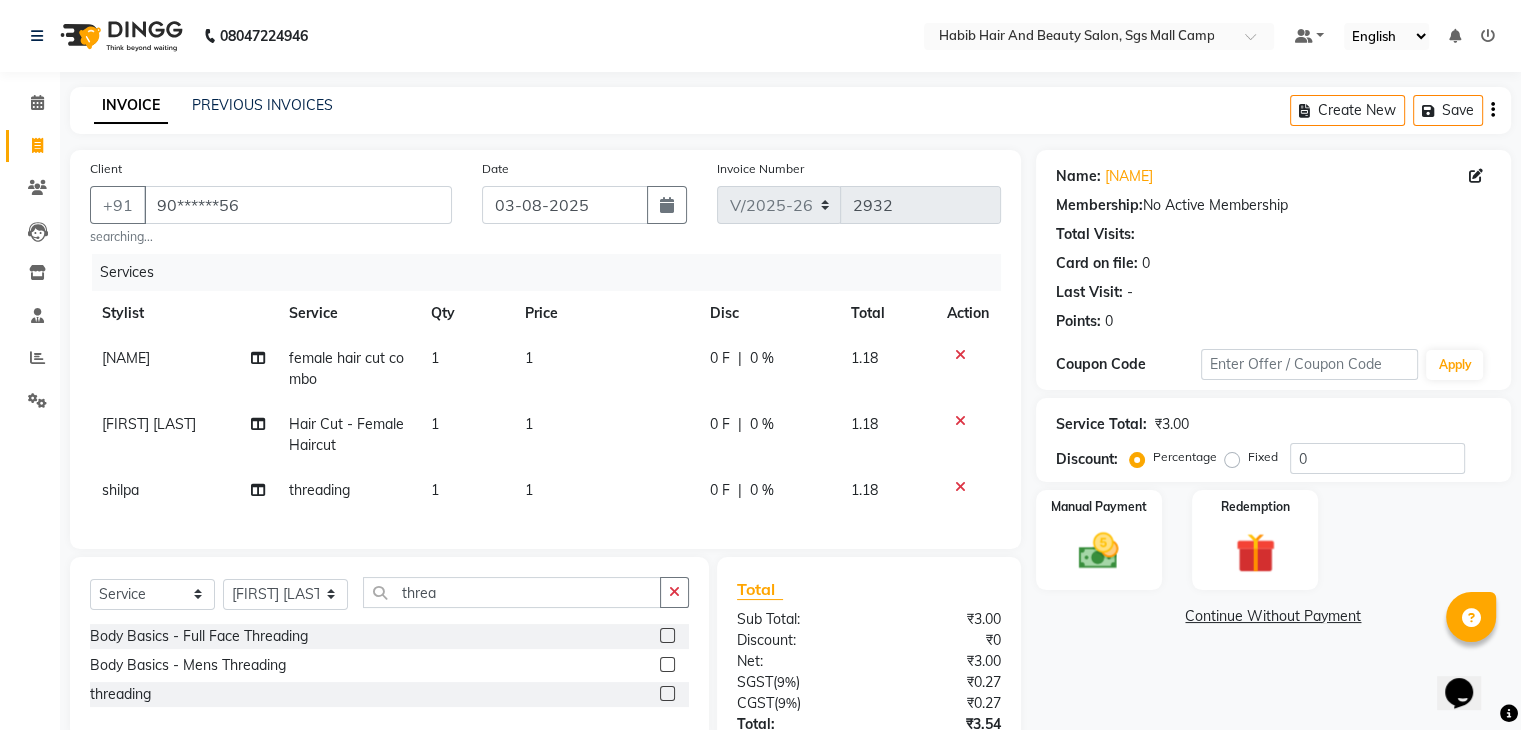 click on "1" 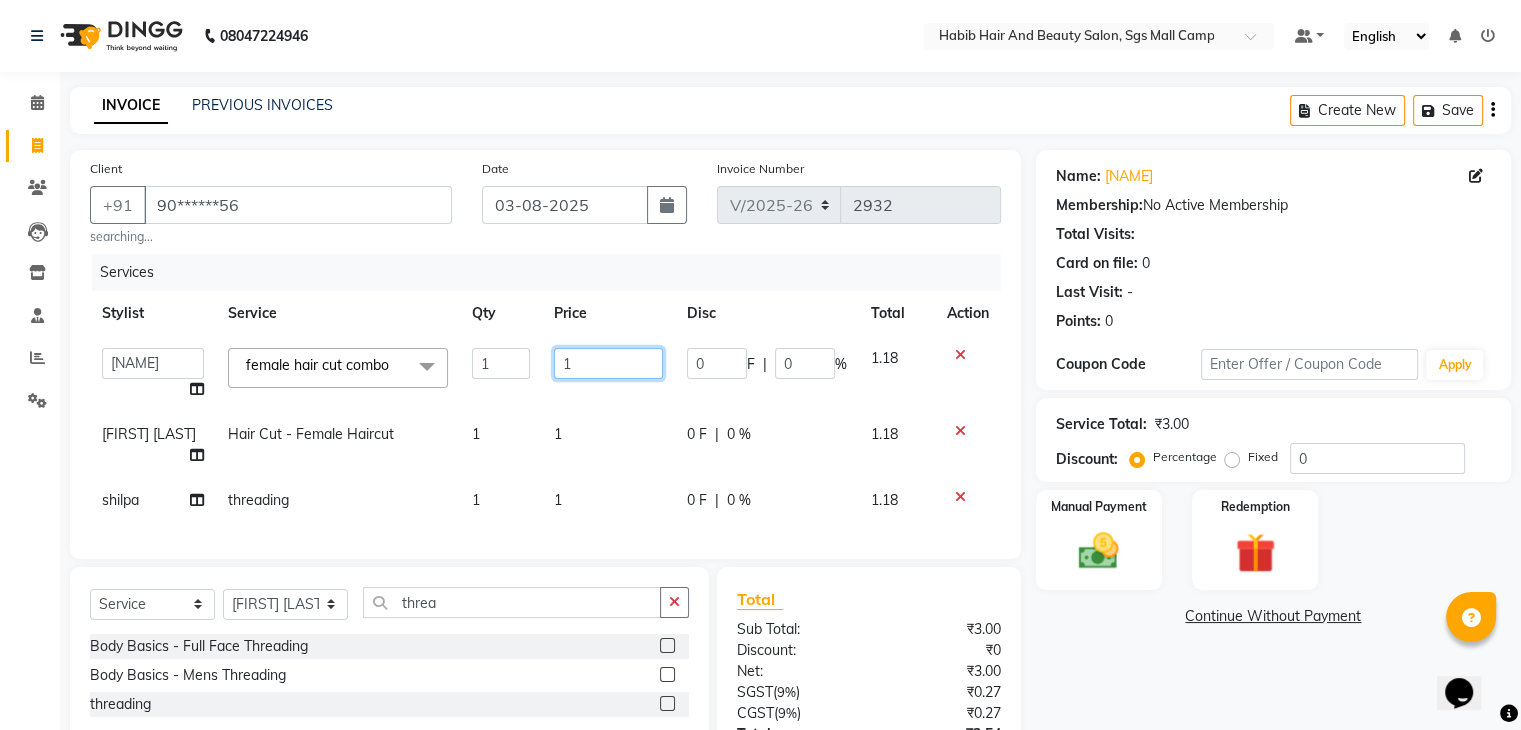 click on "1" 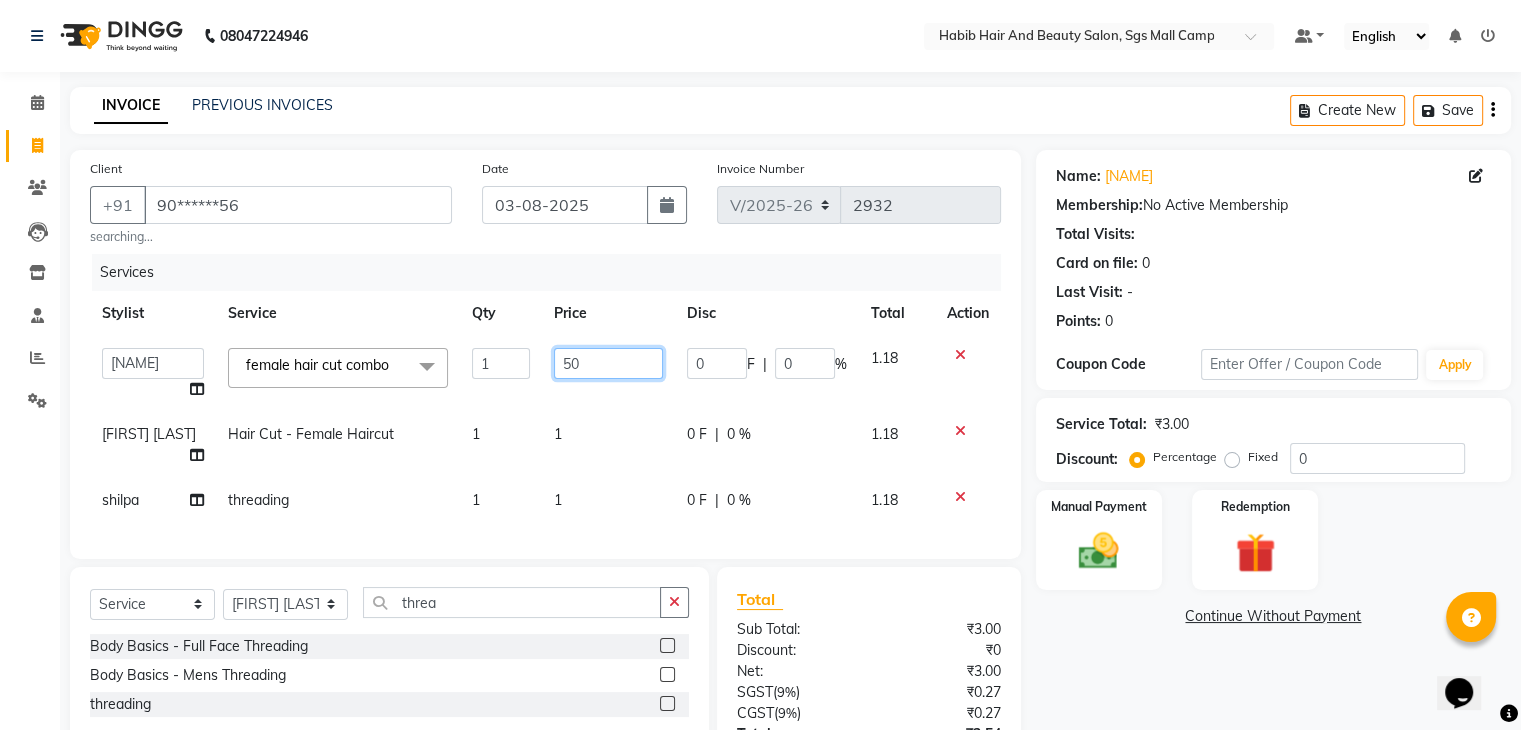 type on "500" 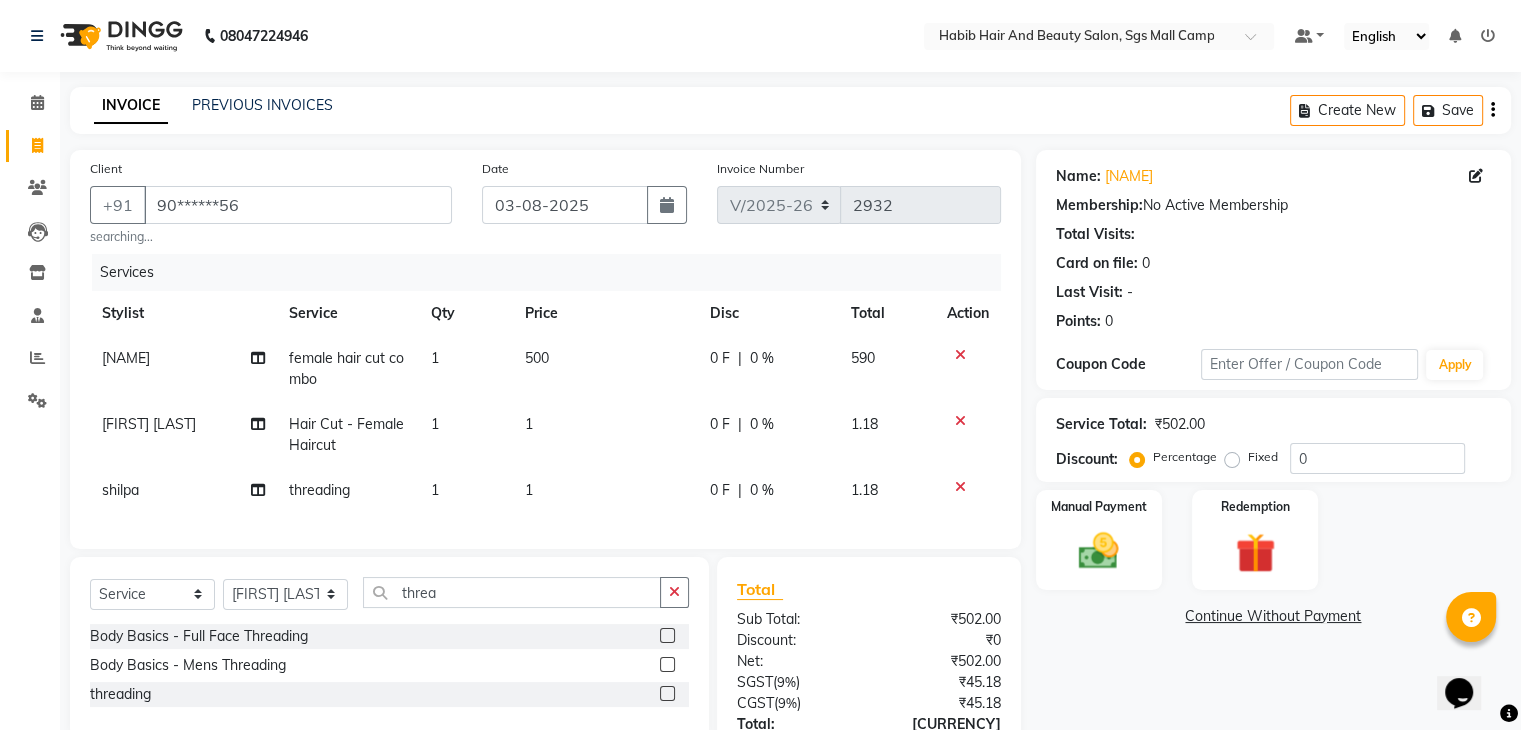 click on "1" 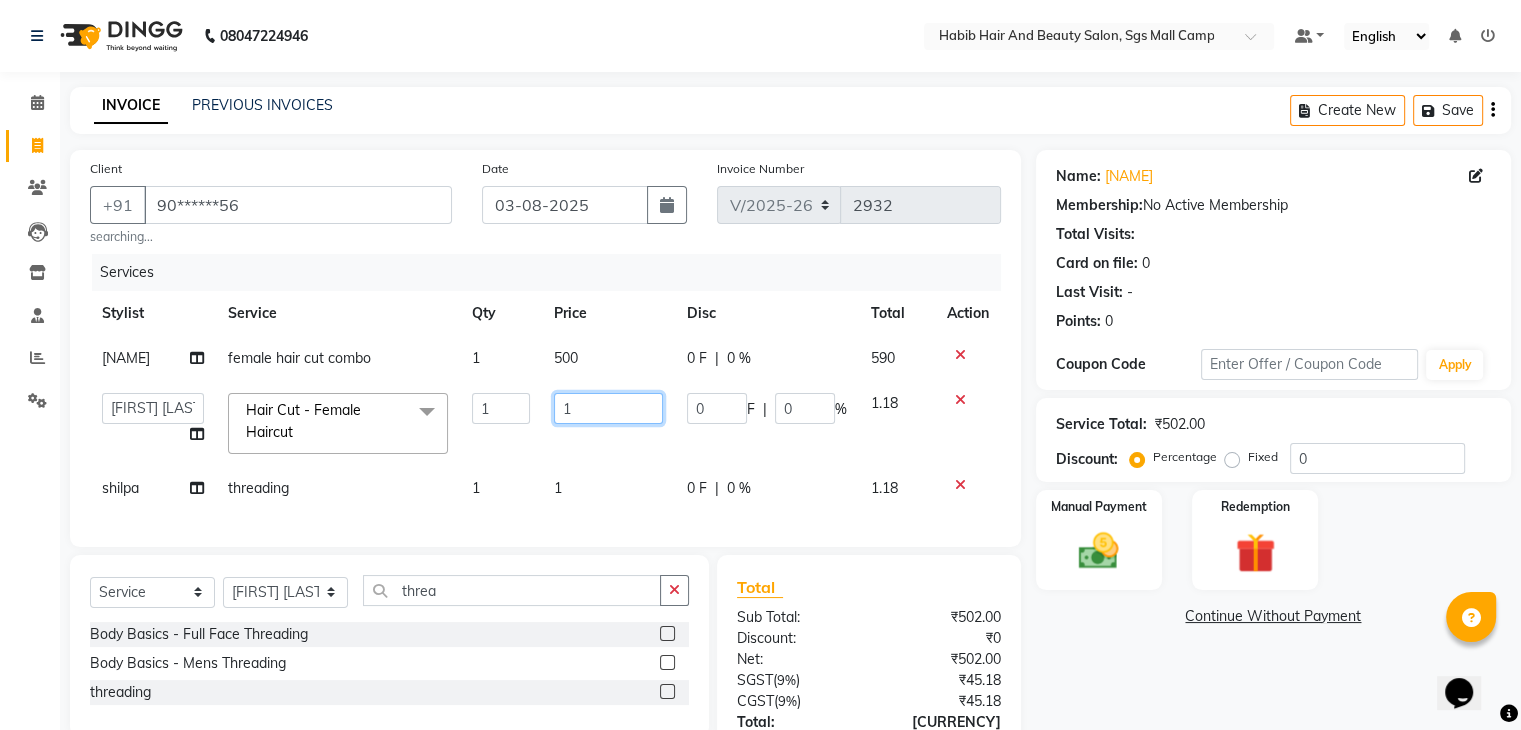 click on "1" 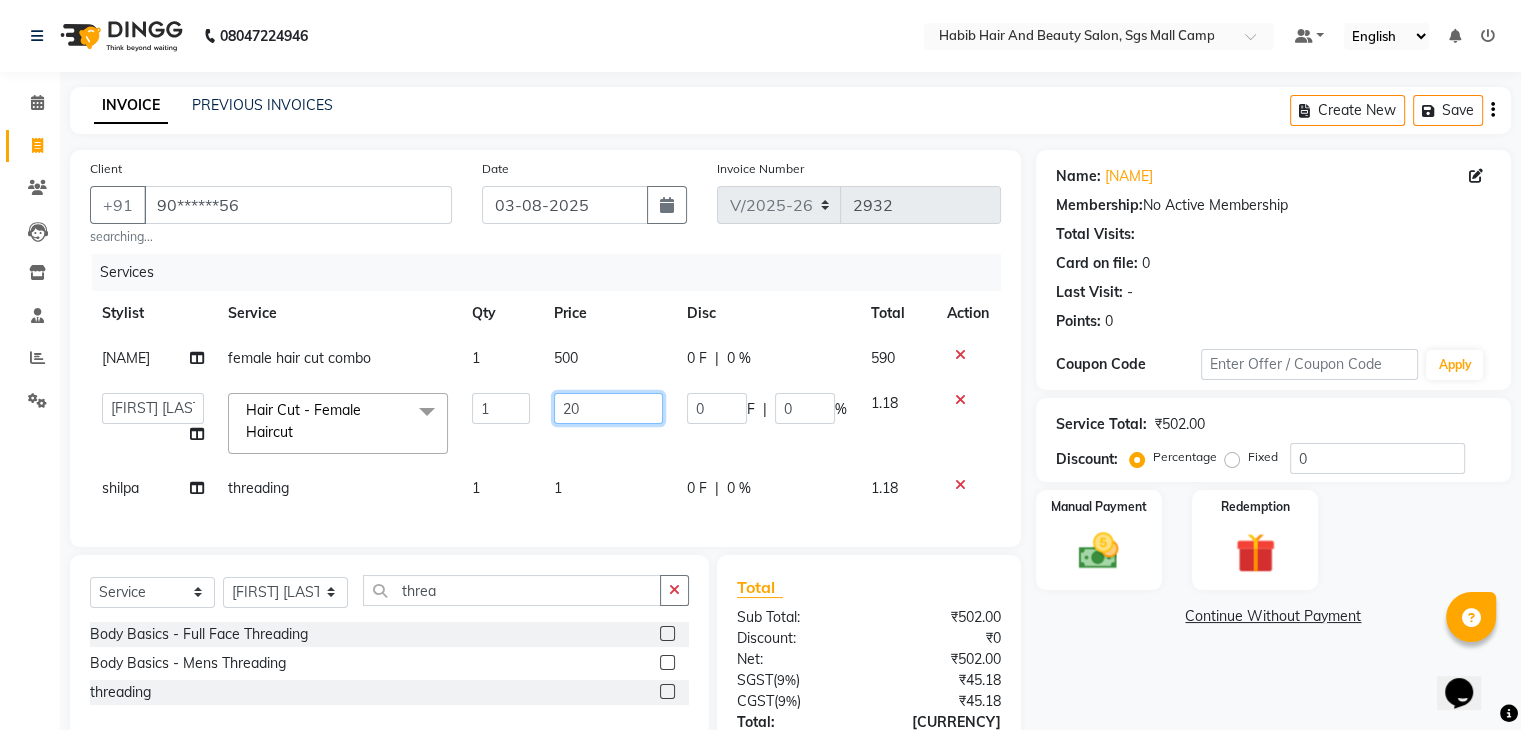 type on "200" 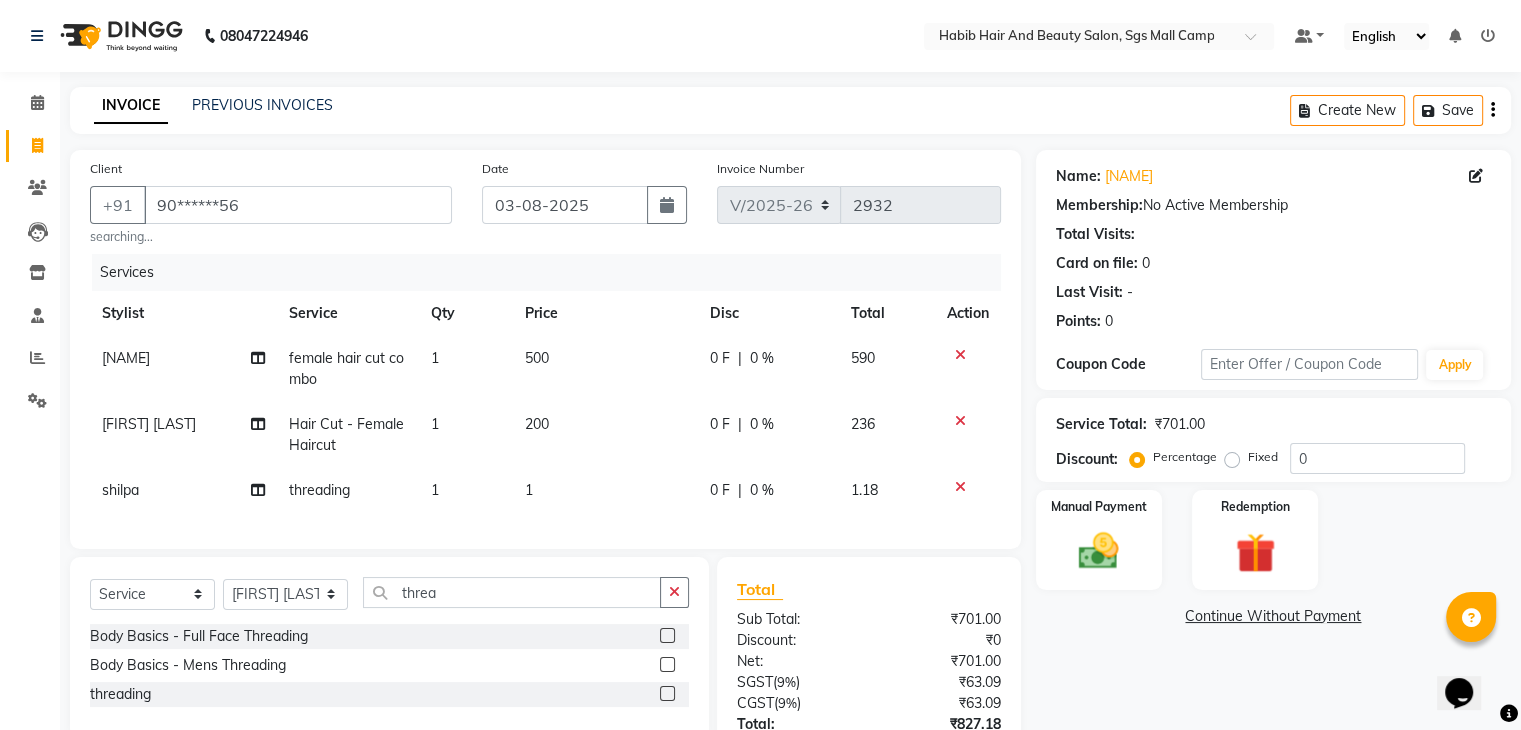 click on "1" 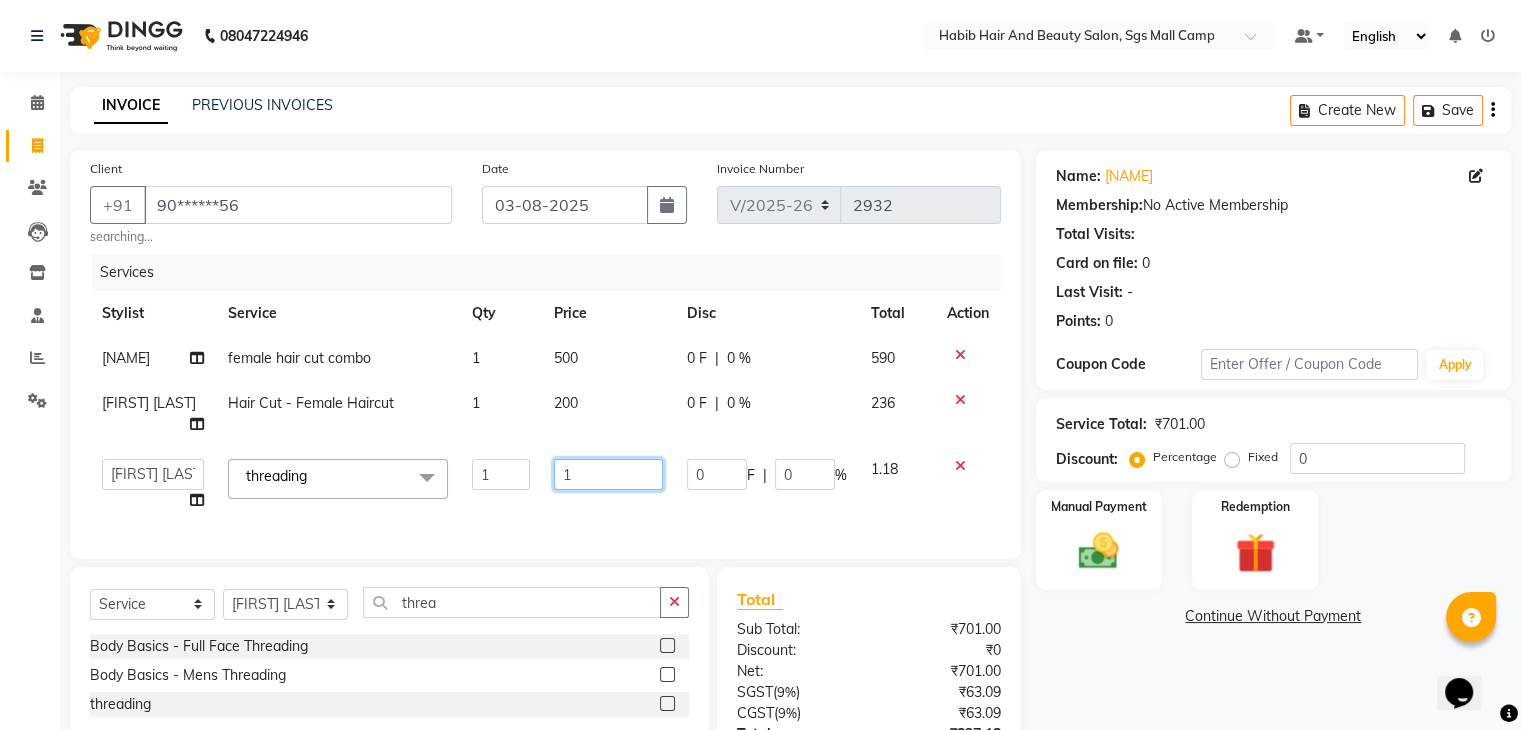 click on "1" 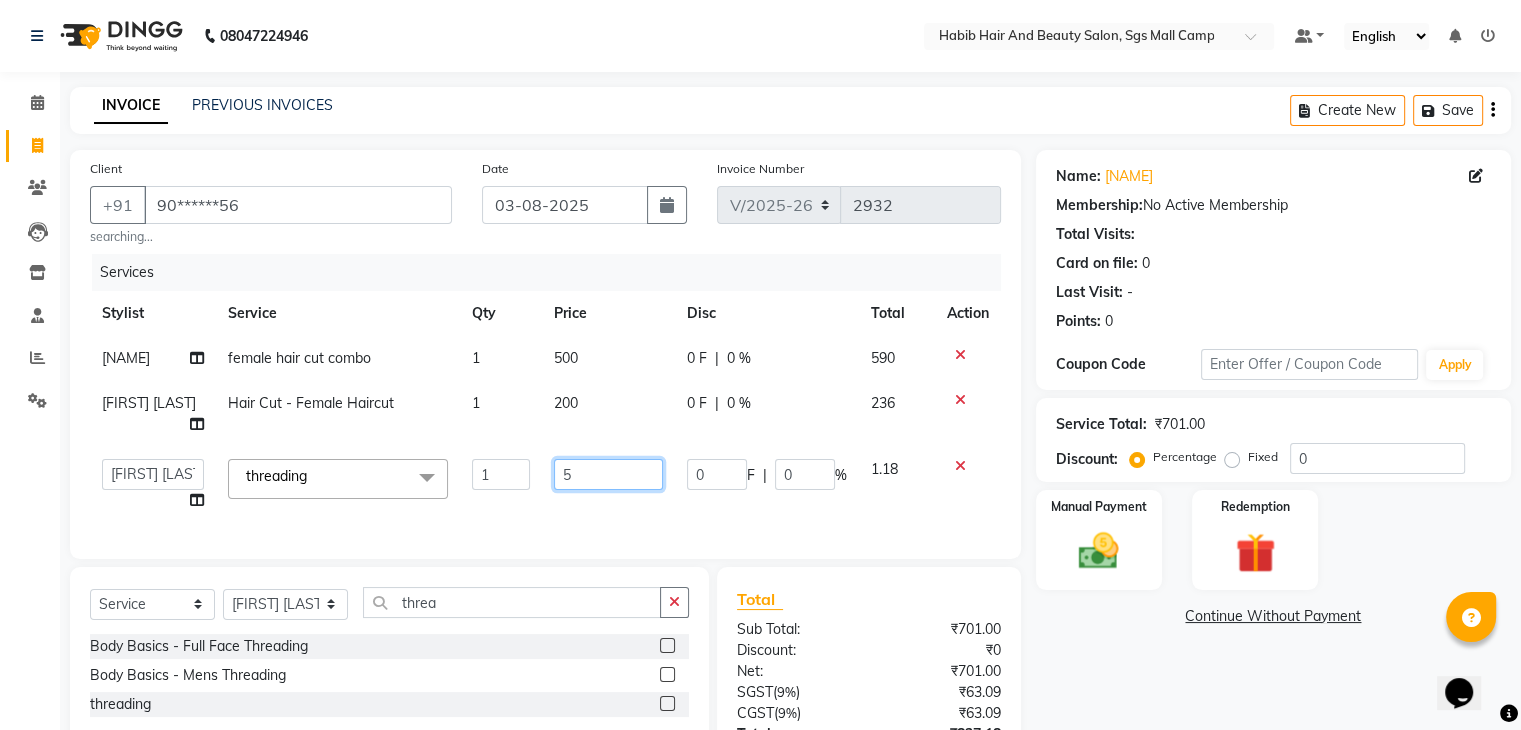 type on "50" 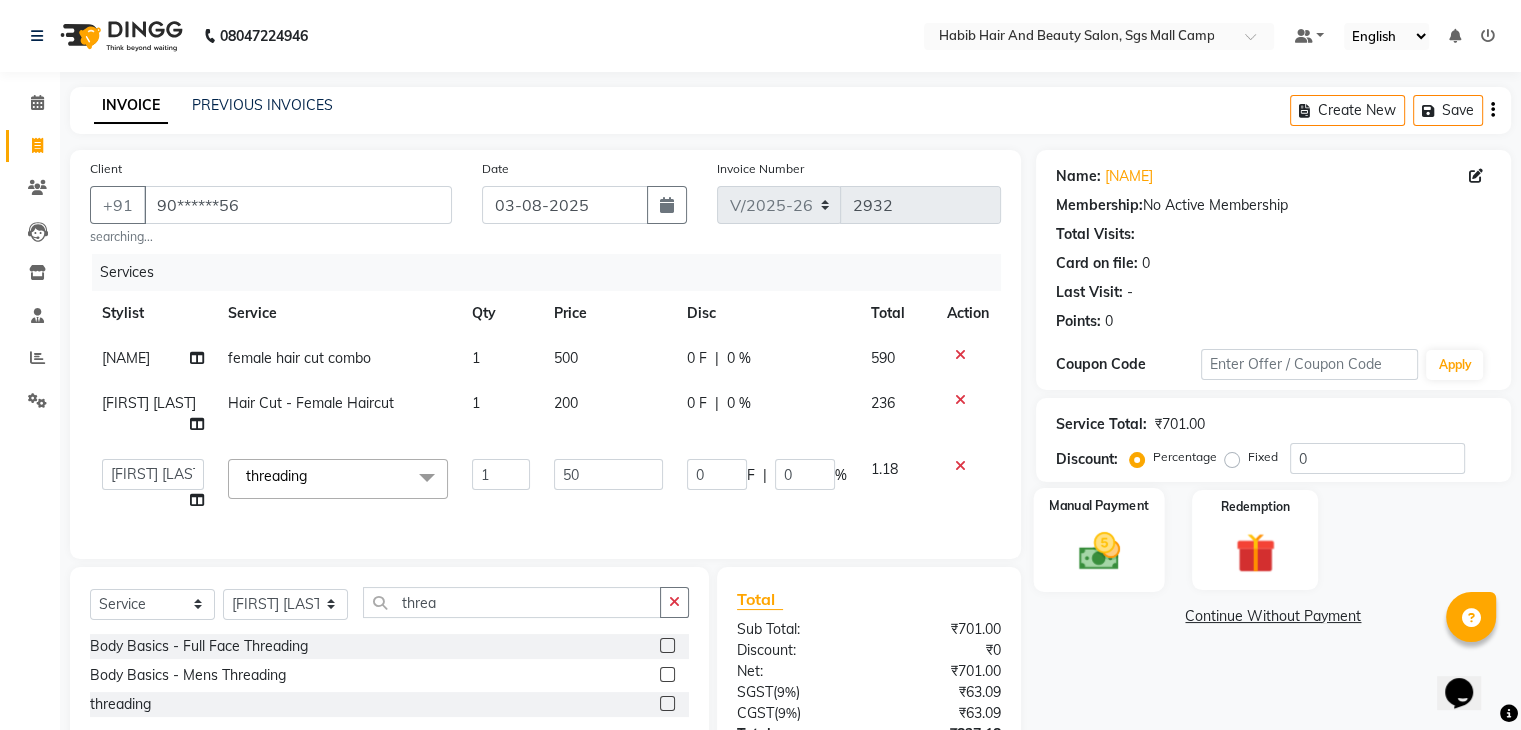 click 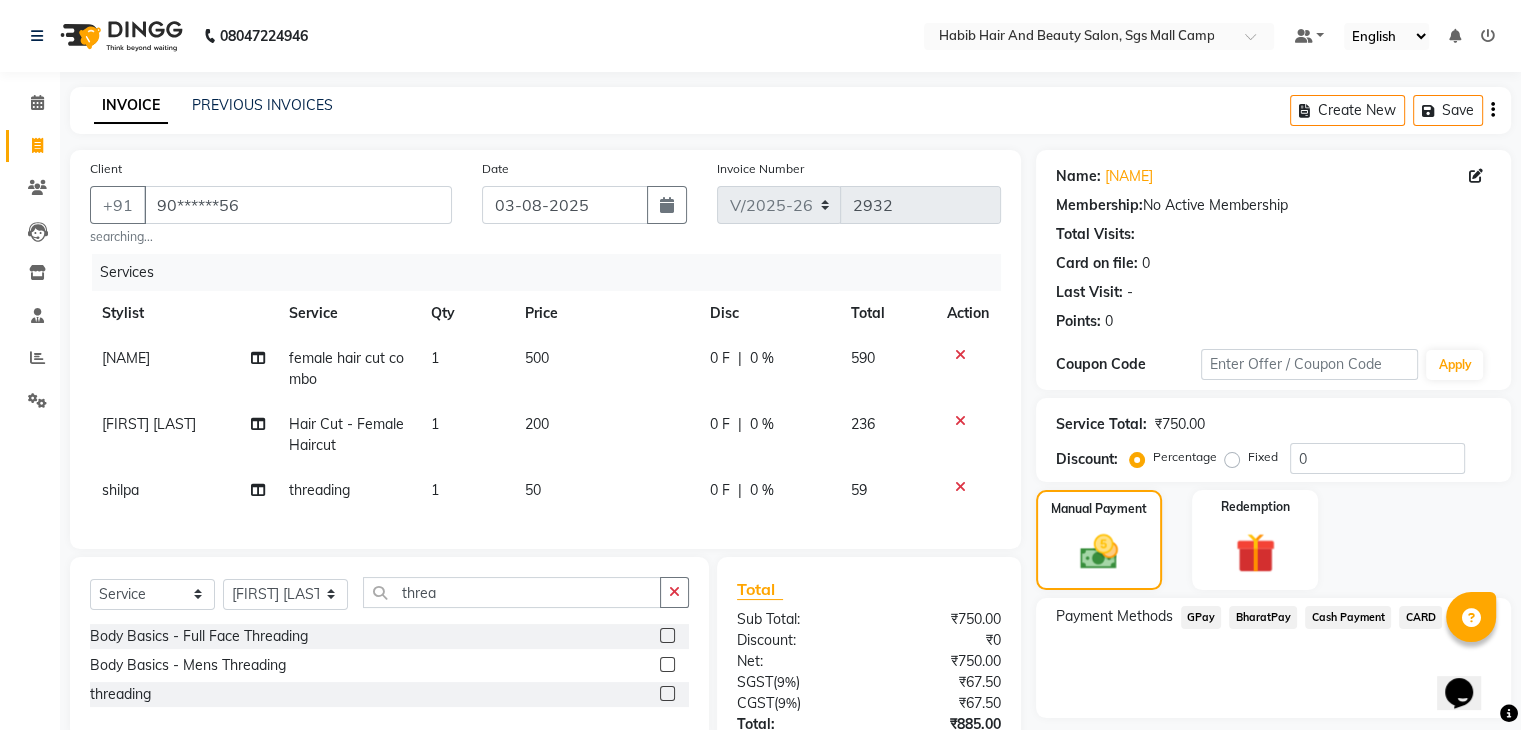 click on "BharatPay" 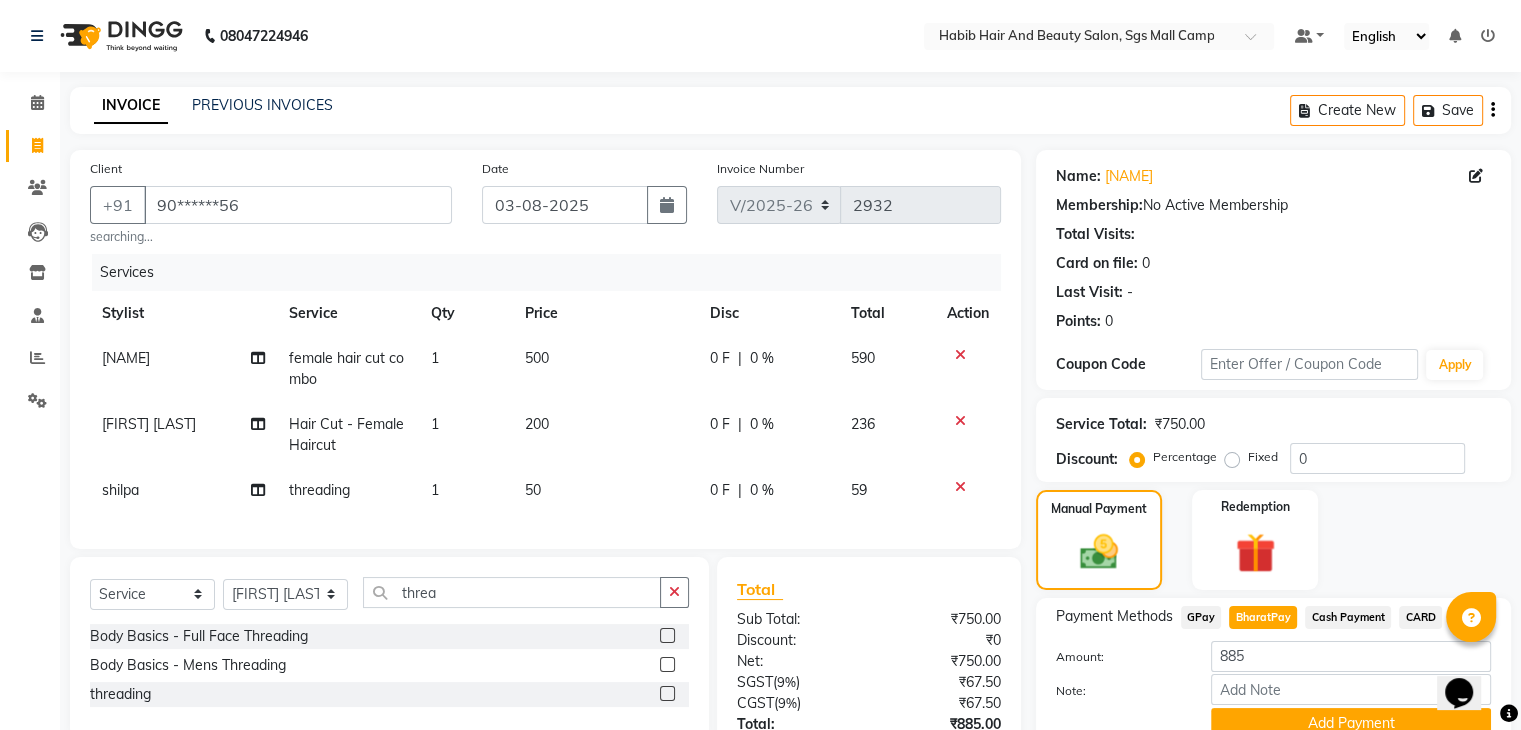 scroll, scrollTop: 167, scrollLeft: 0, axis: vertical 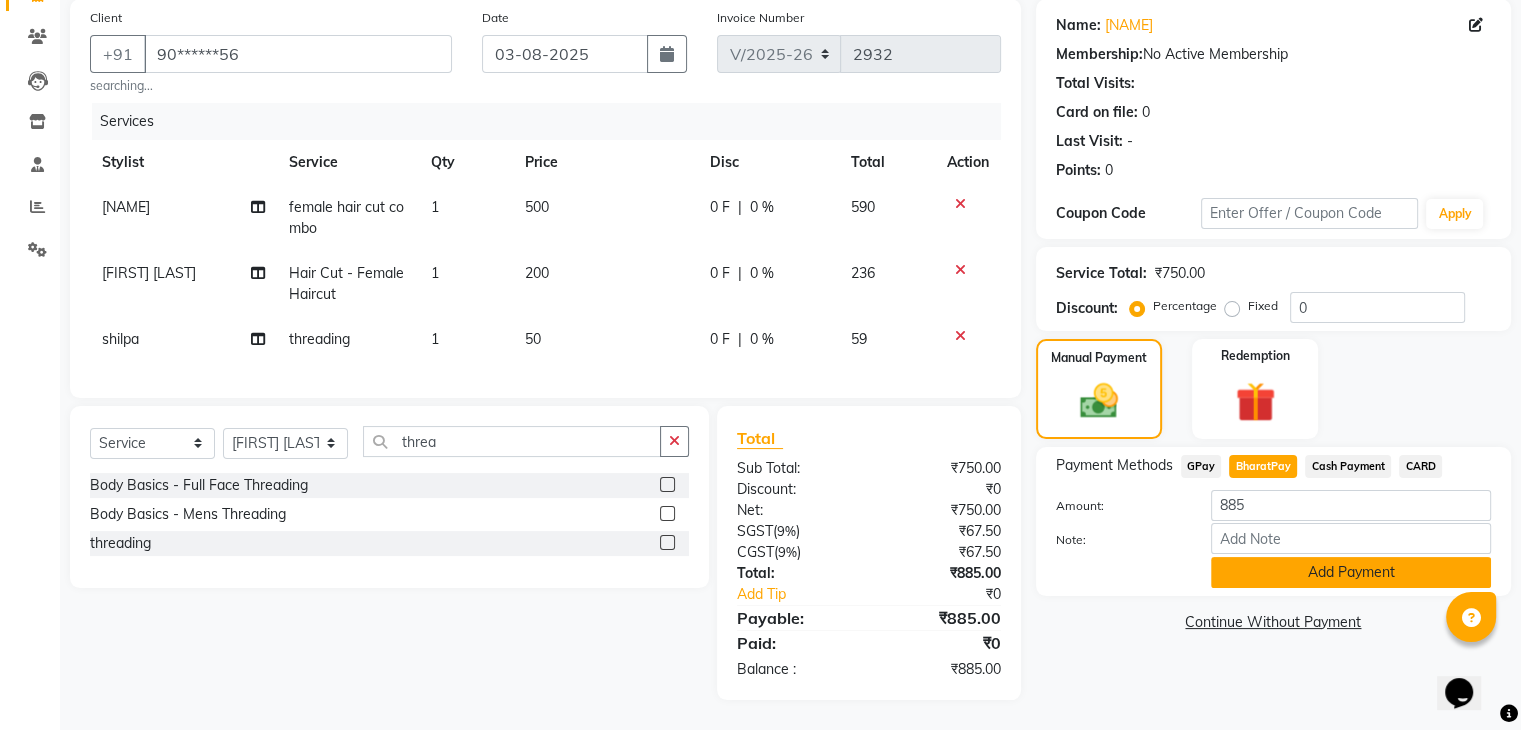 click on "Add Payment" 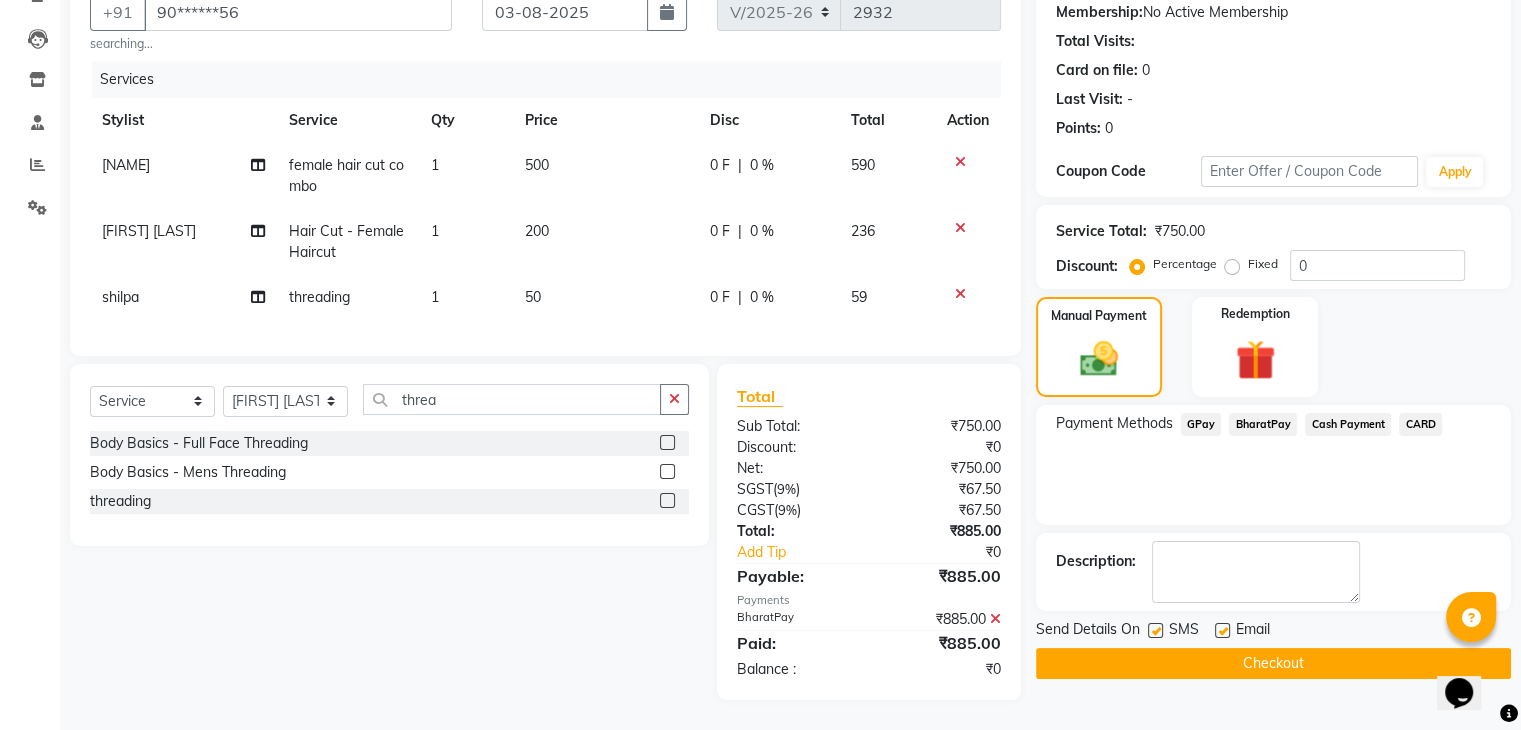 scroll, scrollTop: 209, scrollLeft: 0, axis: vertical 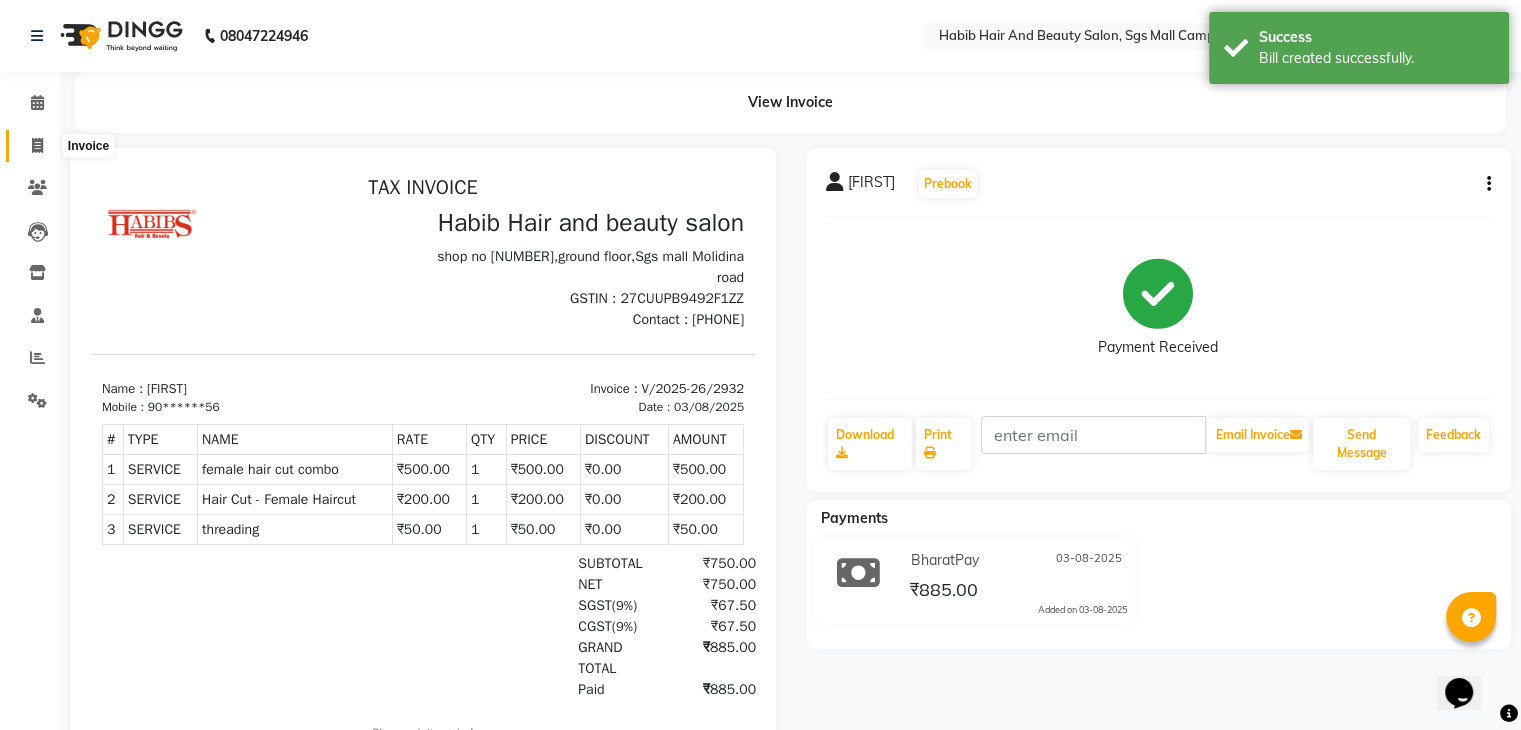 click 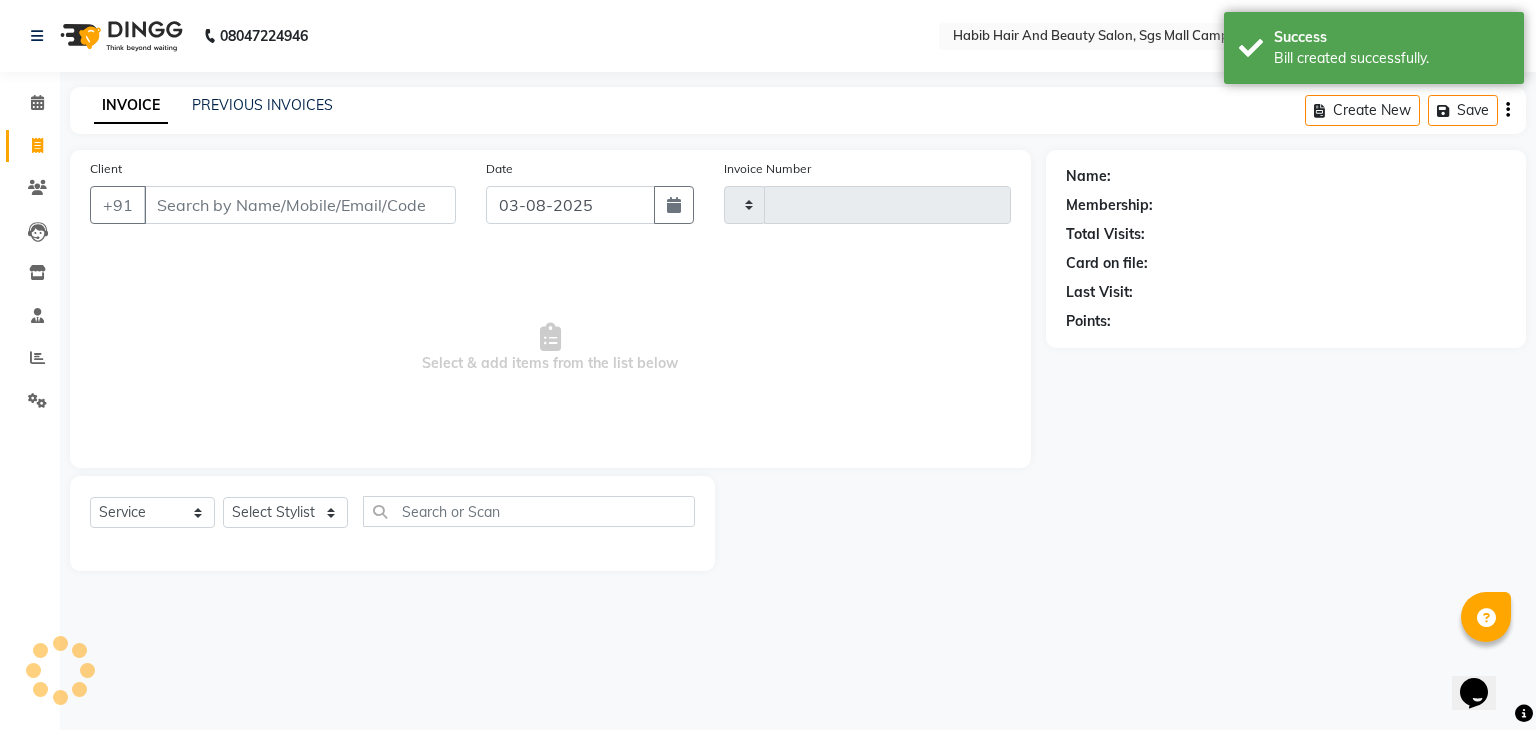 type on "2933" 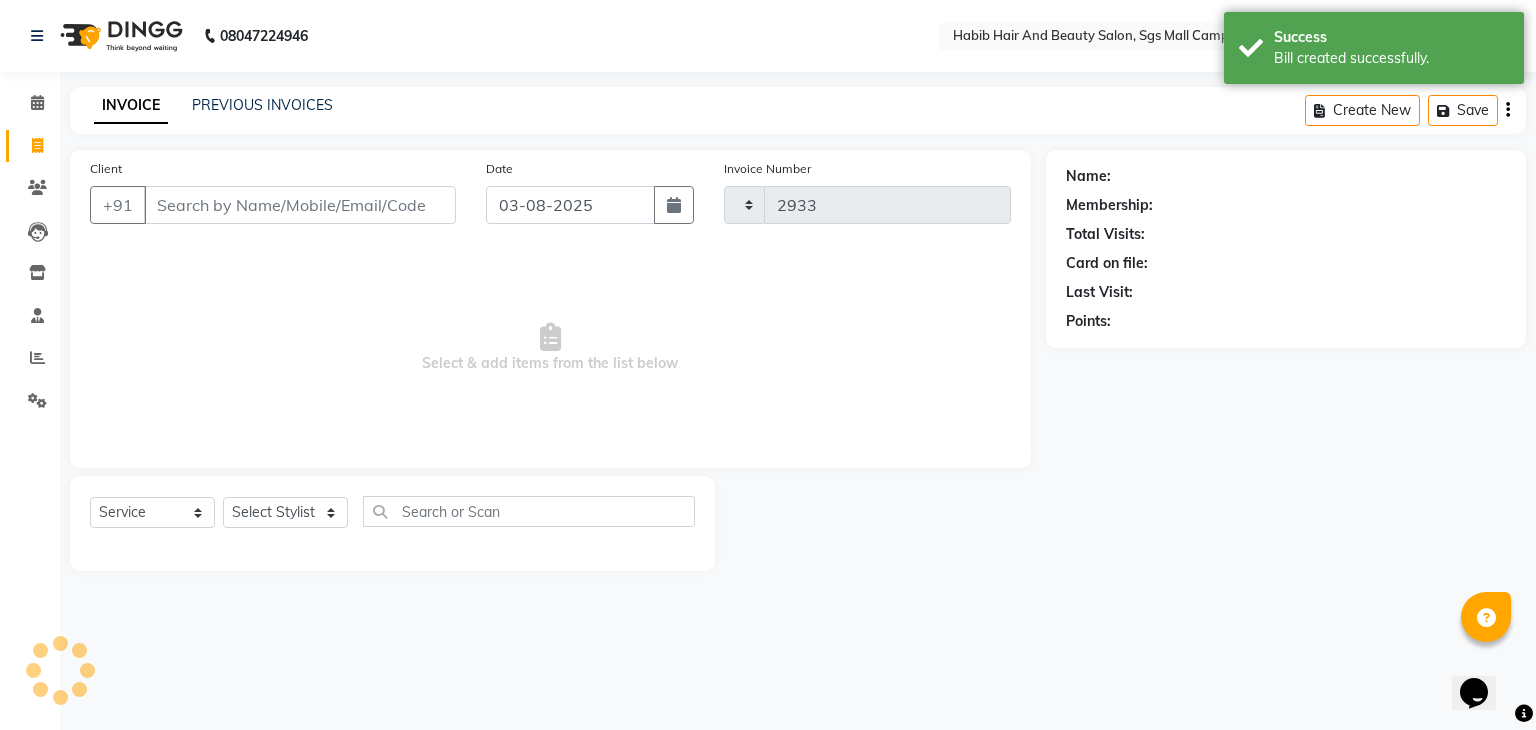 click on "Client" at bounding box center (300, 205) 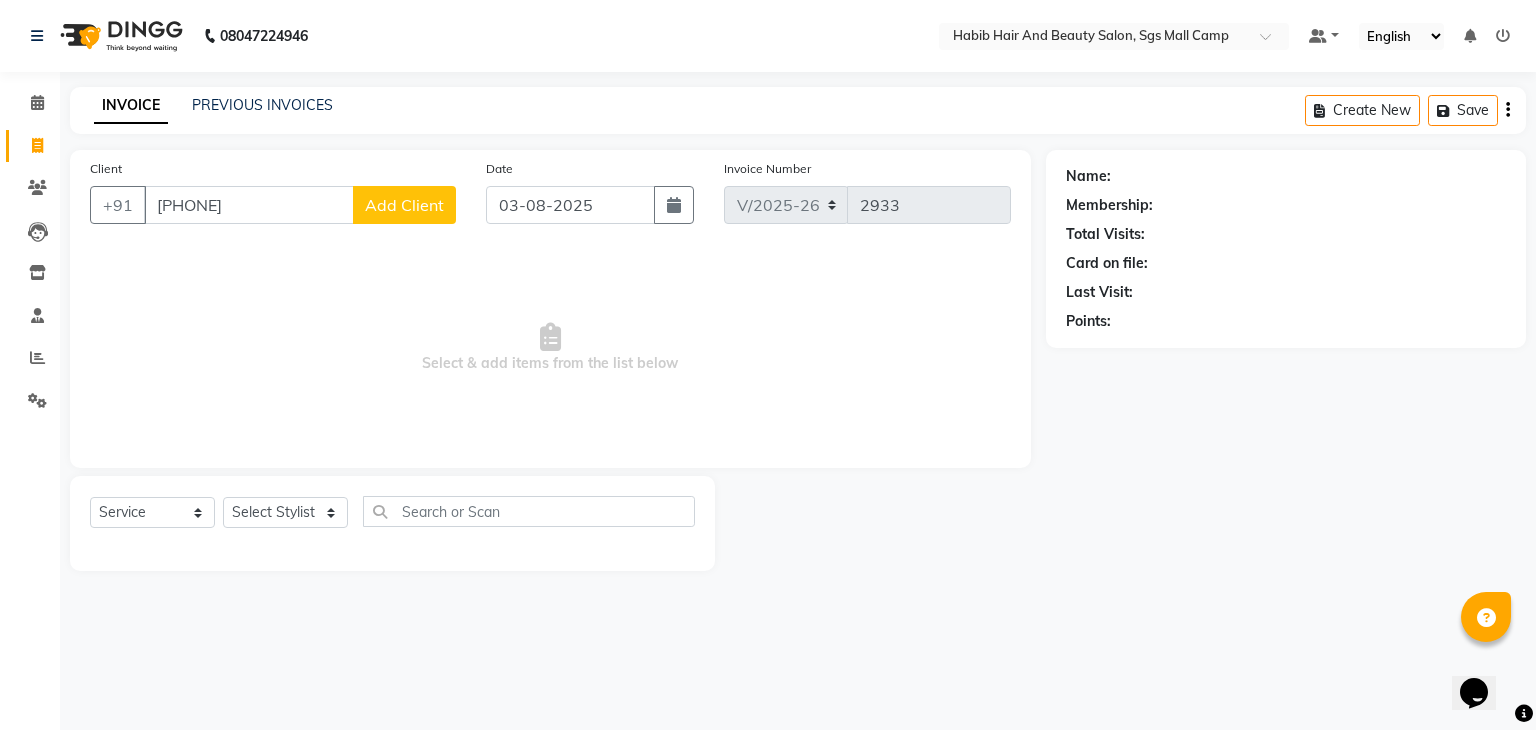 type on "[PHONE]" 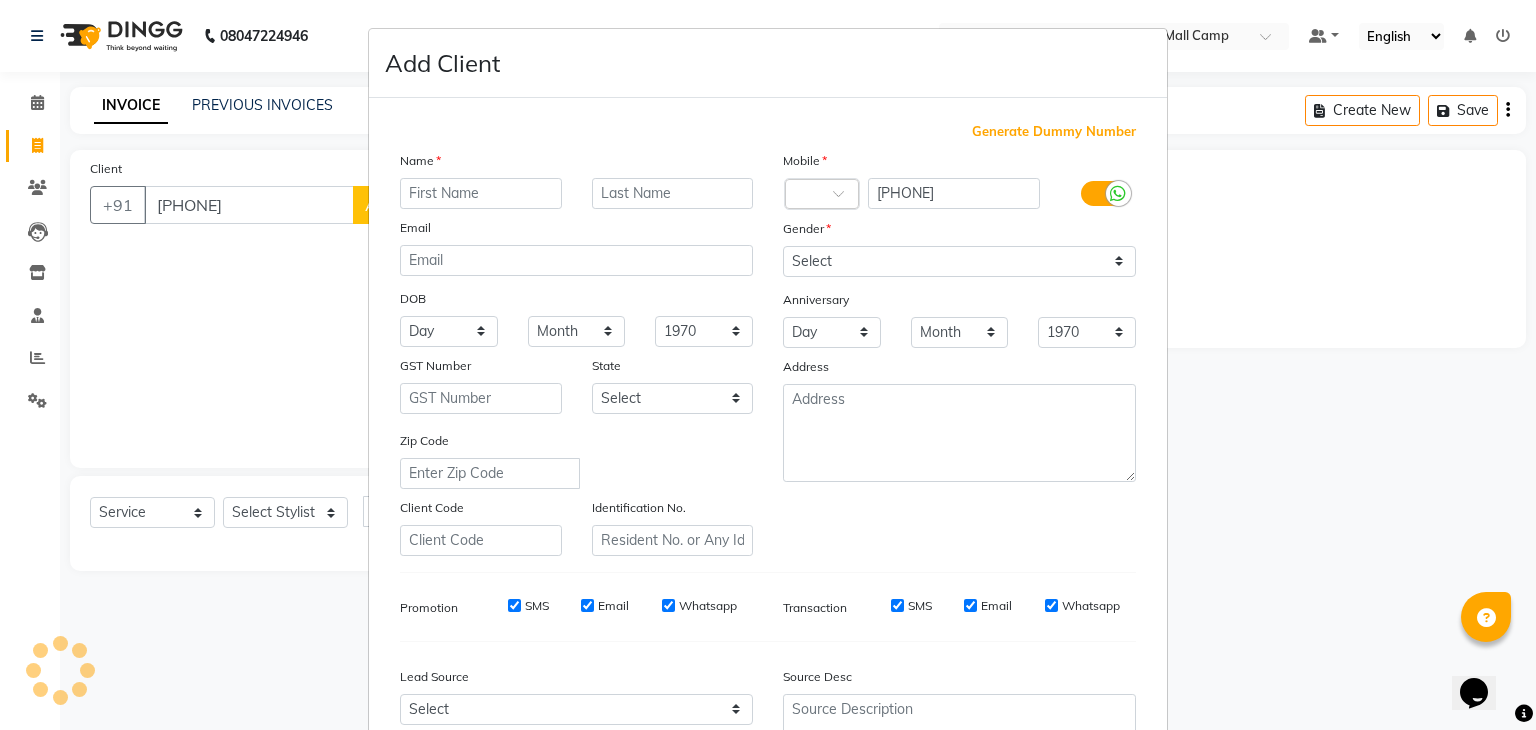 click at bounding box center [481, 193] 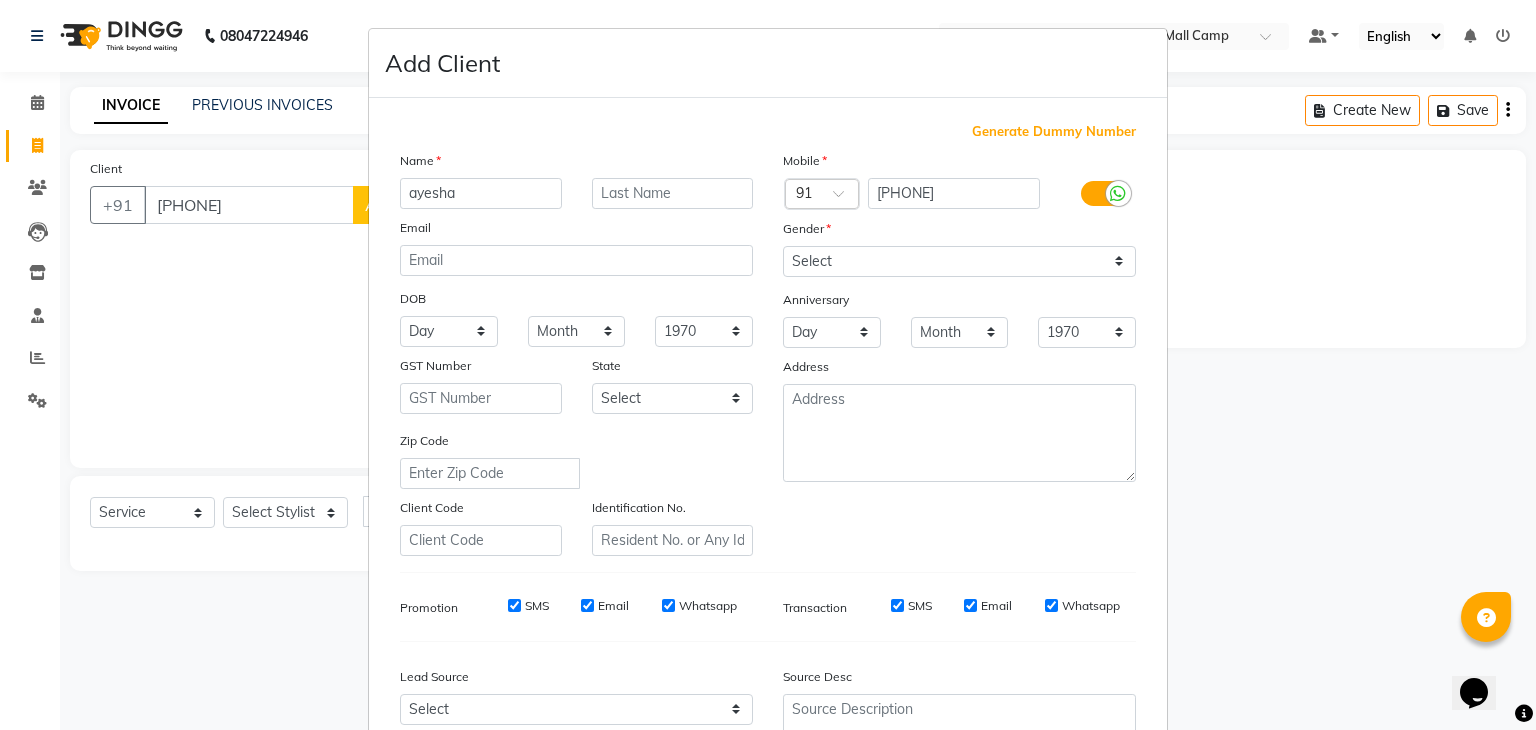 type on "ayesha" 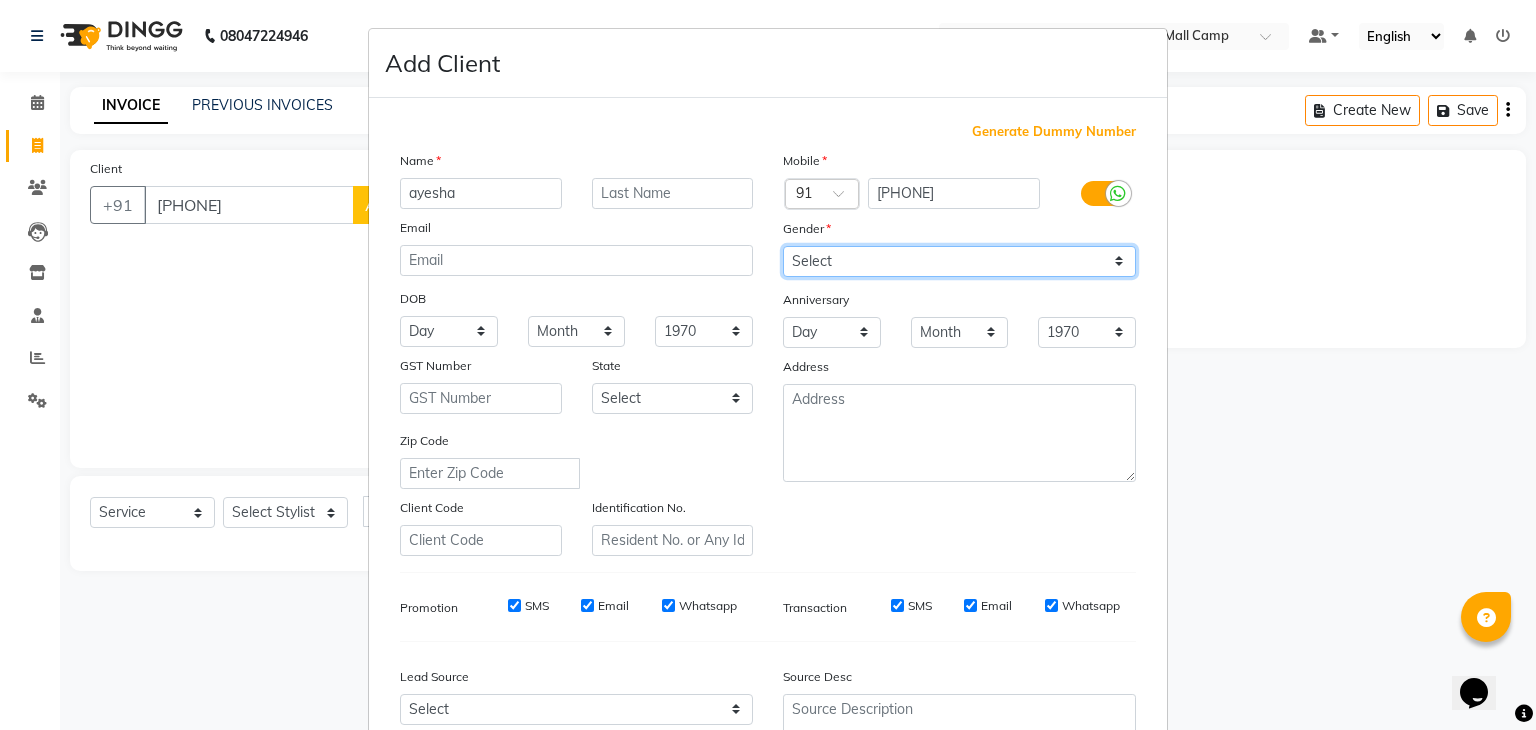 click on "Select Male Female Other Prefer Not To Say" at bounding box center (959, 261) 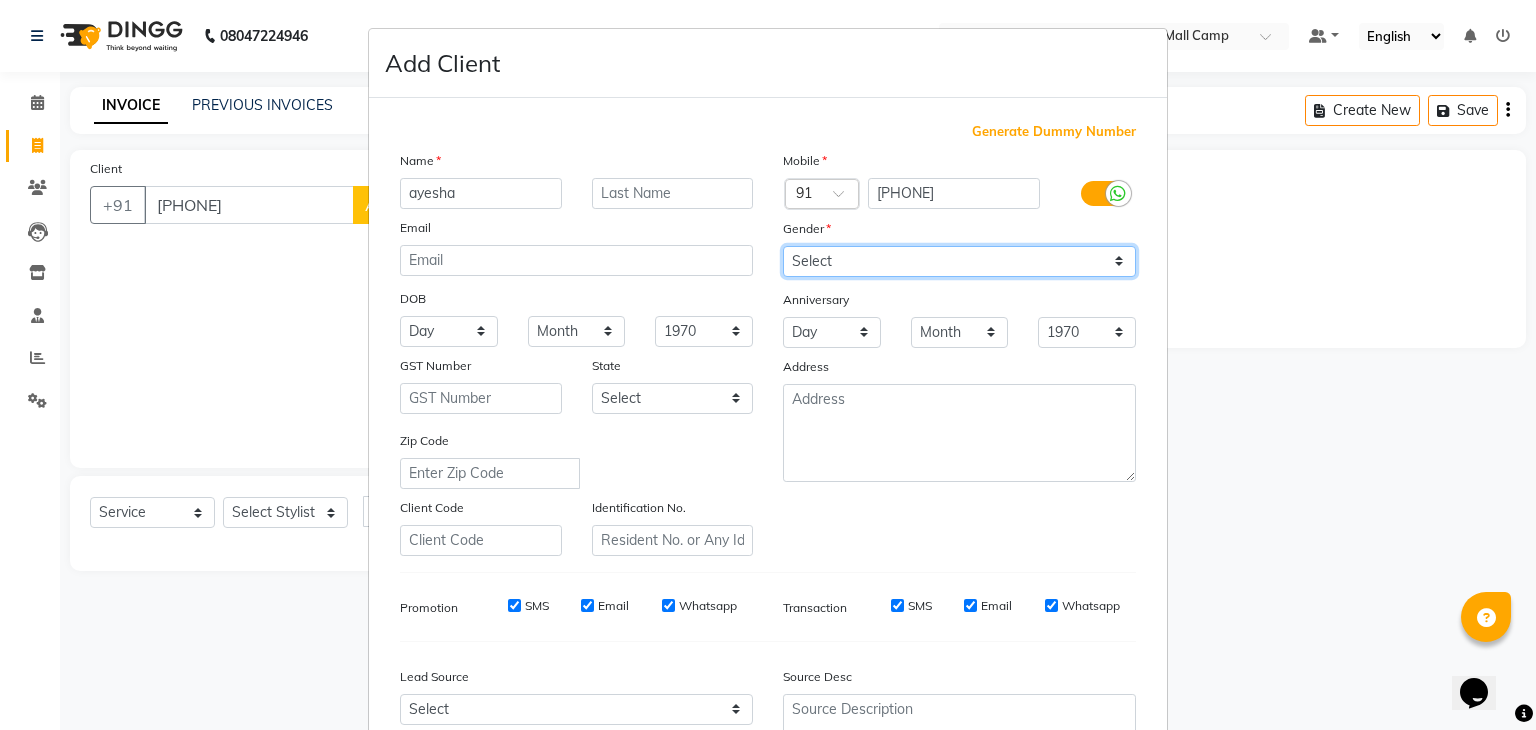 select on "female" 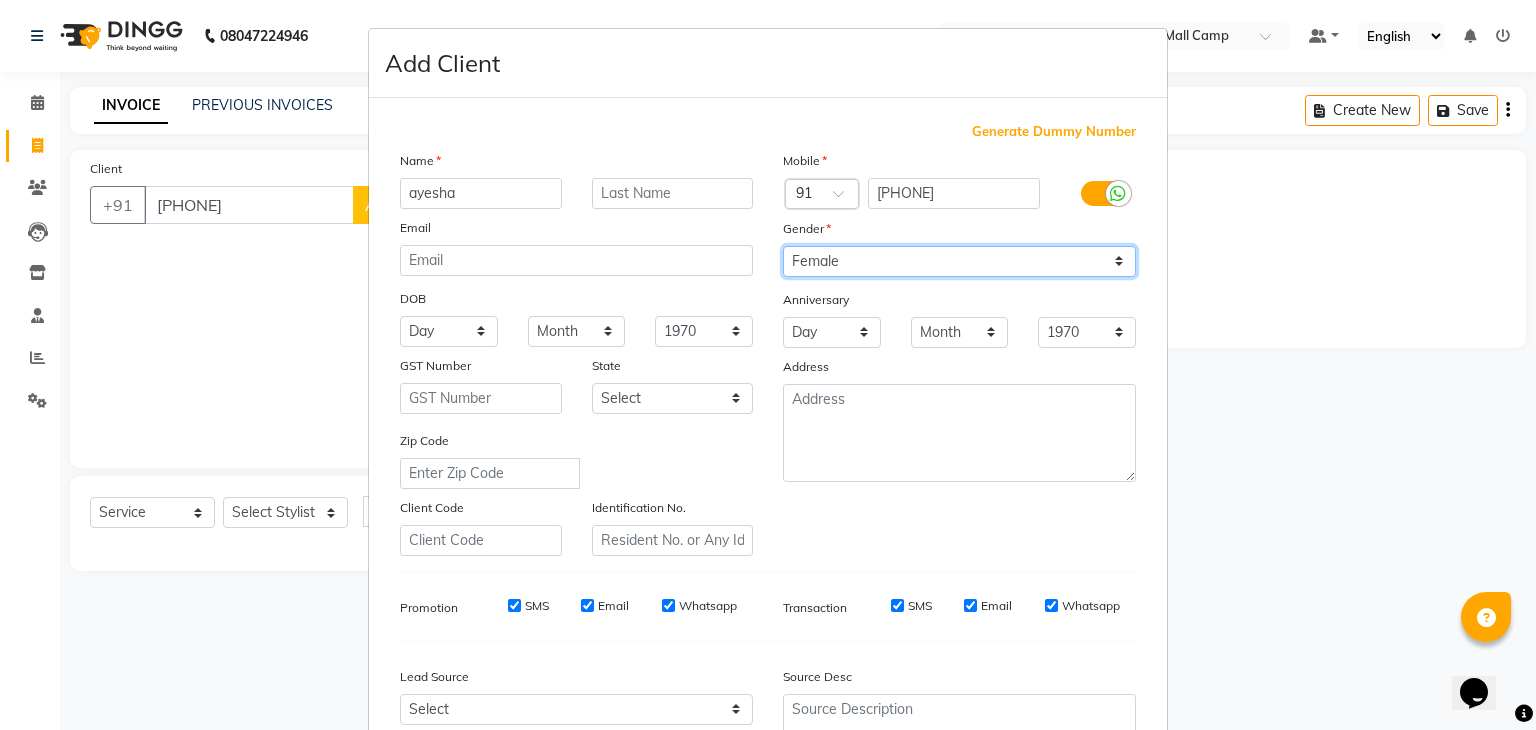 click on "Select Male Female Other Prefer Not To Say" at bounding box center (959, 261) 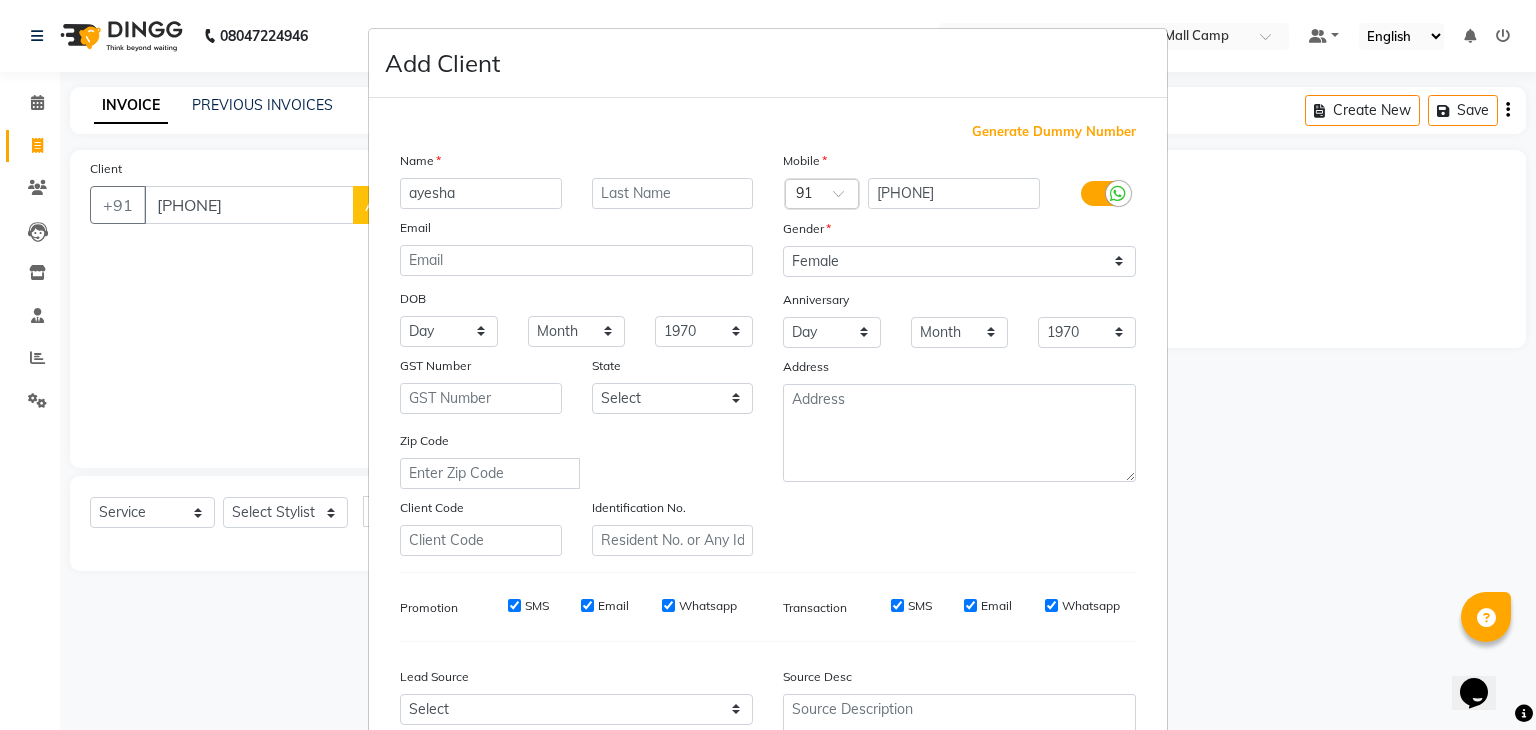 click on "Zip Code" at bounding box center (576, 459) 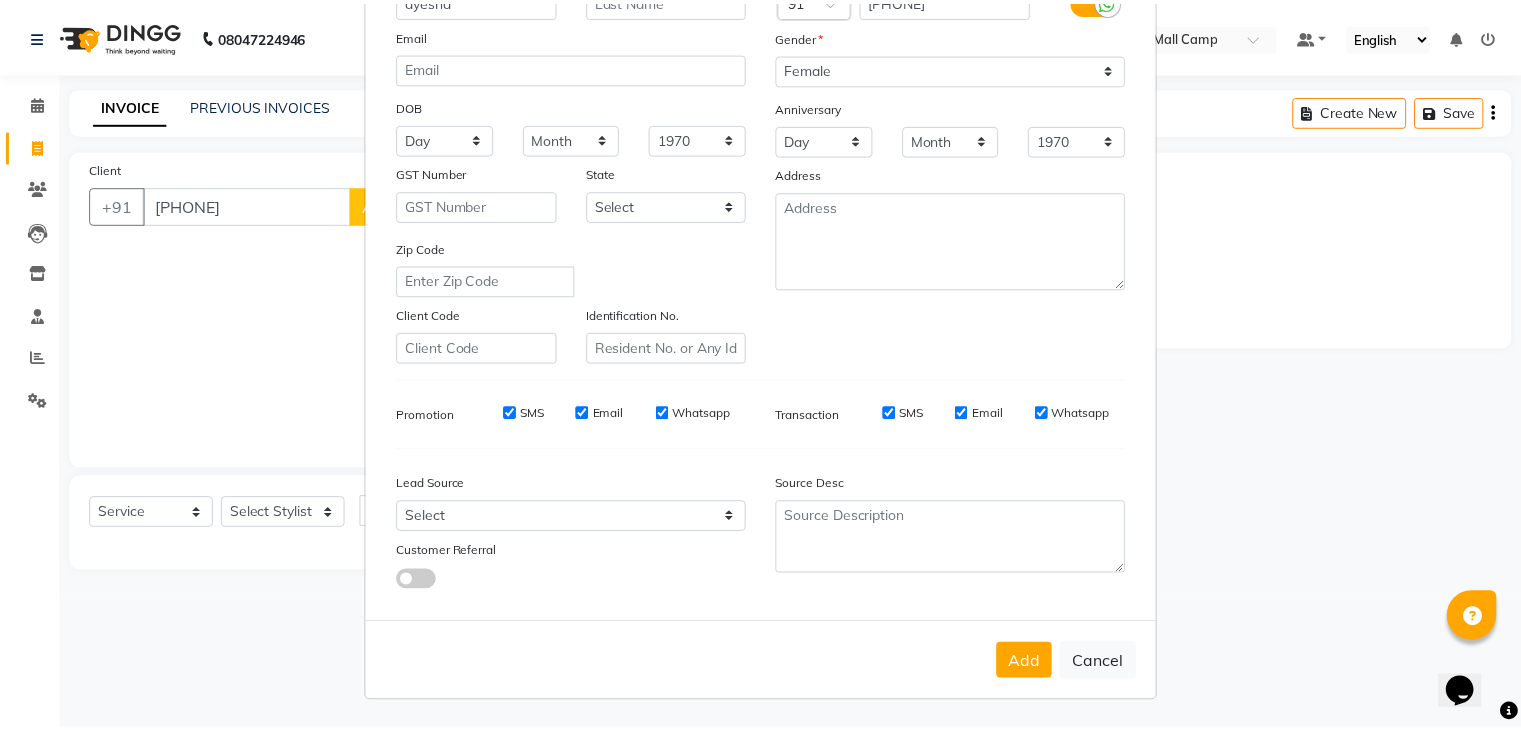 scroll, scrollTop: 203, scrollLeft: 0, axis: vertical 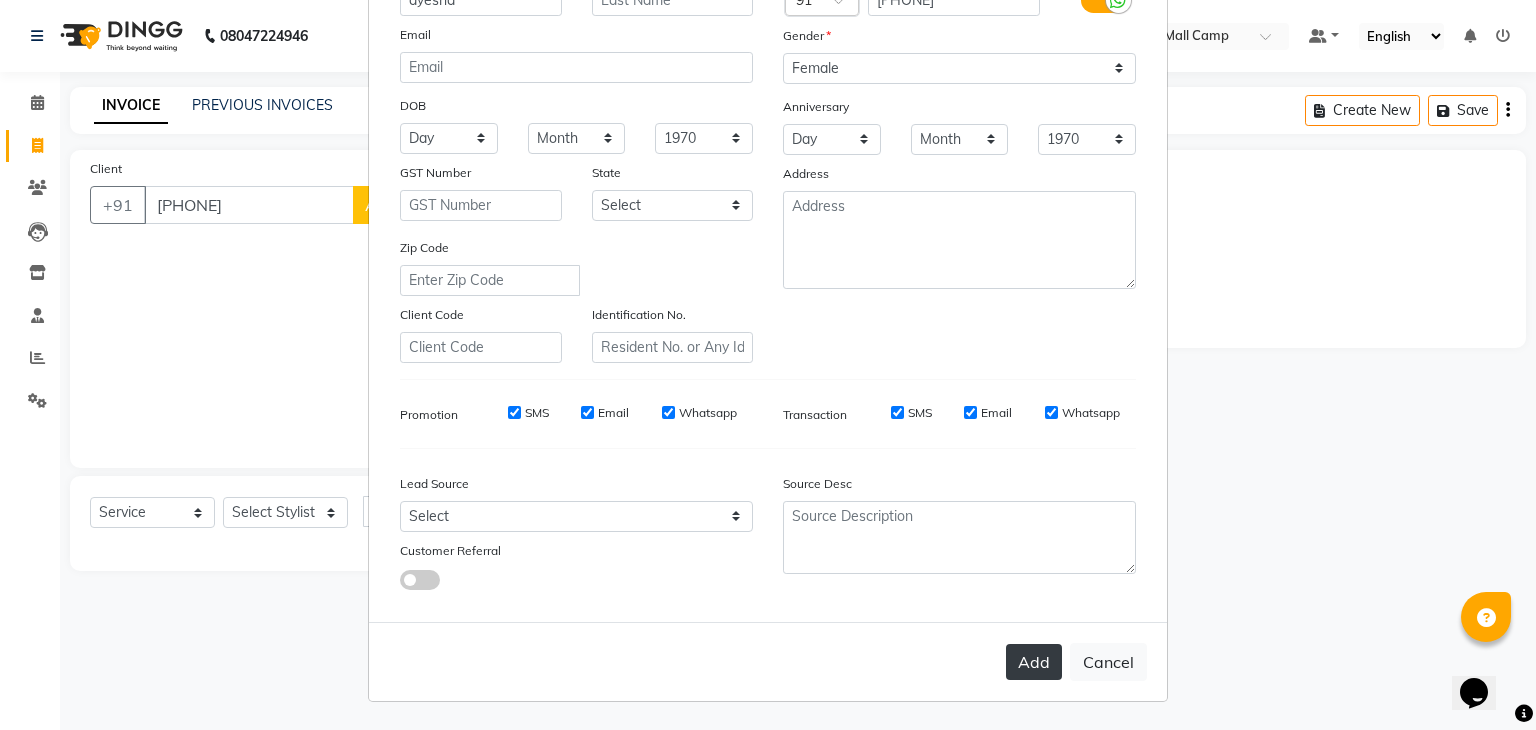 click on "Add" at bounding box center [1034, 662] 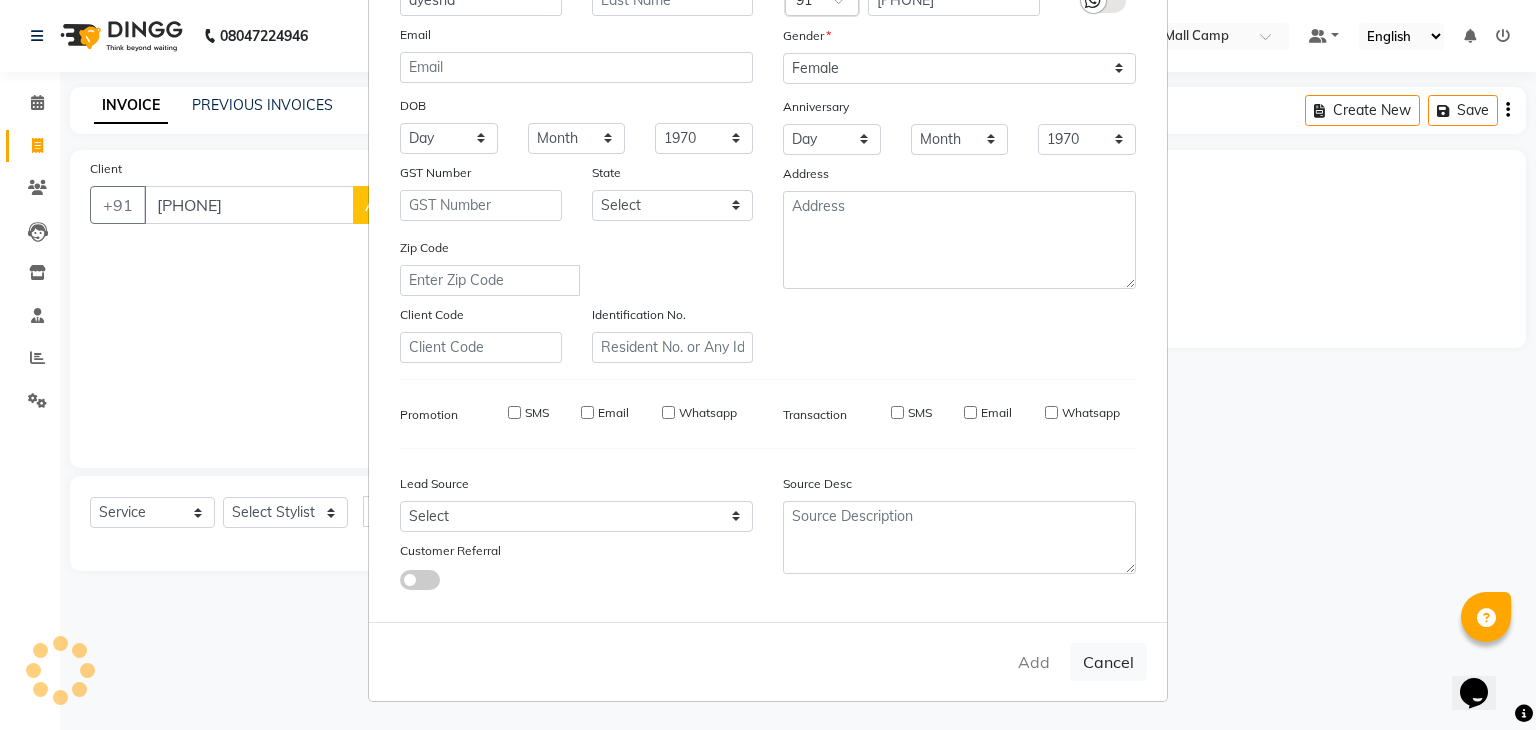 type on "98******49" 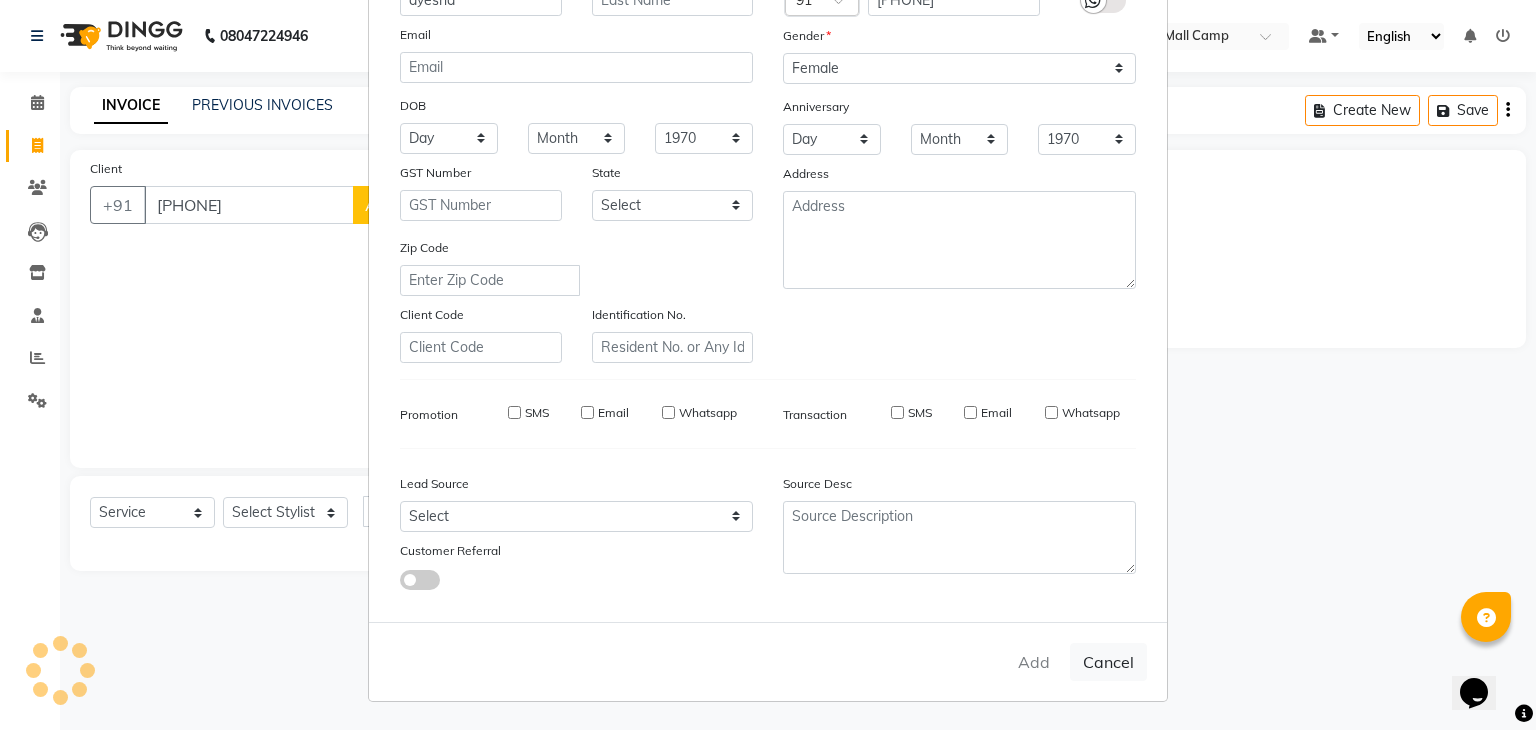 type 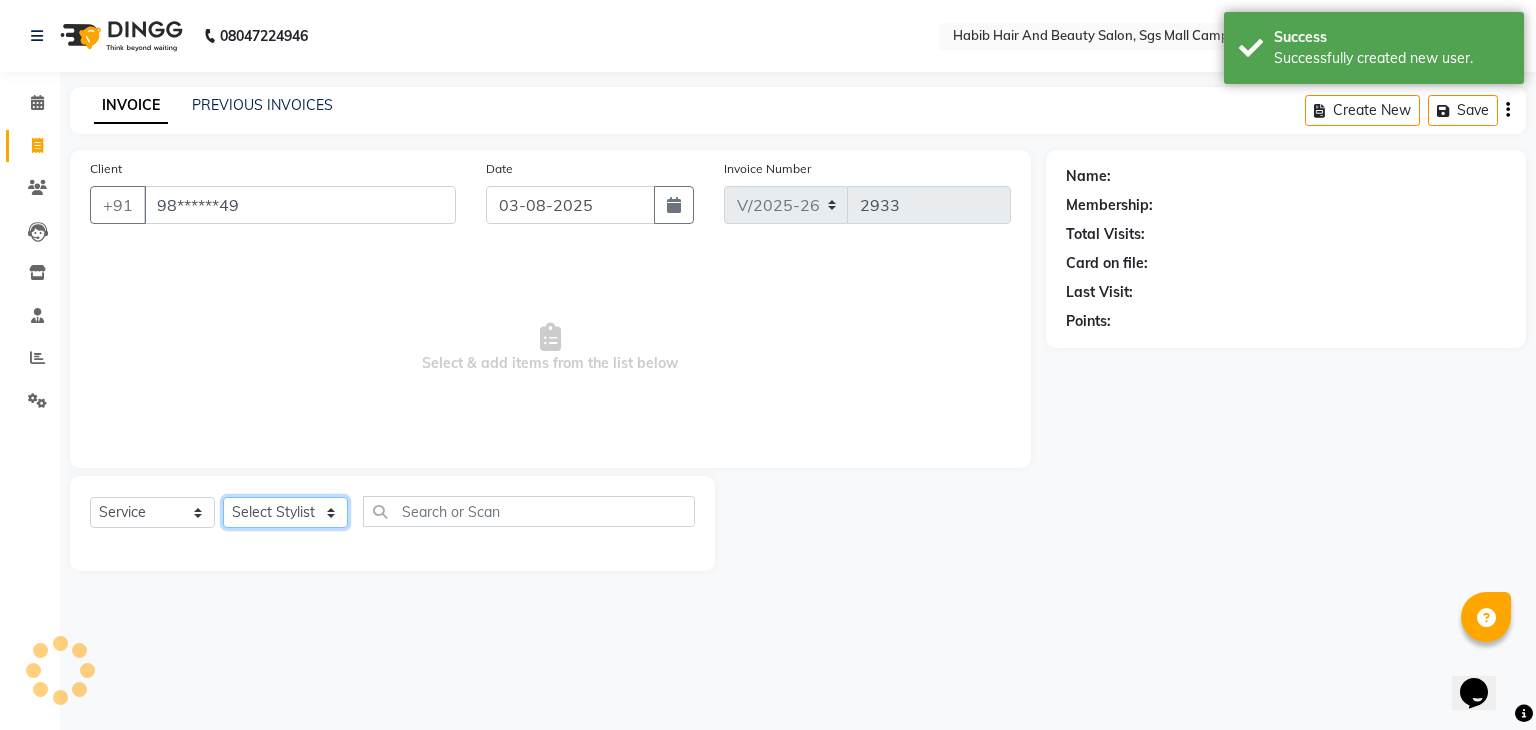 click on "Select Stylist [FIRST] [FIRST]  [FIRST] Manager [FIRST]  [FIRST] [FIRST] [FIRST]  [FIRST] [FIRST]" 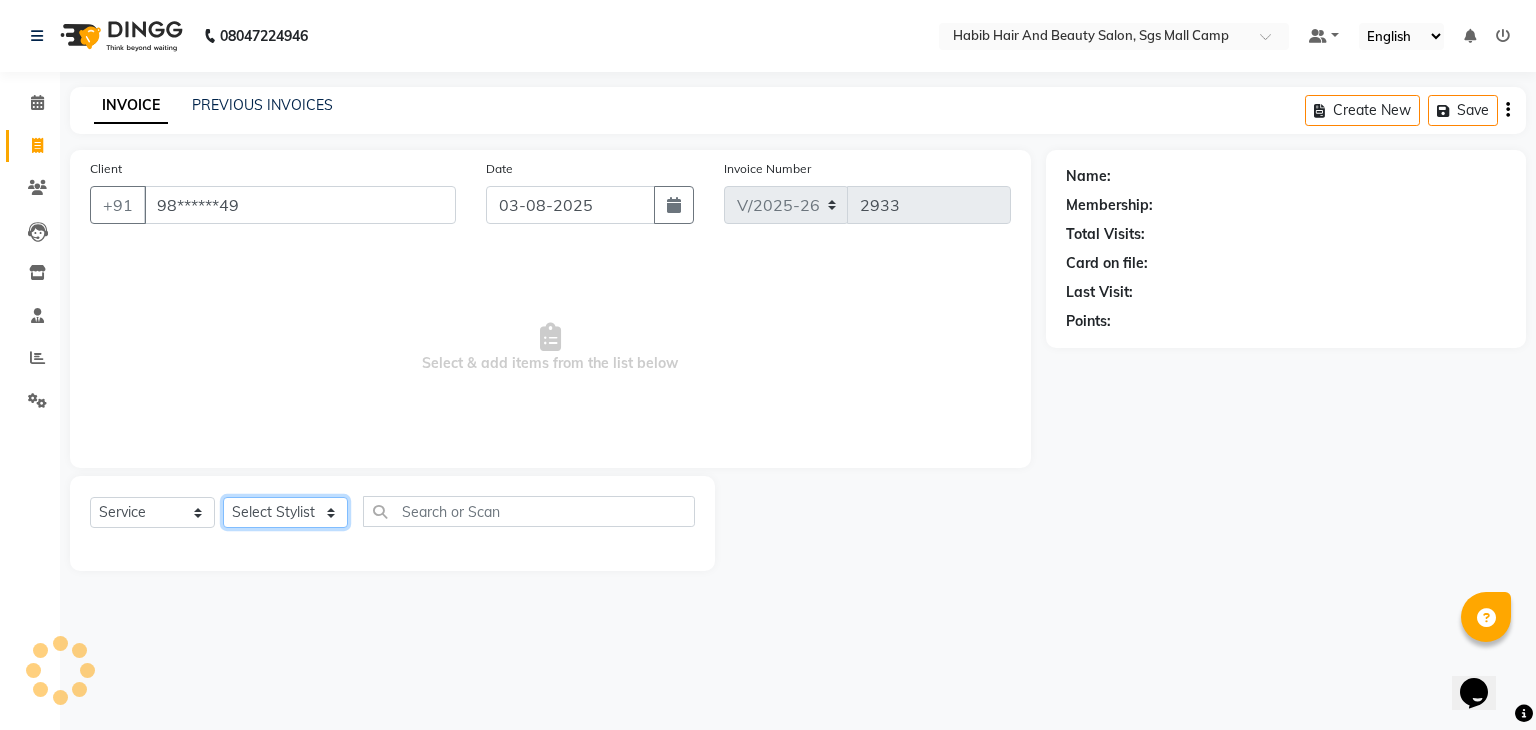 select on "81153" 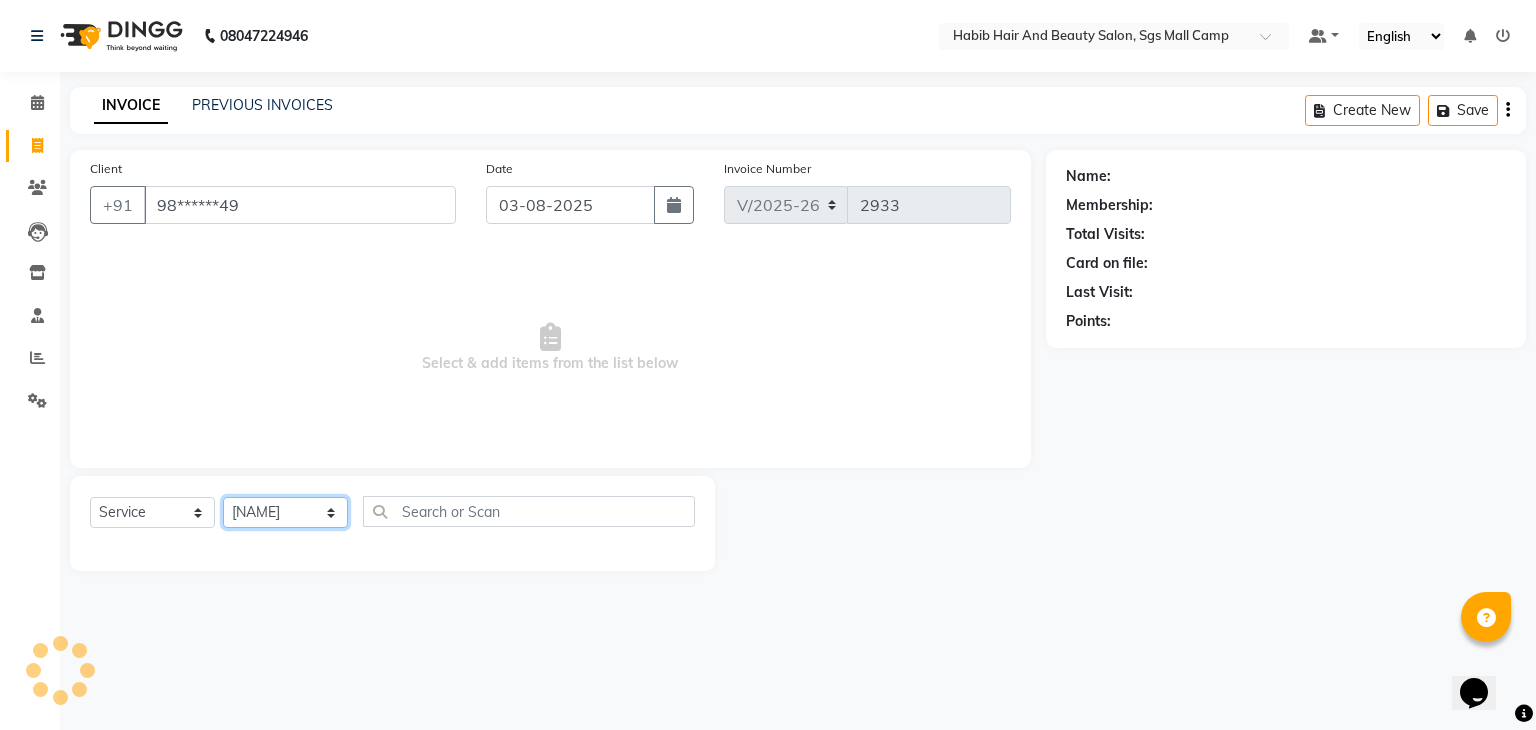 click on "Select Stylist [FIRST] [FIRST]  [FIRST] Manager [FIRST]  [FIRST] [FIRST] [FIRST]  [FIRST] [FIRST]" 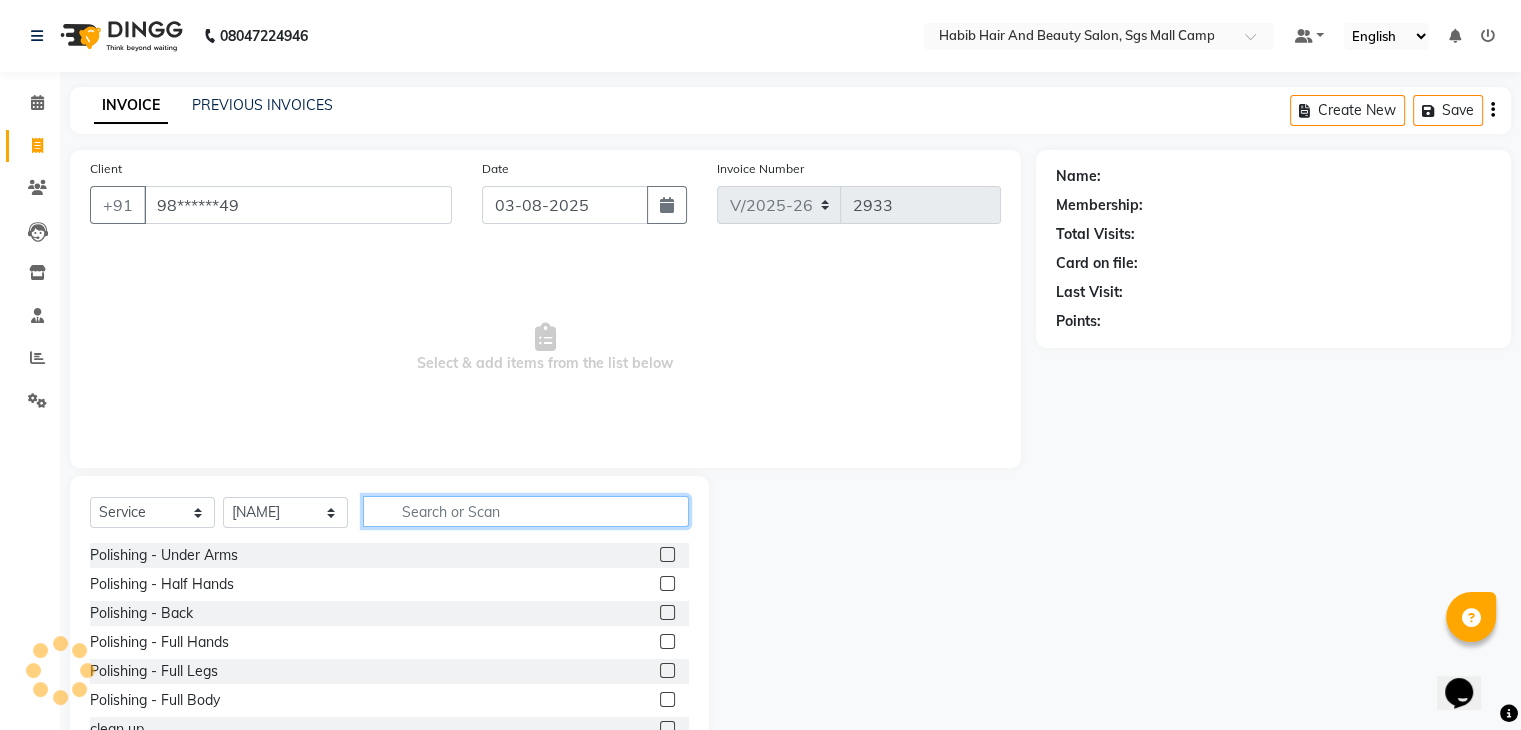 click 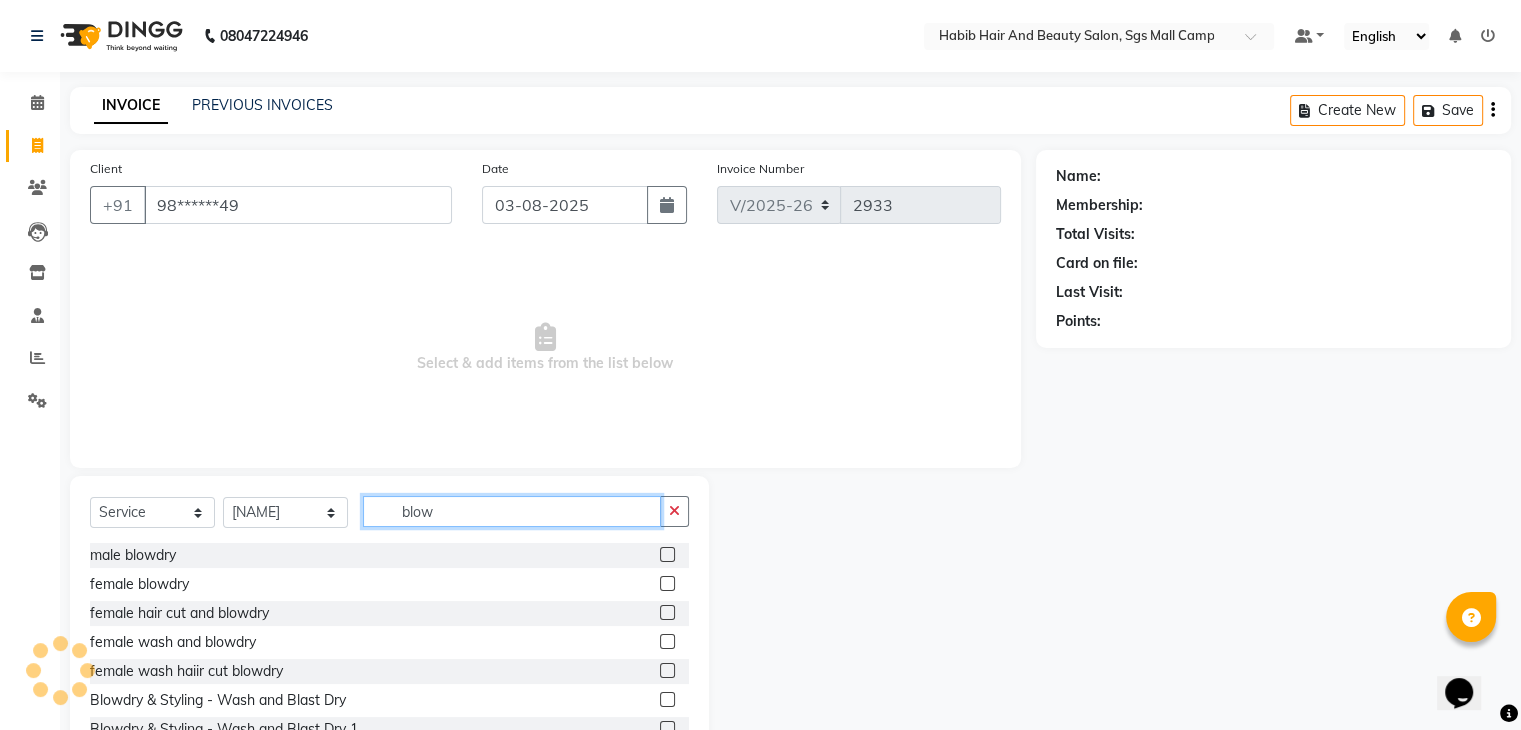 type on "blow" 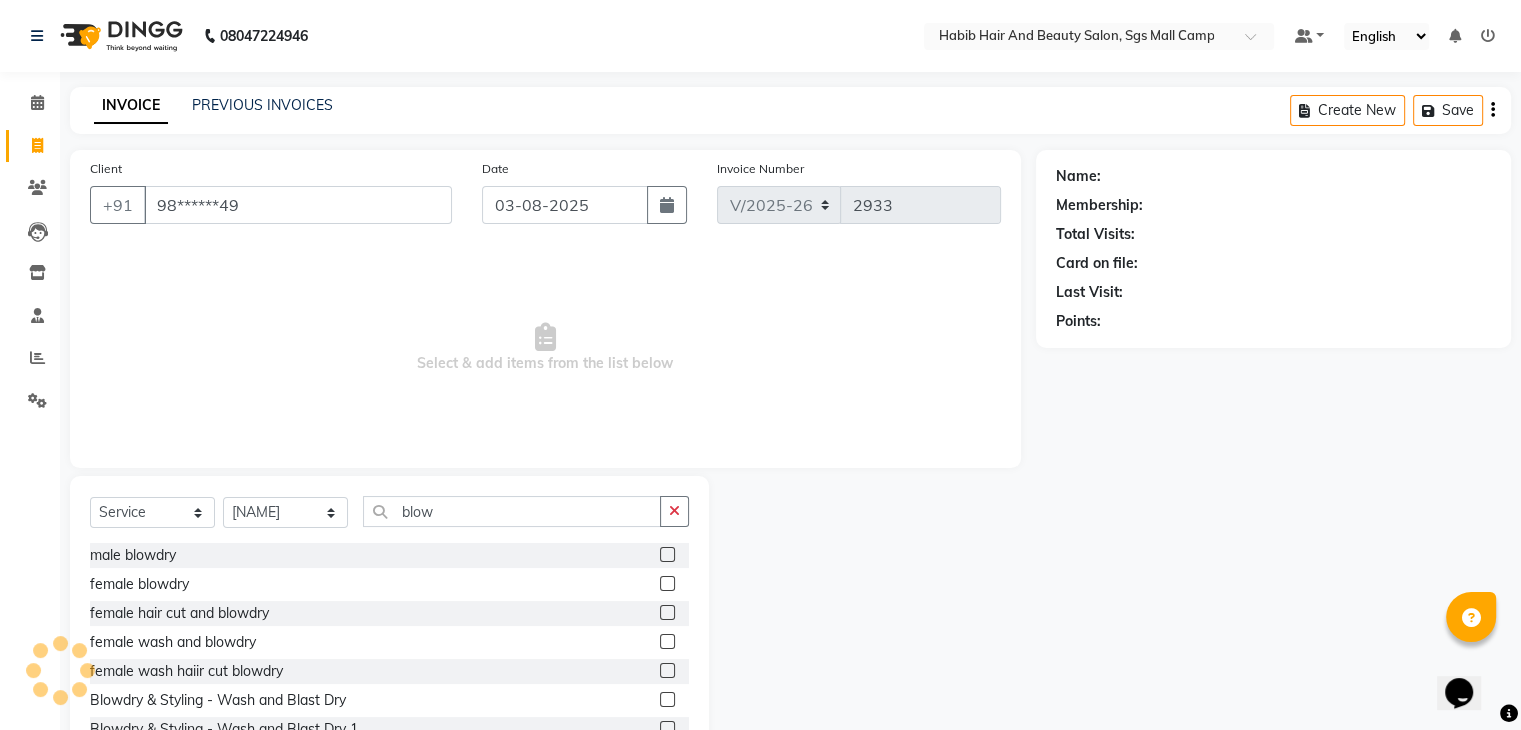 click 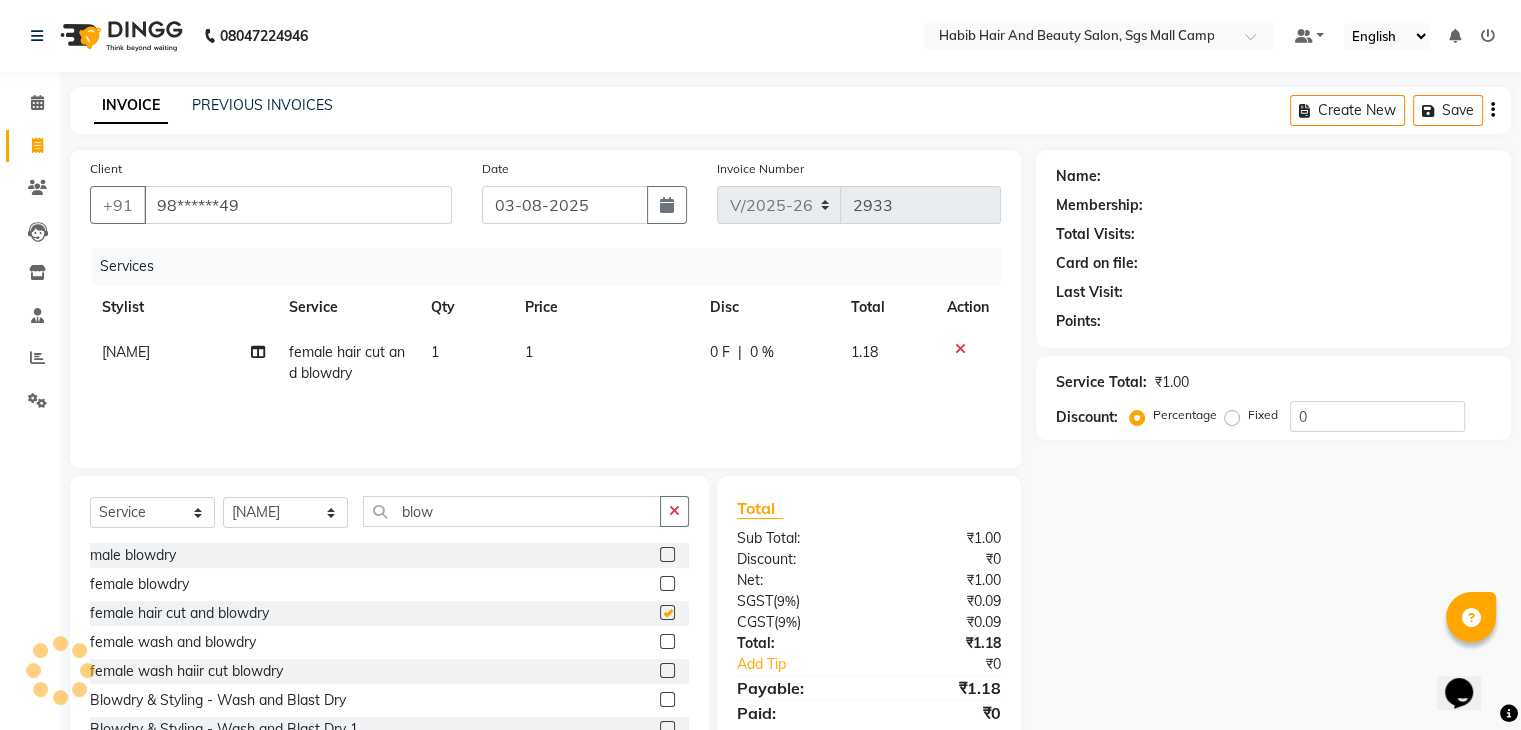 checkbox on "false" 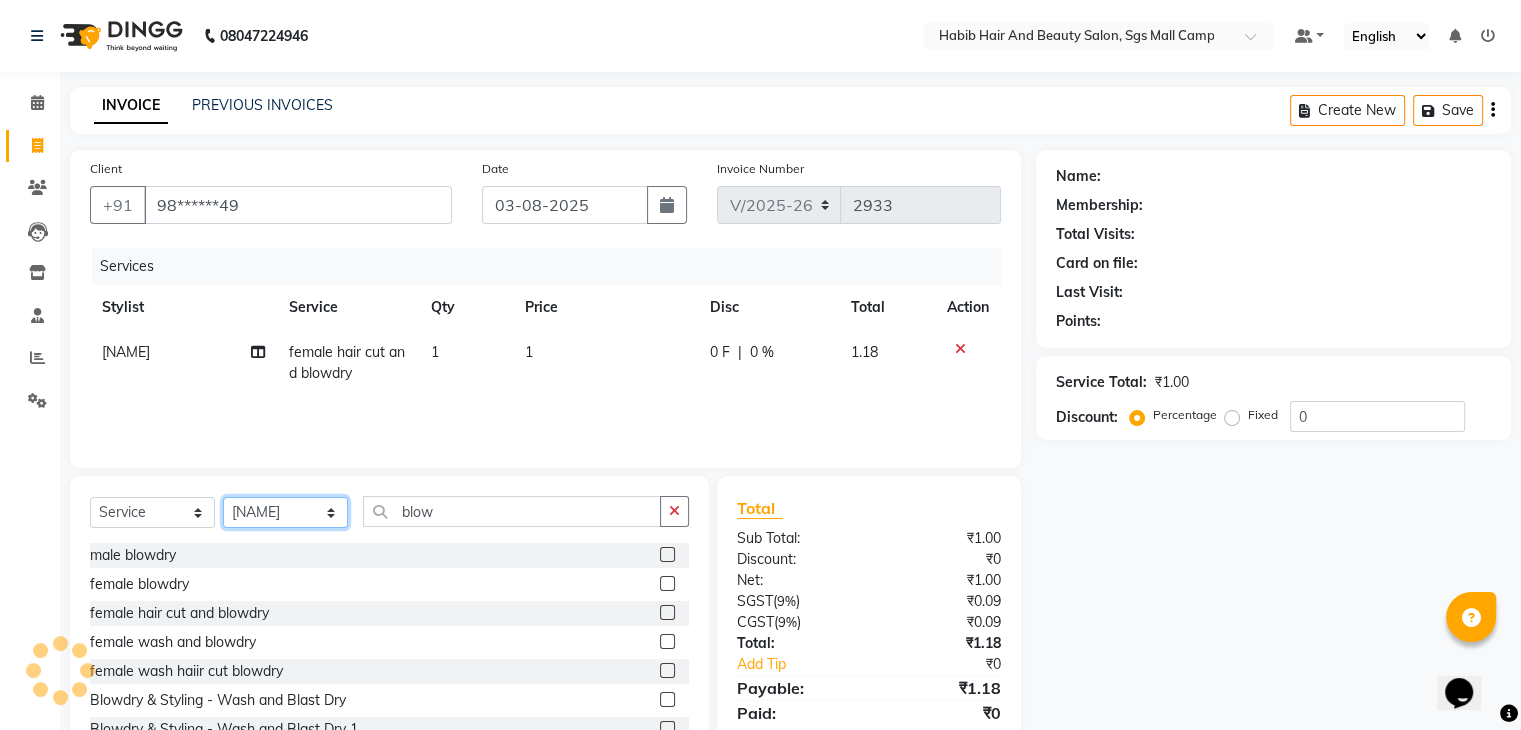 click on "Select Stylist [FIRST] [FIRST]  [FIRST] Manager [FIRST]  [FIRST] [FIRST] [FIRST]  [FIRST] [FIRST]" 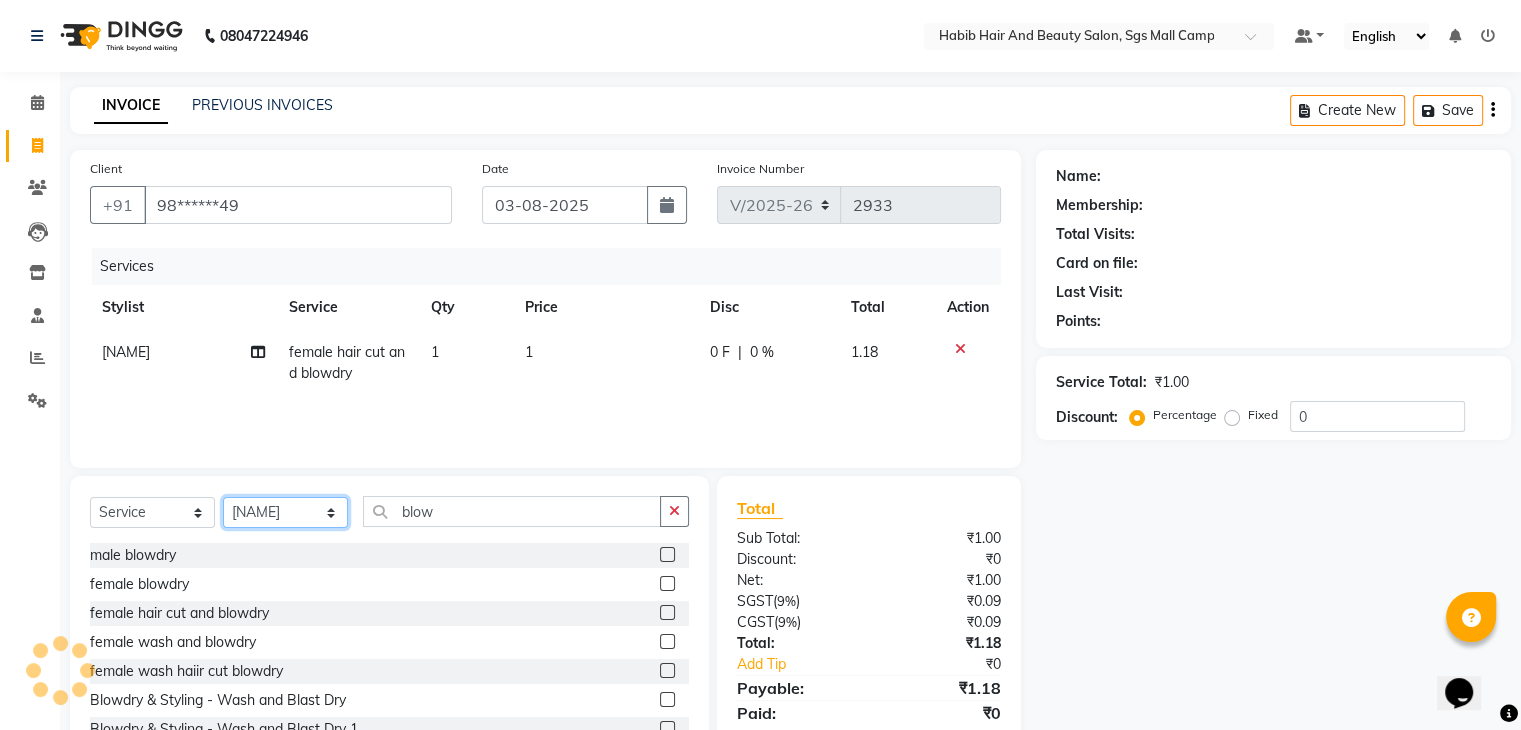 select on "81157" 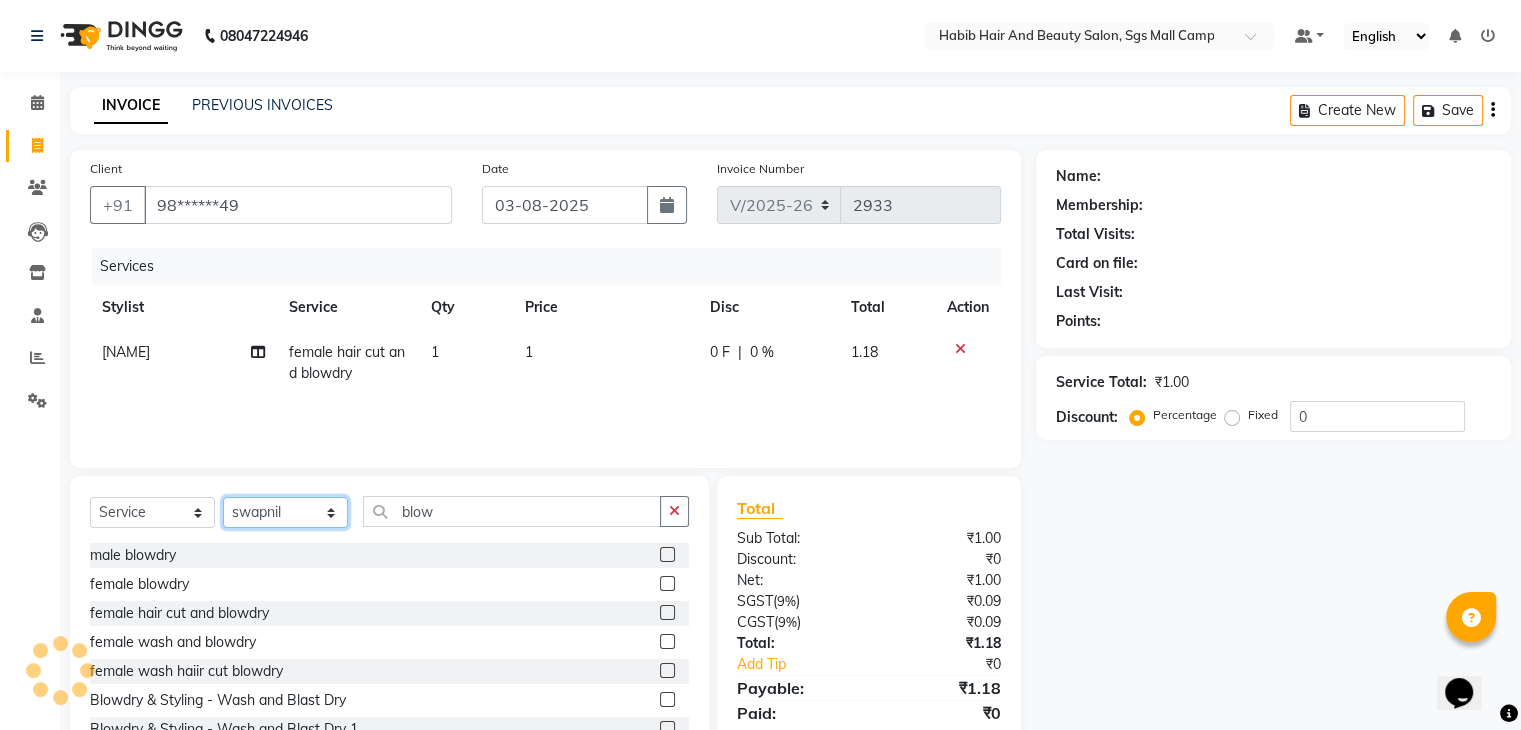 click on "Select Stylist [FIRST] [FIRST]  [FIRST] Manager [FIRST]  [FIRST] [FIRST] [FIRST]  [FIRST] [FIRST]" 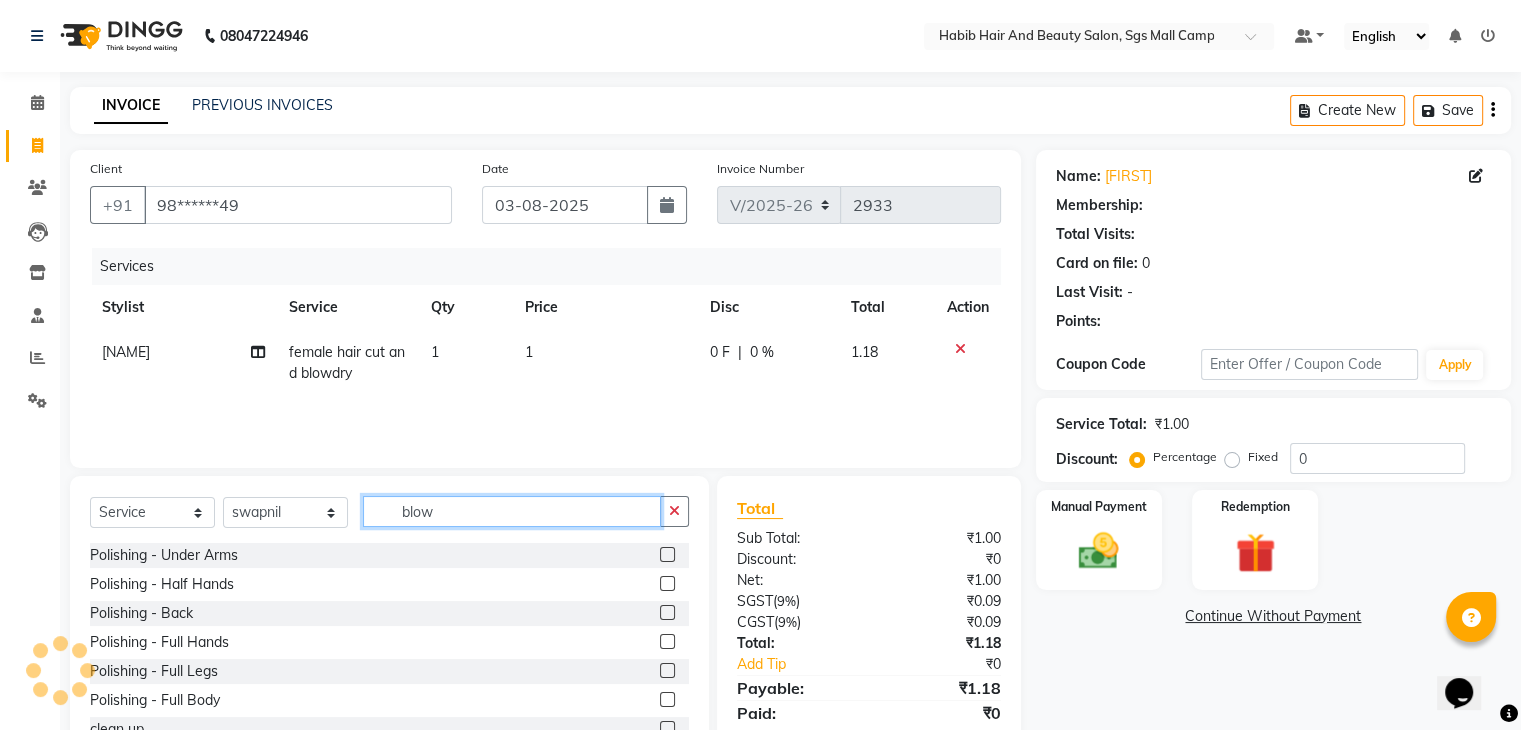 click on "blow" 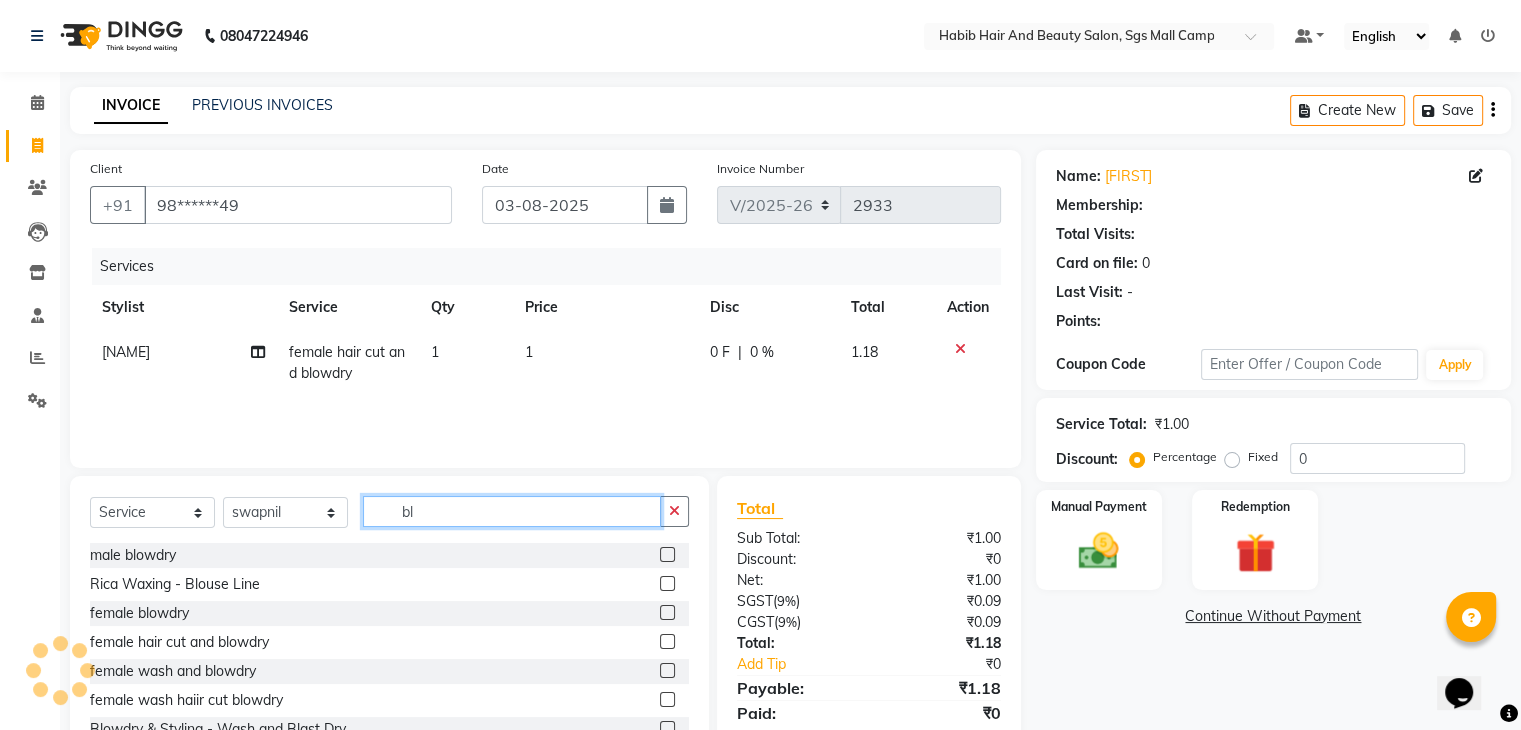 type on "b" 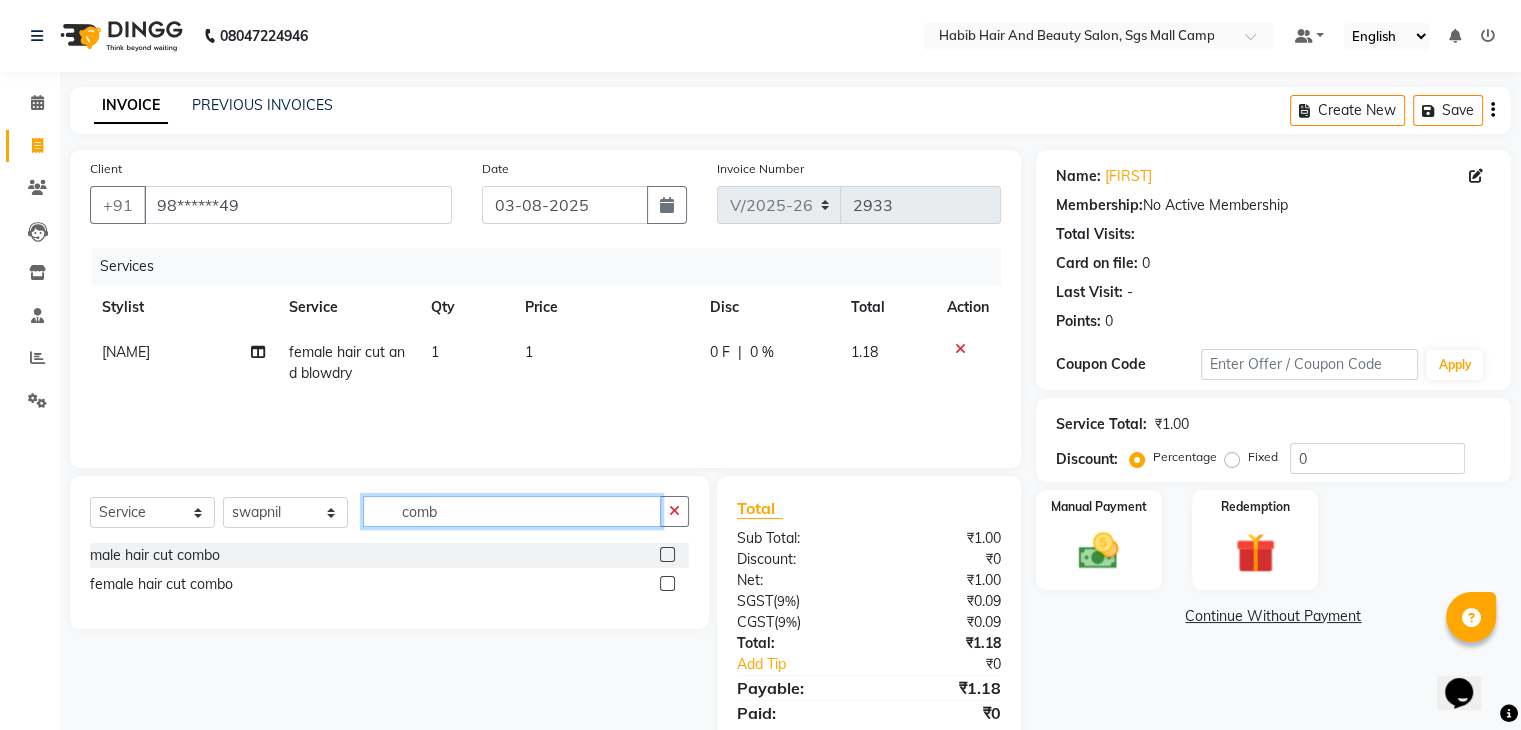 type on "comb" 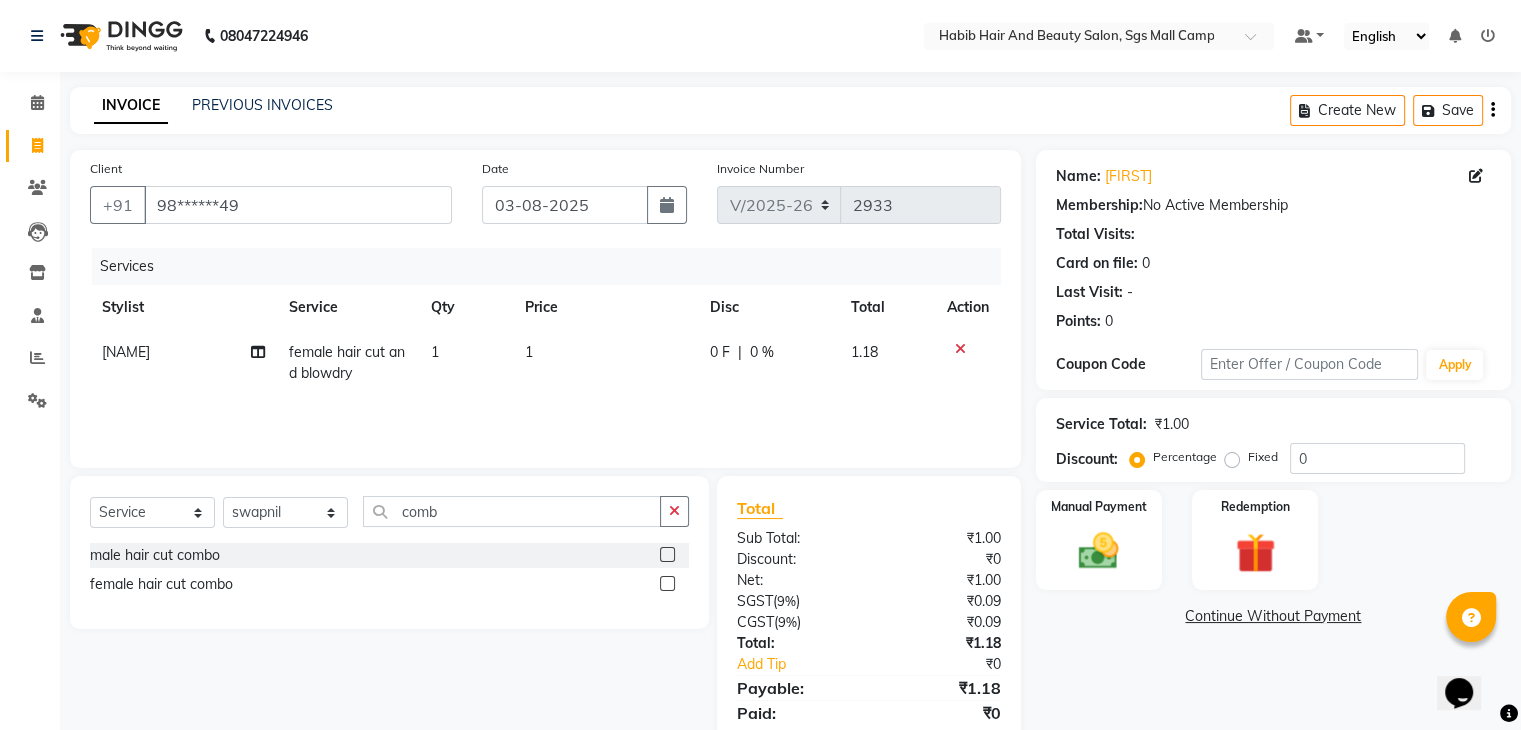 click 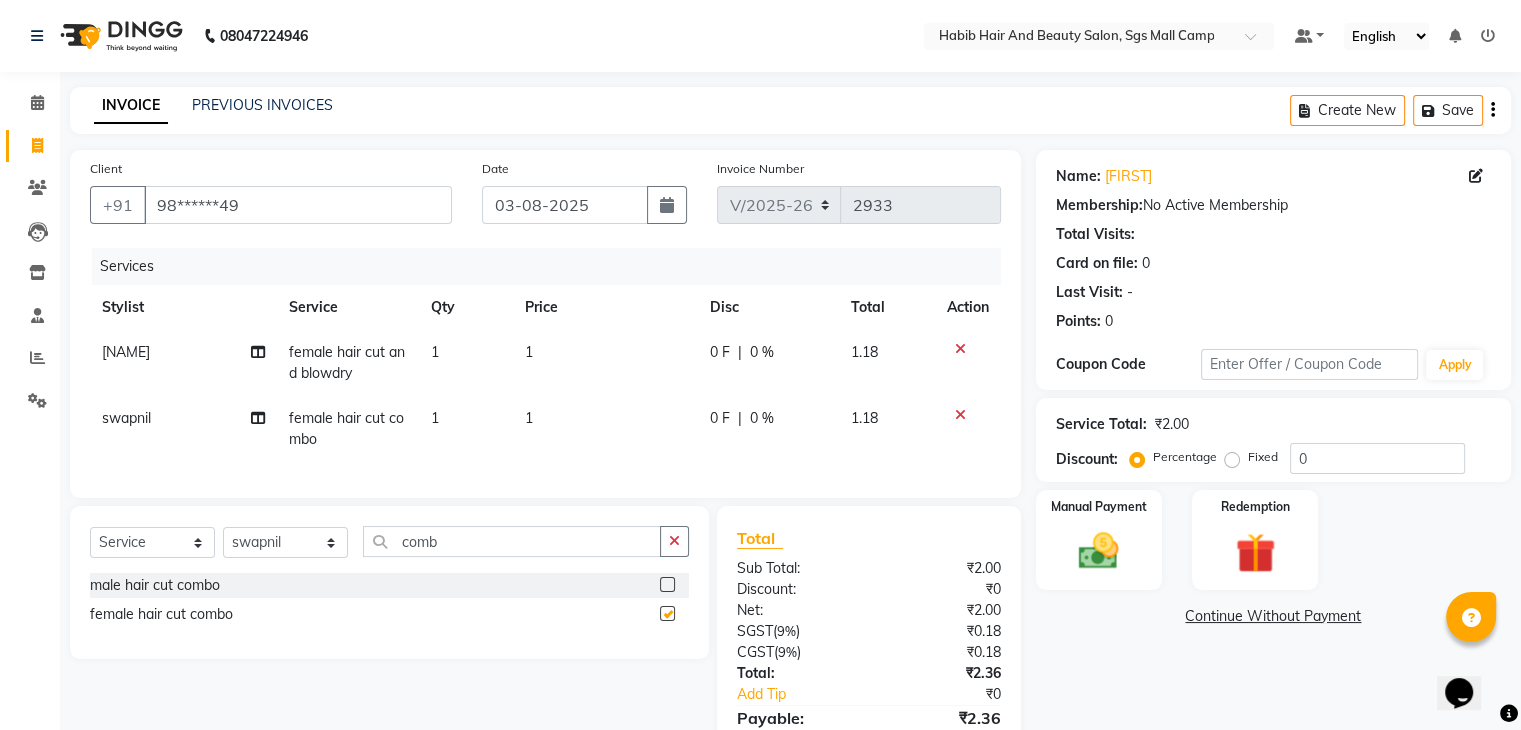 checkbox on "false" 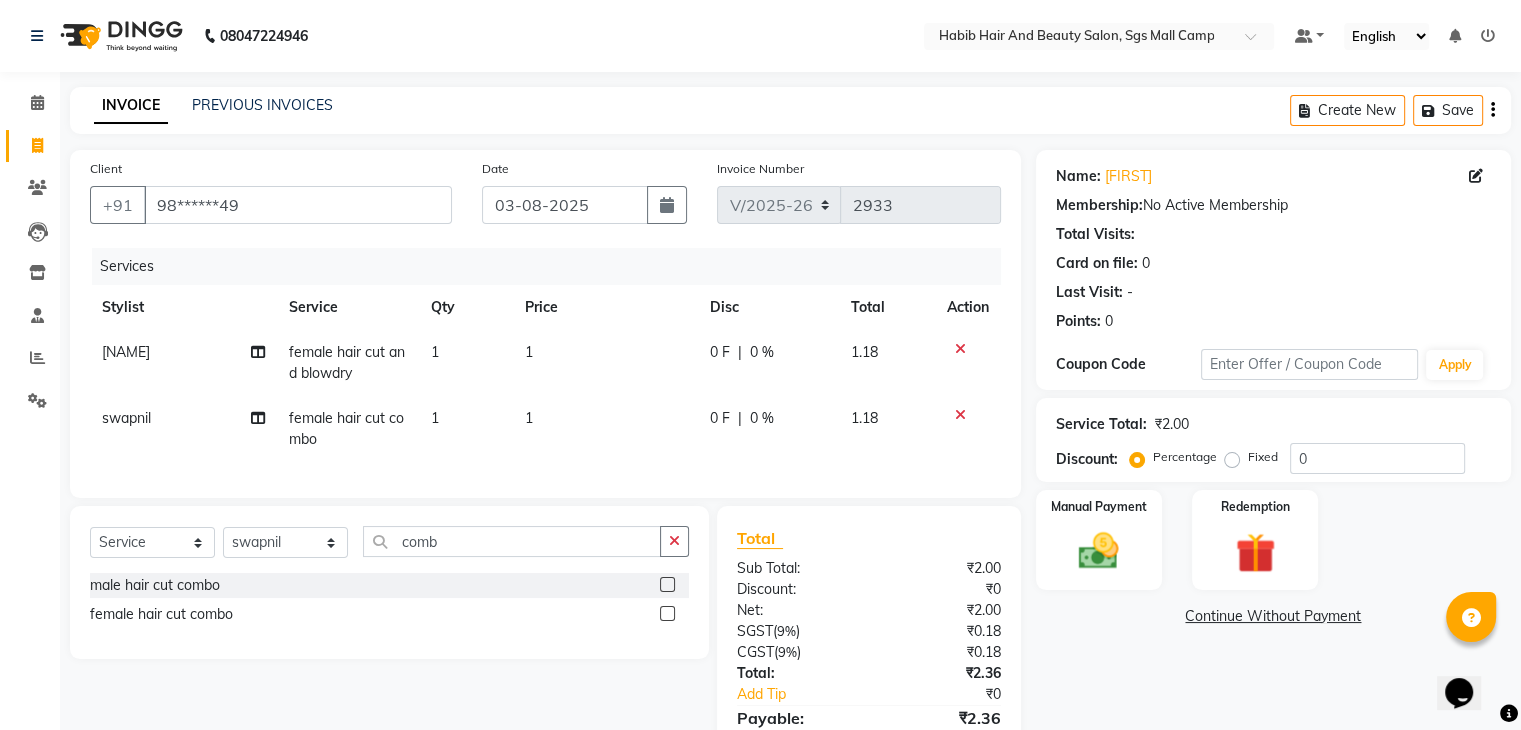 click on "1" 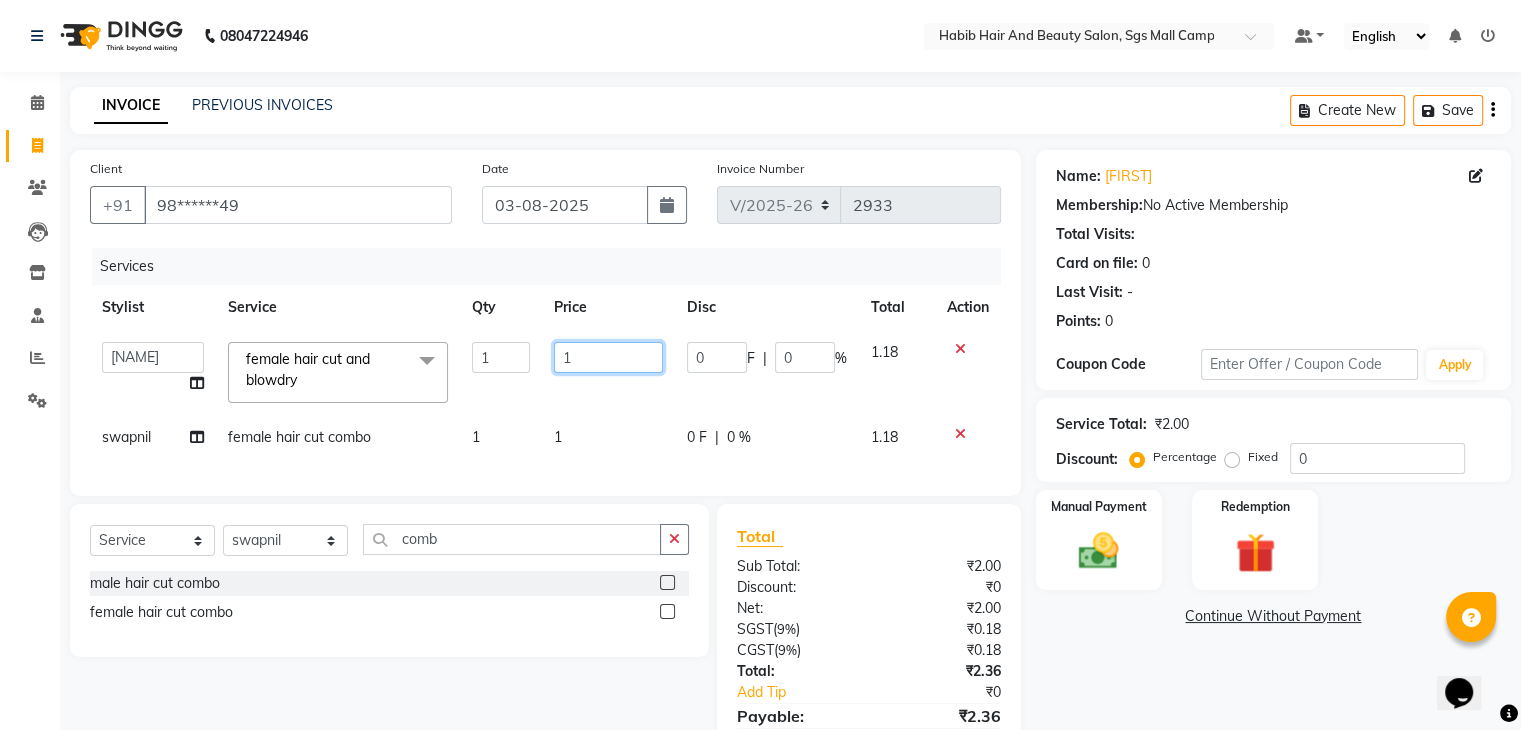 click on "1" 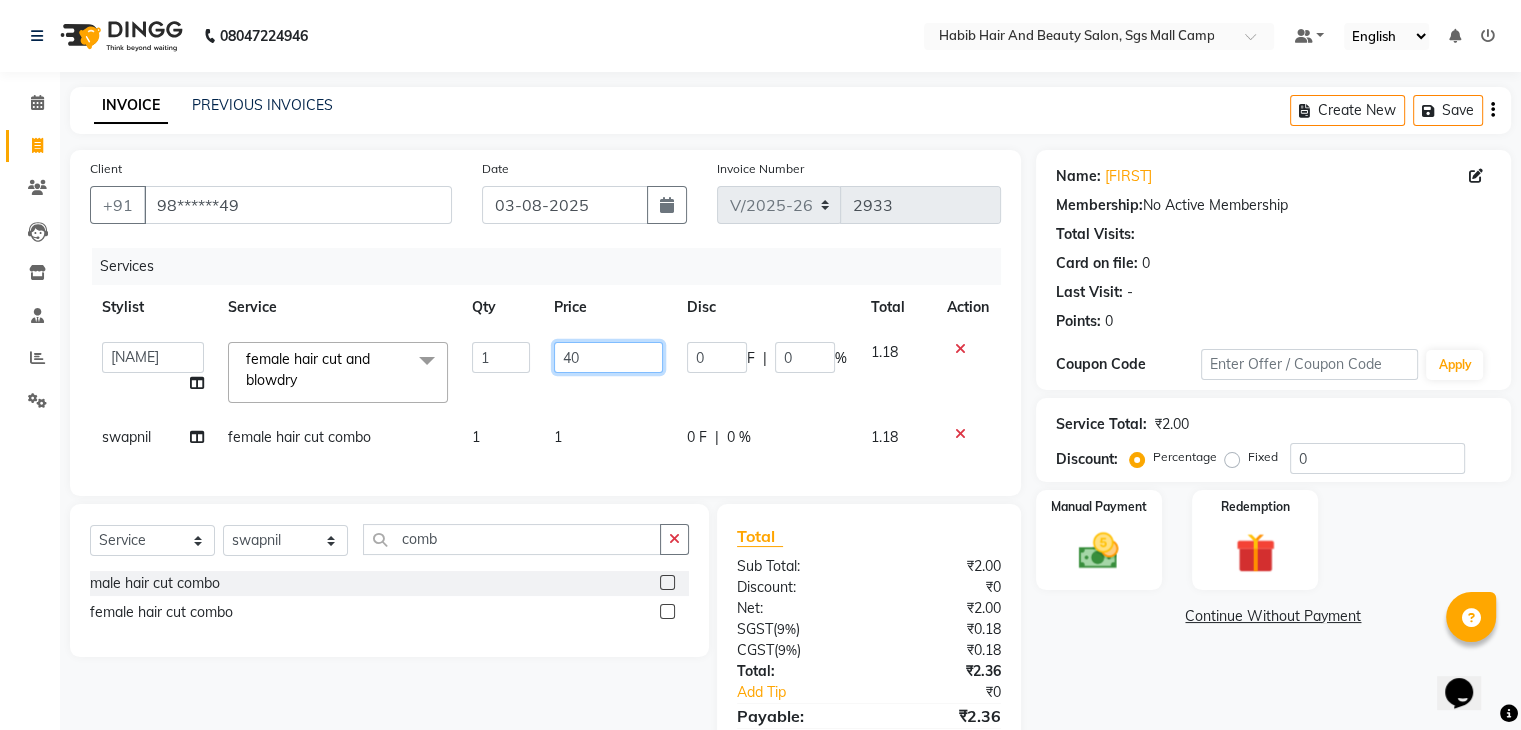 type on "400" 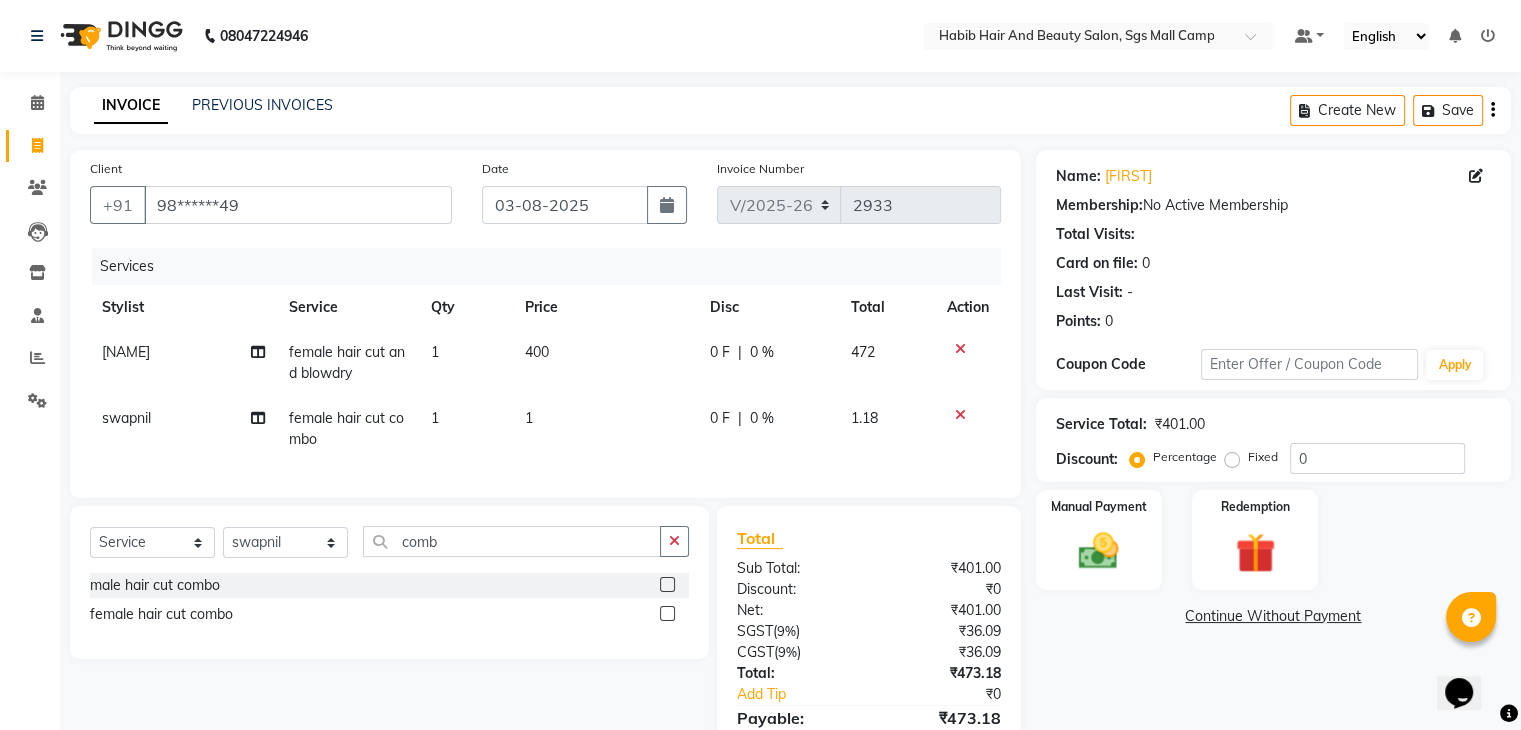 click on "[NAME] female hair cut and blowdry 1 400 0 F | 0 % 472 swapnil female hair cut combo 1 1 0 F | 0 % 1.18" 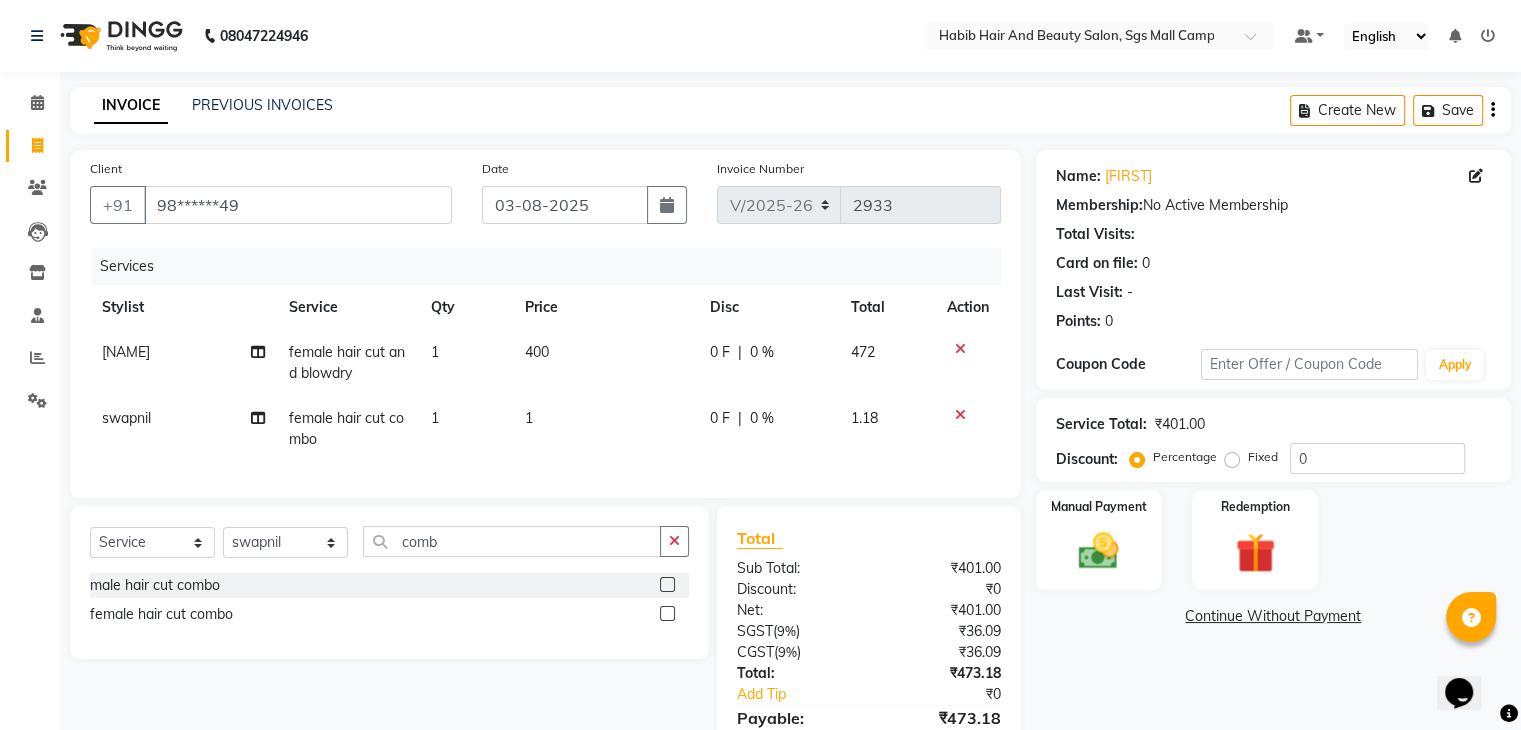 click on "1" 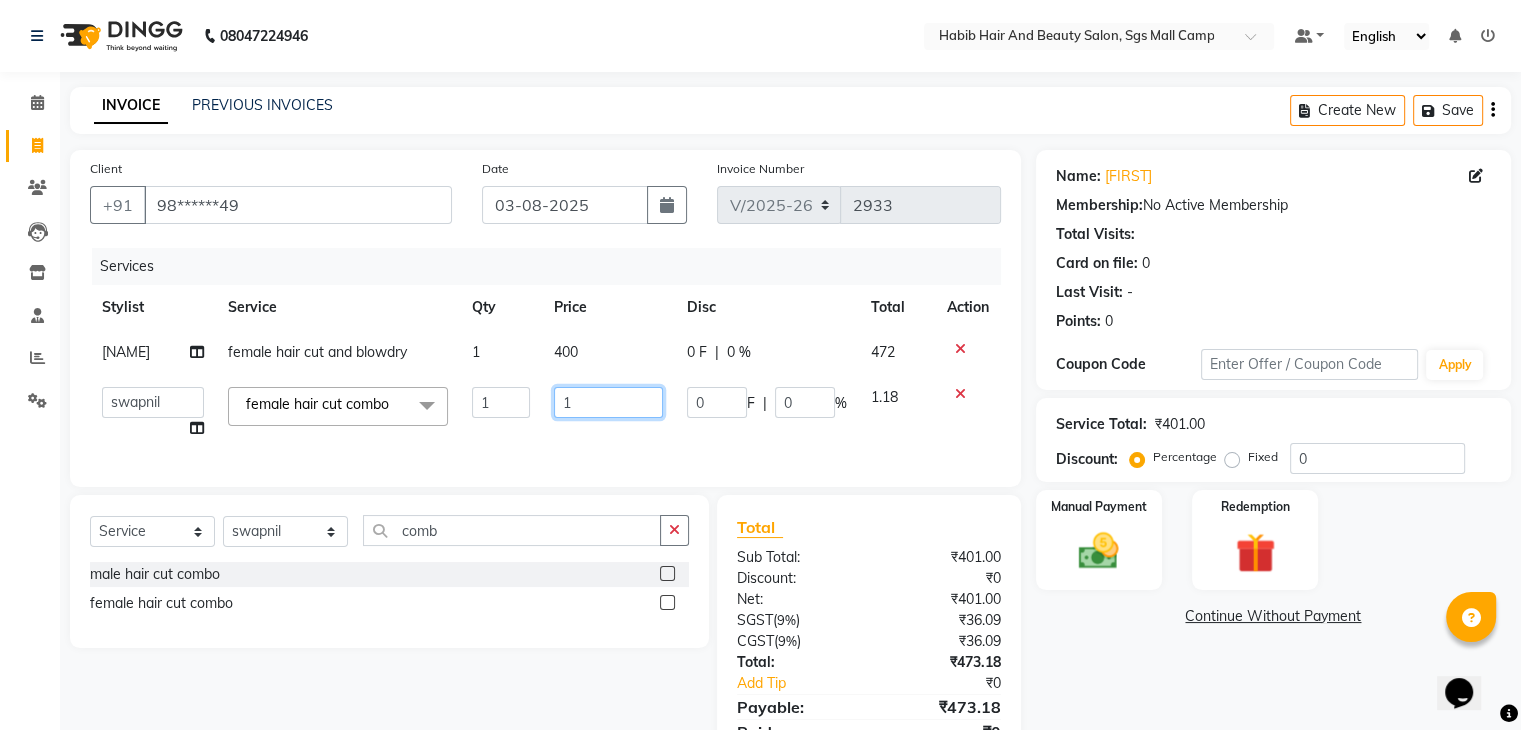 click on "1" 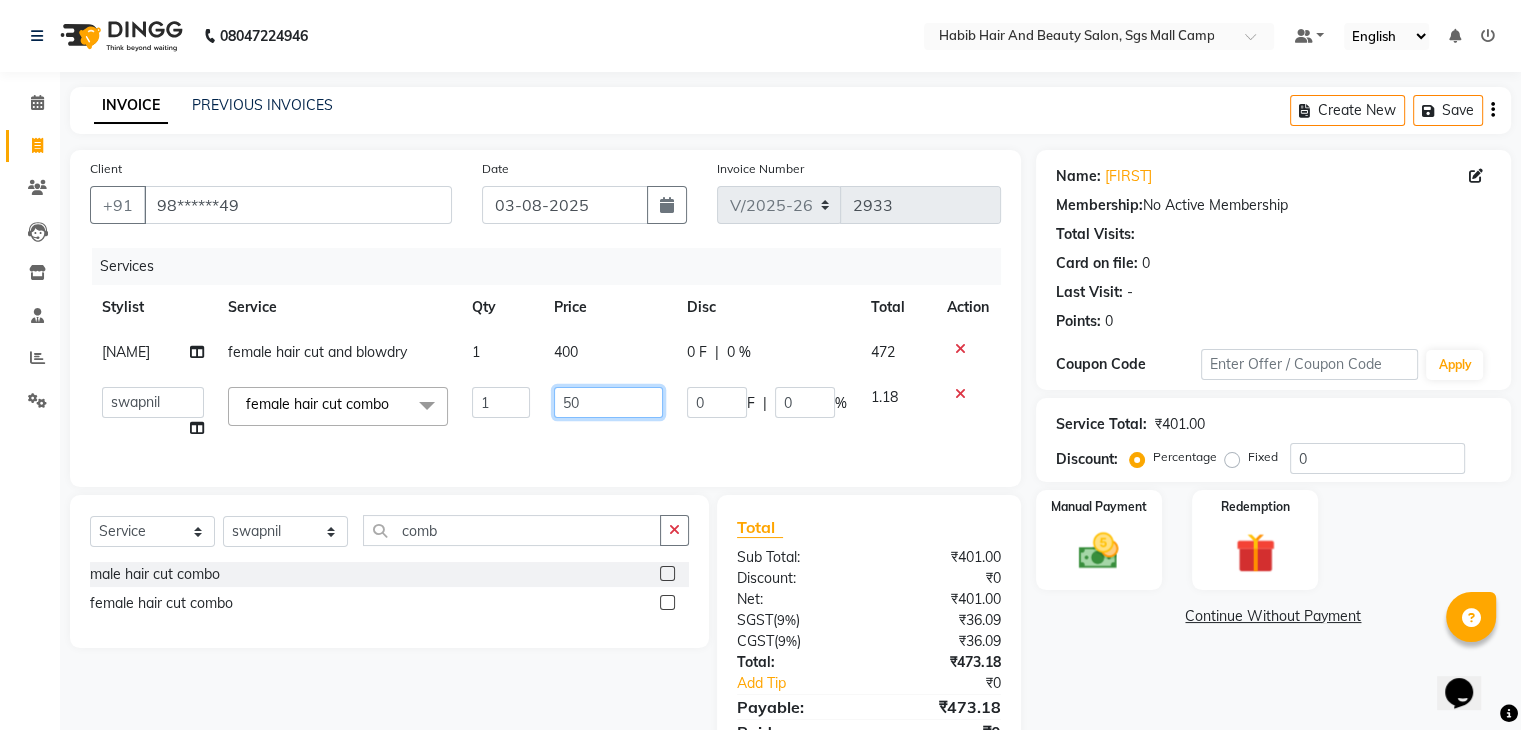 type on "500" 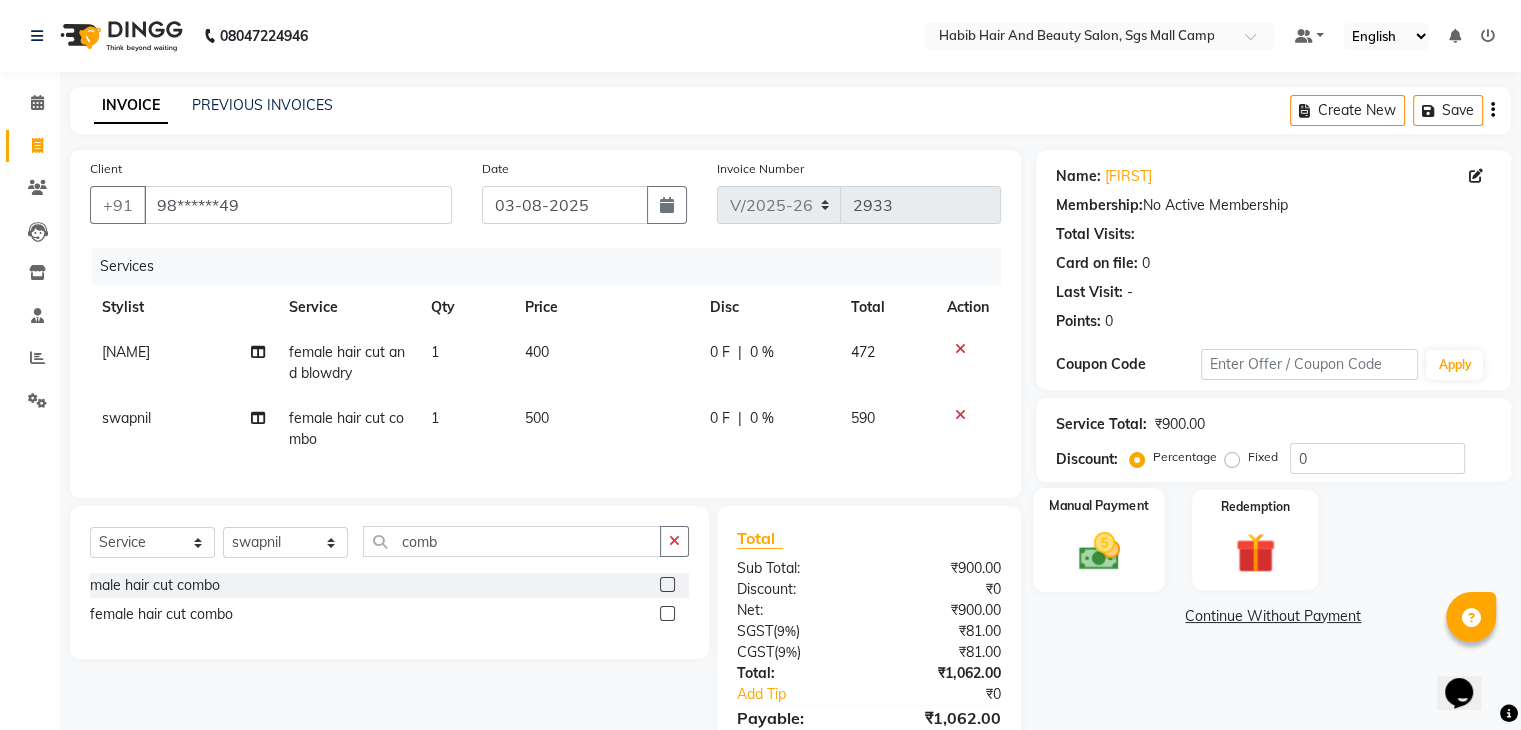 click 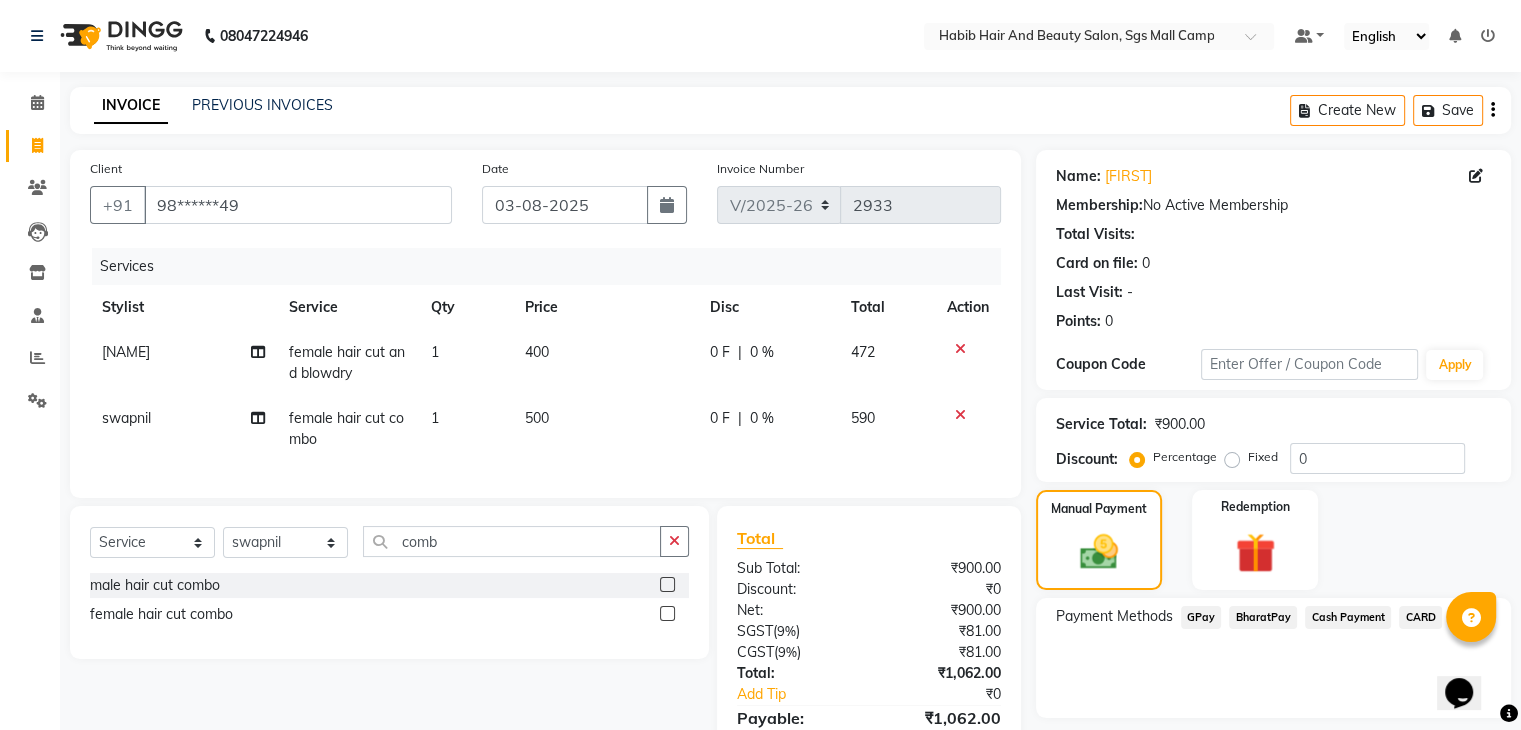 click on "BharatPay" 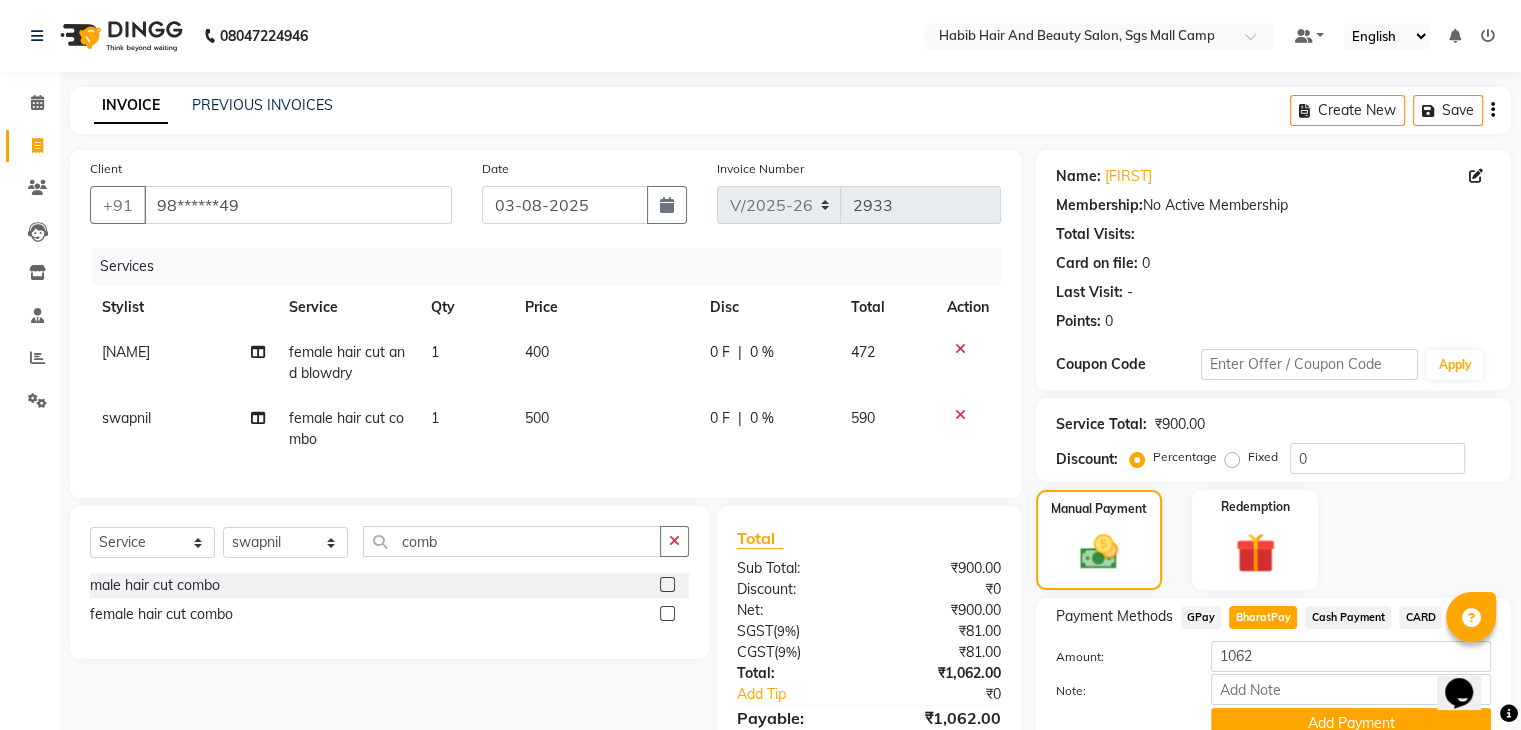 scroll, scrollTop: 116, scrollLeft: 0, axis: vertical 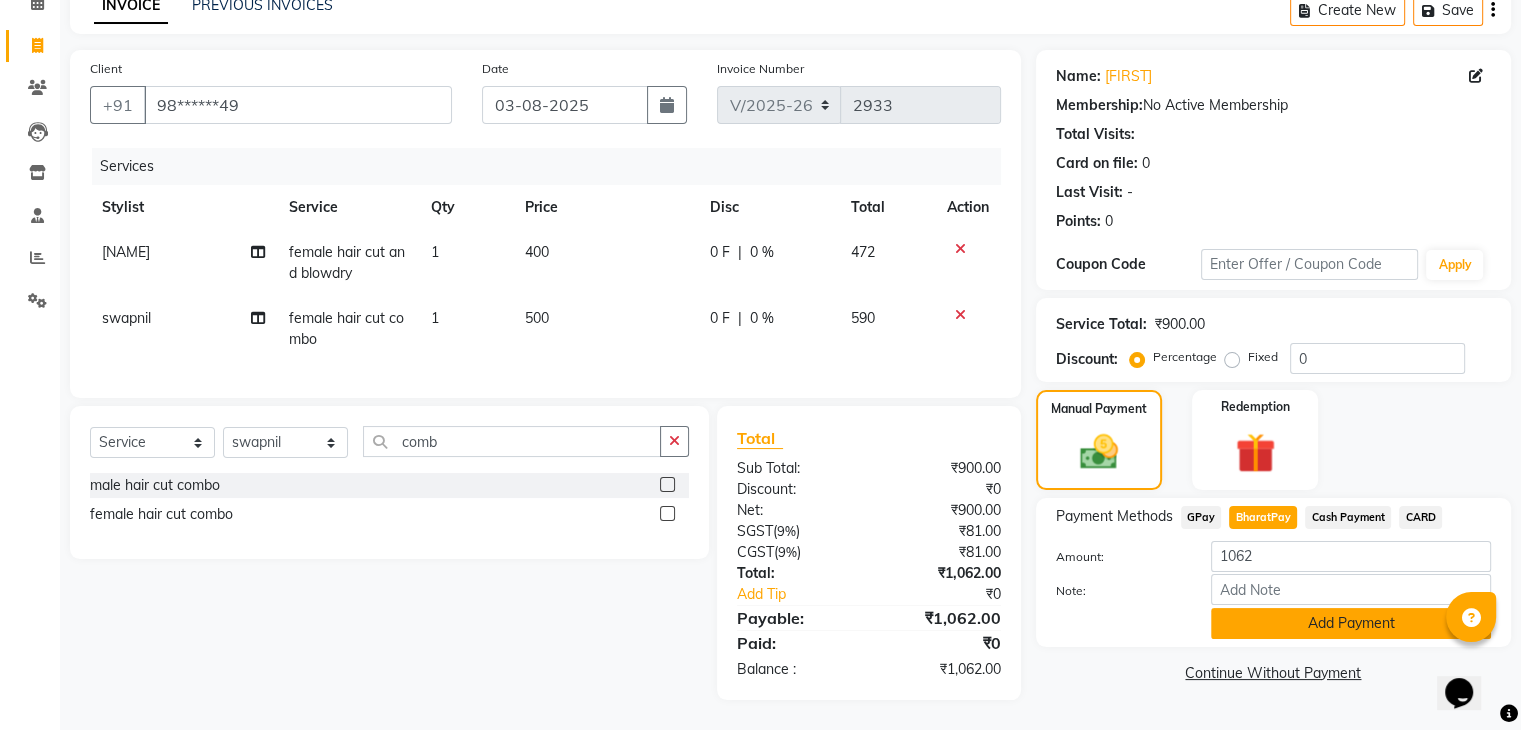 click on "Add Payment" 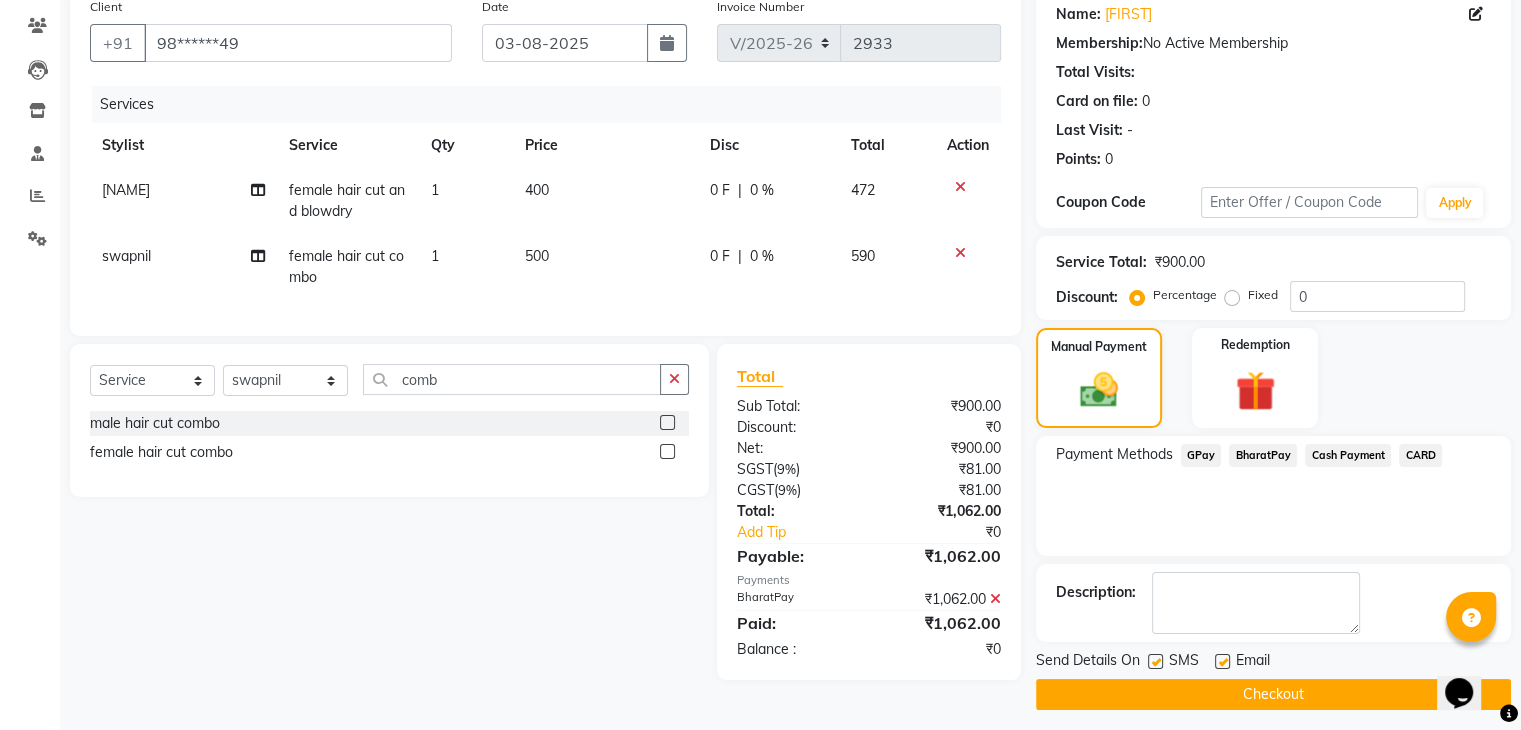 scroll, scrollTop: 171, scrollLeft: 0, axis: vertical 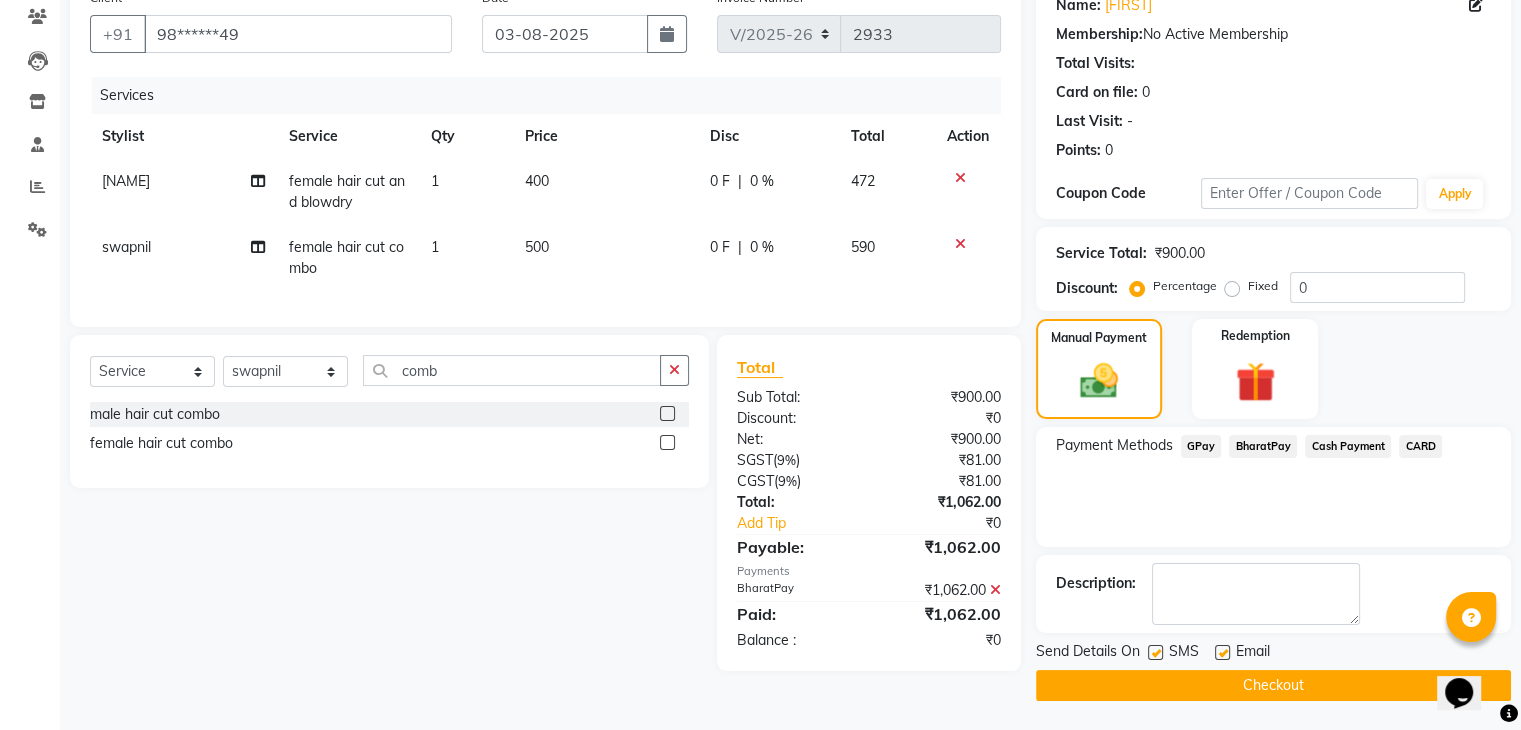 click on "Checkout" 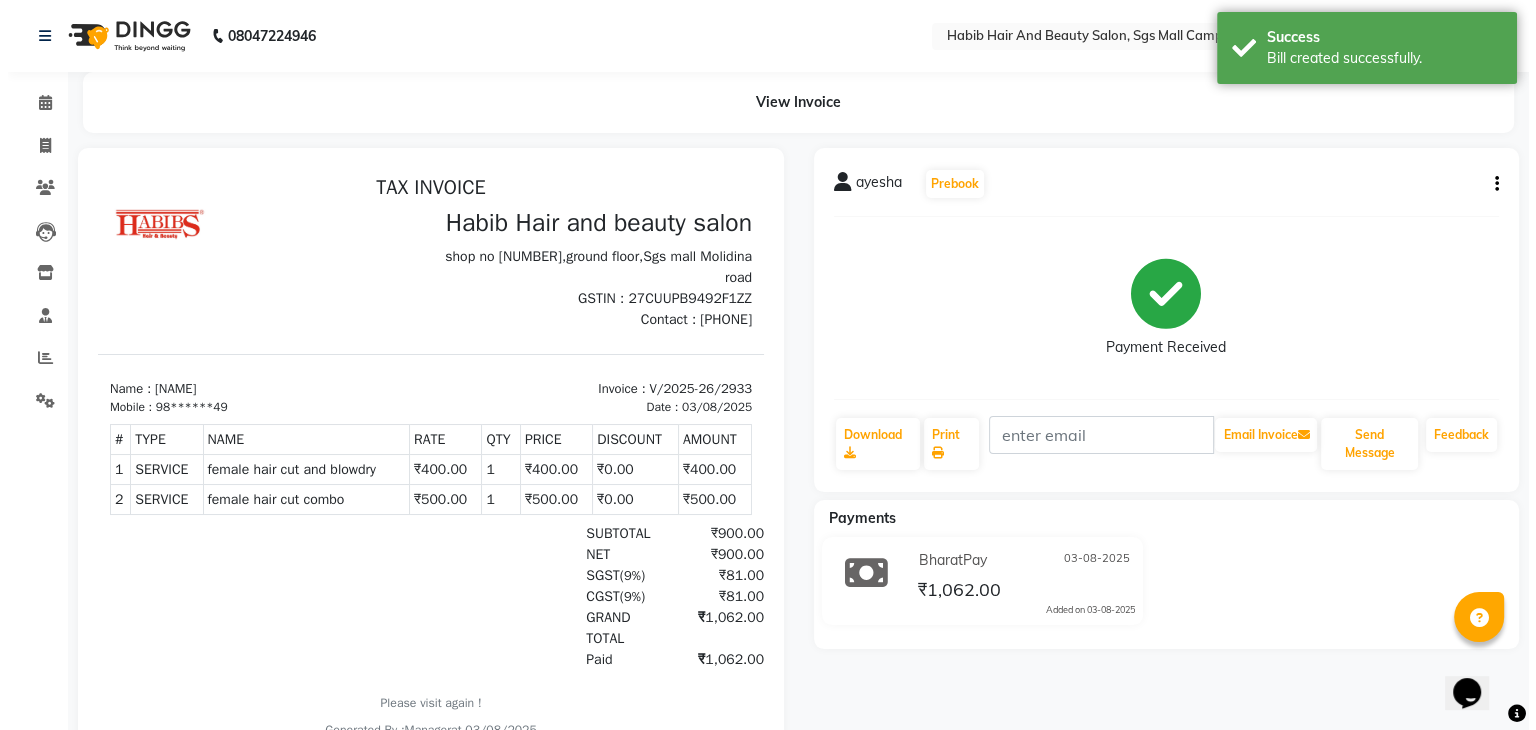 scroll, scrollTop: 0, scrollLeft: 0, axis: both 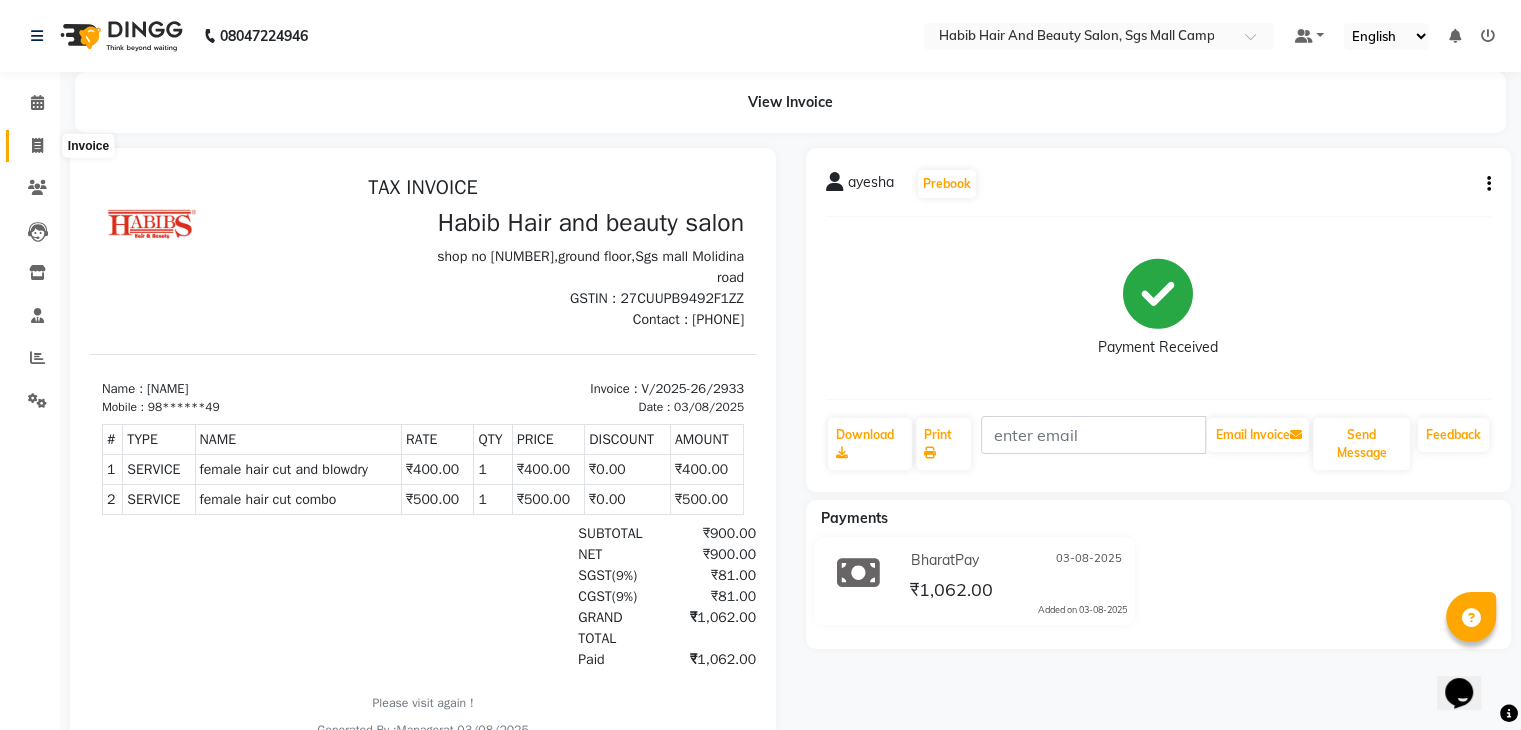 click 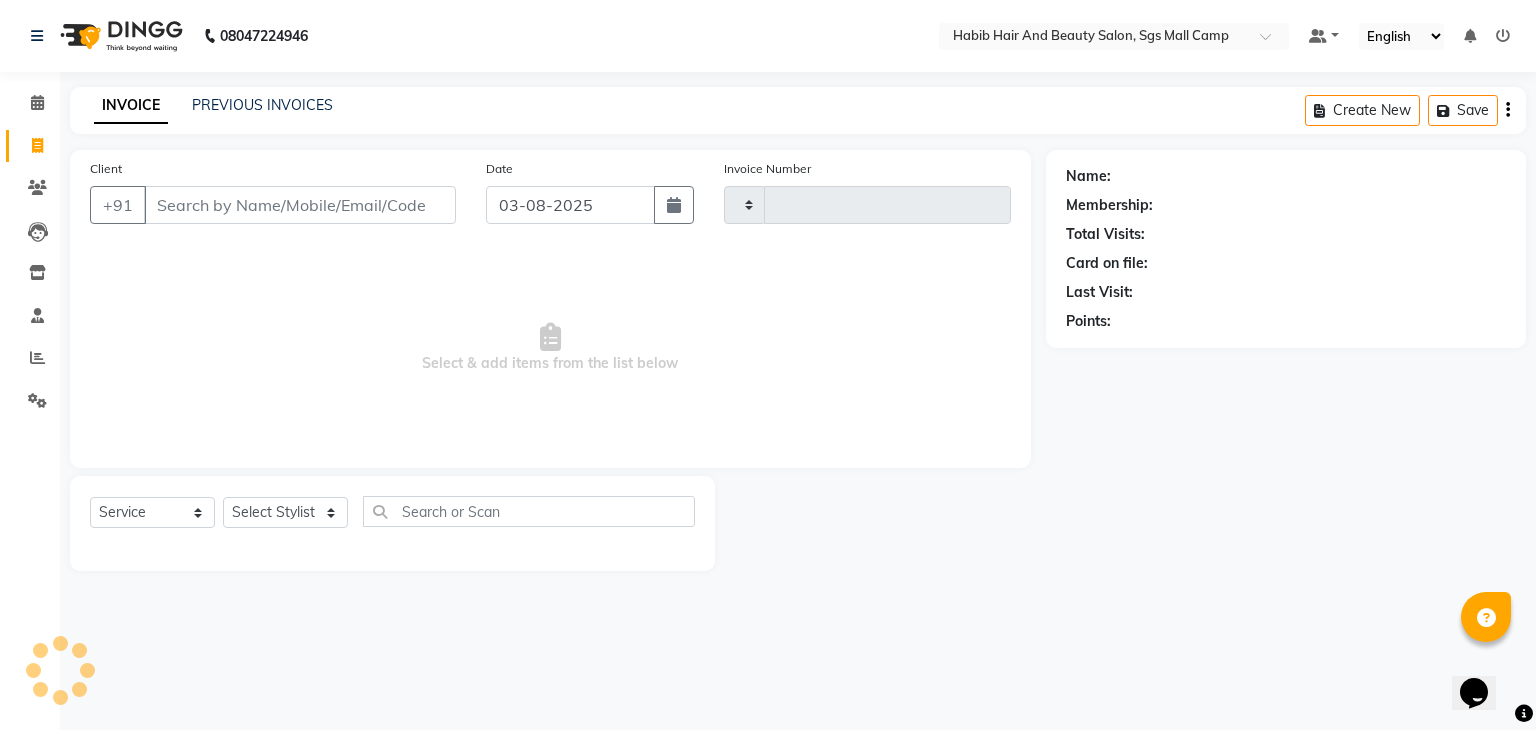 type on "2934" 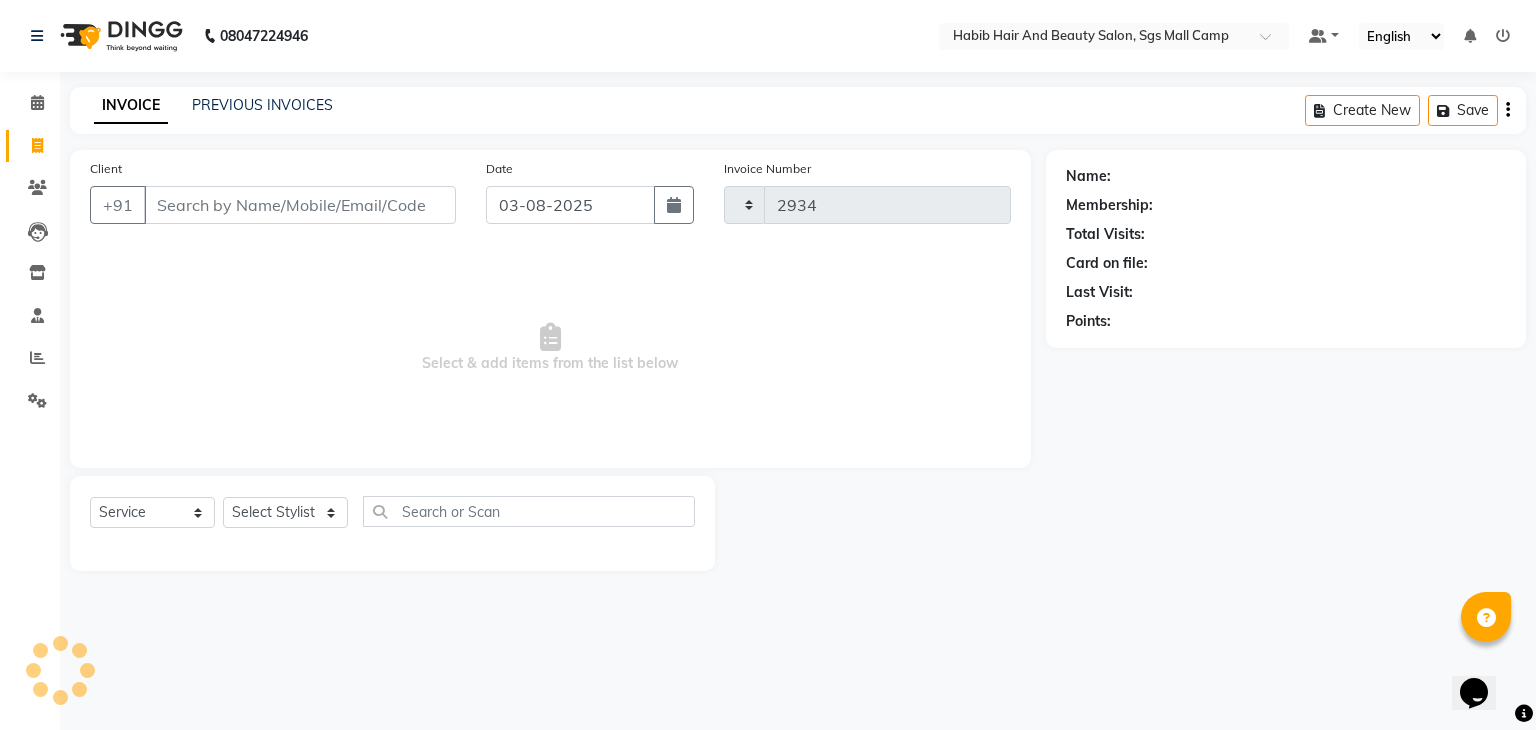 select on "8362" 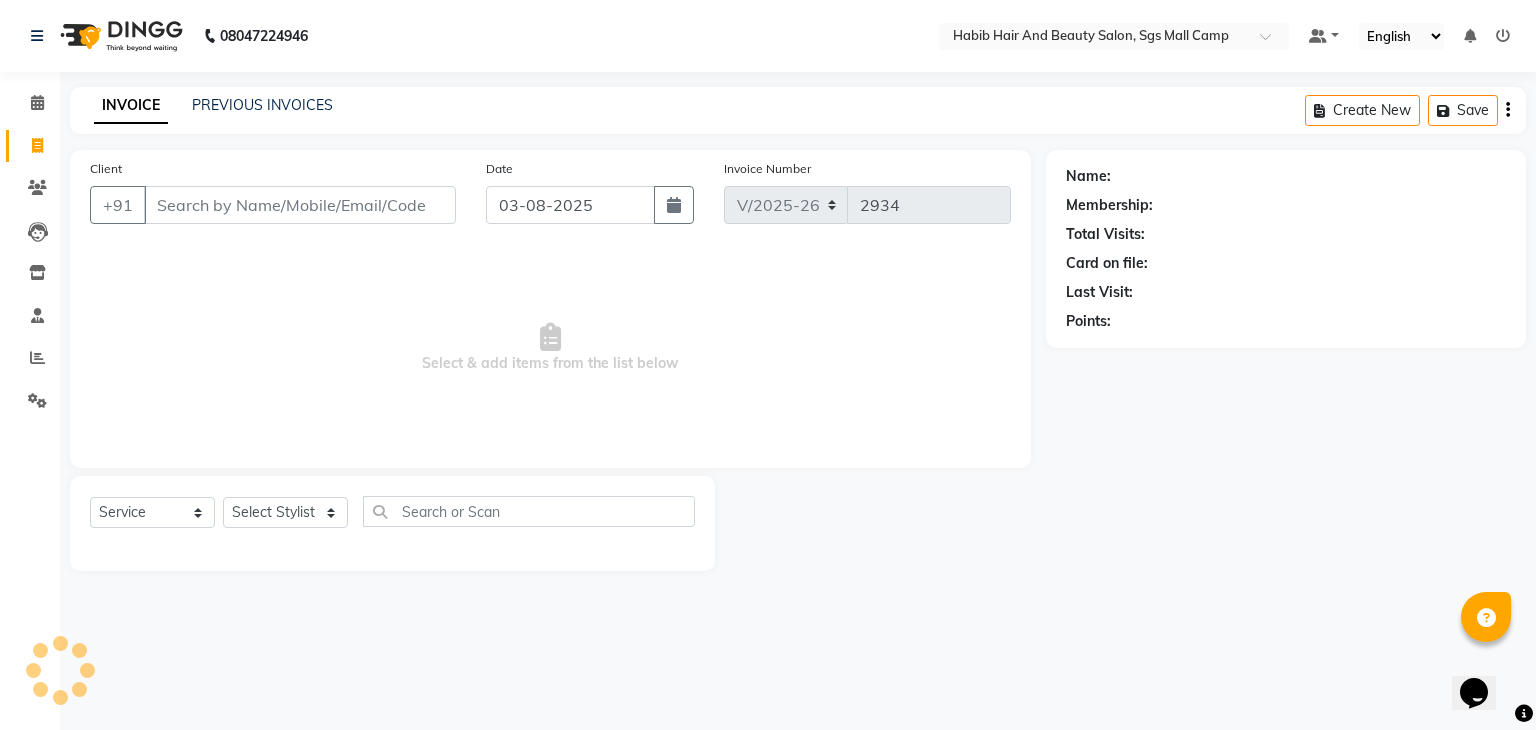 click on "Client" at bounding box center [300, 205] 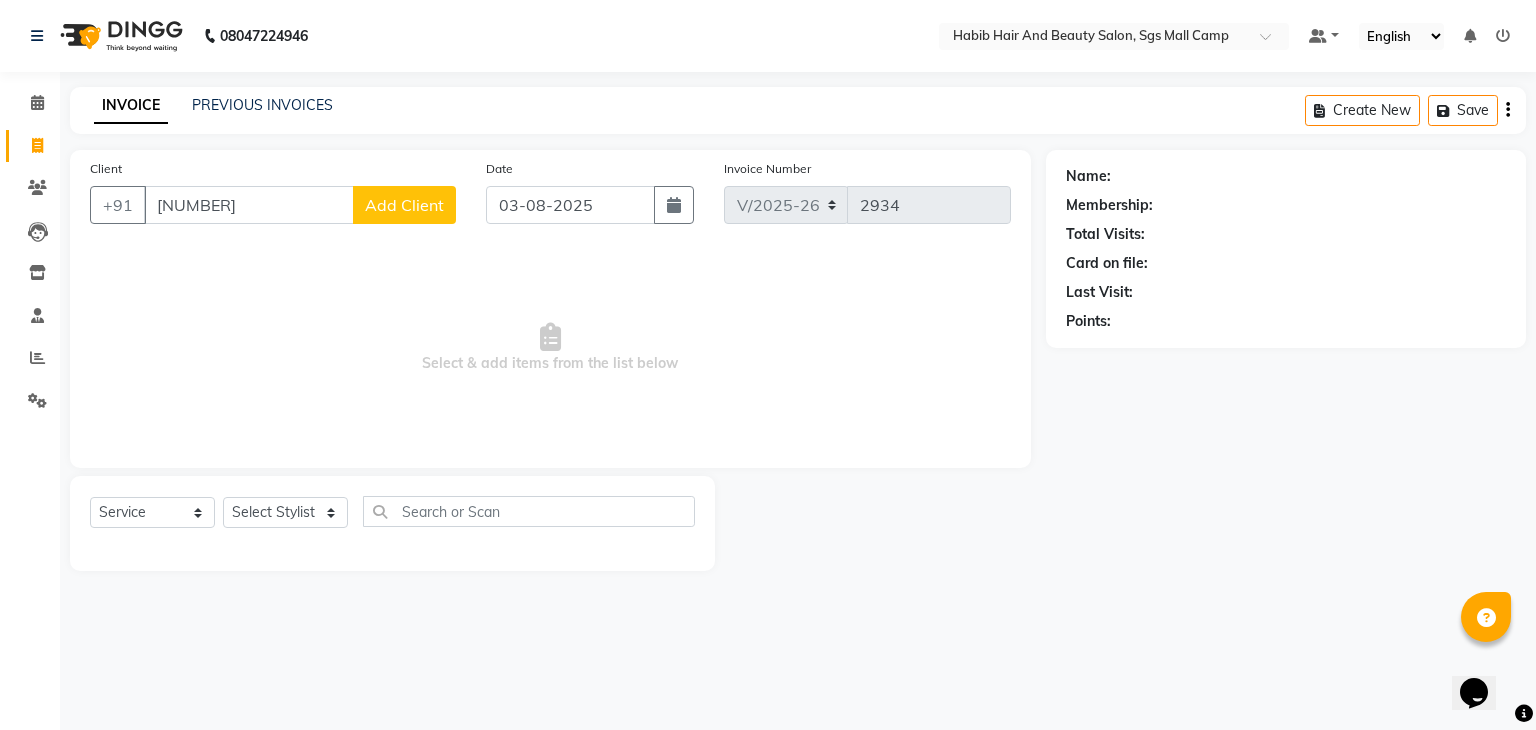 type on "[NUMBER]" 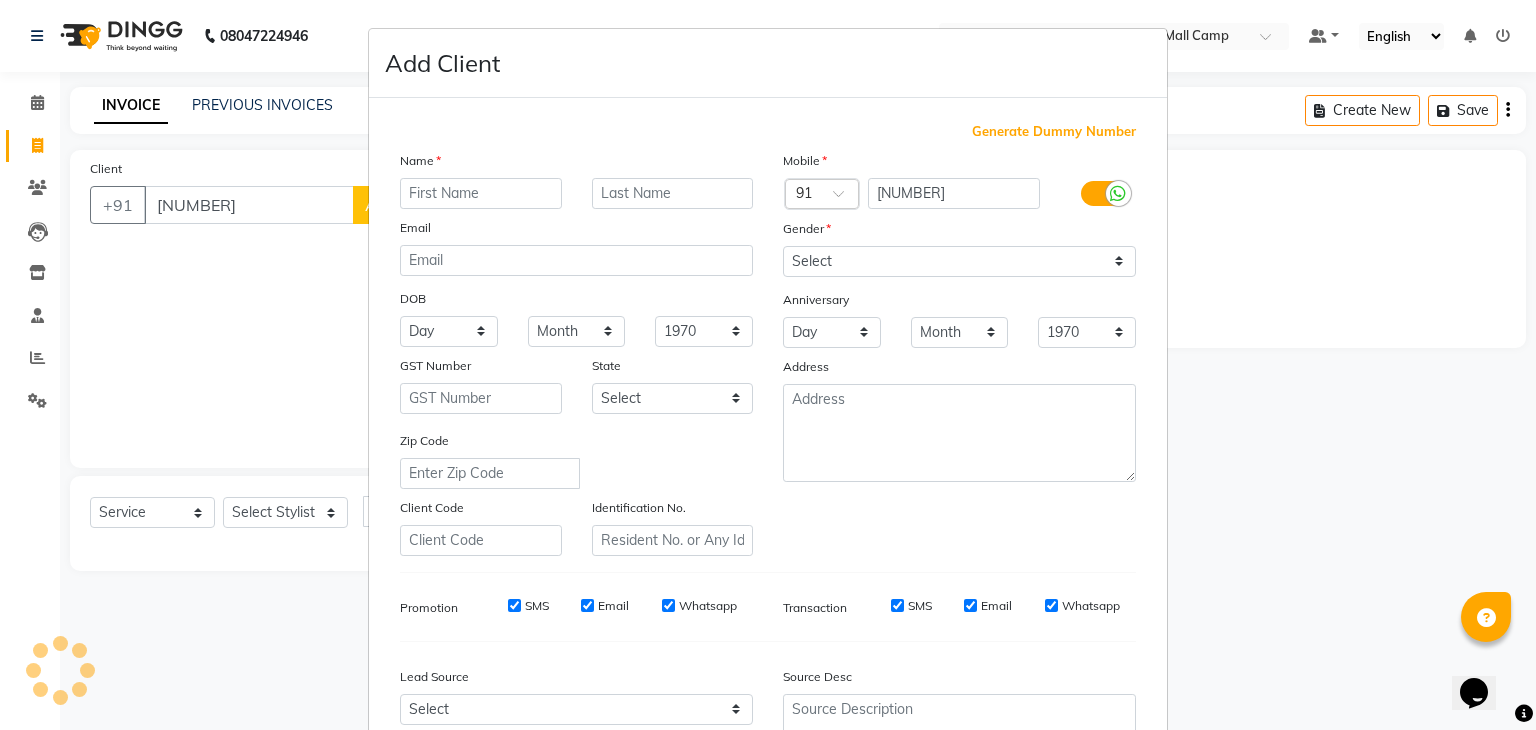 click at bounding box center (481, 193) 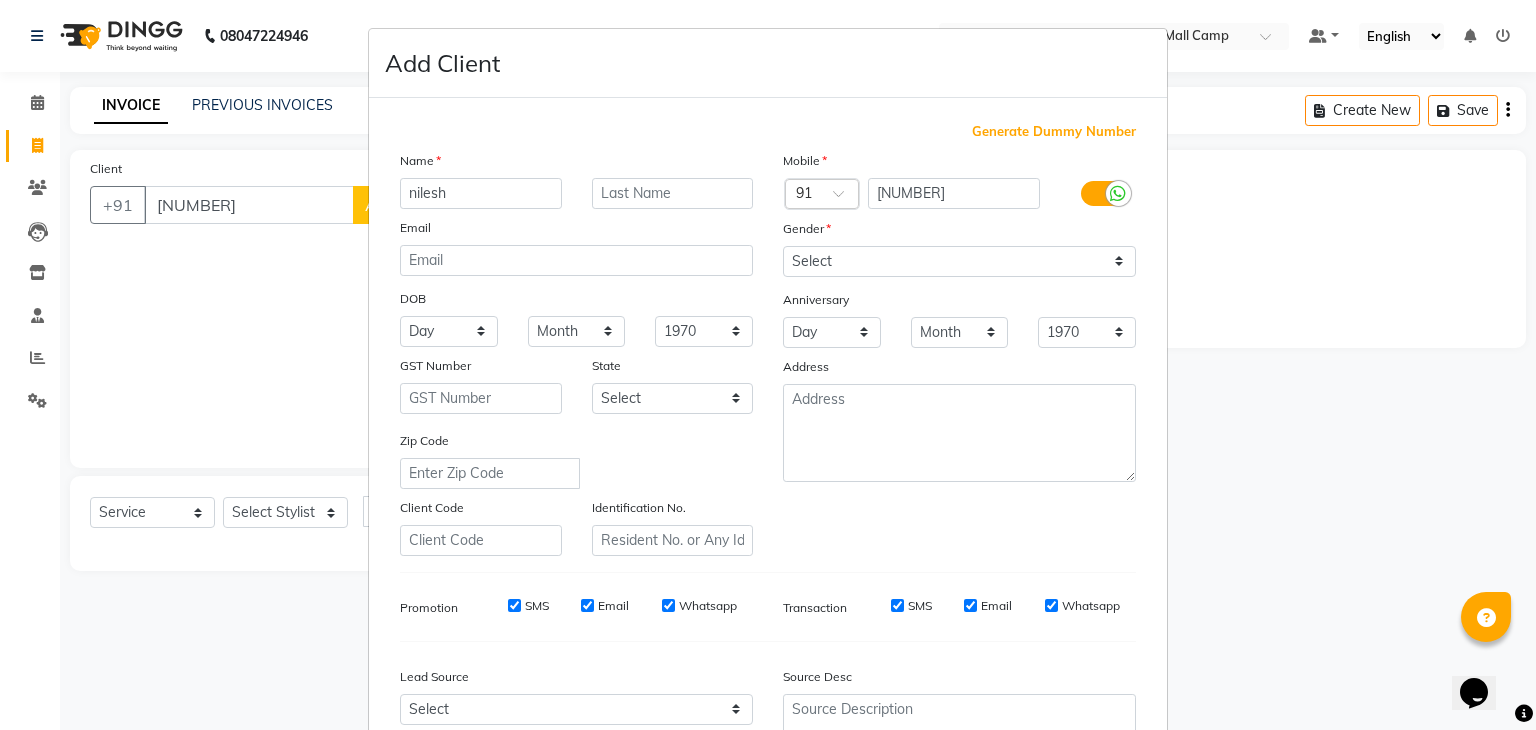 type on "nilesh" 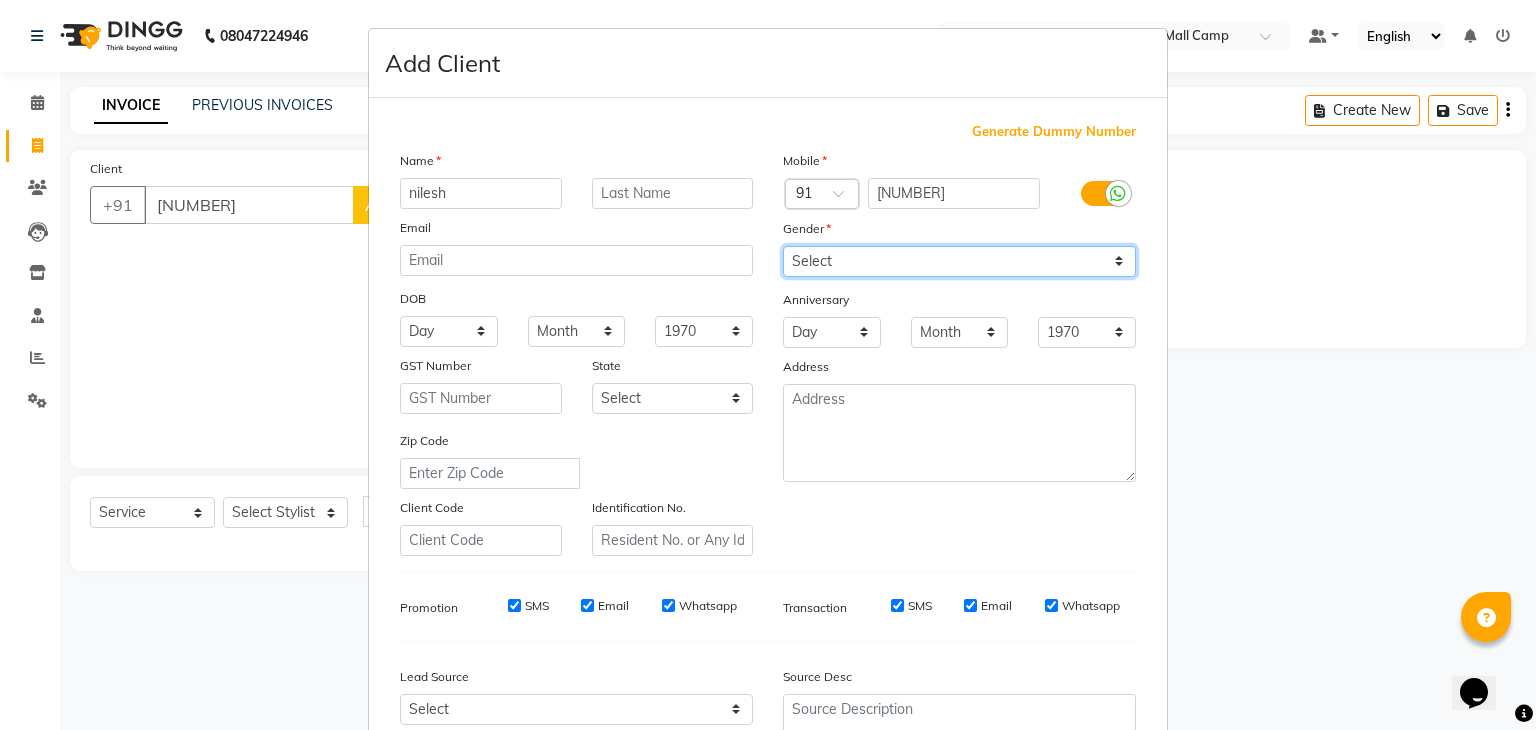 click on "Select Male Female Other Prefer Not To Say" at bounding box center (959, 261) 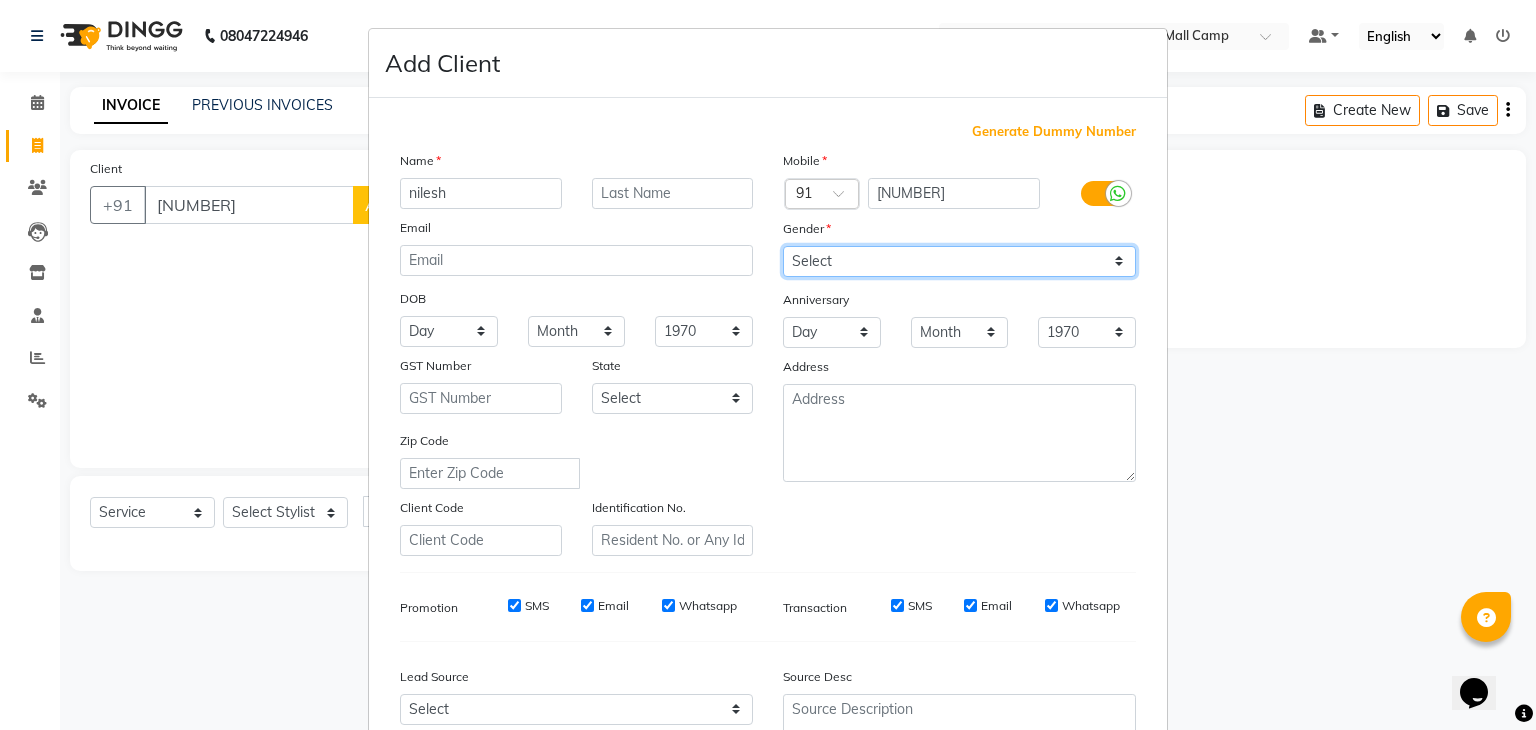 select on "male" 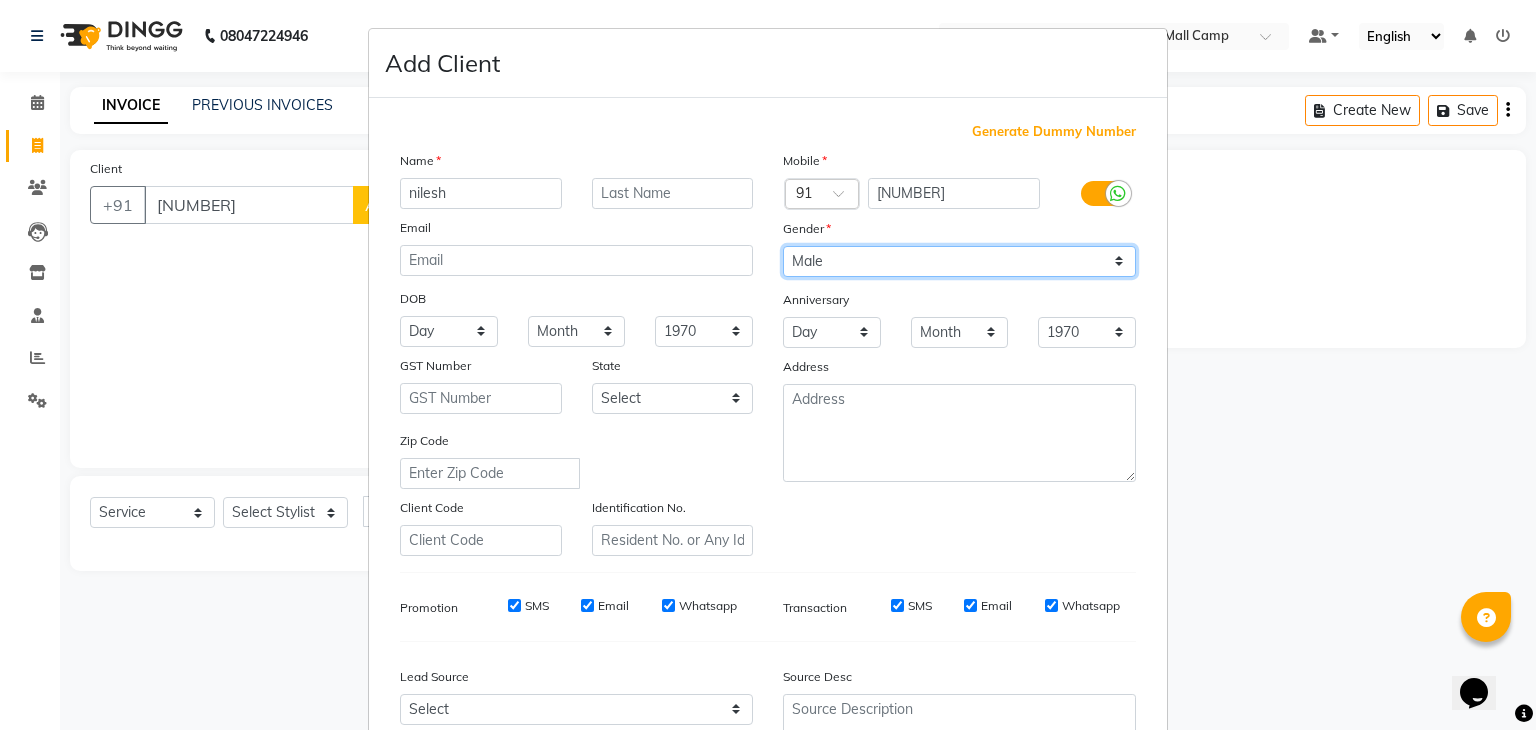 click on "Select Male Female Other Prefer Not To Say" at bounding box center (959, 261) 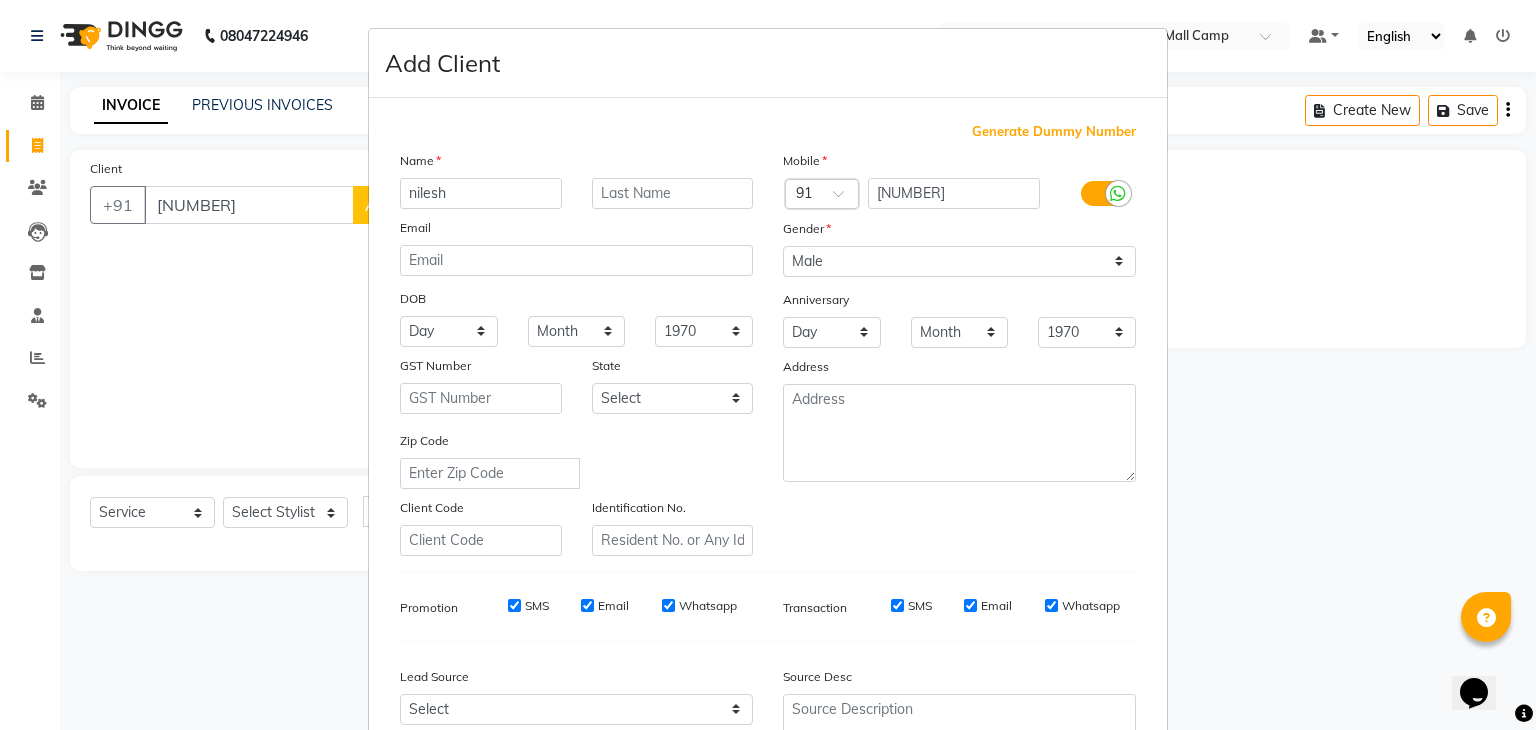 click at bounding box center [959, 433] 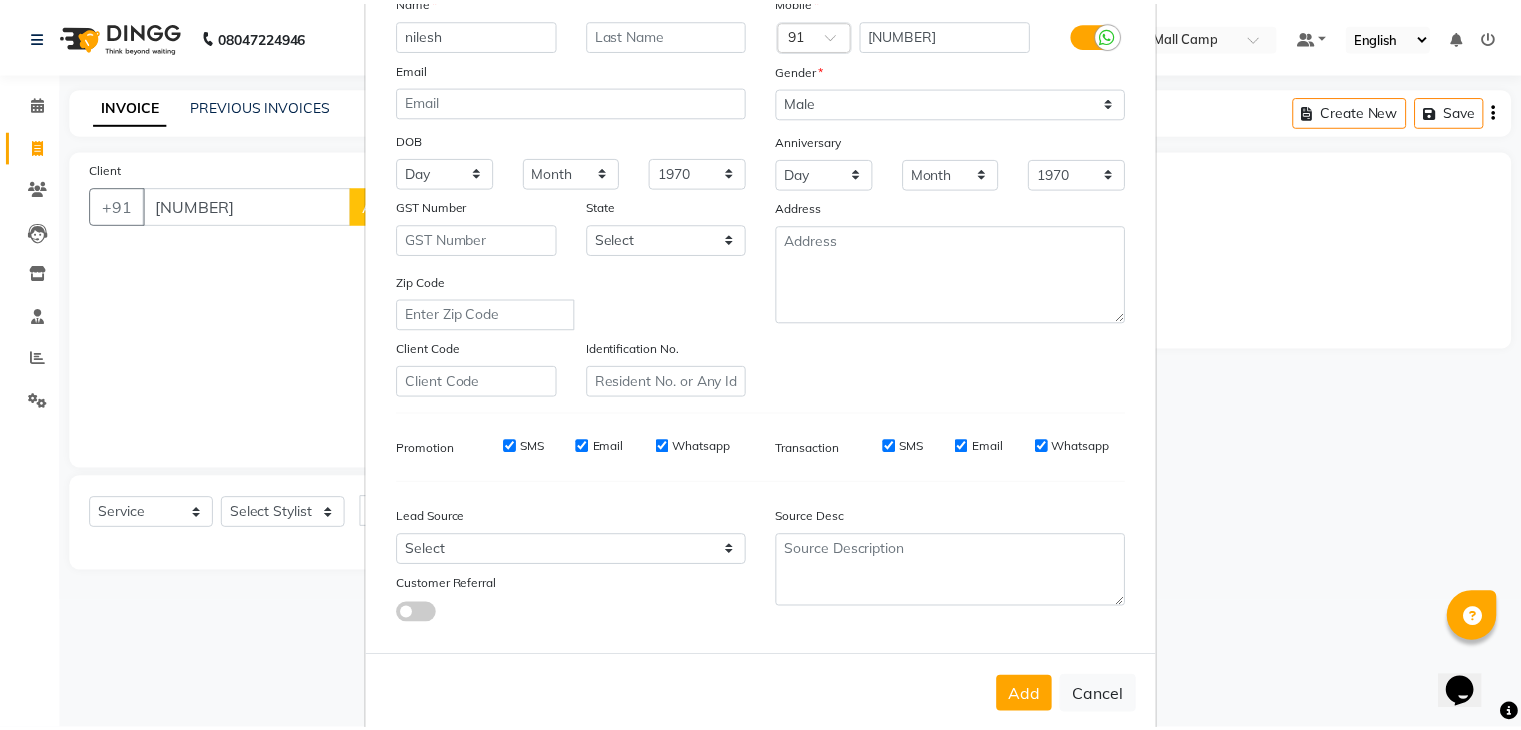 scroll, scrollTop: 200, scrollLeft: 0, axis: vertical 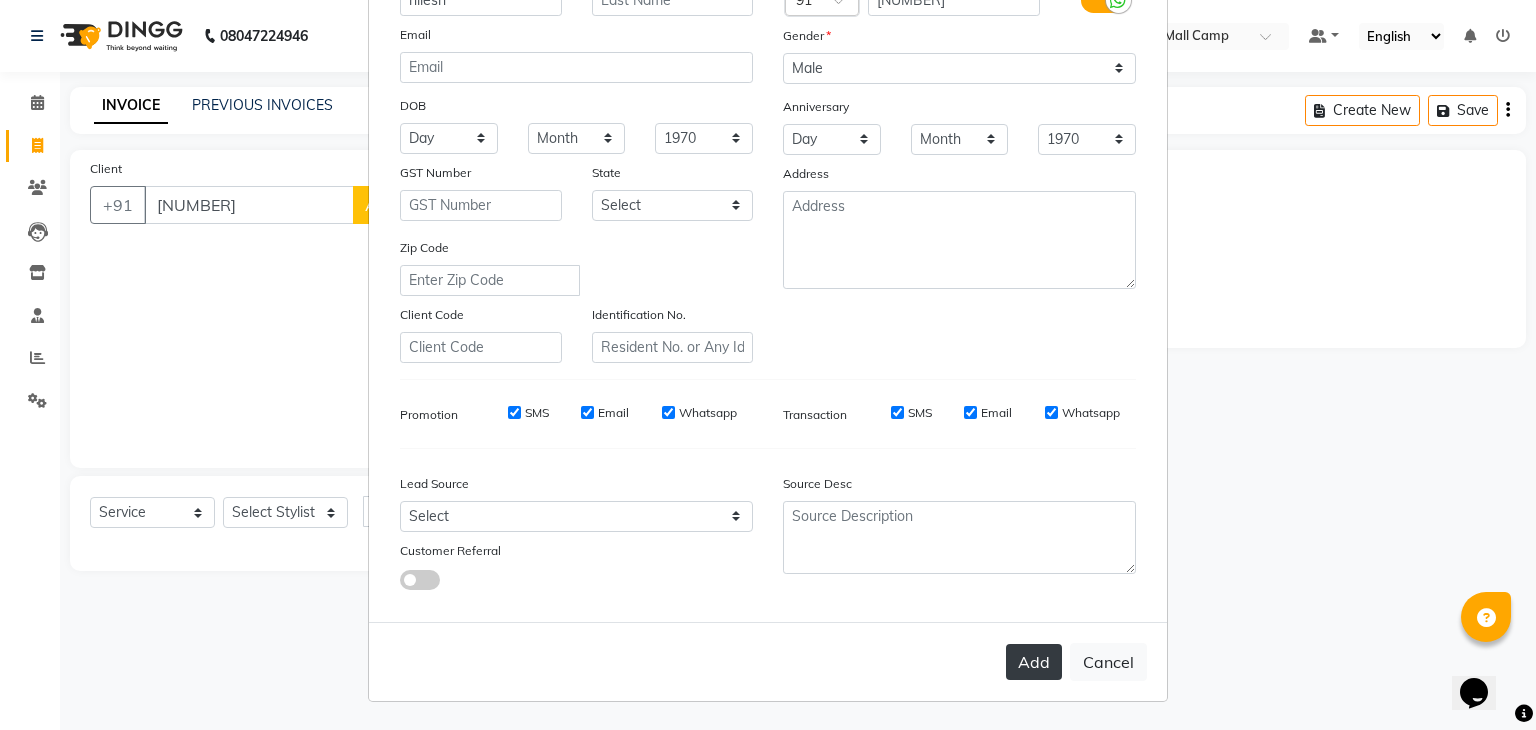 click on "Add" at bounding box center [1034, 662] 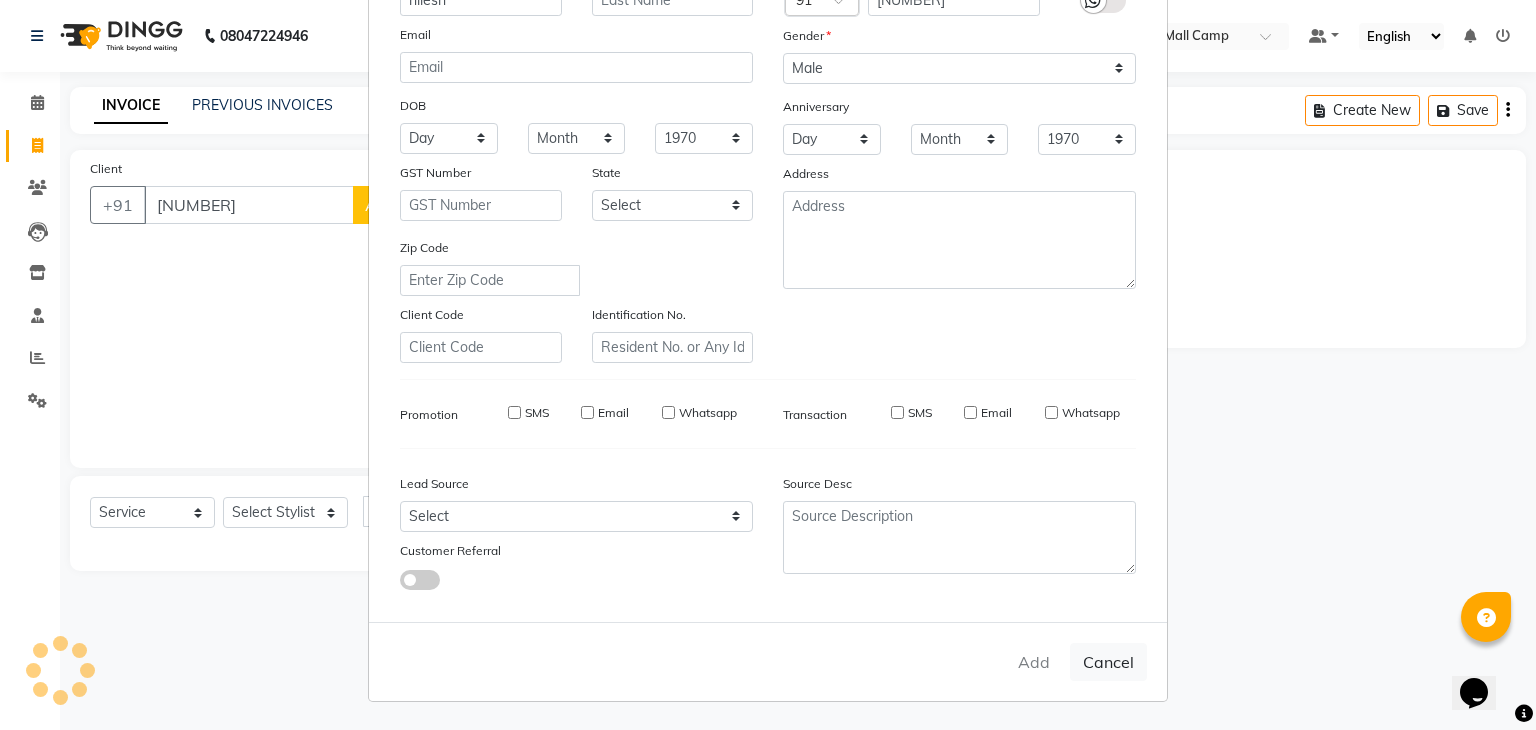 type on "99******46" 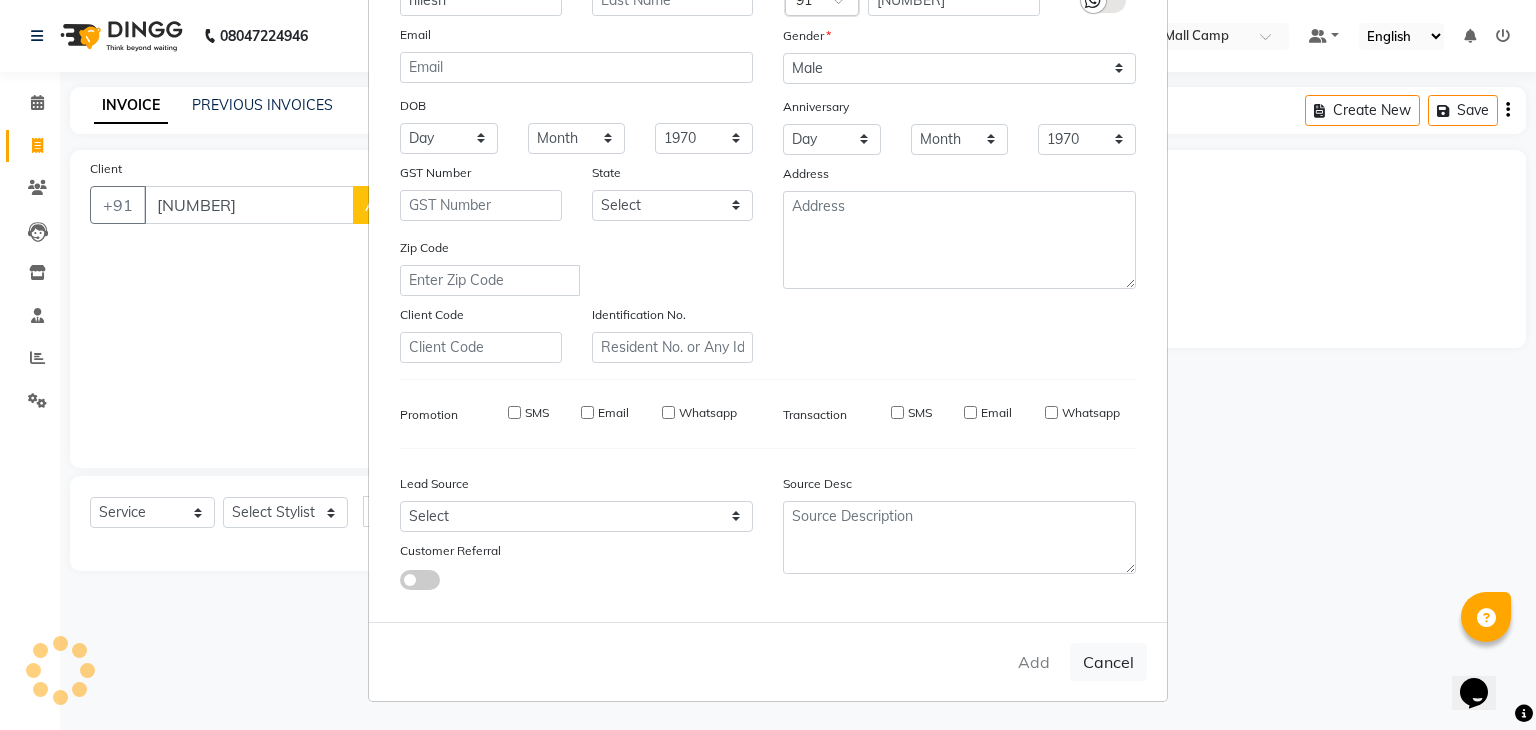 type 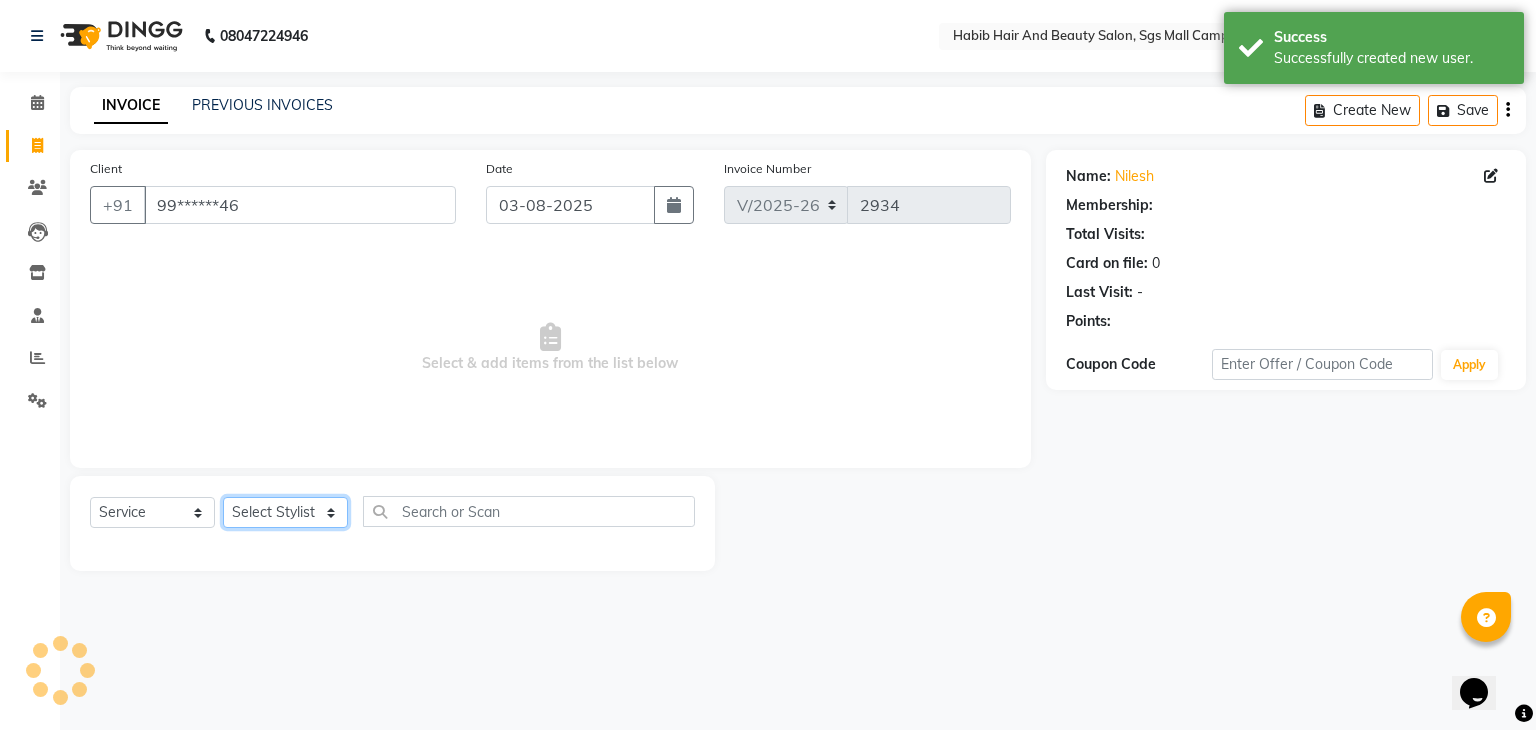click on "Select Stylist [FIRST] [FIRST]  [FIRST] Manager [FIRST]  [FIRST] [FIRST] [FIRST]  [FIRST] [FIRST]" 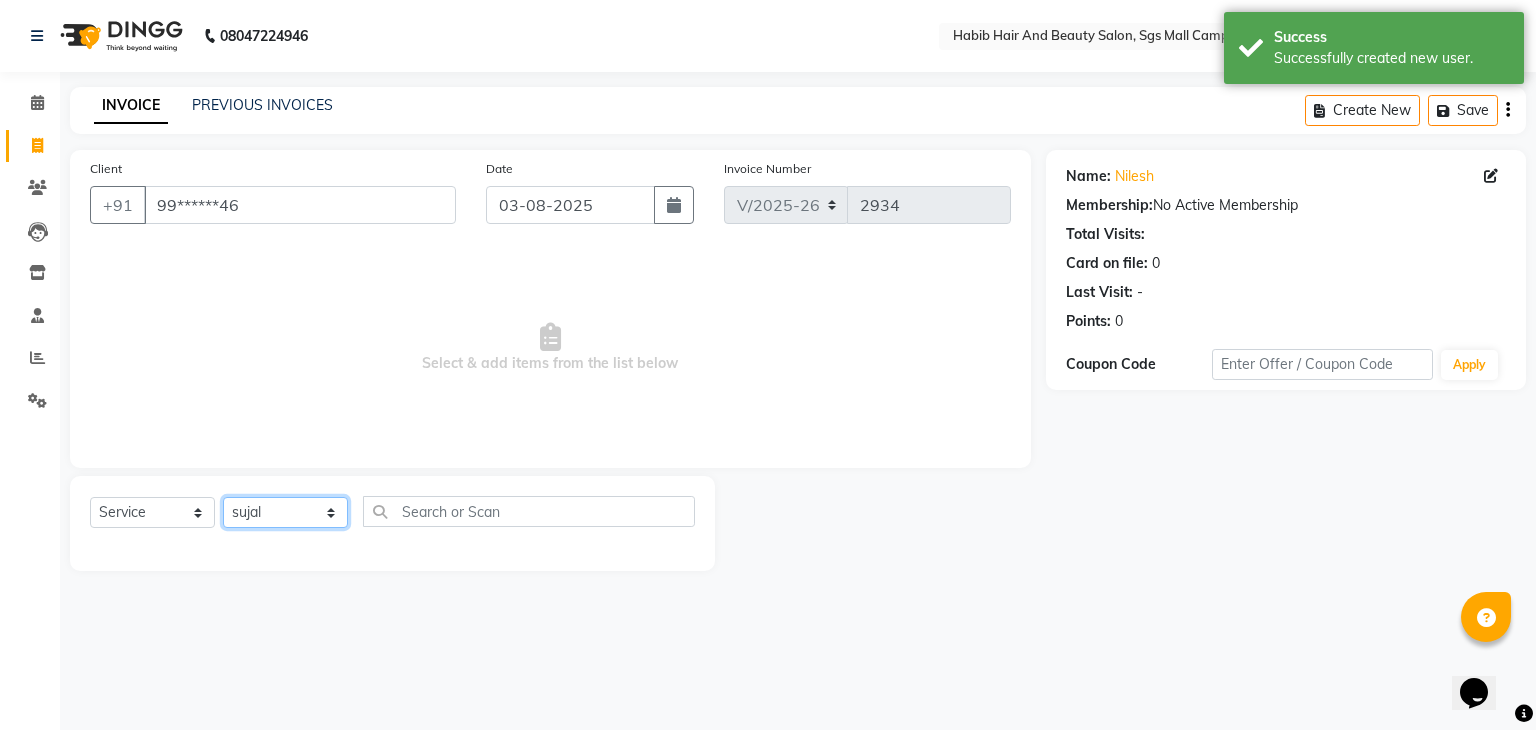 click on "Select Stylist [FIRST] [FIRST]  [FIRST] Manager [FIRST]  [FIRST] [FIRST] [FIRST]  [FIRST] [FIRST]" 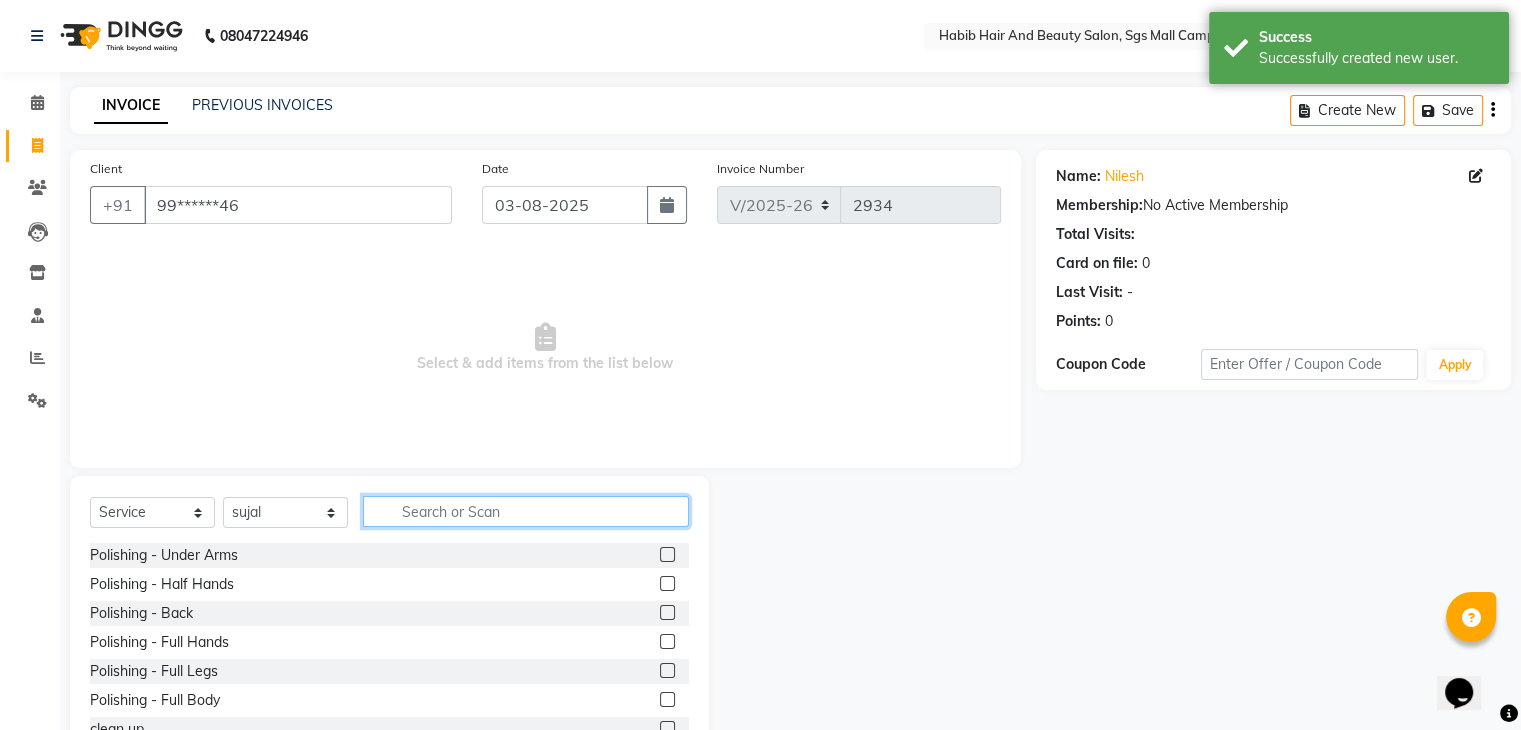 click 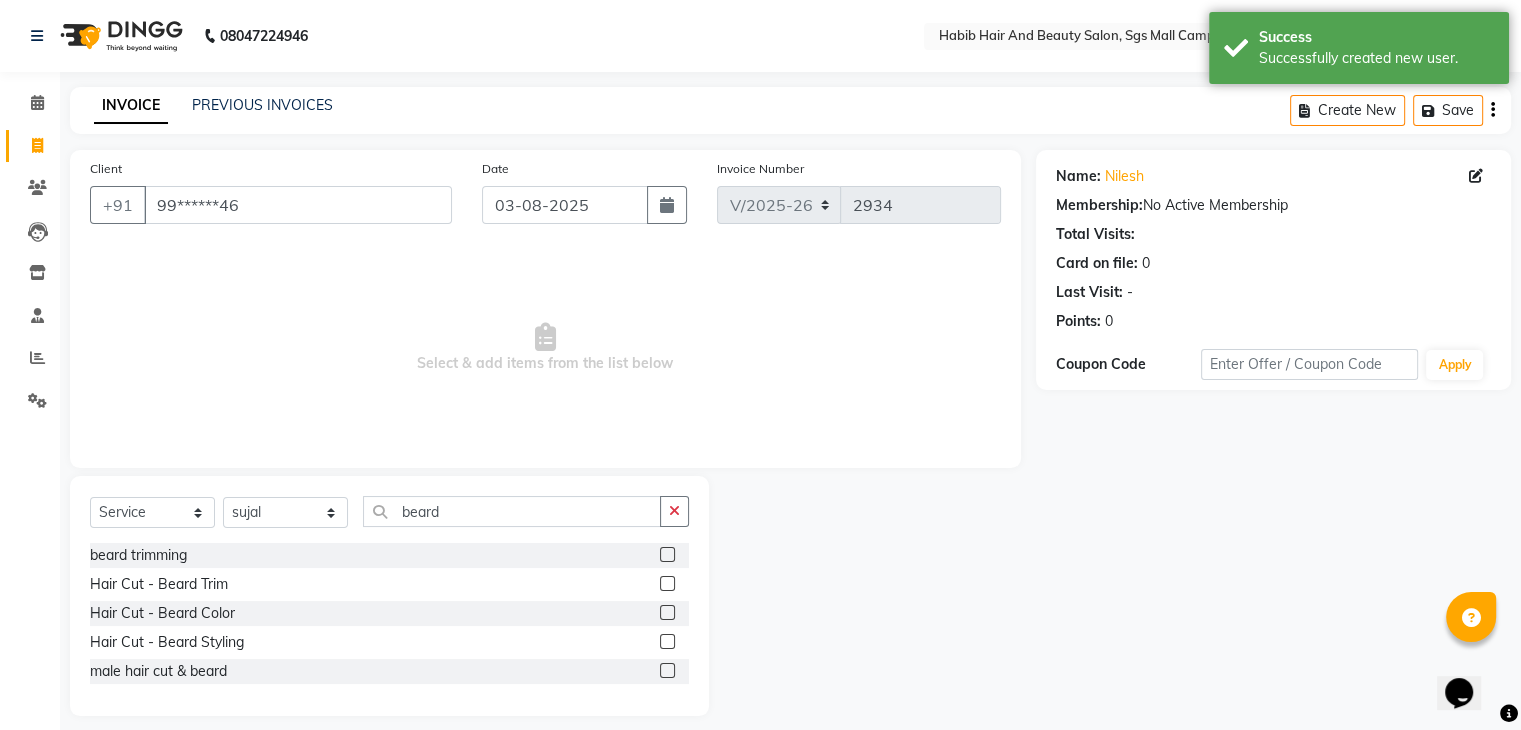 click 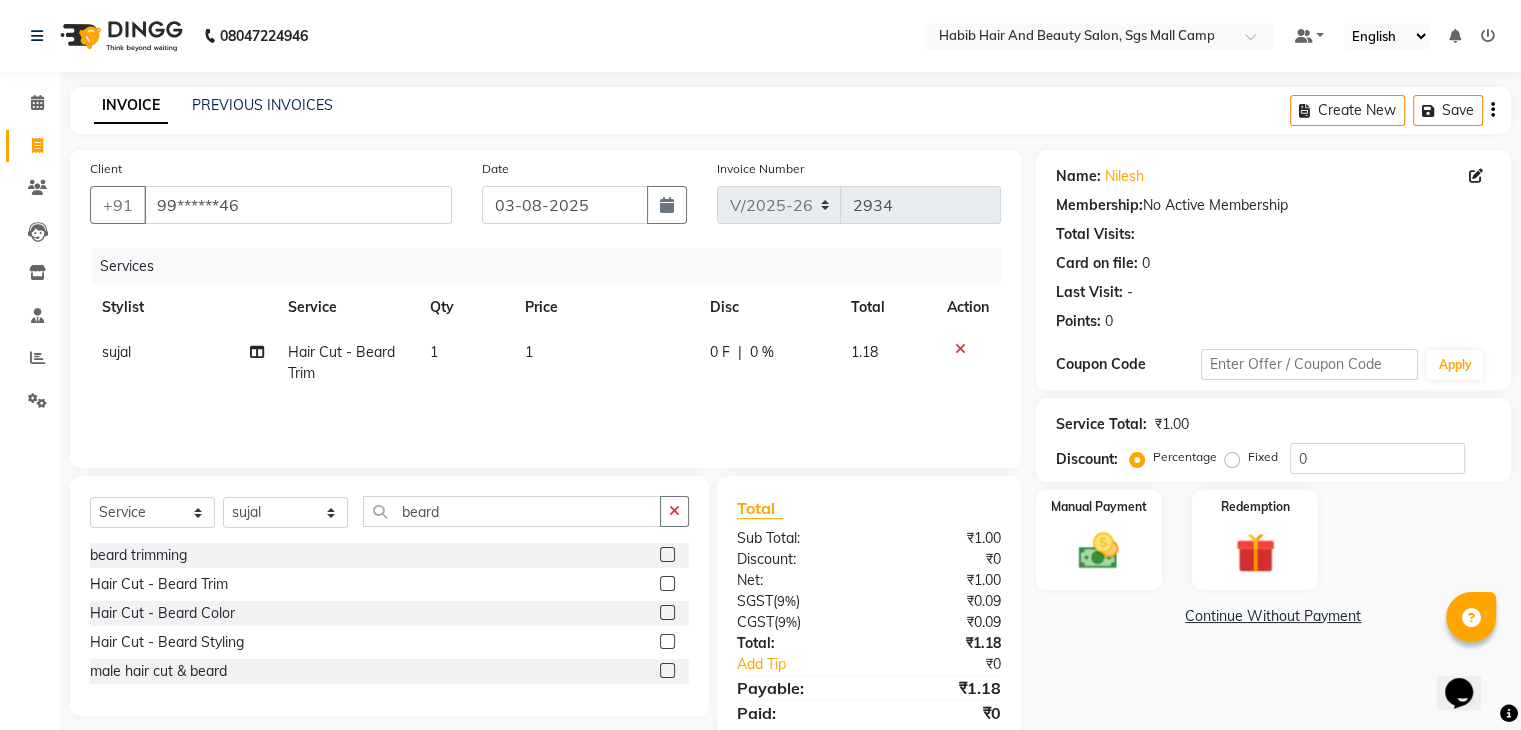 click on "1" 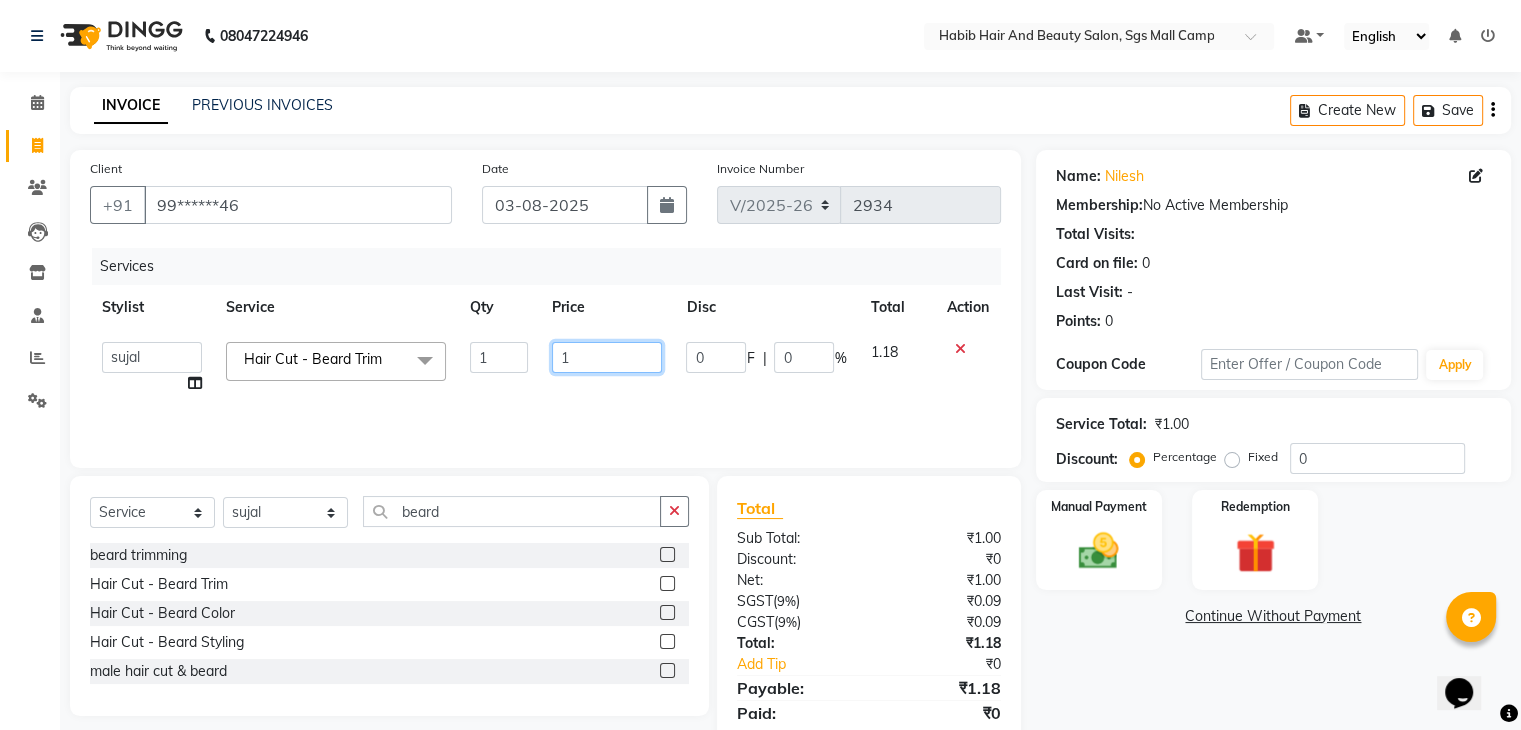 click on "1" 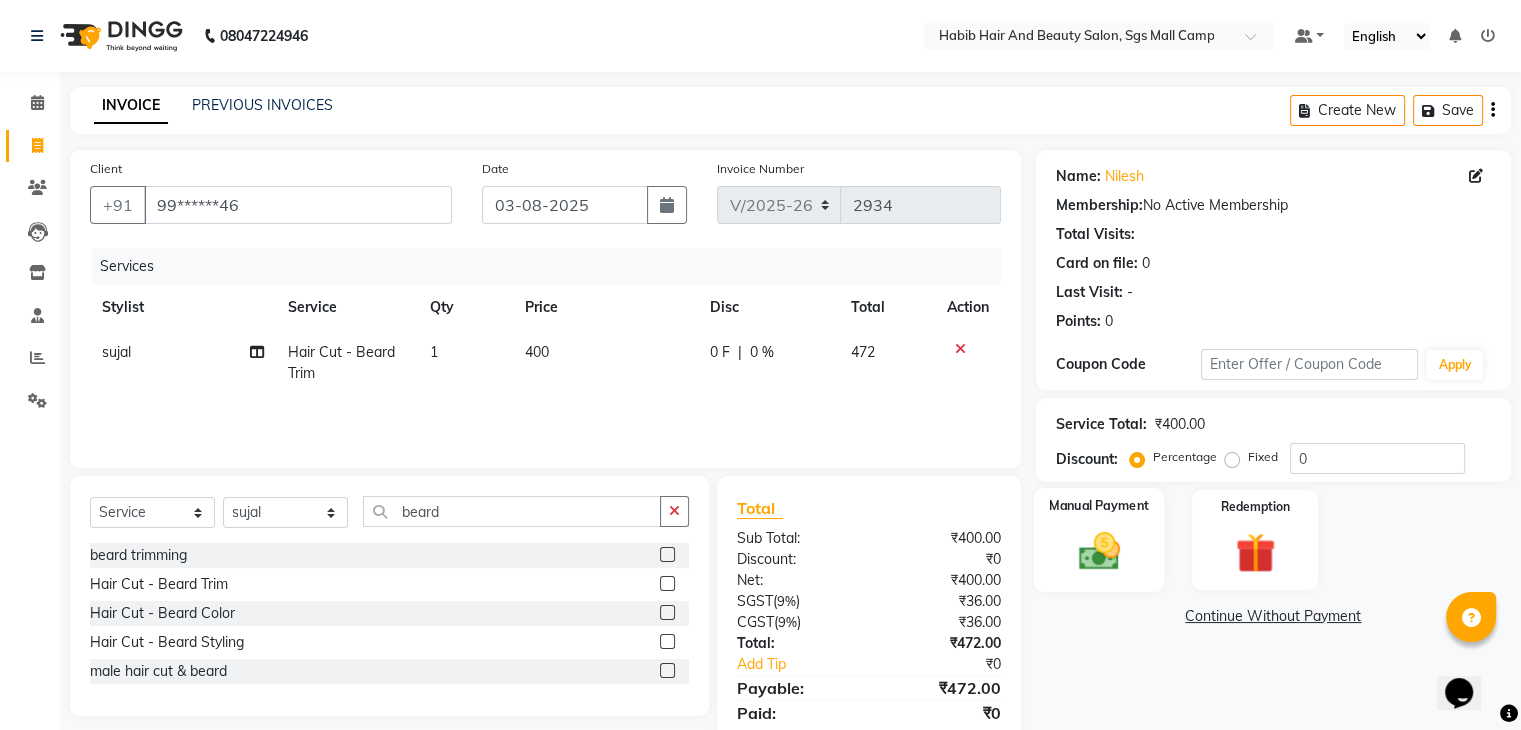 click 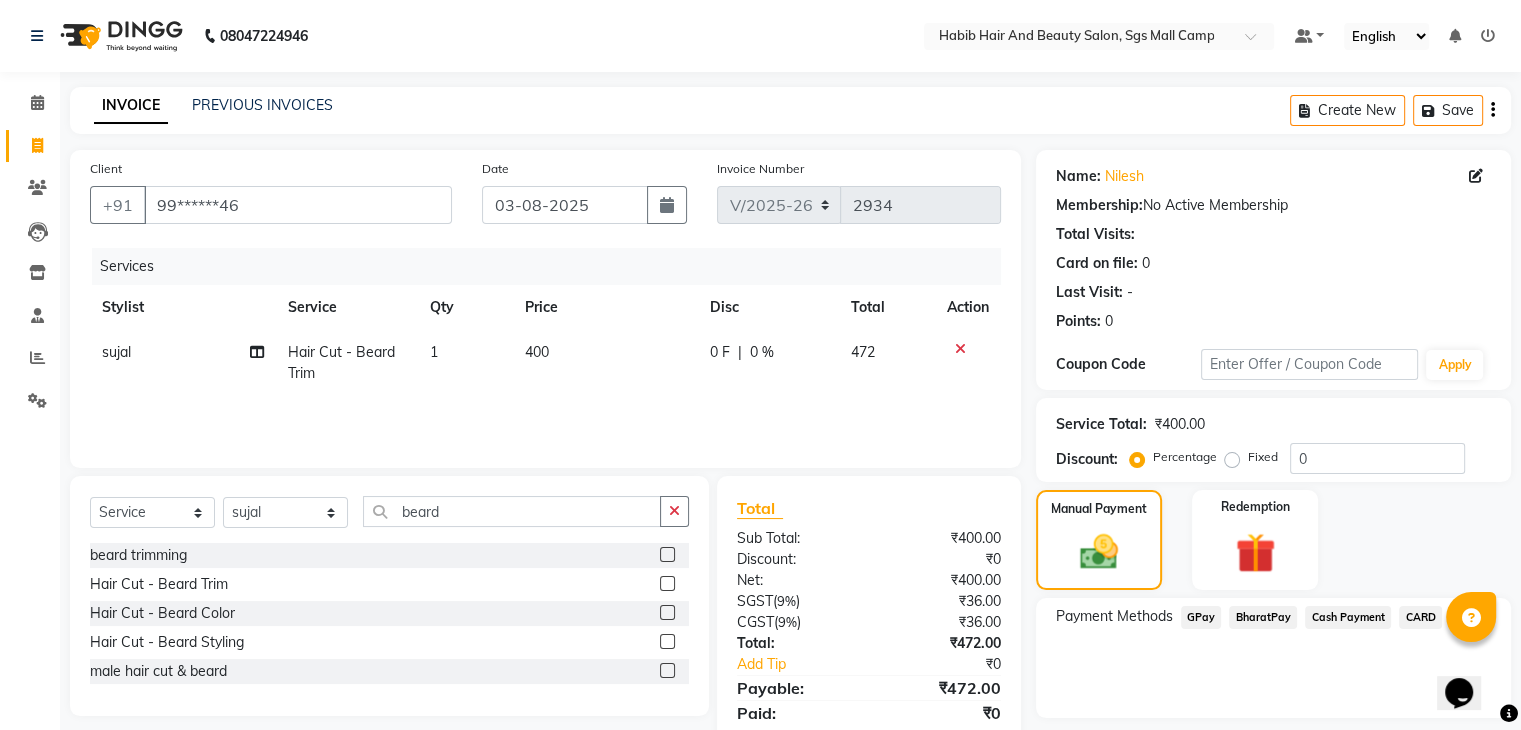 click on "BharatPay" 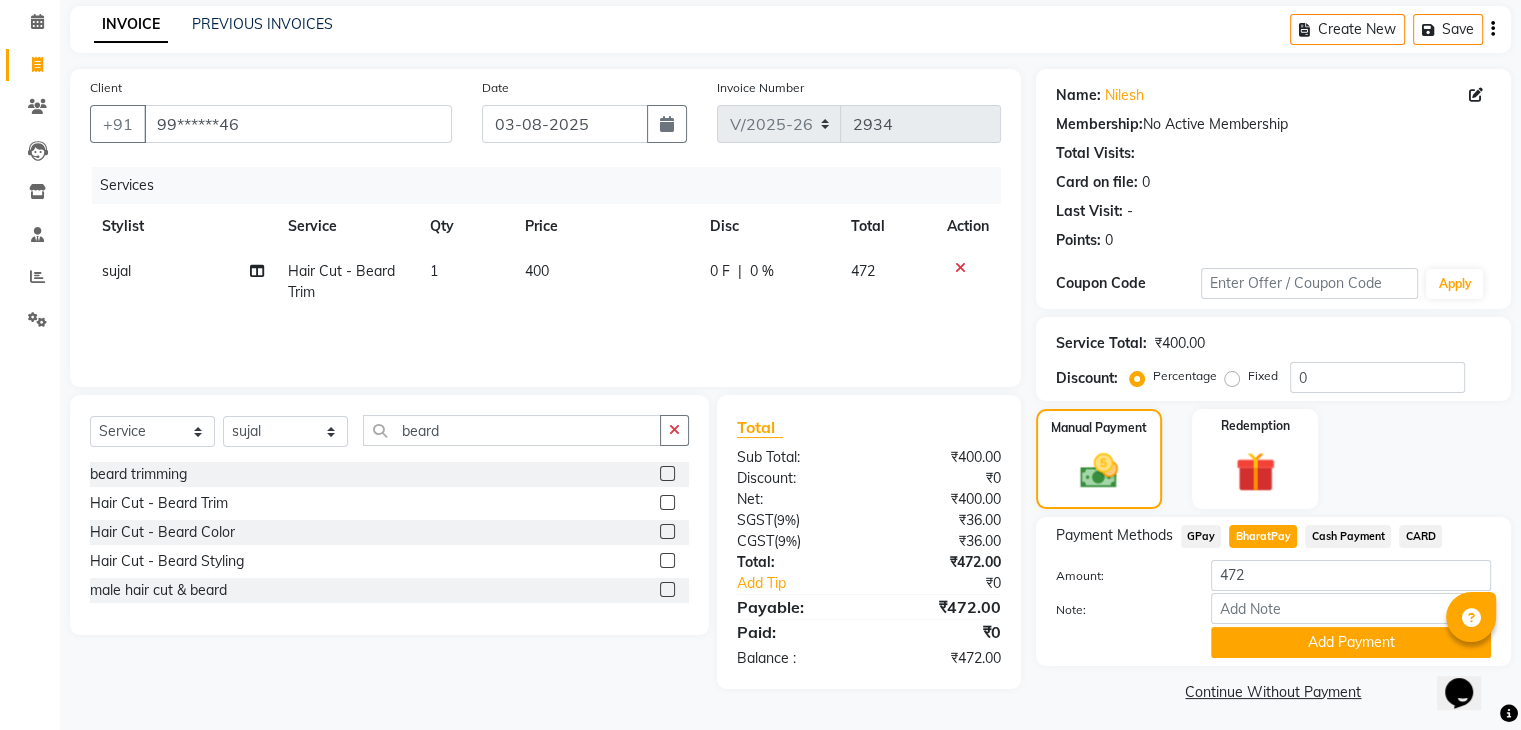 scroll, scrollTop: 89, scrollLeft: 0, axis: vertical 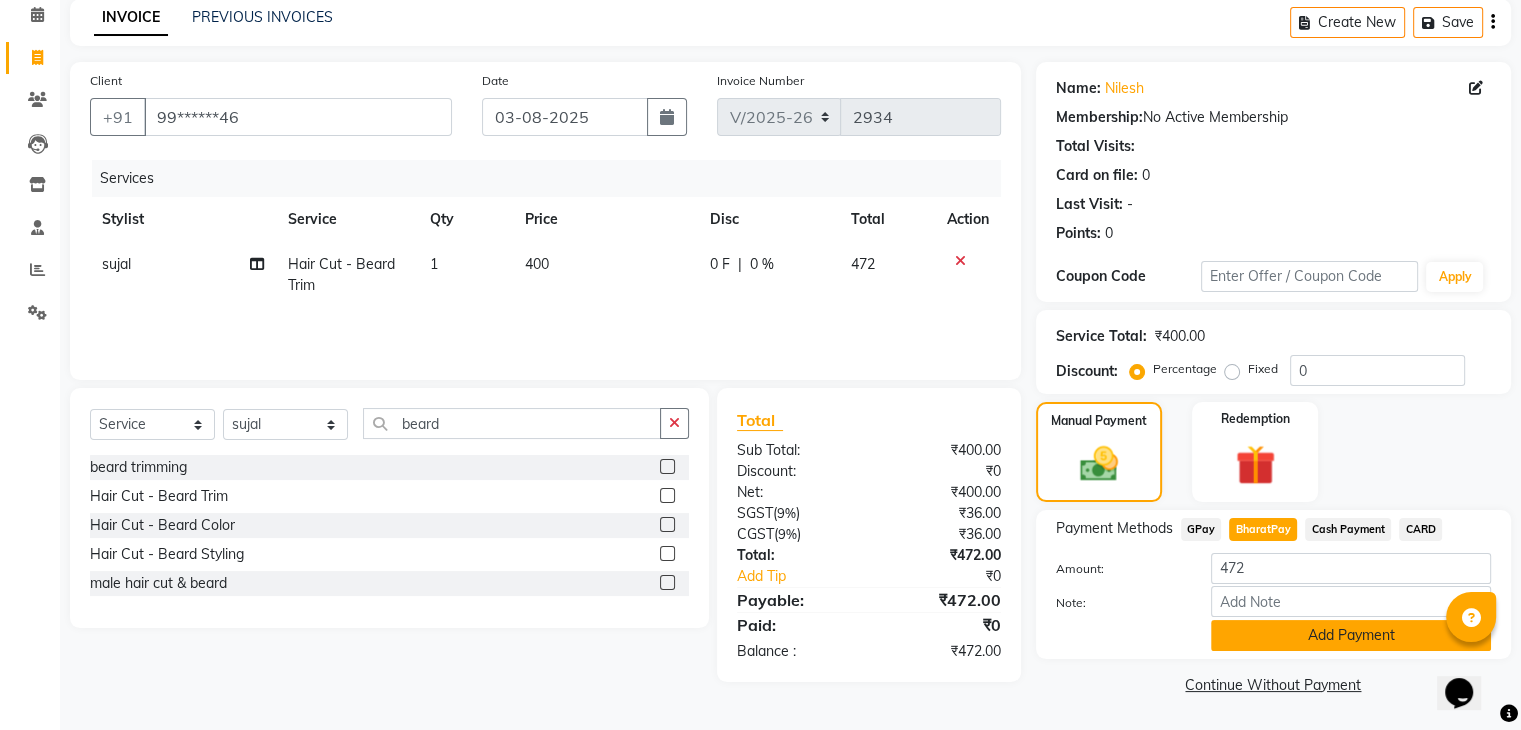 click on "Add Payment" 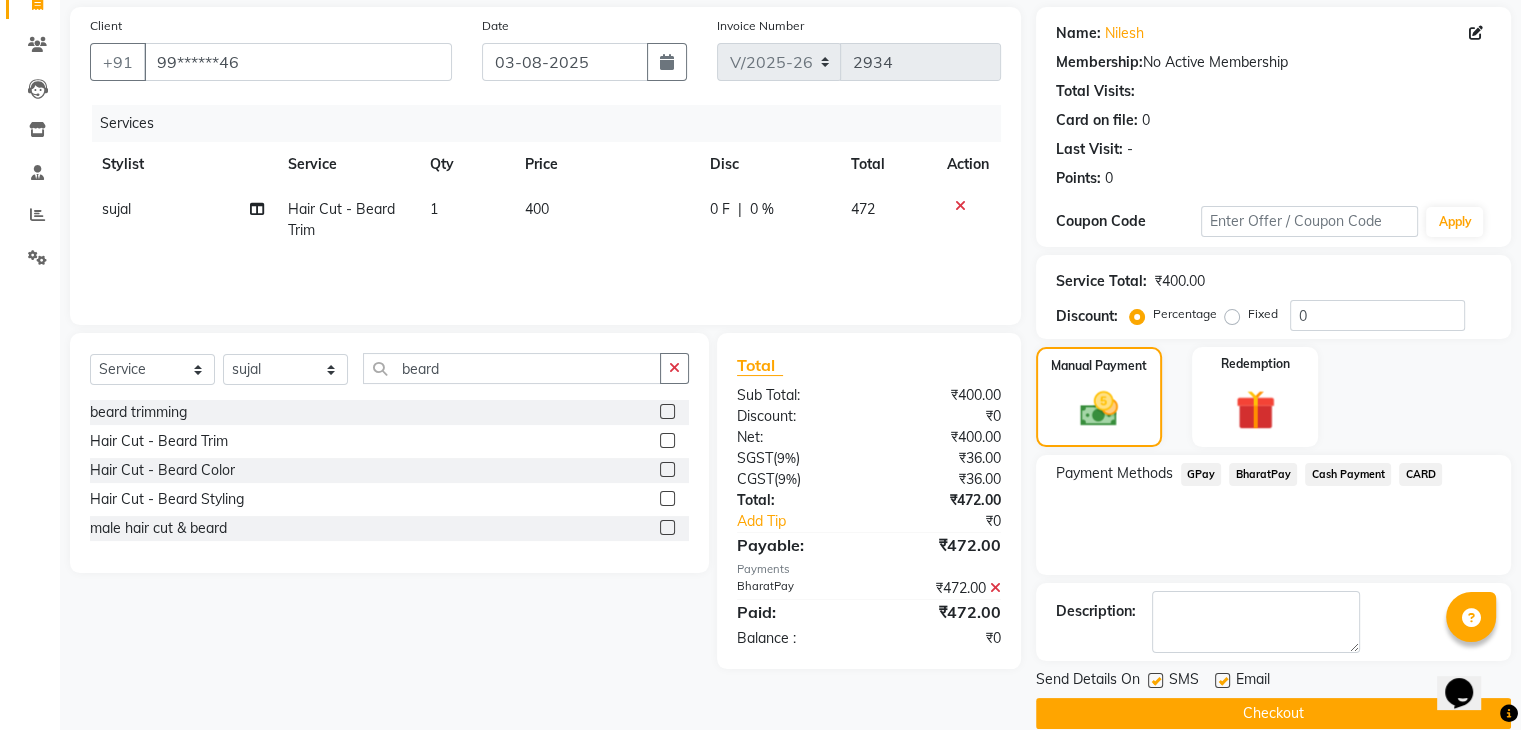 scroll, scrollTop: 171, scrollLeft: 0, axis: vertical 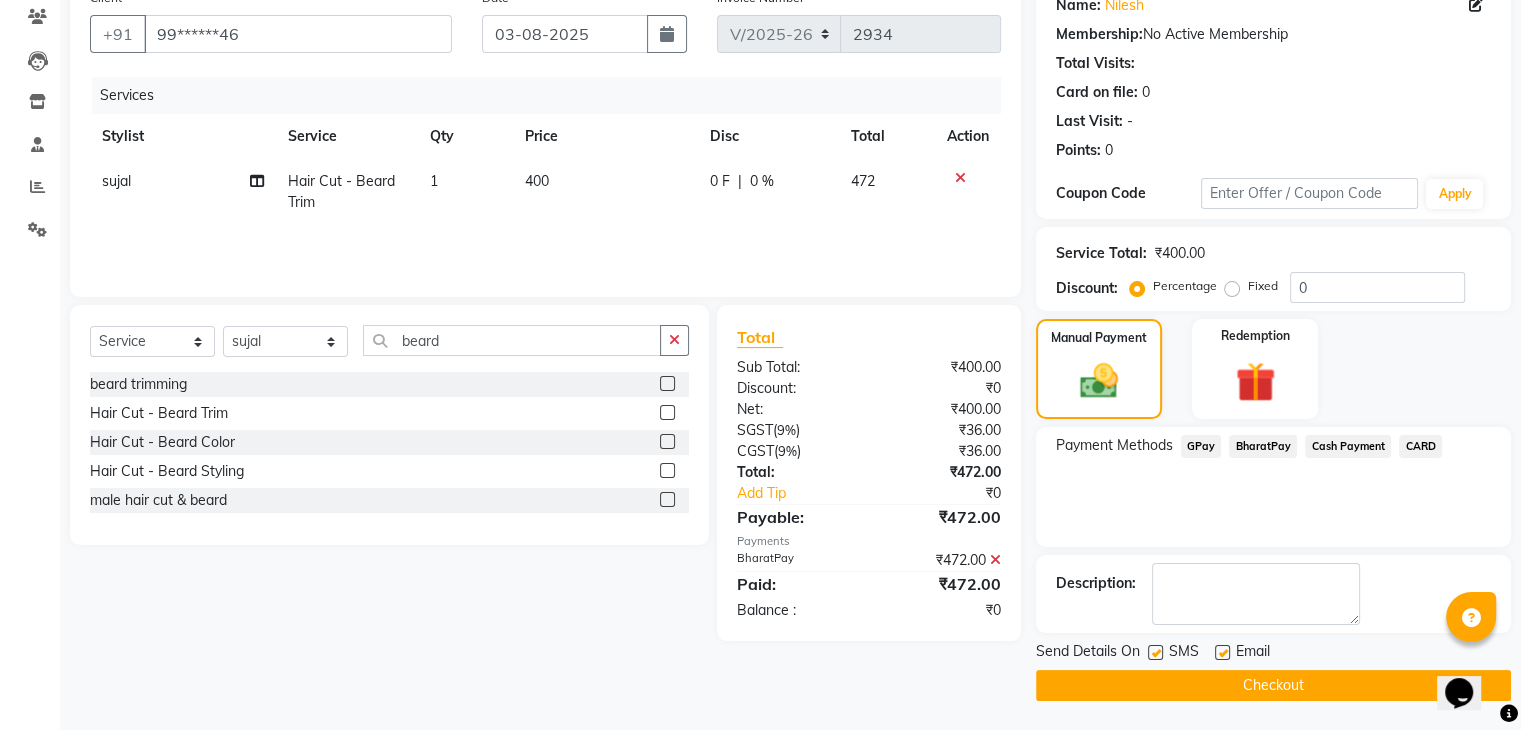 click on "Checkout" 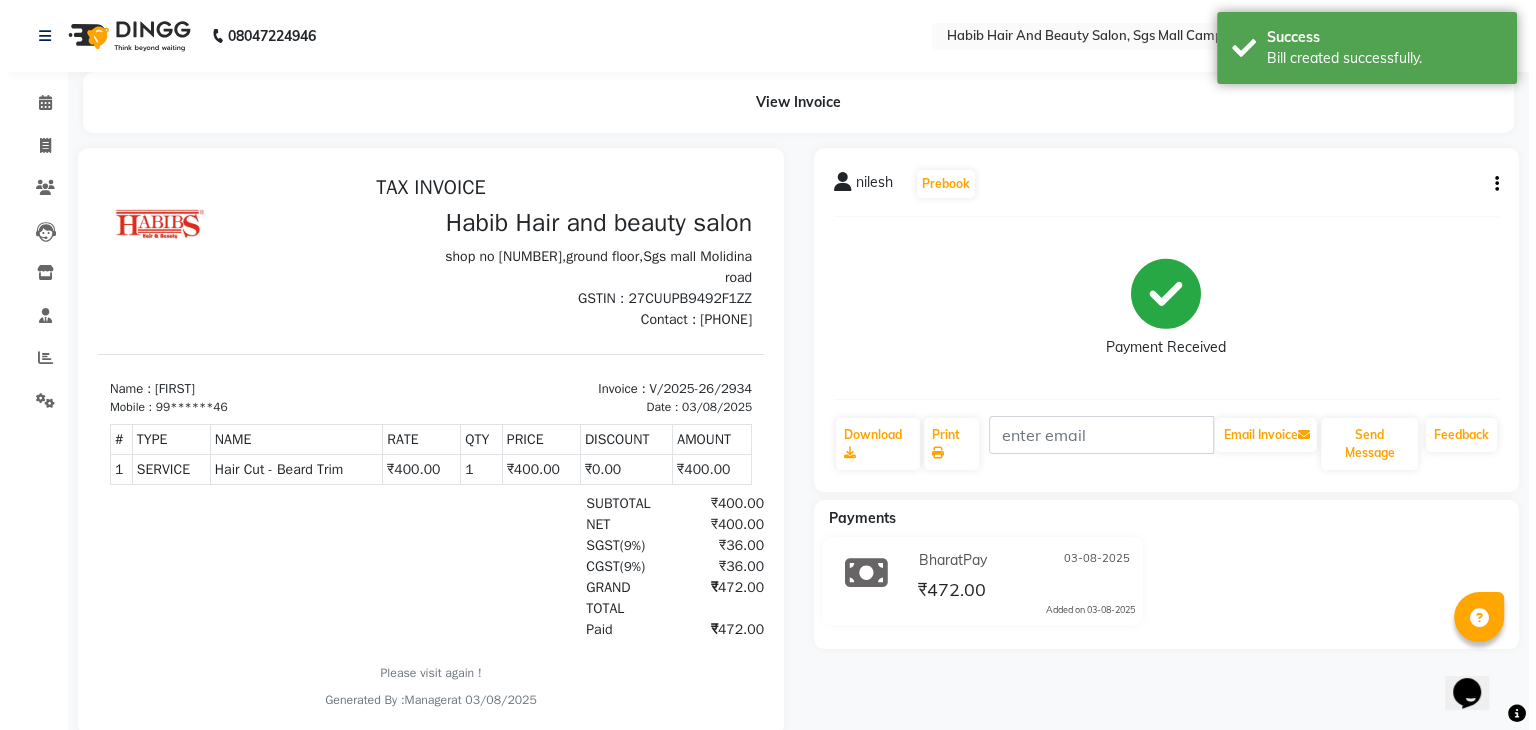 scroll, scrollTop: 0, scrollLeft: 0, axis: both 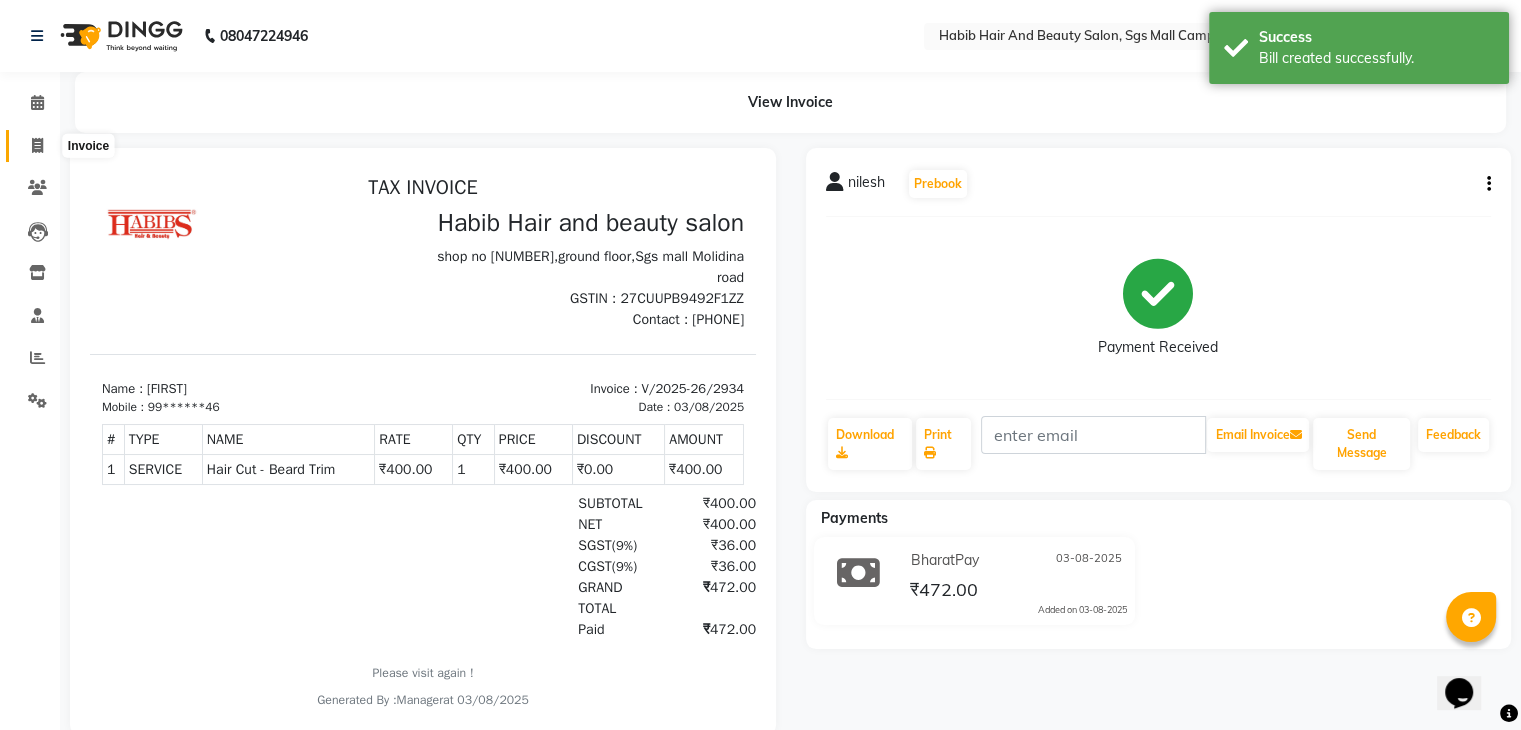 click 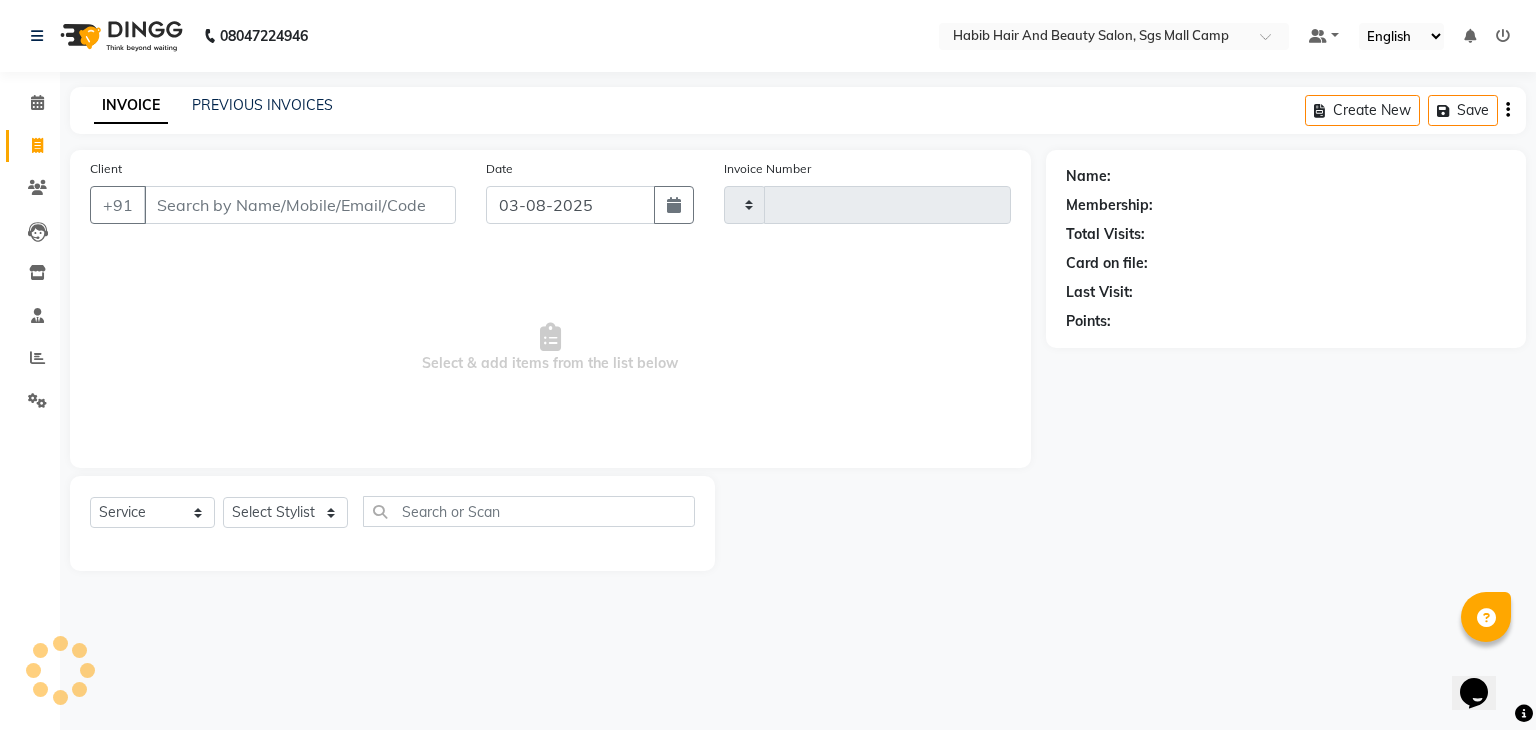 click on "Client" at bounding box center [300, 205] 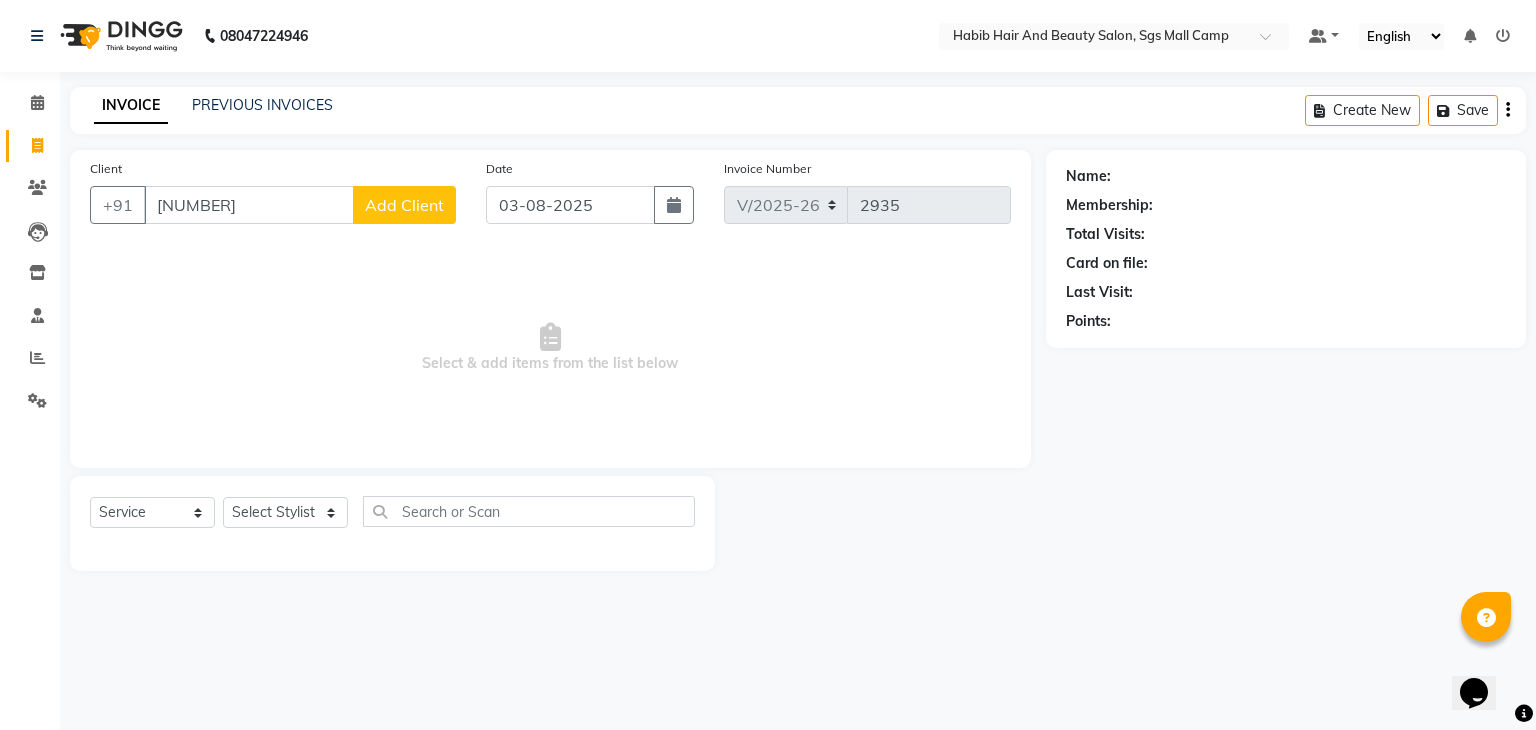 click on "[NUMBER]" at bounding box center [249, 205] 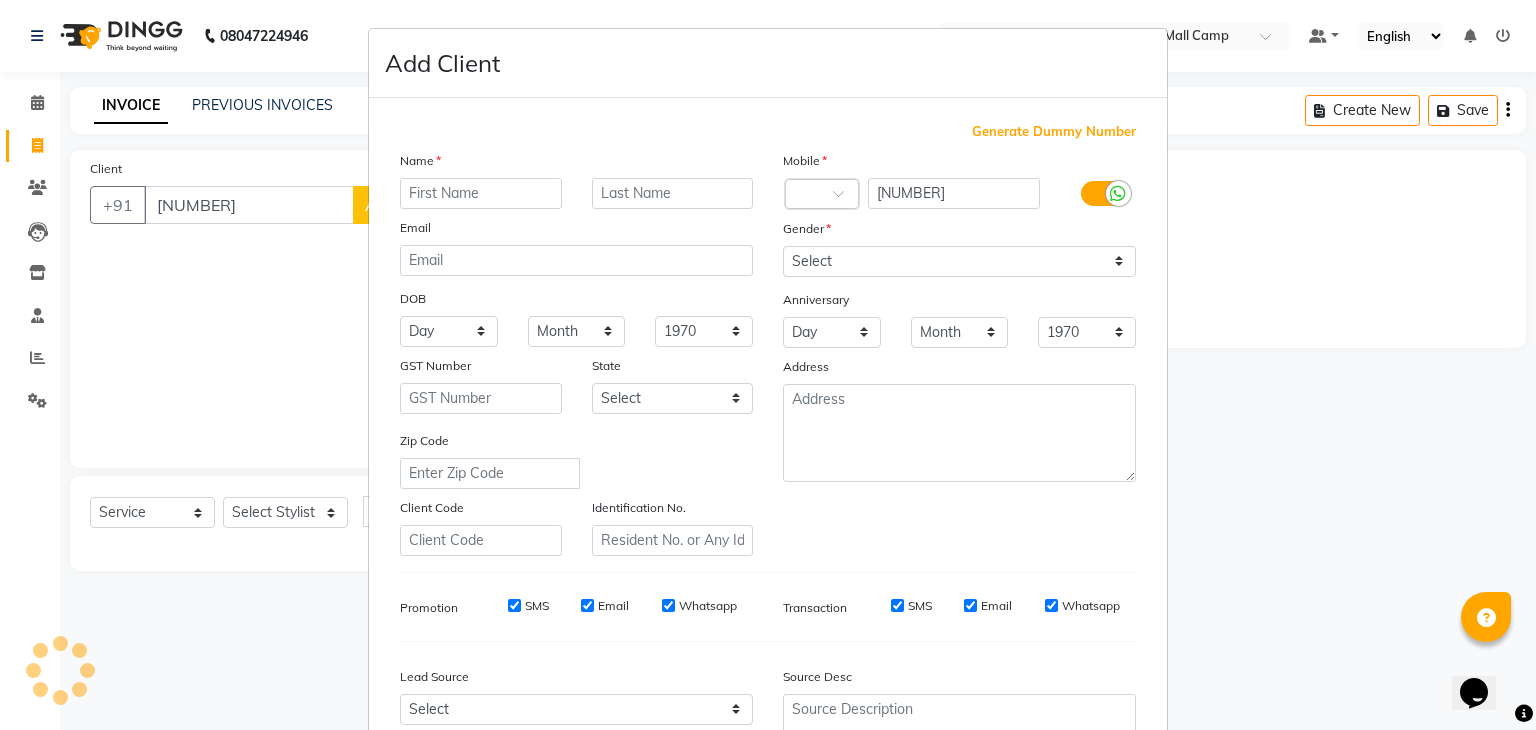 click at bounding box center (481, 193) 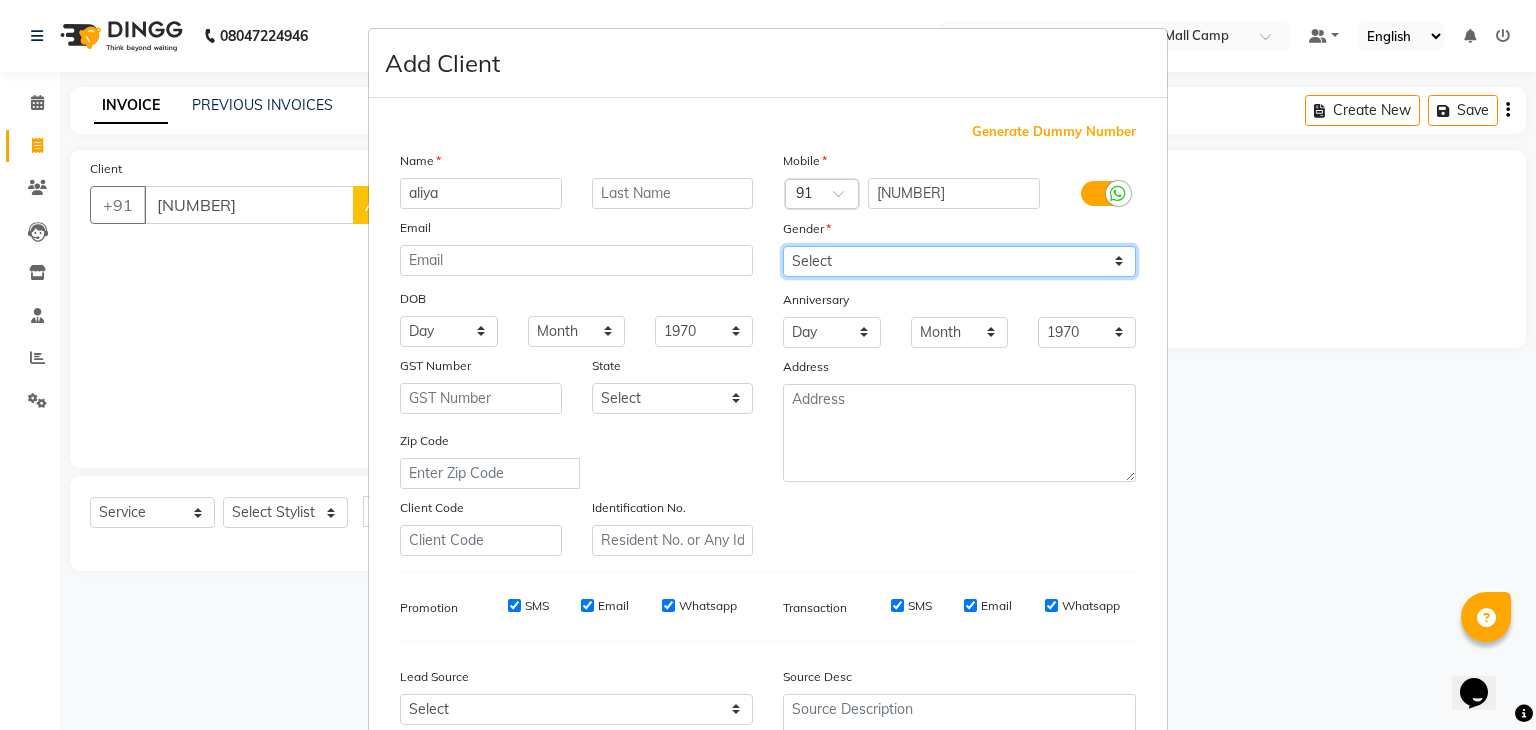 click on "Select Male Female Other Prefer Not To Say" at bounding box center (959, 261) 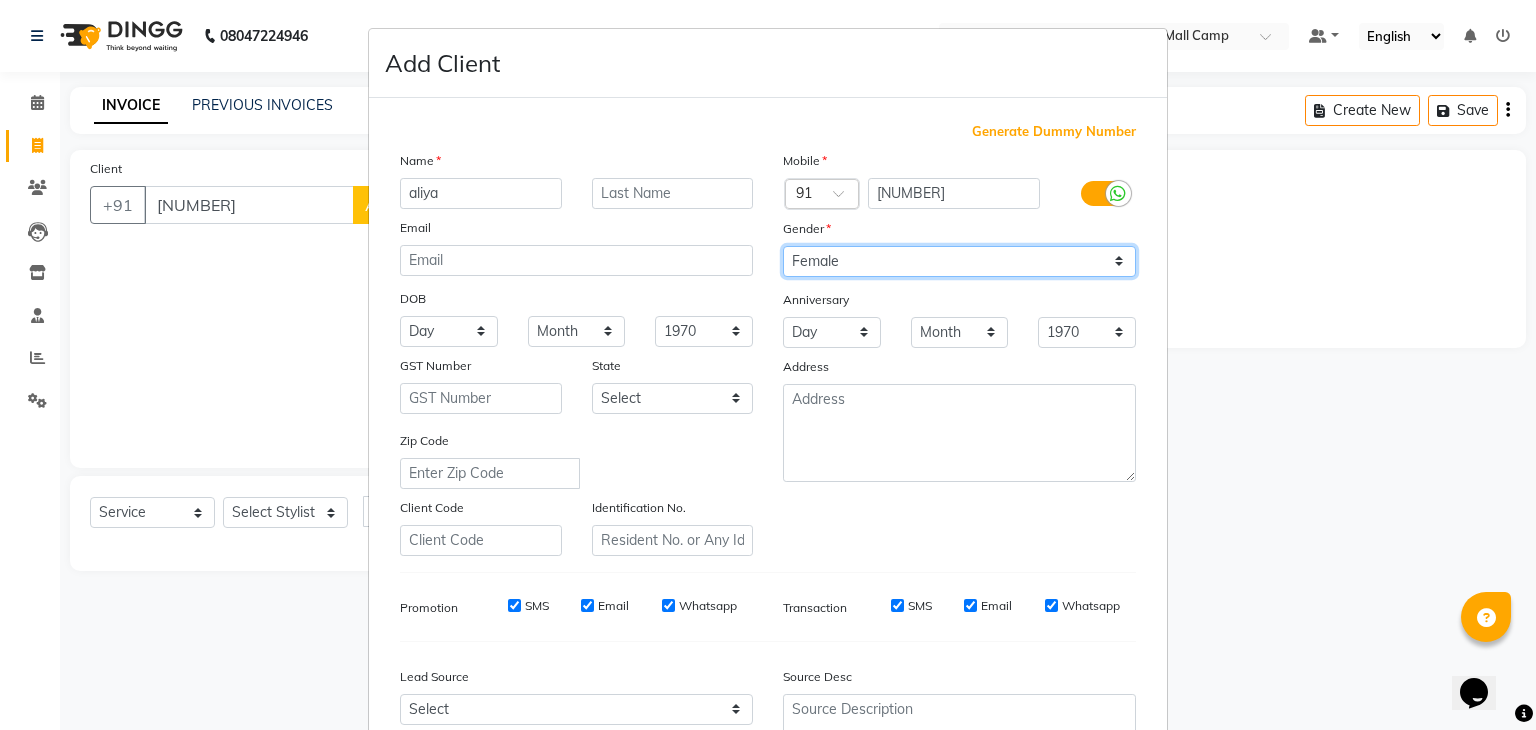 click on "Select Male Female Other Prefer Not To Say" at bounding box center [959, 261] 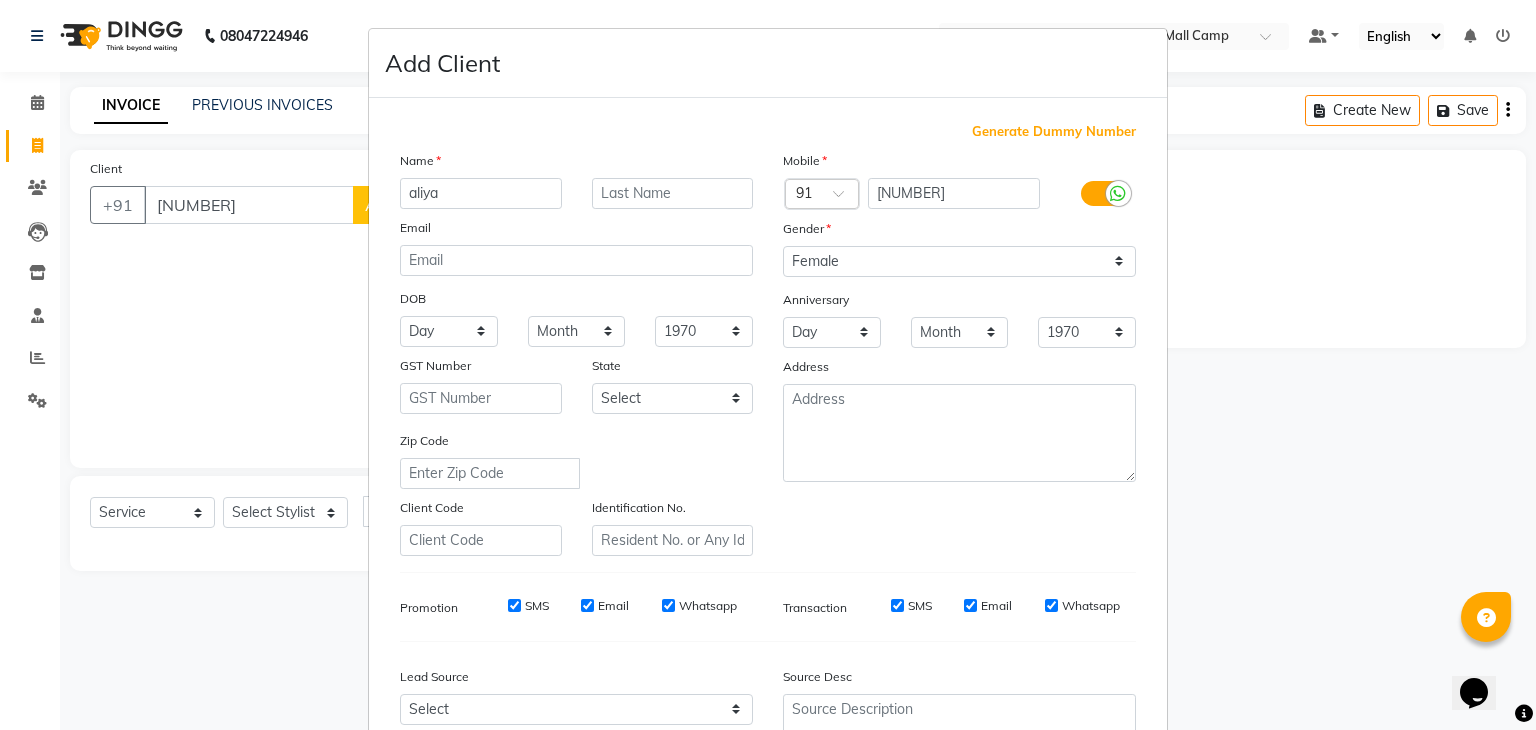 click on "Zip Code" at bounding box center [576, 459] 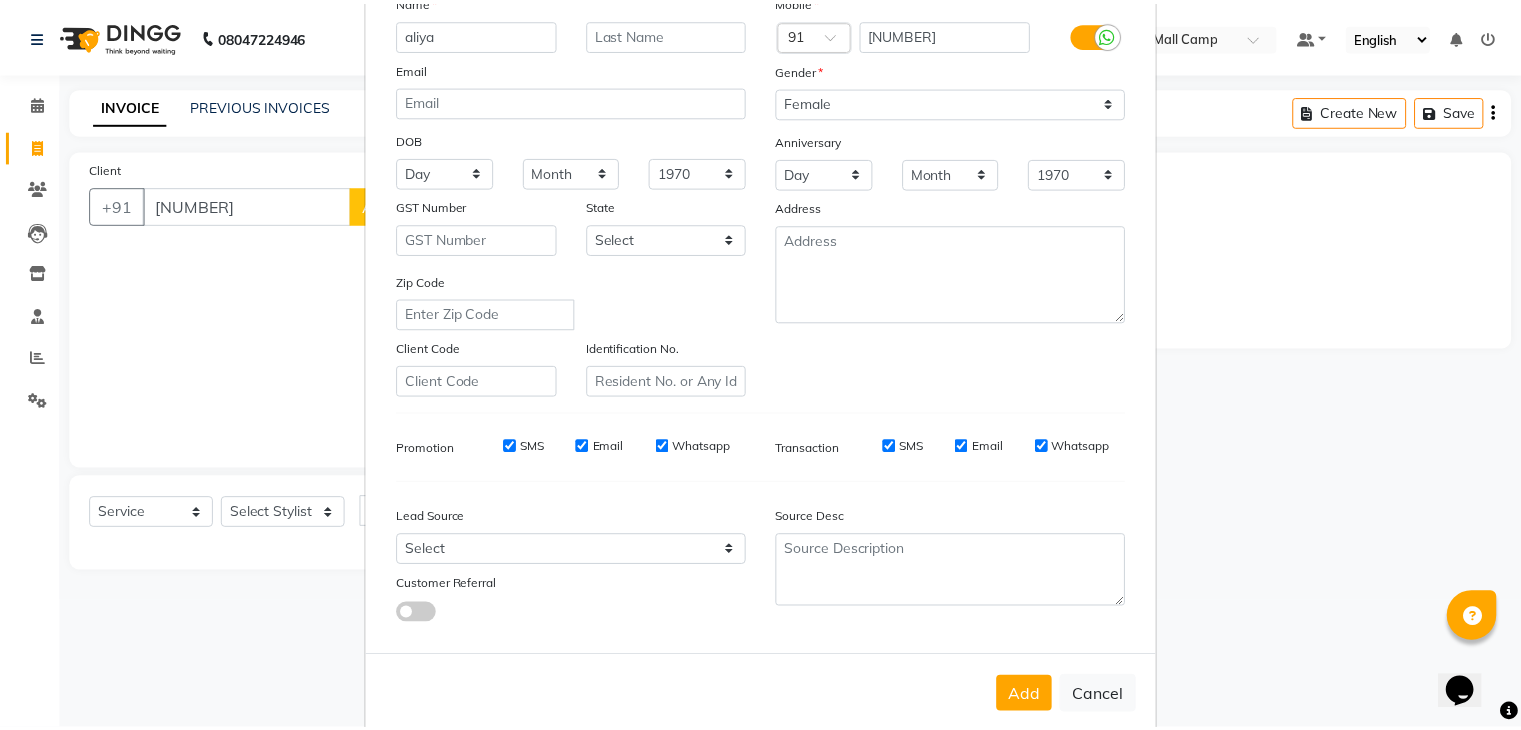scroll, scrollTop: 200, scrollLeft: 0, axis: vertical 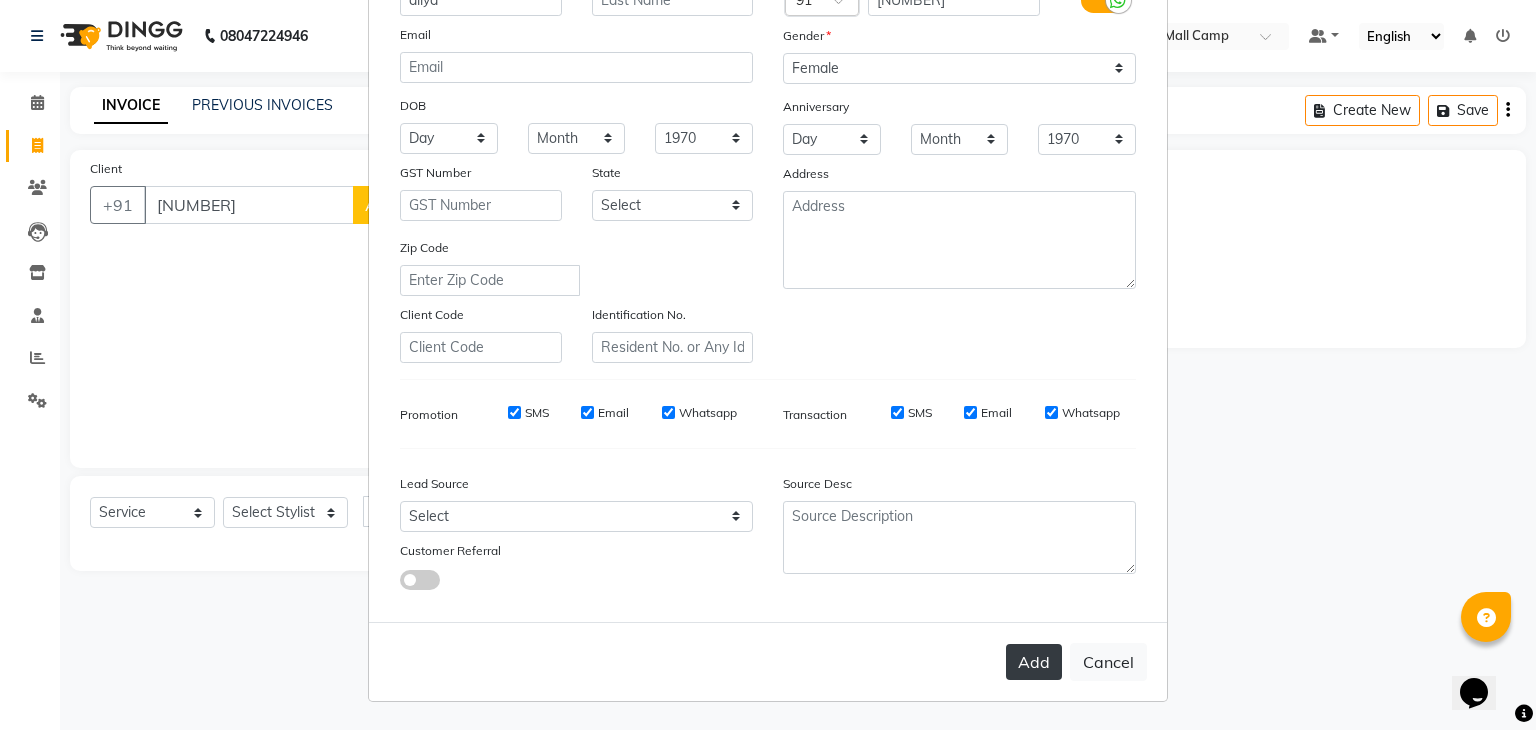 click on "Add" at bounding box center (1034, 662) 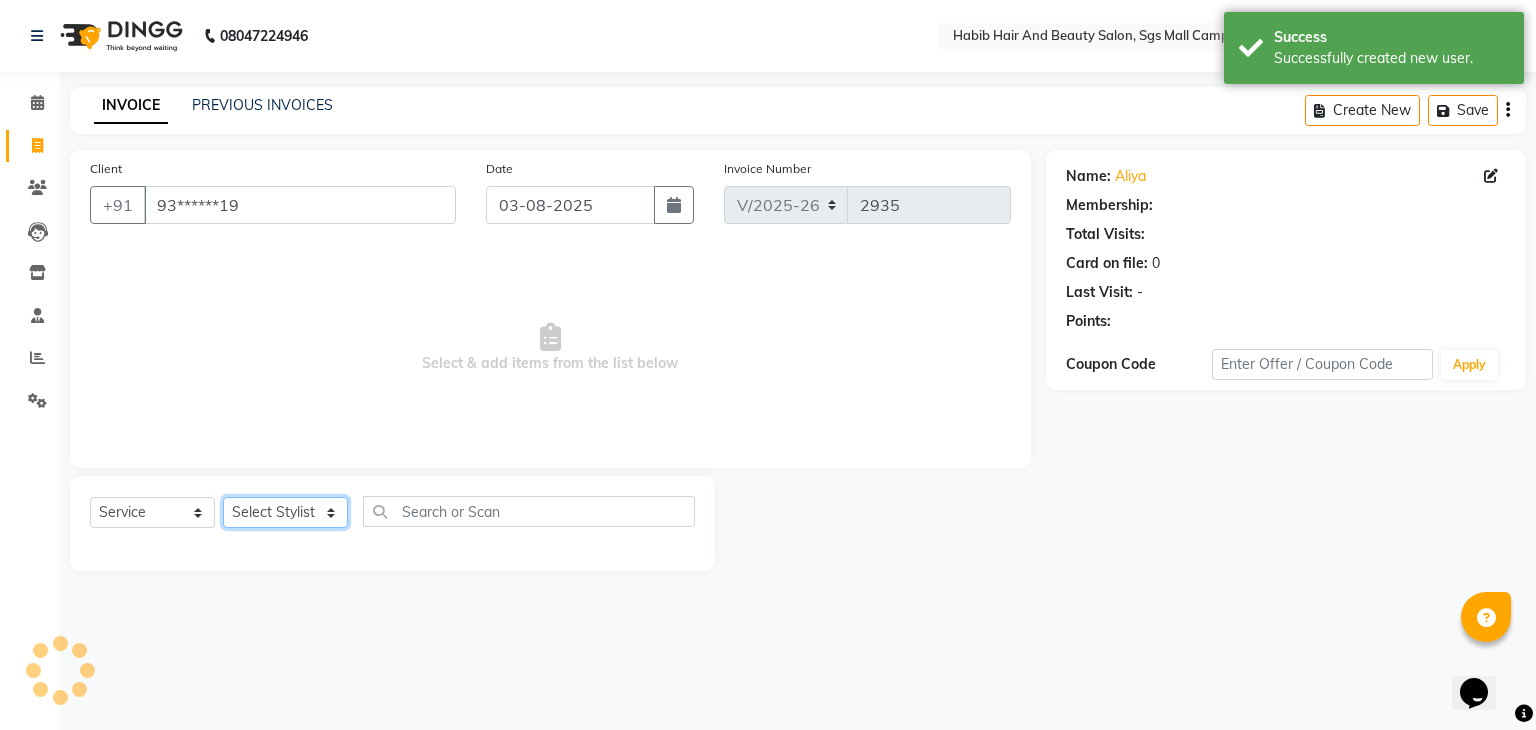 click on "Select Stylist [FIRST] [FIRST]  [FIRST] Manager [FIRST]  [FIRST] [FIRST] [FIRST]  [FIRST] [FIRST]" 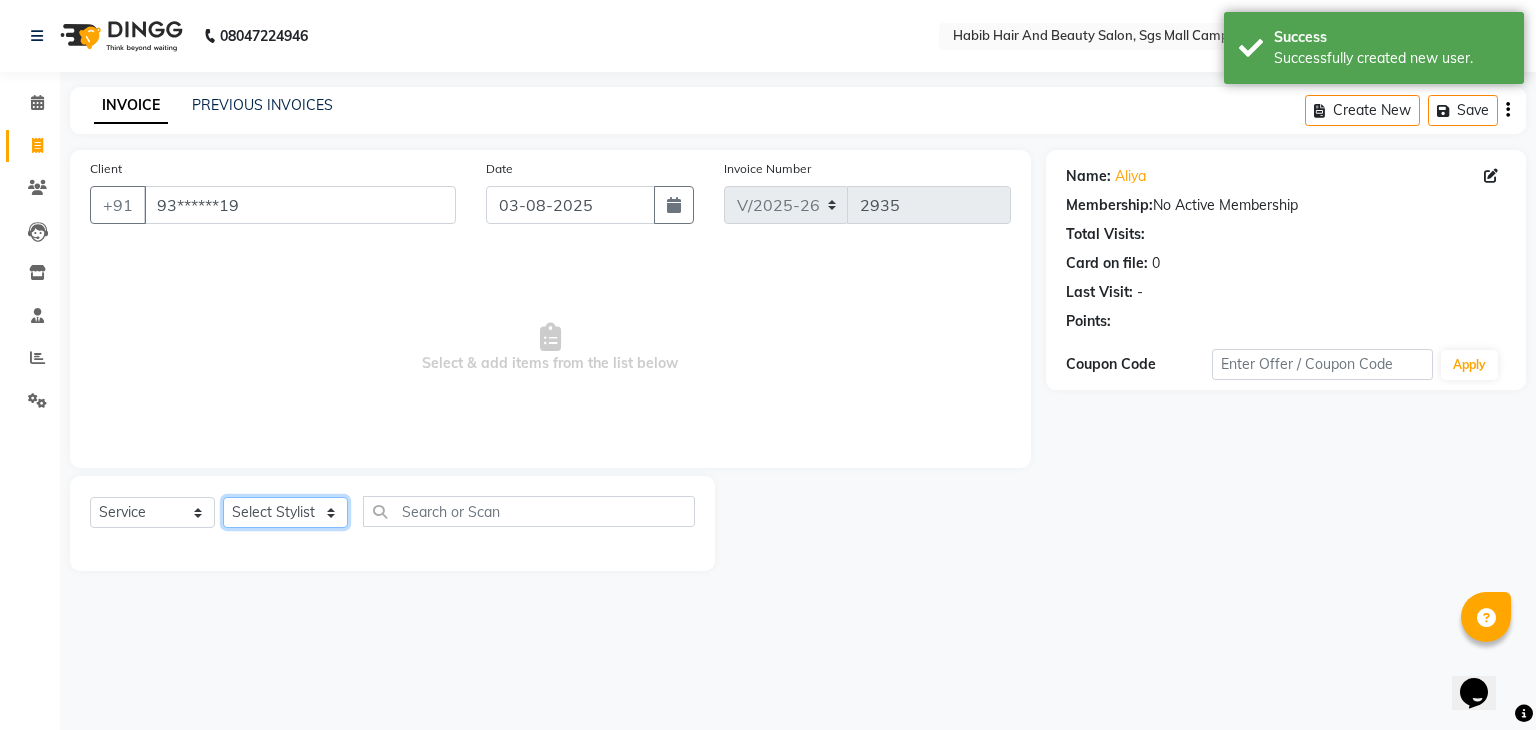click on "Select Stylist [FIRST] [FIRST]  [FIRST] Manager [FIRST]  [FIRST] [FIRST] [FIRST]  [FIRST] [FIRST]" 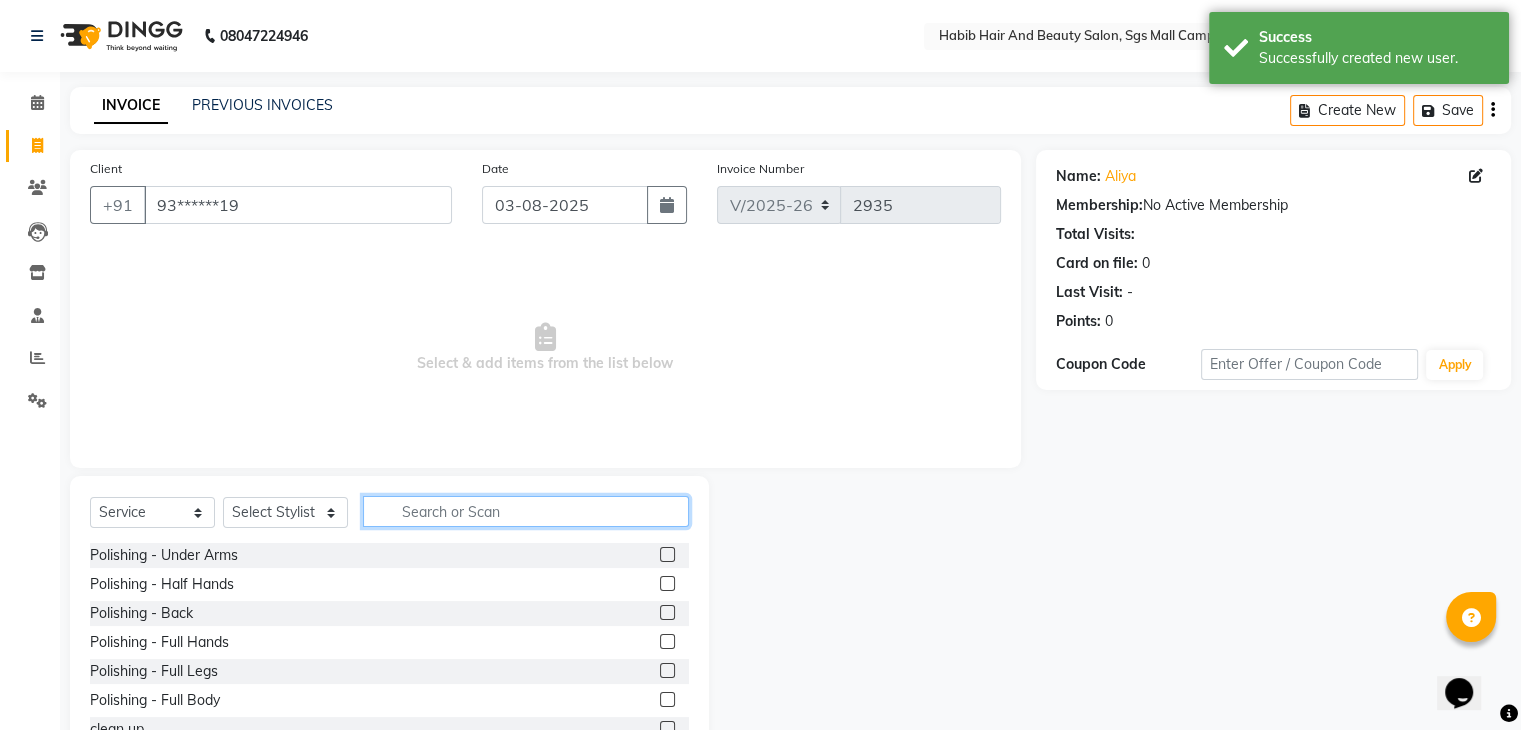 click 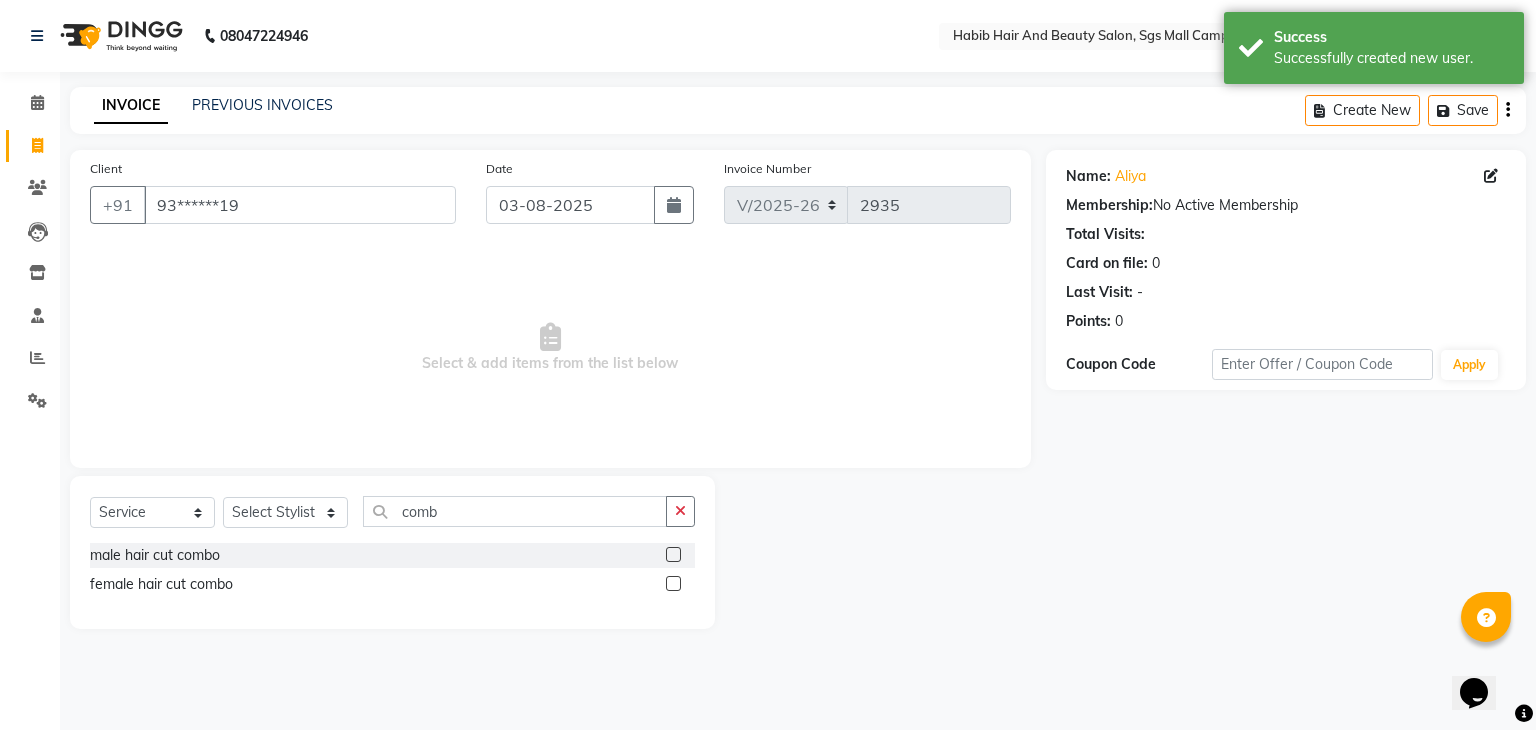 click 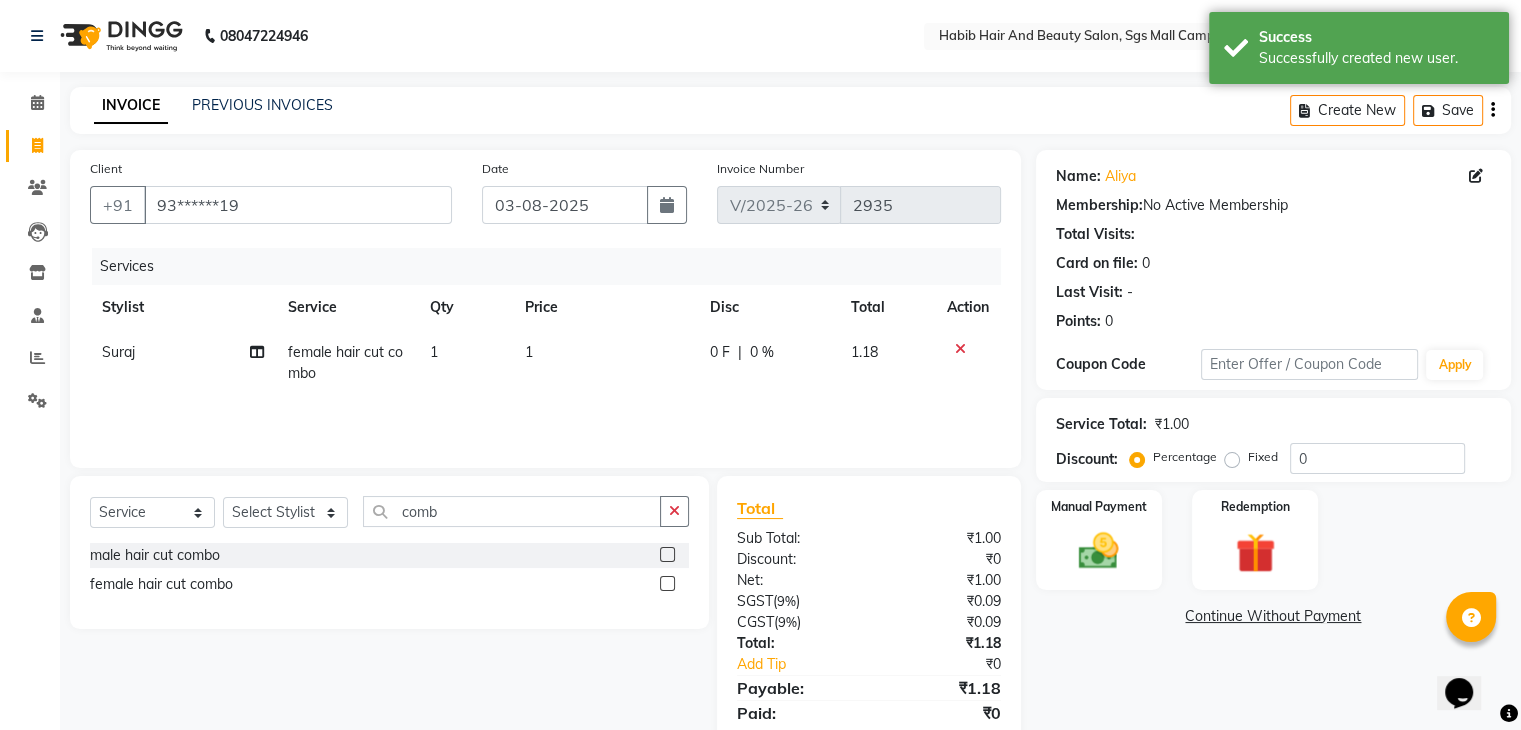 click on "1" 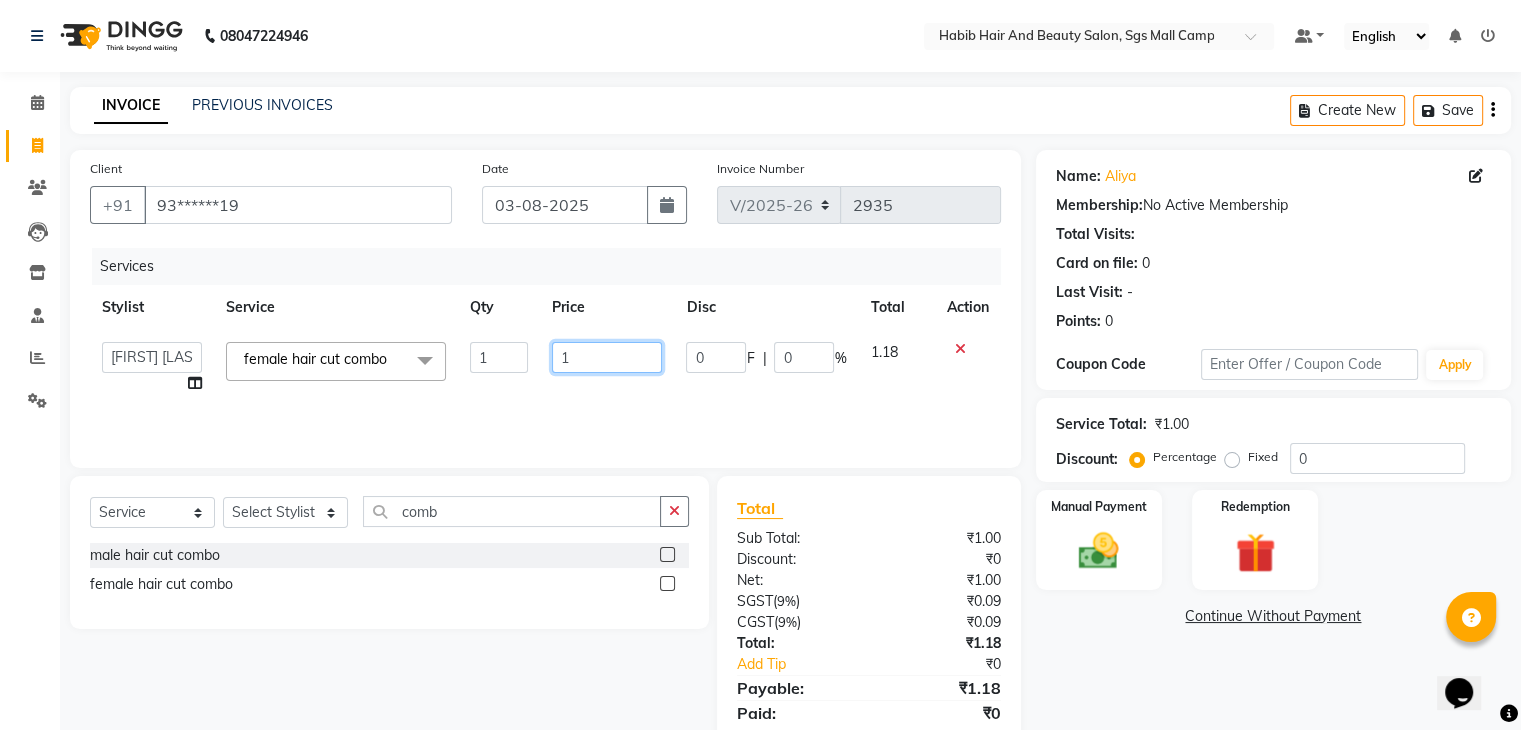 click on "1" 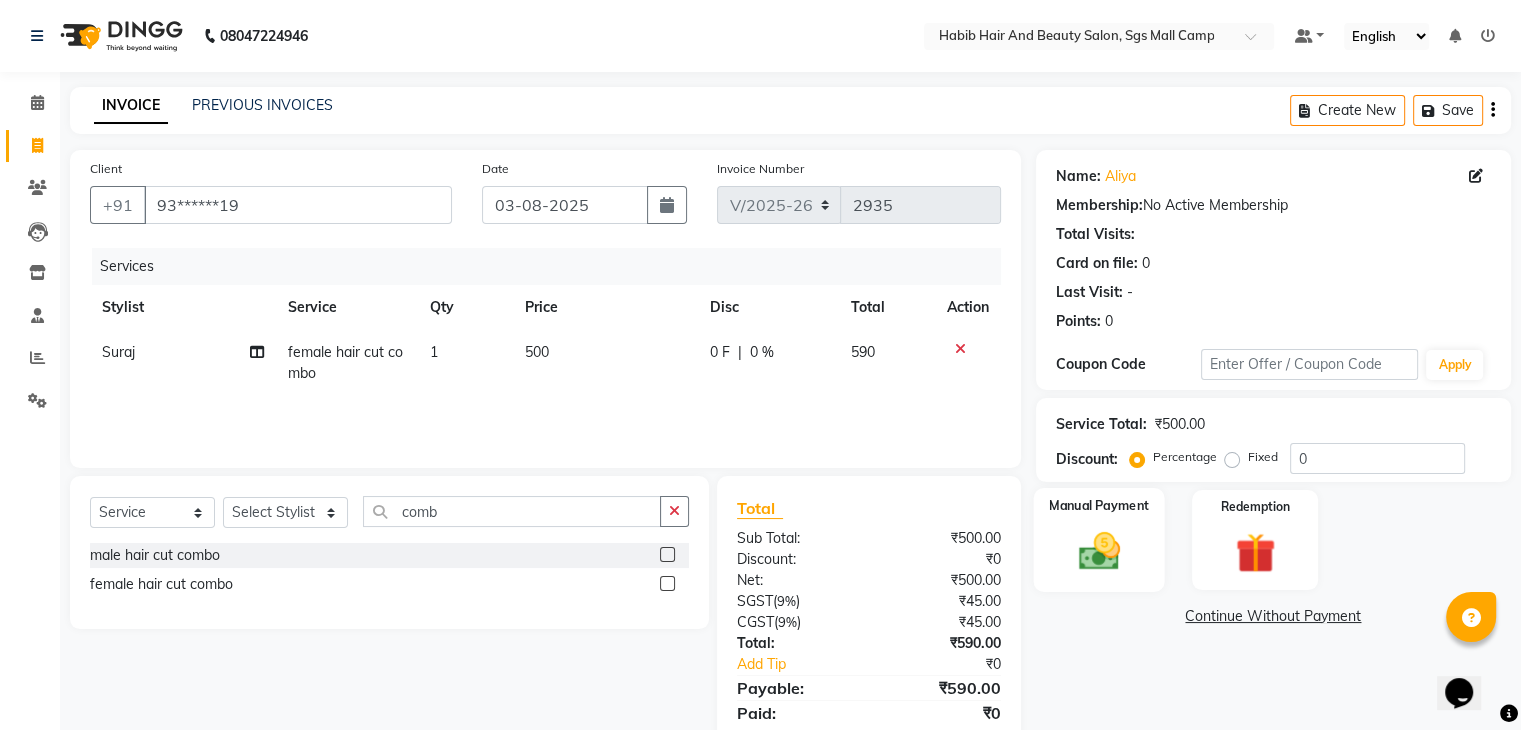 click 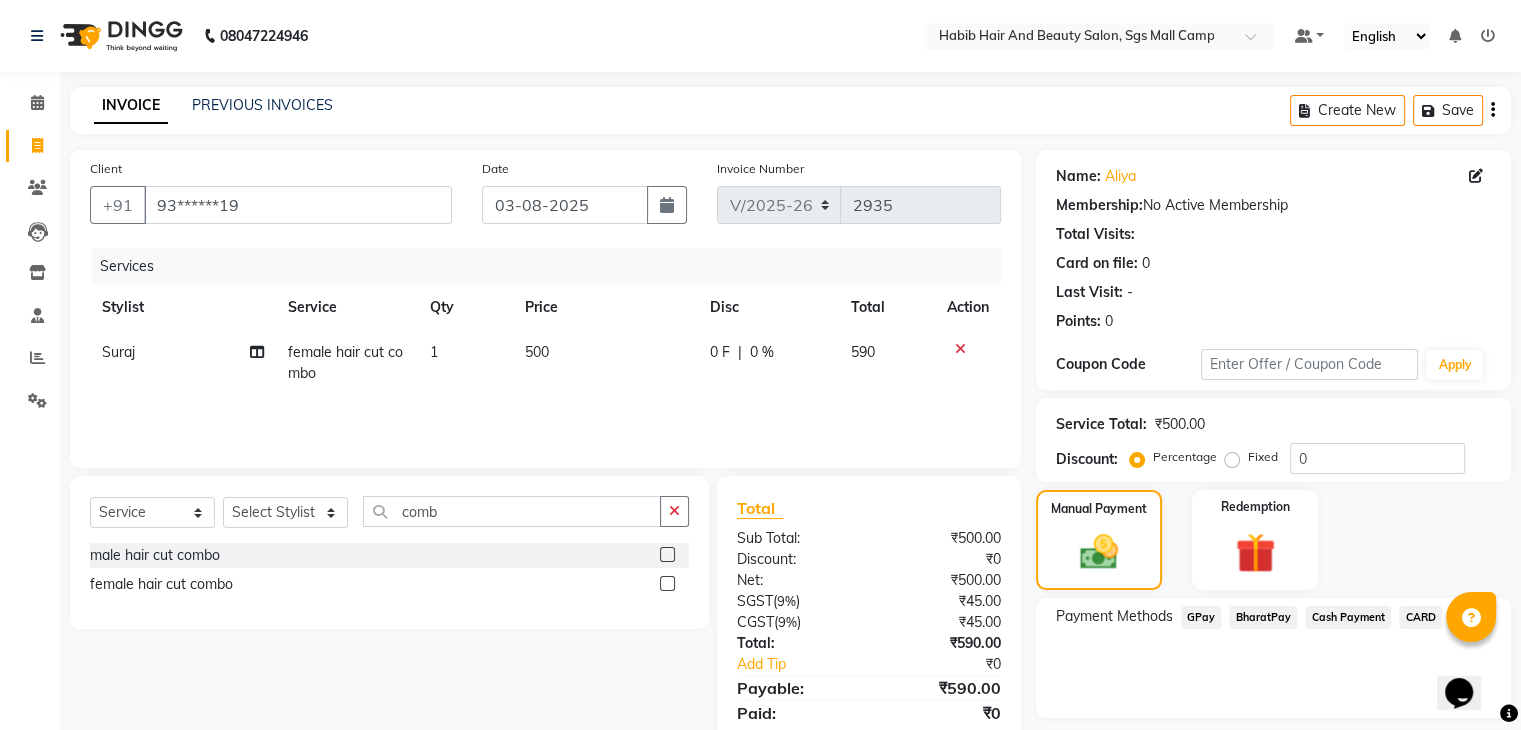 click on "BharatPay" 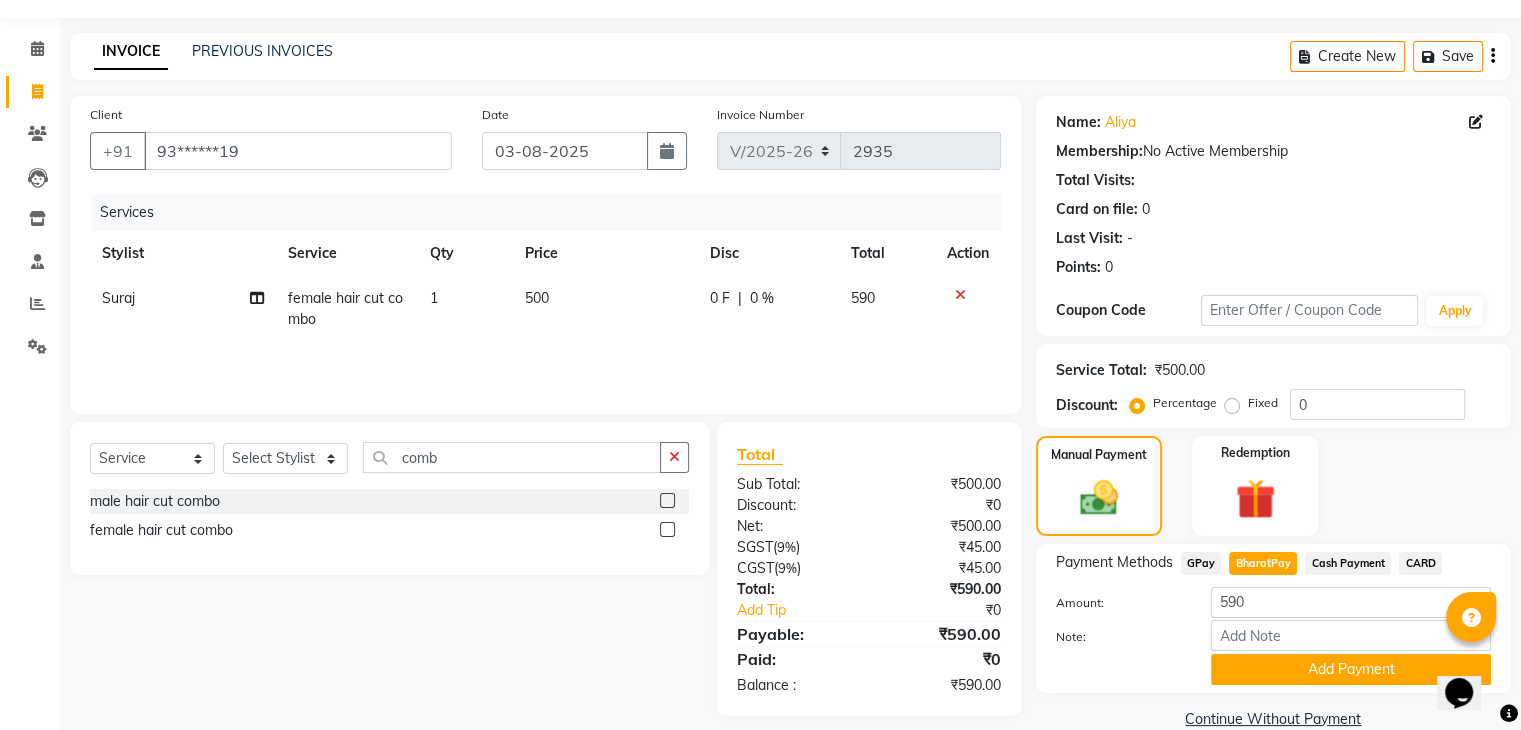 scroll, scrollTop: 89, scrollLeft: 0, axis: vertical 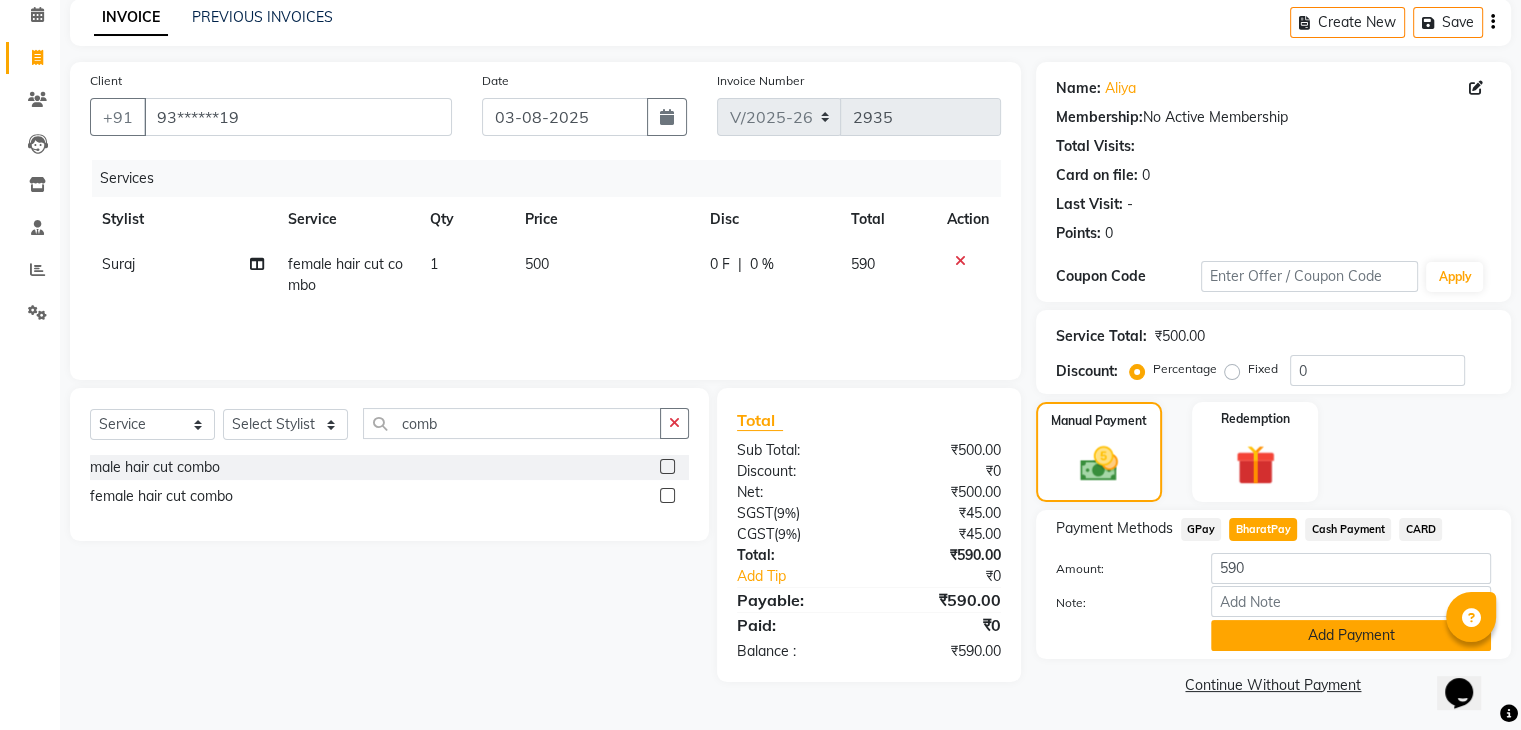 click on "Add Payment" 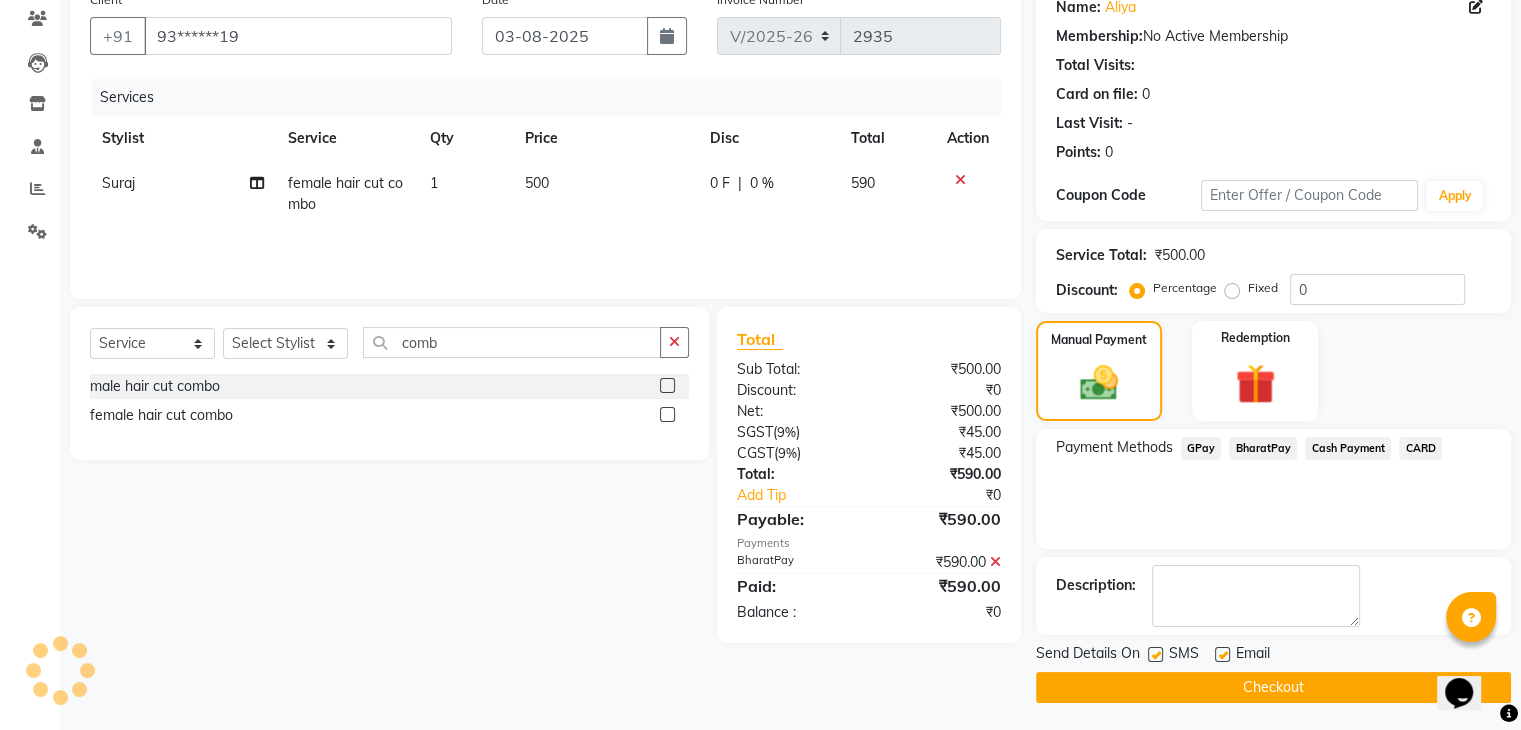 scroll, scrollTop: 171, scrollLeft: 0, axis: vertical 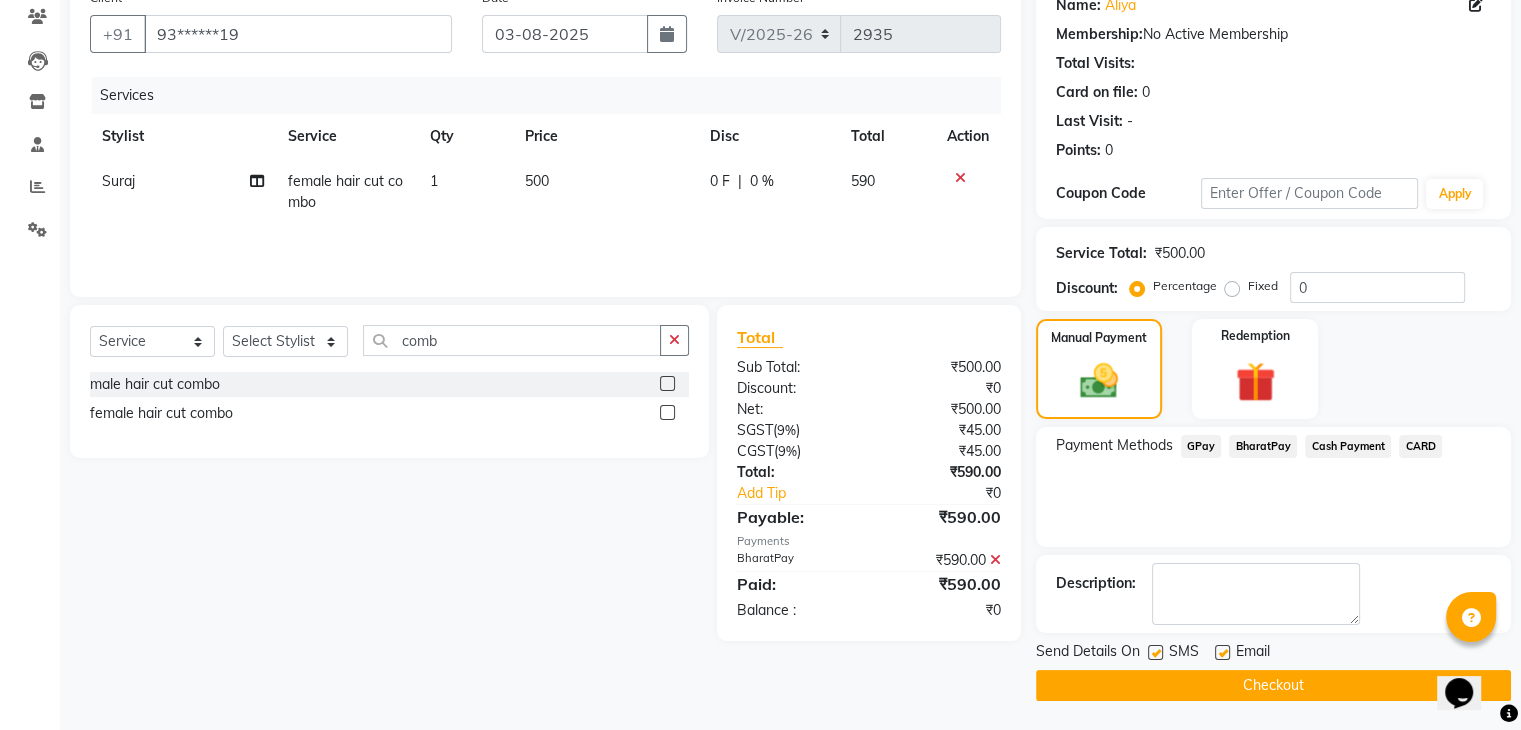 click on "Checkout" 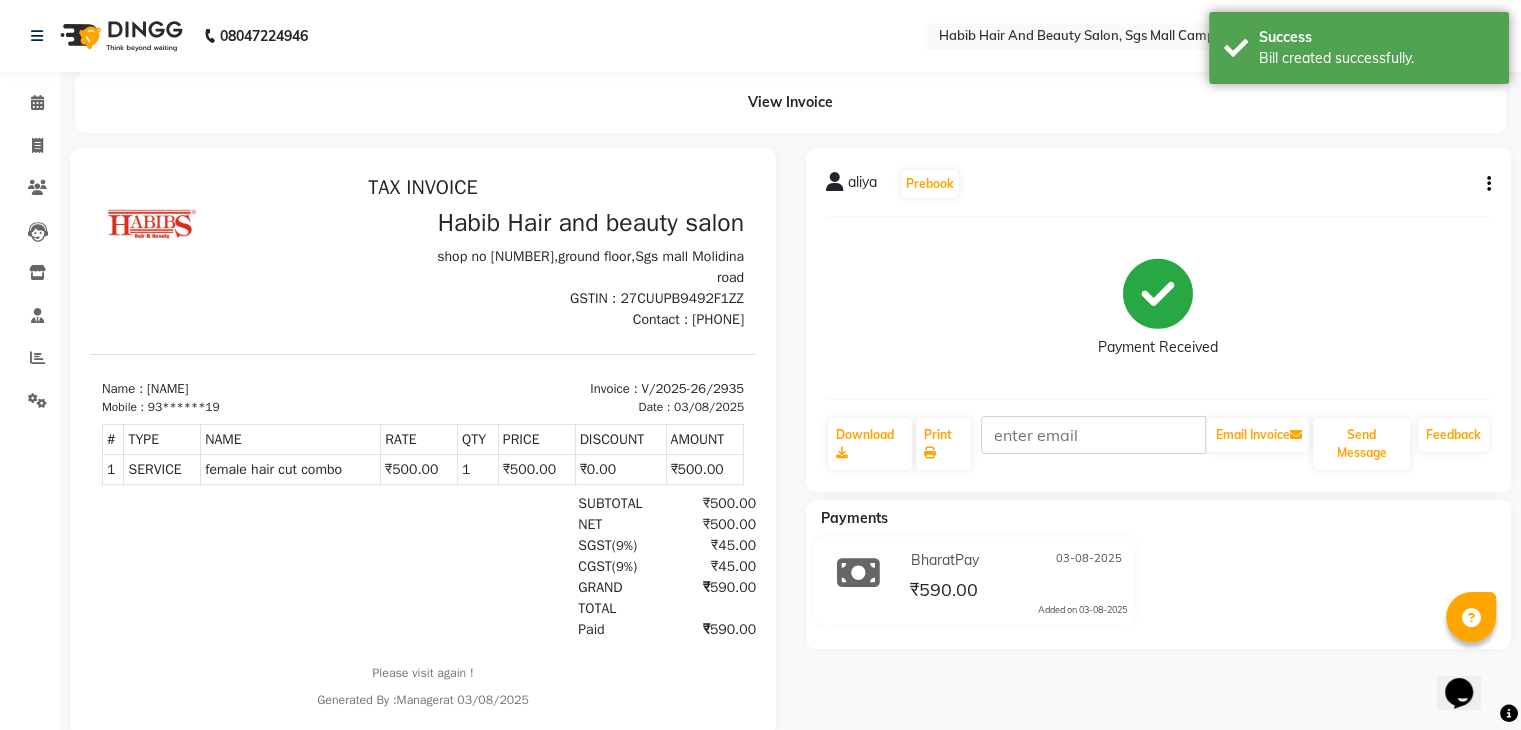 scroll, scrollTop: 0, scrollLeft: 0, axis: both 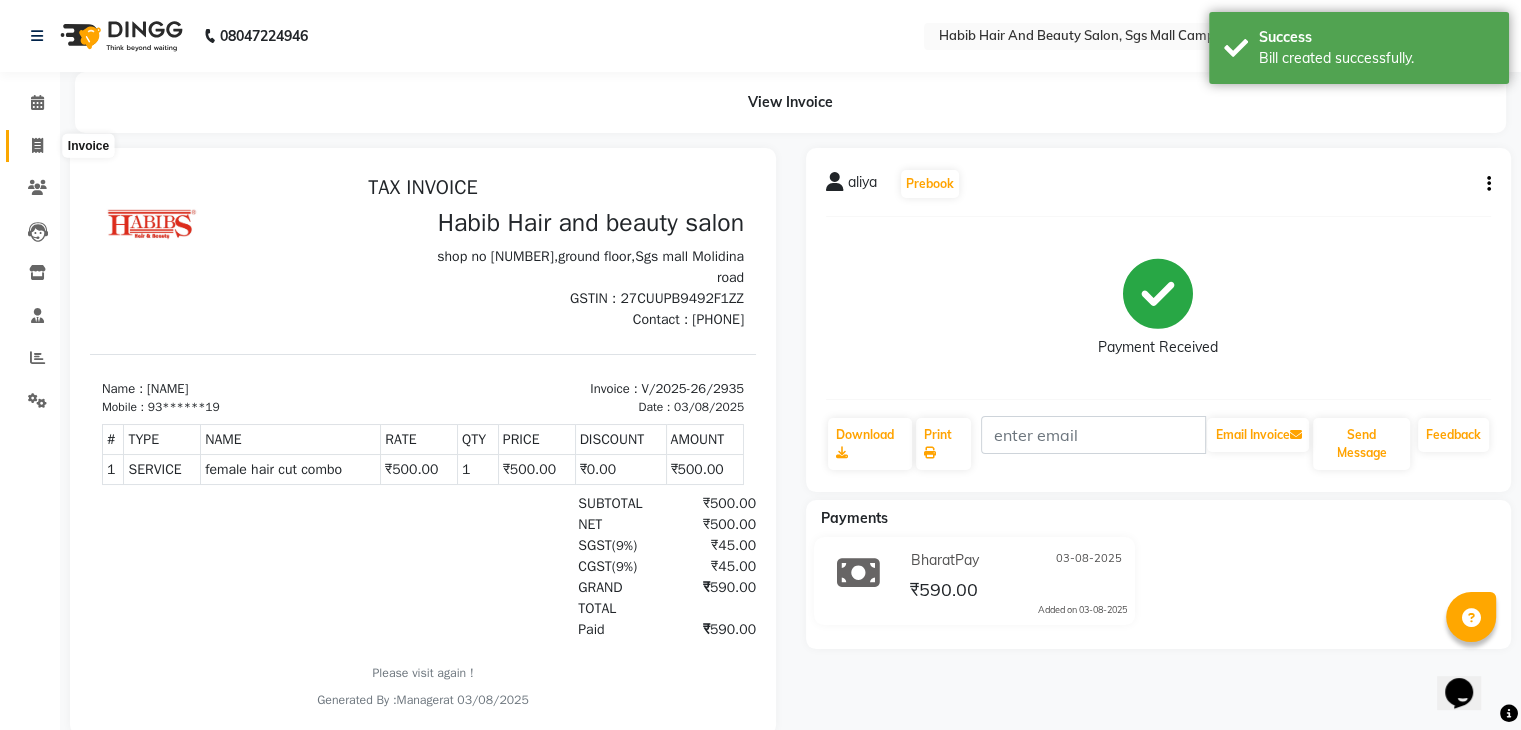 click 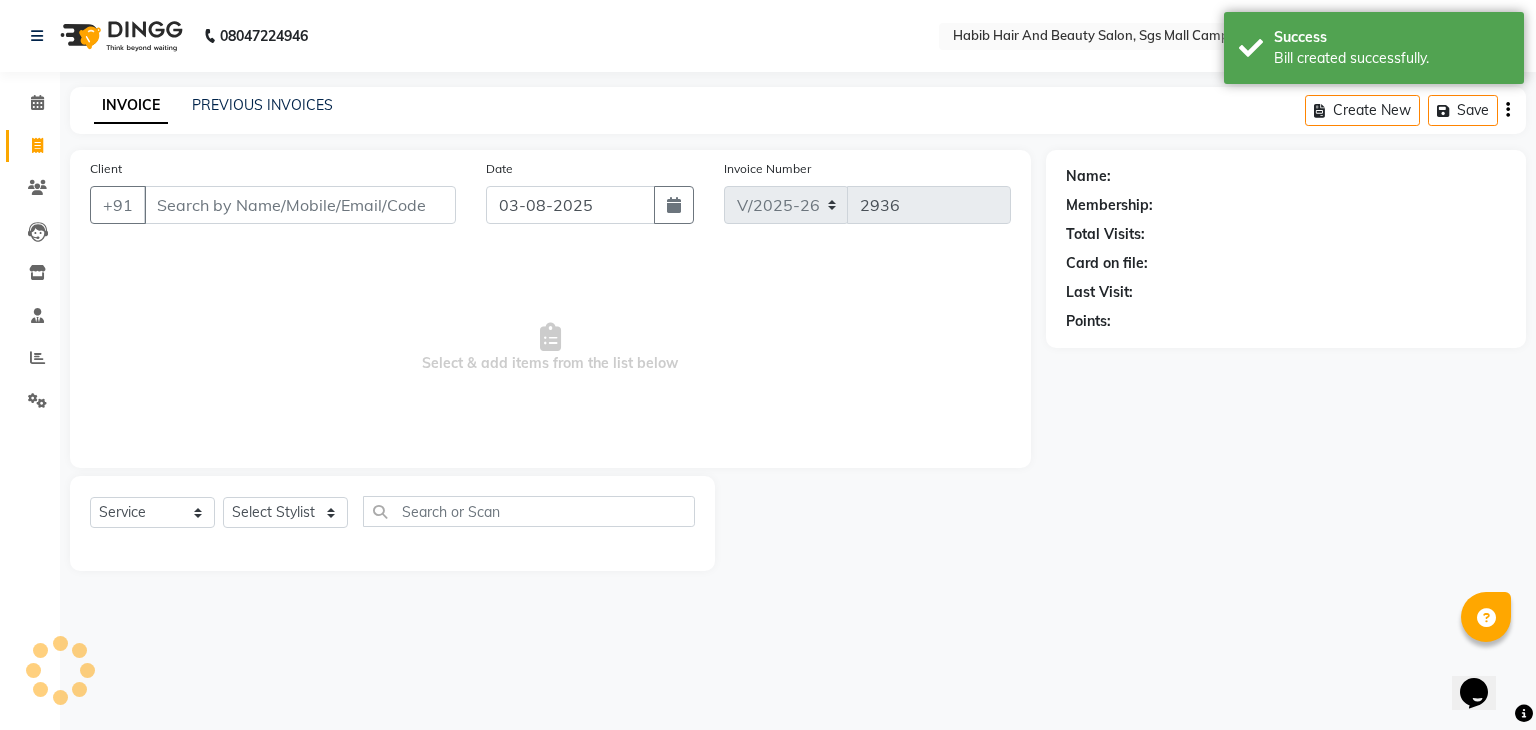 click on "Client" at bounding box center [300, 205] 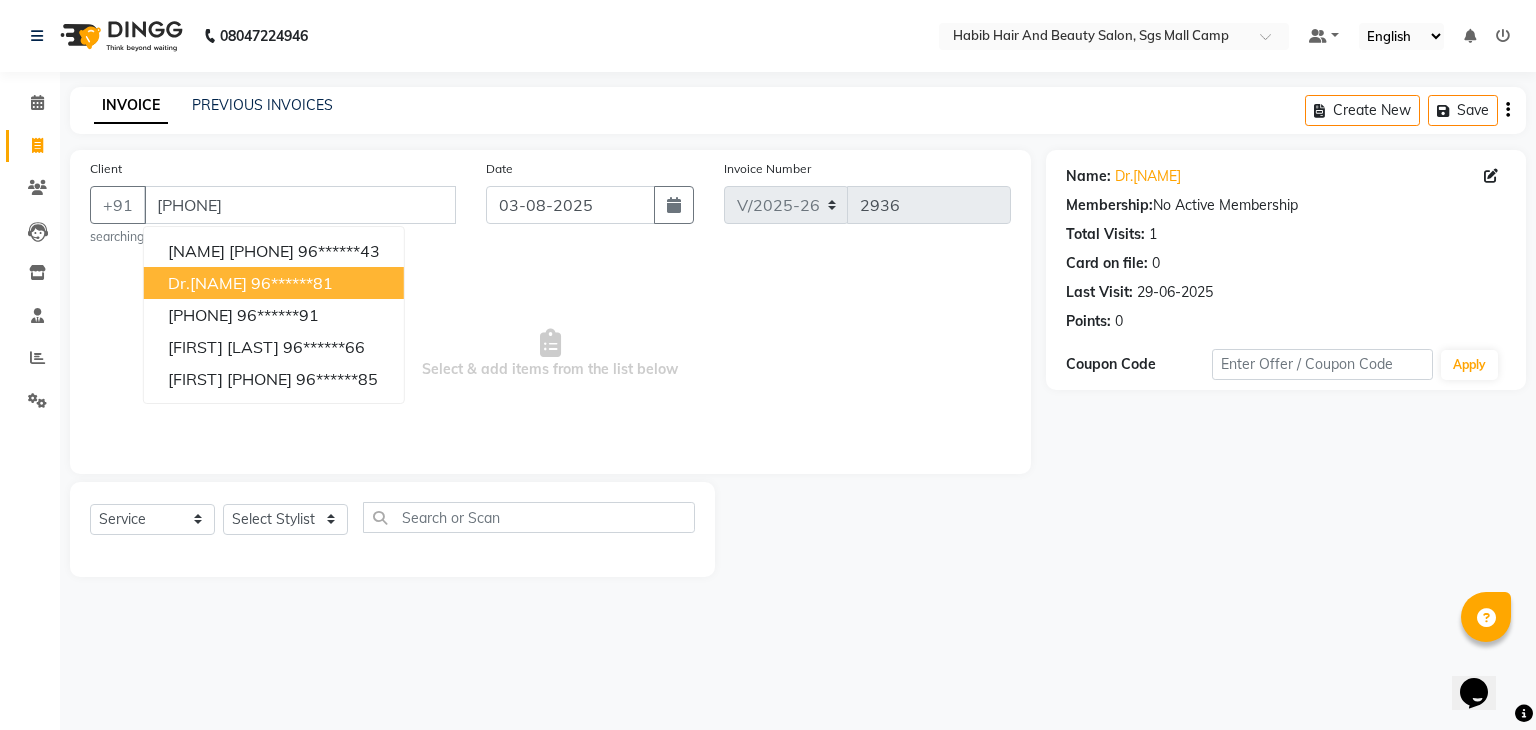 click on "96******81" at bounding box center [292, 283] 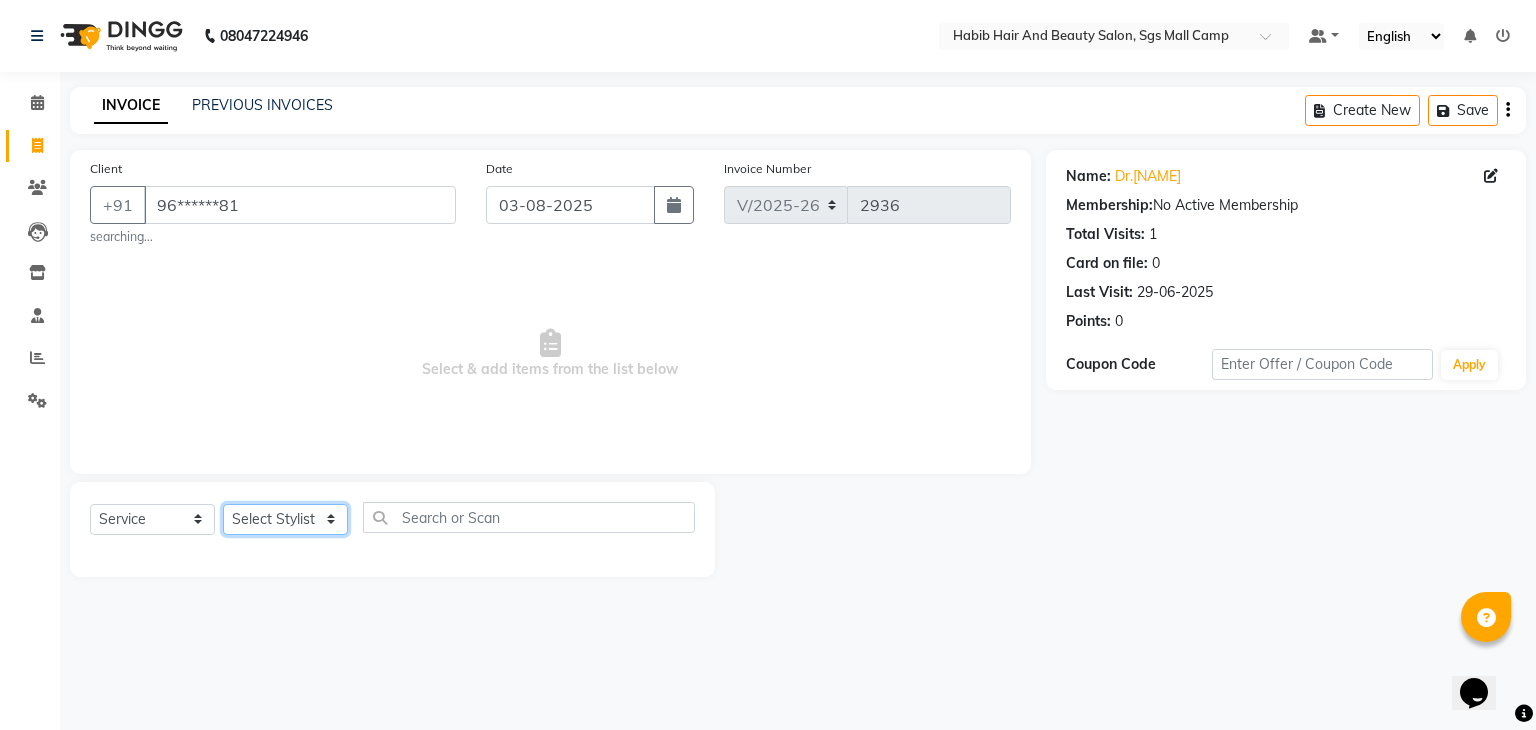 click on "Select Stylist [FIRST] [FIRST]  [FIRST] Manager [FIRST]  [FIRST] [FIRST] [FIRST]  [FIRST] [FIRST]" 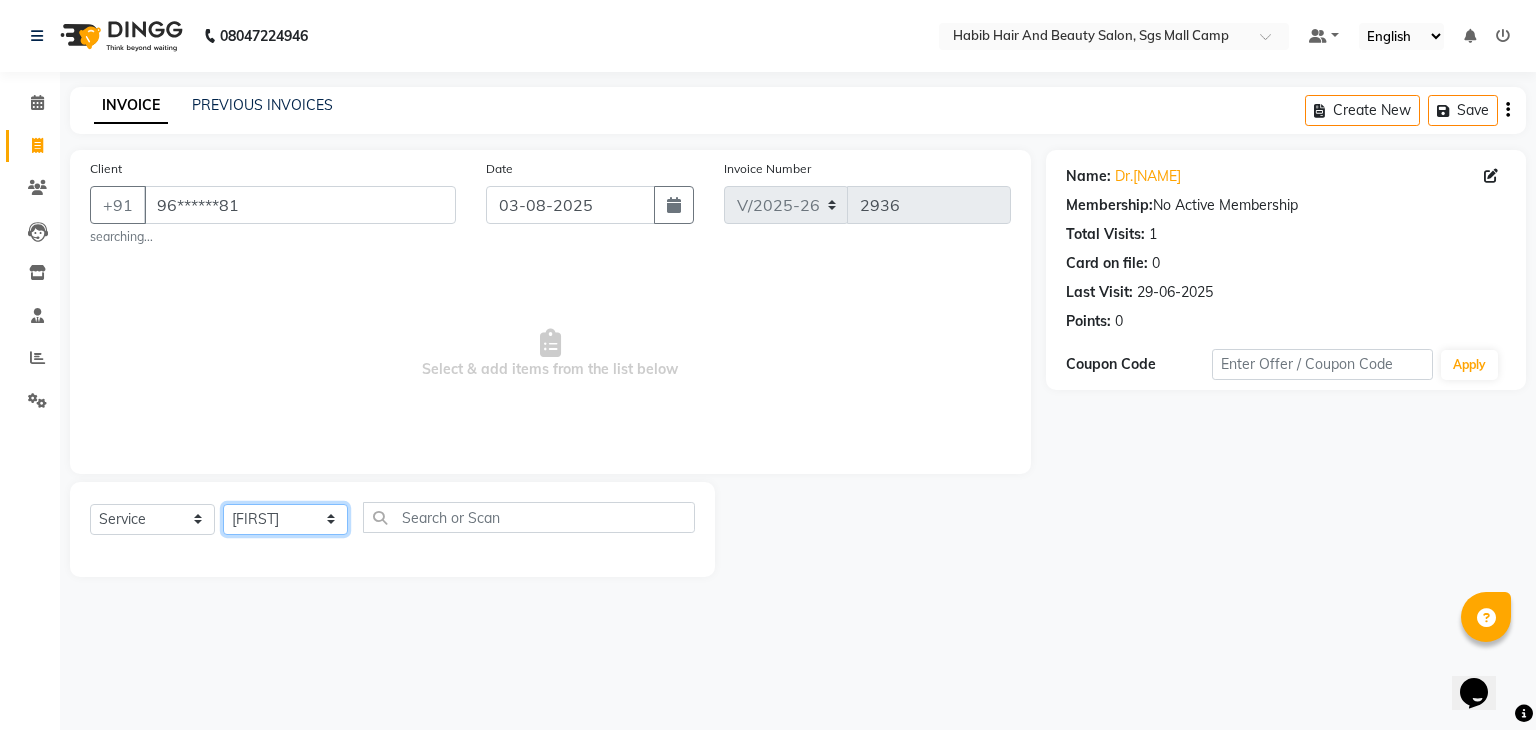 click on "Select Stylist [FIRST] [FIRST]  [FIRST] Manager [FIRST]  [FIRST] [FIRST] [FIRST]  [FIRST] [FIRST]" 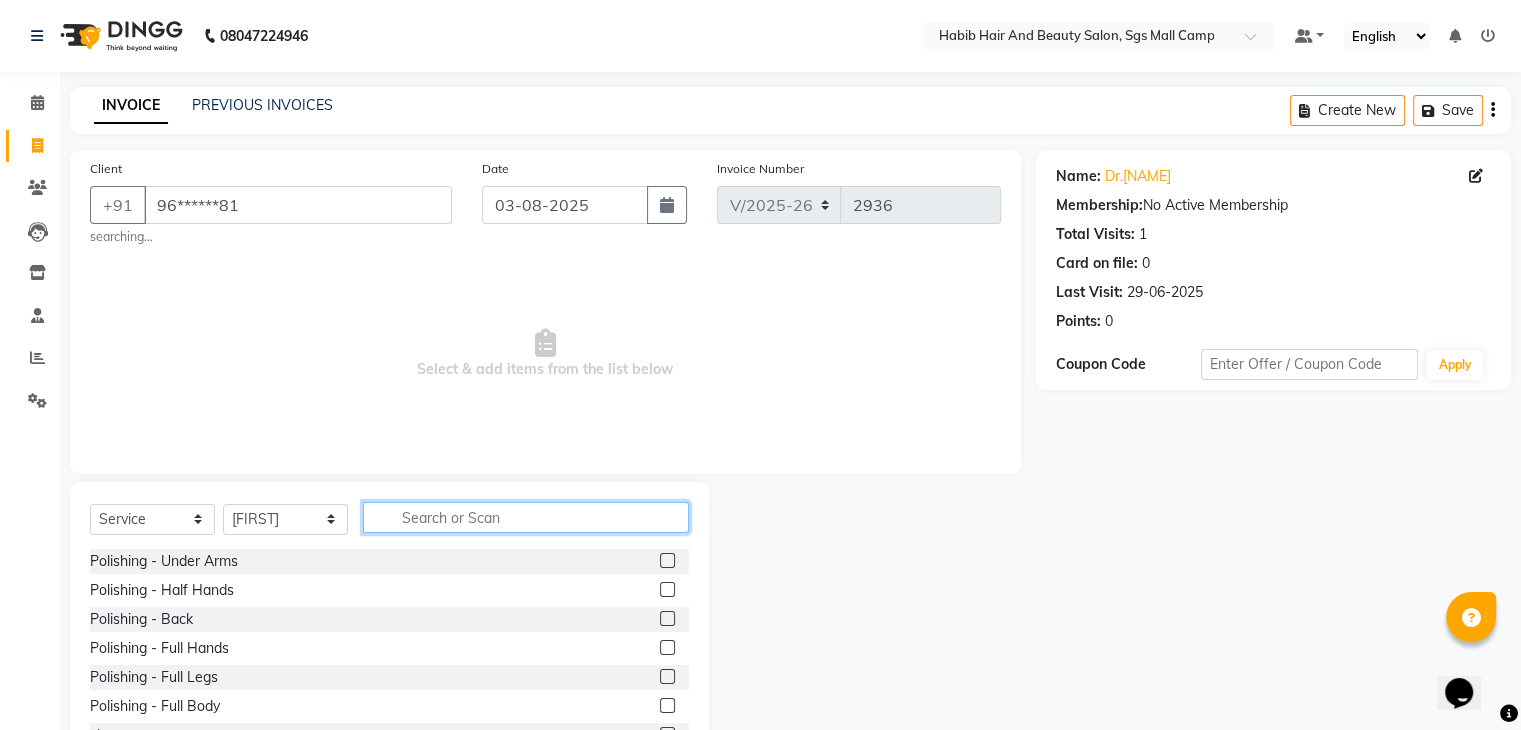click 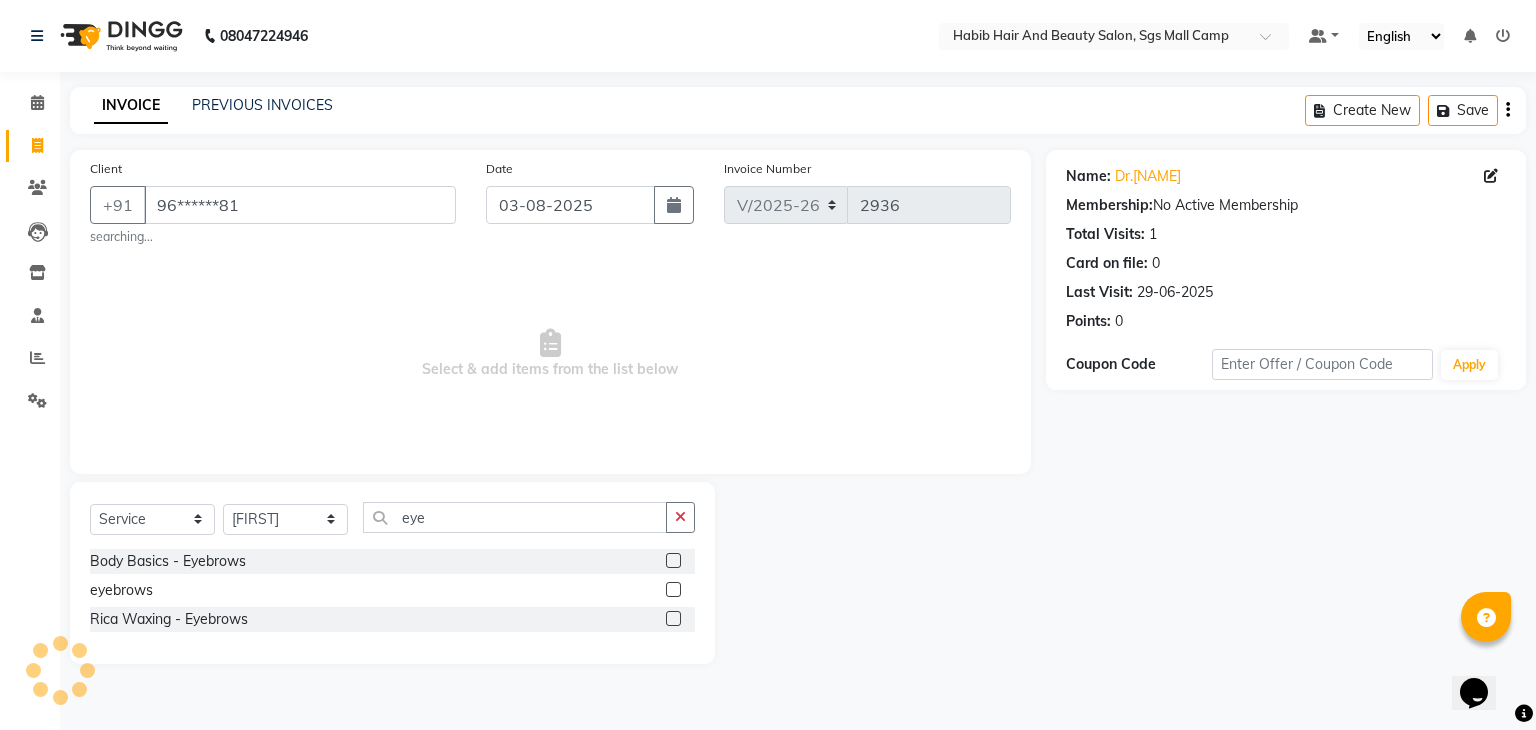 click 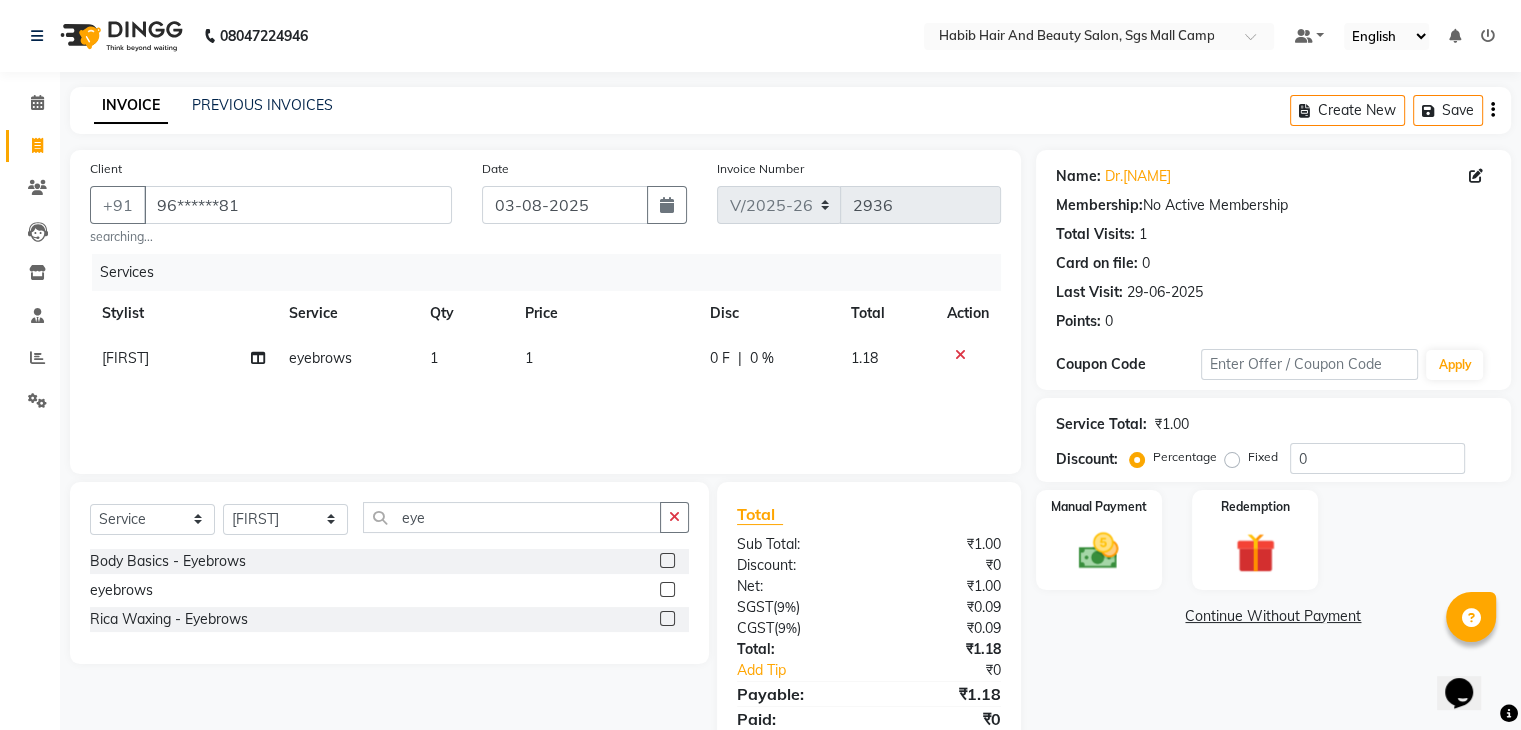 click on "1" 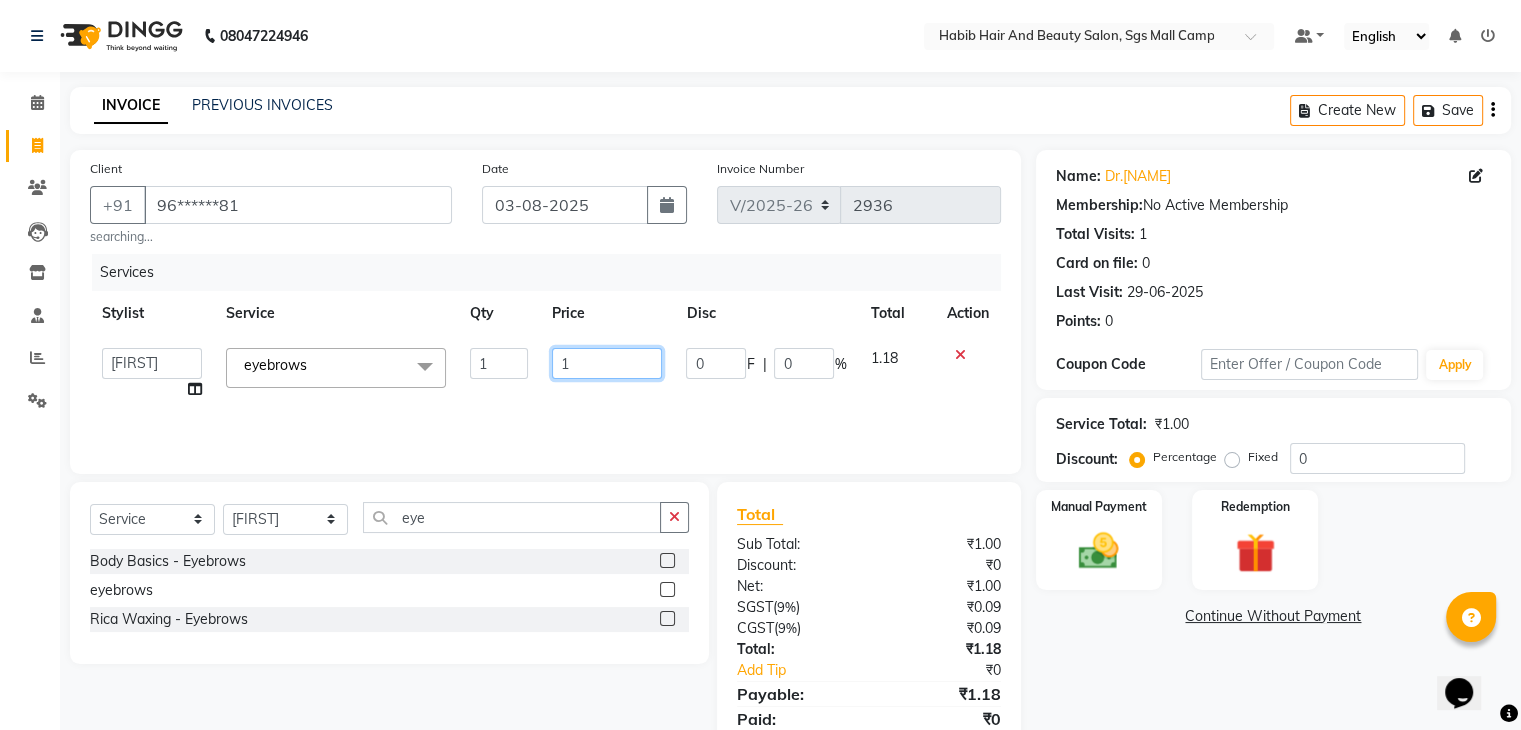 click on "1" 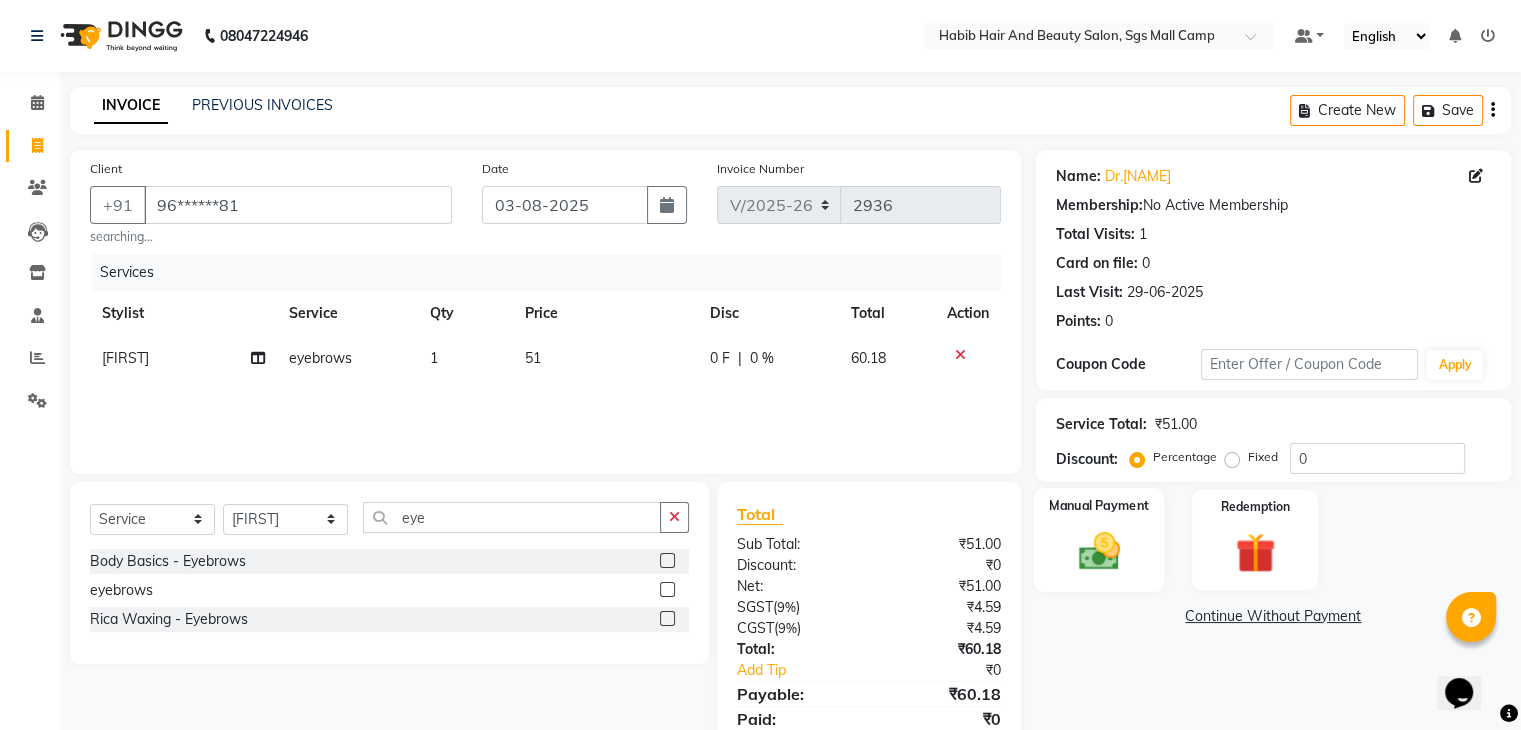 click 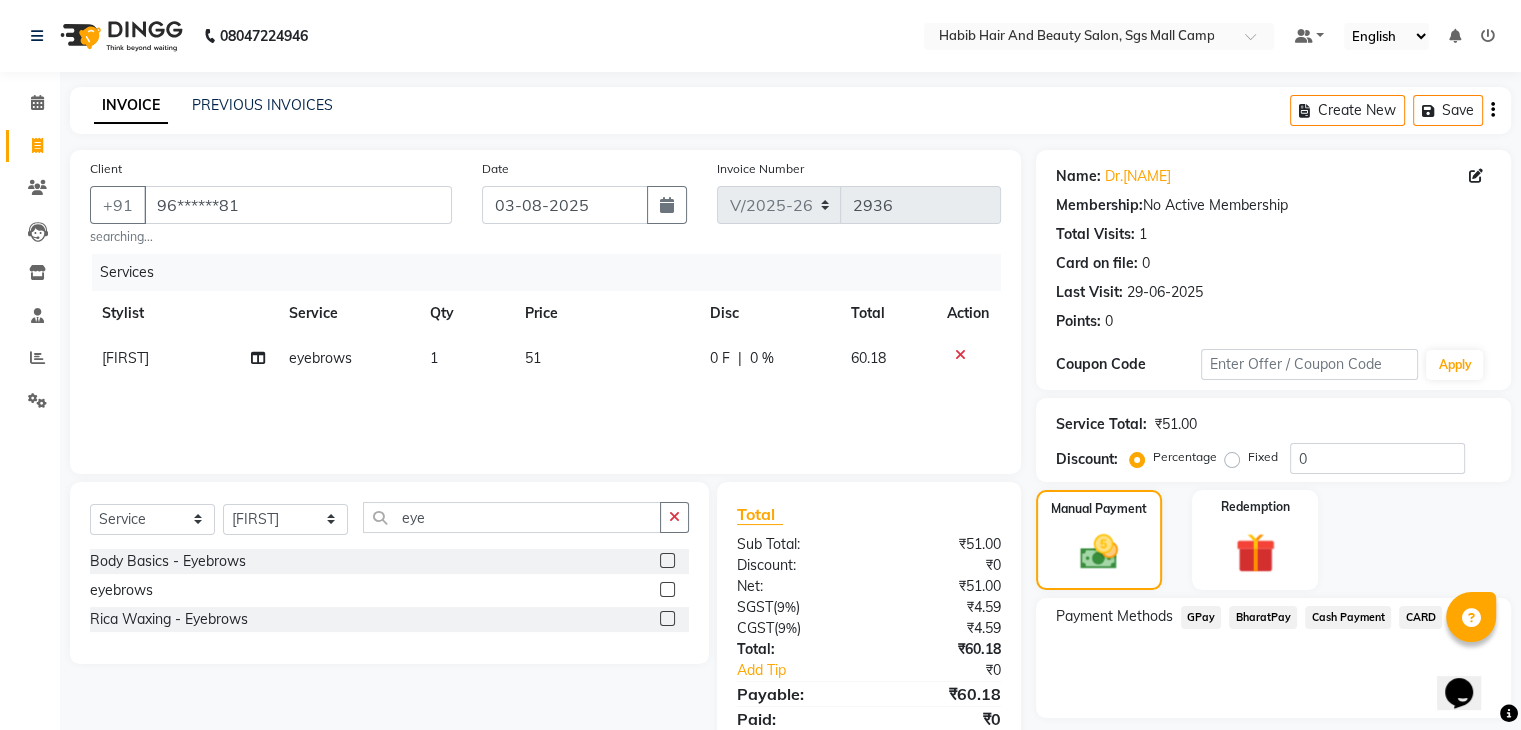 click on "BharatPay" 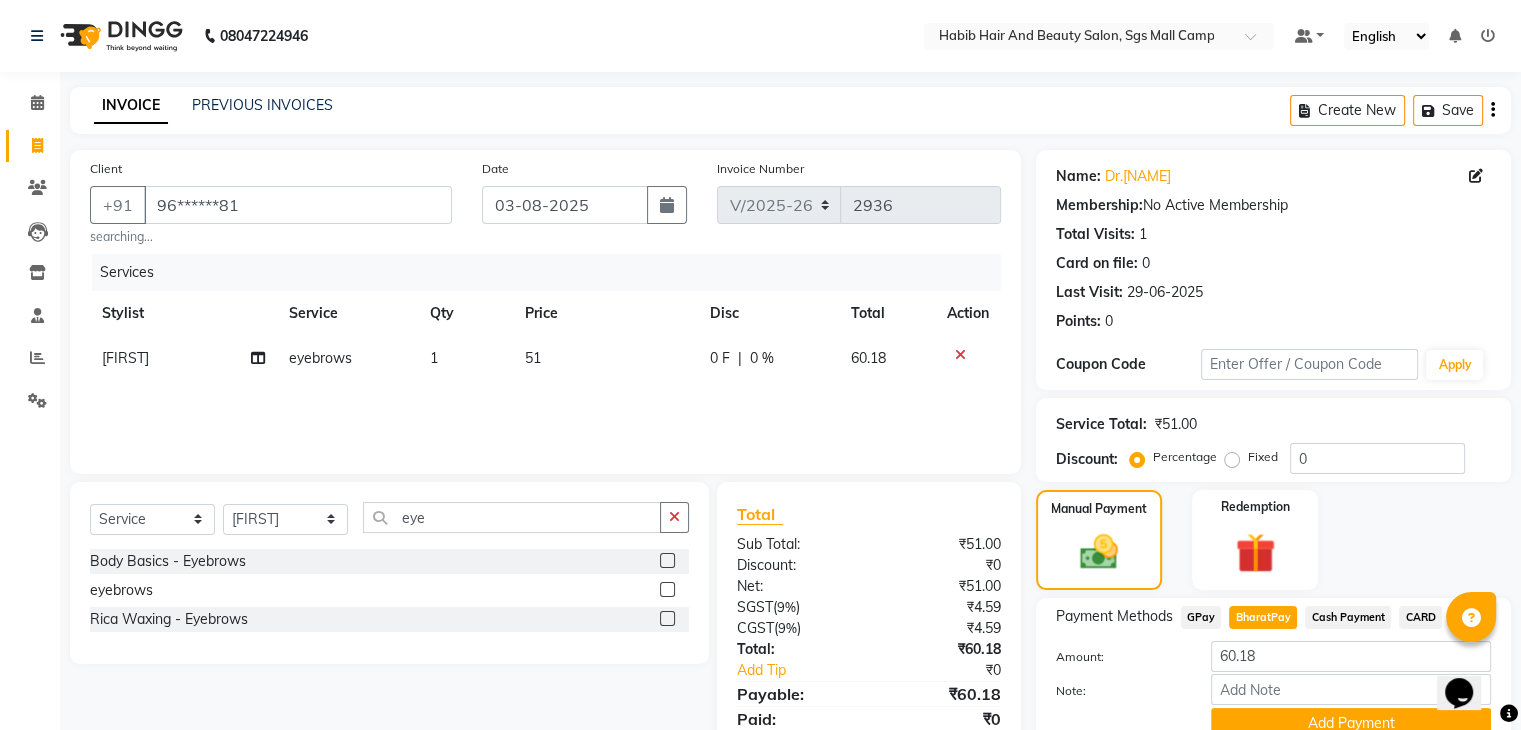 scroll, scrollTop: 89, scrollLeft: 0, axis: vertical 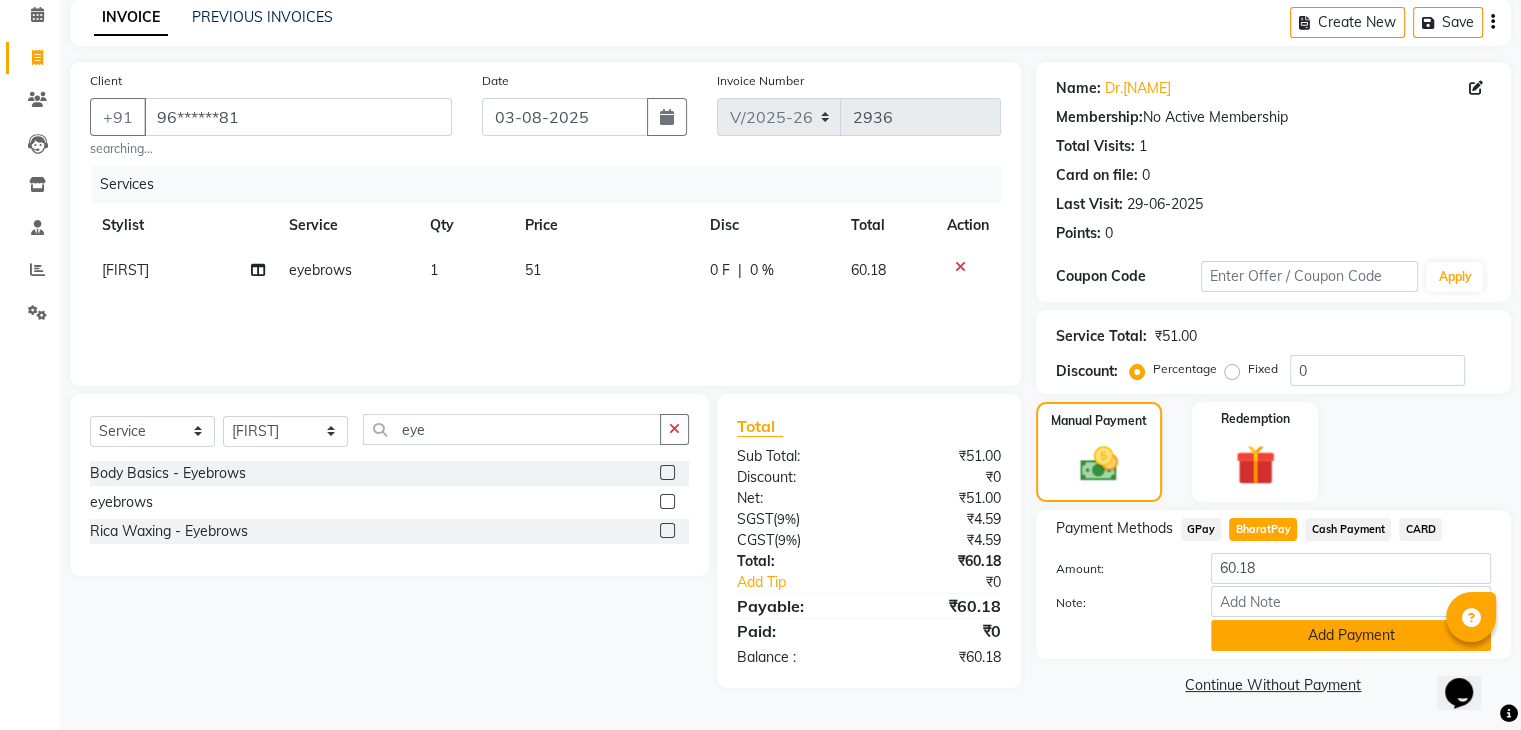 click on "Add Payment" 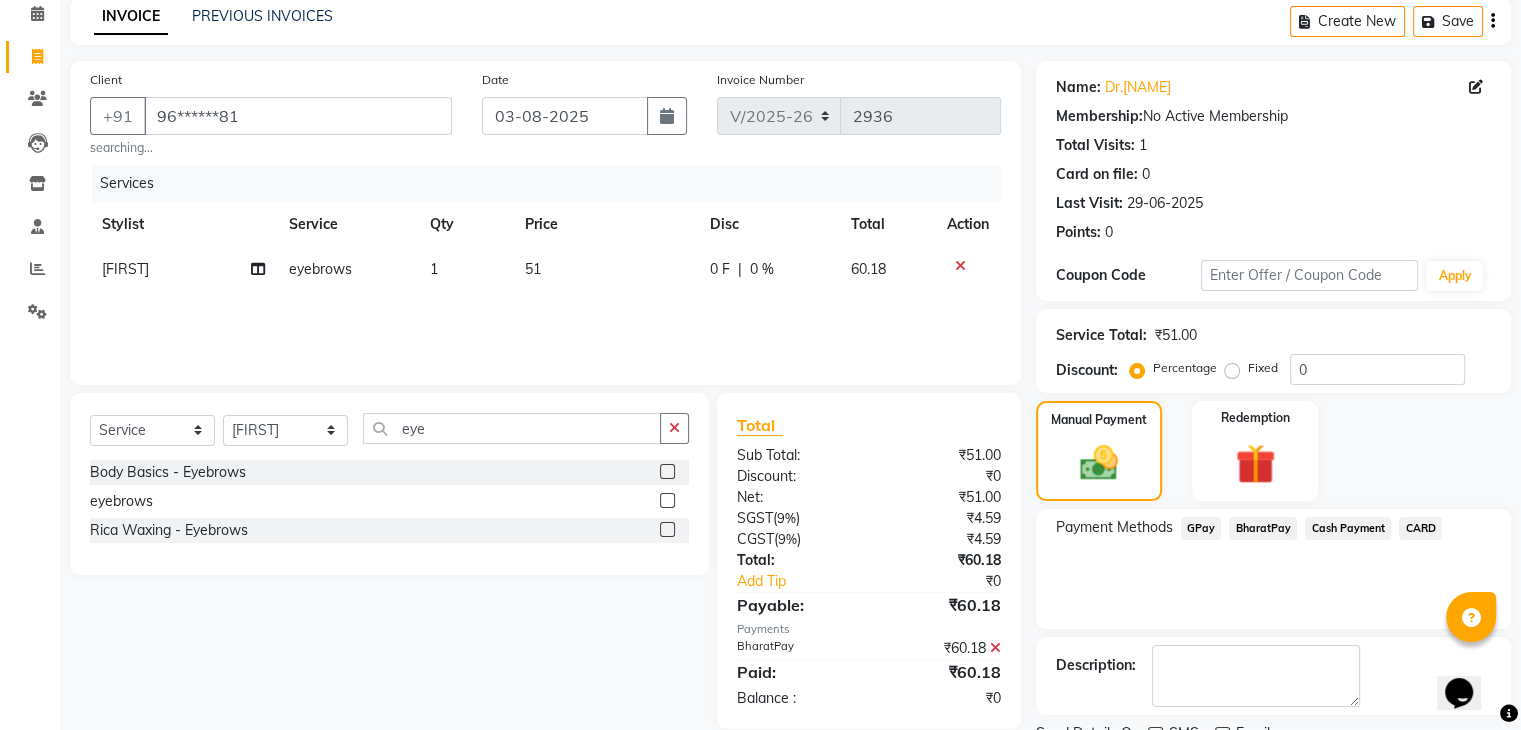 scroll, scrollTop: 171, scrollLeft: 0, axis: vertical 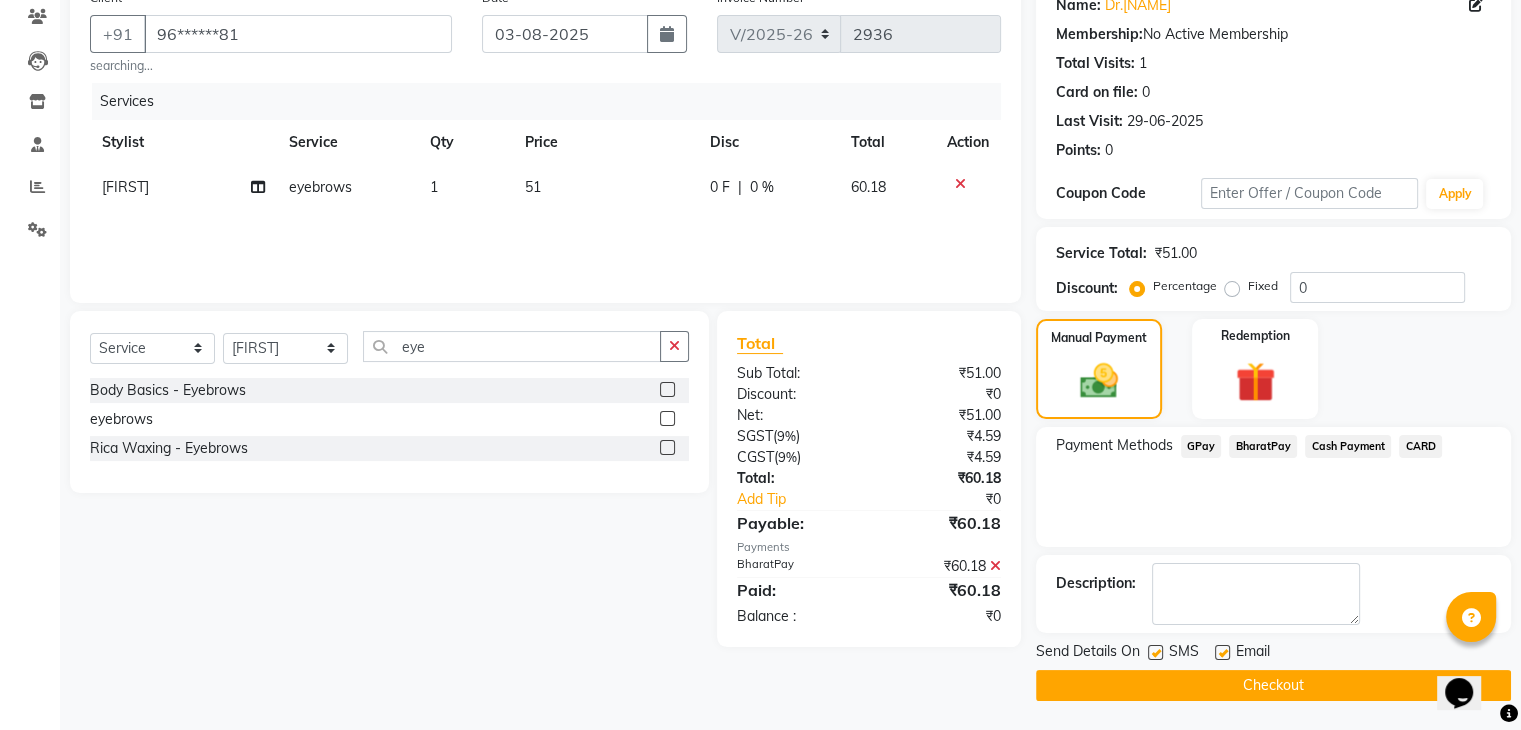 click on "Checkout" 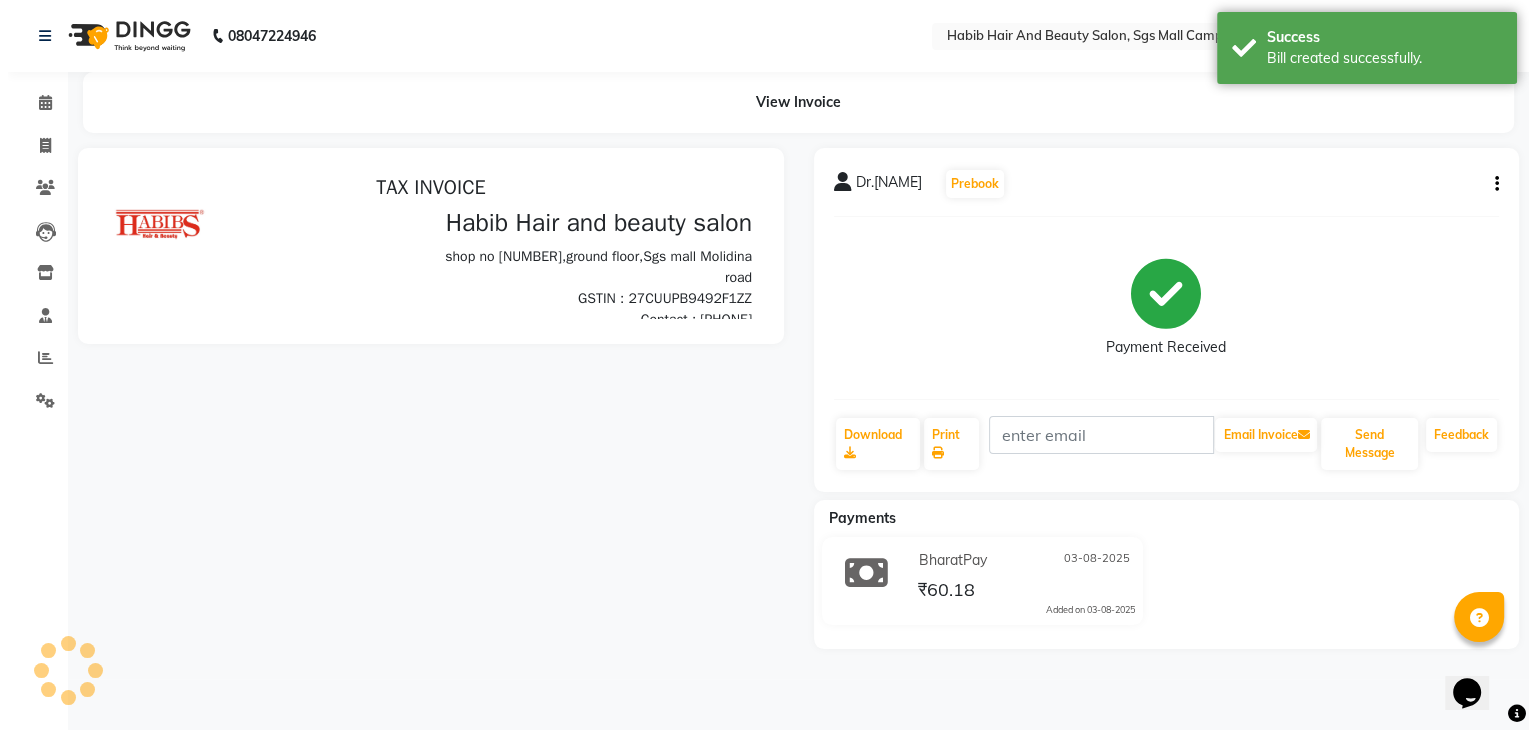 scroll, scrollTop: 0, scrollLeft: 0, axis: both 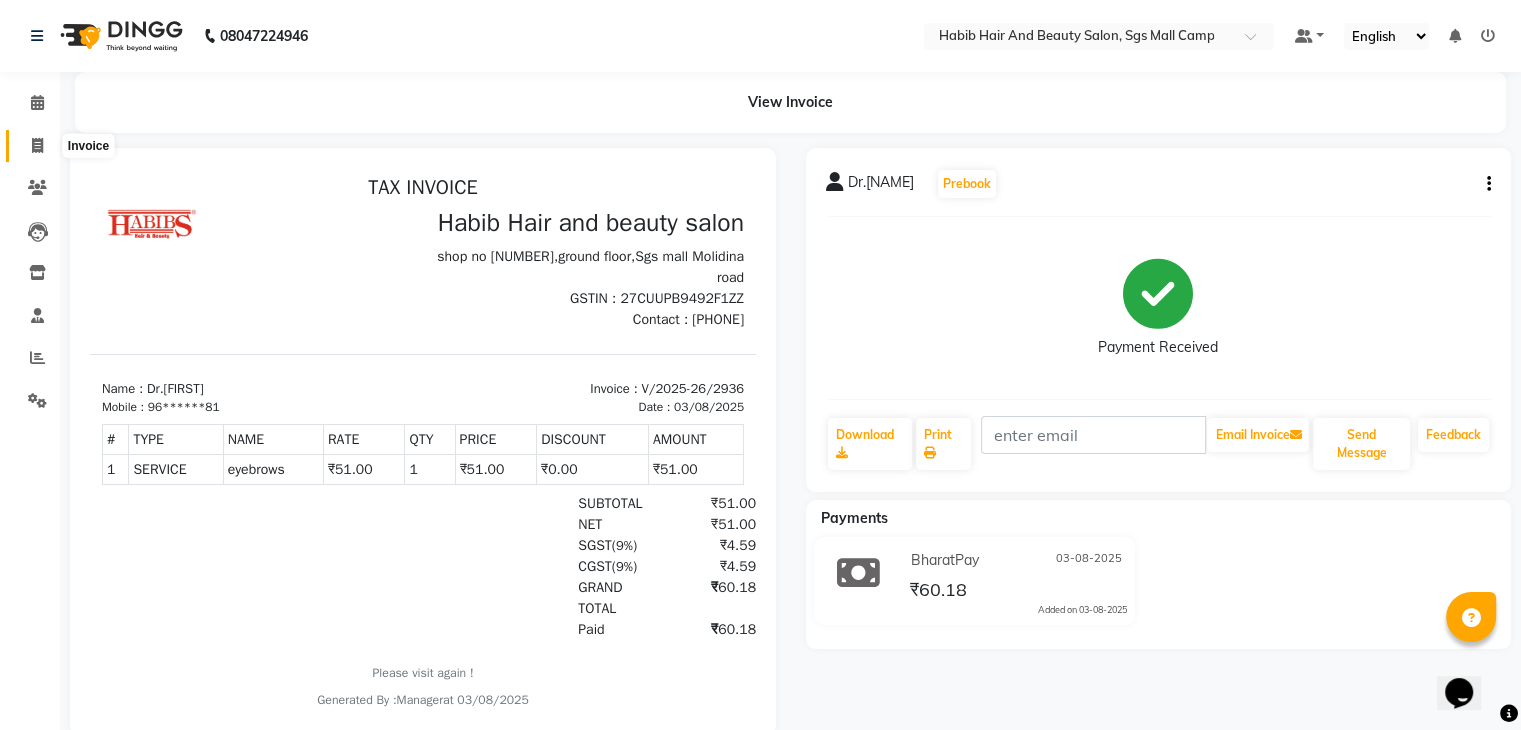 click 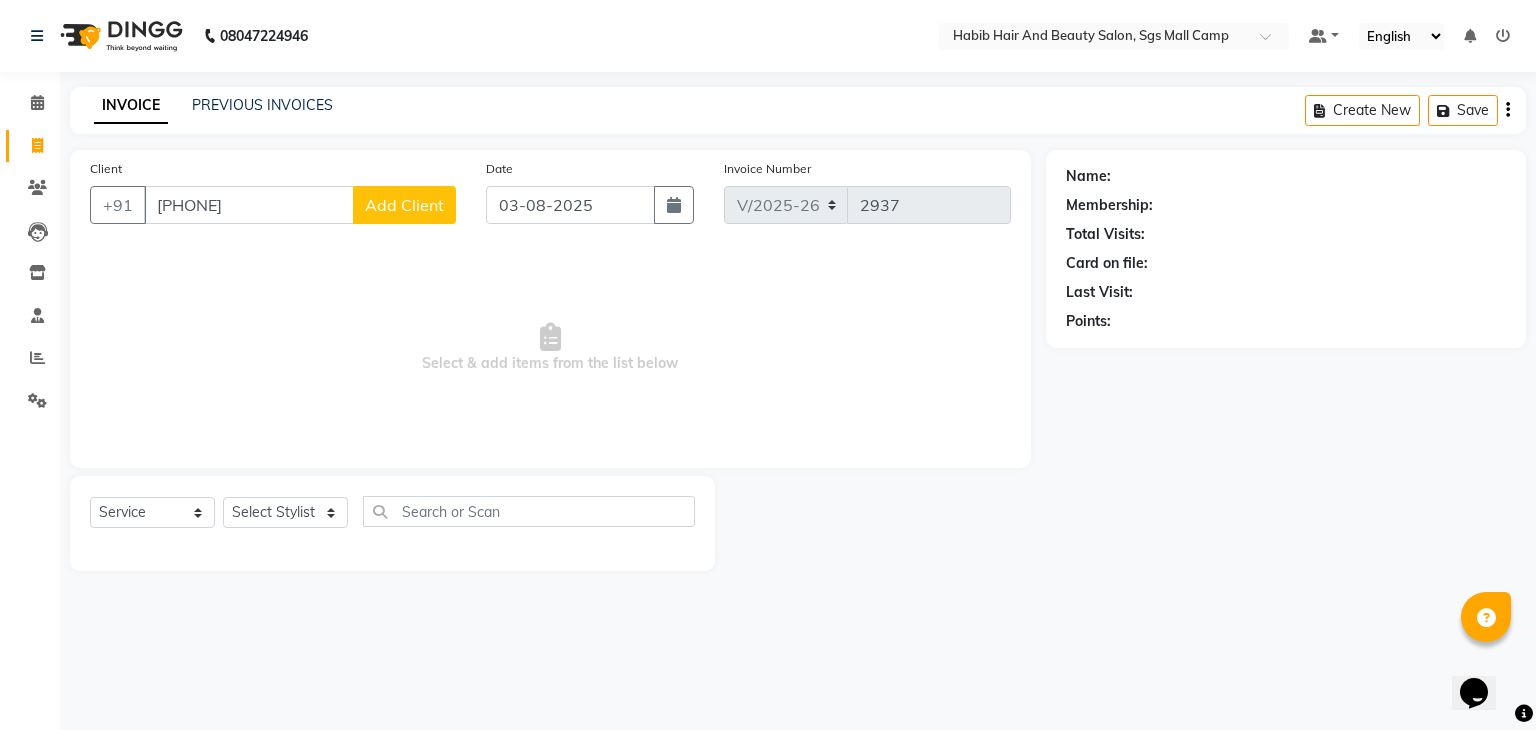 click on "Add Client" 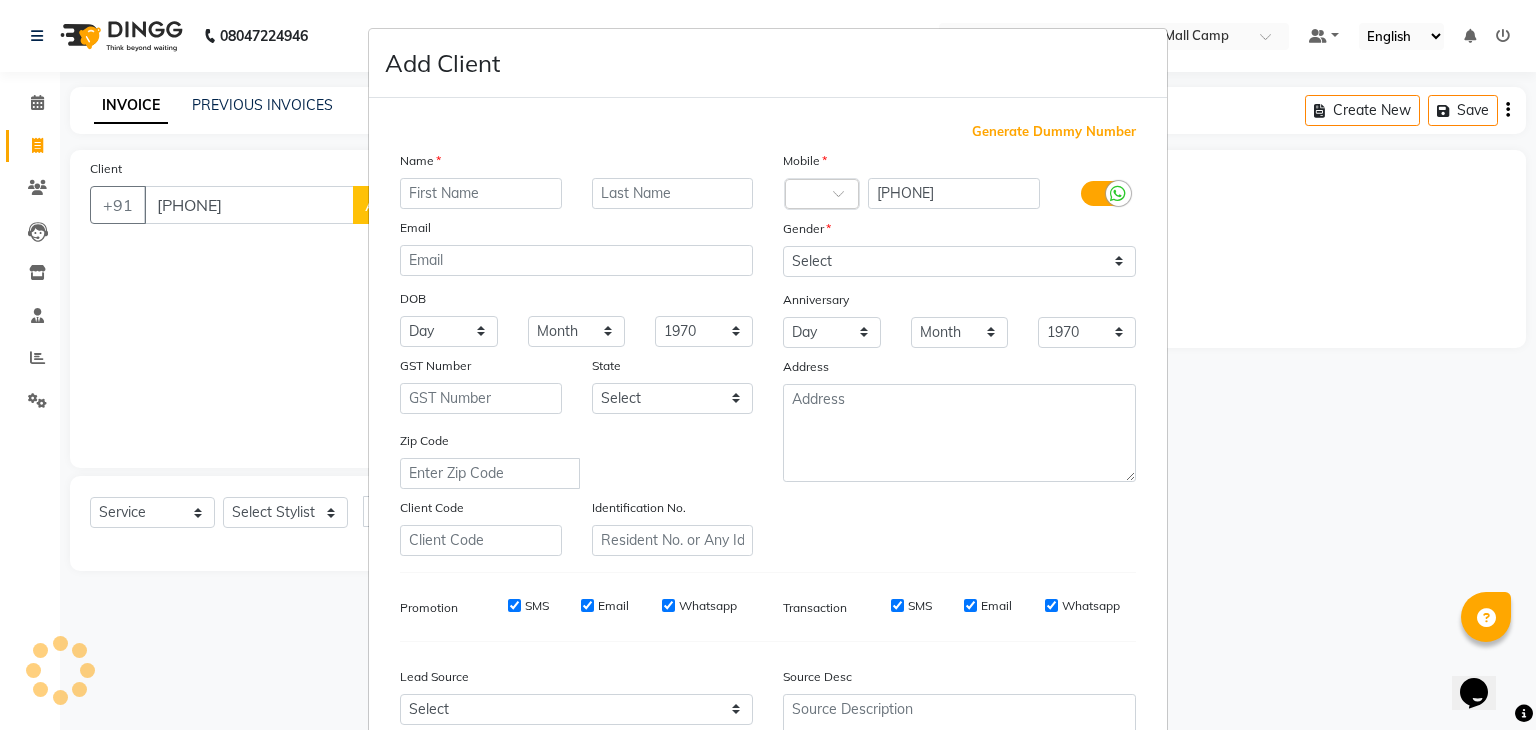 click at bounding box center [481, 193] 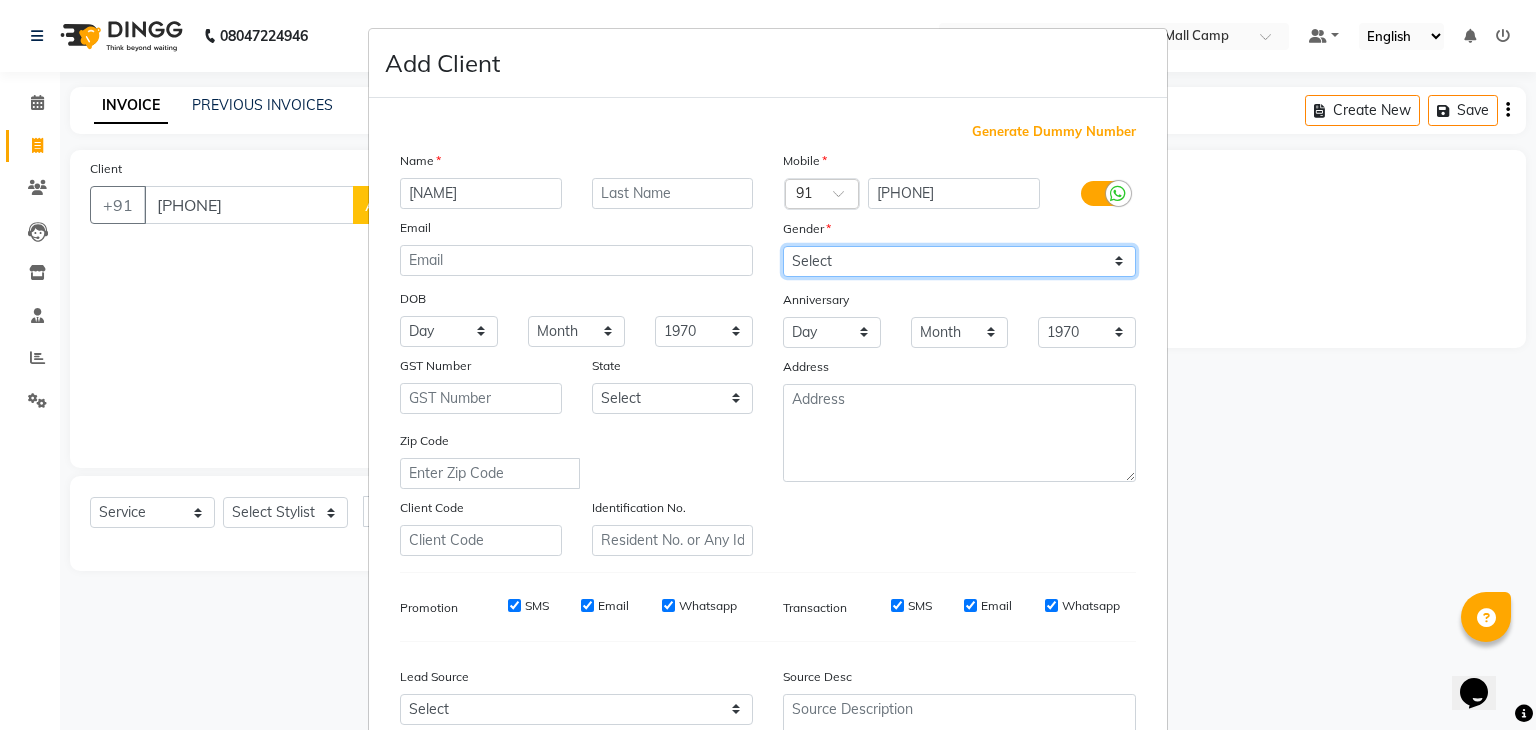 click on "Select Male Female Other Prefer Not To Say" at bounding box center (959, 261) 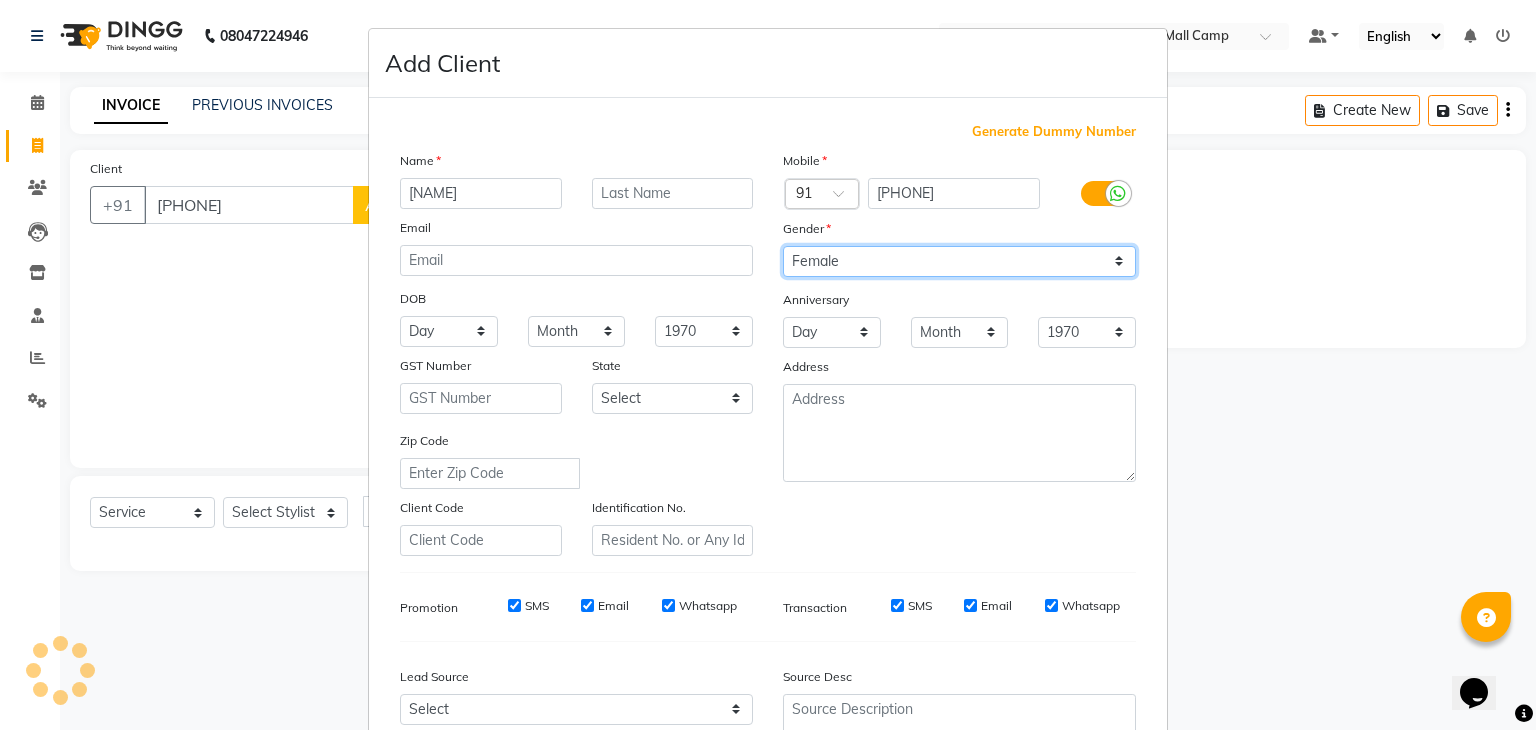click on "Select Male Female Other Prefer Not To Say" at bounding box center [959, 261] 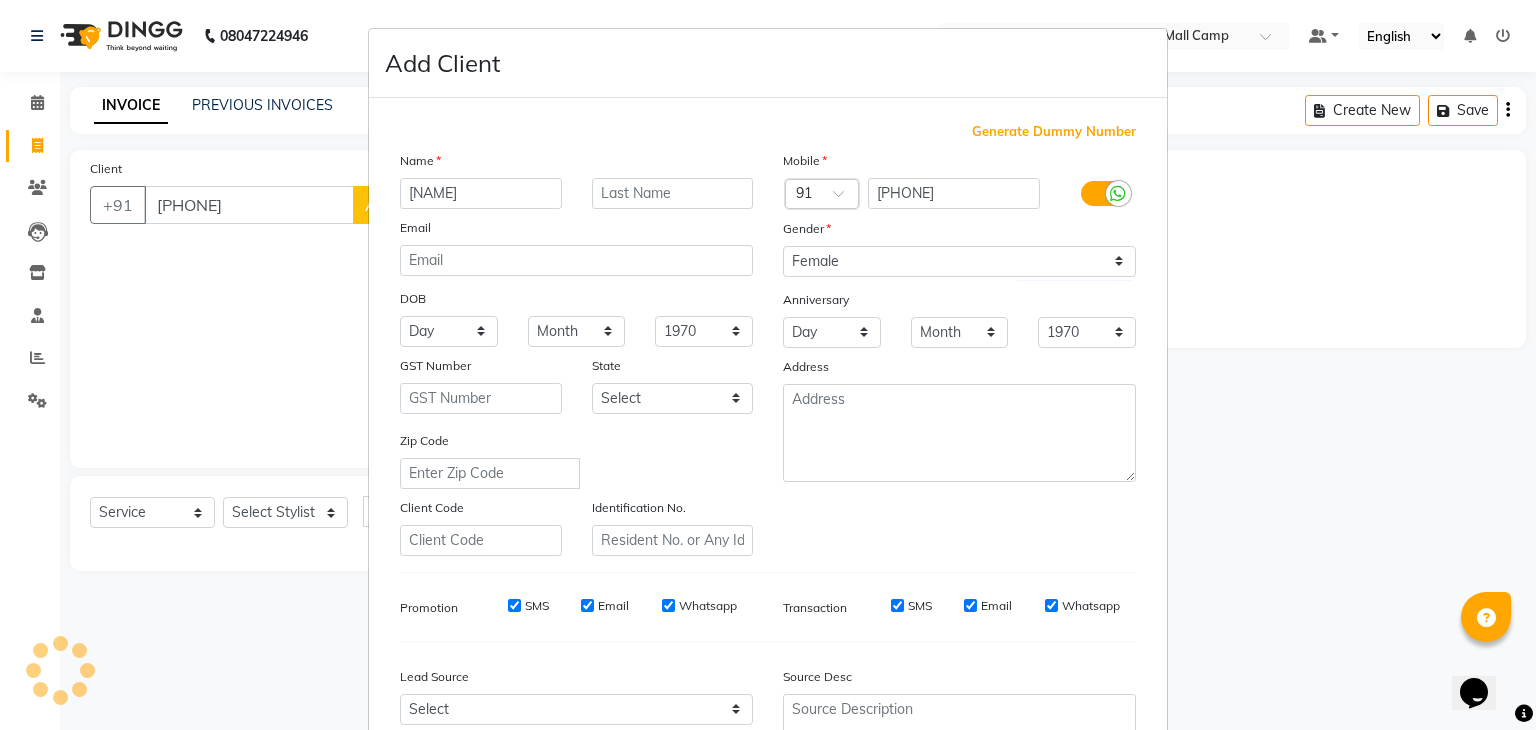 click on "Identification No." at bounding box center [673, 526] 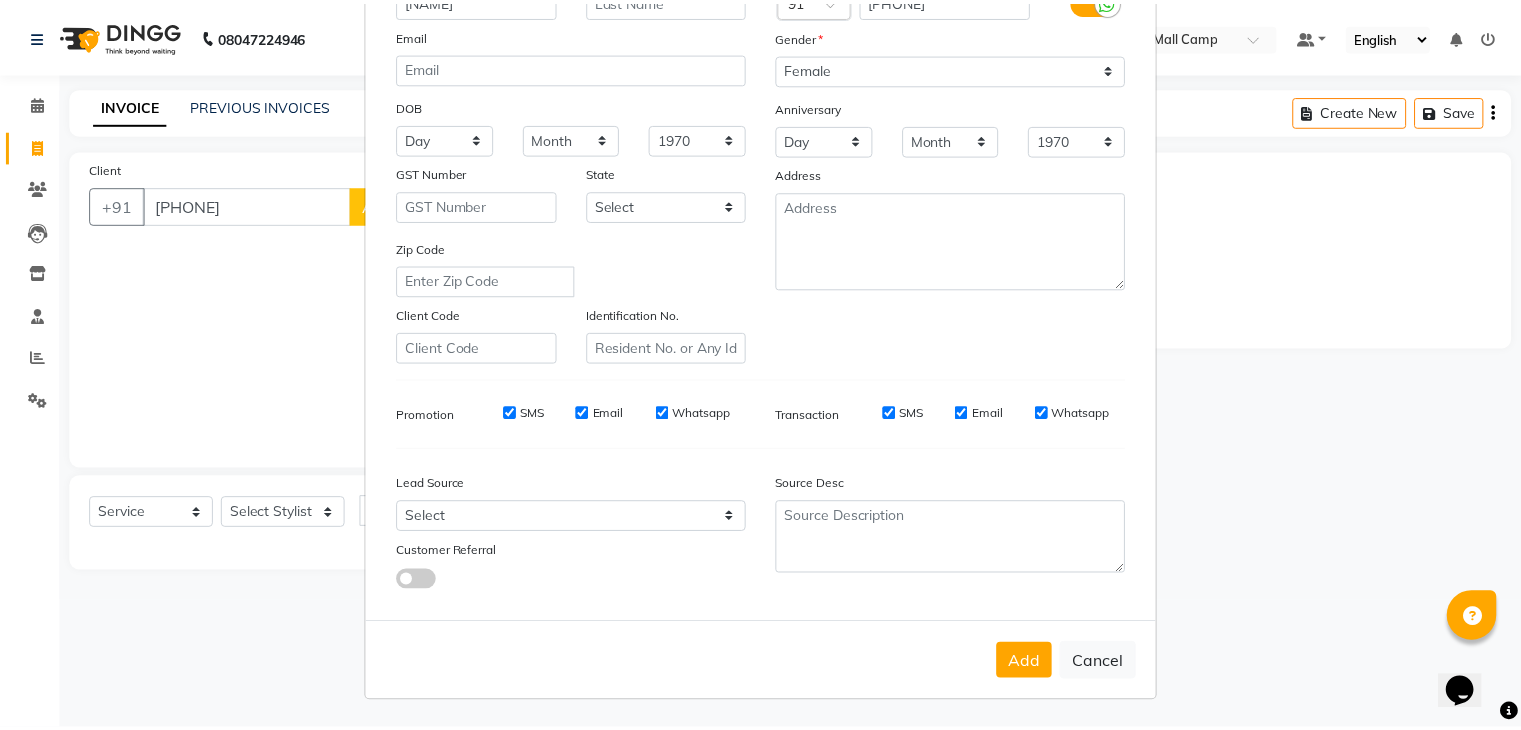scroll, scrollTop: 203, scrollLeft: 0, axis: vertical 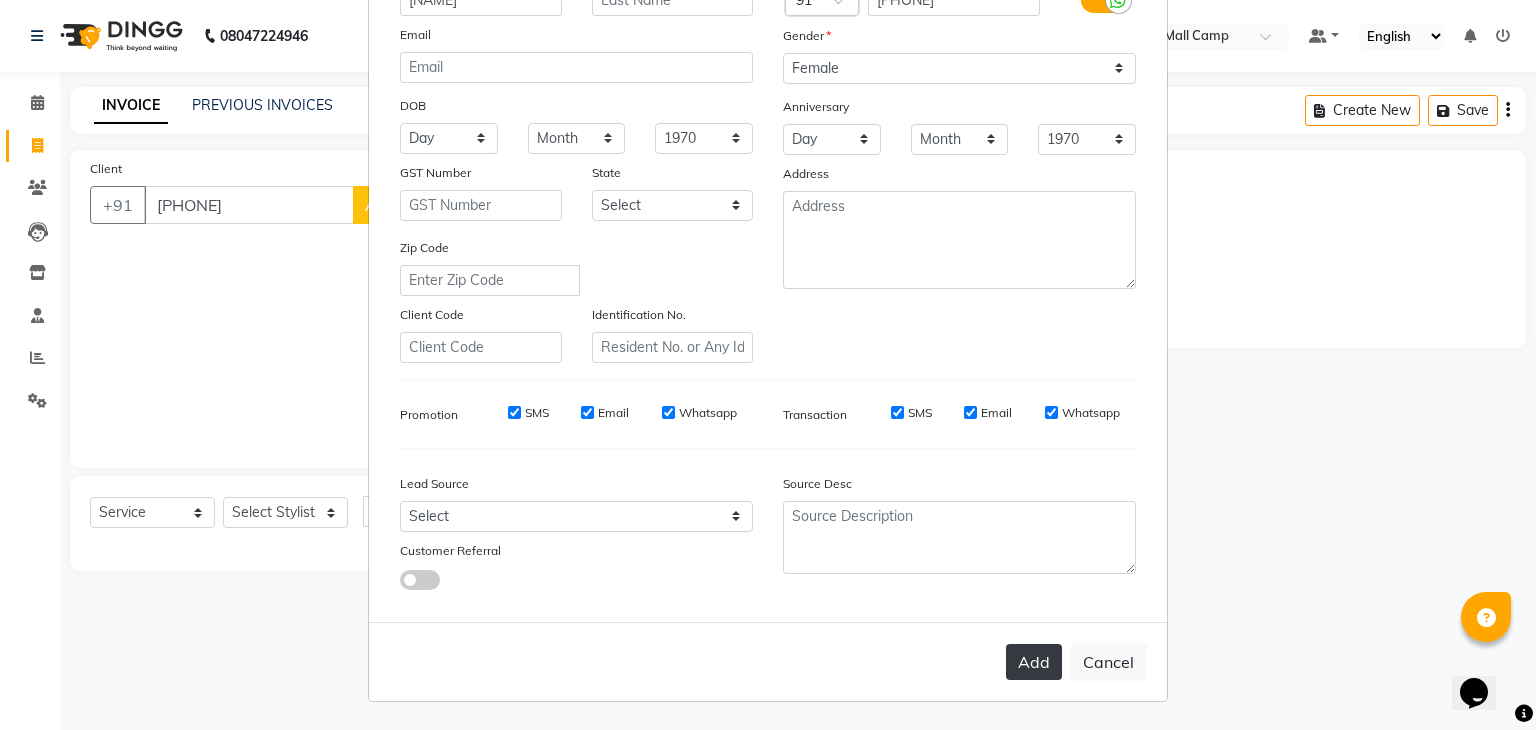 click on "Add" at bounding box center (1034, 662) 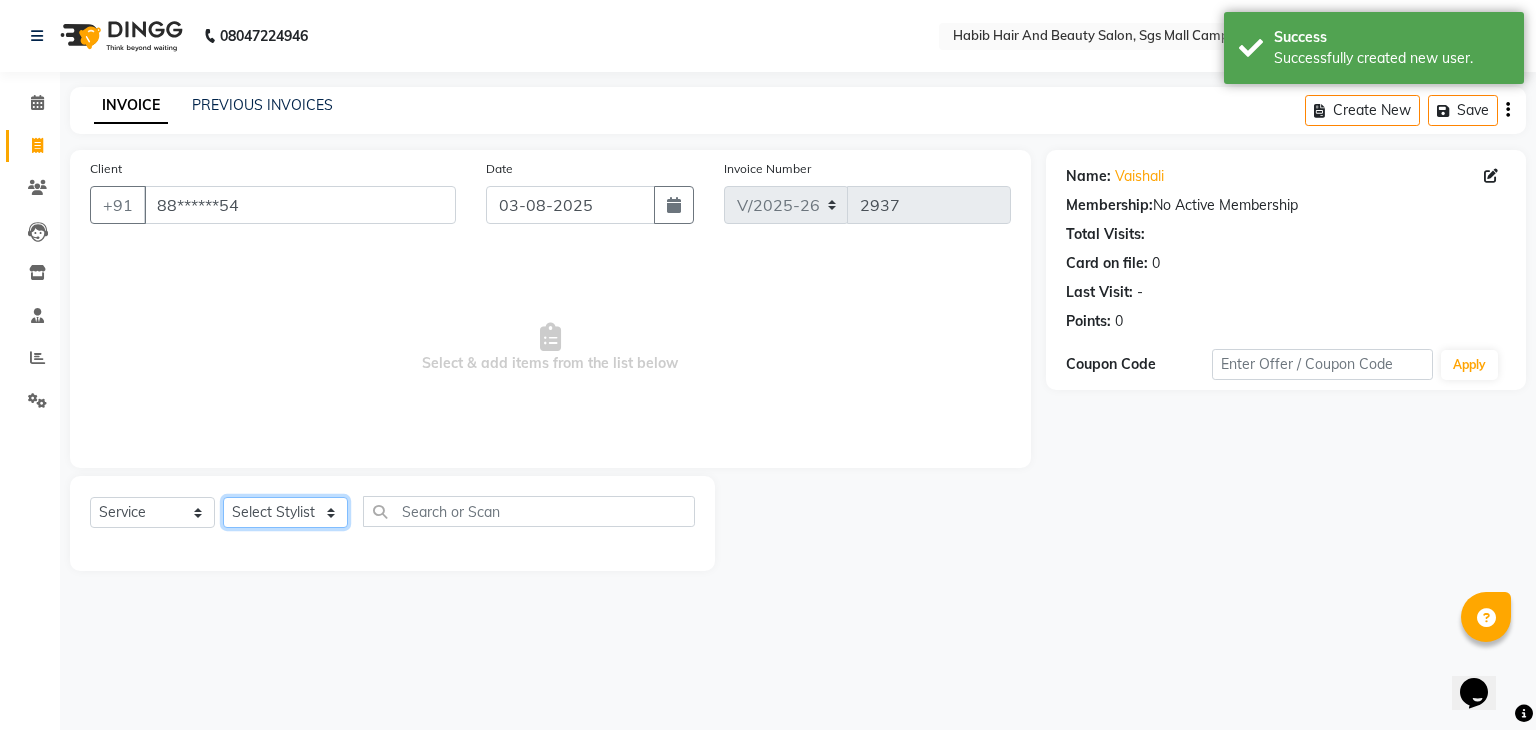 click on "Select Stylist [FIRST] [FIRST]  [FIRST] Manager [FIRST]  [FIRST] [FIRST] [FIRST]  [FIRST] [FIRST]" 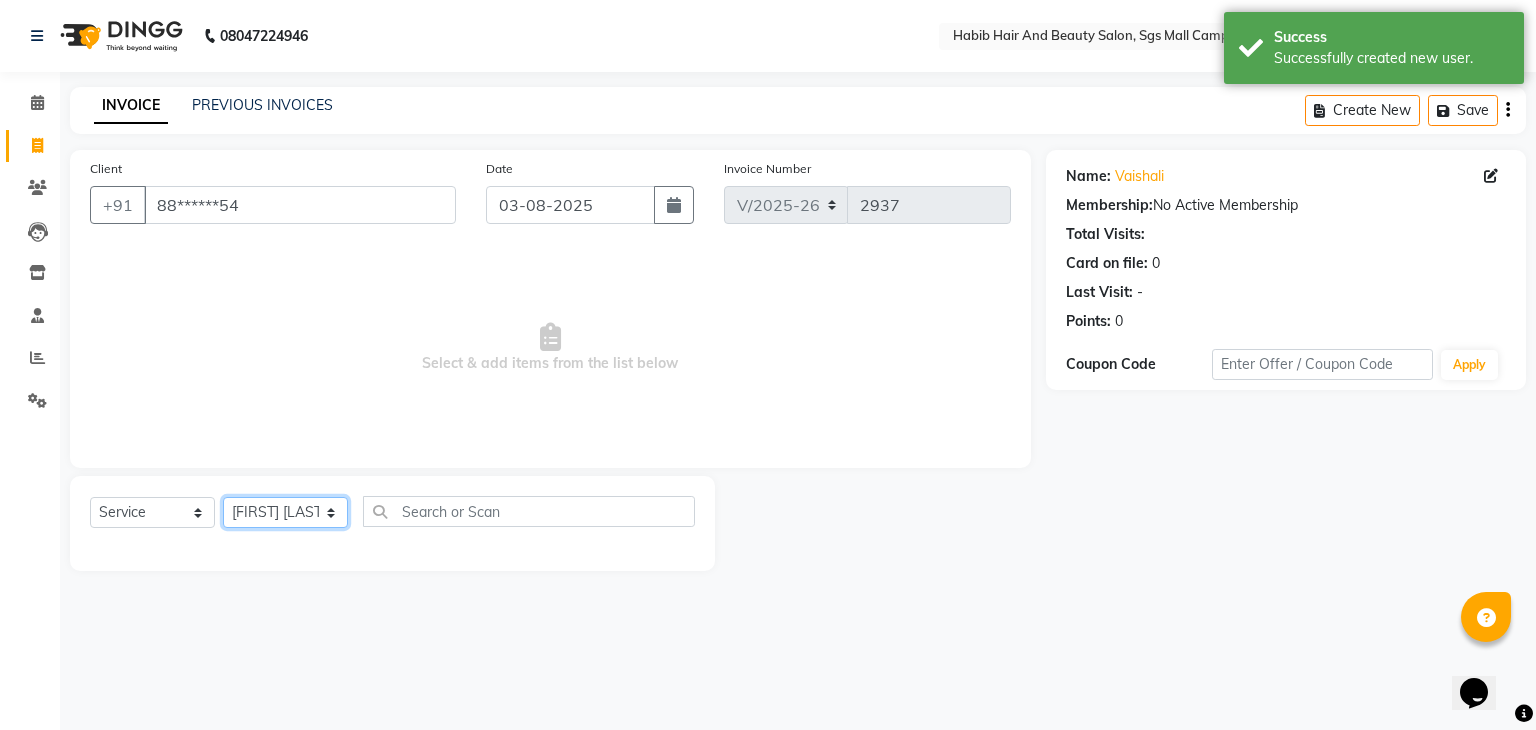 click on "Select Stylist [FIRST] [FIRST]  [FIRST] Manager [FIRST]  [FIRST] [FIRST] [FIRST]  [FIRST] [FIRST]" 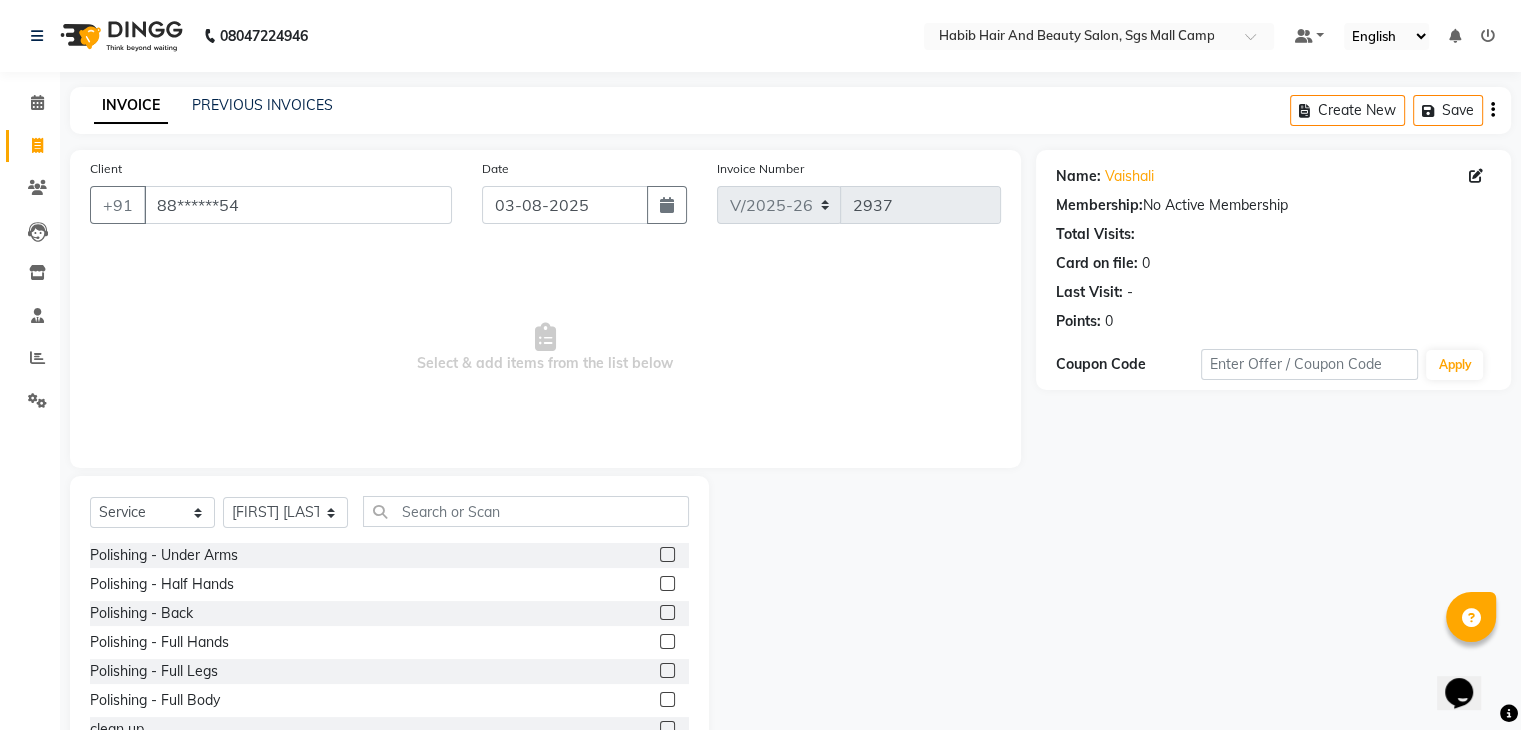 click on "Select  Service  Product  Membership  Package Voucher Prepaid Gift Card  Select Stylist [FIRST] [FIRST]  [FIRST] Manager [FIRST]  [FIRST] [FIRST] [FIRST]  [FIRST] [FIRST] Polishing - Under Arms  Polishing - Half Hands  Polishing - Back  Polishing - Full Hands  Polishing - Full Legs  Polishing - Full Body  clean up  products  waxing  female nor hcut wsh bd  extra root touch  basic spa  long hair wash cut bldry  femal highlight  femal highlight  male wash  tip gel extention  gel polish  beard trimming  male blowdry   nail cutting  D-Tan/Bleach - Upper Lip  D-Tan/Bleach - Face & Neck  D-Tan/Bleach - Back Neck  D-Tan/Bleach - Under Arms  D-Tan/Bleach - Full Arms  D-Tan/Bleach - Full Legs  D-Tan/Bleach - Half Arms  D-Tan/Bleach - Full Back or Front  D-Tan/Bleach - Half Back or Stomach  D-Tan/Bleach - Feet or Palms  D-Tan/Bleach - Full Body  upperlips  upperlips wax  male globle  globle  Make-Up, Hairstyle And Saree Draping - Saree Draping  Make-Up, Hairstyle And Saree Draping - Make-up: Simple  facial" 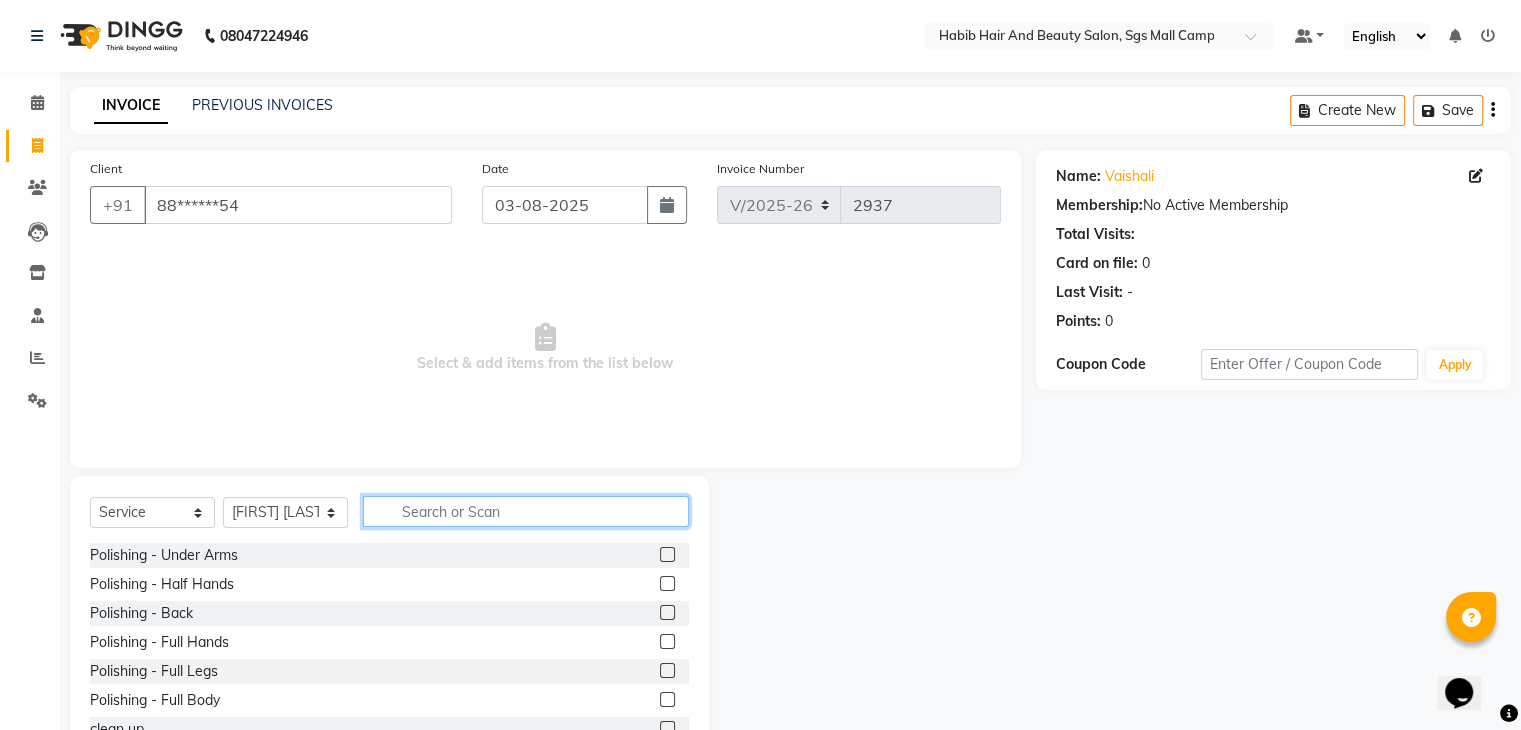 click 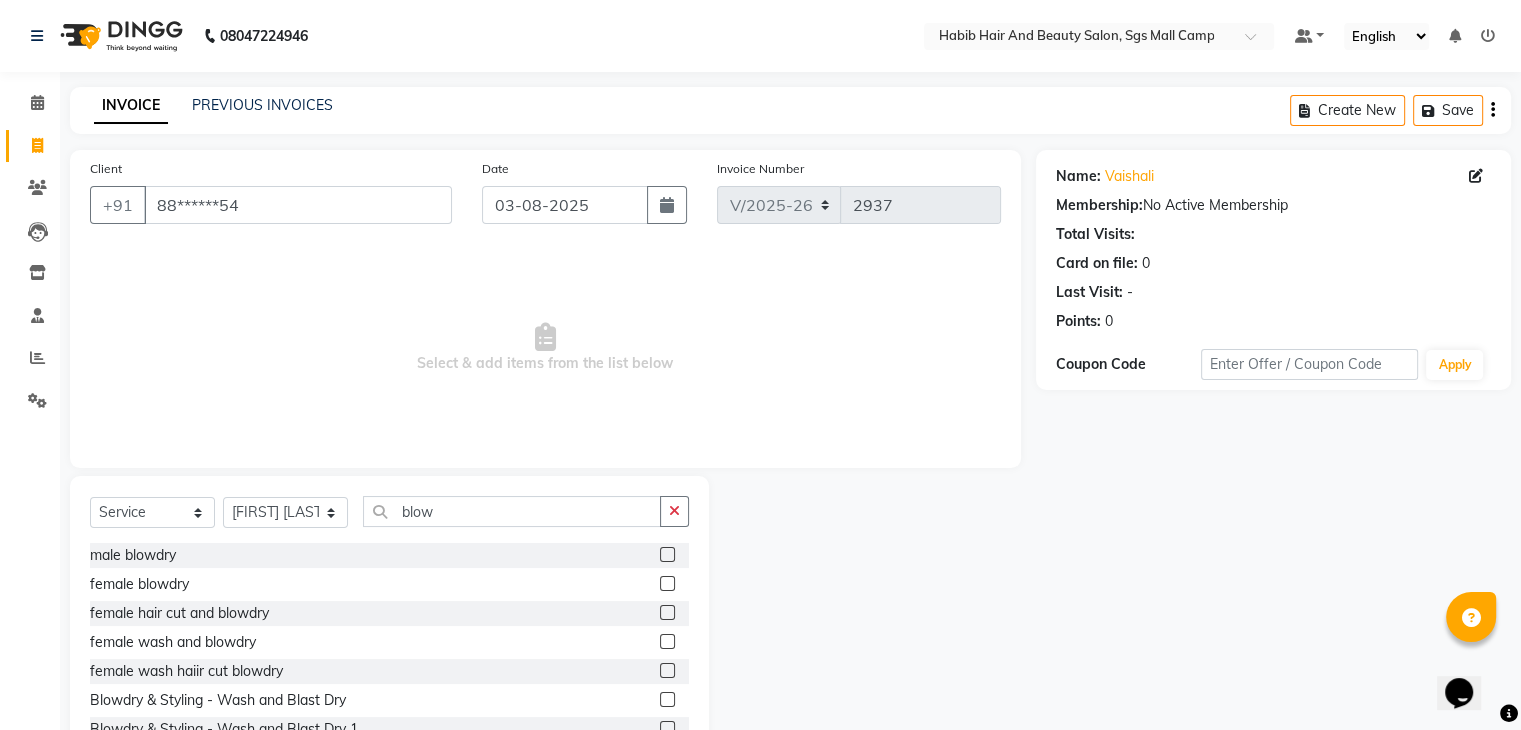 click 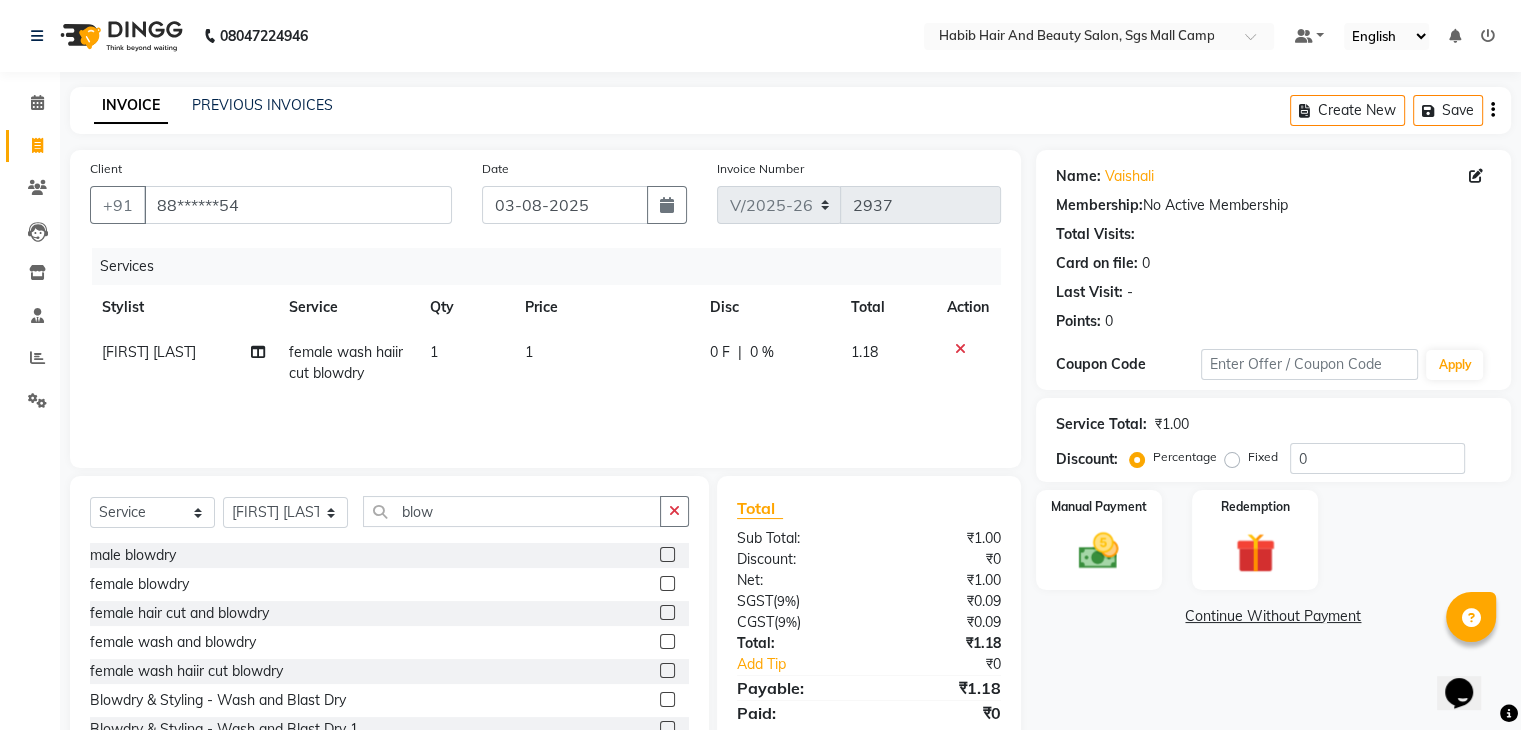 click on "1" 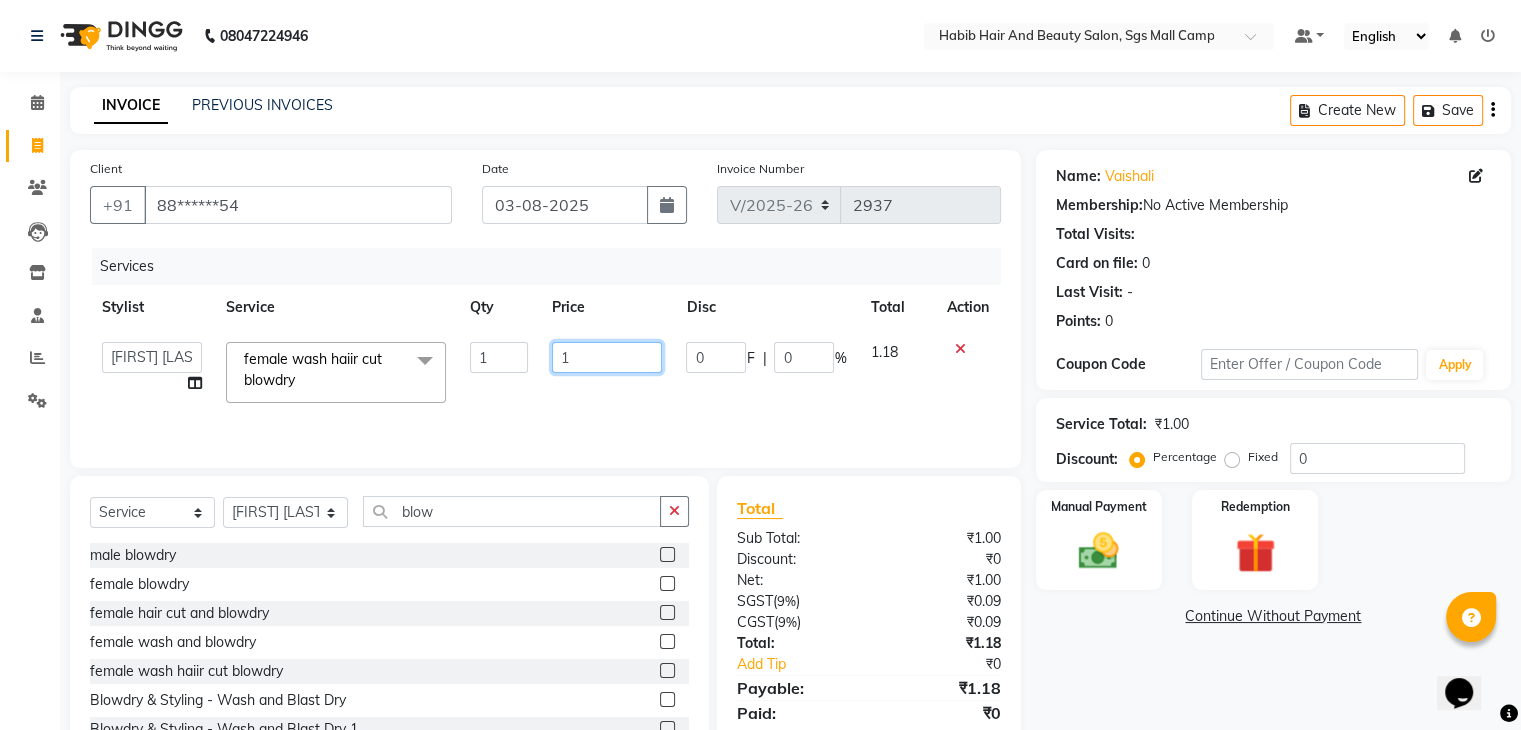 click on "1" 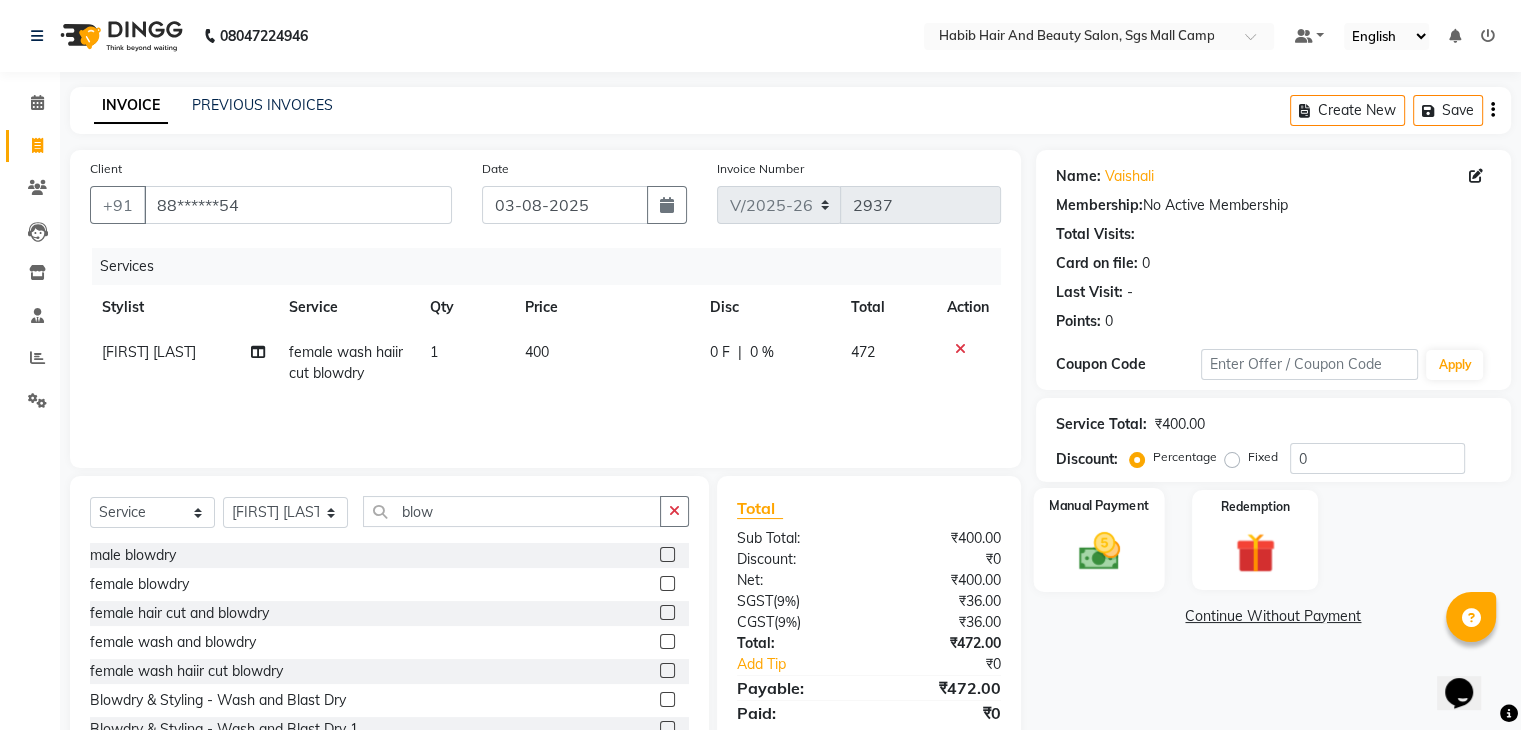 click on "Manual Payment" 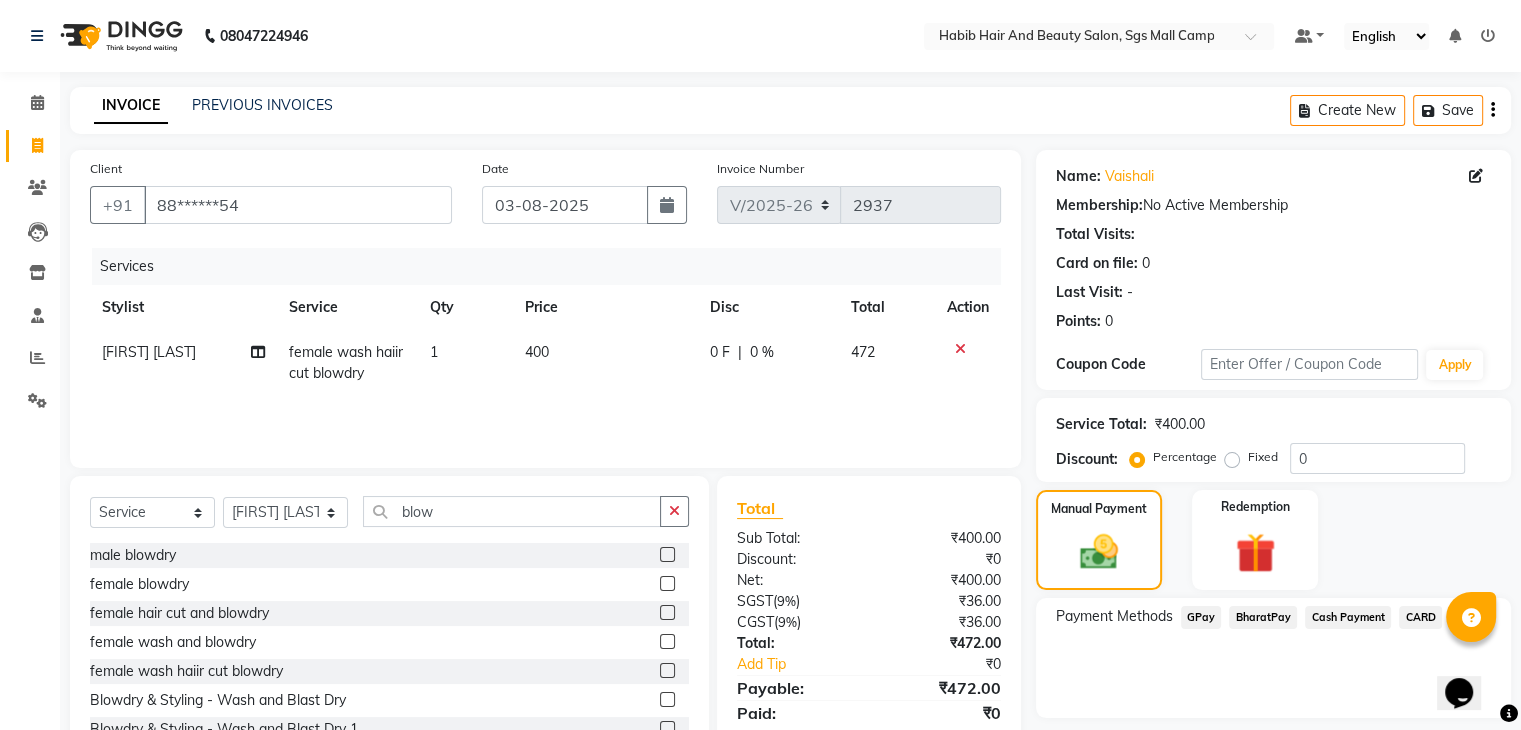 click on "BharatPay" 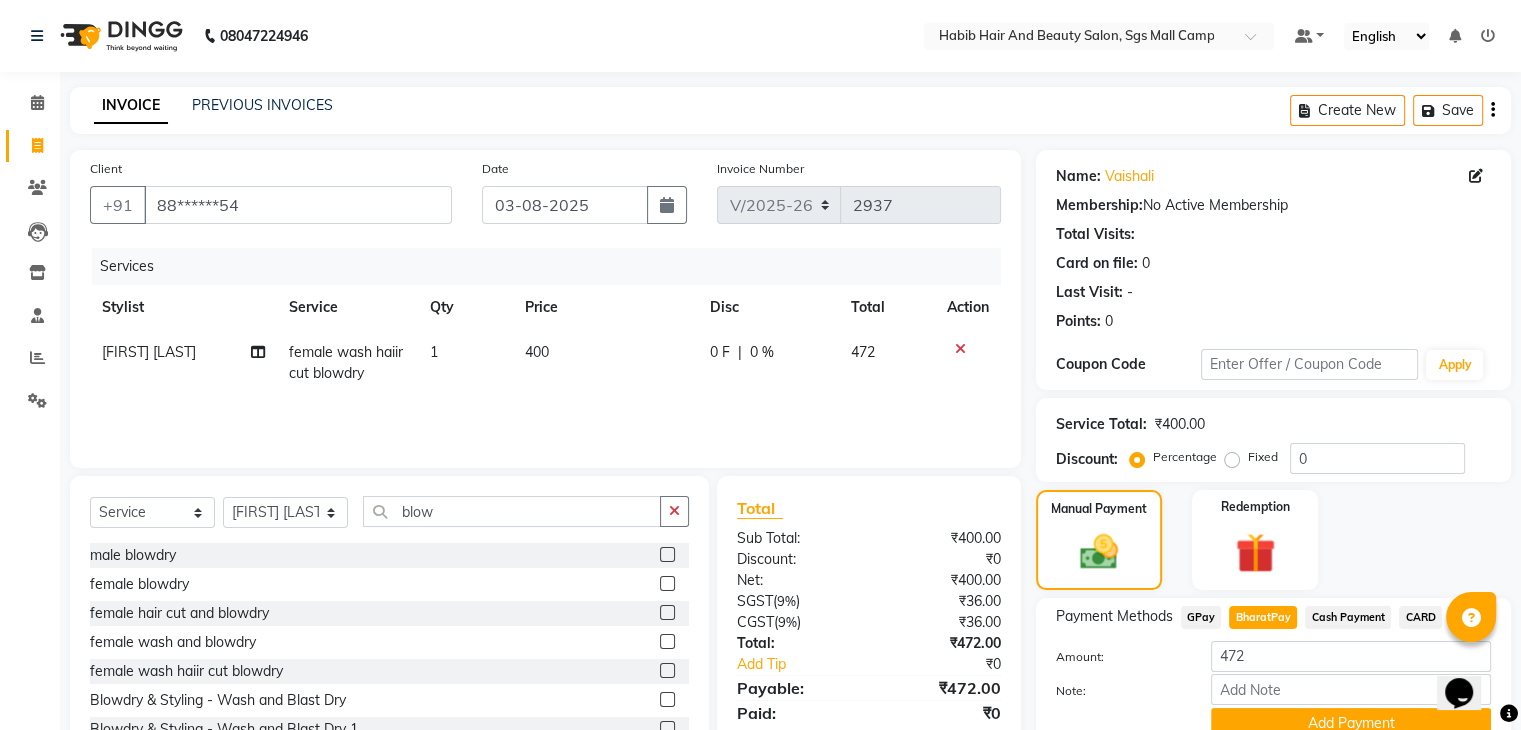 scroll, scrollTop: 89, scrollLeft: 0, axis: vertical 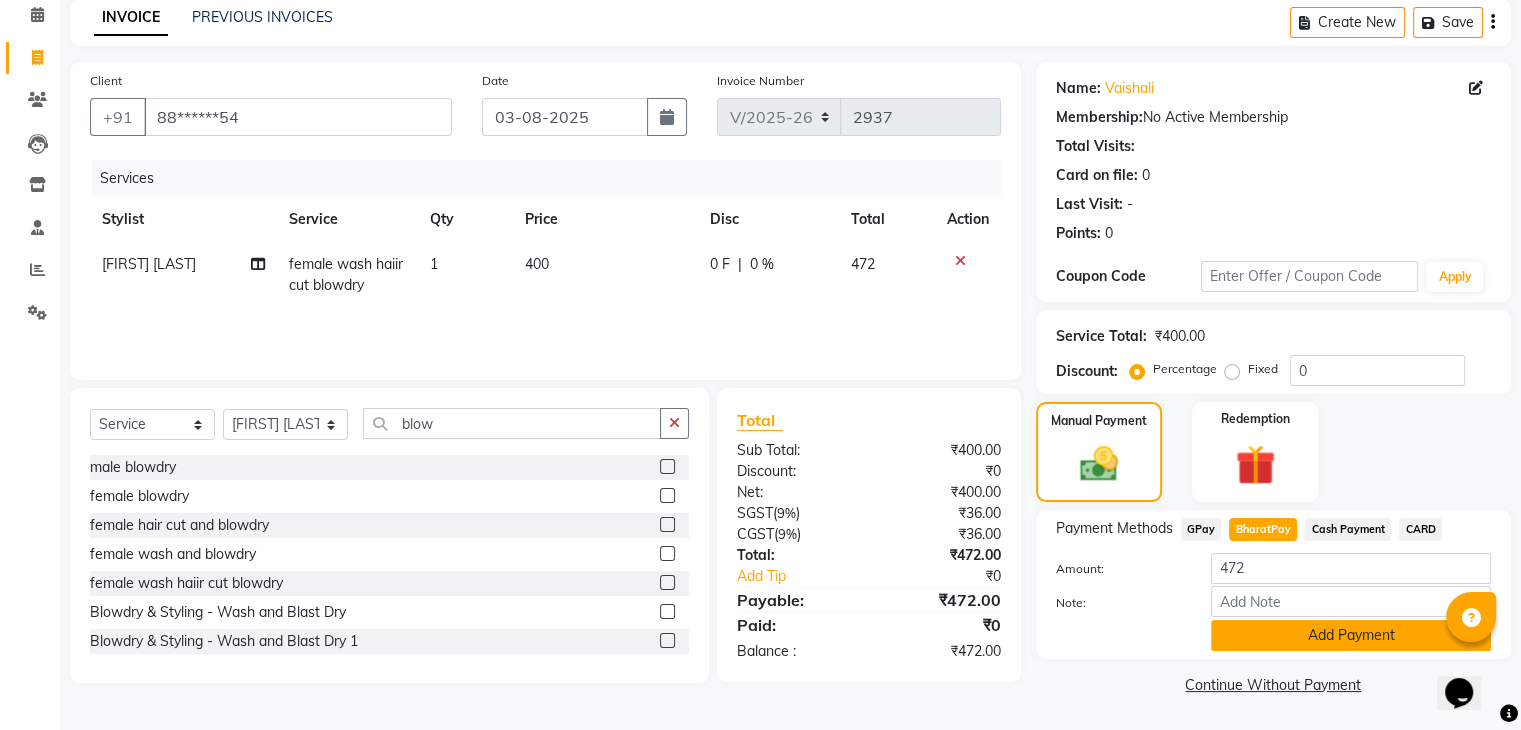 click on "Add Payment" 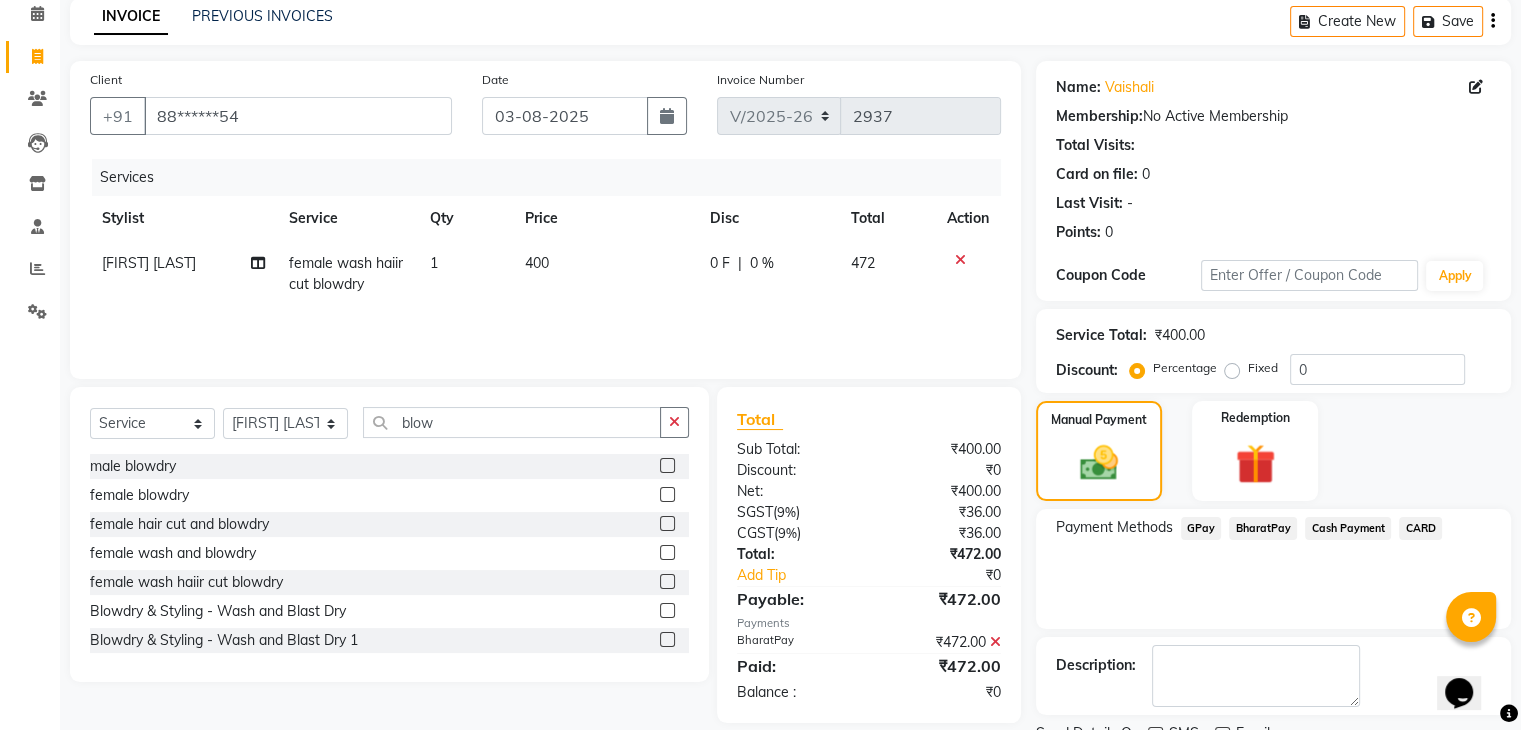 scroll, scrollTop: 171, scrollLeft: 0, axis: vertical 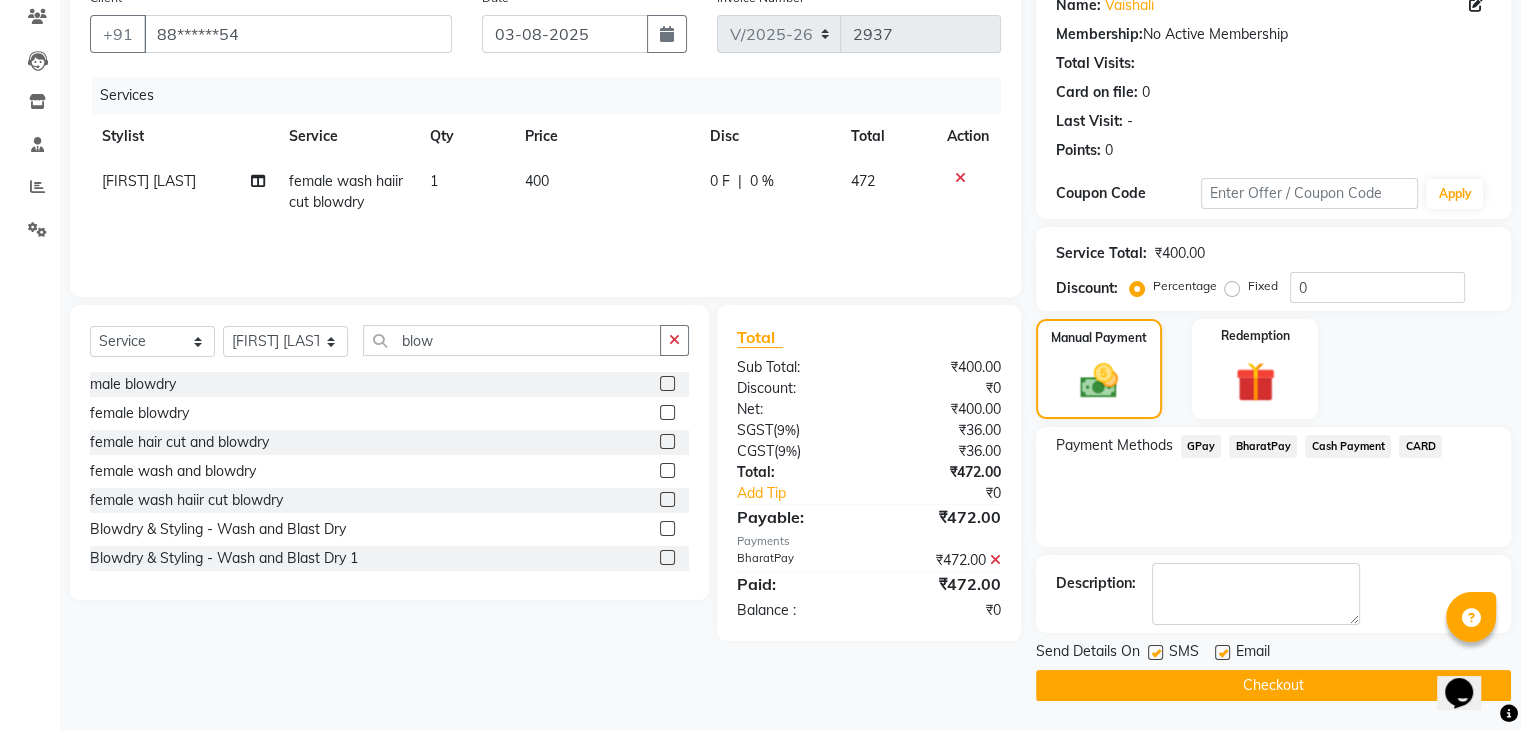click on "Checkout" 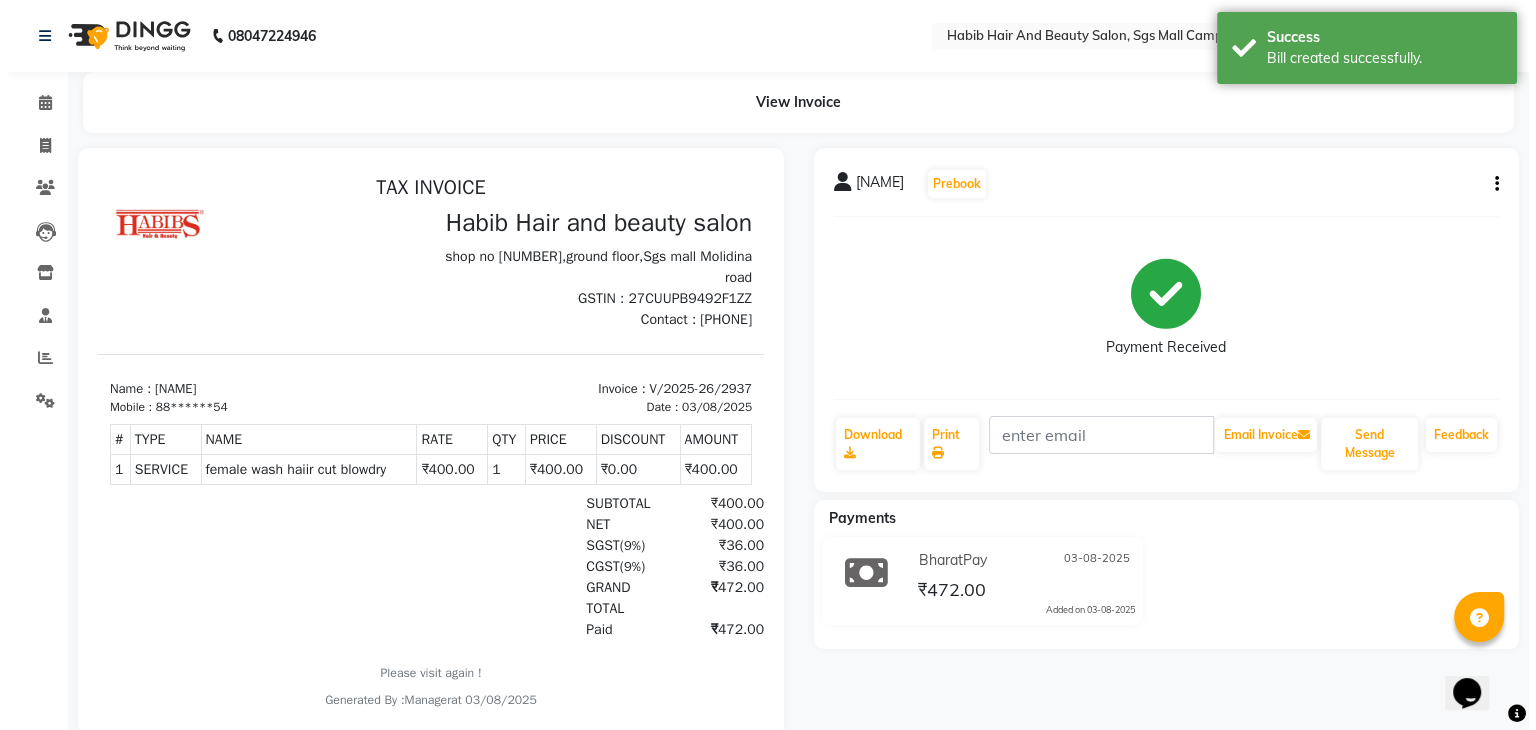 scroll, scrollTop: 0, scrollLeft: 0, axis: both 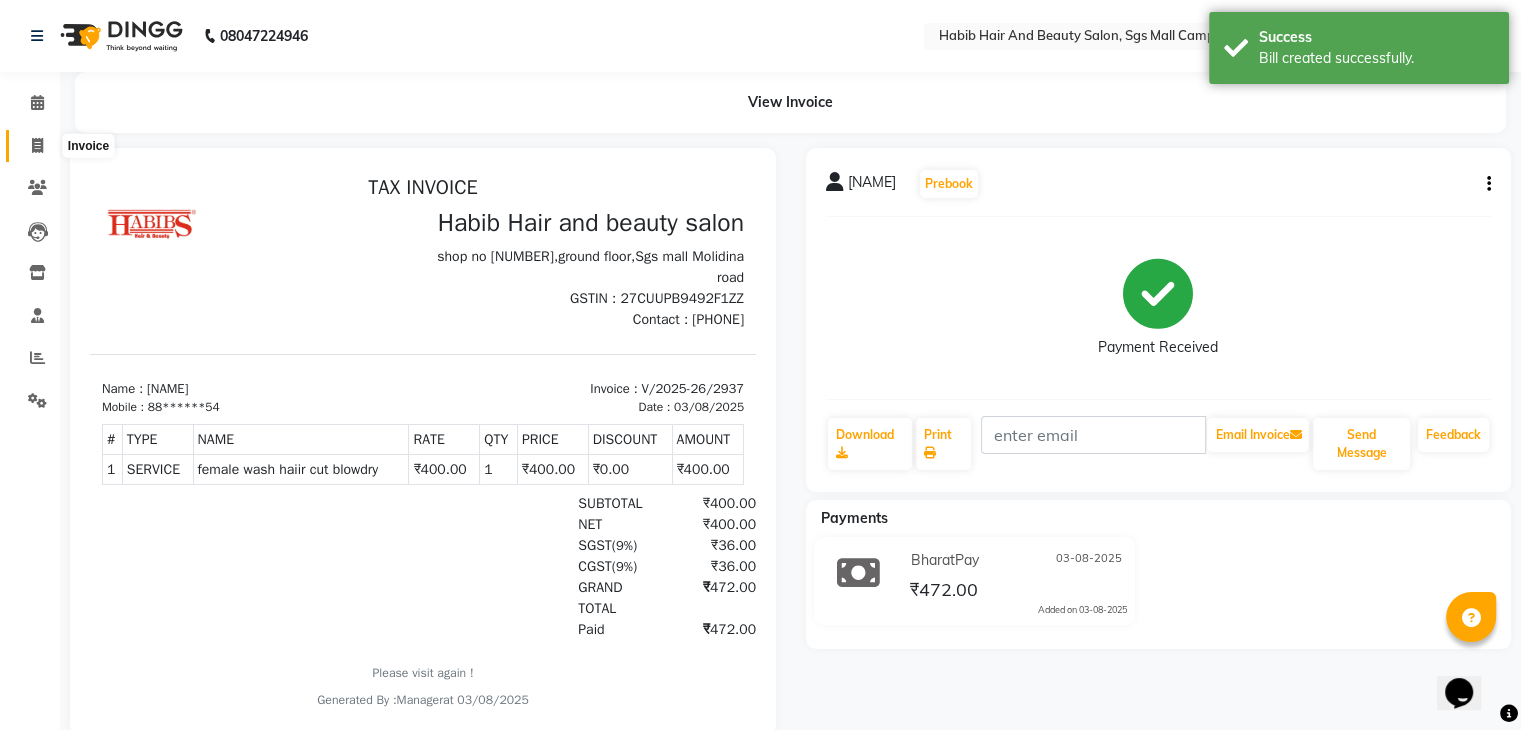 click 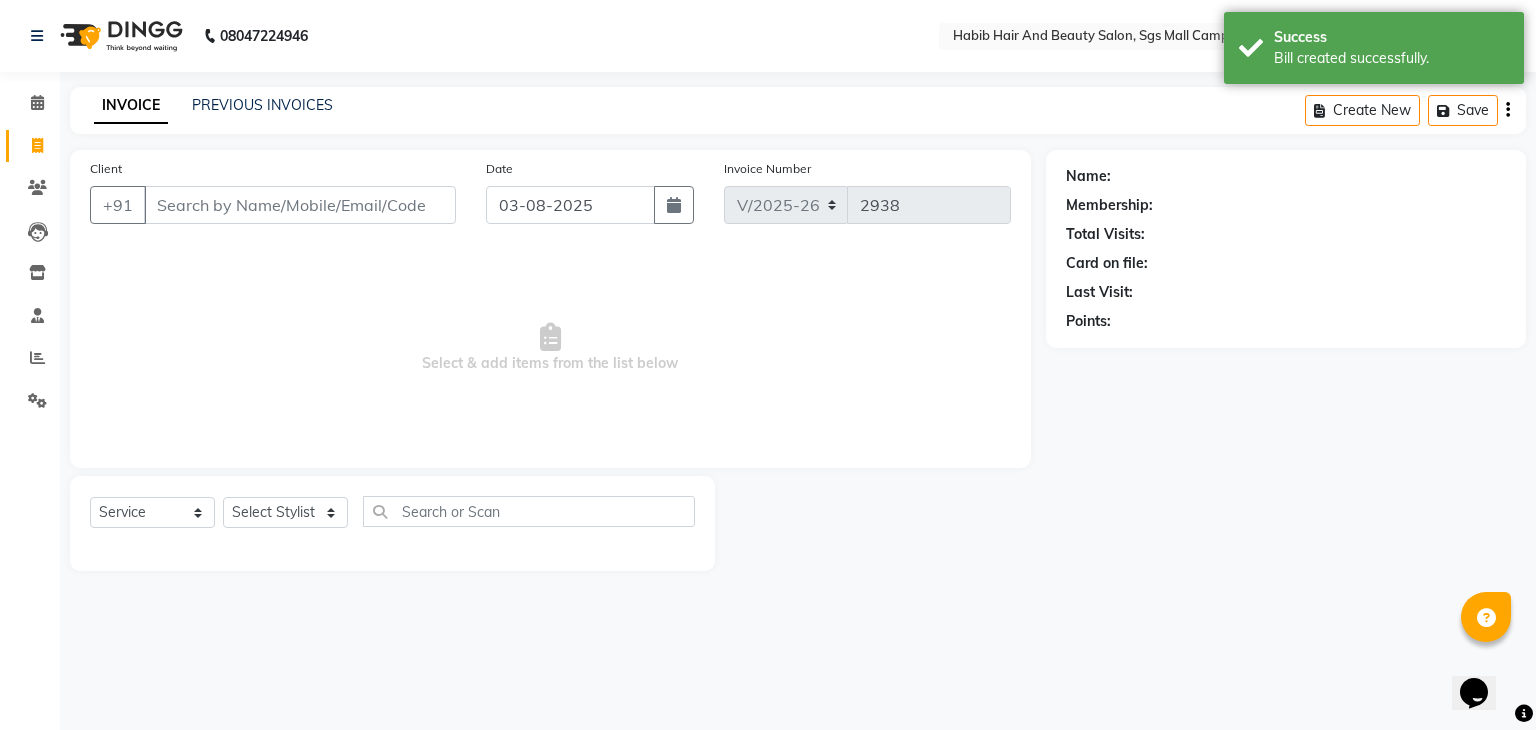 click on "Client" at bounding box center [300, 205] 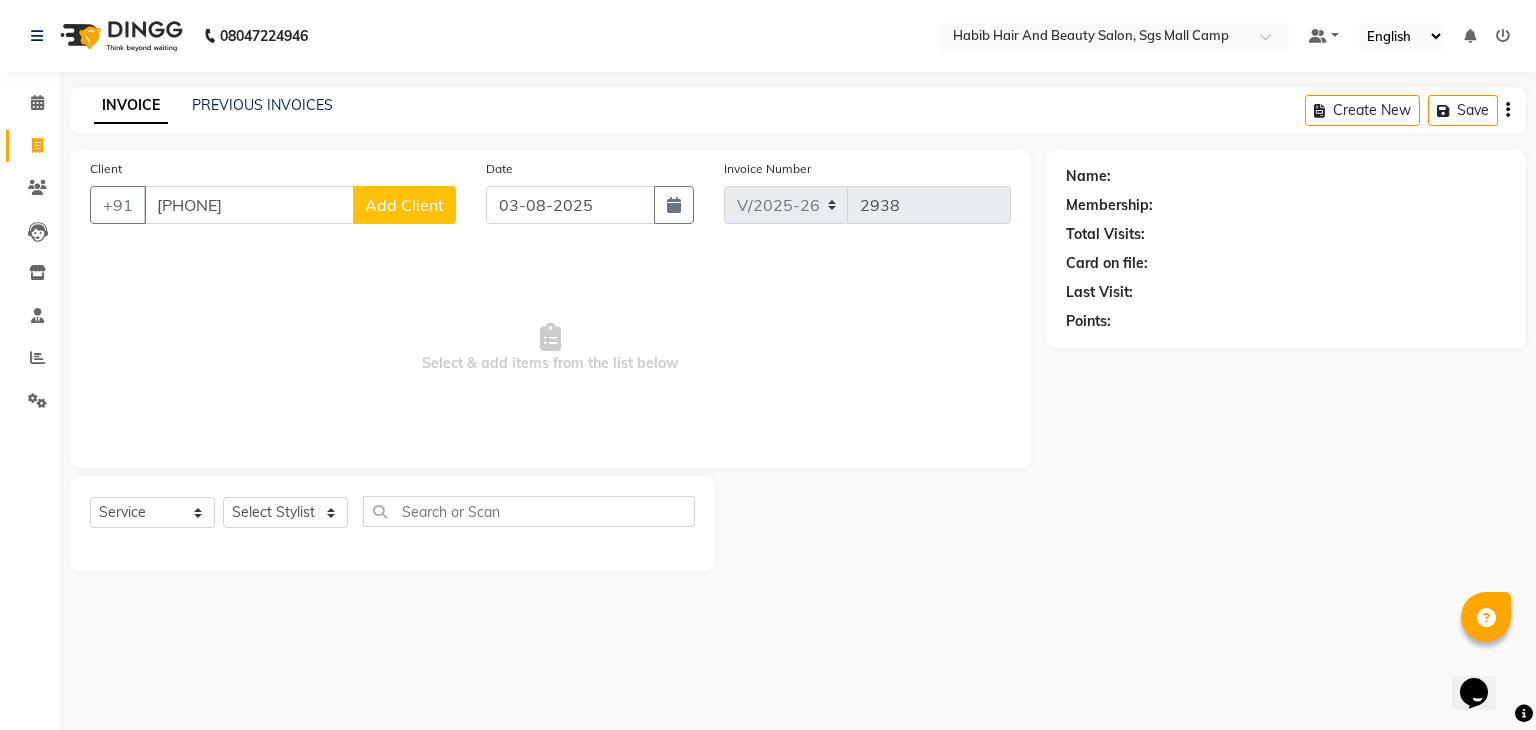 click on "Add Client" 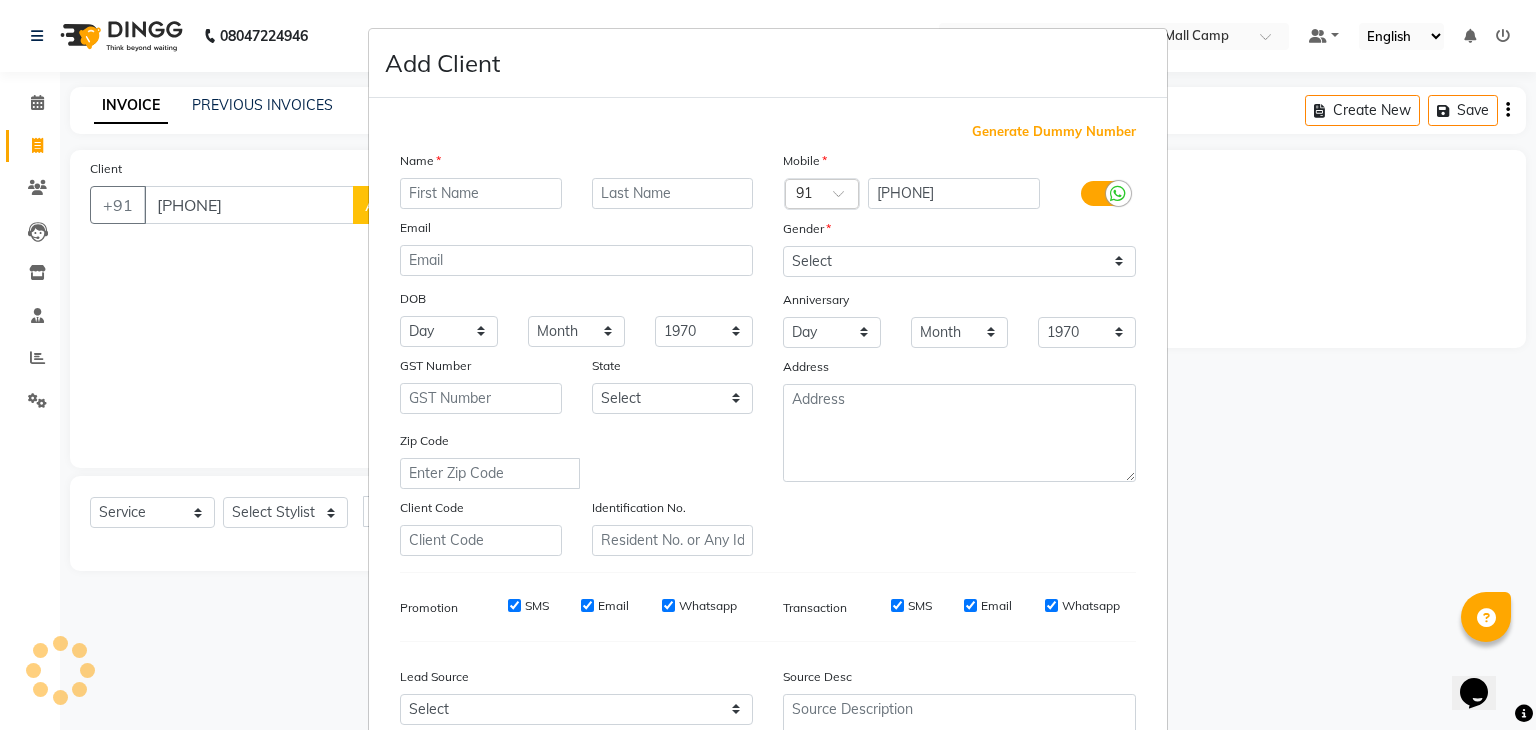 click at bounding box center (481, 193) 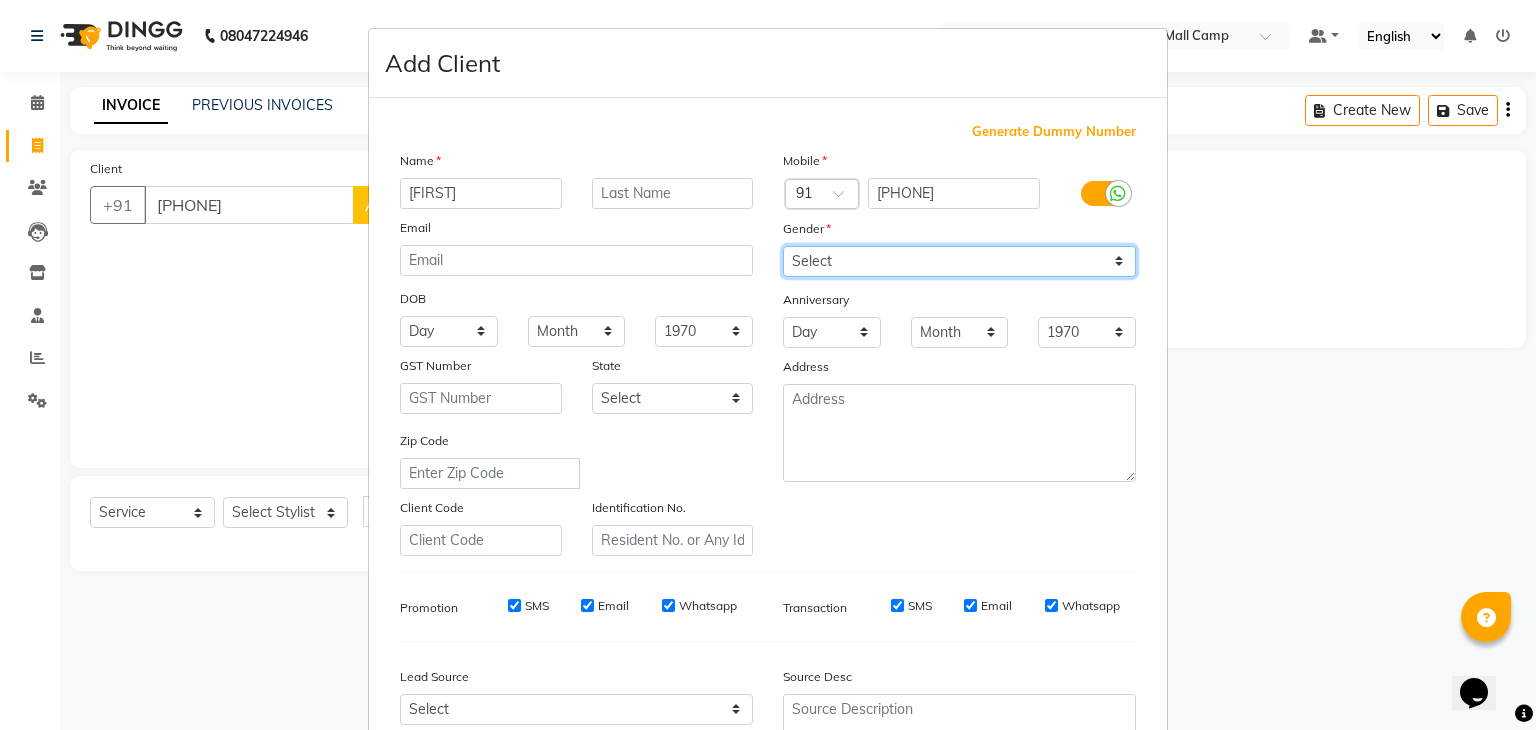 click on "Select Male Female Other Prefer Not To Say" at bounding box center (959, 261) 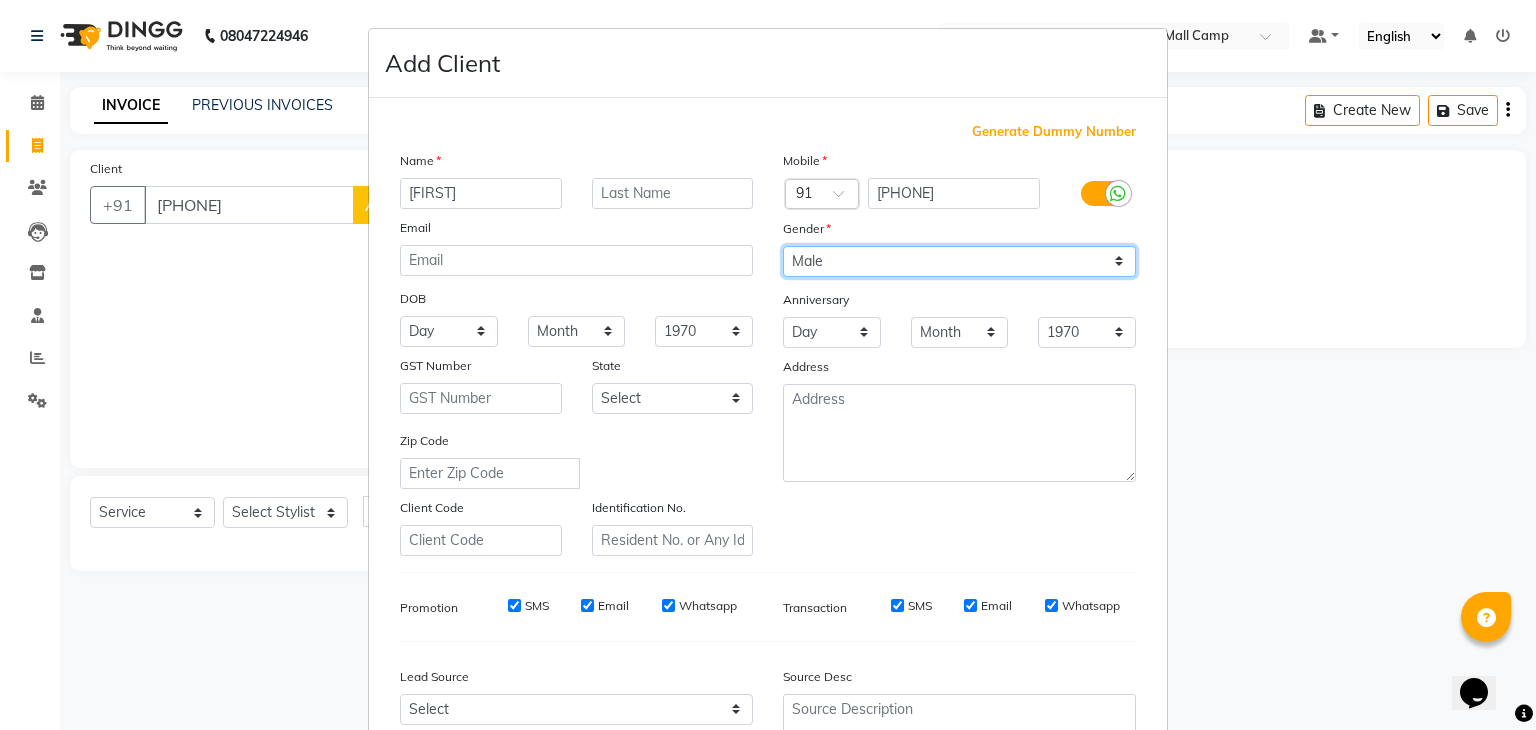 click on "Select Male Female Other Prefer Not To Say" at bounding box center (959, 261) 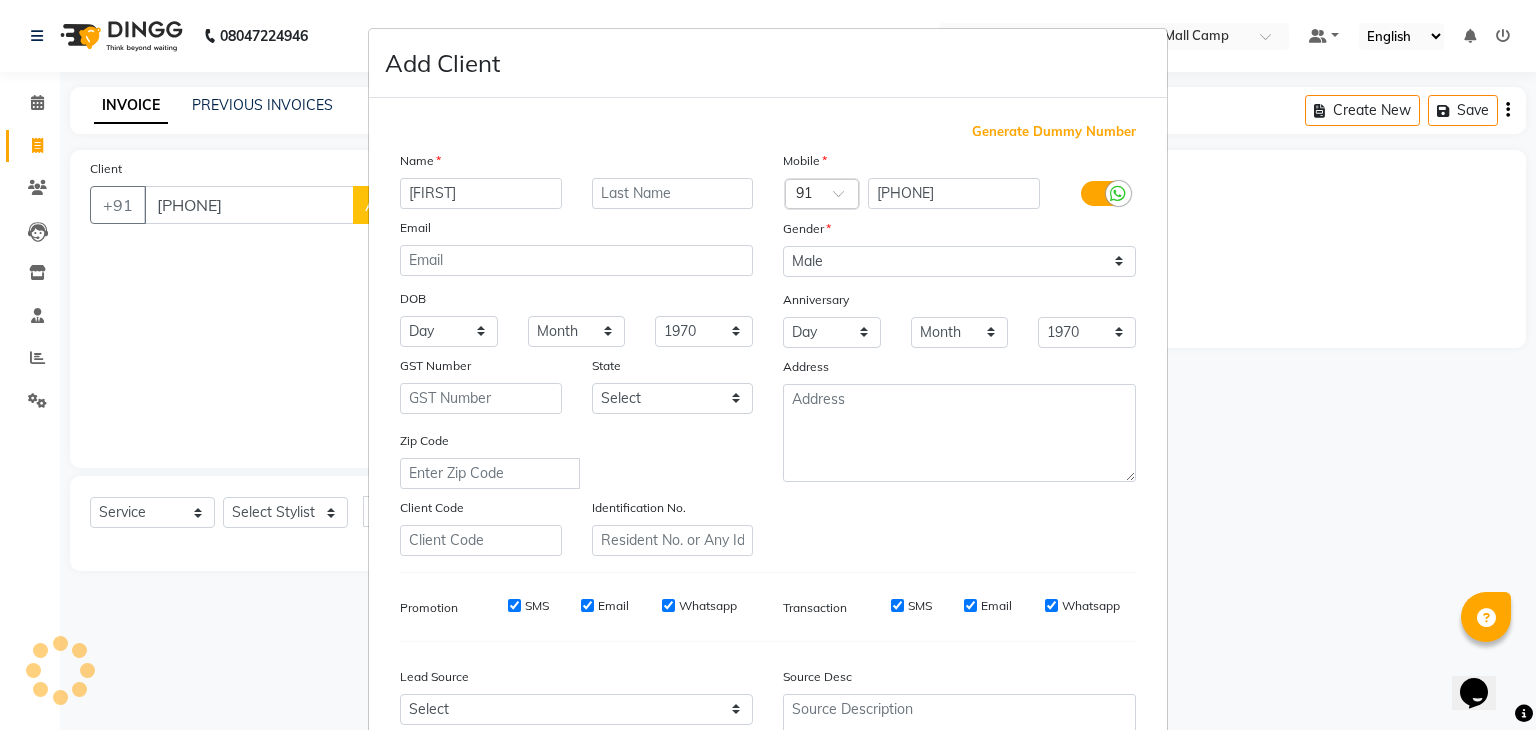 click on "Zip Code" at bounding box center [576, 459] 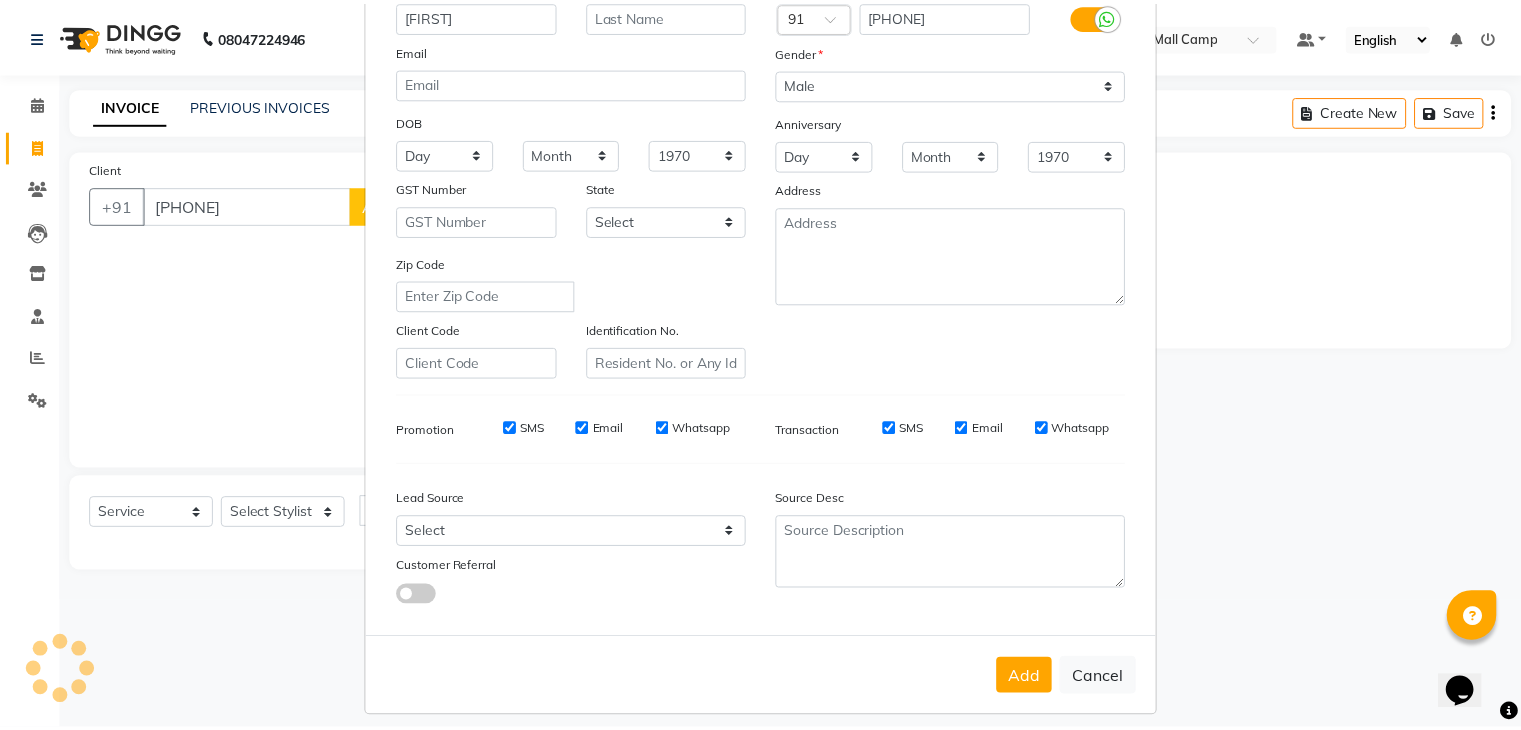 scroll, scrollTop: 203, scrollLeft: 0, axis: vertical 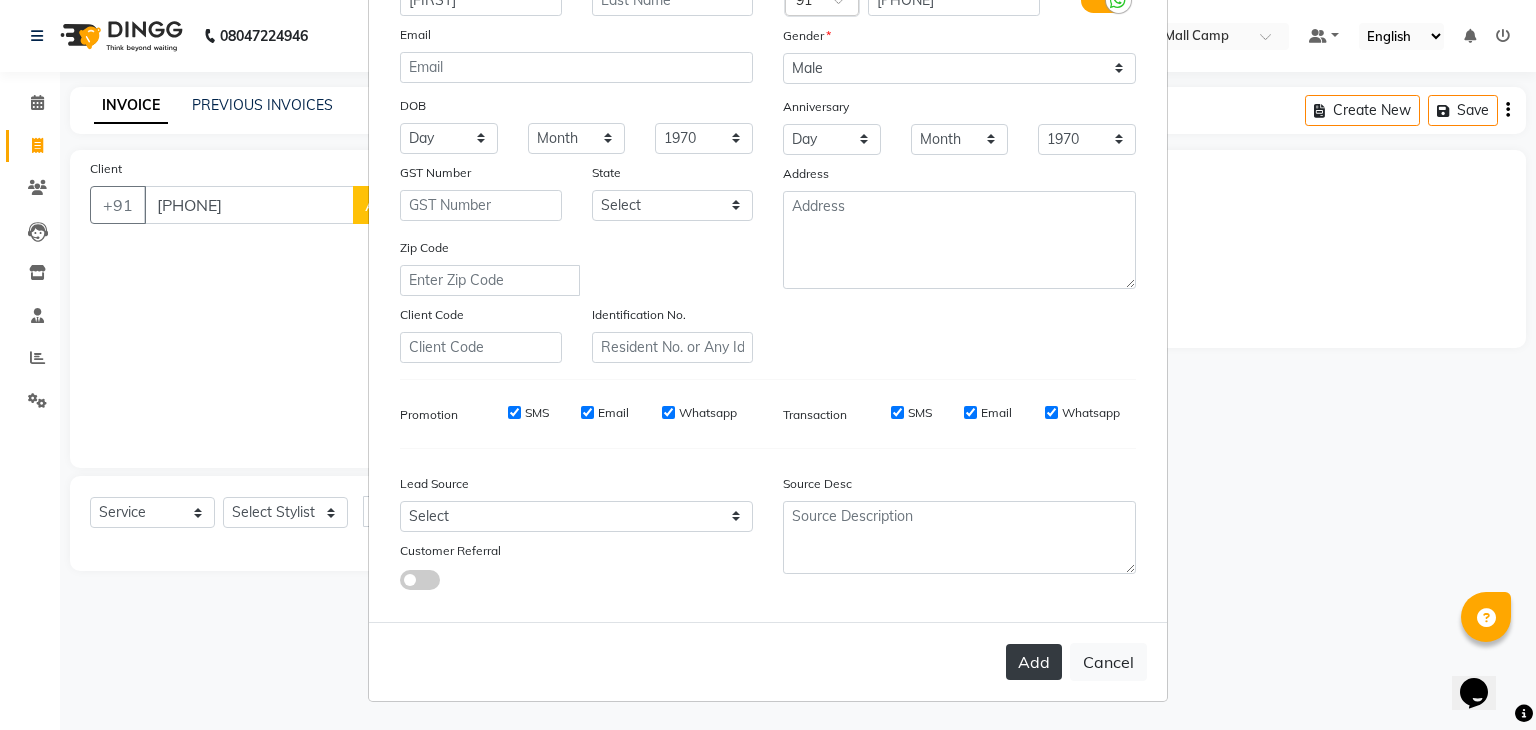 click on "Add" at bounding box center (1034, 662) 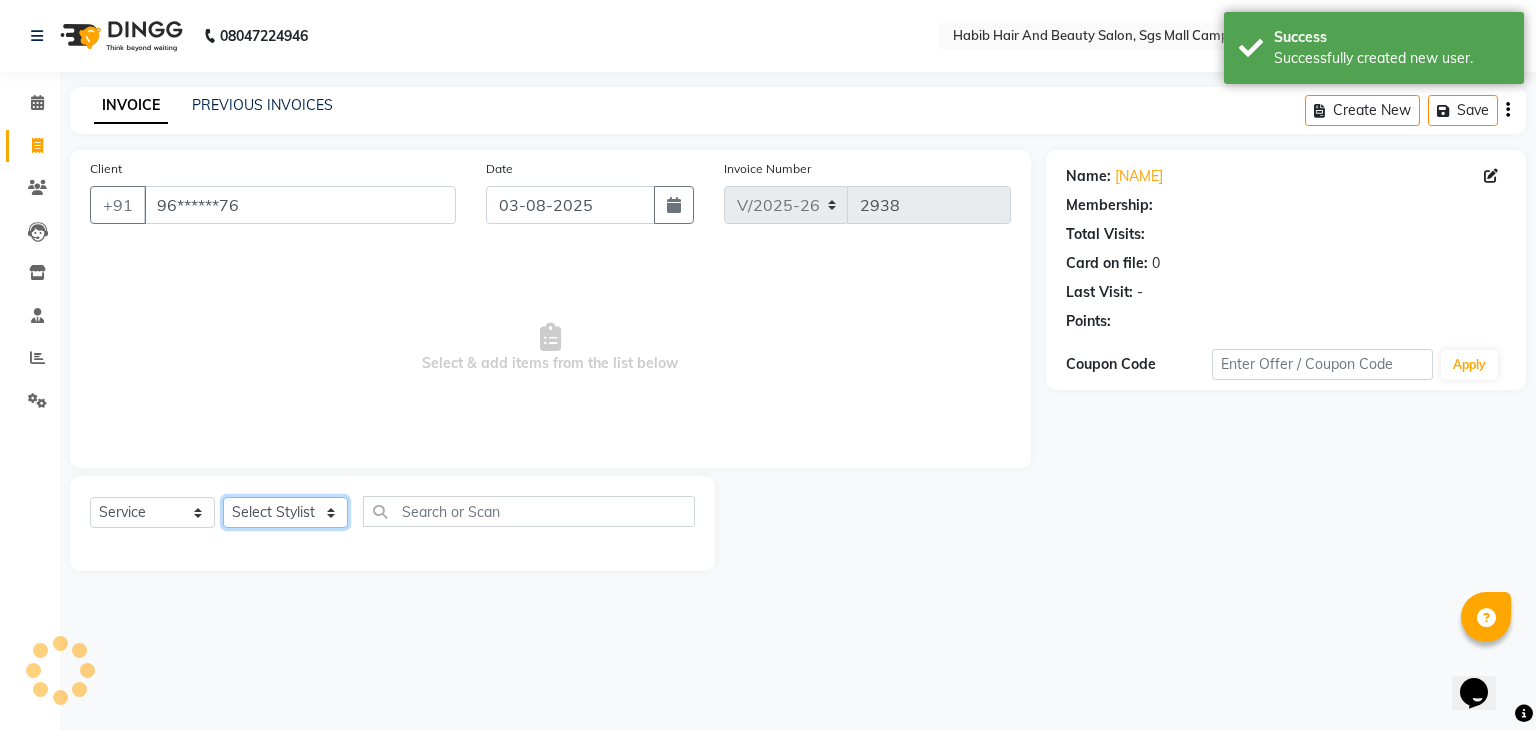 click on "Select Stylist [FIRST] [FIRST]  [FIRST] Manager [FIRST]  [FIRST] [FIRST] [FIRST]  [FIRST] [FIRST]" 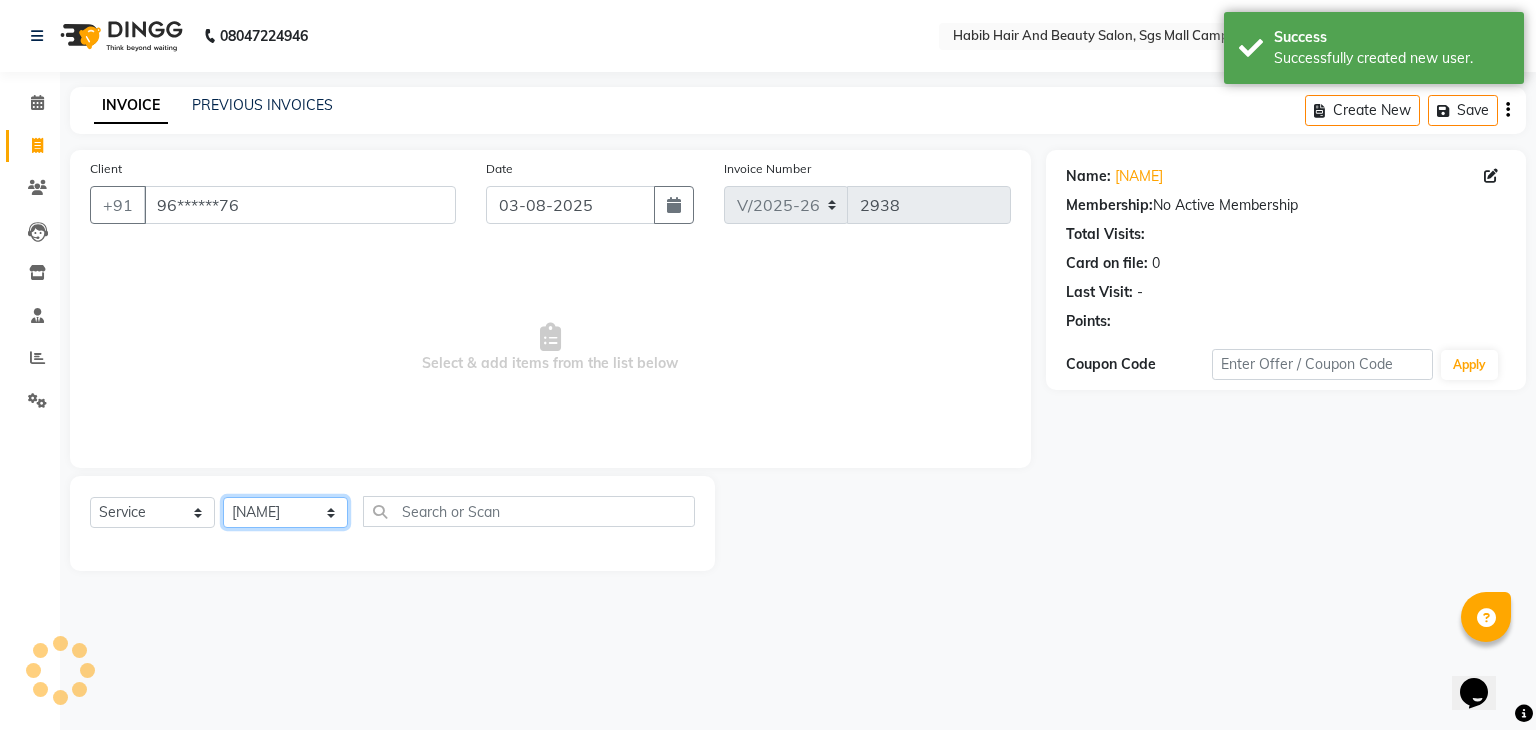 click on "Select Stylist [FIRST] [FIRST]  [FIRST] Manager [FIRST]  [FIRST] [FIRST] [FIRST]  [FIRST] [FIRST]" 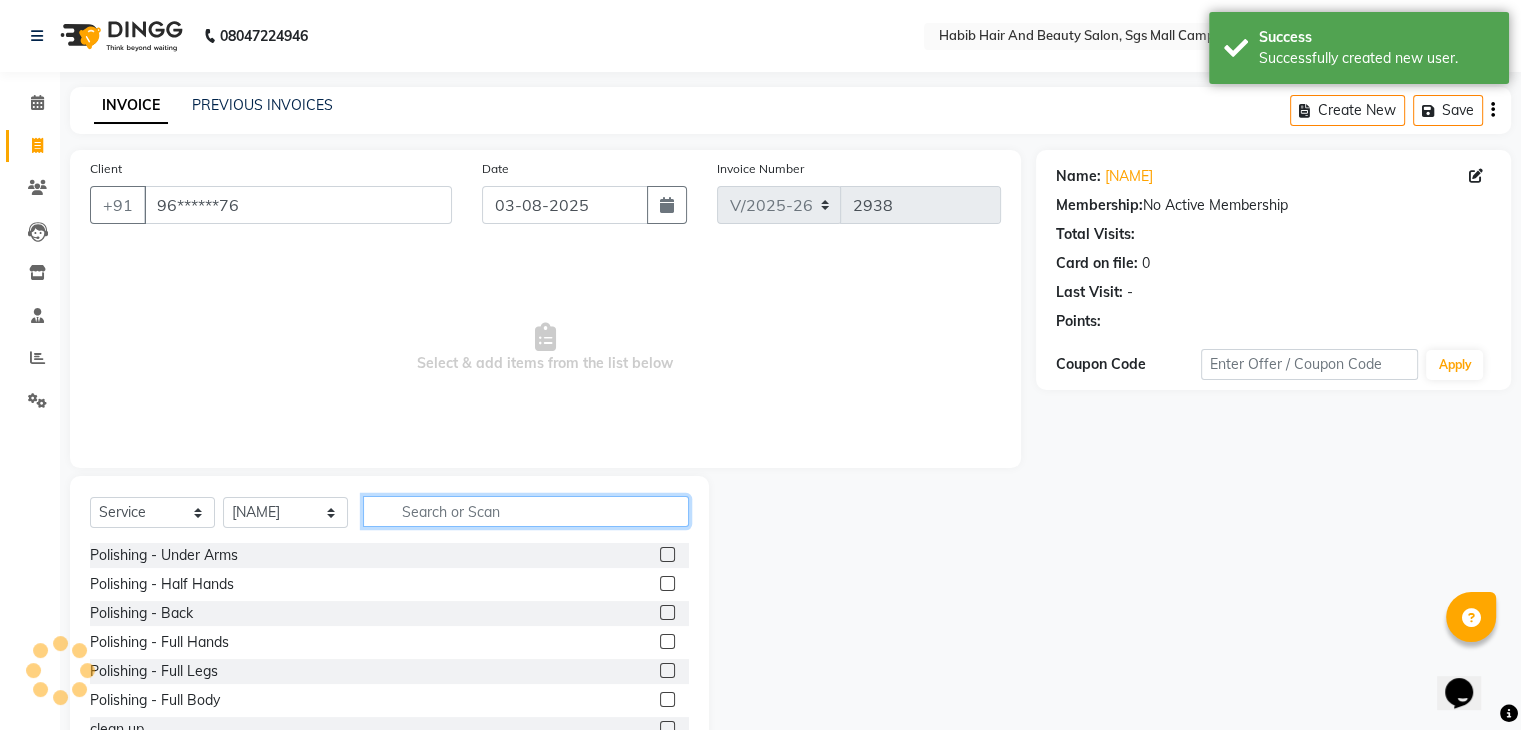 click 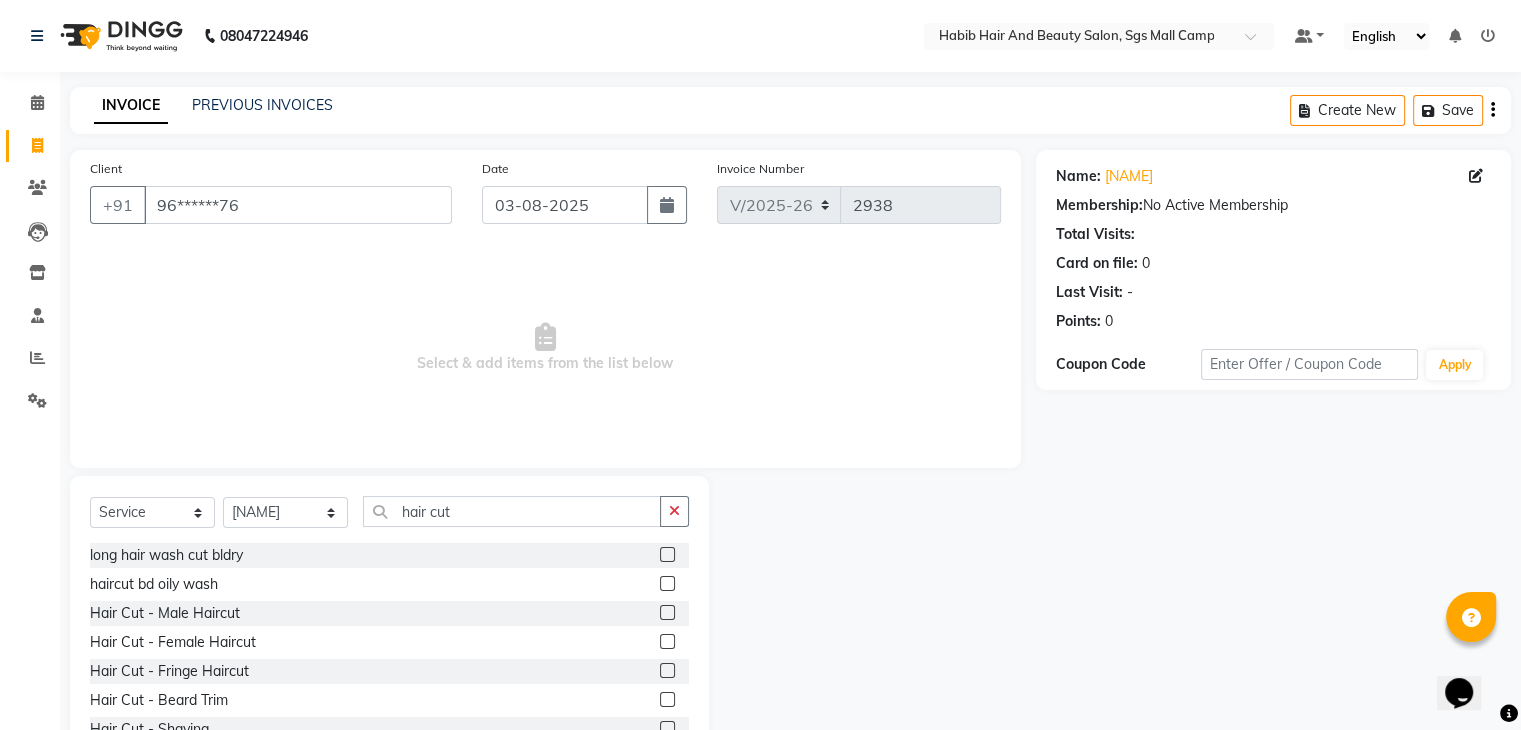 click 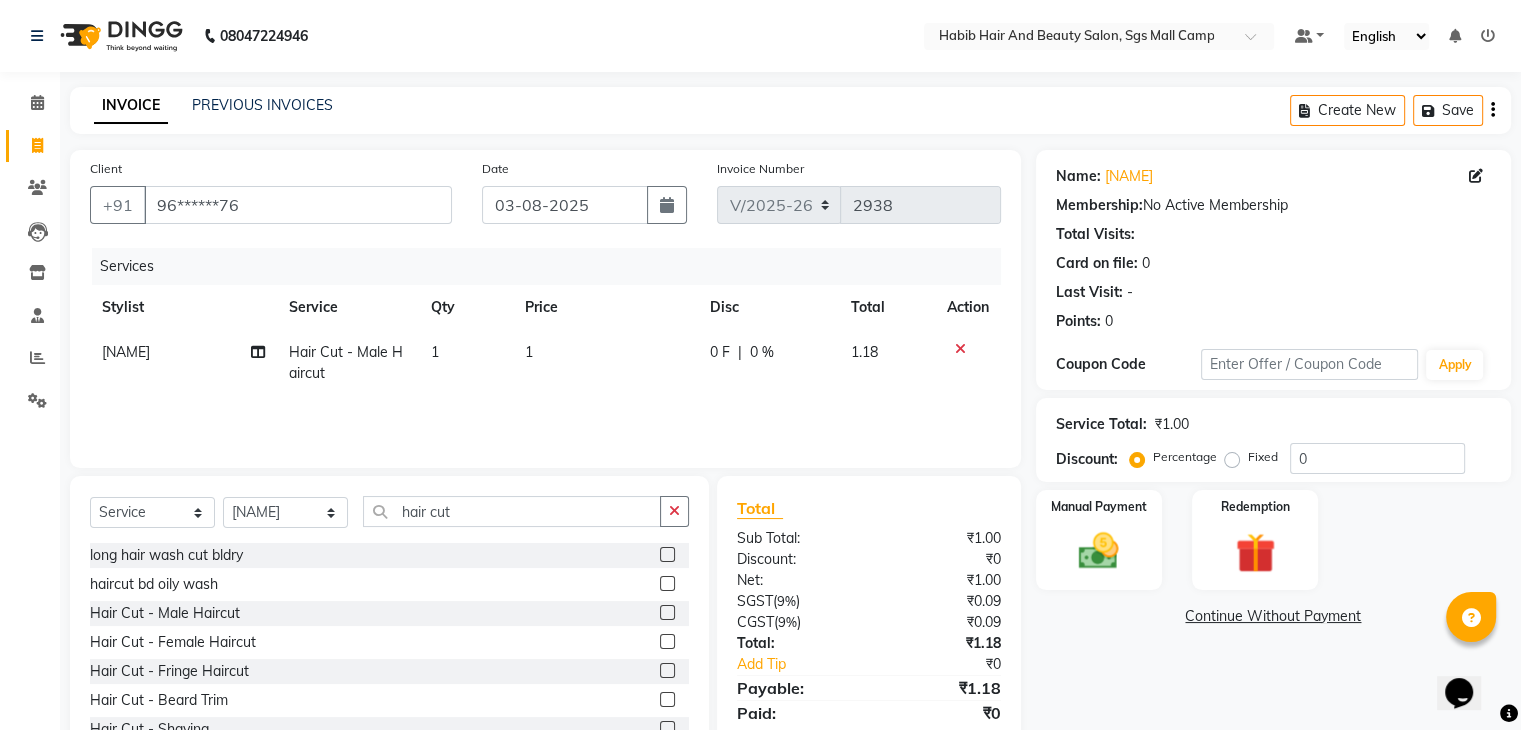 click on "1" 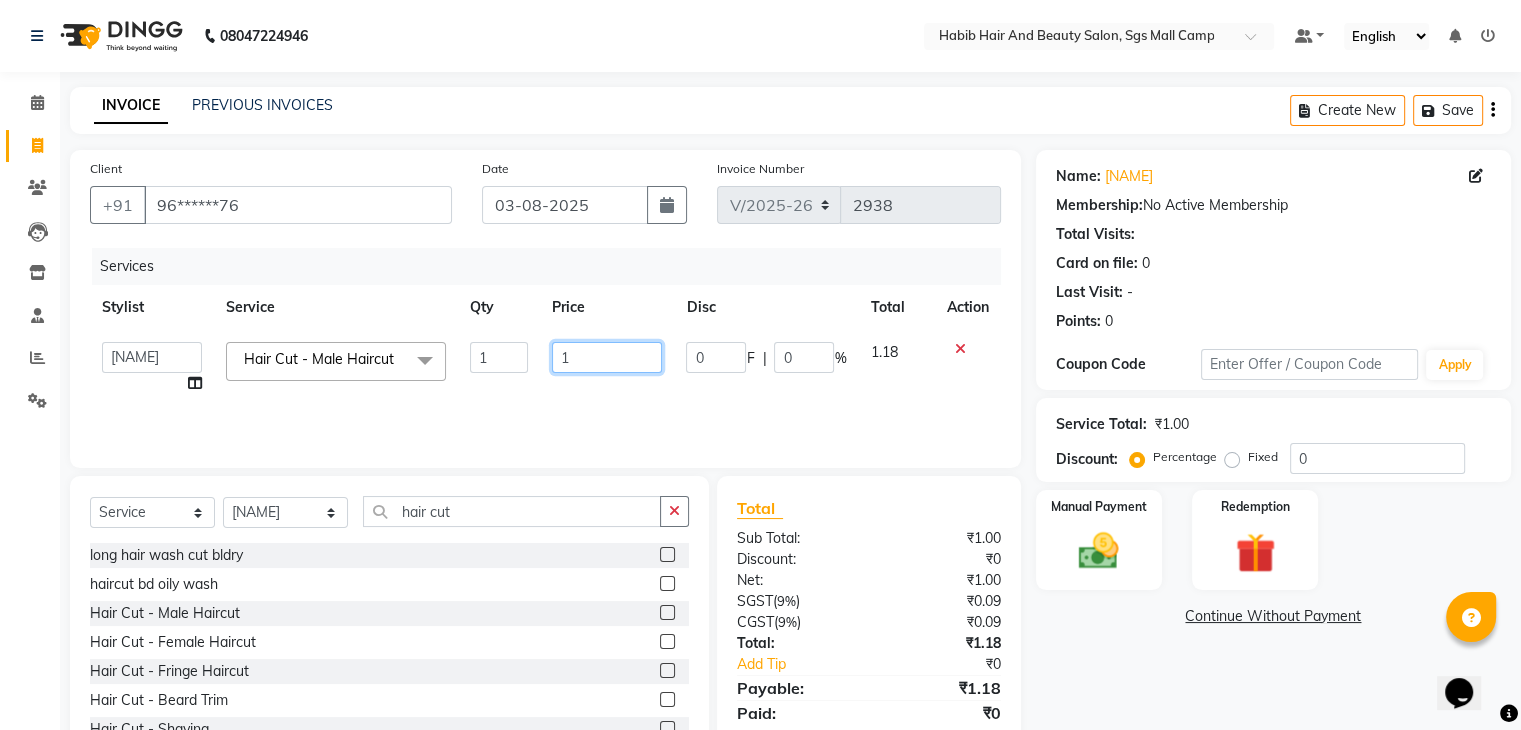 click on "1" 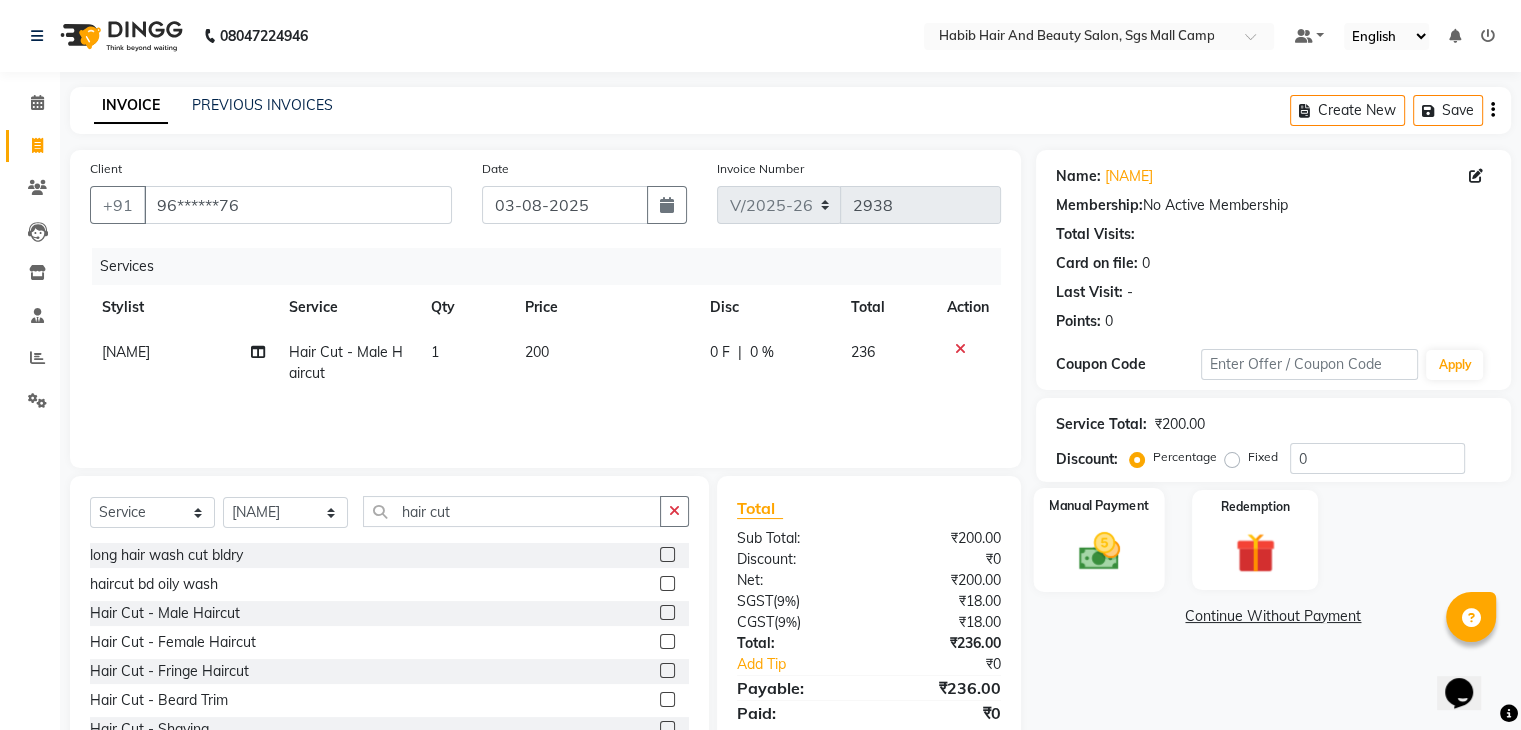 click 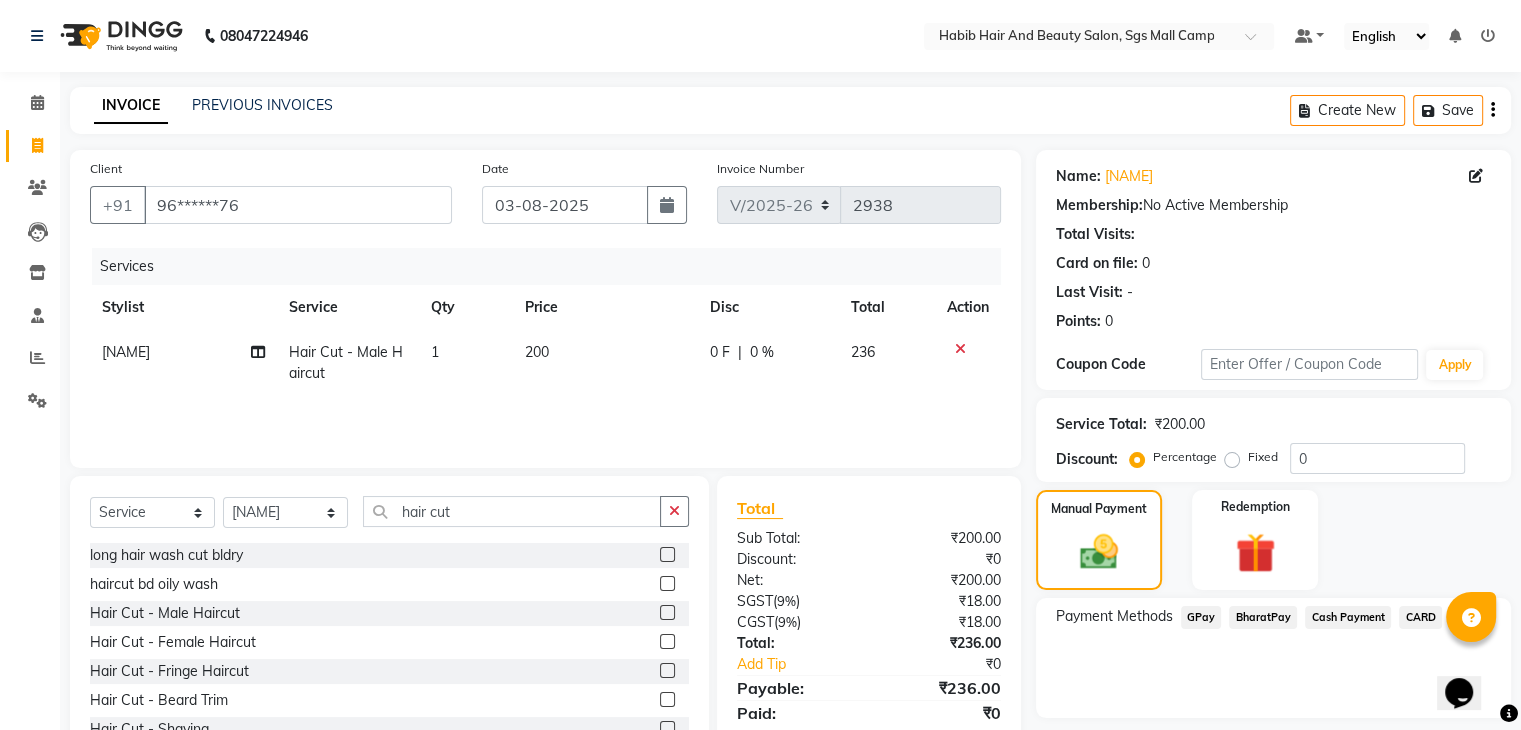 click on "BharatPay" 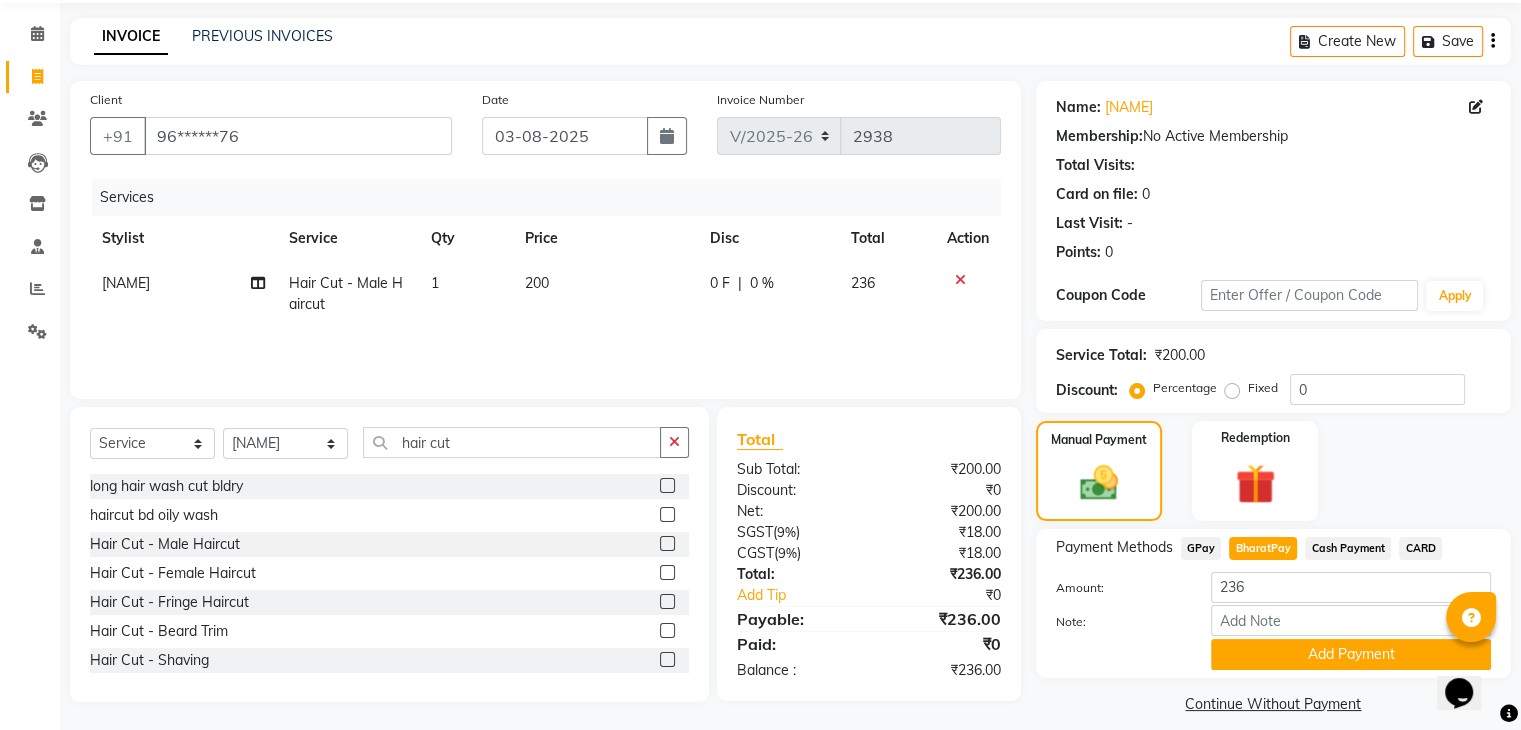 scroll, scrollTop: 89, scrollLeft: 0, axis: vertical 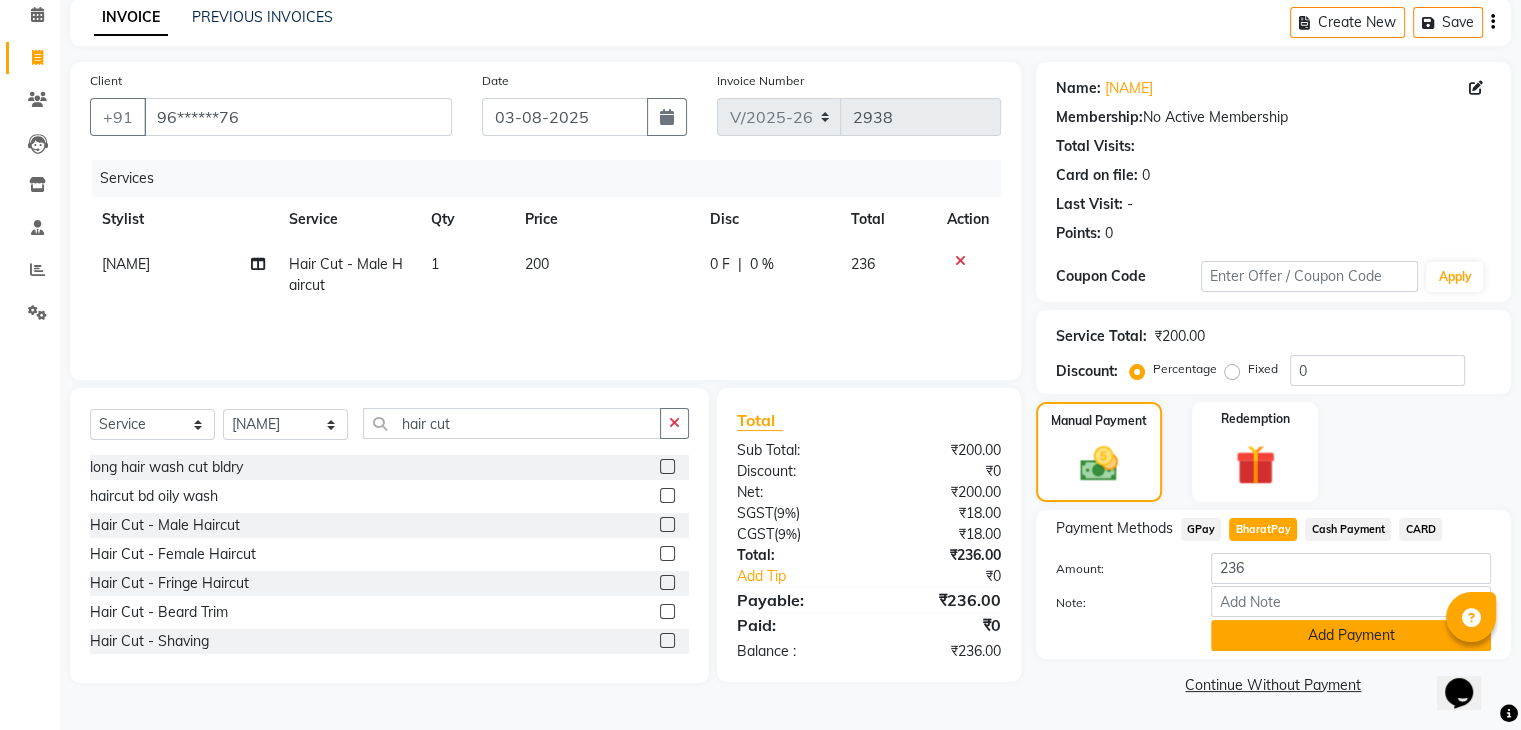 click on "Add Payment" 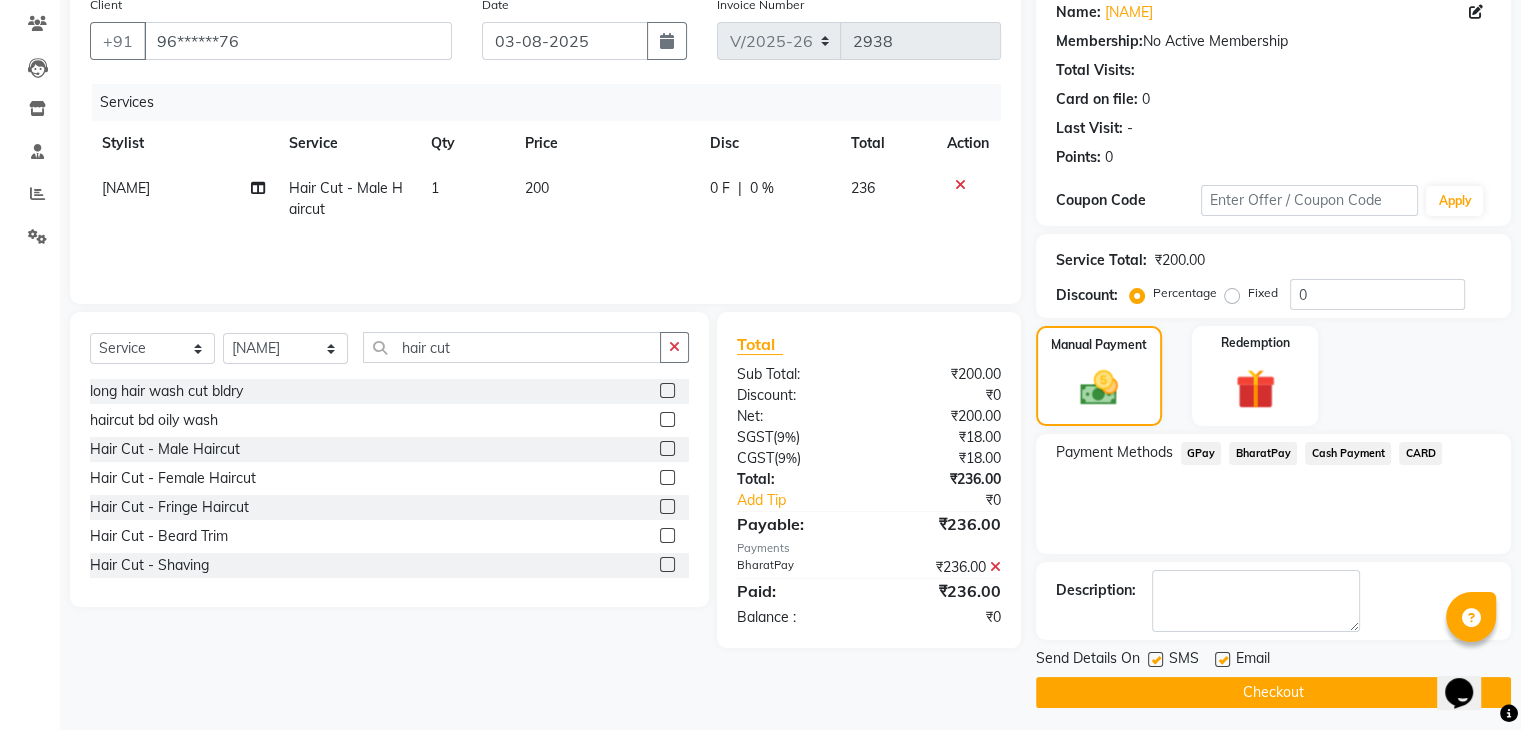 scroll, scrollTop: 171, scrollLeft: 0, axis: vertical 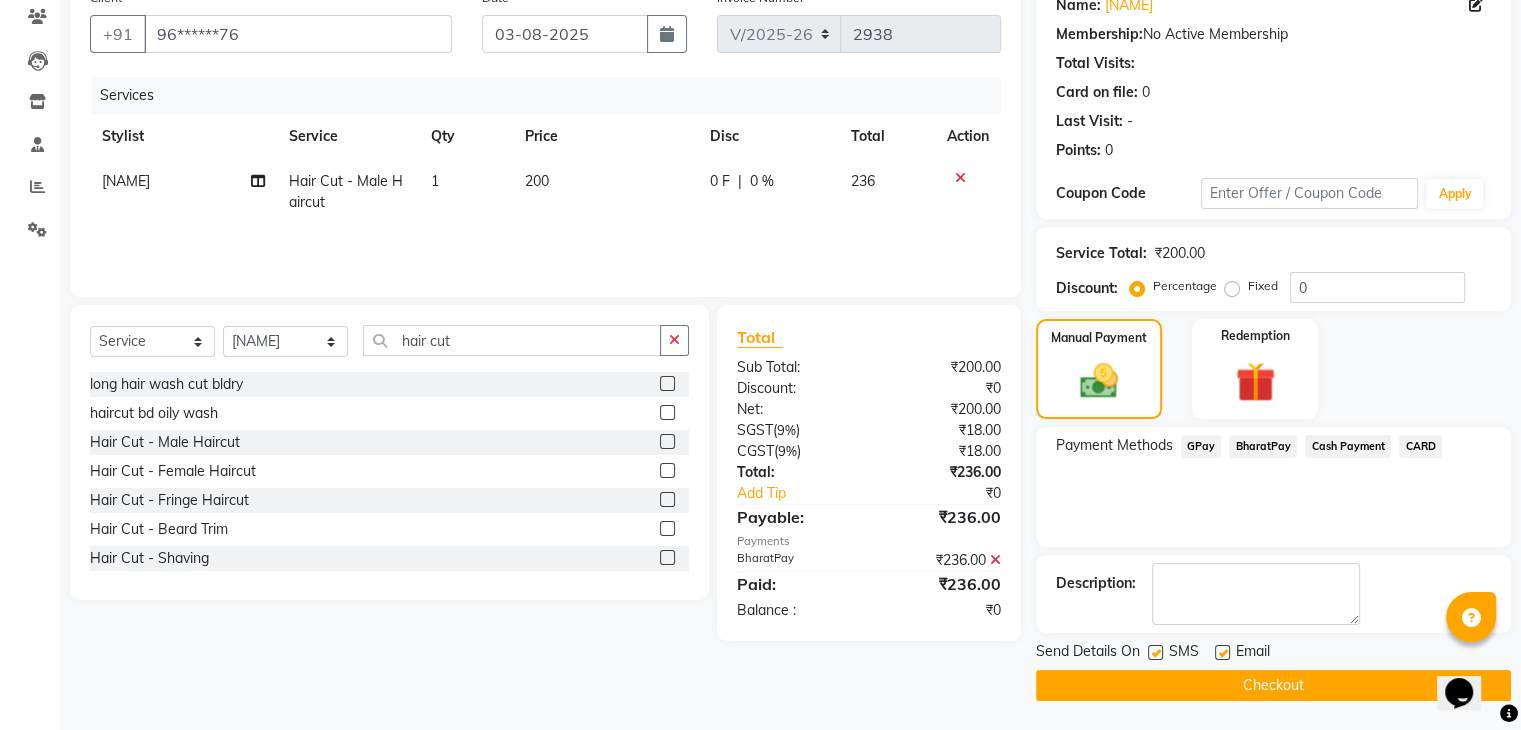 click on "Checkout" 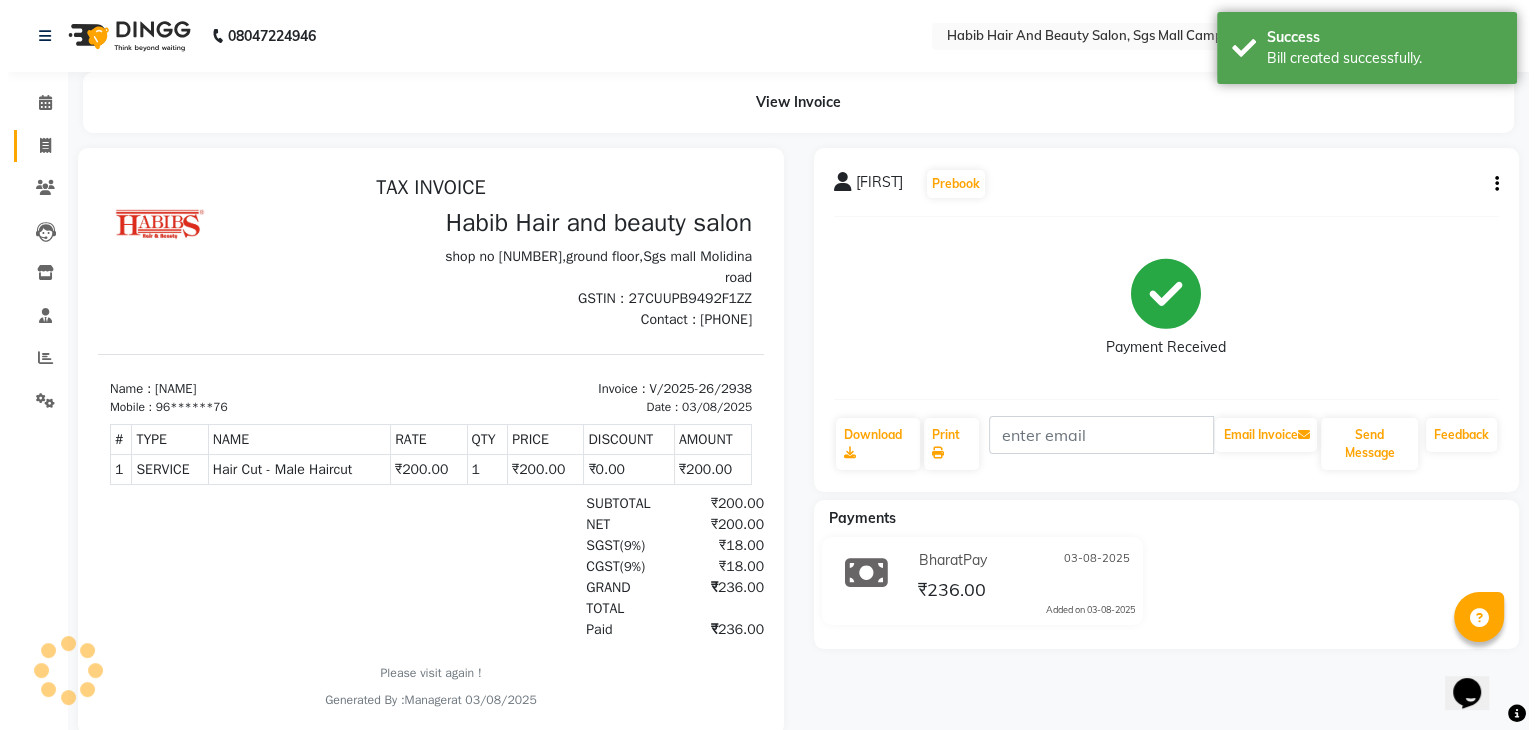 scroll, scrollTop: 0, scrollLeft: 0, axis: both 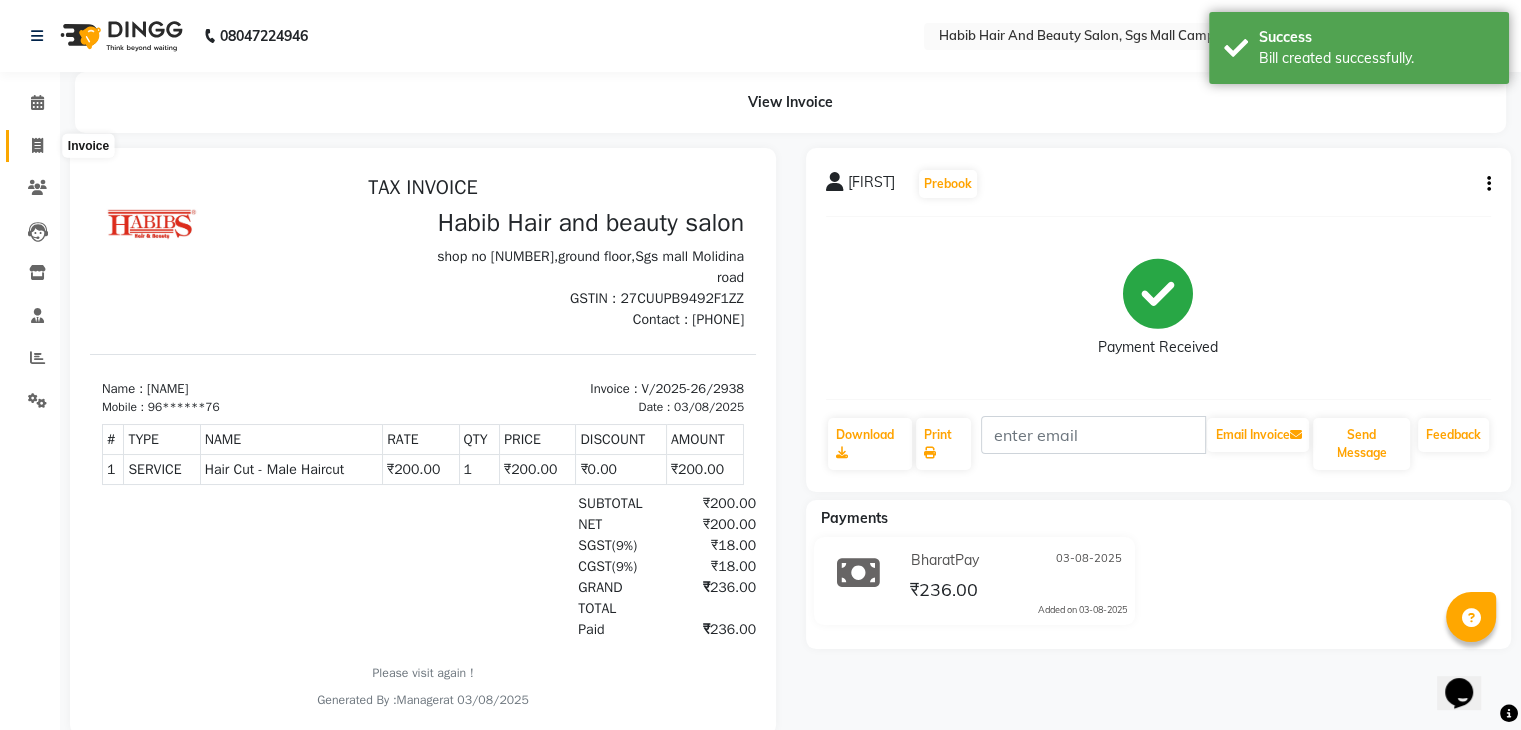 click 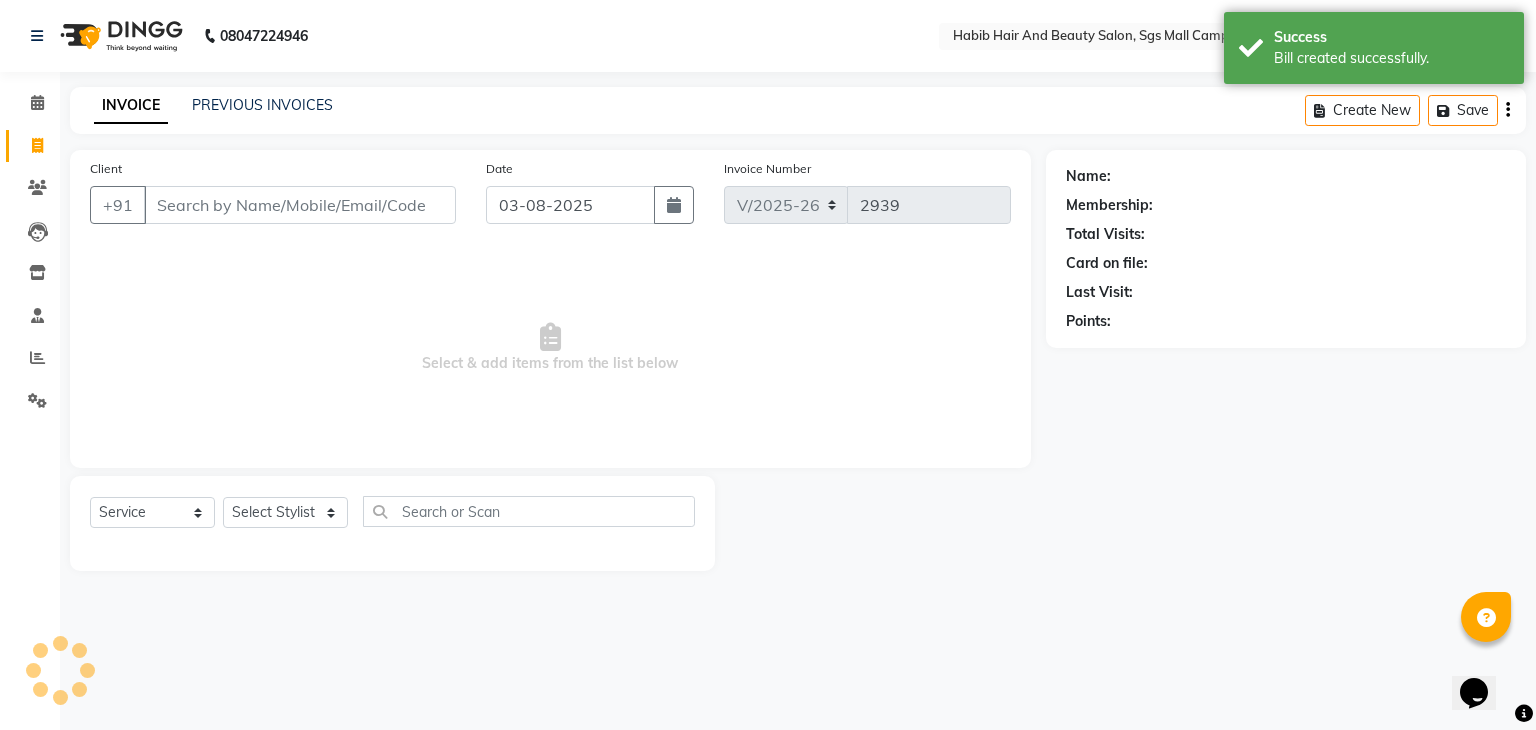 click on "Client" at bounding box center (300, 205) 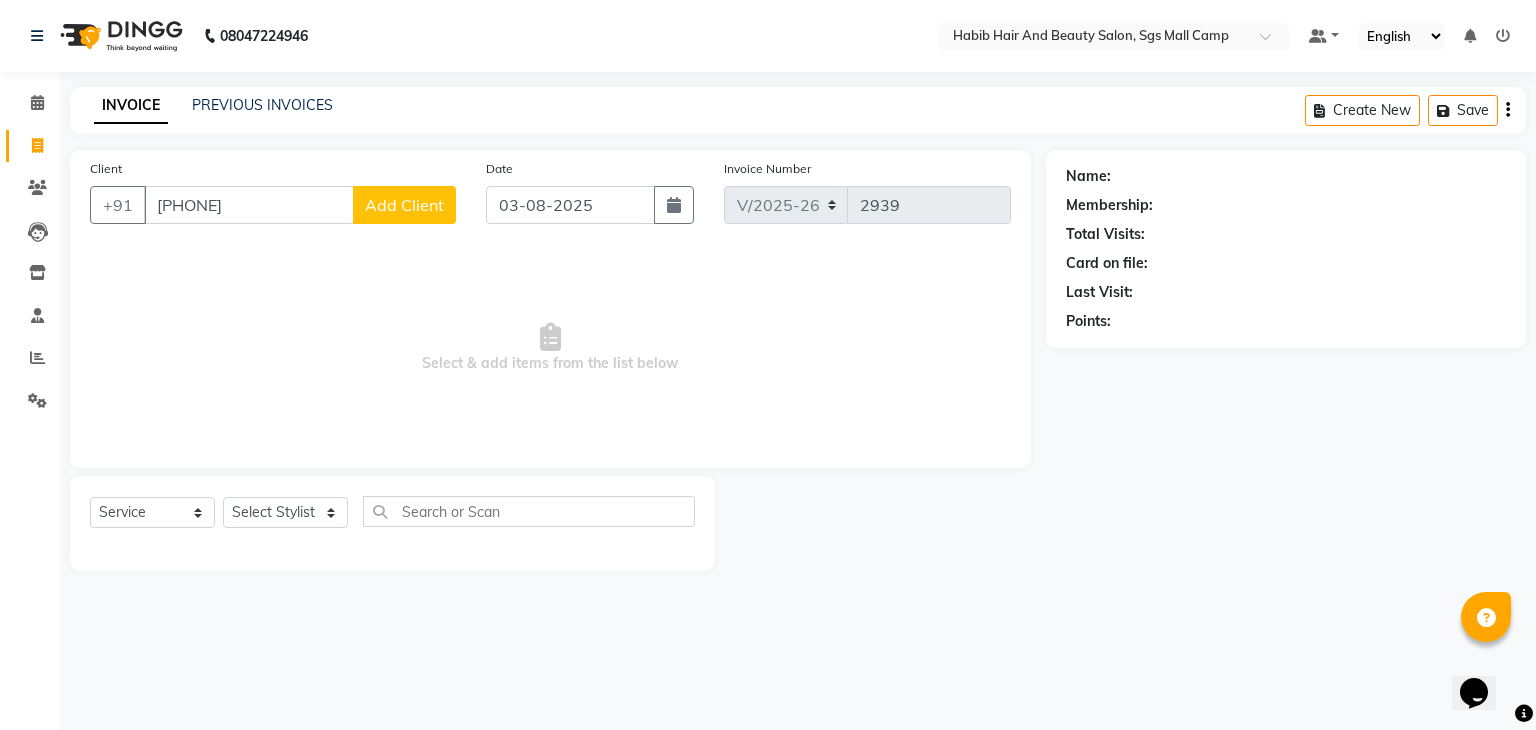 click on "[PHONE]" at bounding box center (249, 205) 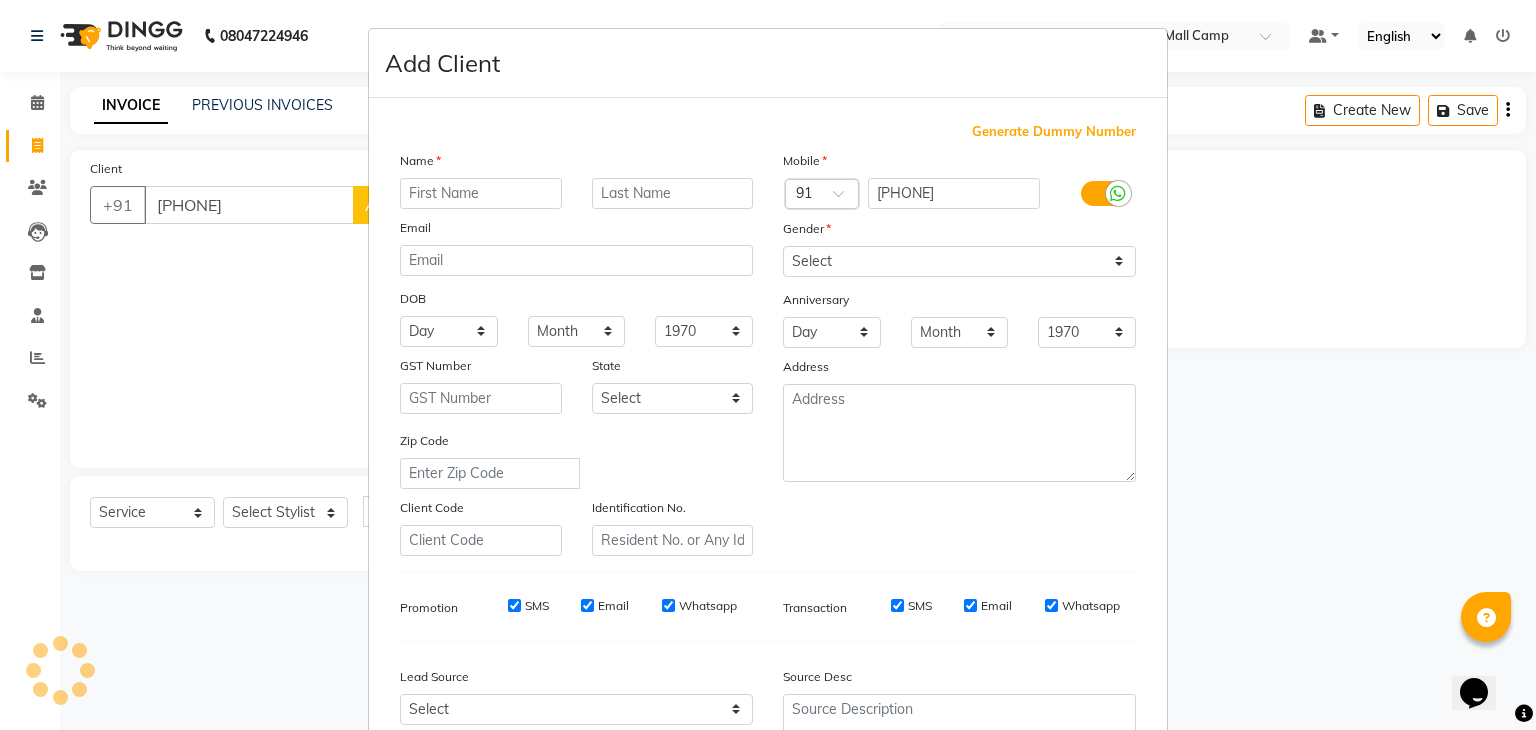 click at bounding box center (481, 193) 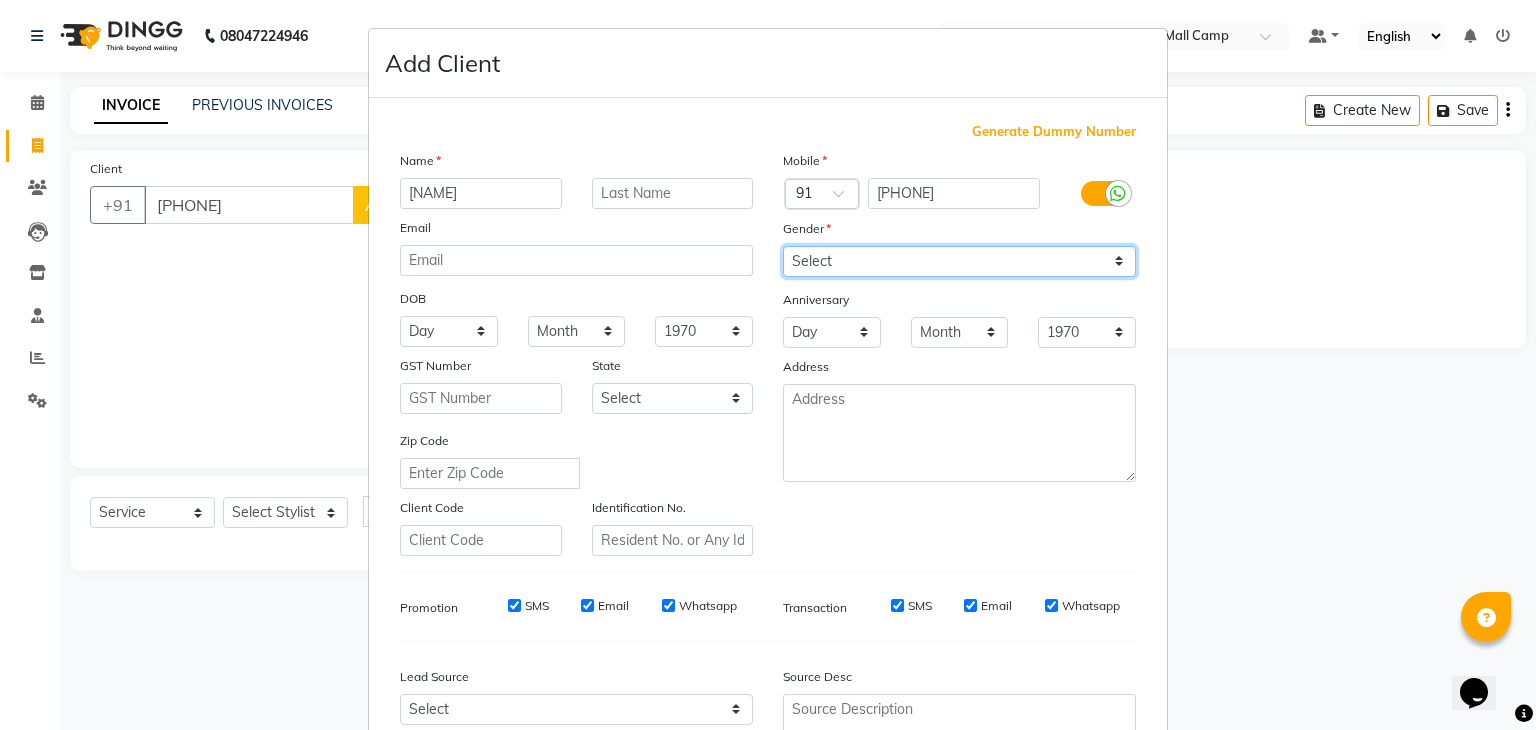 click on "Select Male Female Other Prefer Not To Say" at bounding box center [959, 261] 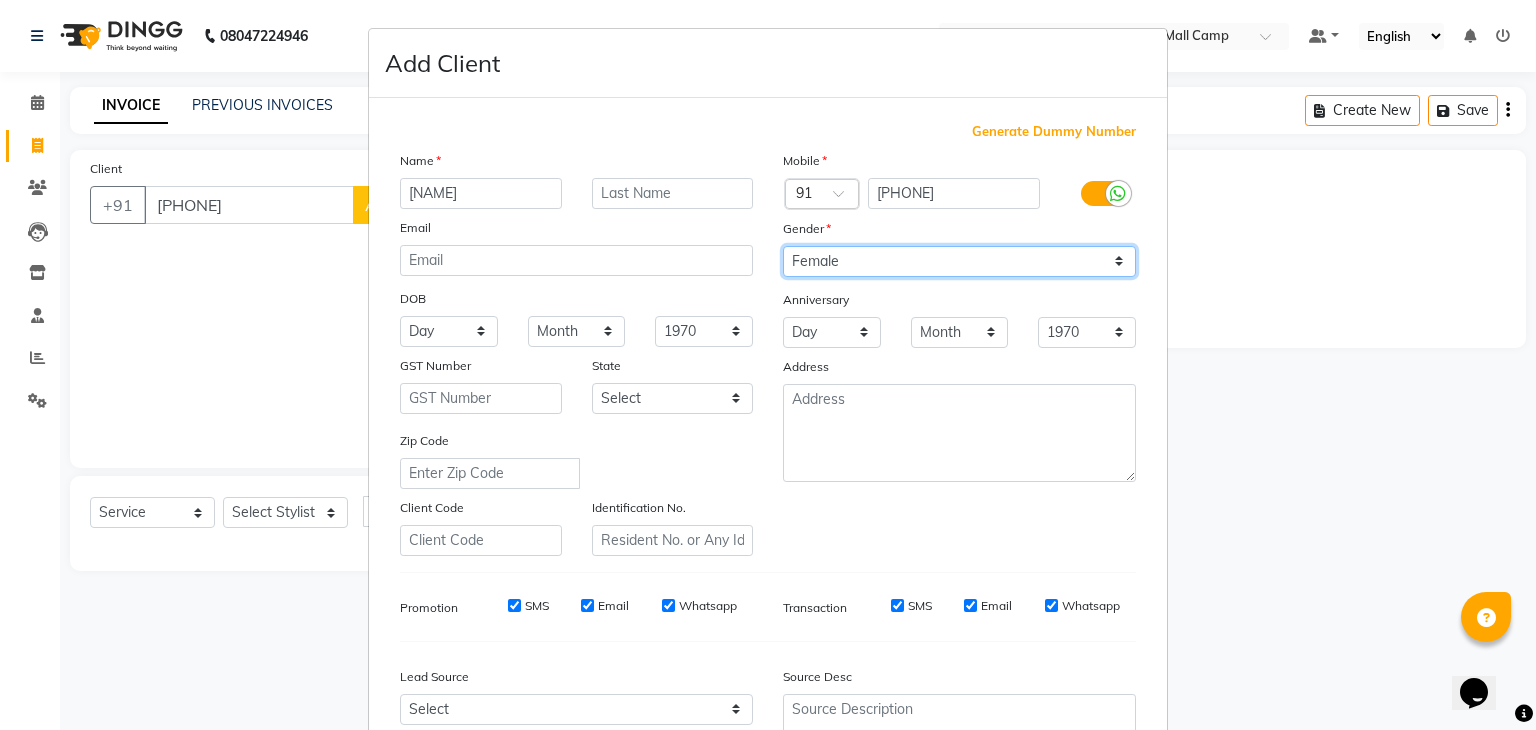 click on "Select Male Female Other Prefer Not To Say" at bounding box center (959, 261) 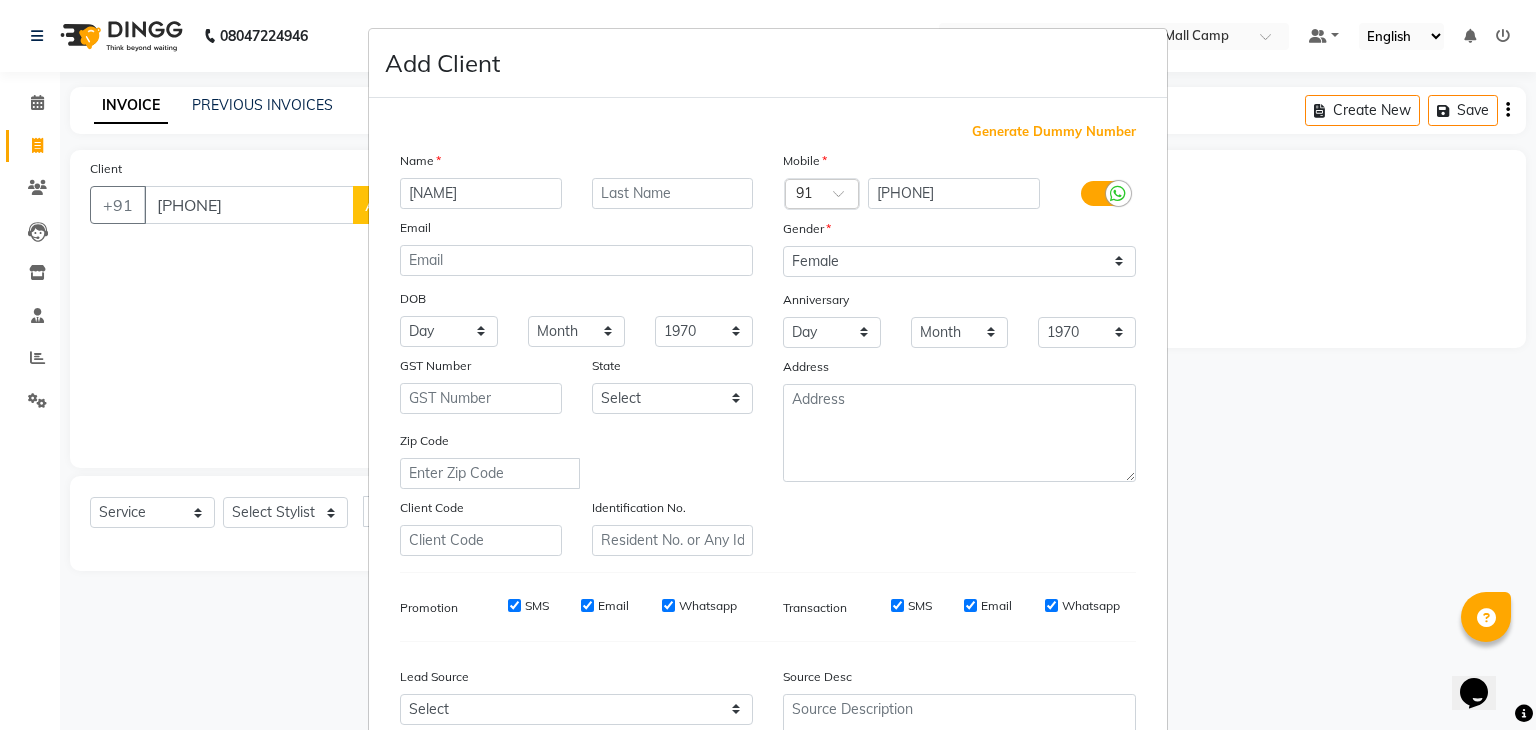 click on "Zip Code" at bounding box center (576, 459) 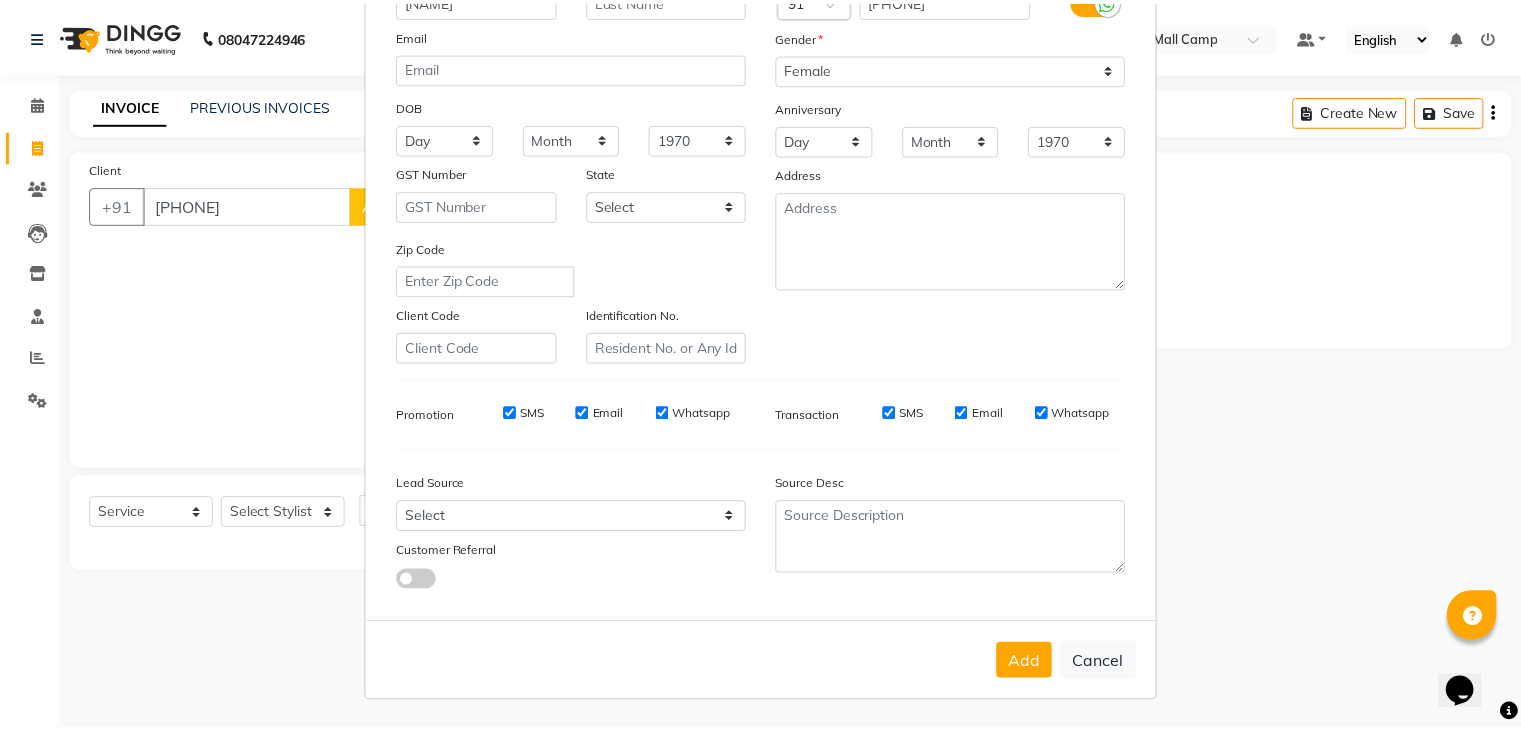 scroll, scrollTop: 203, scrollLeft: 0, axis: vertical 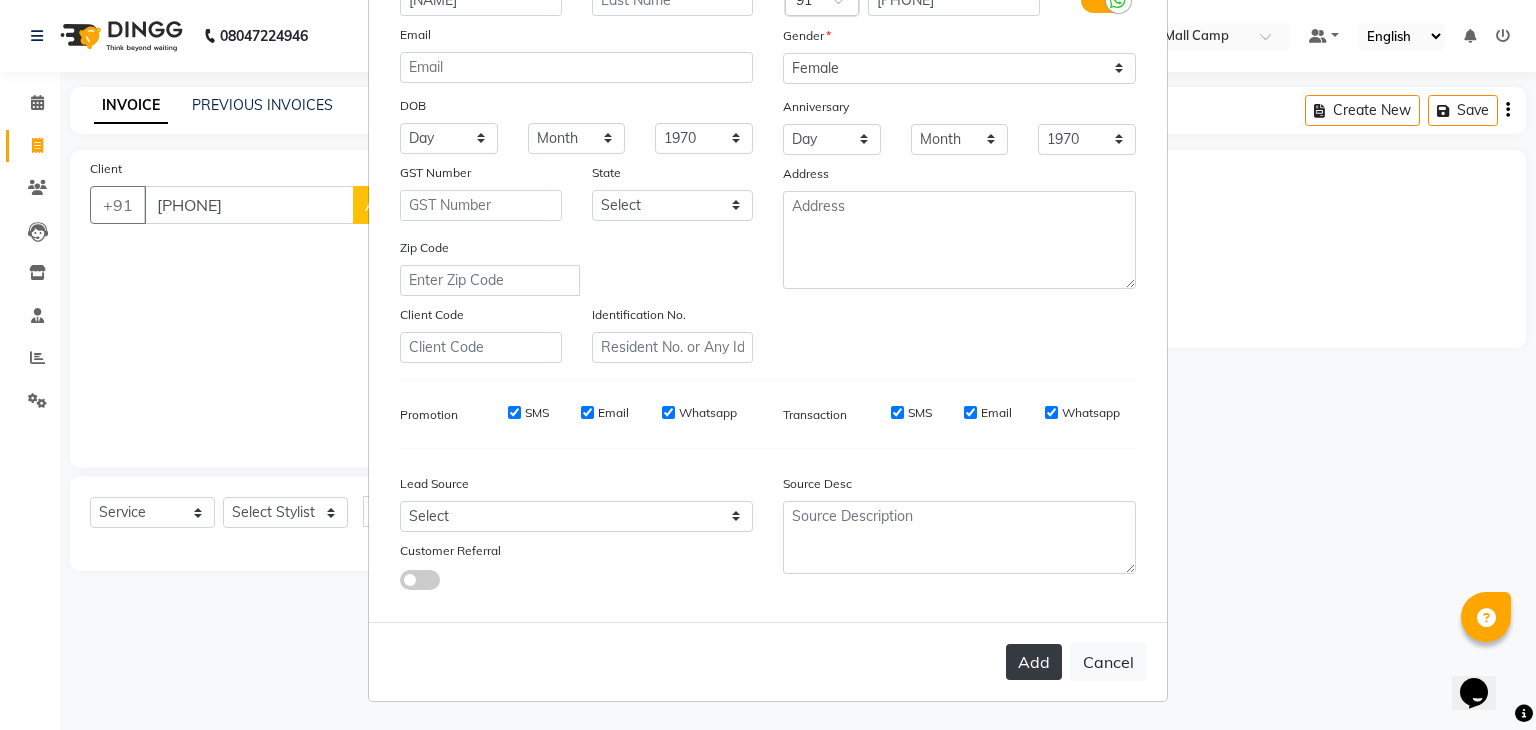 click on "Add" at bounding box center [1034, 662] 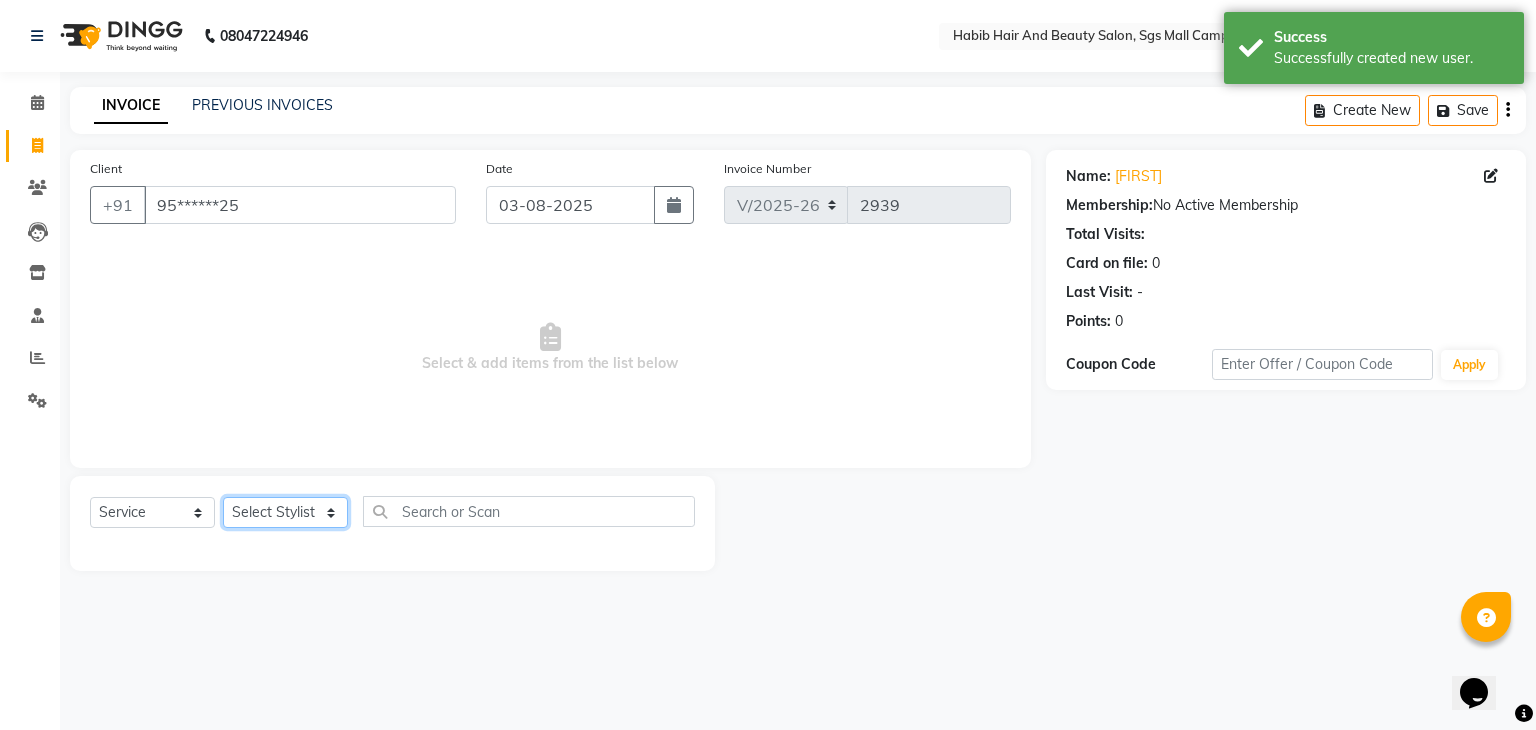 click on "Select Stylist [FIRST] [FIRST]  [FIRST] Manager [FIRST]  [FIRST] [FIRST] [FIRST]  [FIRST] [FIRST]" 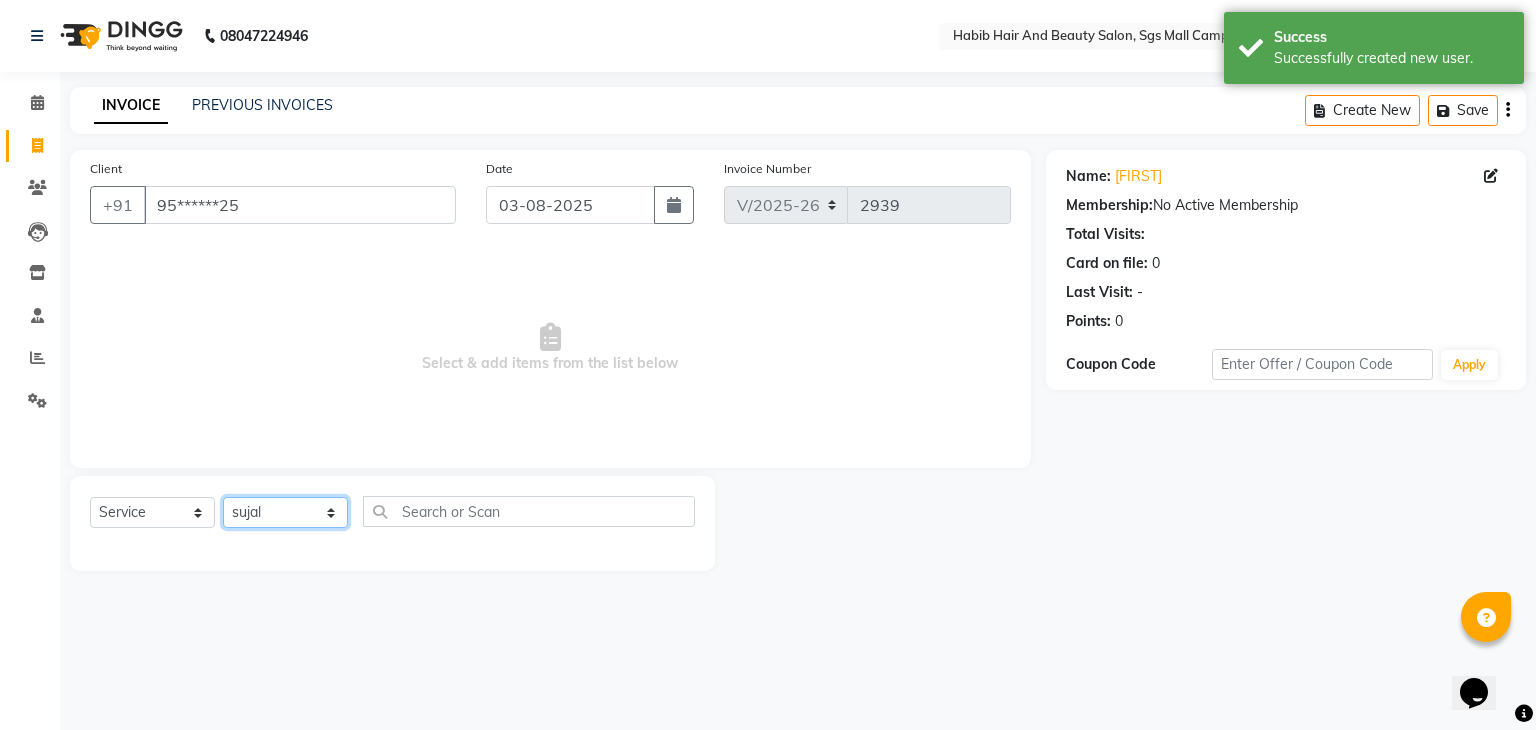 click on "Select Stylist [FIRST] [FIRST]  [FIRST] Manager [FIRST]  [FIRST] [FIRST] [FIRST]  [FIRST] [FIRST]" 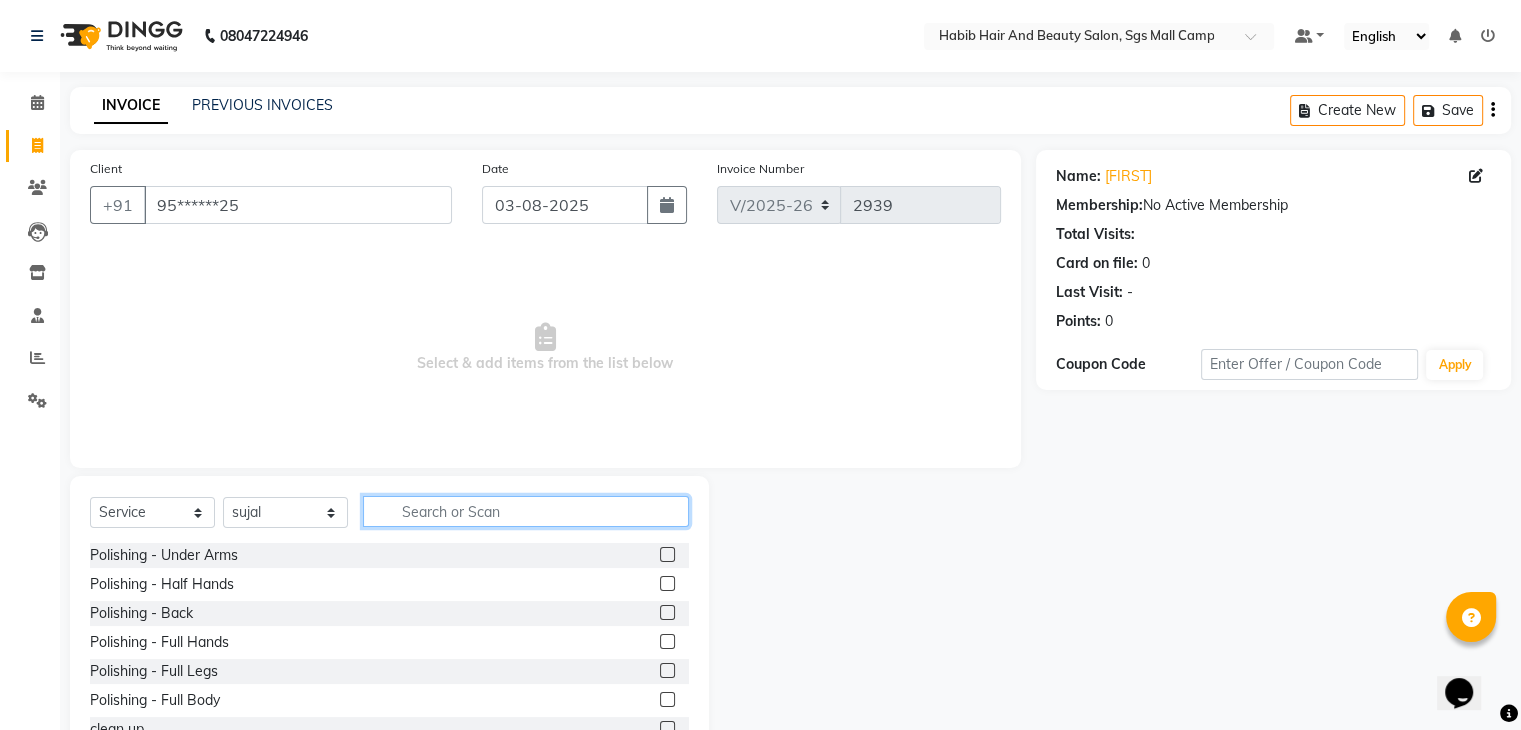 click 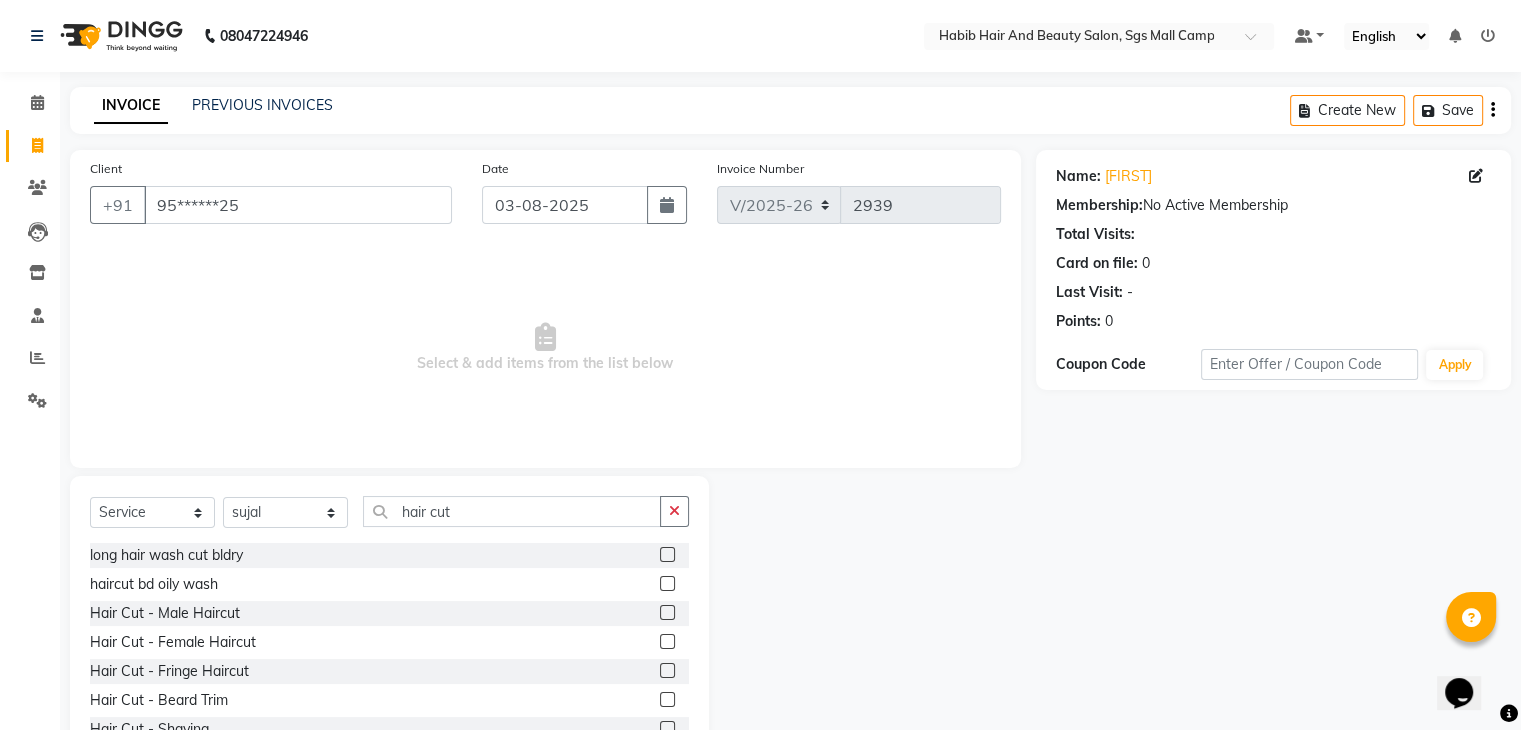 click 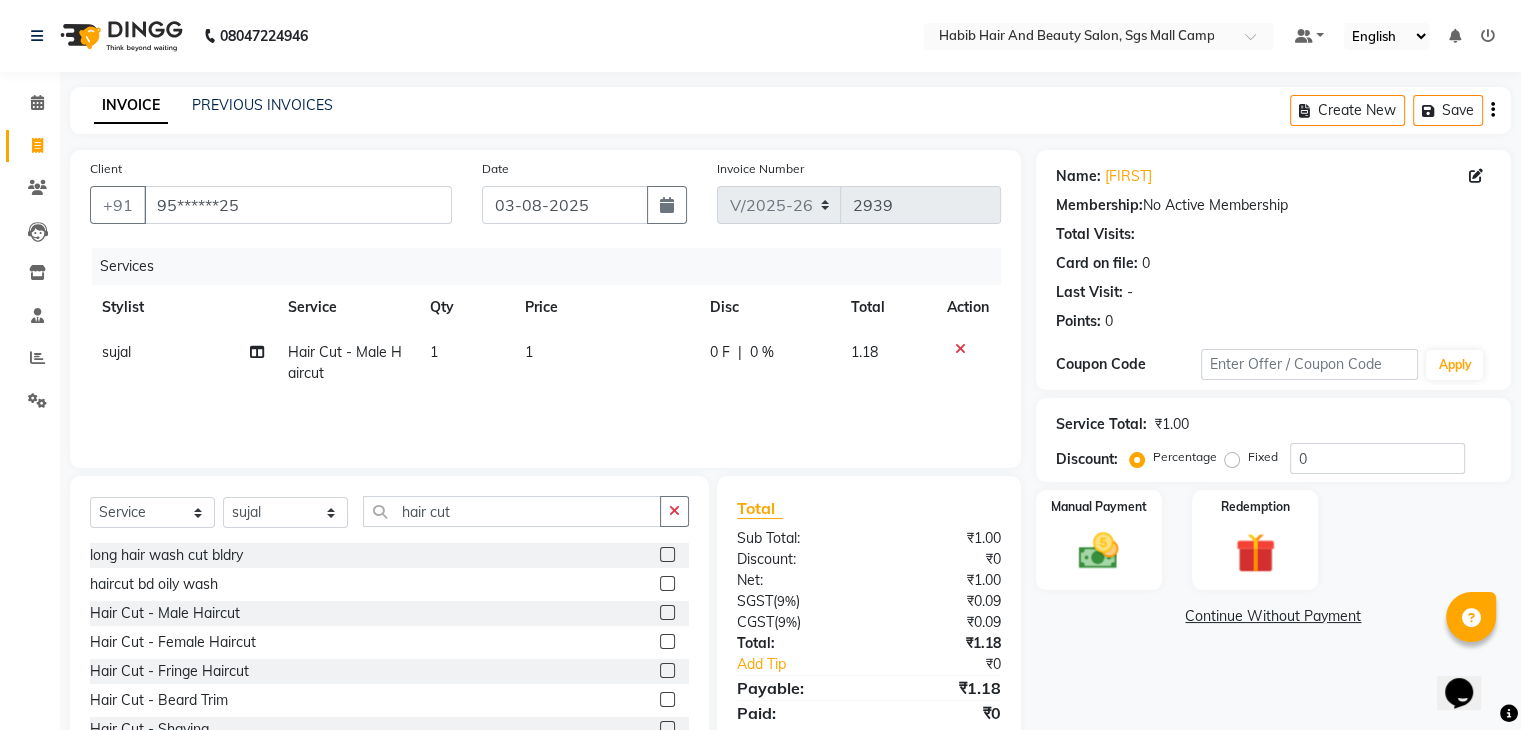 click on "1" 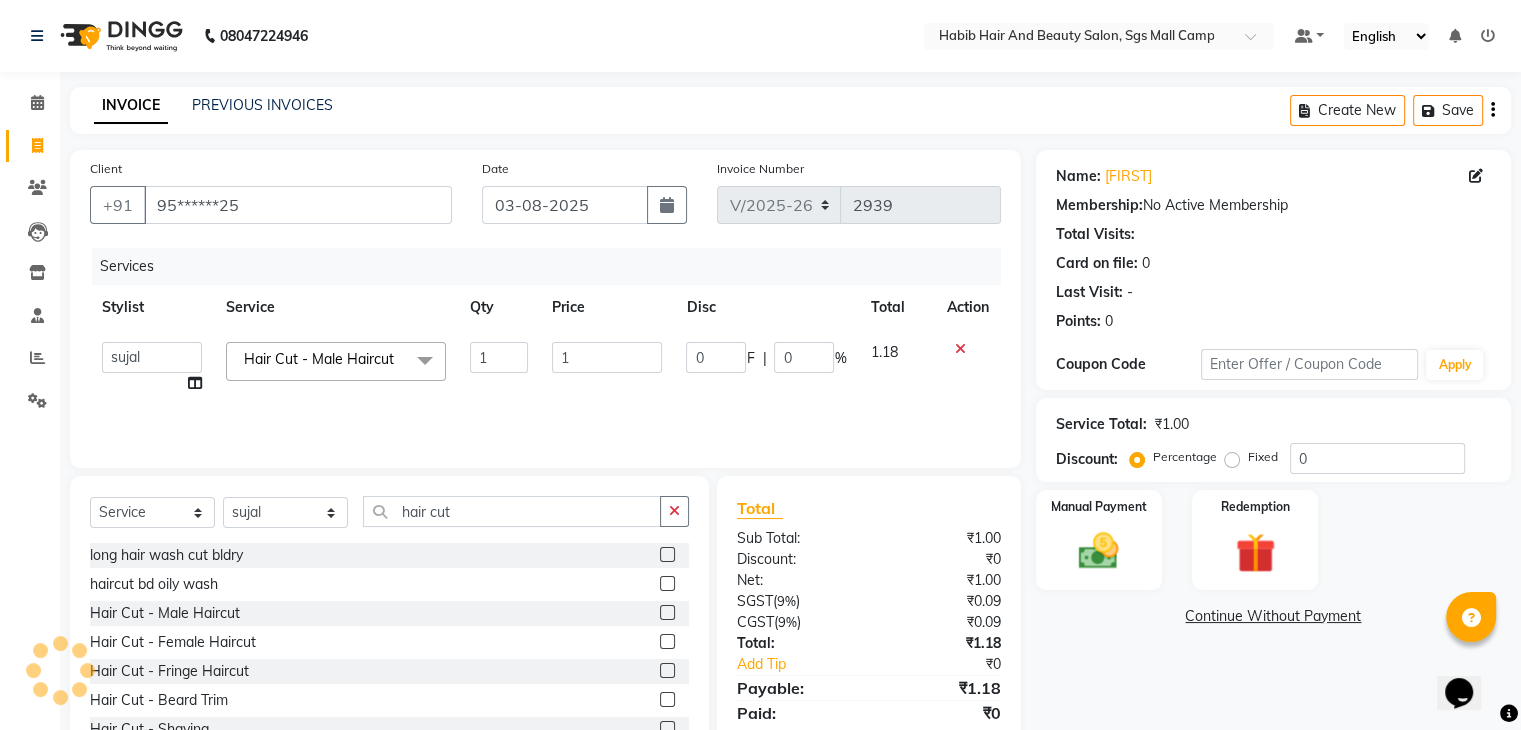 click 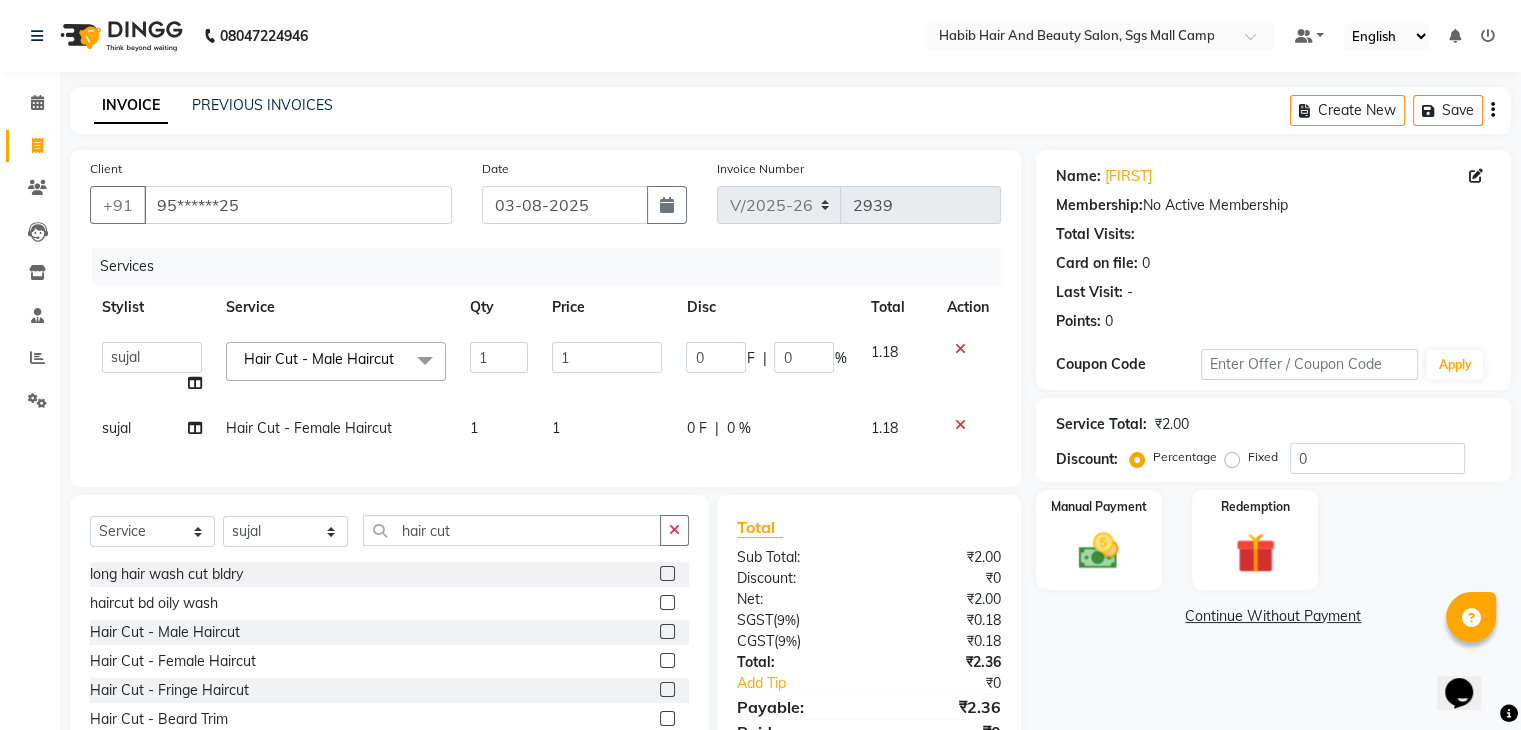 click 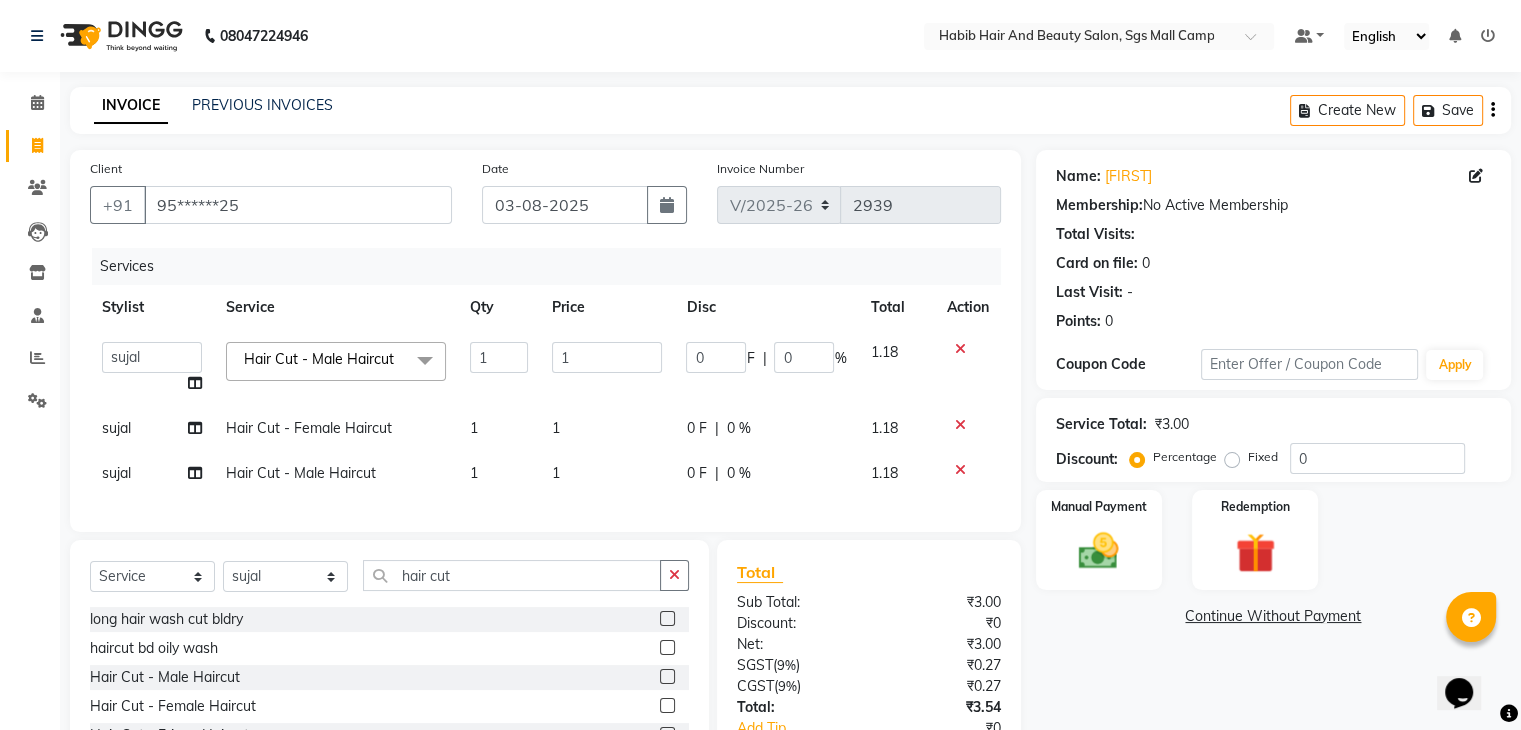 click 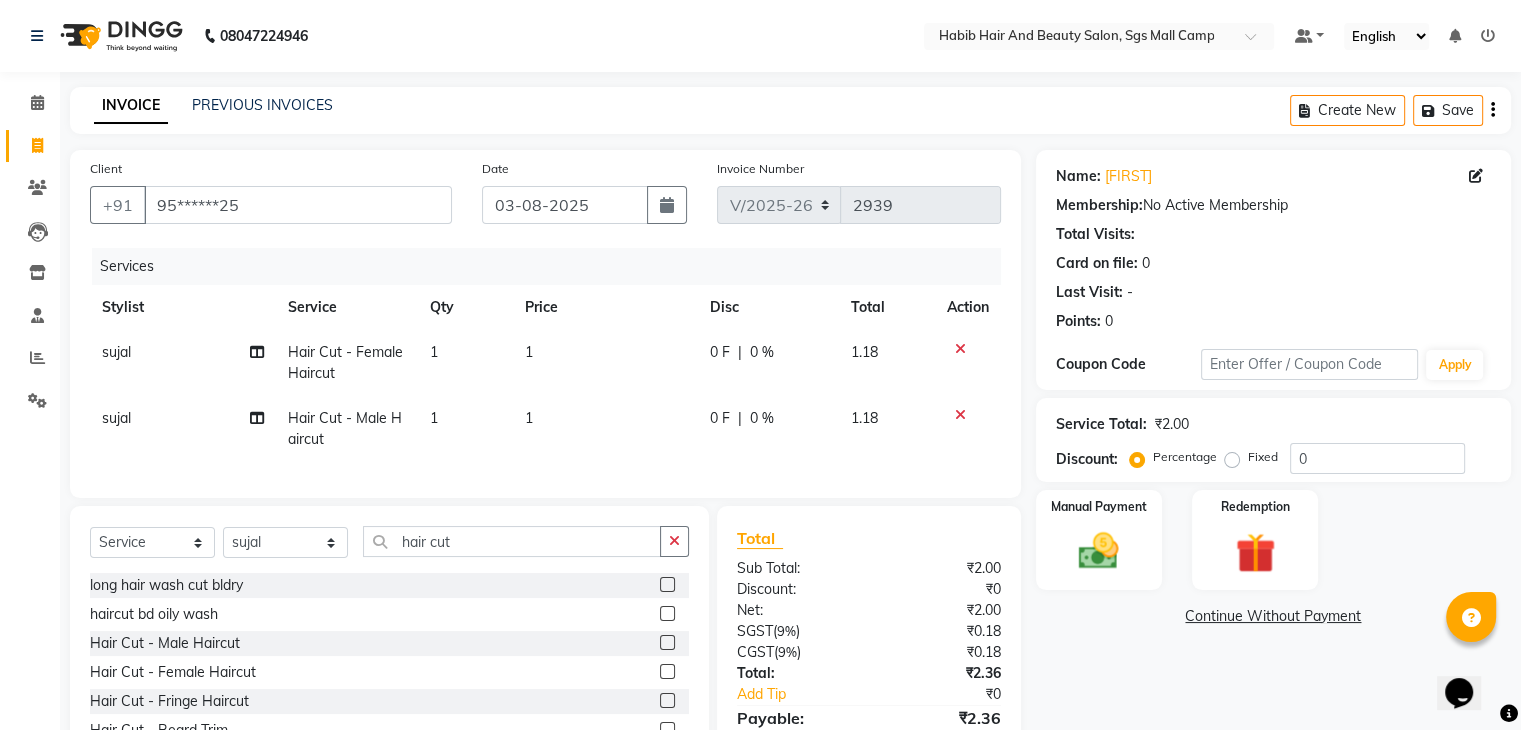 click 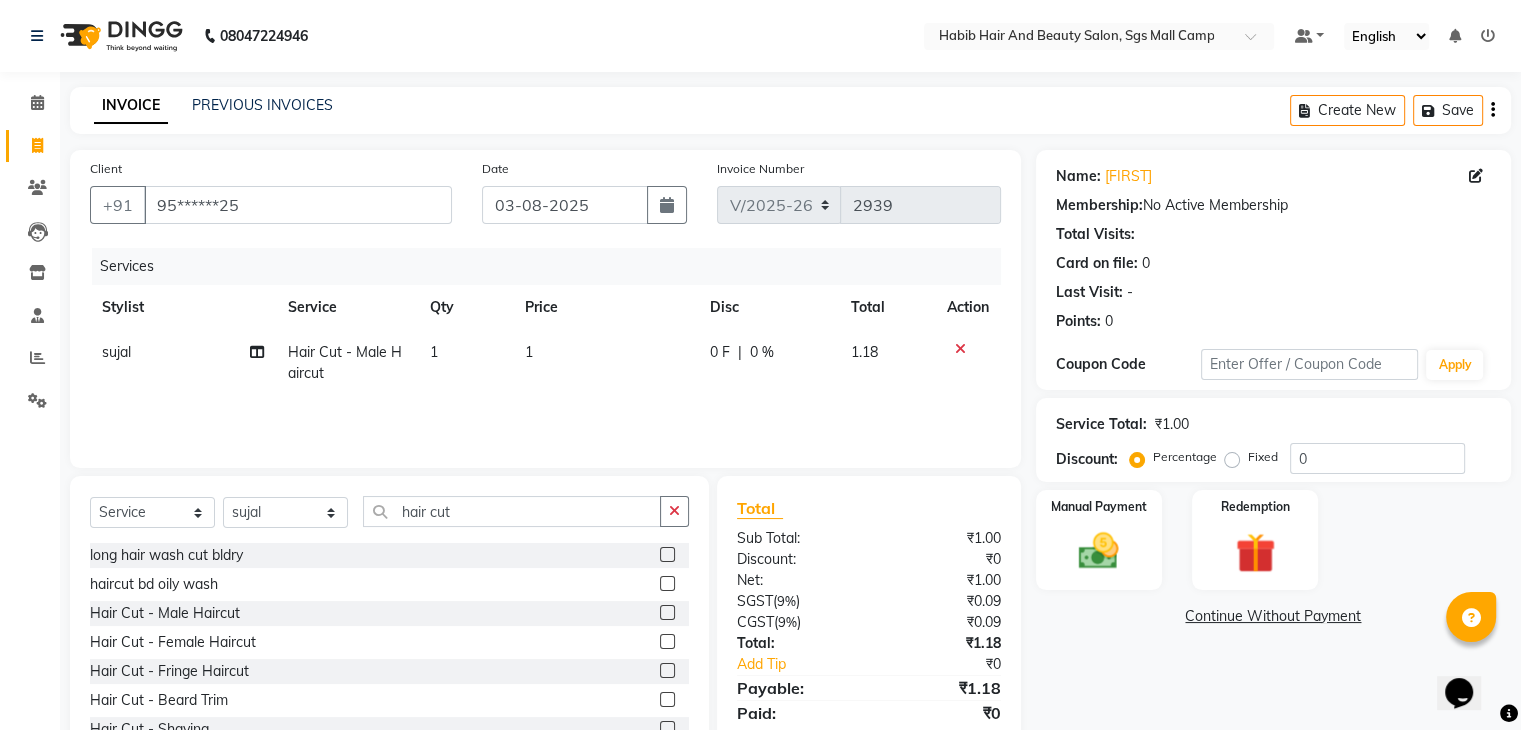 click 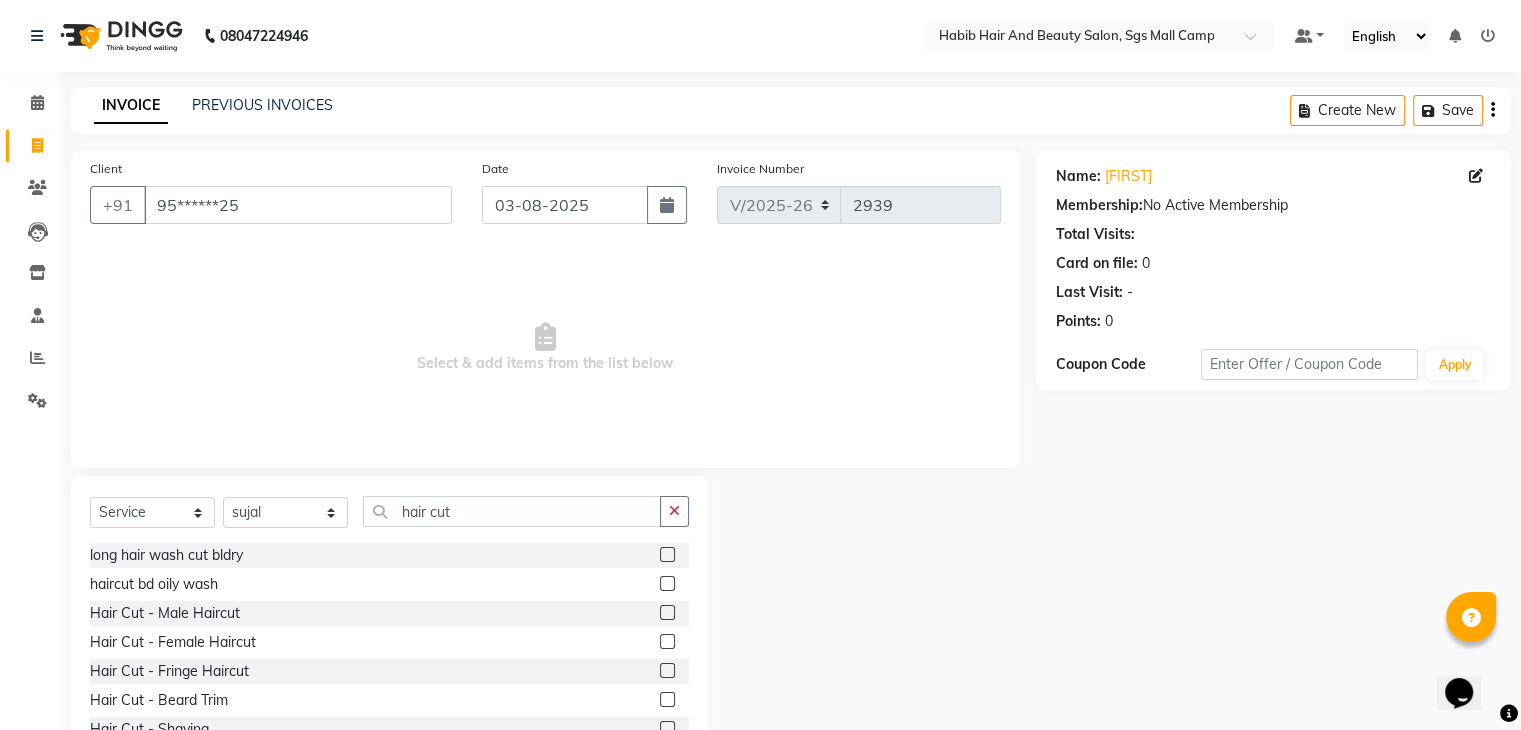 click 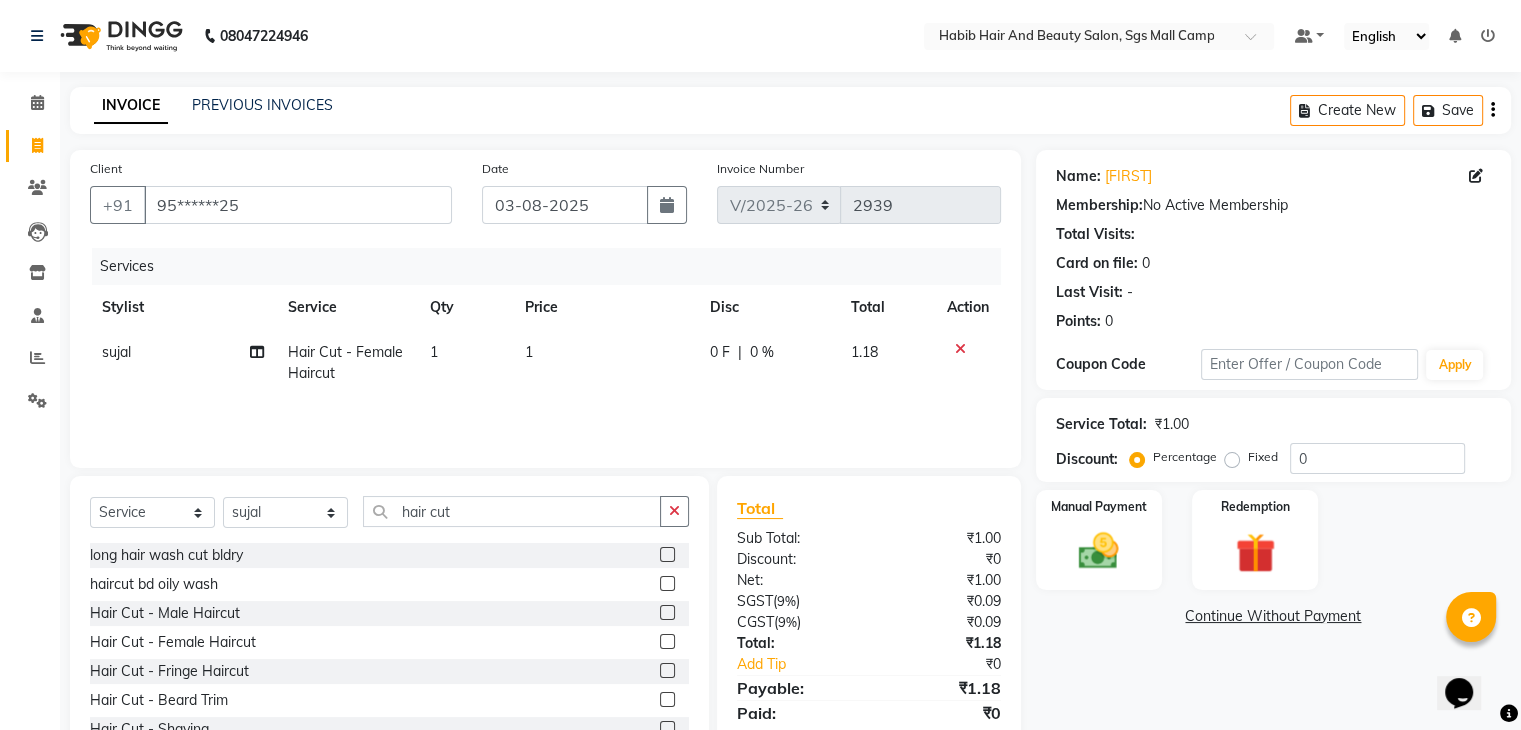 click on "1" 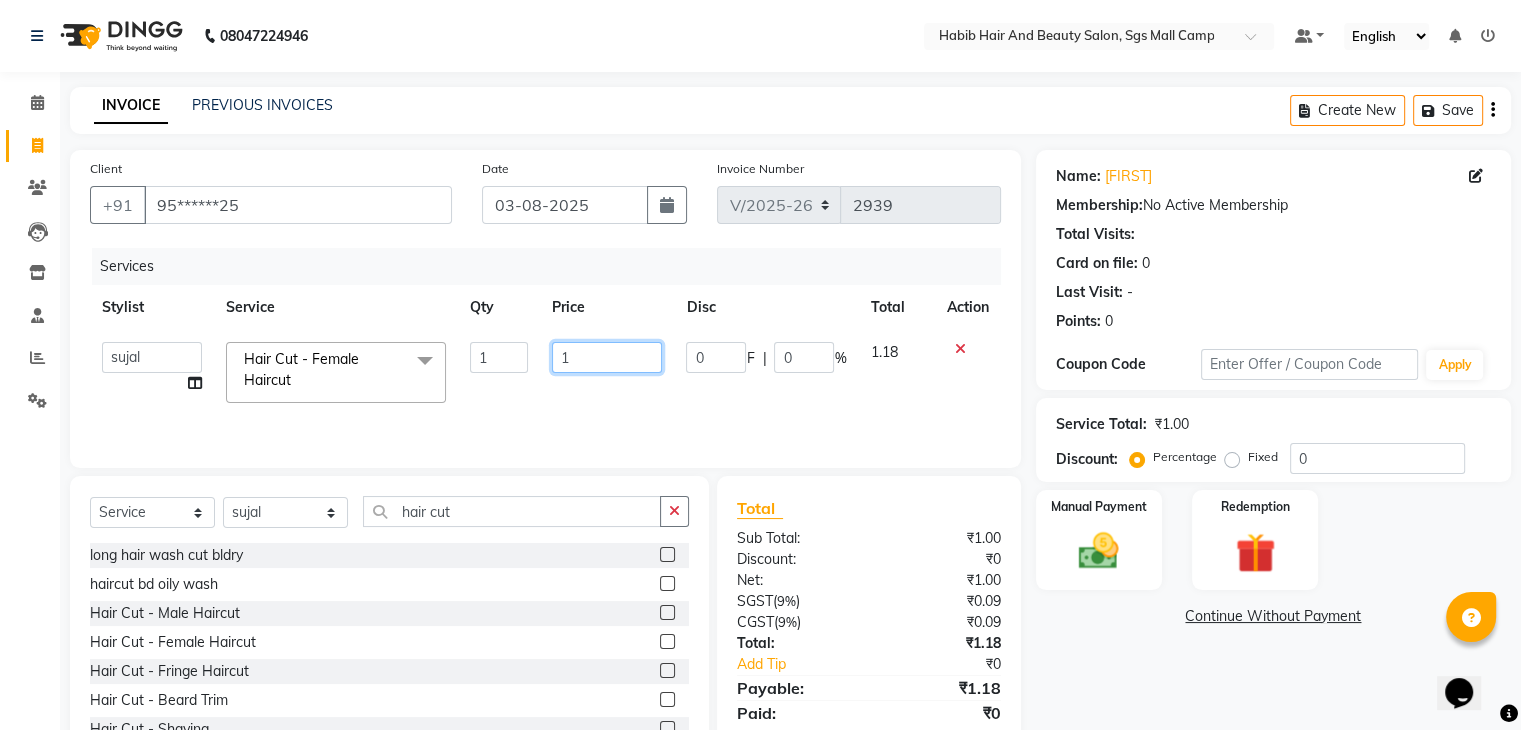 click on "1" 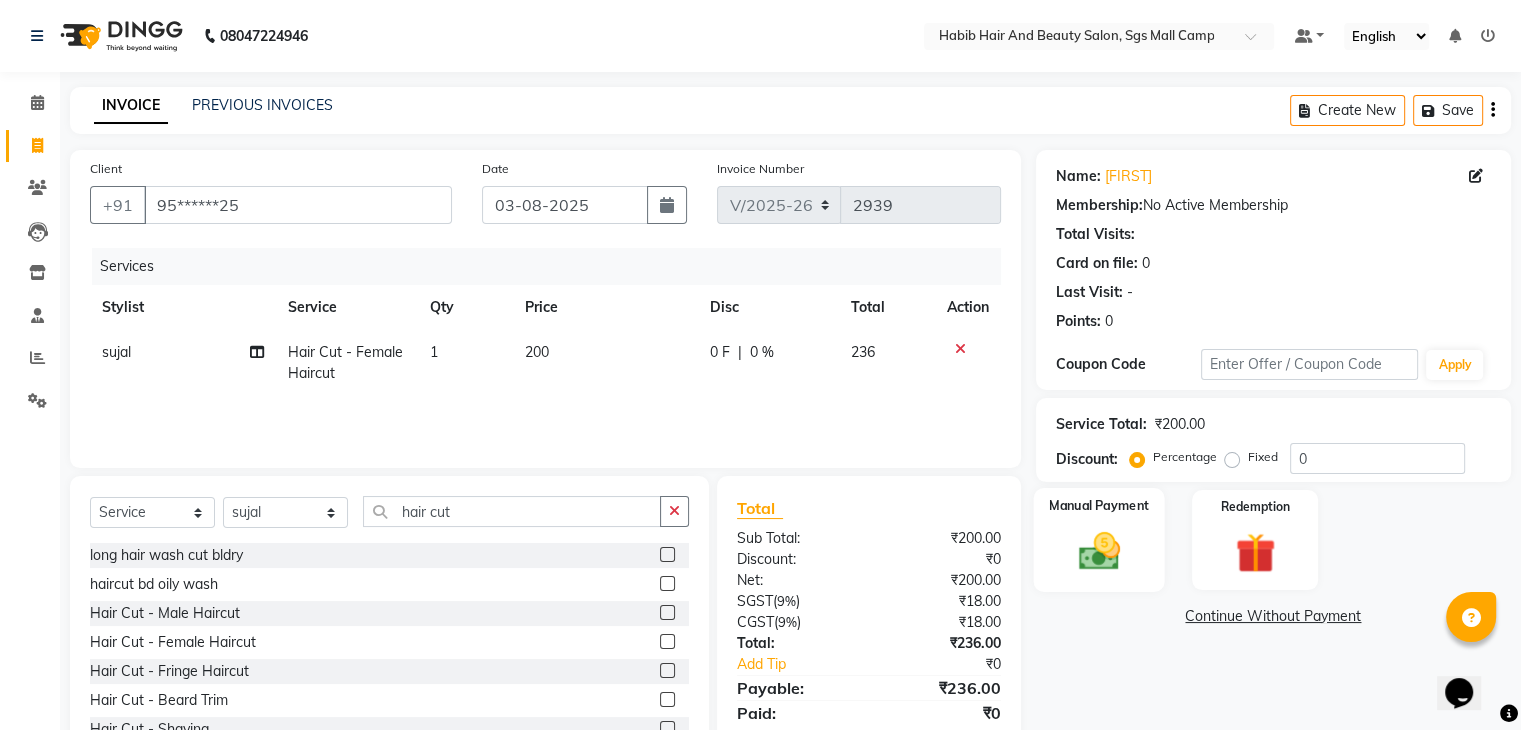 click 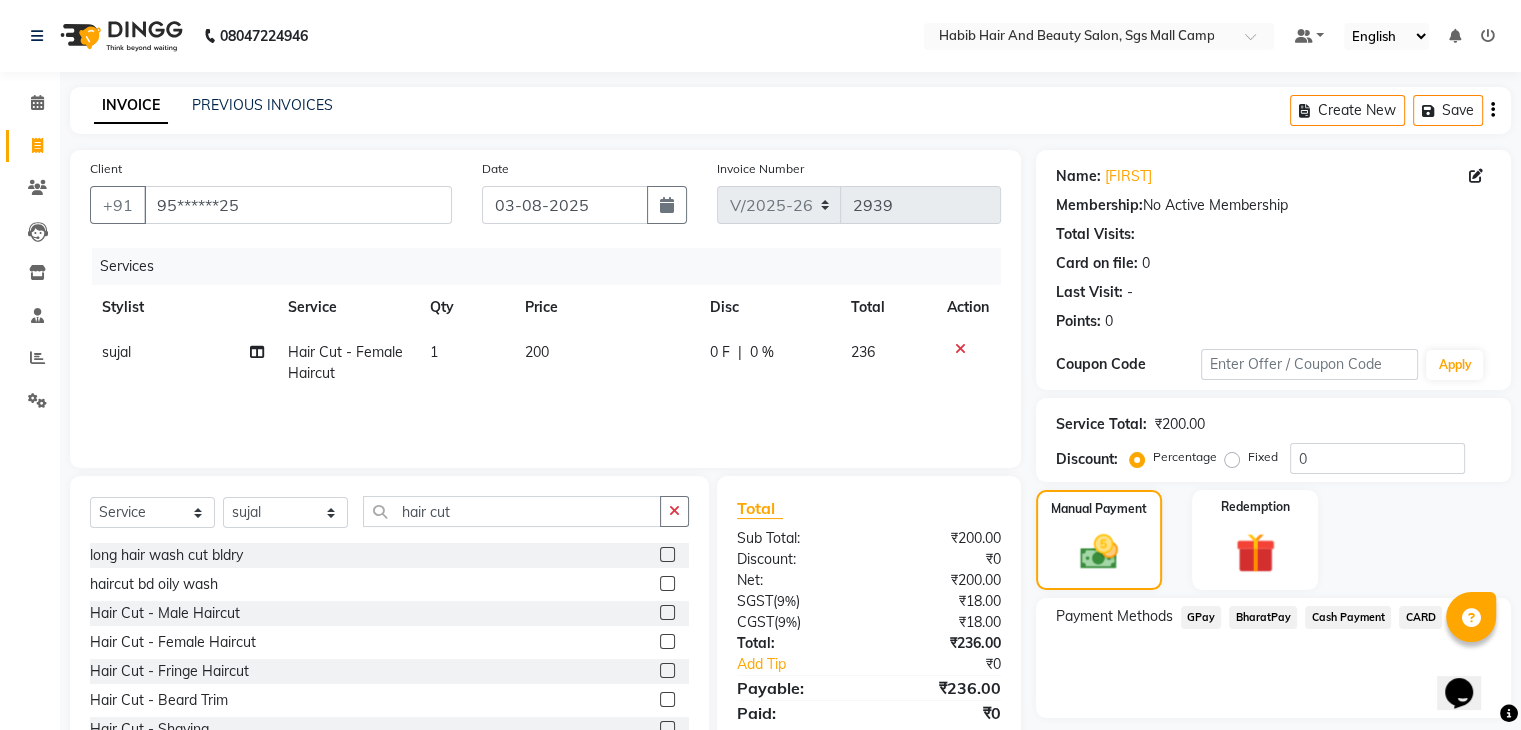 click on "BharatPay" 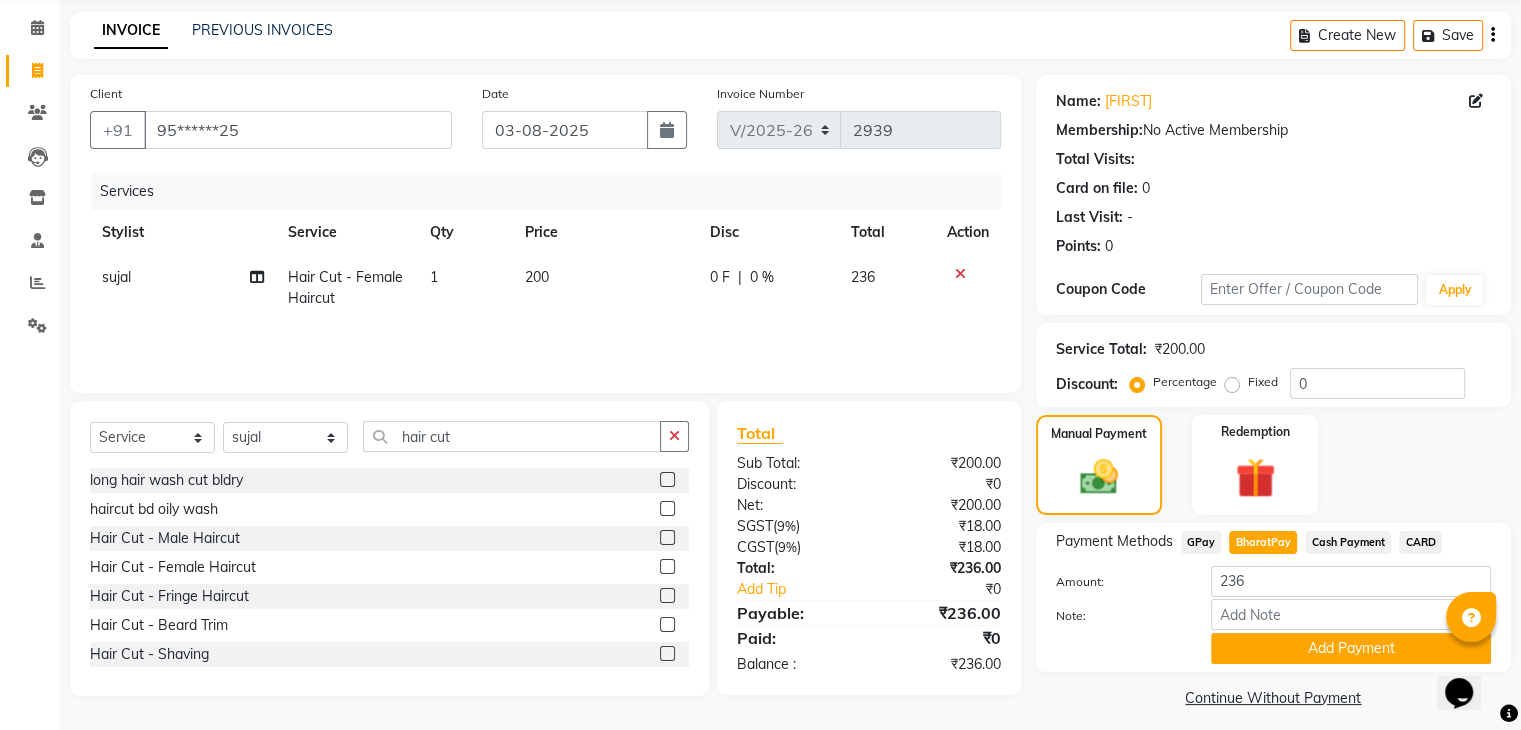scroll, scrollTop: 89, scrollLeft: 0, axis: vertical 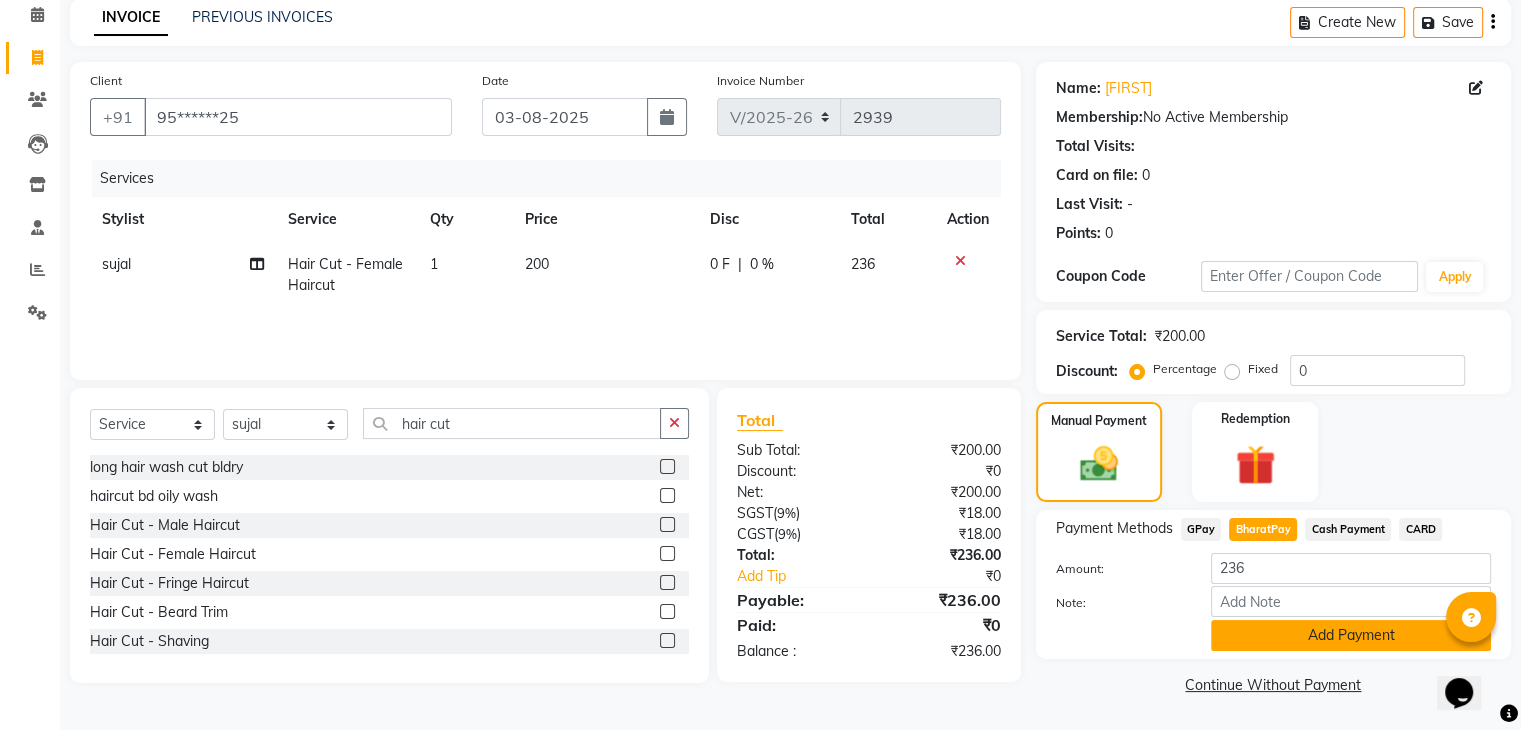 click on "Add Payment" 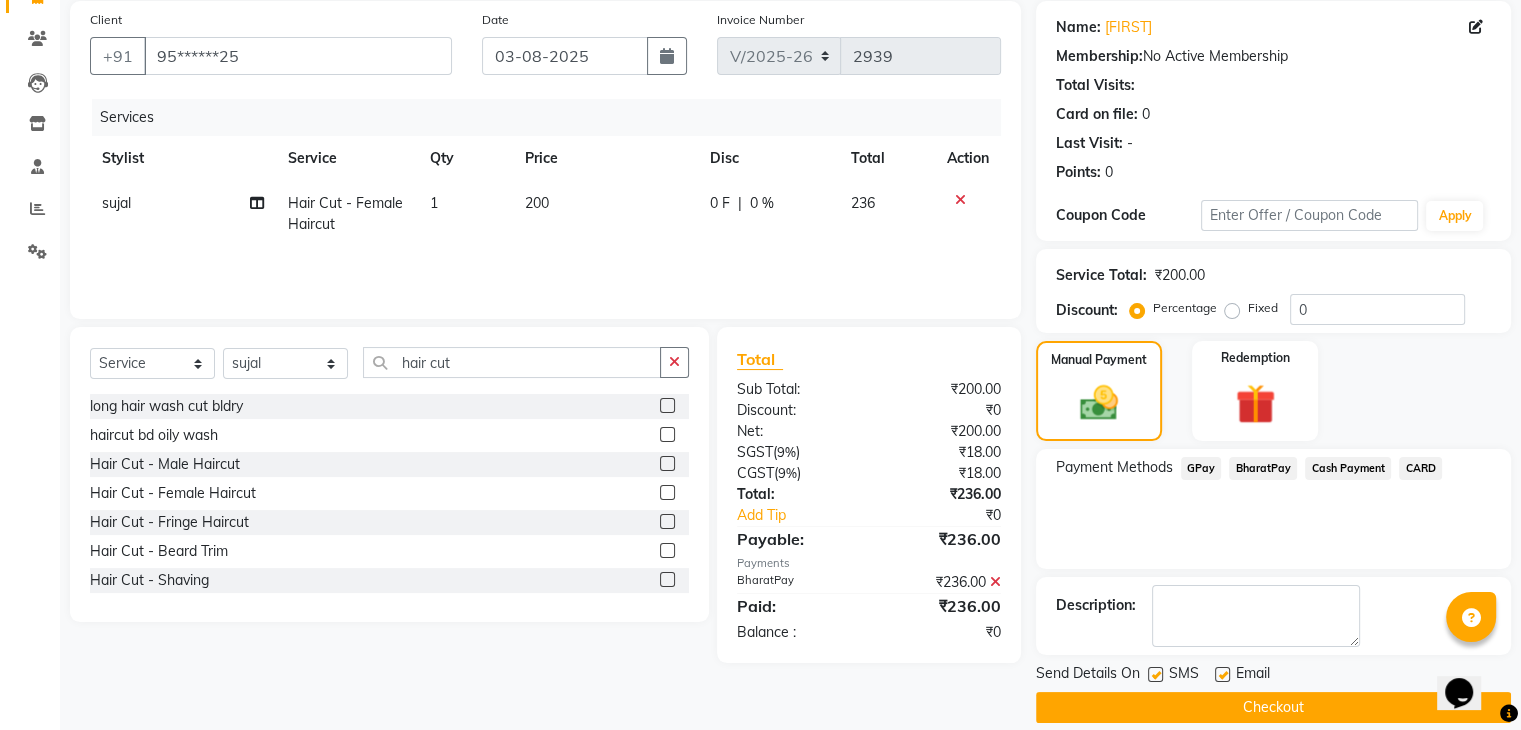 scroll, scrollTop: 171, scrollLeft: 0, axis: vertical 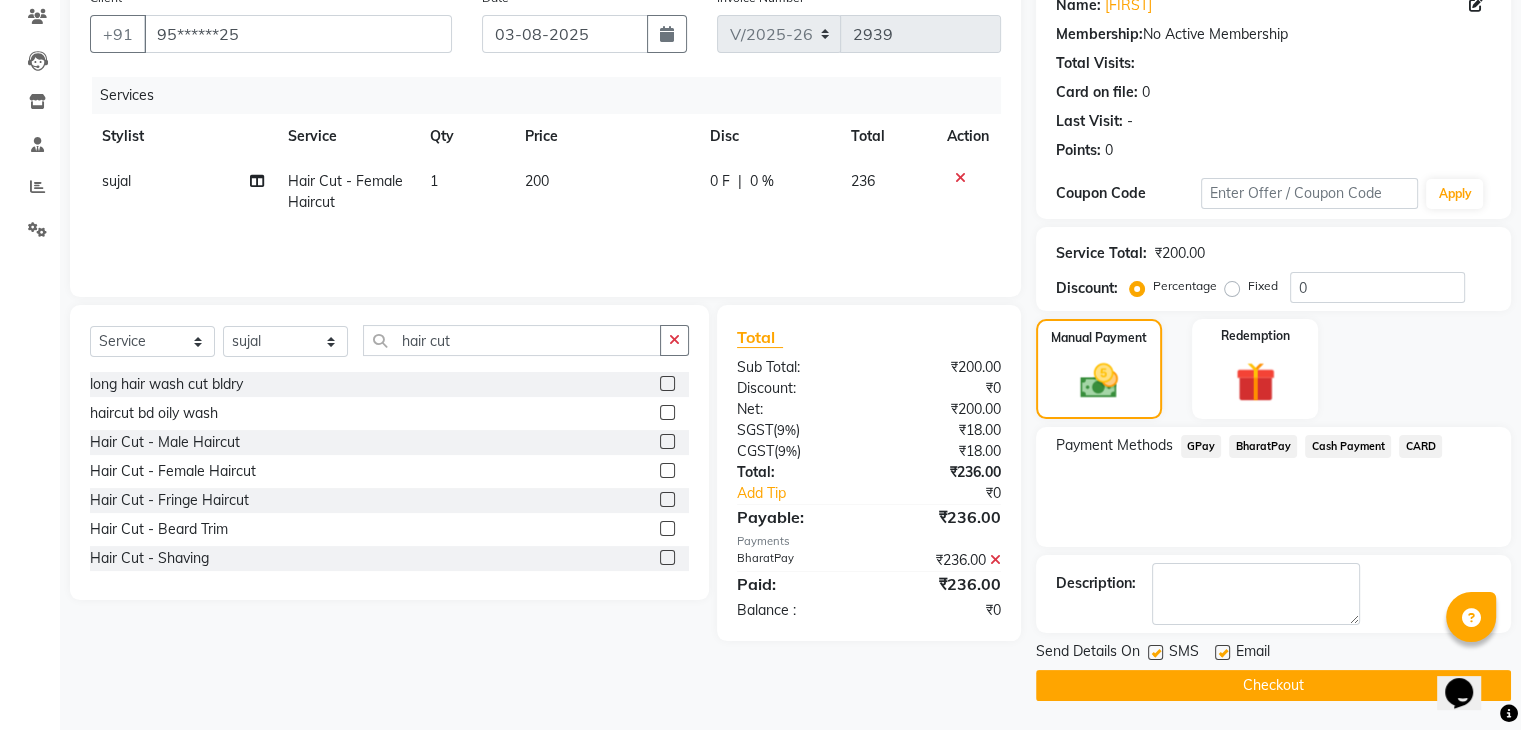 click on "Checkout" 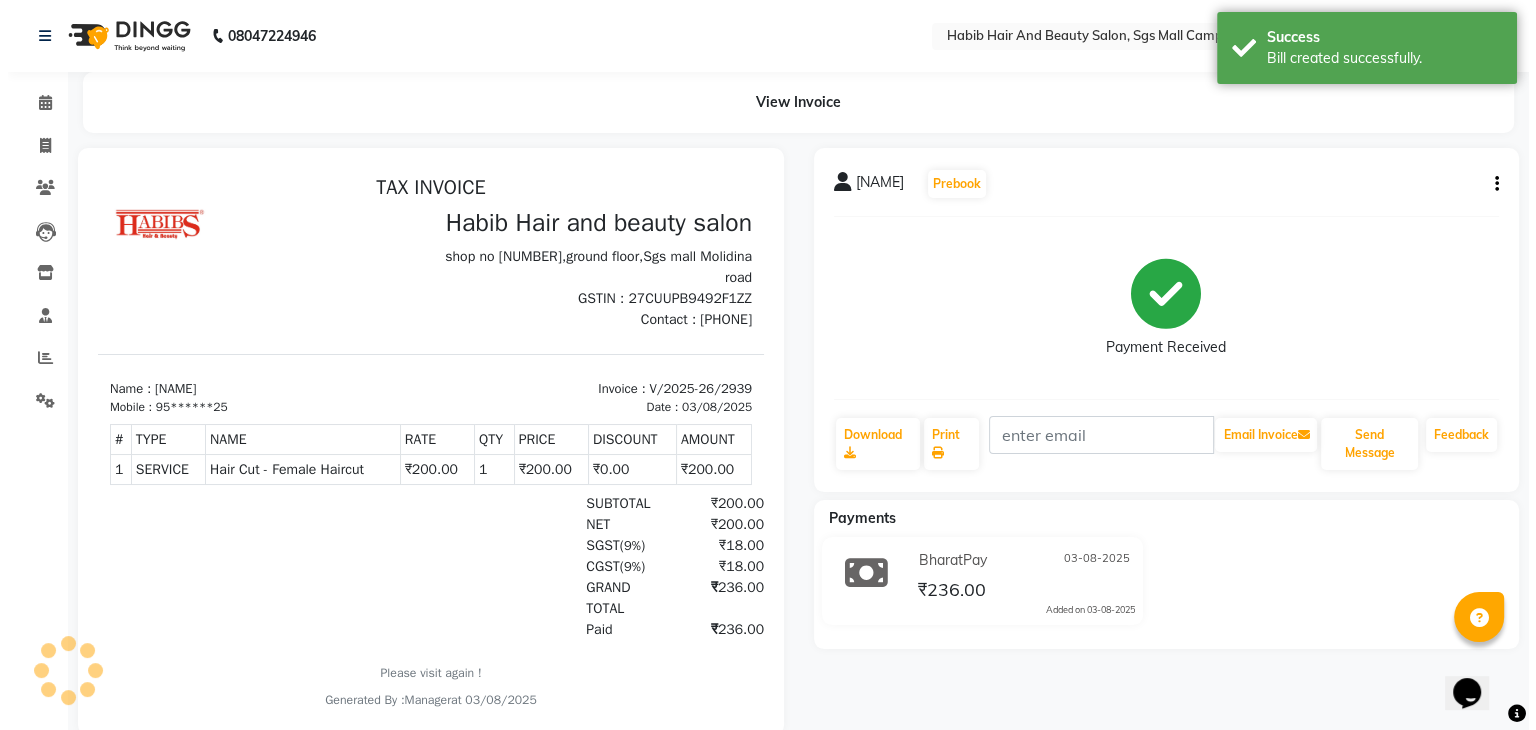 scroll, scrollTop: 0, scrollLeft: 0, axis: both 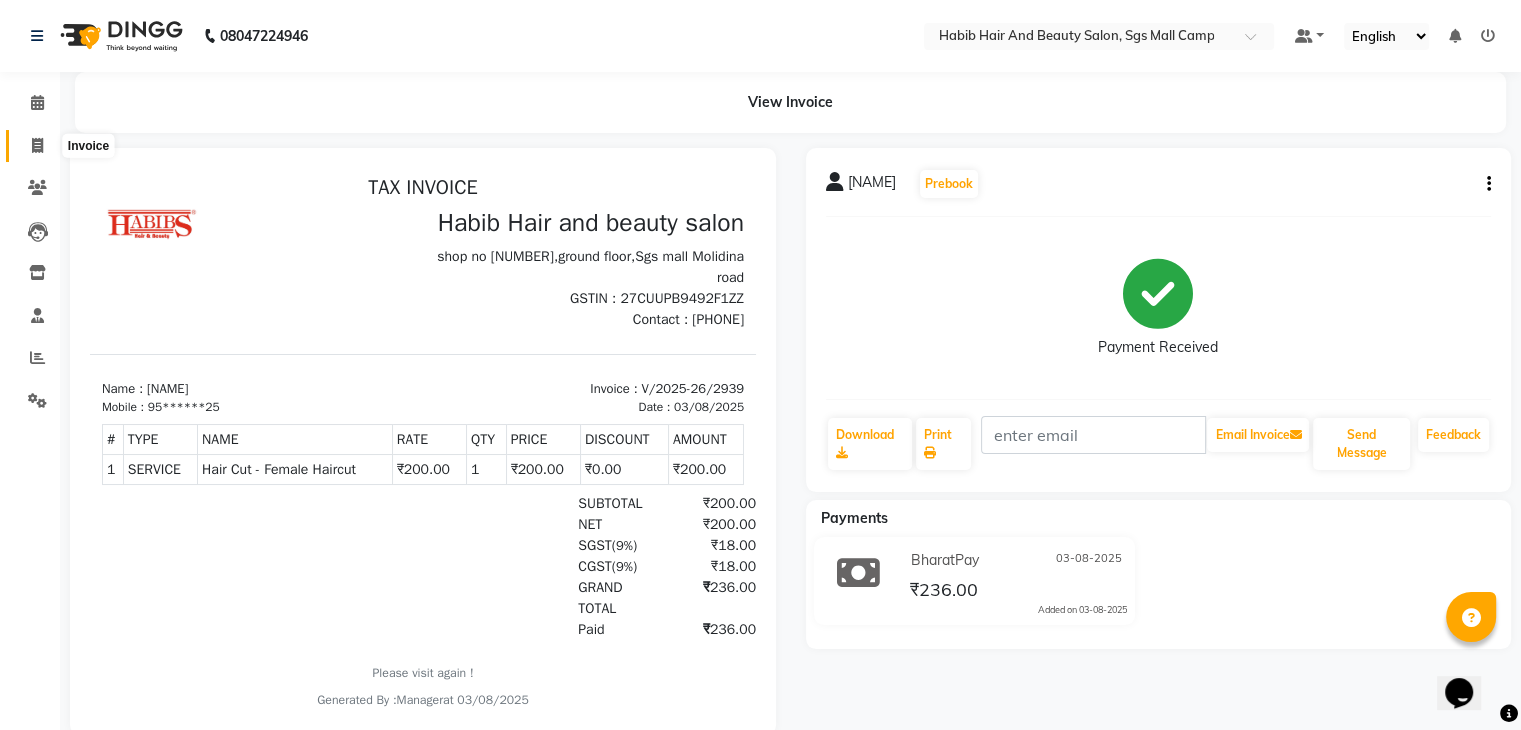 click 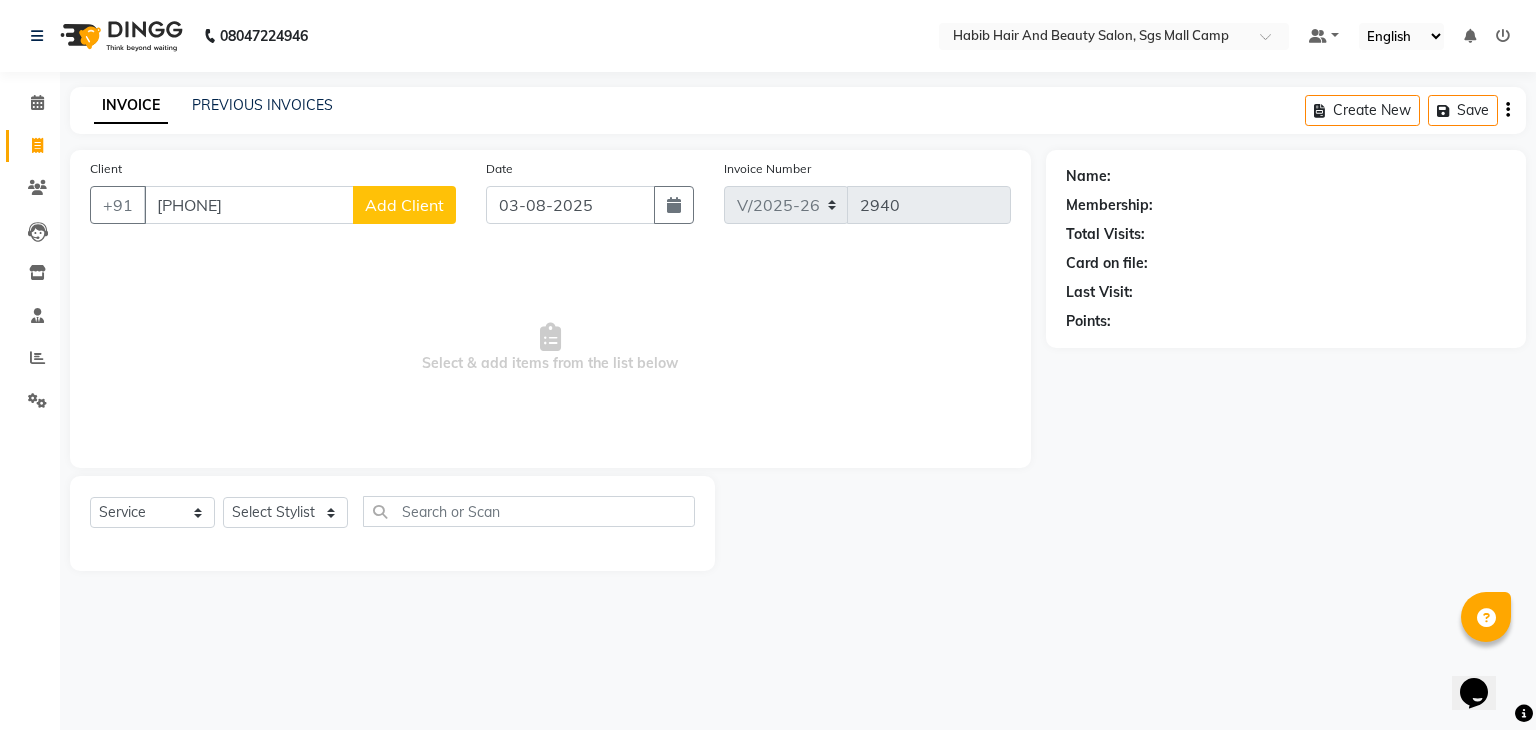 click on "Add Client" 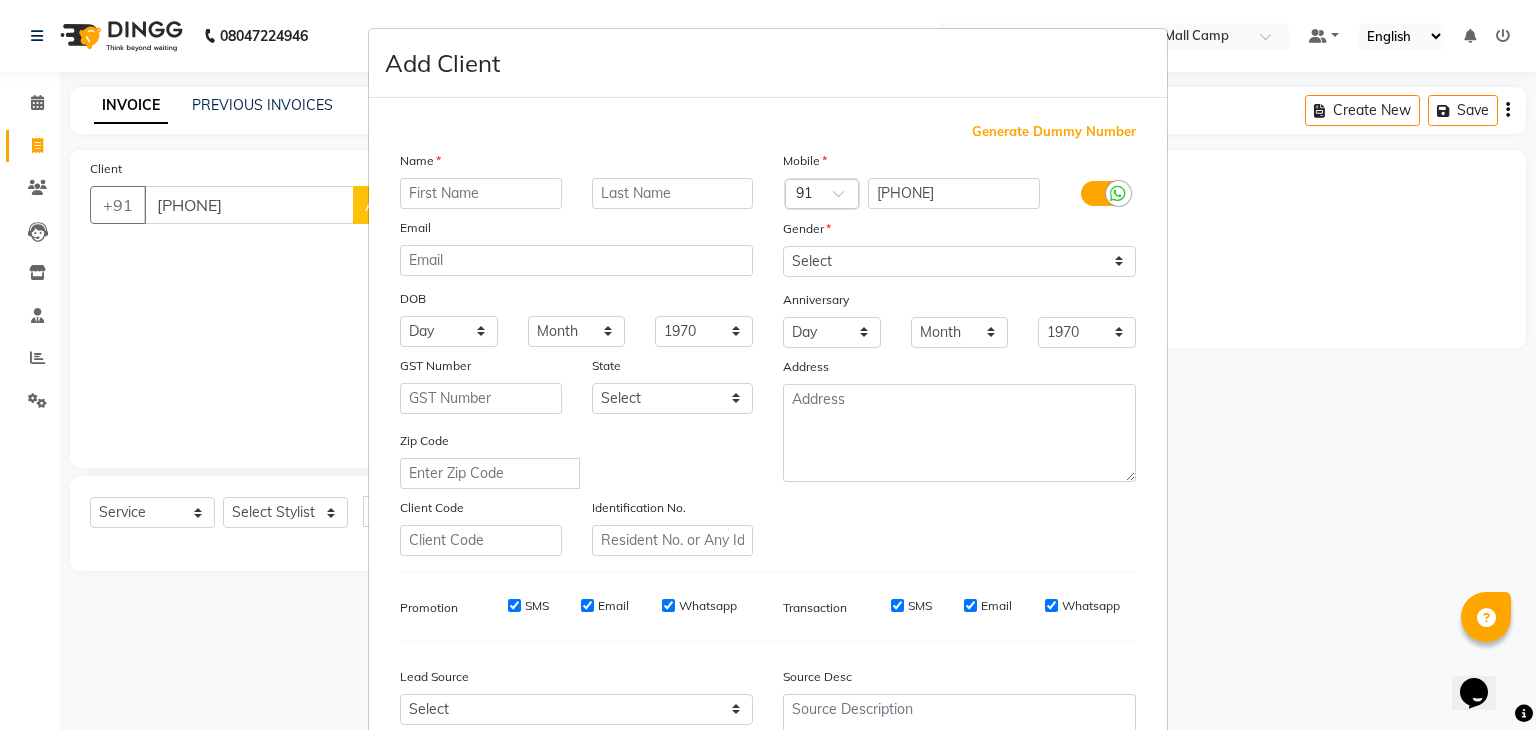 click at bounding box center [481, 193] 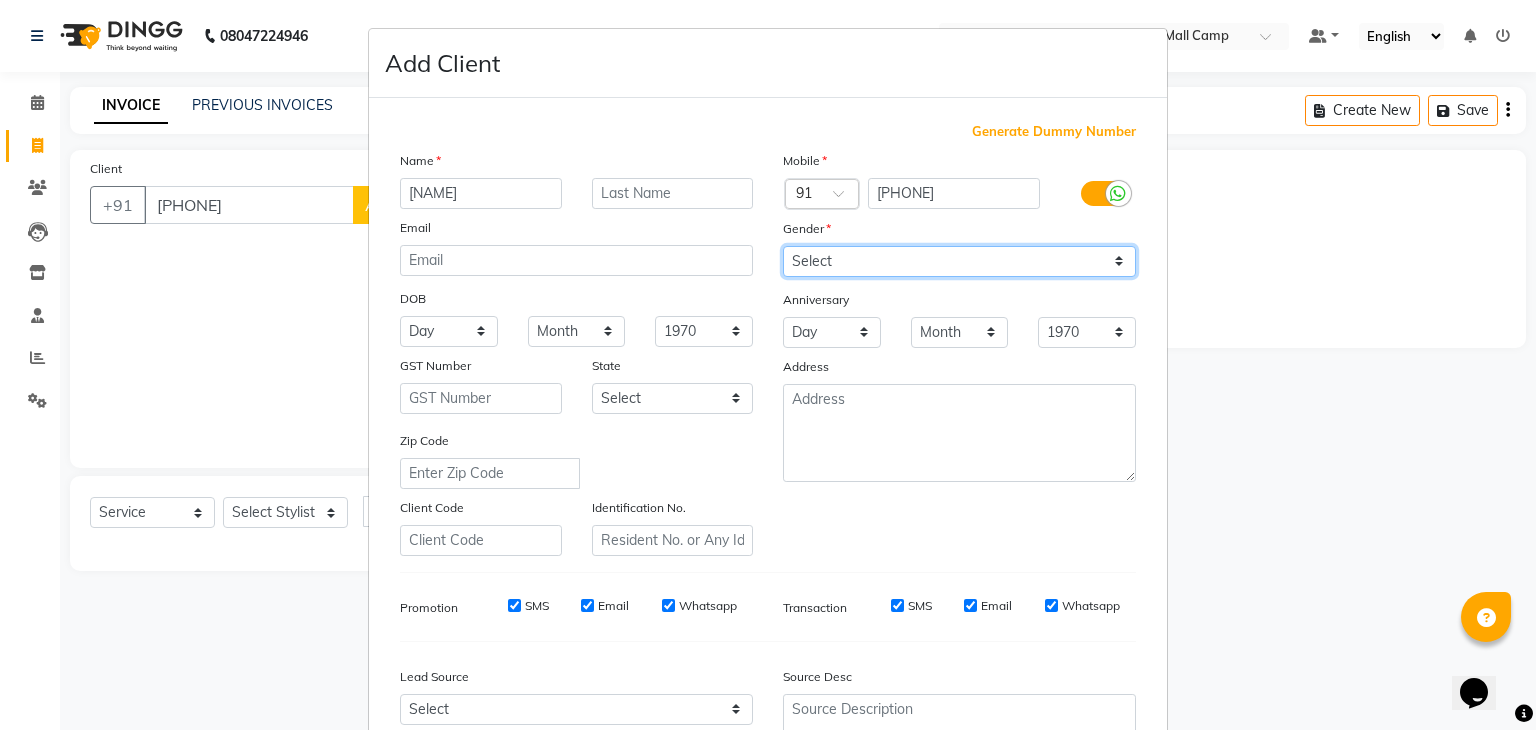 click on "Select Male Female Other Prefer Not To Say" at bounding box center (959, 261) 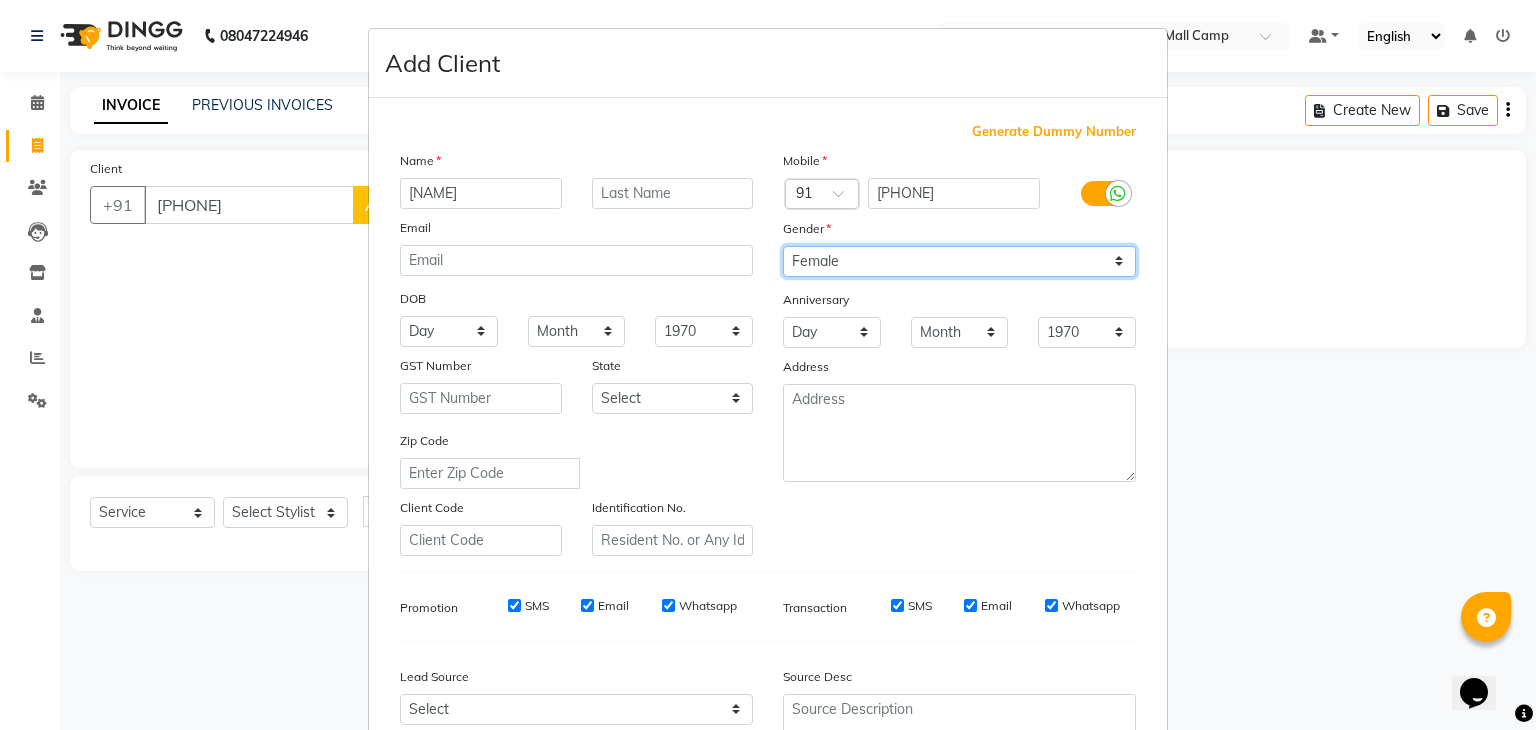 click on "Select Male Female Other Prefer Not To Say" at bounding box center (959, 261) 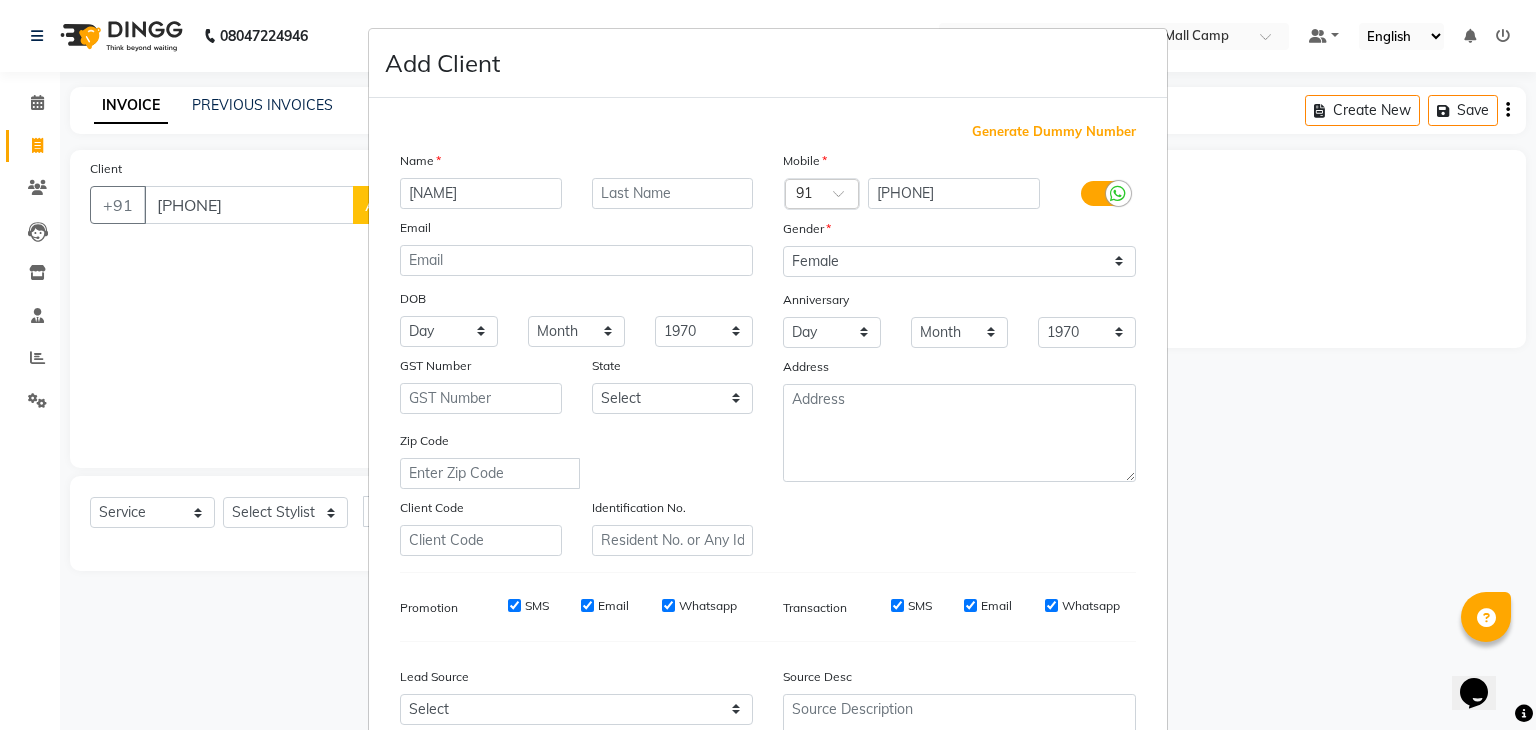 click on "Name [NAME] Email DOB Day 01 02 03 04 05 06 07 08 09 10 11 12 13 14 15 16 17 18 19 20 21 22 23 24 25 26 27 28 29 30 31 Month January February March April May June July August September October November December 1940 1941 1942 1943 1944 1945 1946 1947 1948 1949 1950 1951 1952 1953 1954 1955 1956 1957 1958 1959 1960 1961 1962 1963 1964 1965 1966 1967 1968 1969 1970 1971 1972 1973 1974 1975 1976 1977 1978 1979 1980 1981 1982 1983 1984 1985 1986 1987 1988 1989 1990 1991 1992 1993 1994 1995 1996 1997 1998 1999 2000 2001 2002 2003 2004 2005 2006 2007 2008 2009 2010 2011 2012 2013 2014 2015 2016 2017 2018 2019 2020 2021 2022 2023 2024 GST Number State Select [STATE]" at bounding box center (576, 353) 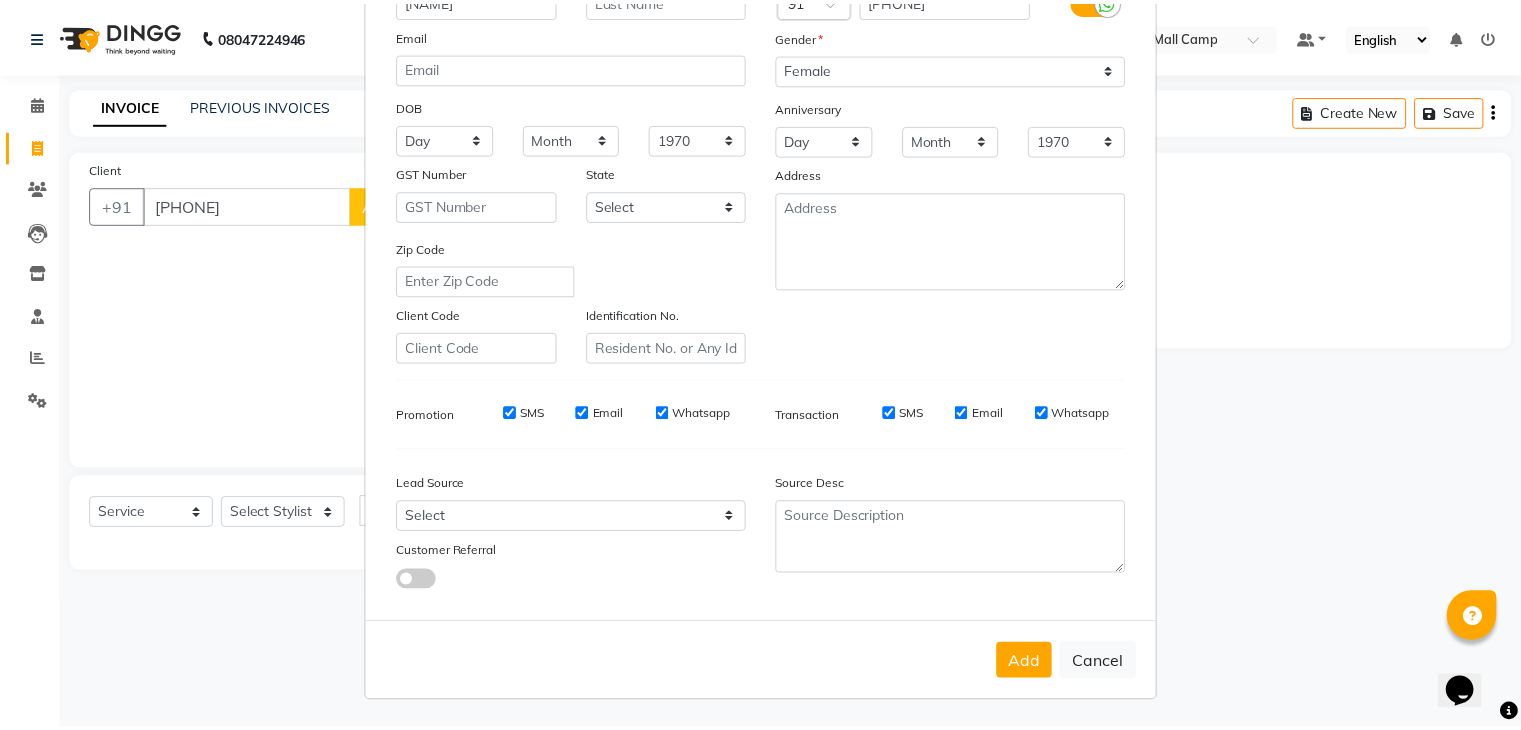 scroll, scrollTop: 203, scrollLeft: 0, axis: vertical 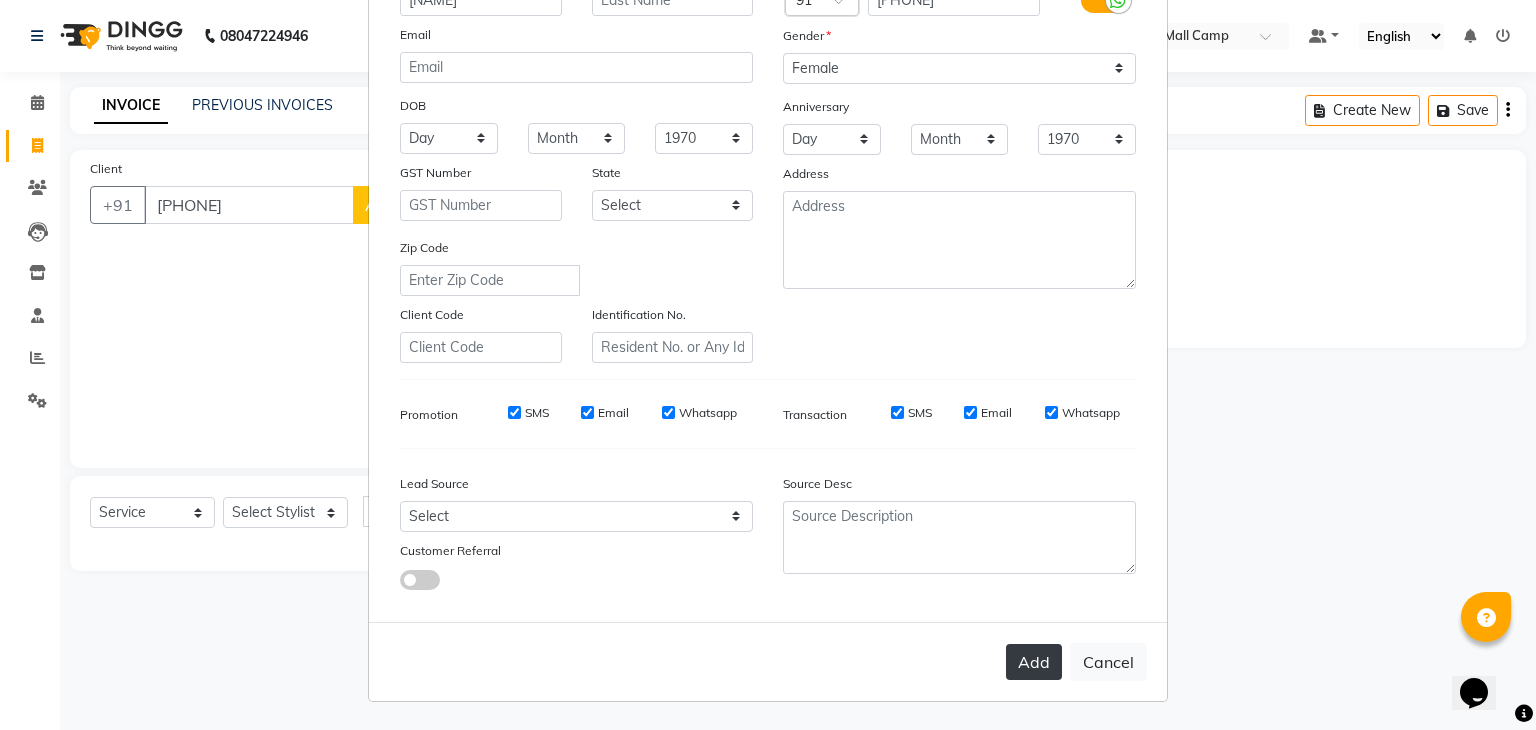 click on "Add" at bounding box center [1034, 662] 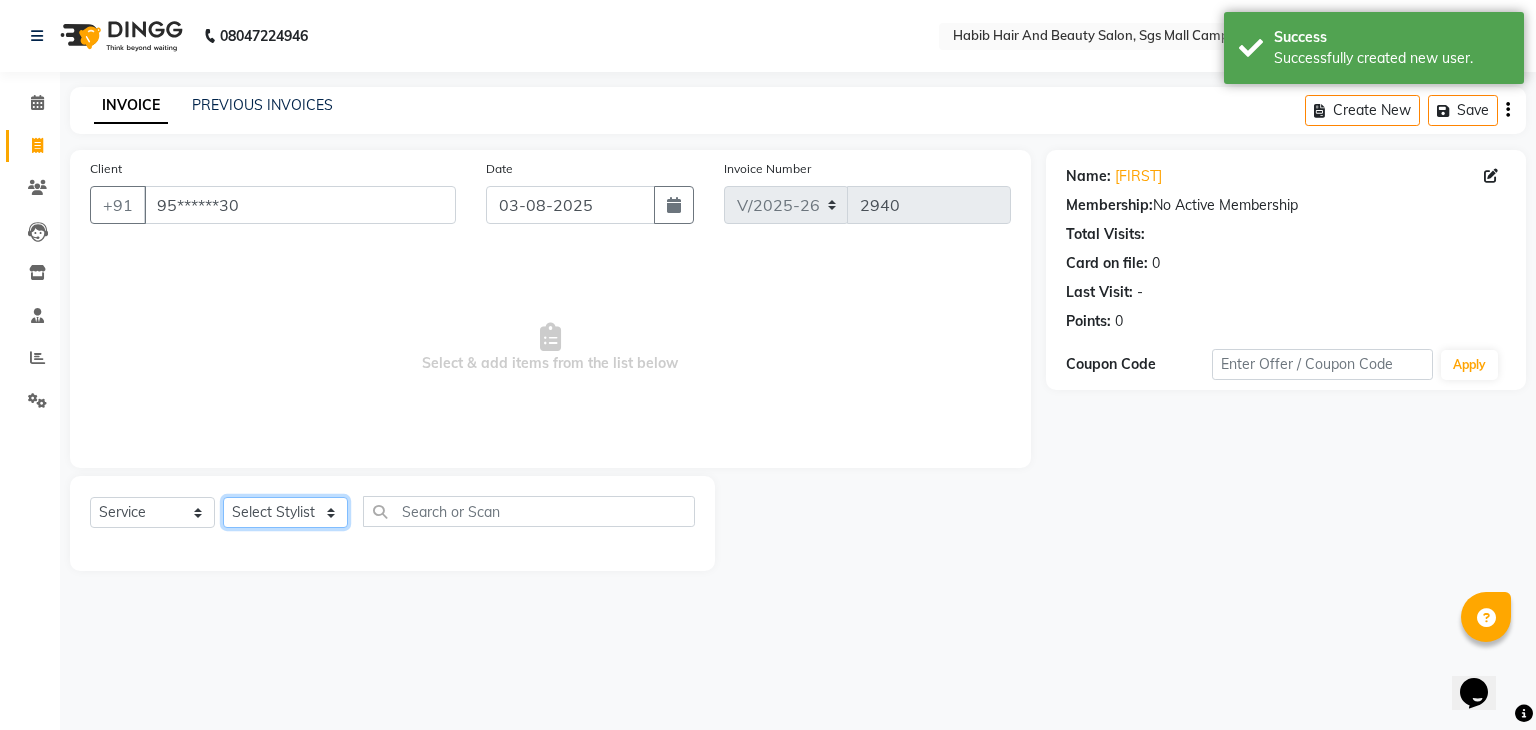 click on "Select Stylist [FIRST] [FIRST]  [FIRST] Manager [FIRST]  [FIRST] [FIRST] [FIRST]  [FIRST] [FIRST]" 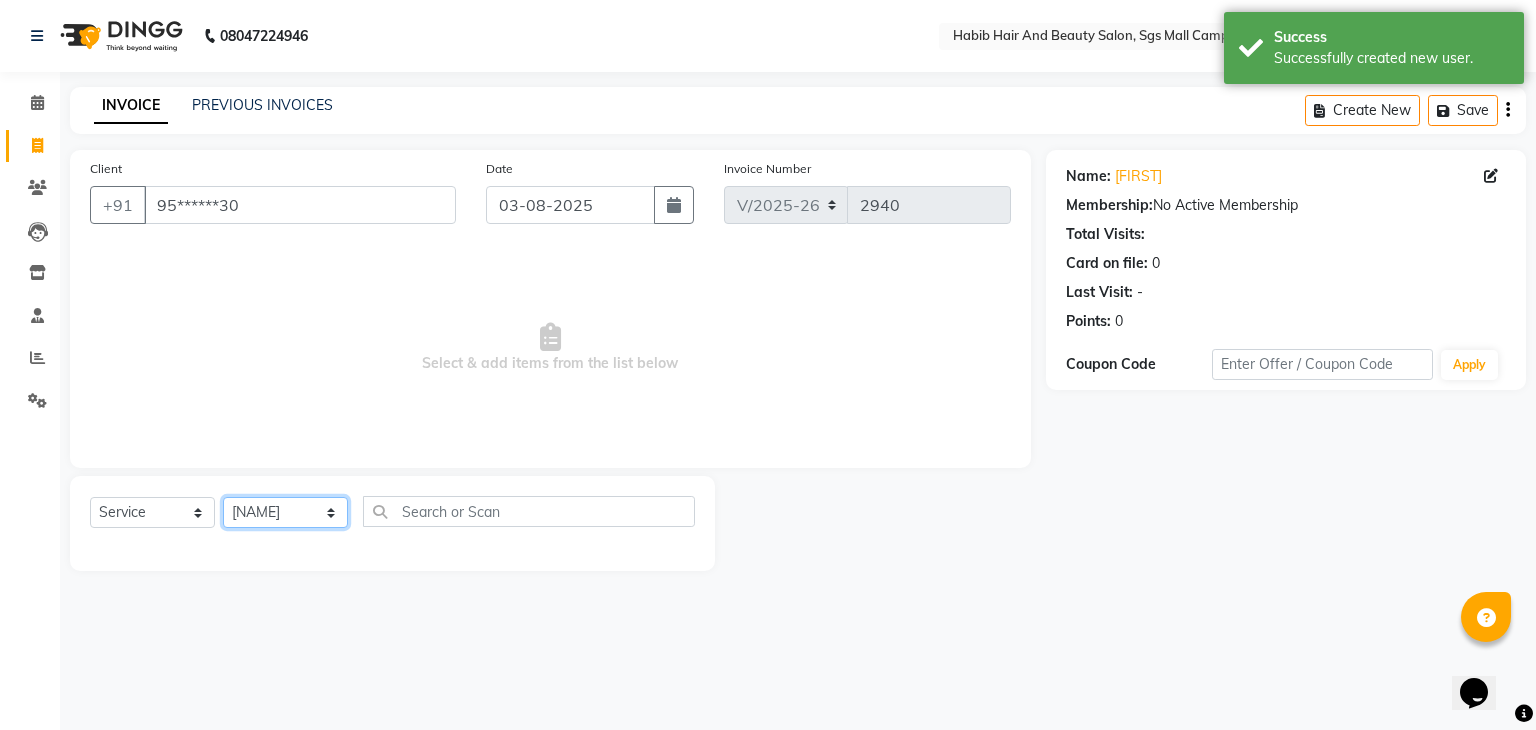 click on "Select Stylist [FIRST] [FIRST]  [FIRST] Manager [FIRST]  [FIRST] [FIRST] [FIRST]  [FIRST] [FIRST]" 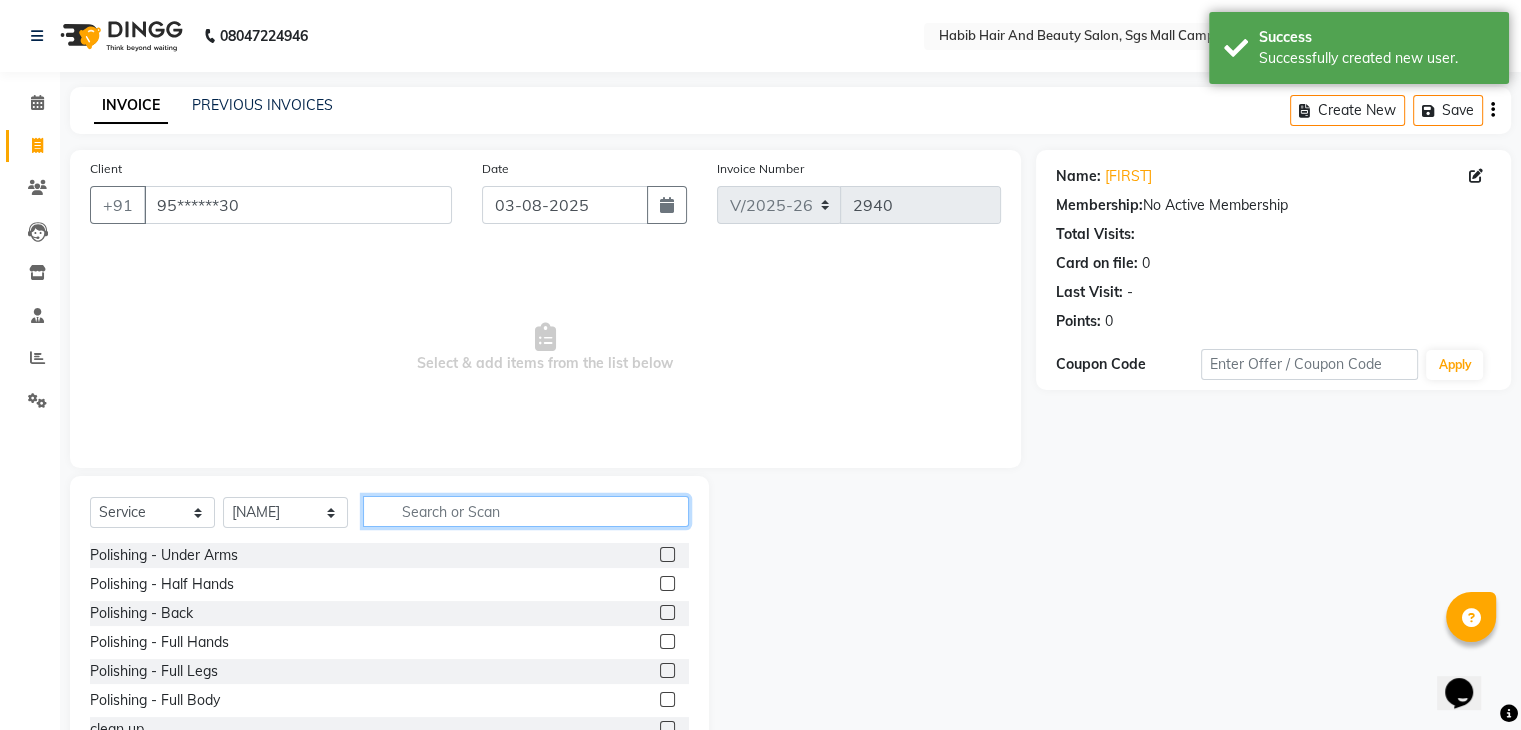 click 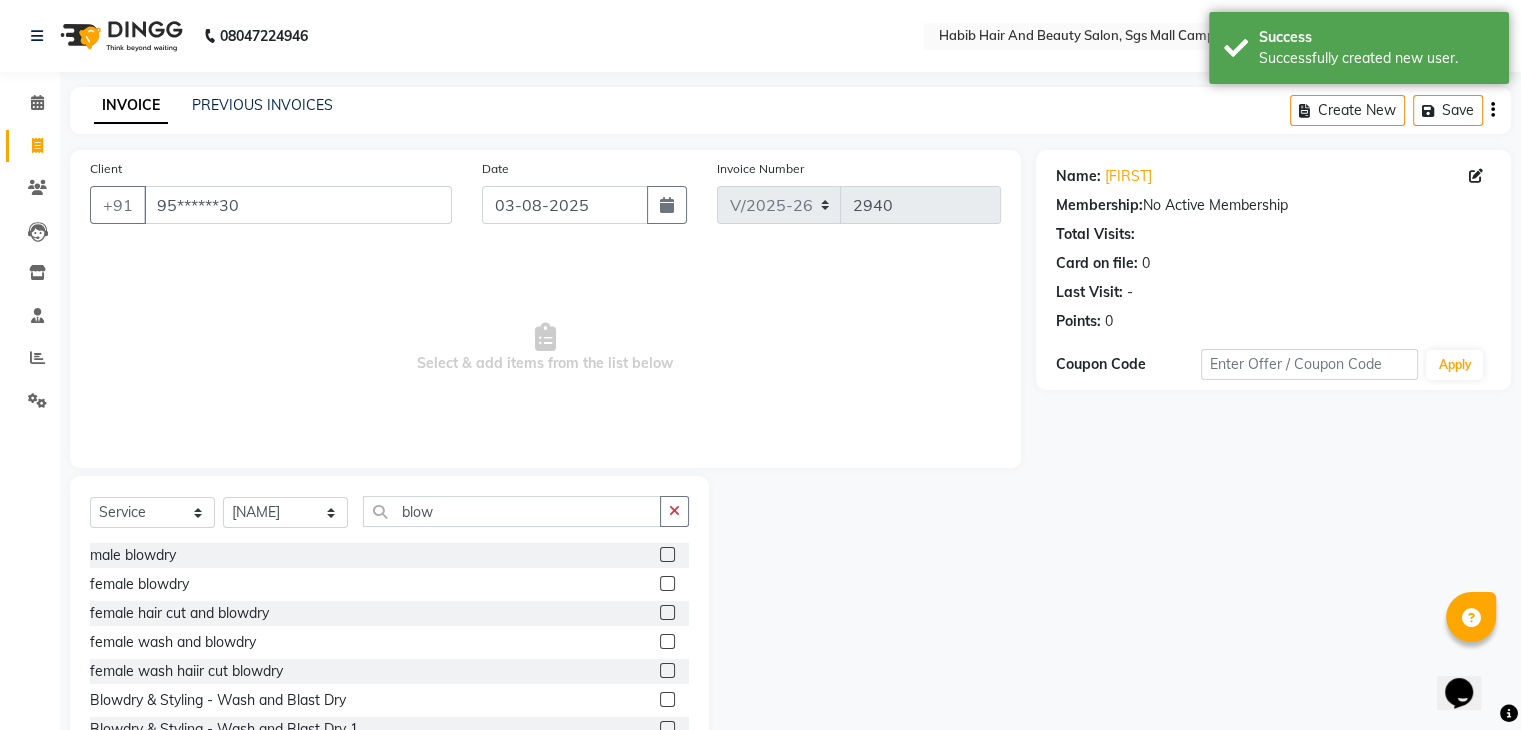 click 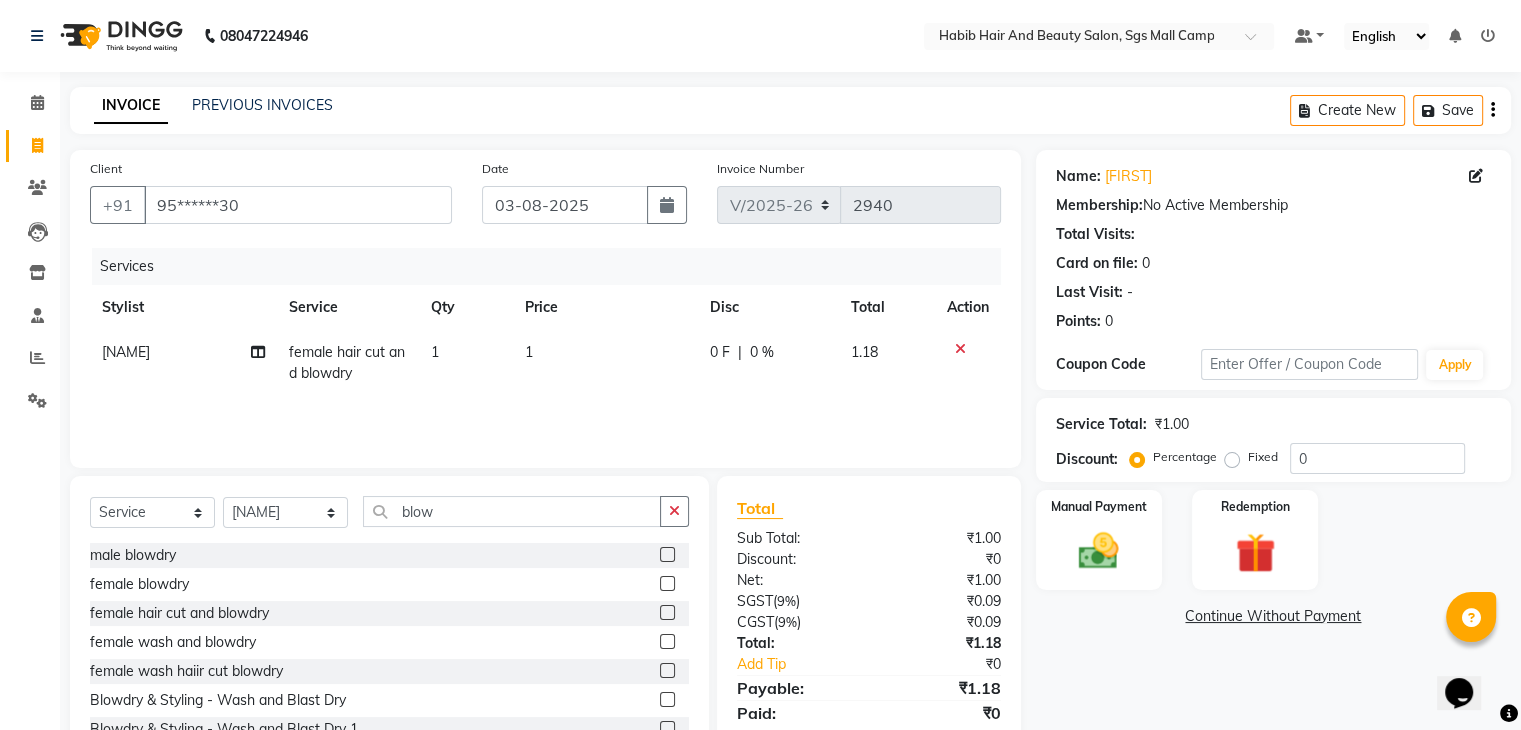 click on "1" 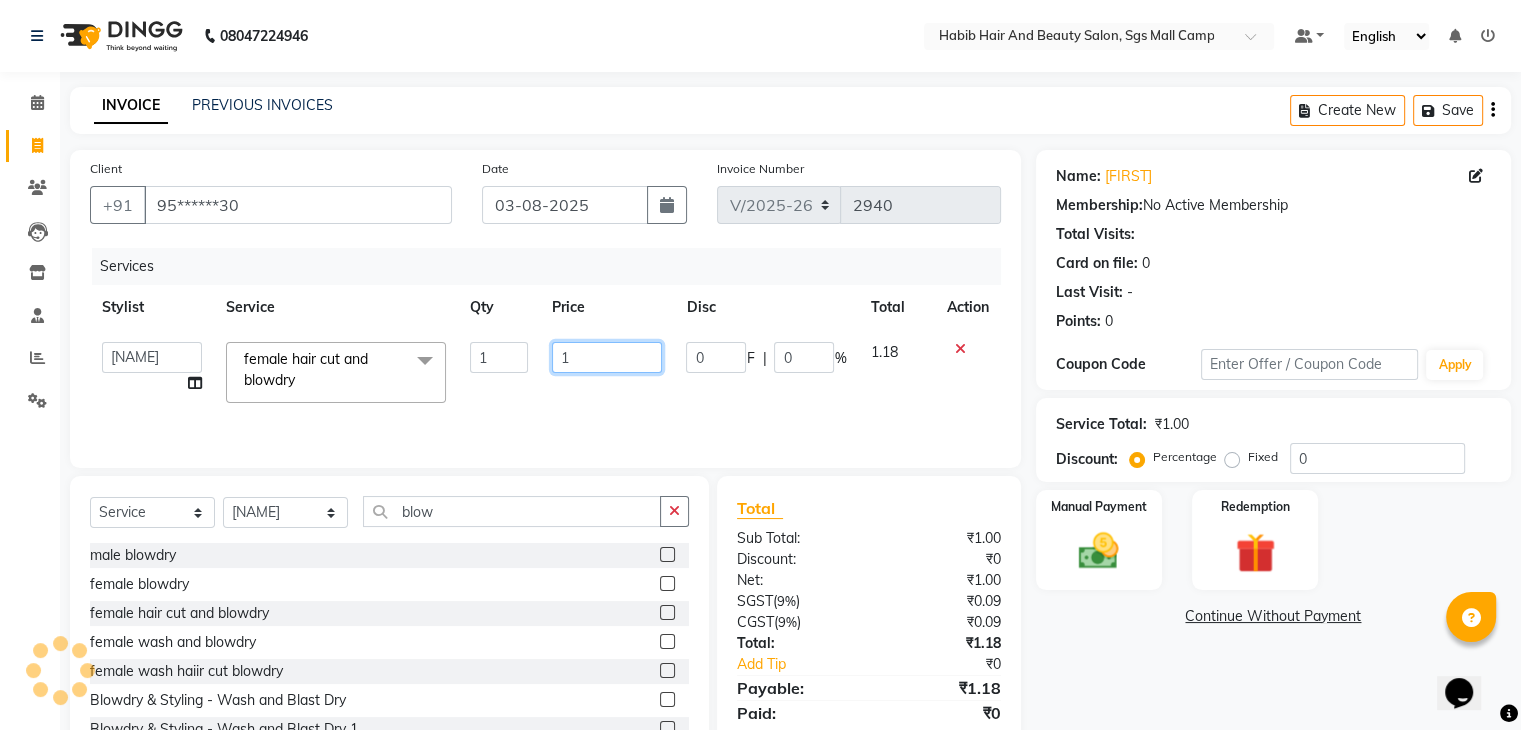 click on "1" 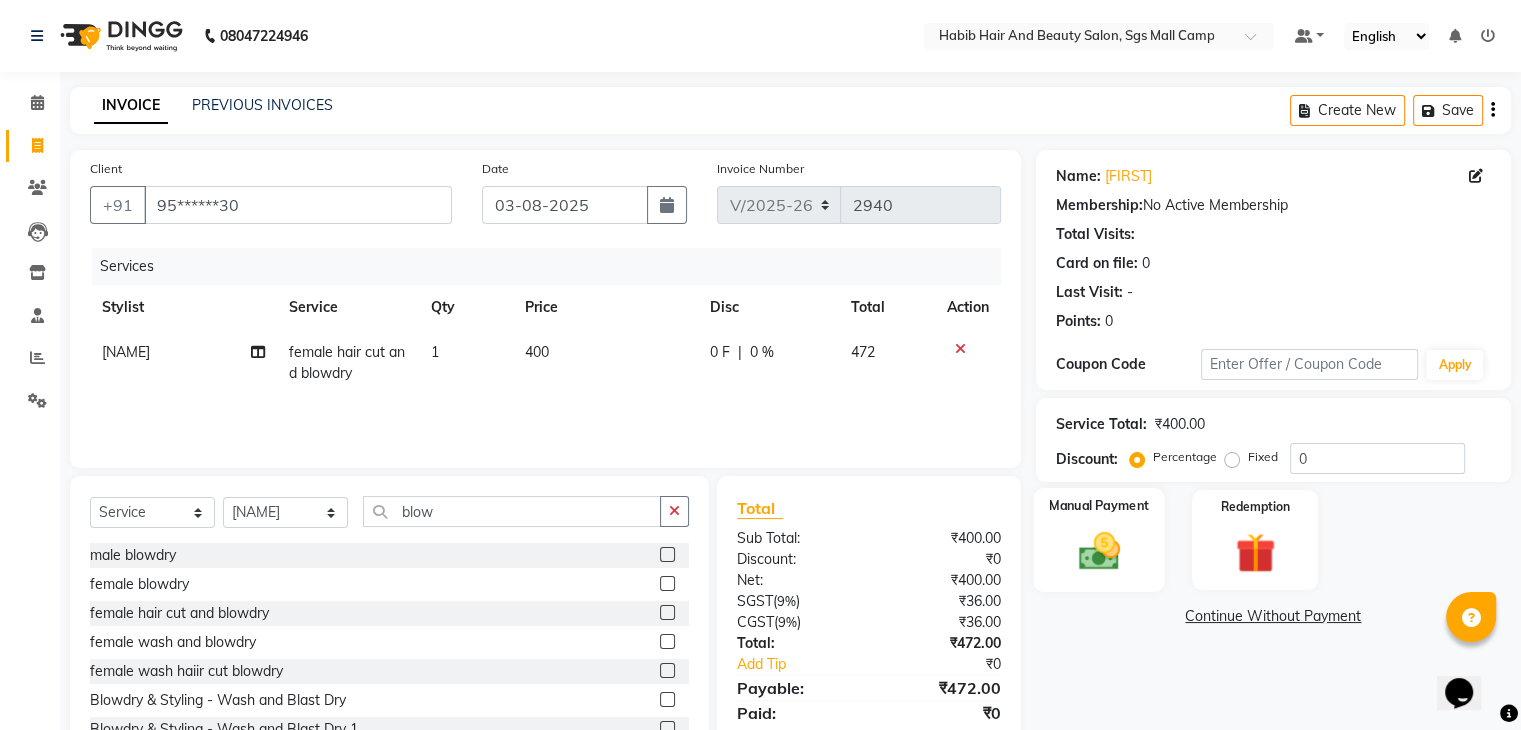 click 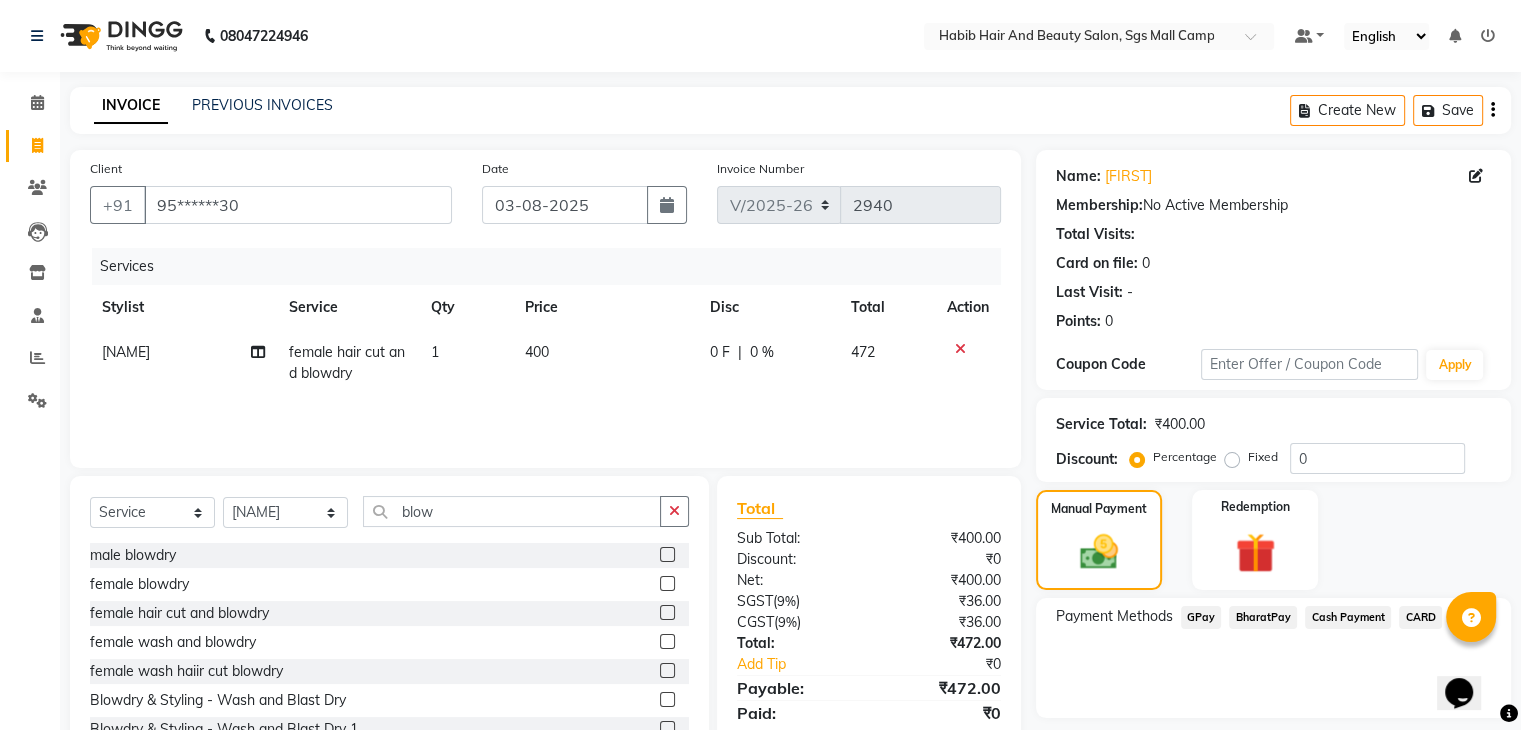 click on "BharatPay" 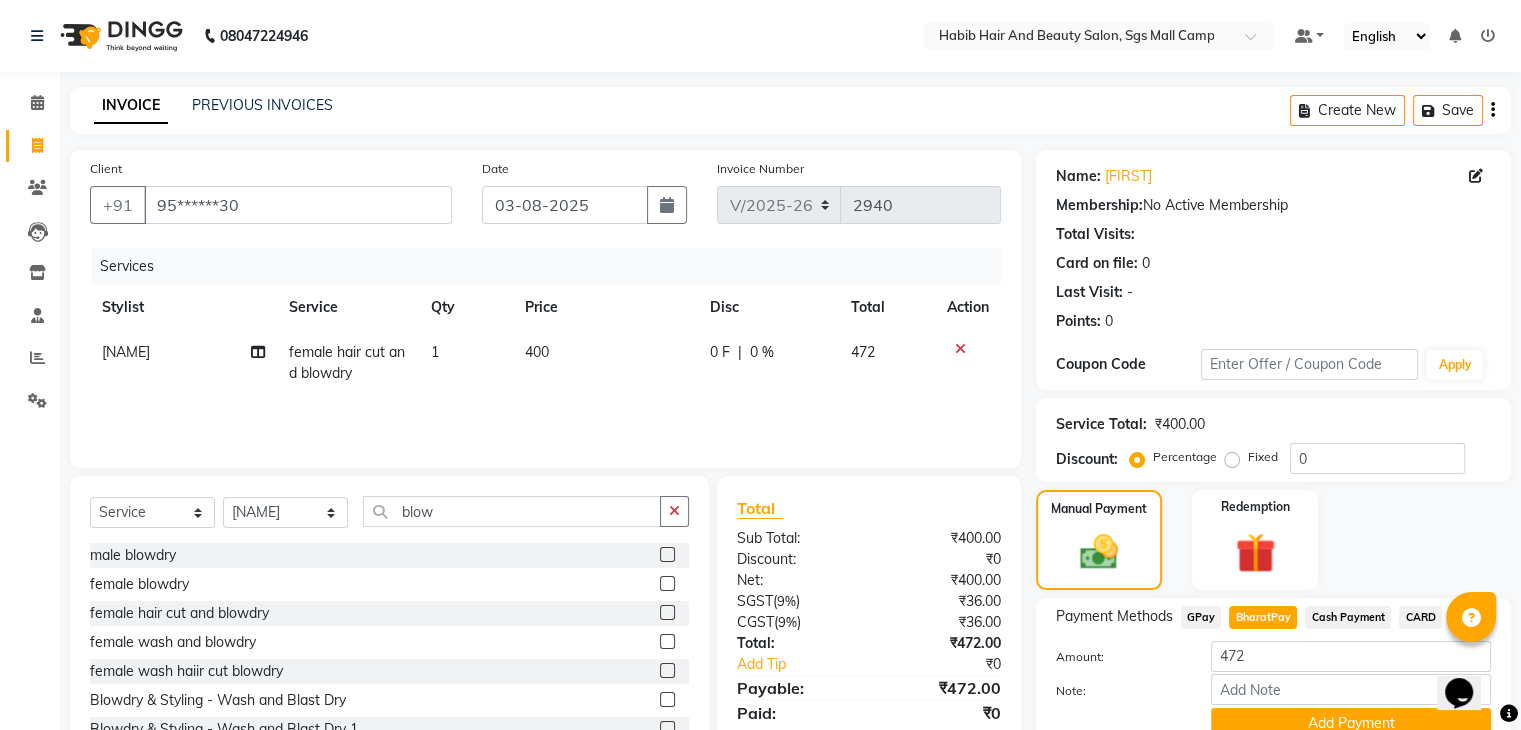 scroll, scrollTop: 89, scrollLeft: 0, axis: vertical 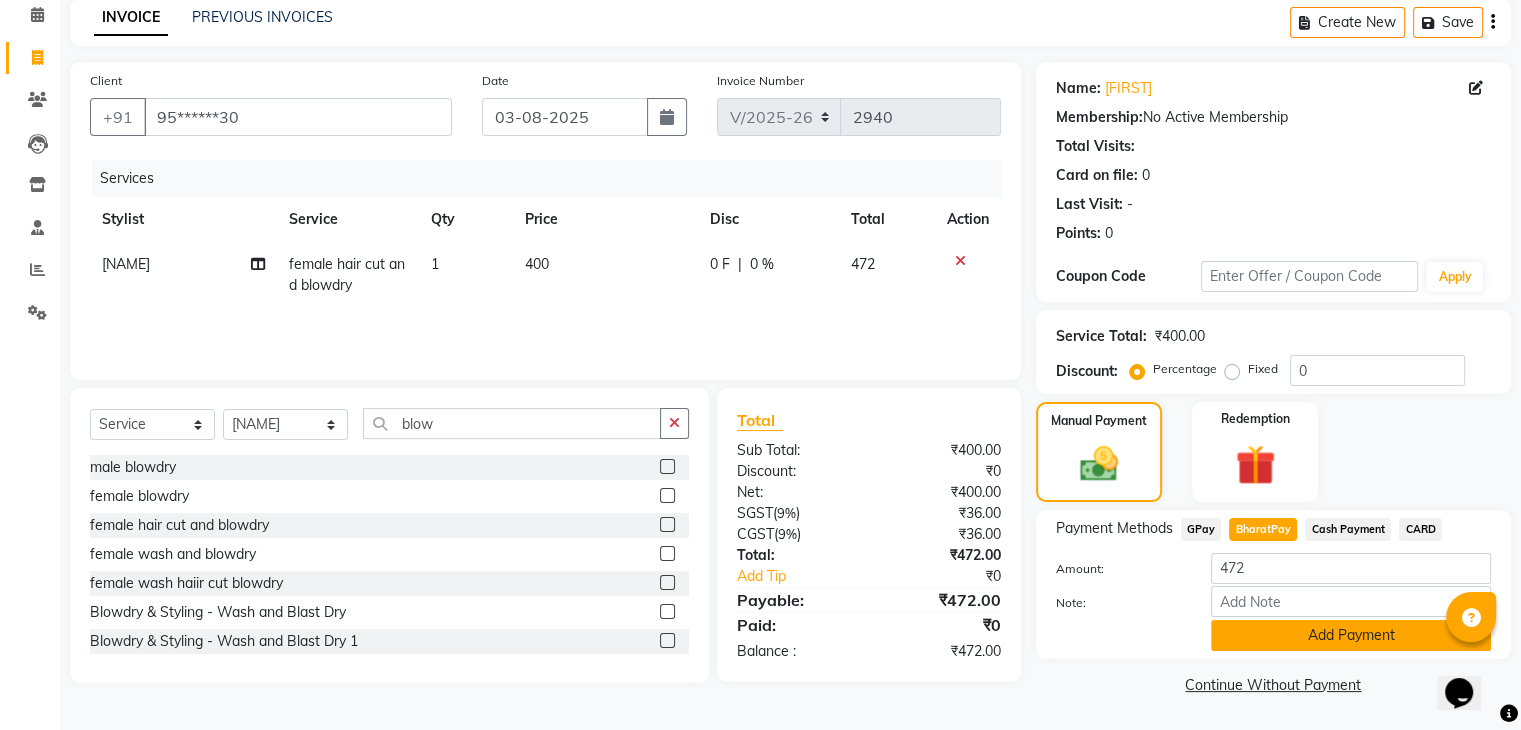 click on "Add Payment" 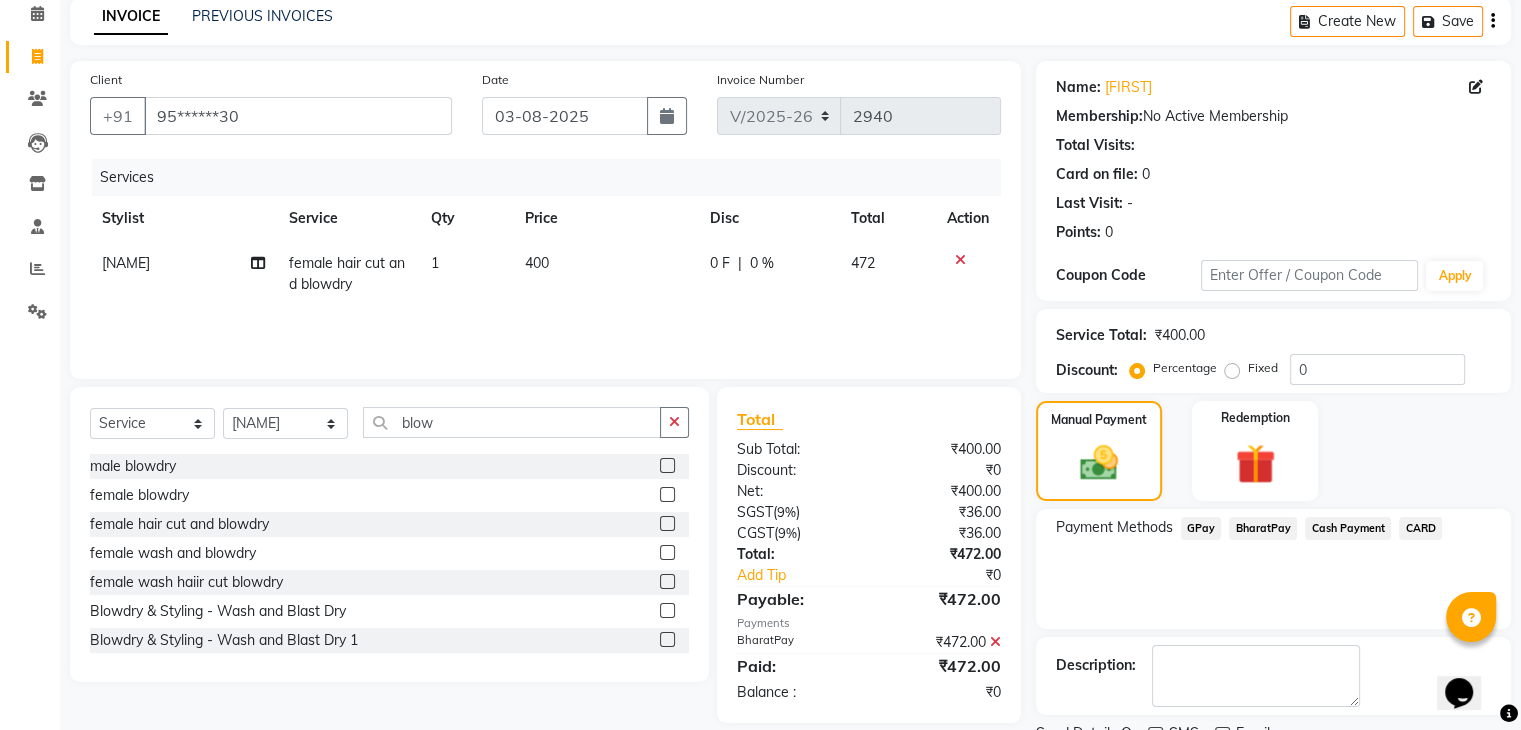 scroll, scrollTop: 171, scrollLeft: 0, axis: vertical 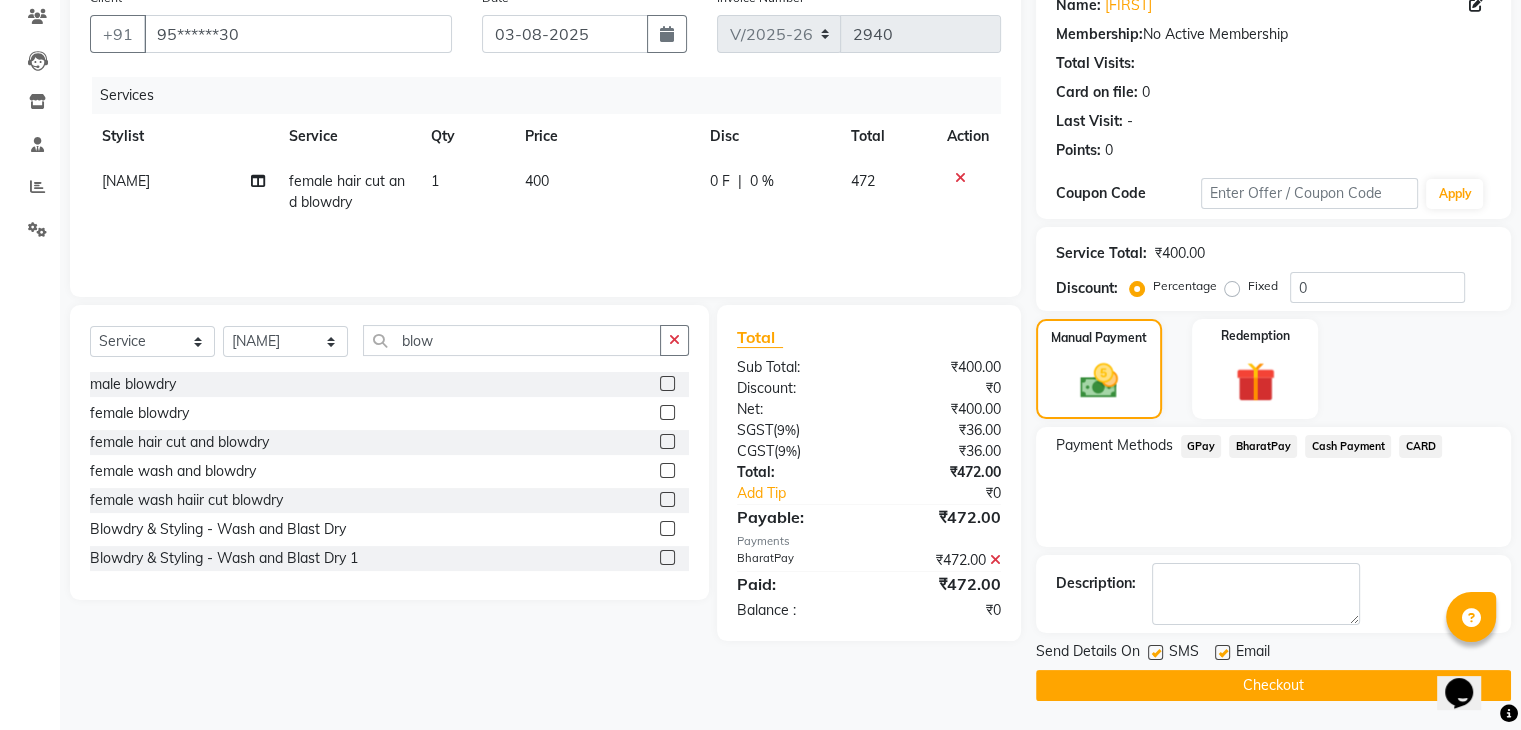 click on "Checkout" 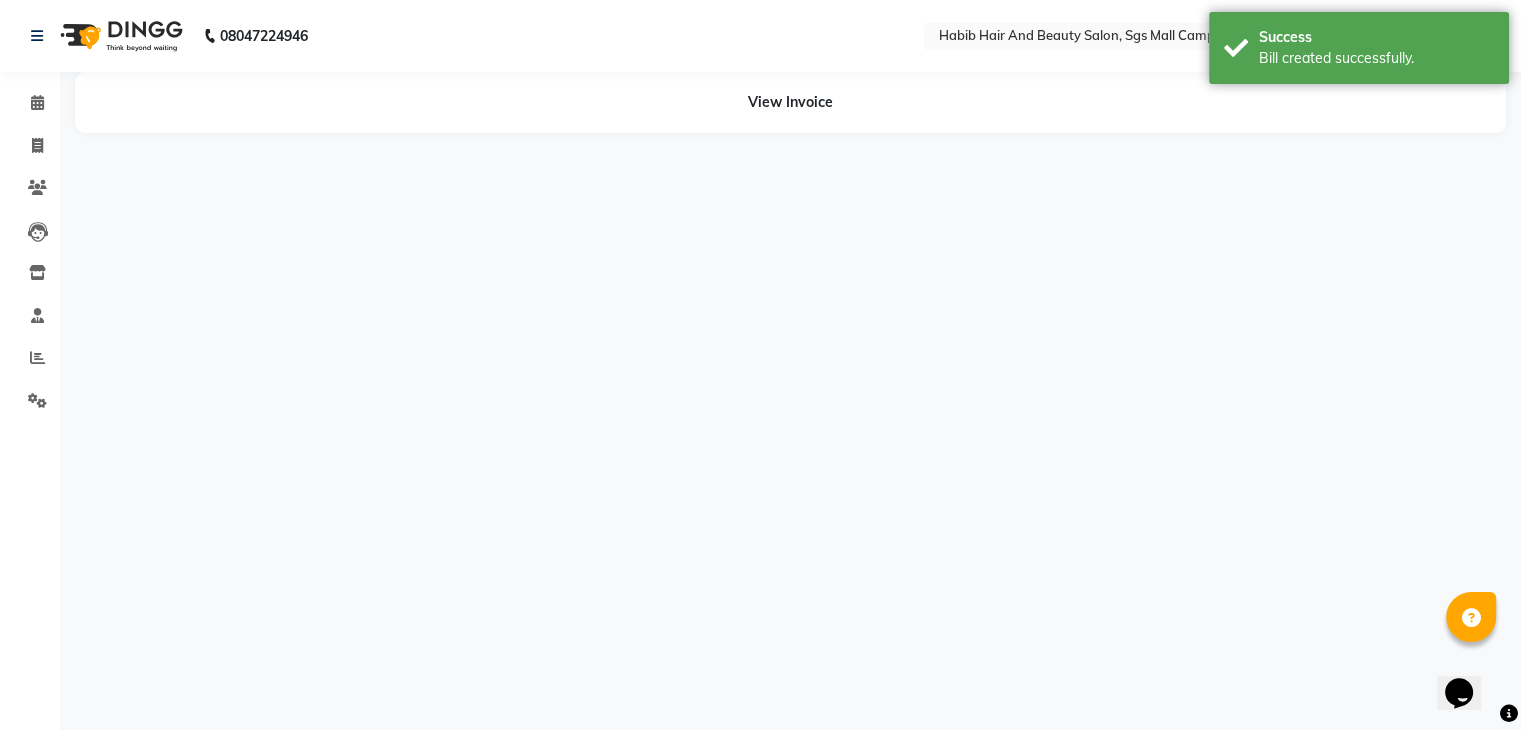 scroll, scrollTop: 0, scrollLeft: 0, axis: both 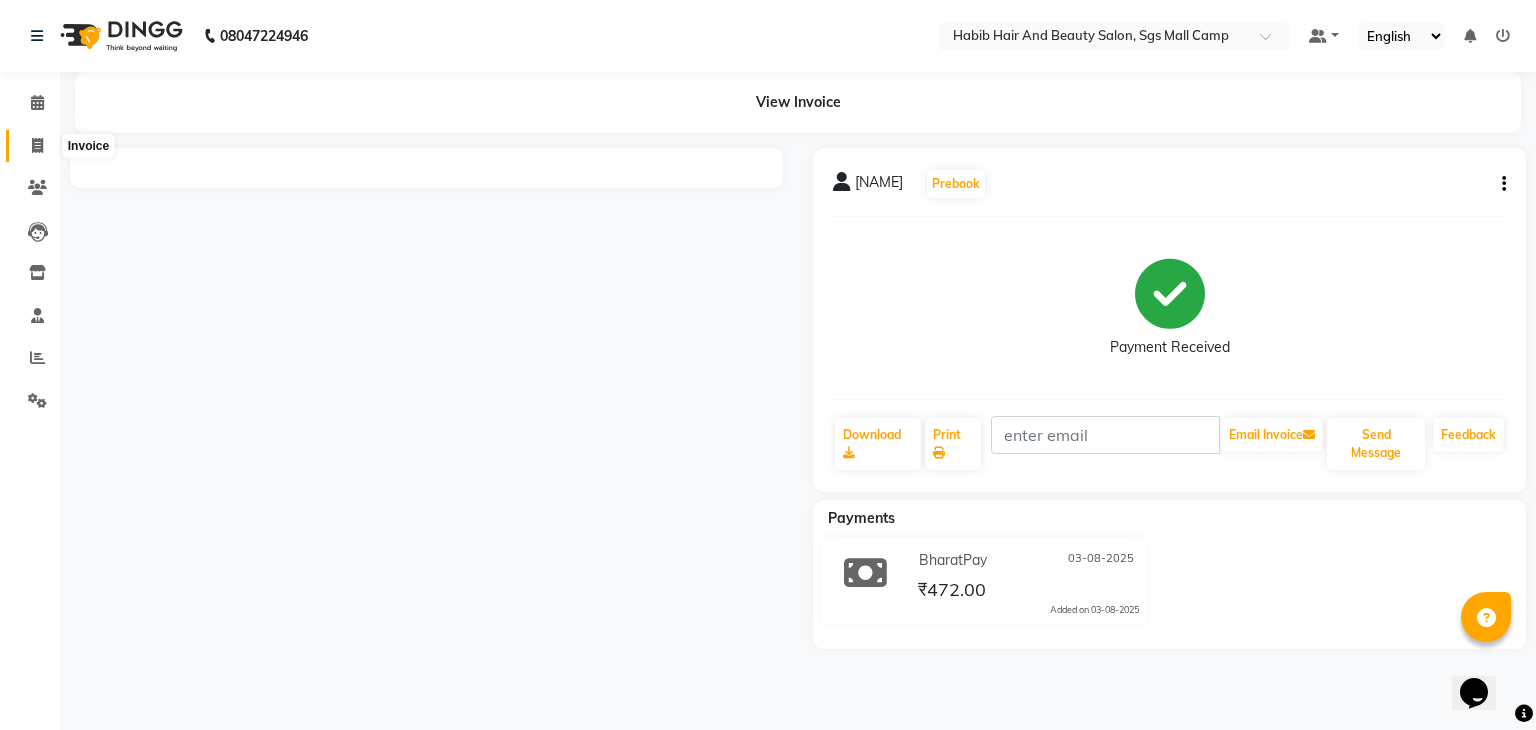 click 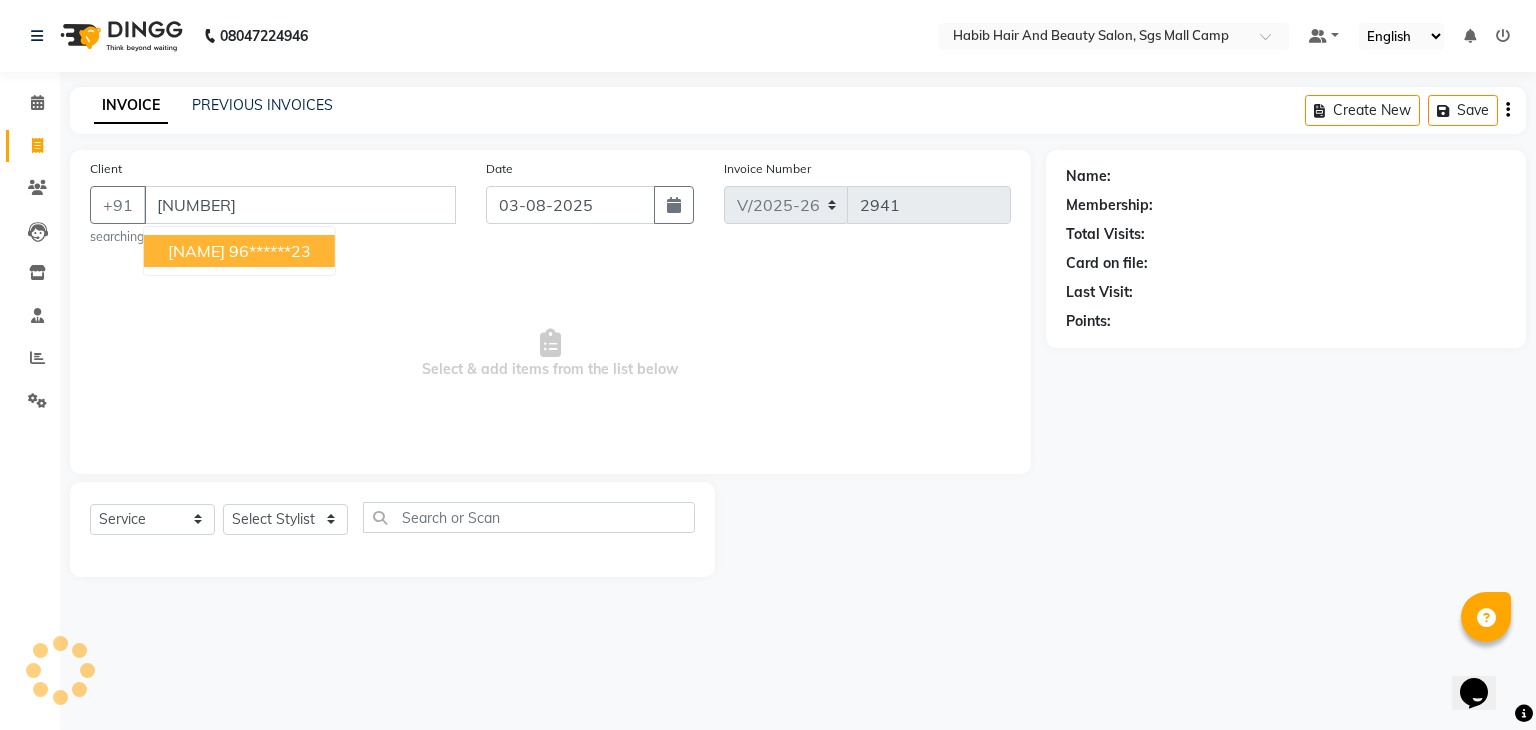 click on "[NAME]" at bounding box center [196, 251] 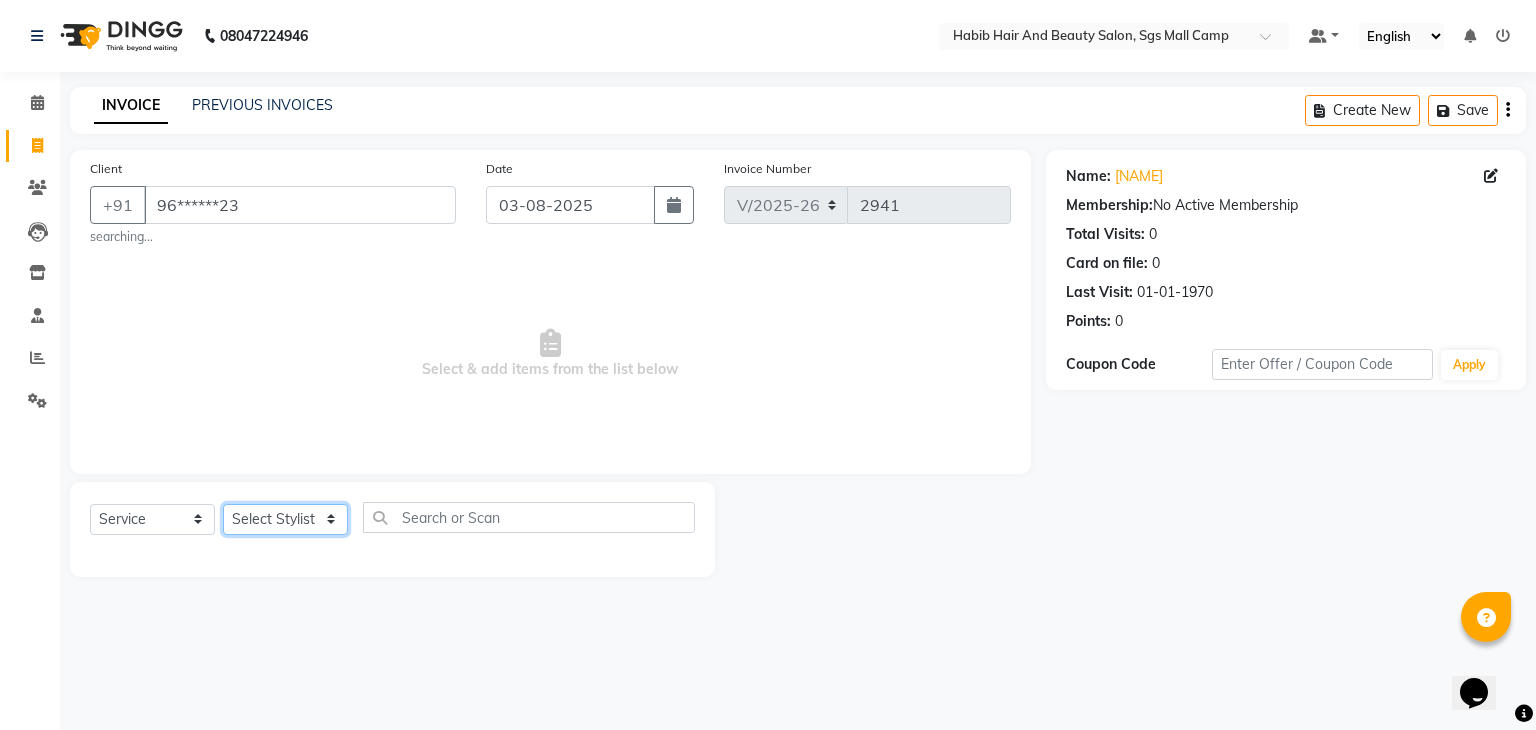click on "Select Stylist [FIRST] [FIRST]  [FIRST] Manager [FIRST]  [FIRST] [FIRST] [FIRST]  [FIRST] [FIRST]" 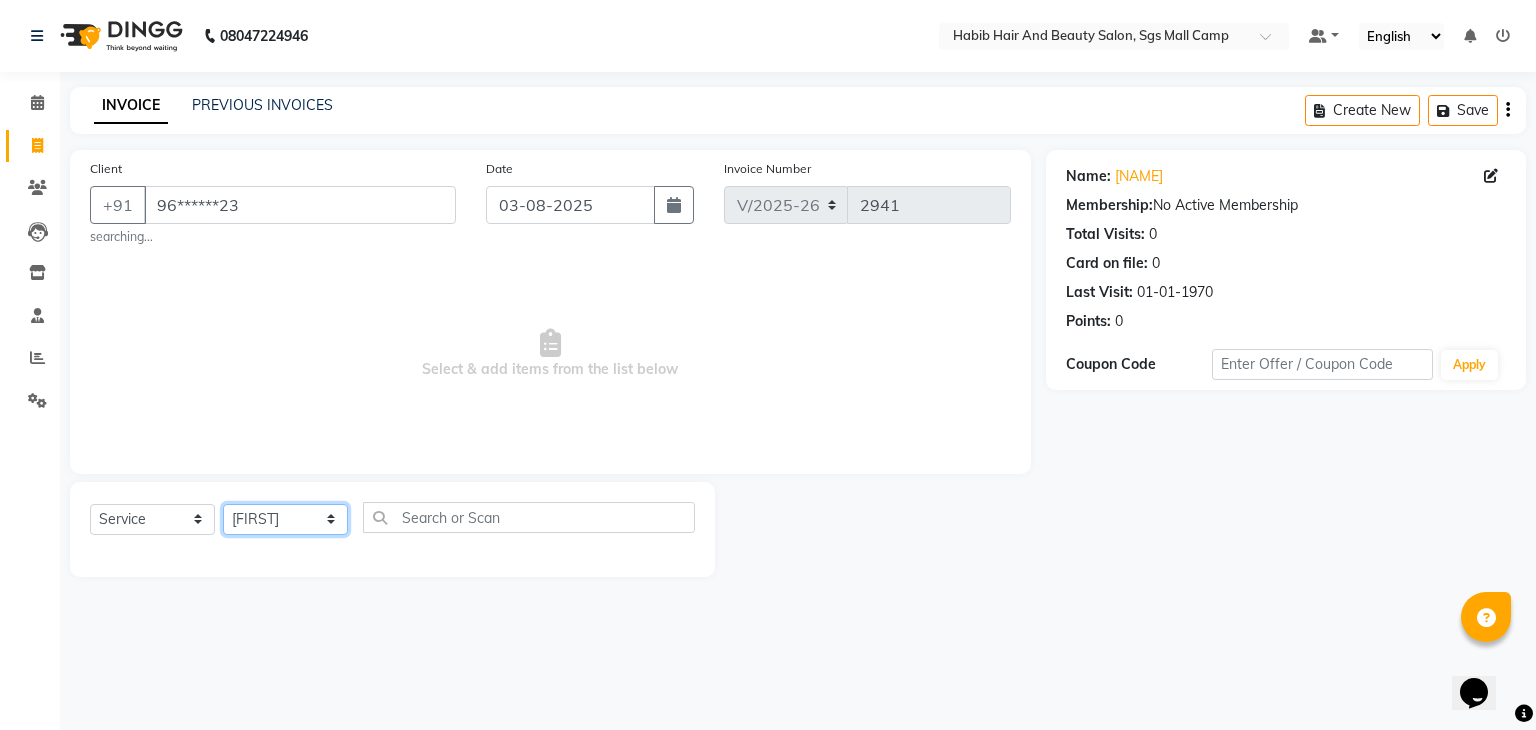 click on "Select Stylist [FIRST] [FIRST]  [FIRST] Manager [FIRST]  [FIRST] [FIRST] [FIRST]  [FIRST] [FIRST]" 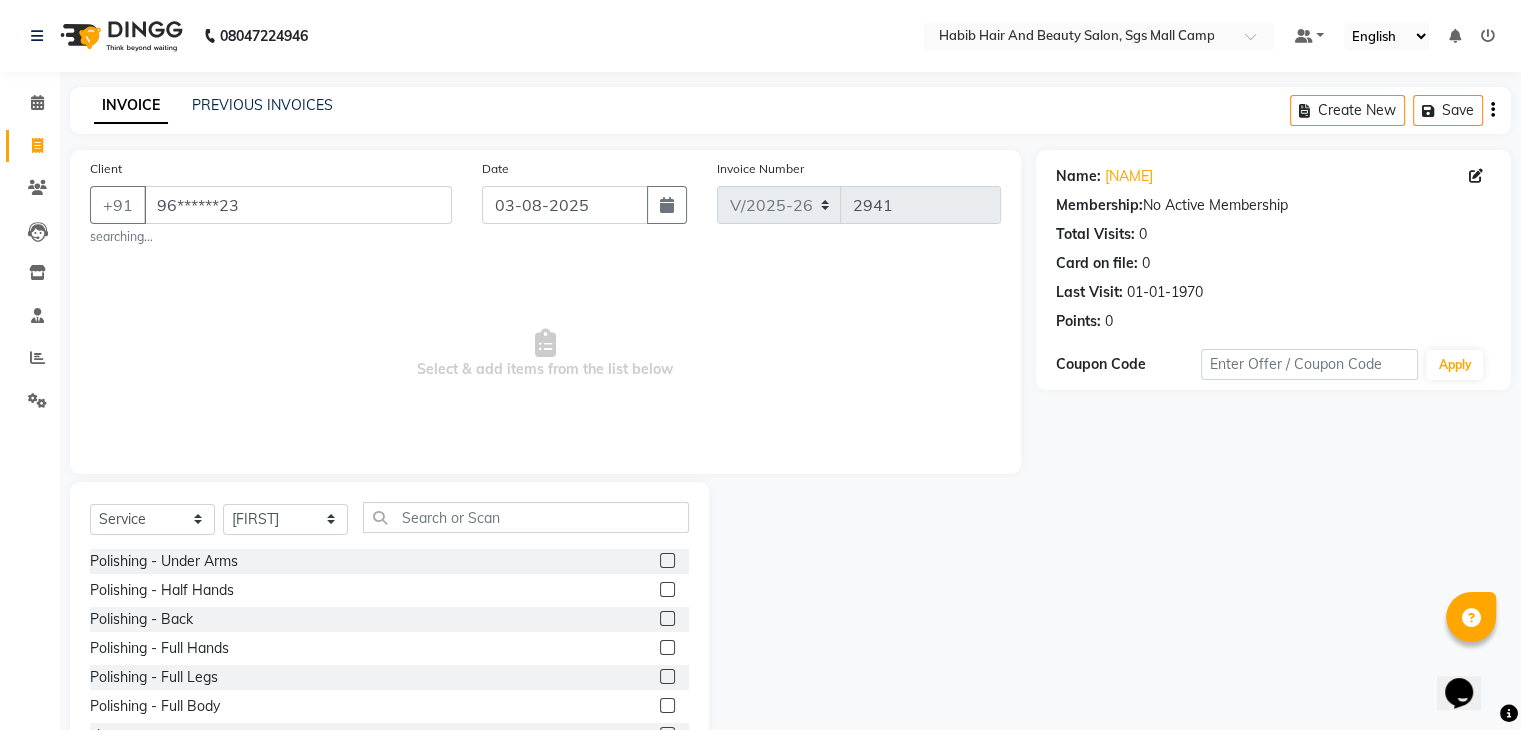 click on "Select  Service  Product  Membership  Package Voucher Prepaid Gift Card  Select Stylist [FIRST] [FIRST]  [FIRST] Manager [FIRST]  [FIRST] [FIRST] [FIRST]  [FIRST] [FIRST] Polishing - Under Arms  Polishing - Half Hands  Polishing - Back  Polishing - Full Hands  Polishing - Full Legs  Polishing - Full Body  clean up  products  waxing  female nor hcut wsh bd  extra root touch  basic spa  long hair wash cut bldry  femal highlight  femal highlight  male wash  tip gel extention  gel polish  beard trimming  male blowdry   nail cutting  D-Tan/Bleach - Upper Lip  D-Tan/Bleach - Face & Neck  D-Tan/Bleach - Back Neck  D-Tan/Bleach - Under Arms  D-Tan/Bleach - Full Arms  D-Tan/Bleach - Full Legs  D-Tan/Bleach - Half Arms  D-Tan/Bleach - Full Back or Front  D-Tan/Bleach - Half Back or Stomach  D-Tan/Bleach - Feet or Palms  D-Tan/Bleach - Full Body  upperlips  upperlips wax  male globle  globle  Make-Up, Hairstyle And Saree Draping - Saree Draping  Make-Up, Hairstyle And Saree Draping - Make-up: Simple  facial" 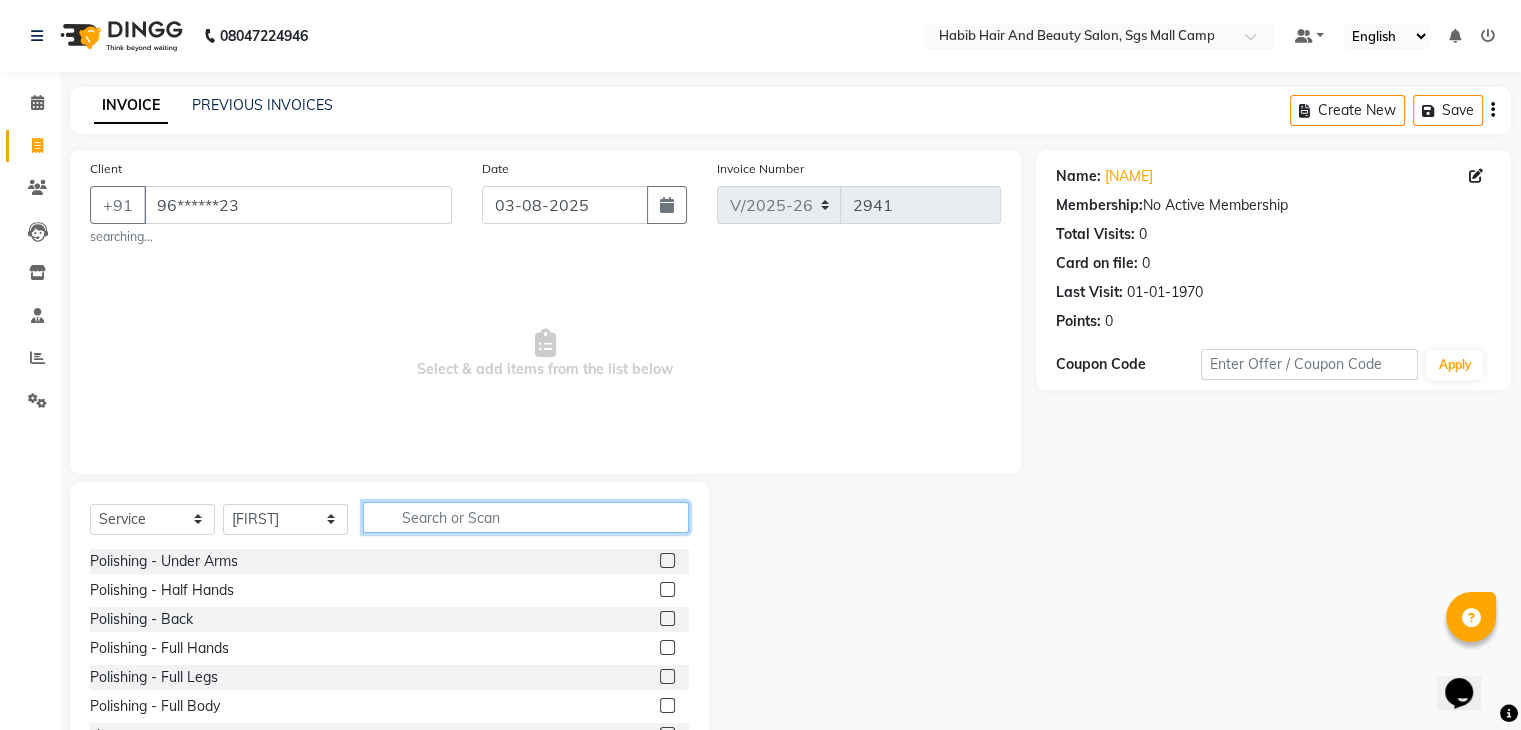 click 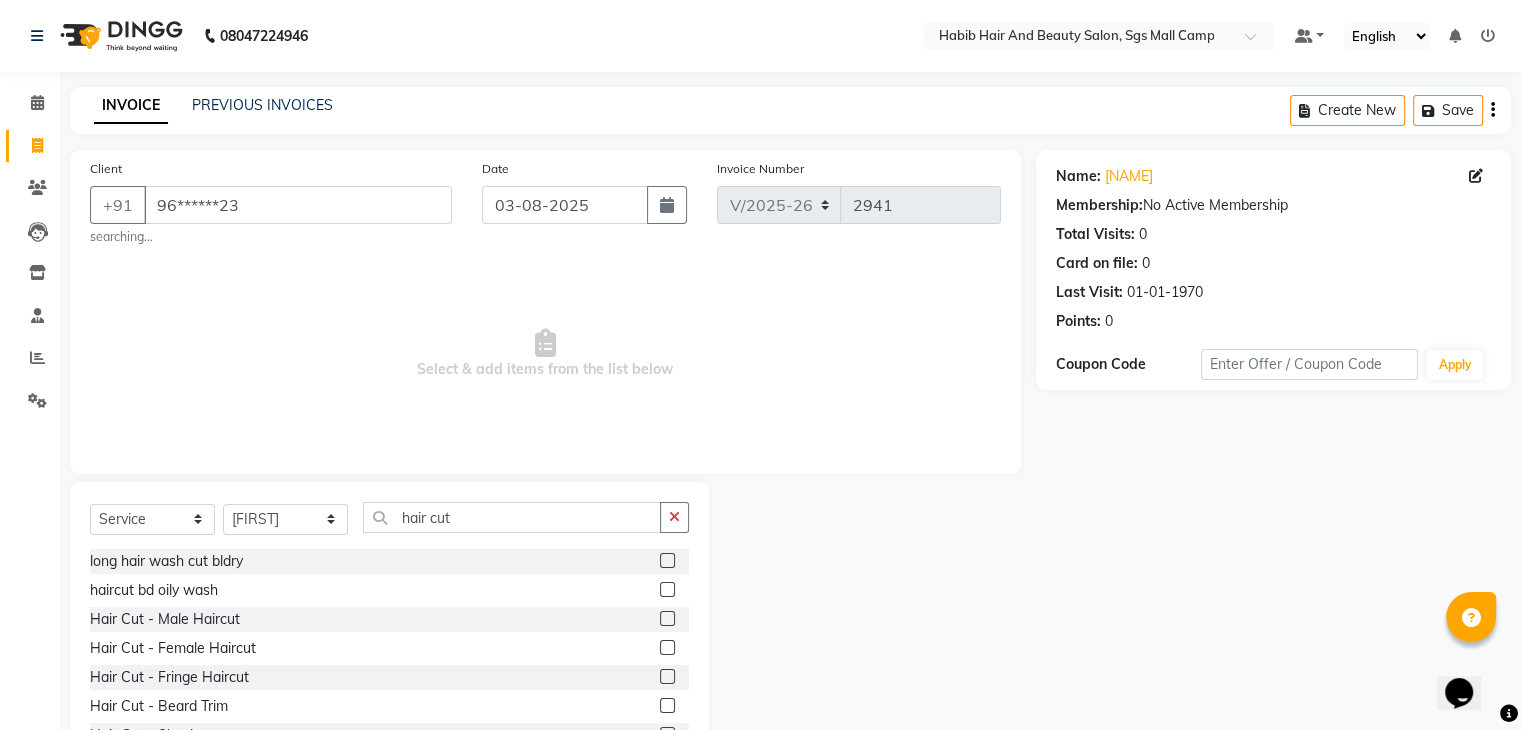 click 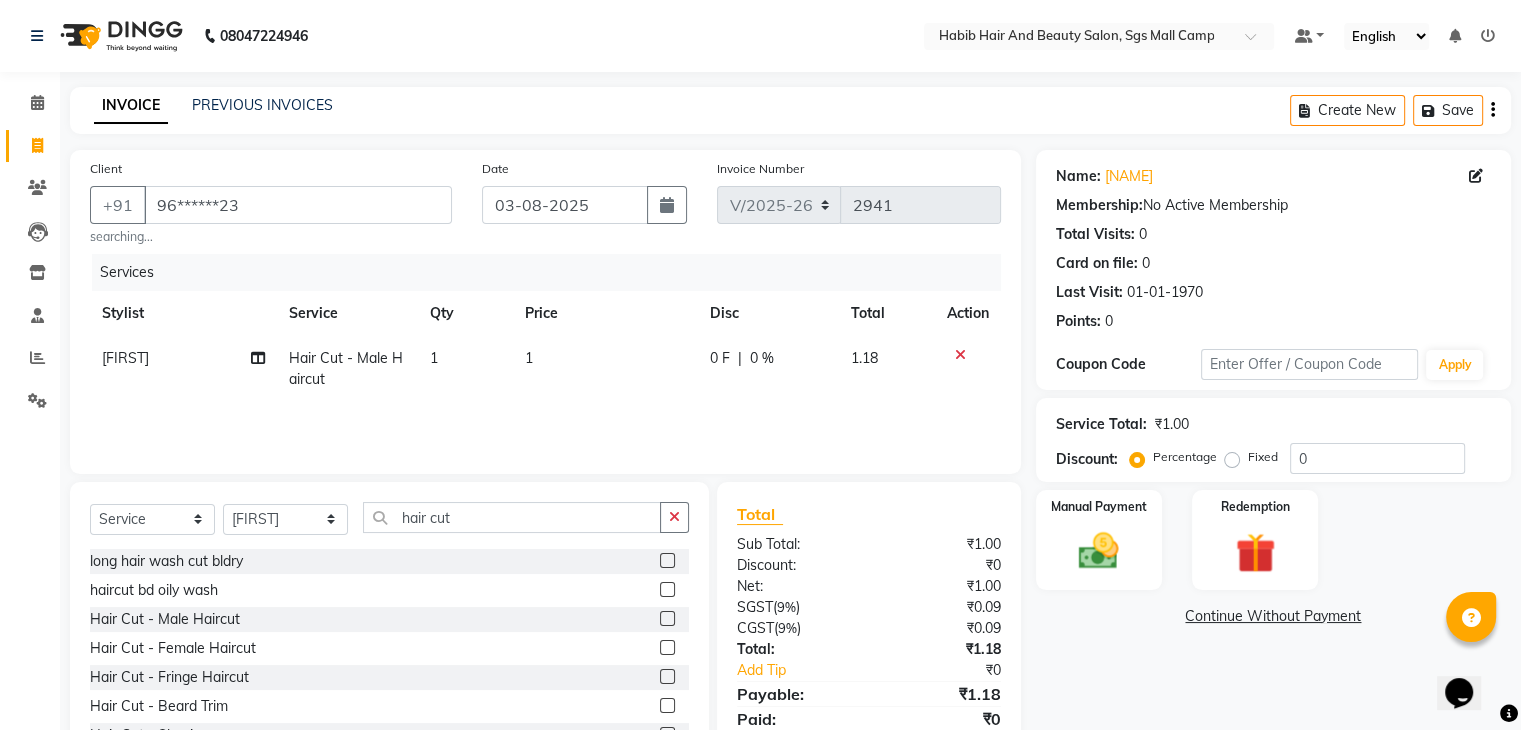 click on "1" 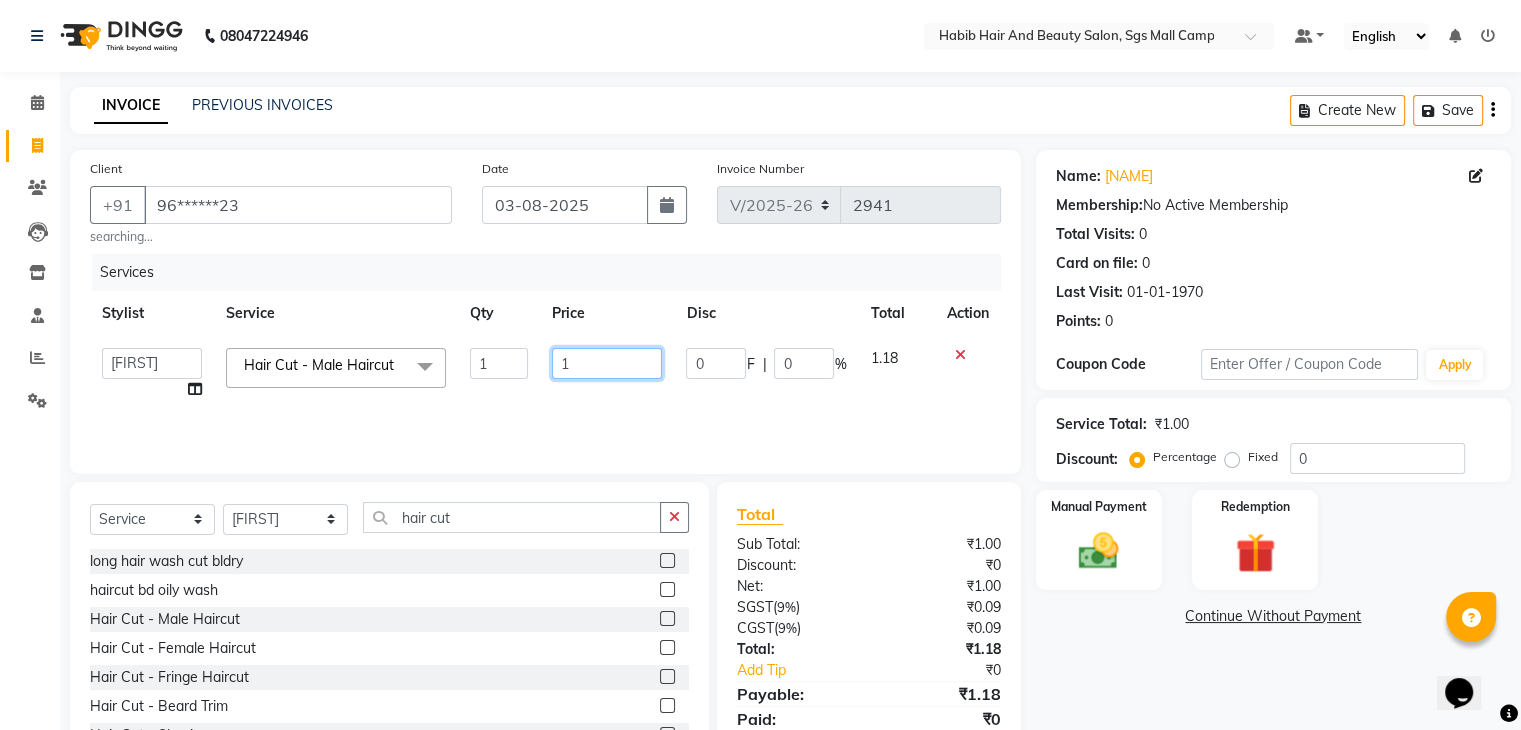 click on "1" 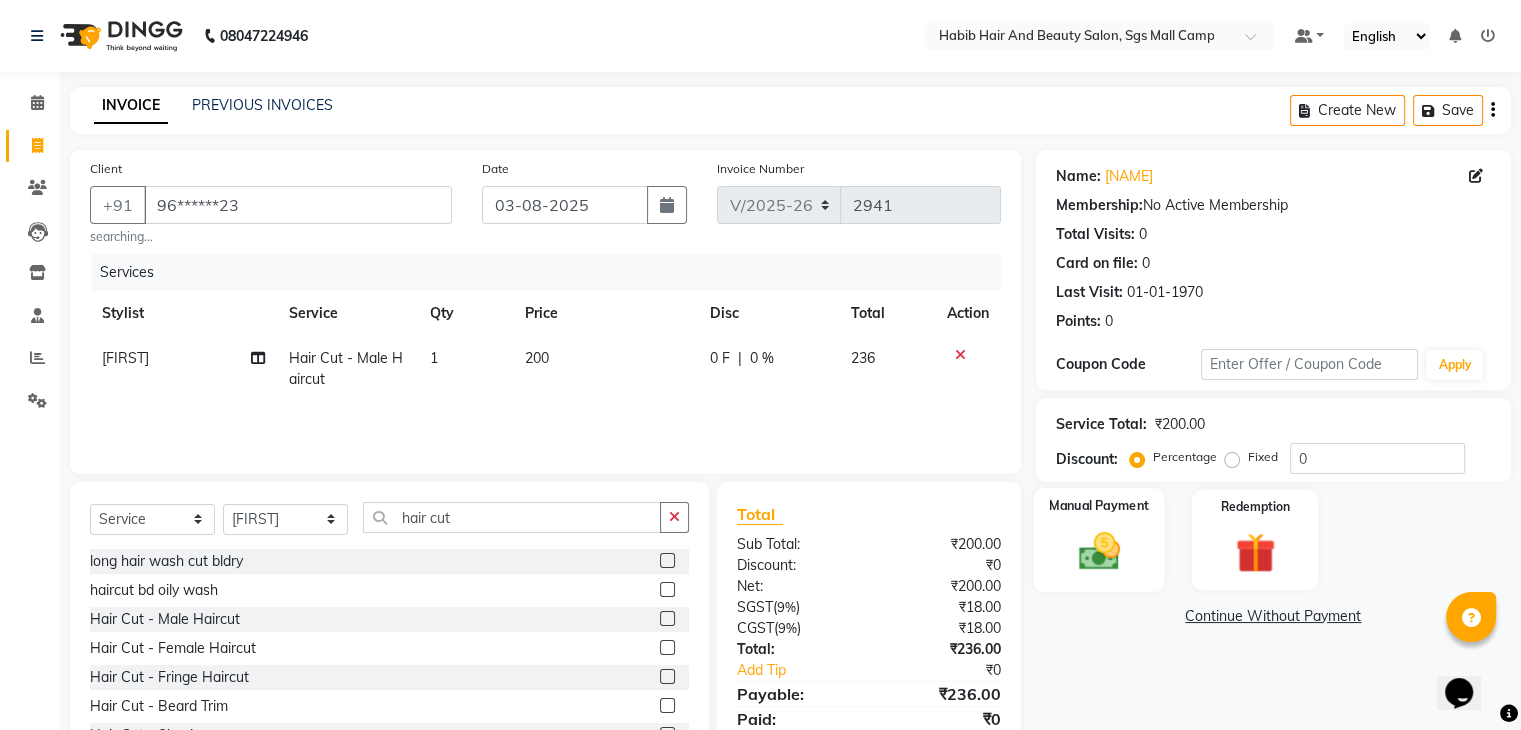 click 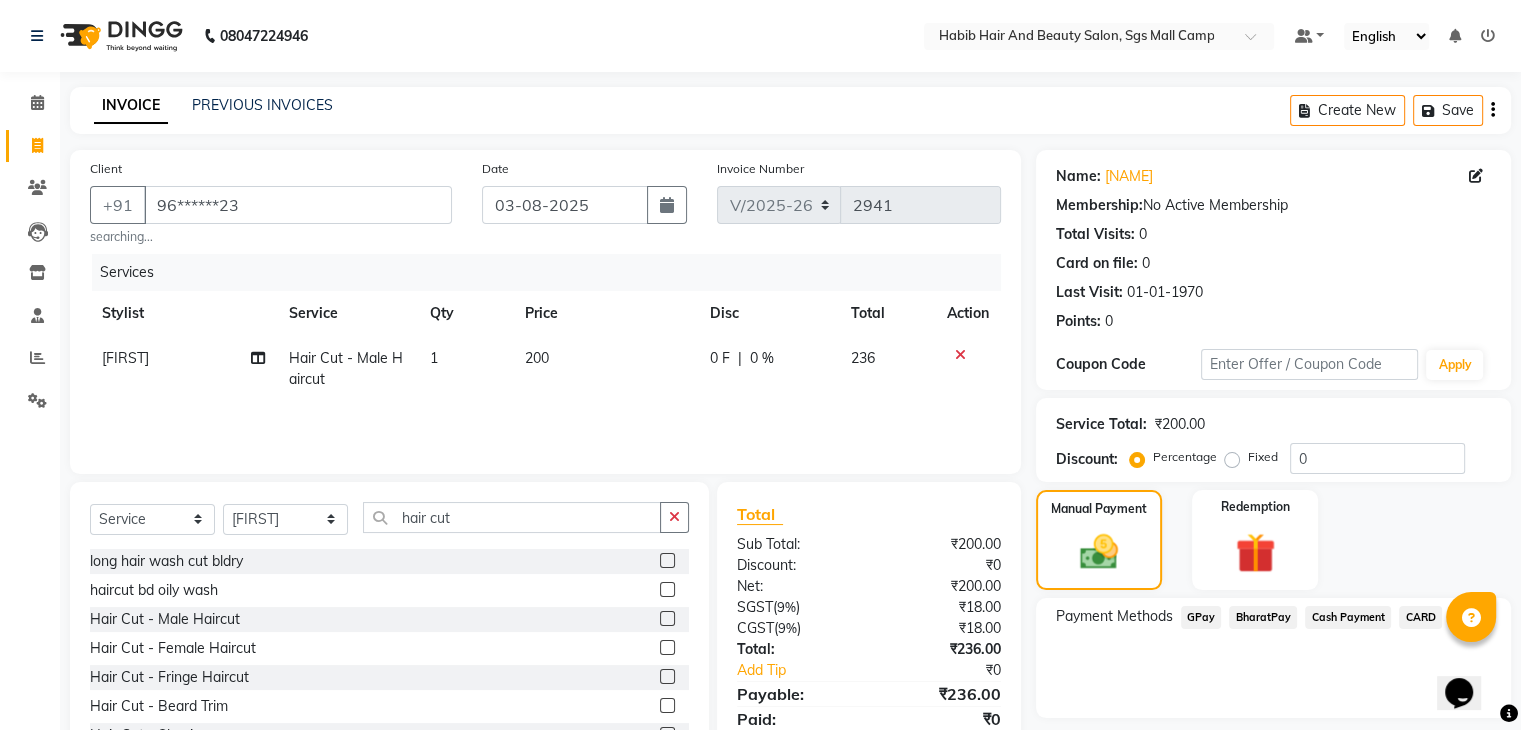 click on "BharatPay" 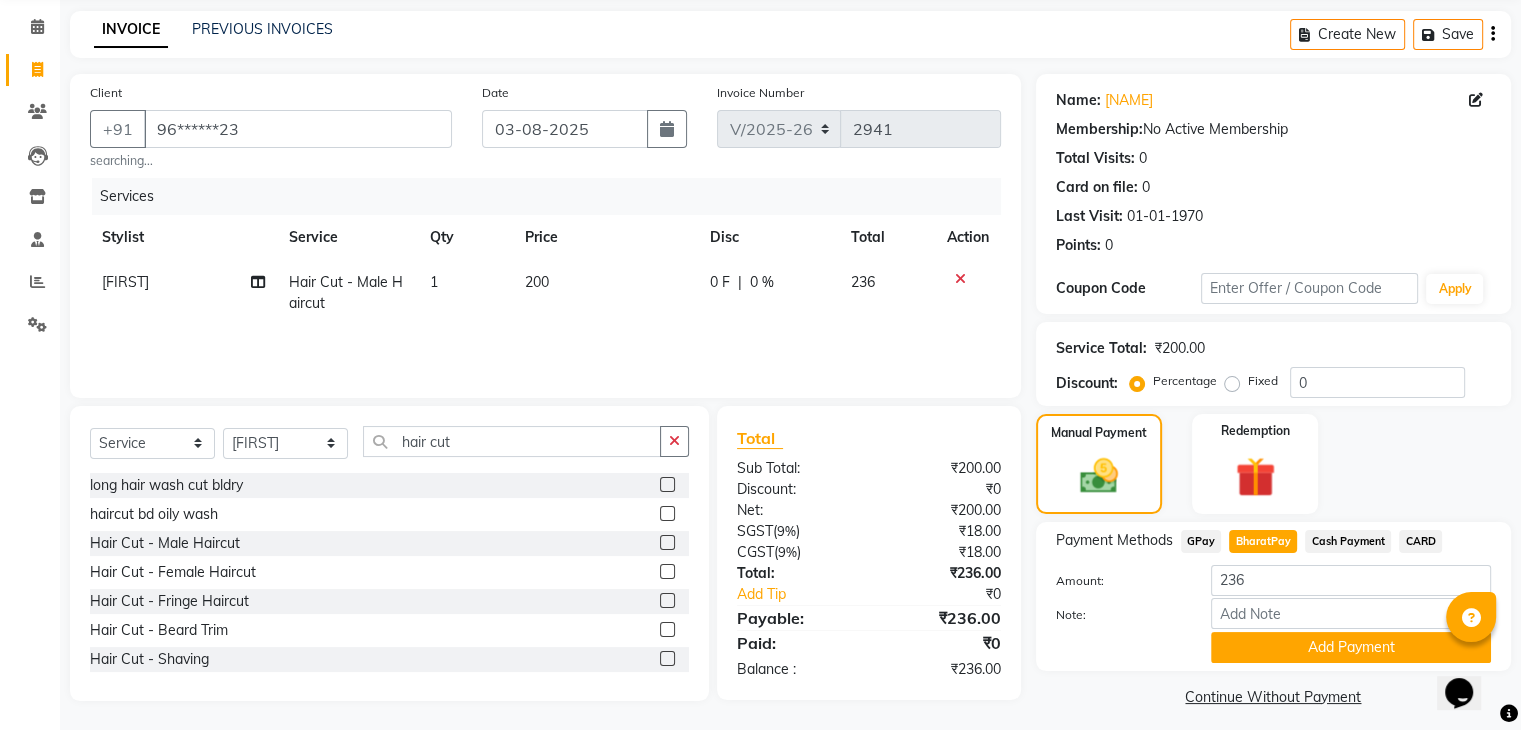 scroll, scrollTop: 89, scrollLeft: 0, axis: vertical 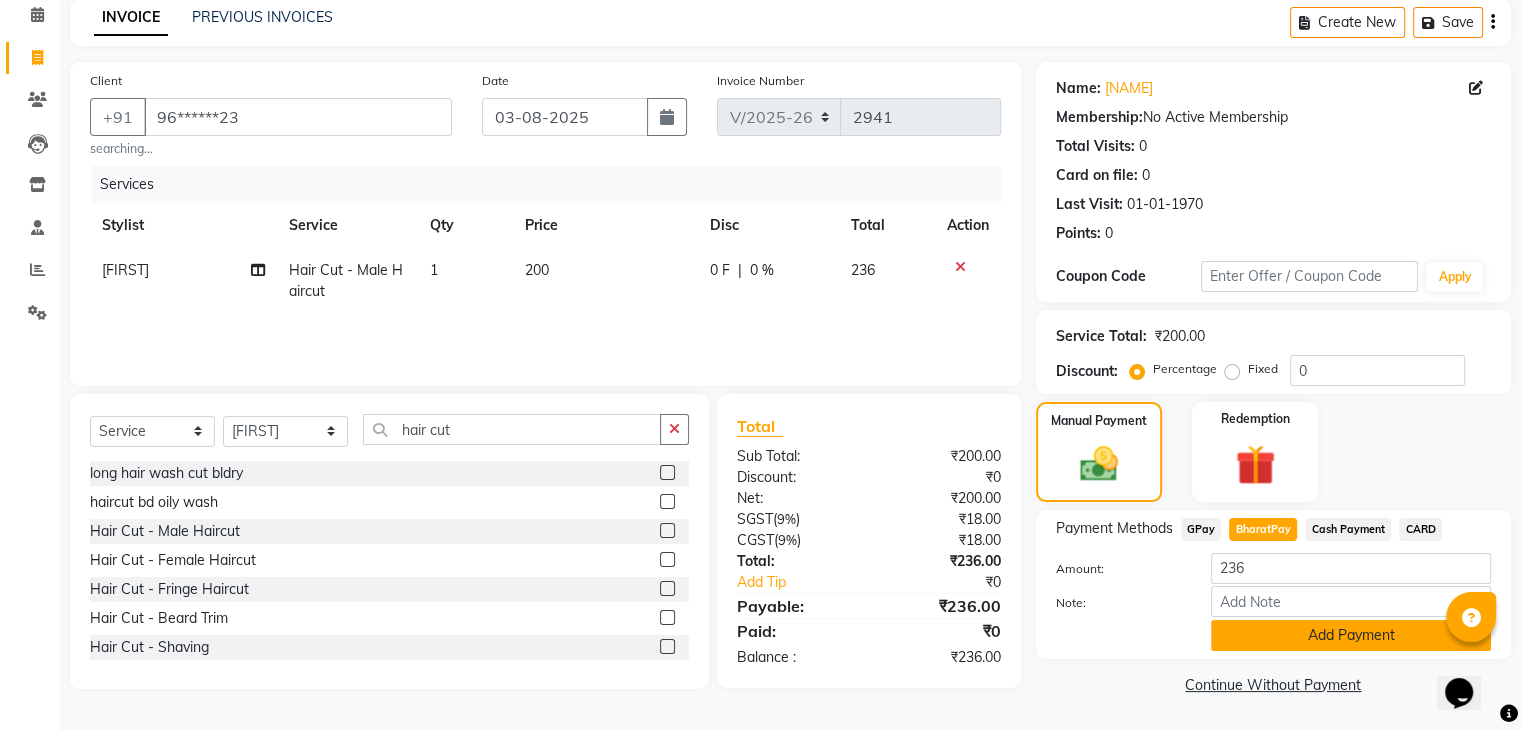 click on "Add Payment" 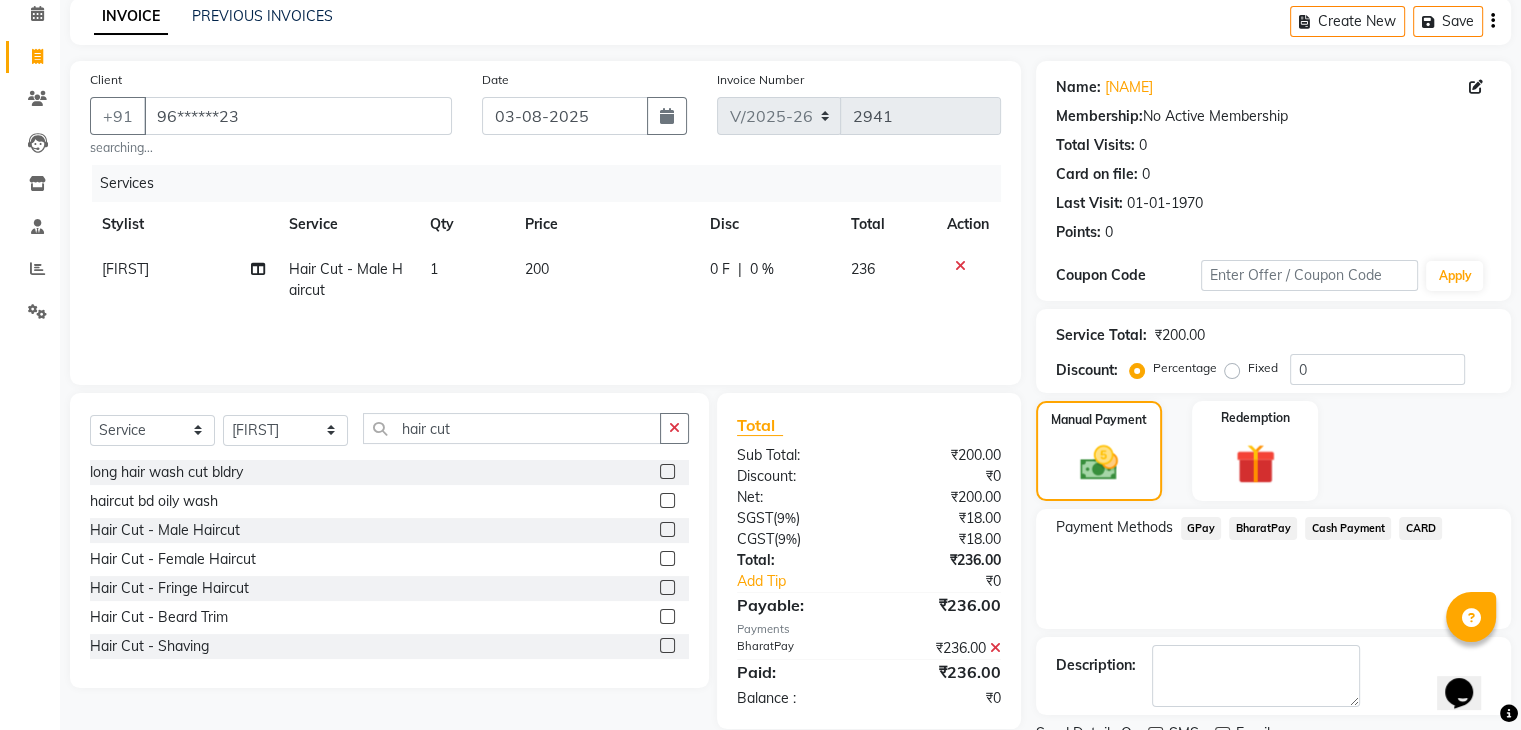 scroll, scrollTop: 171, scrollLeft: 0, axis: vertical 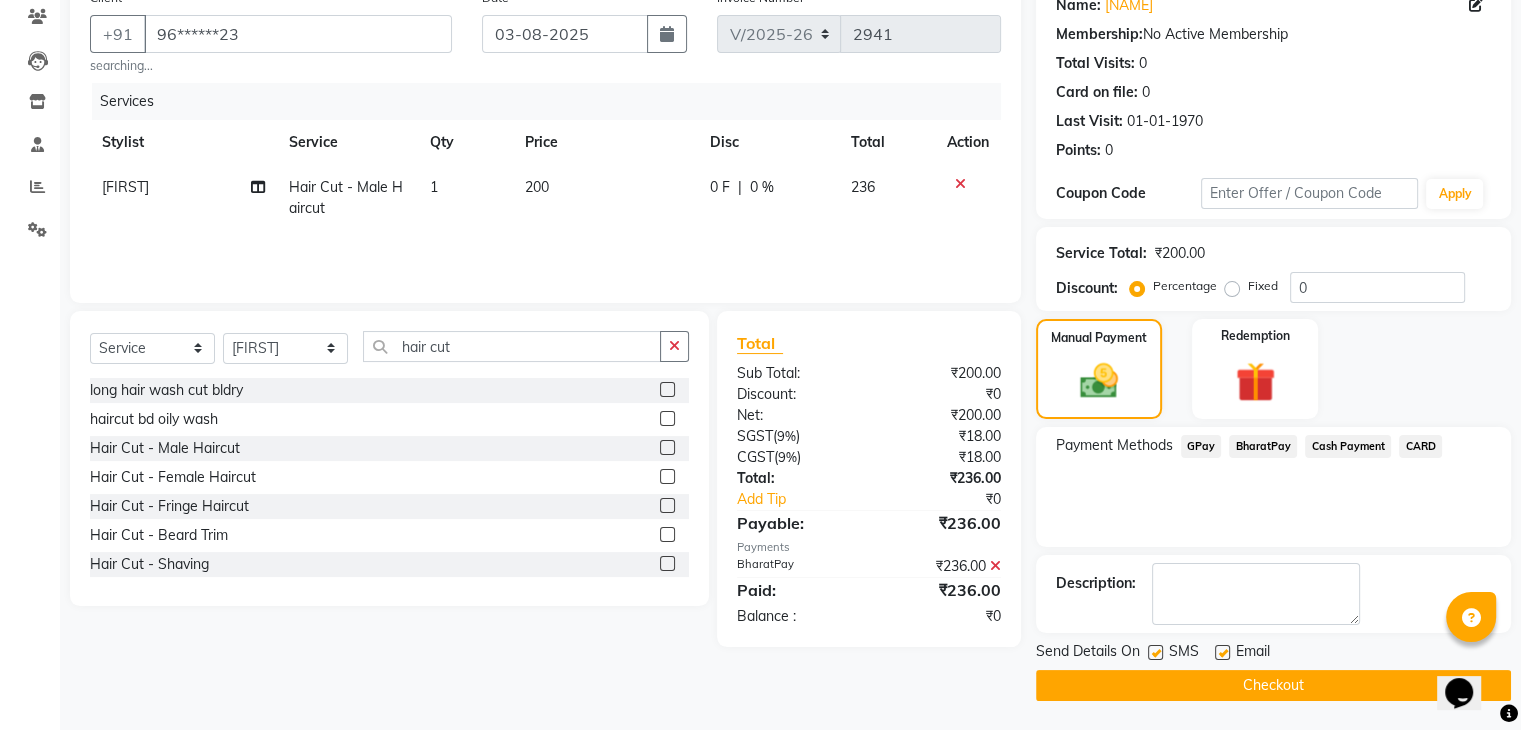 click on "Checkout" 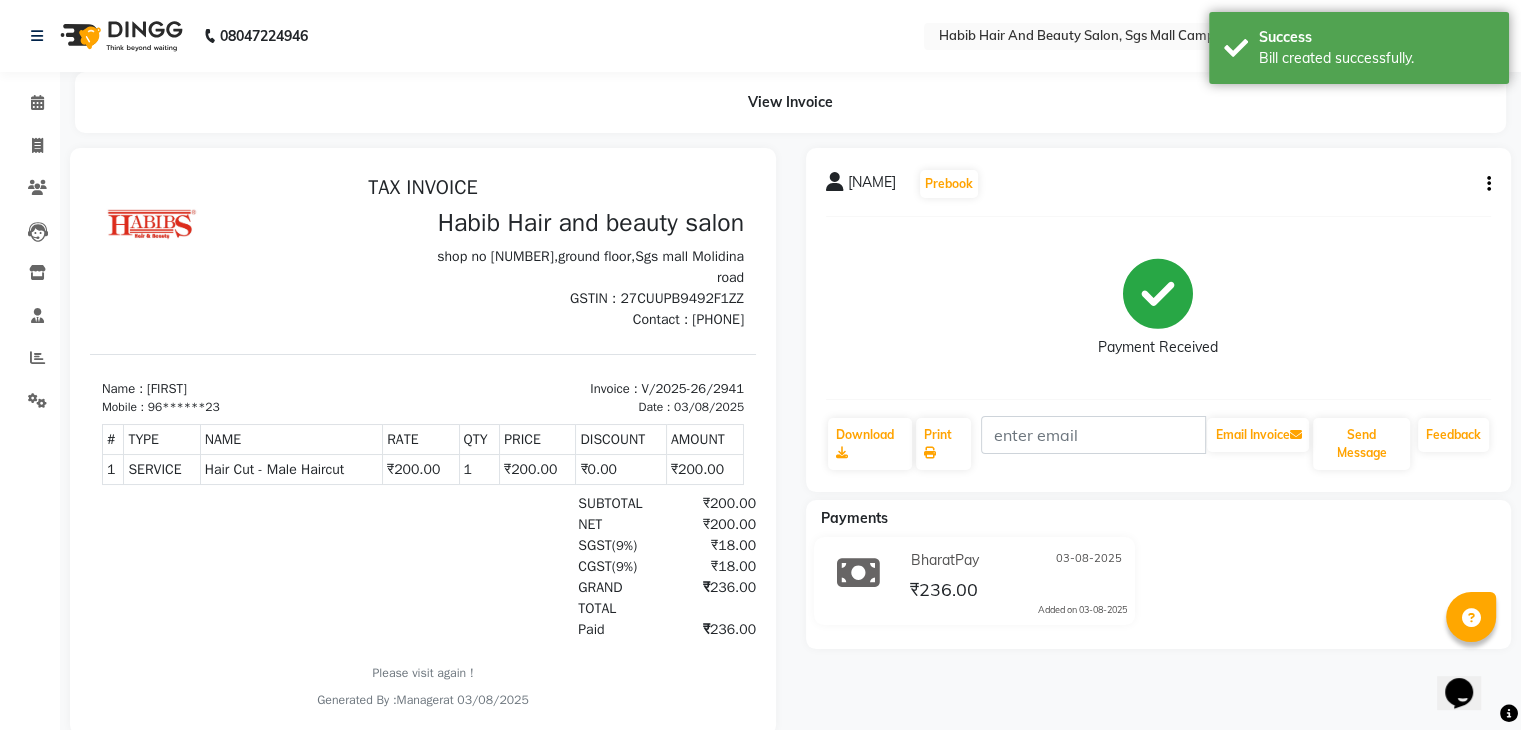 scroll, scrollTop: 0, scrollLeft: 0, axis: both 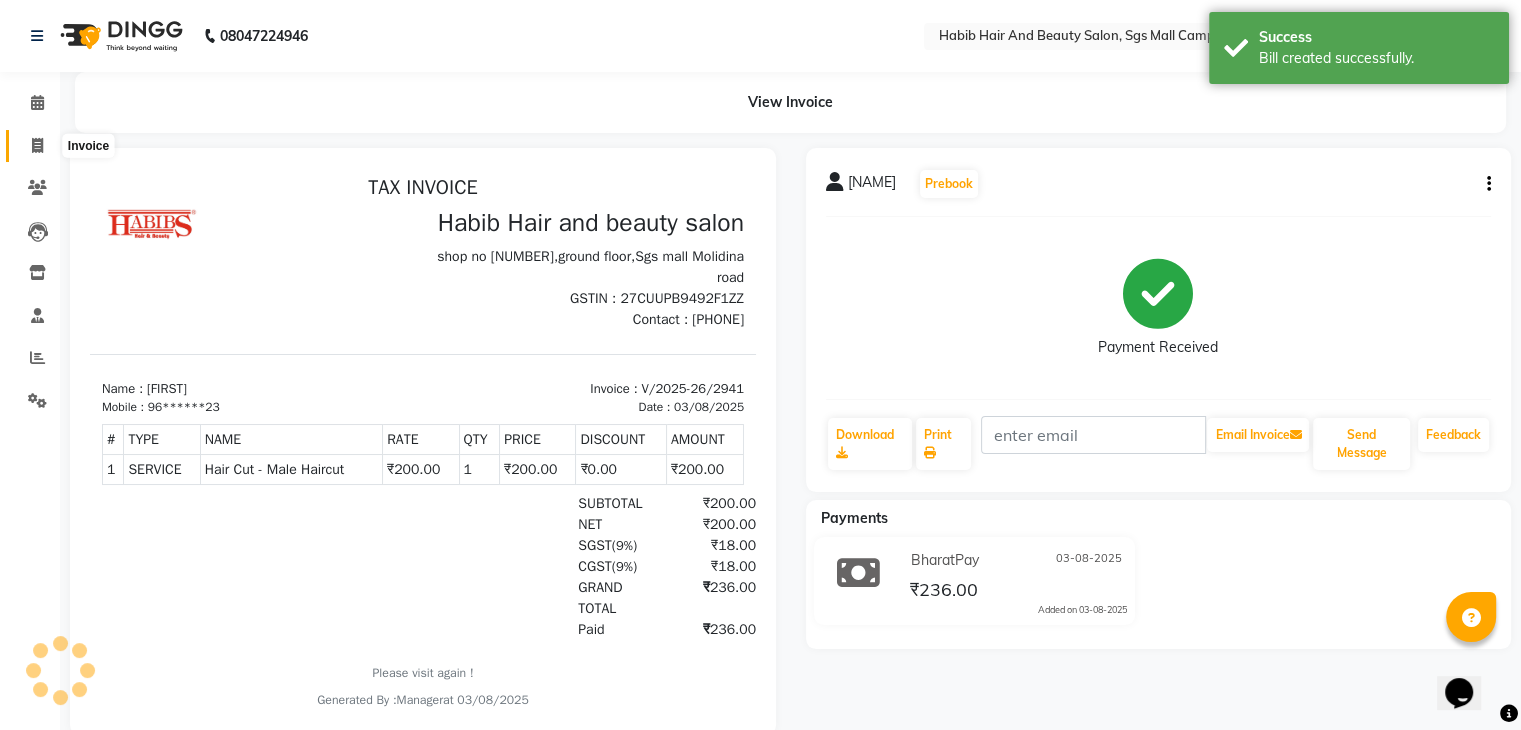 click 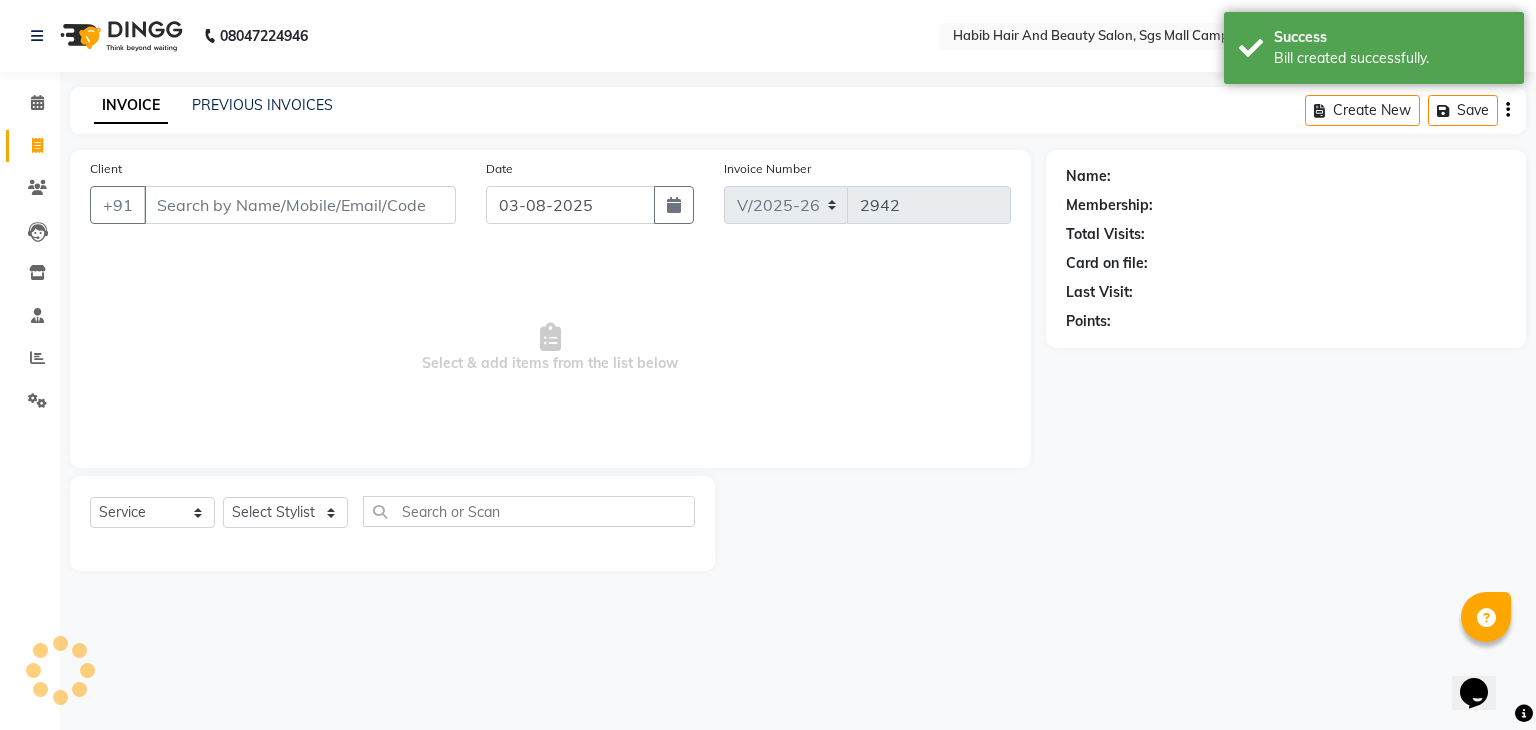 click on "Client" at bounding box center [300, 205] 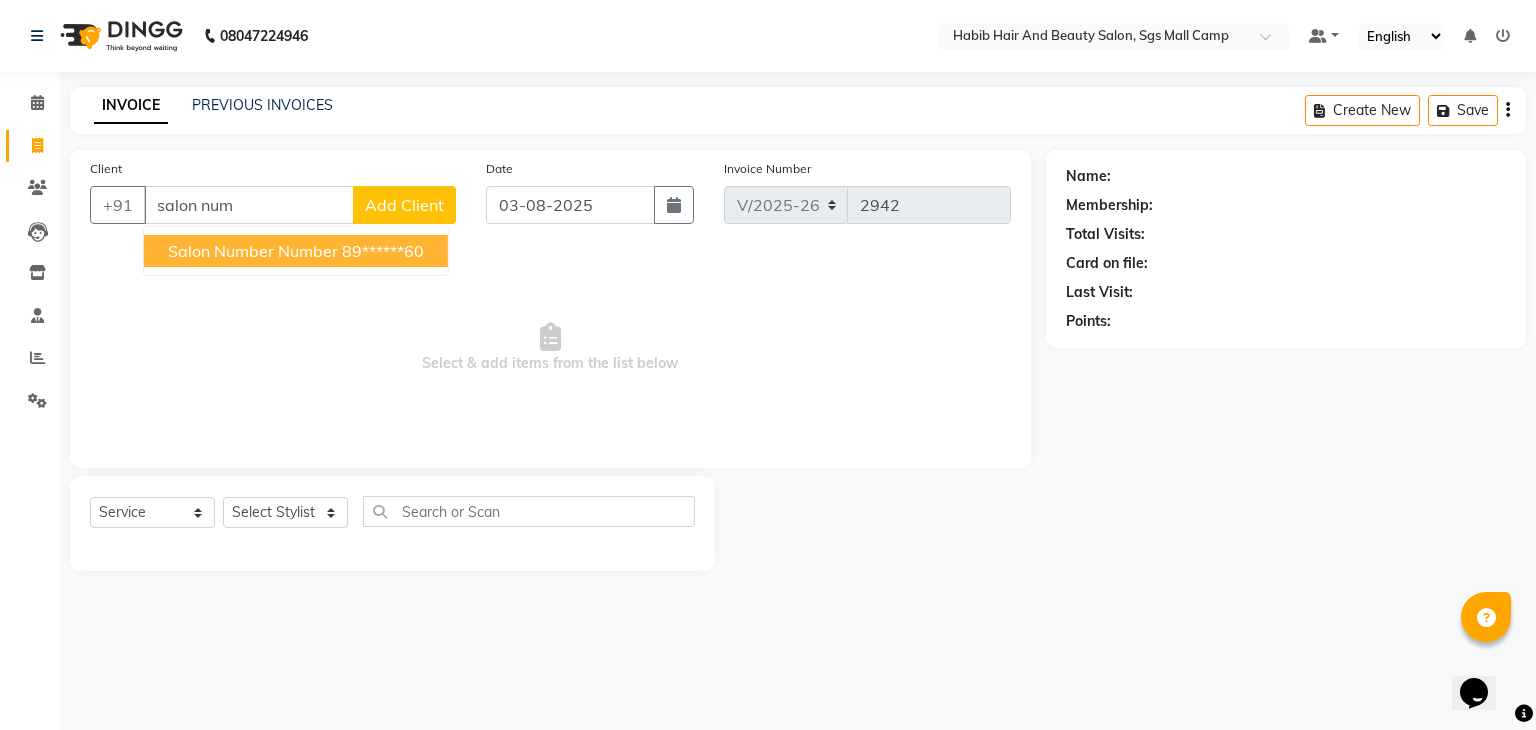 click on "salon number number" at bounding box center [253, 251] 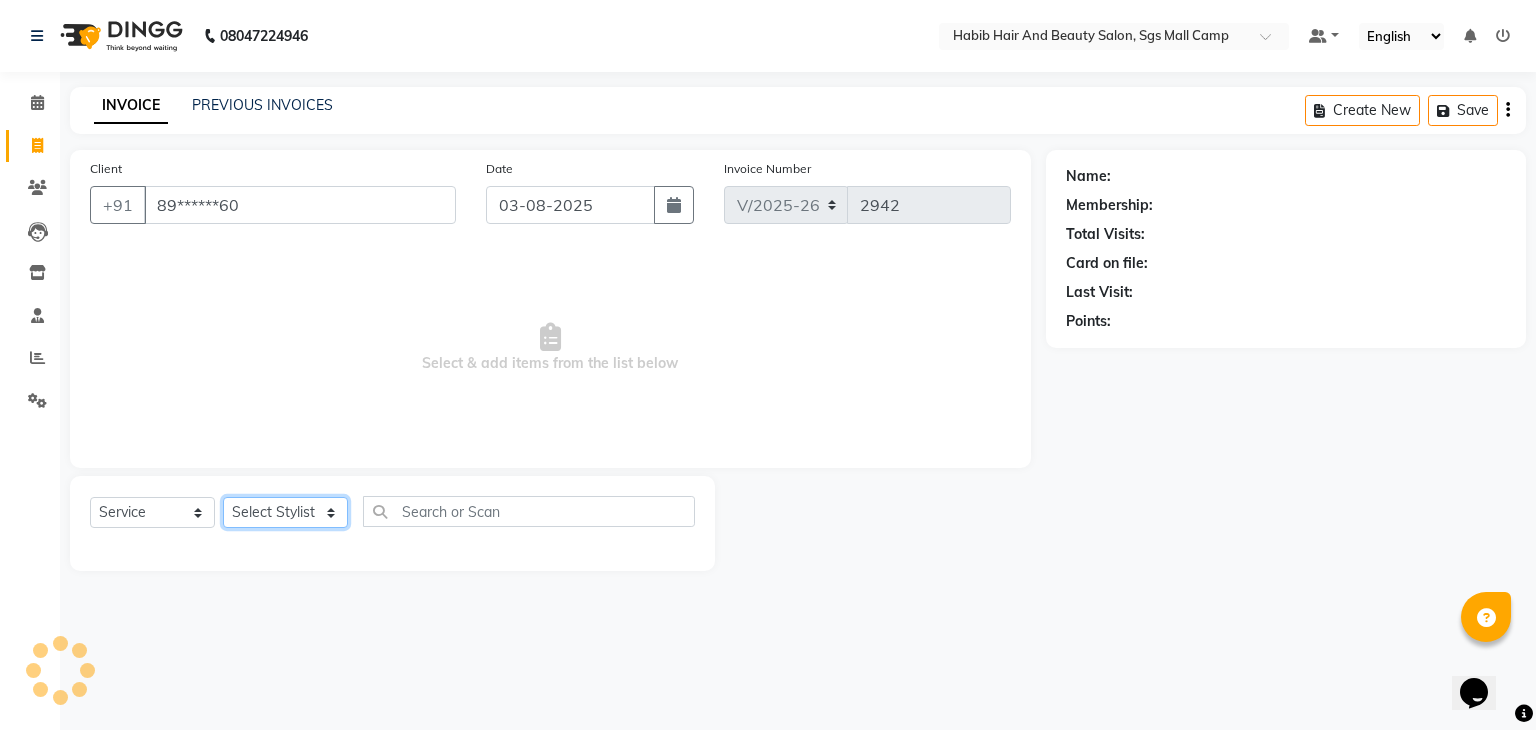 click on "Select Stylist [FIRST] [FIRST]  [FIRST] Manager [FIRST]  [FIRST] [FIRST] [FIRST]  [FIRST] [FIRST]" 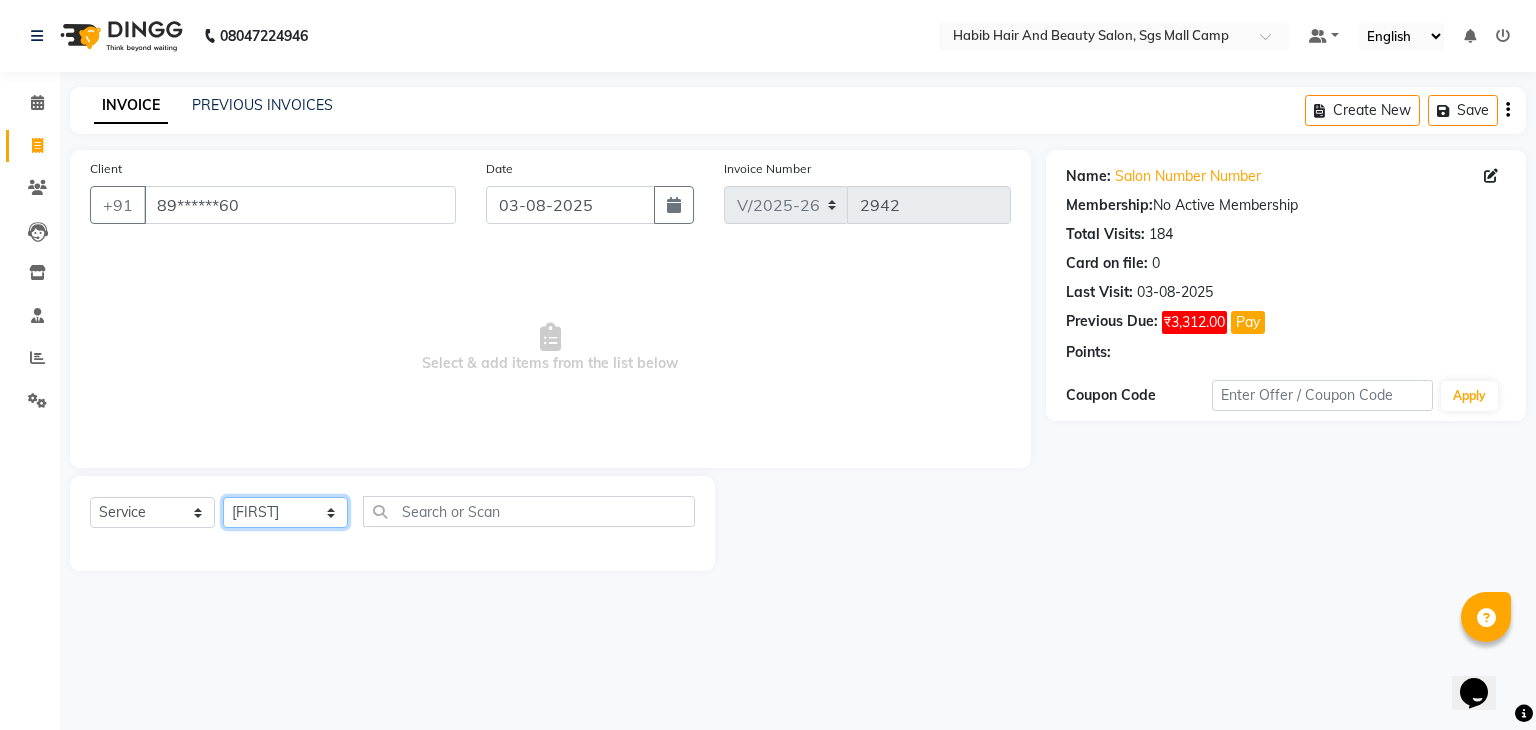 click on "Select Stylist [FIRST] [FIRST]  [FIRST] Manager [FIRST]  [FIRST] [FIRST] [FIRST]  [FIRST] [FIRST]" 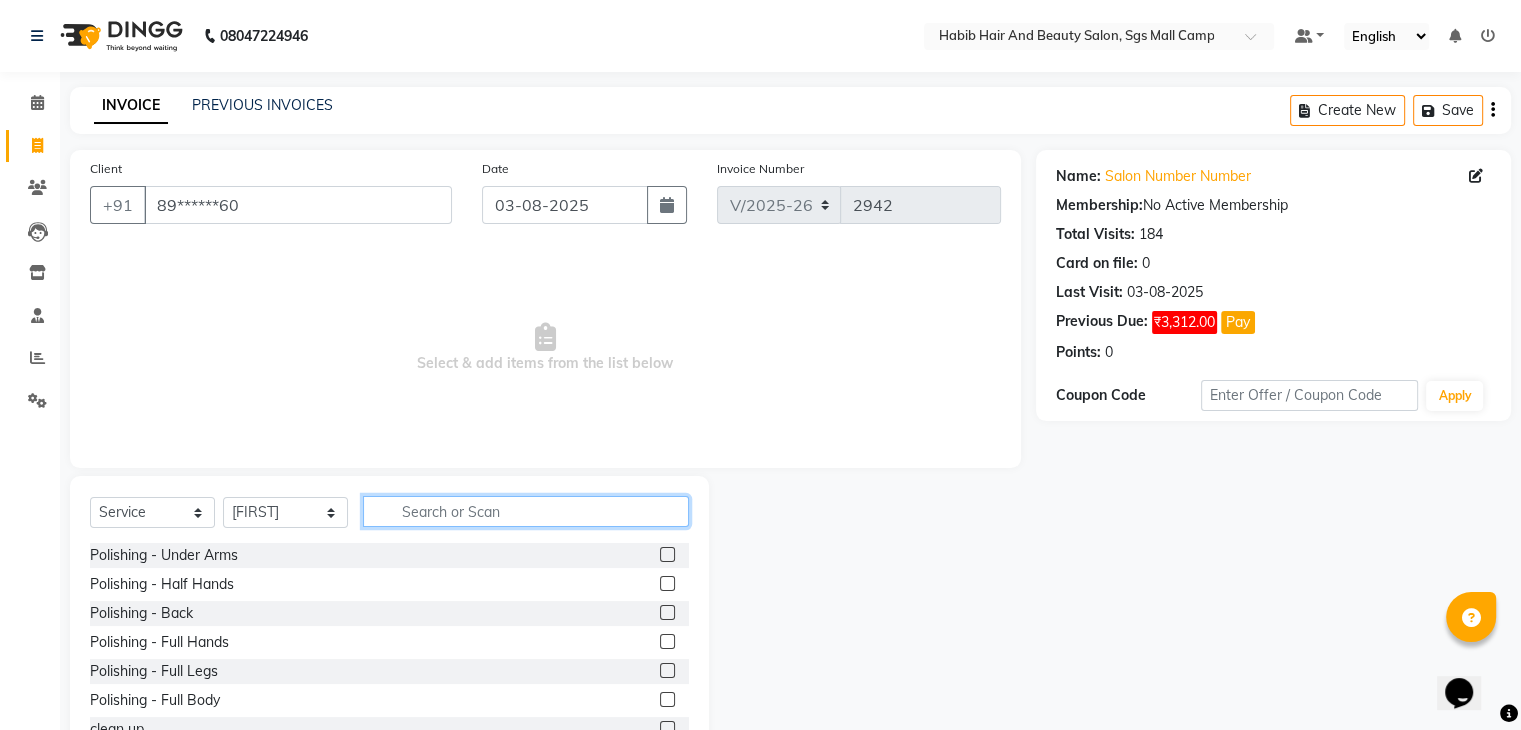click 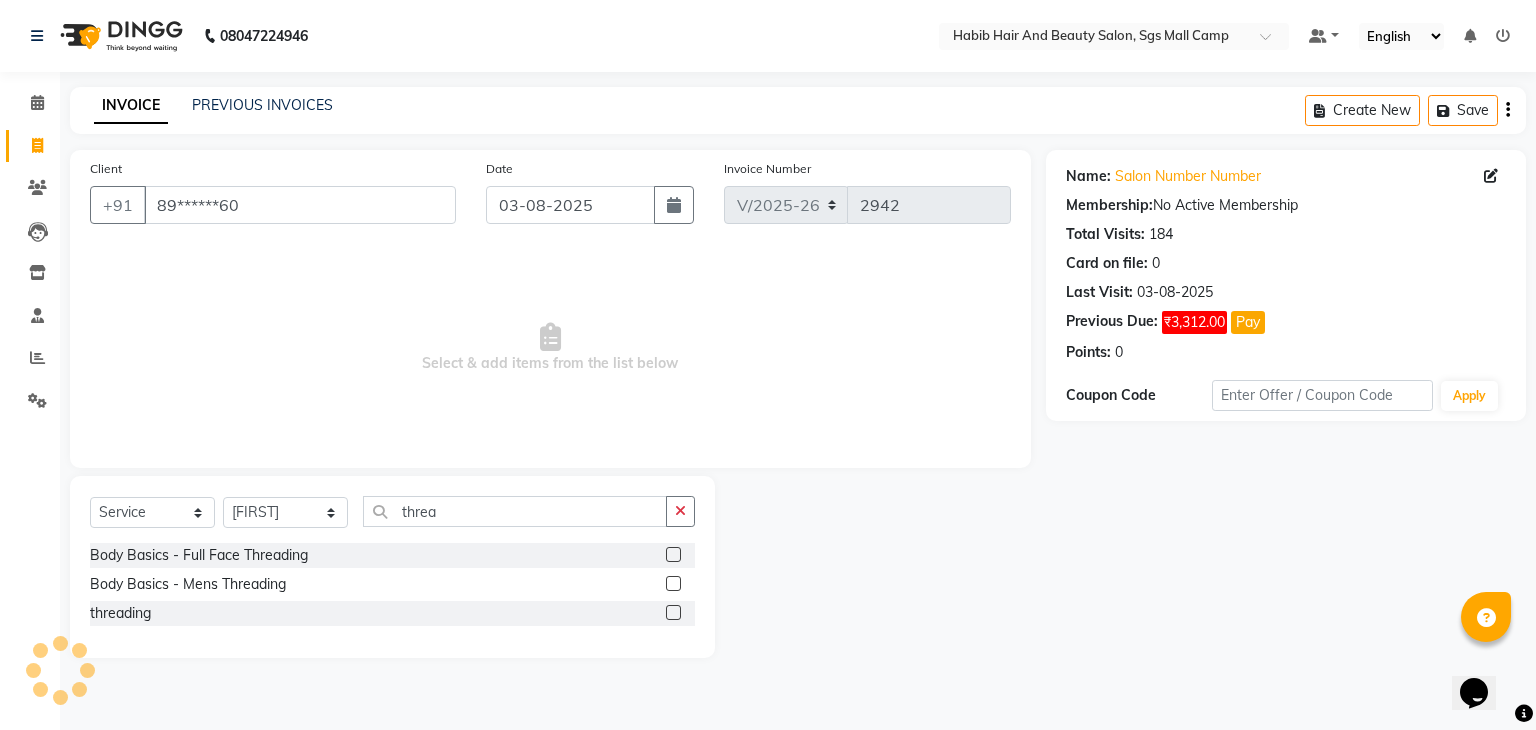 click 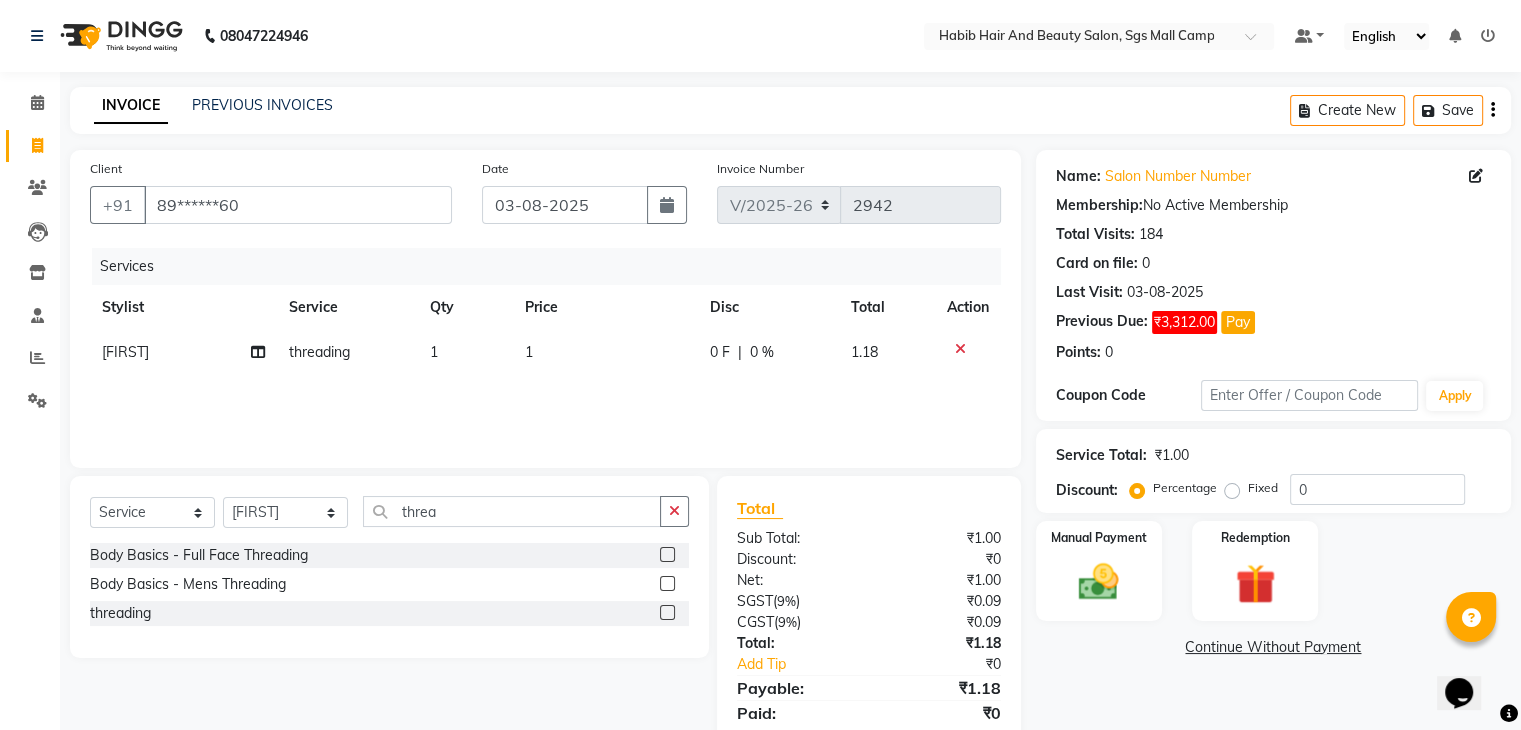 click on "1" 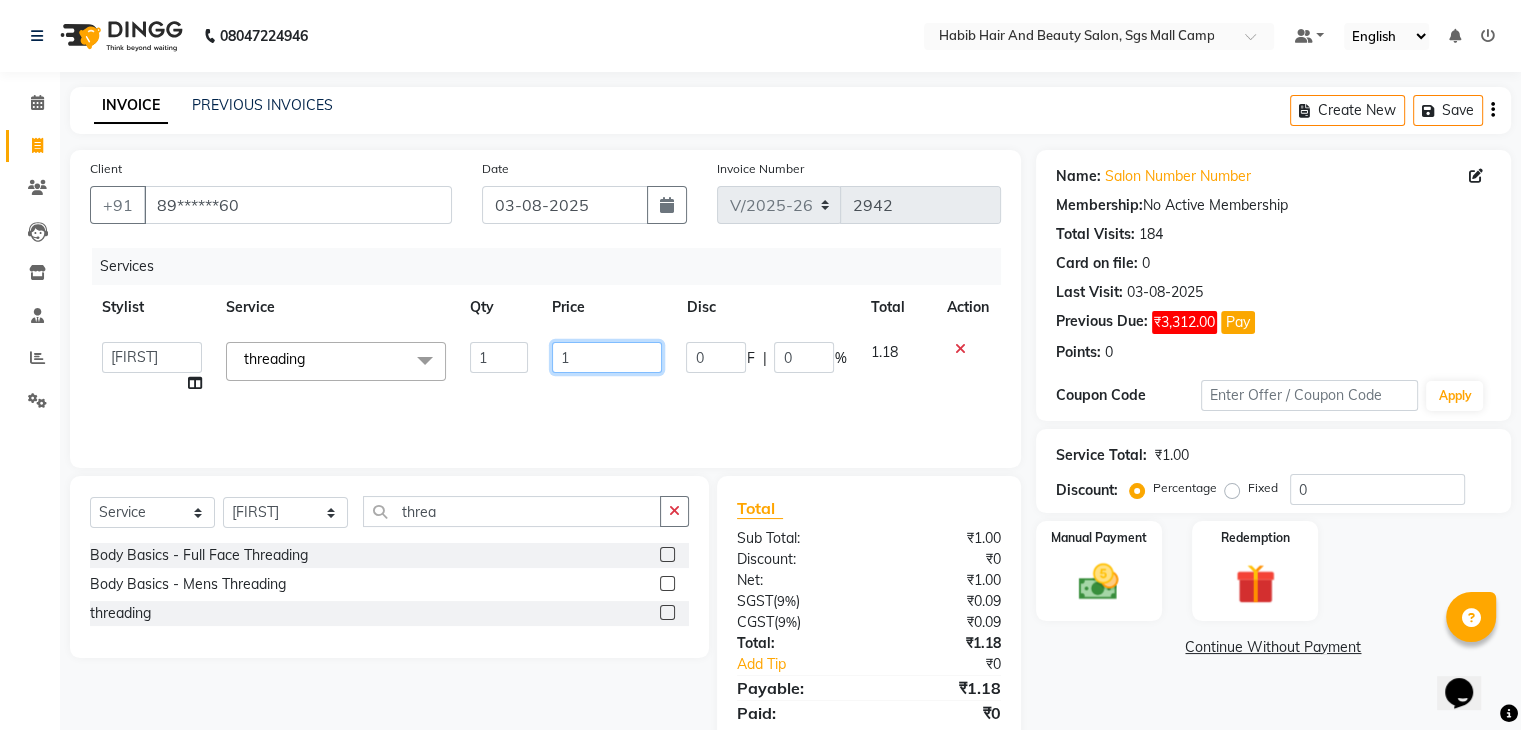 click on "1" 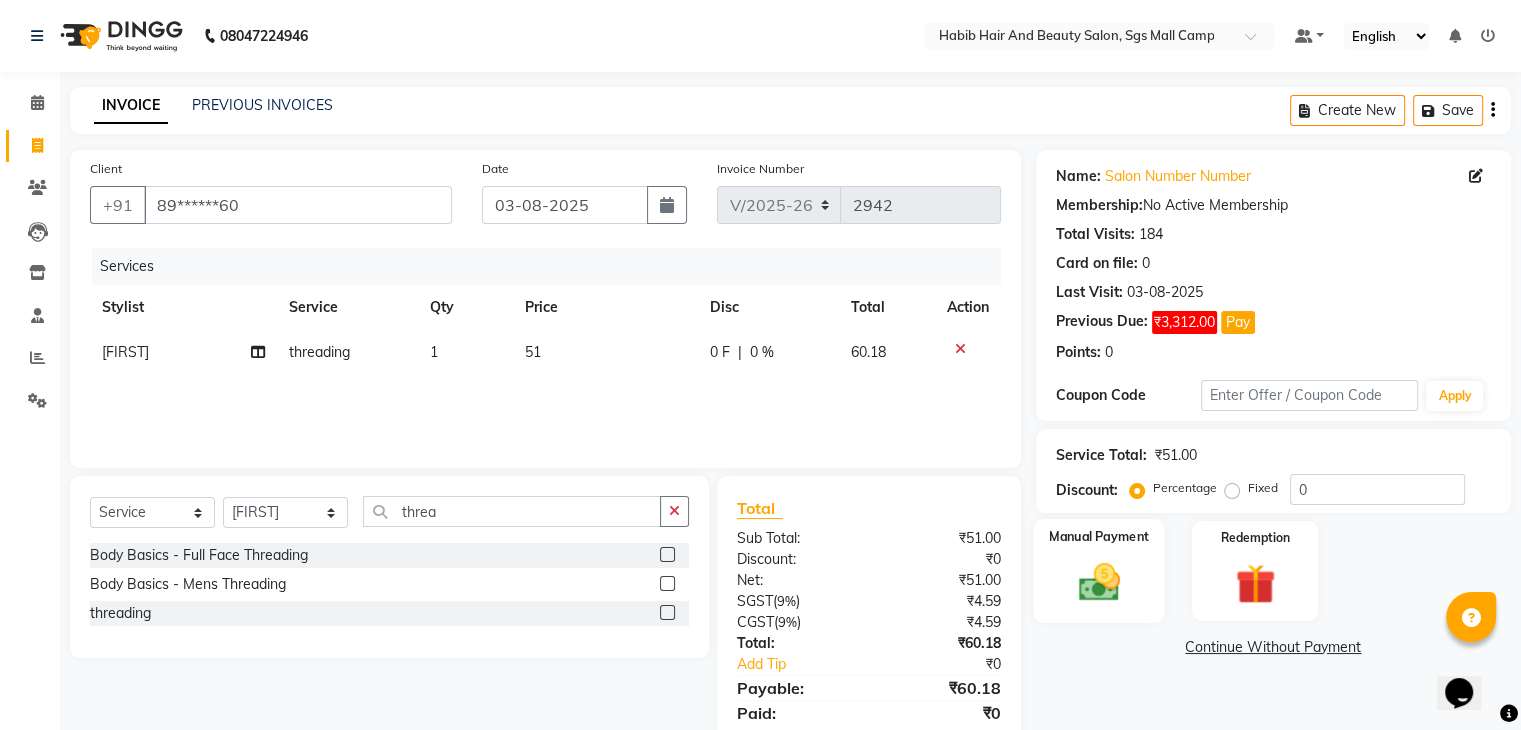 click on "Manual Payment" 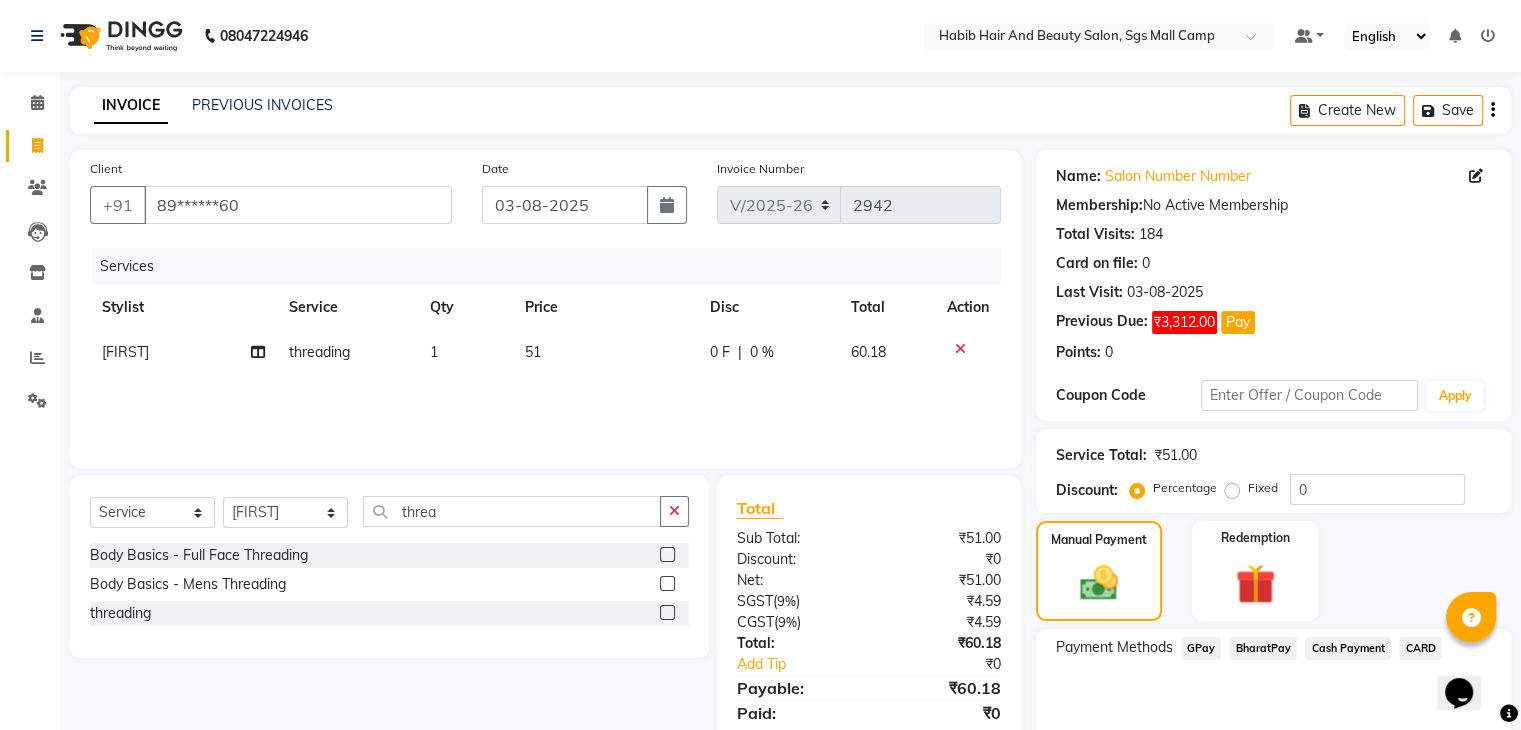 click on "BharatPay" 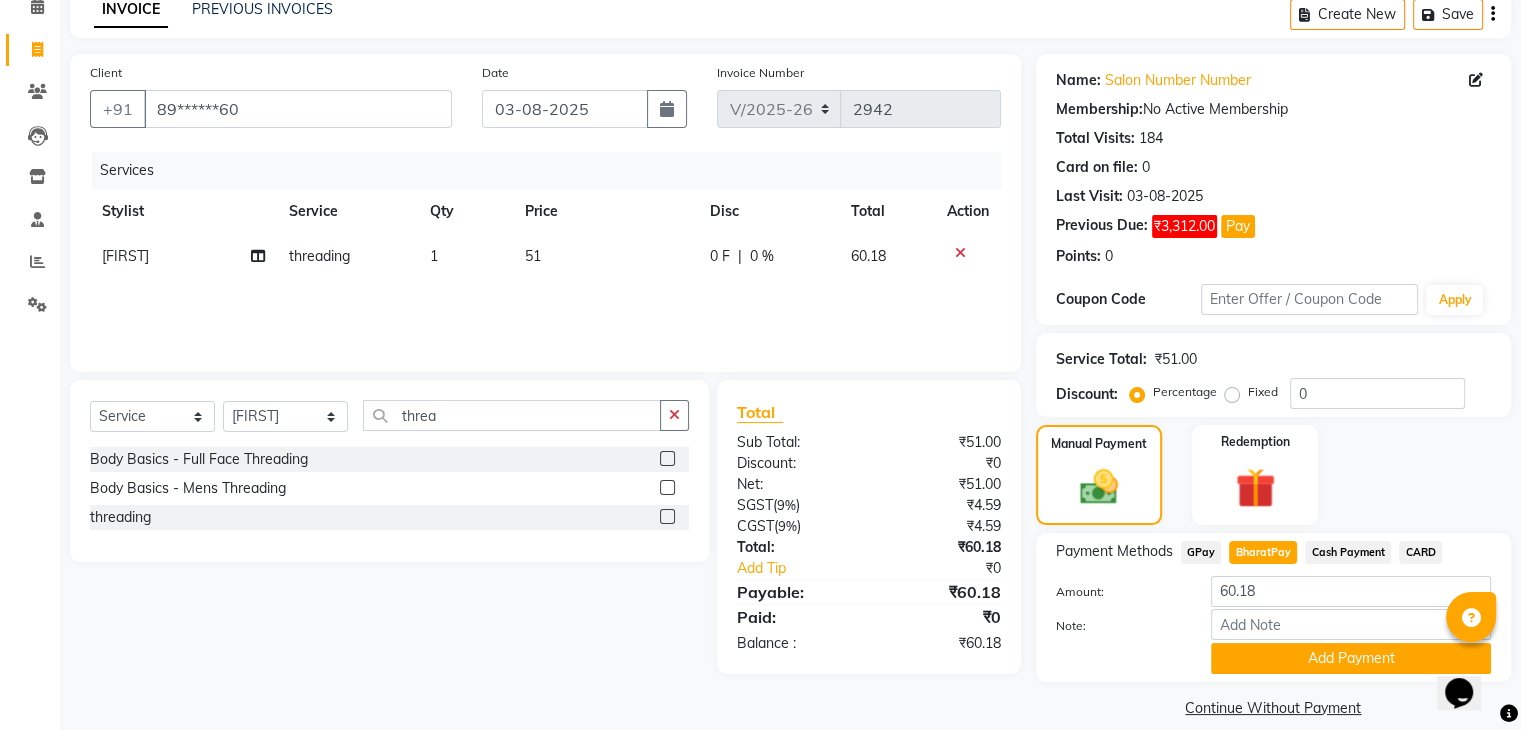 scroll, scrollTop: 120, scrollLeft: 0, axis: vertical 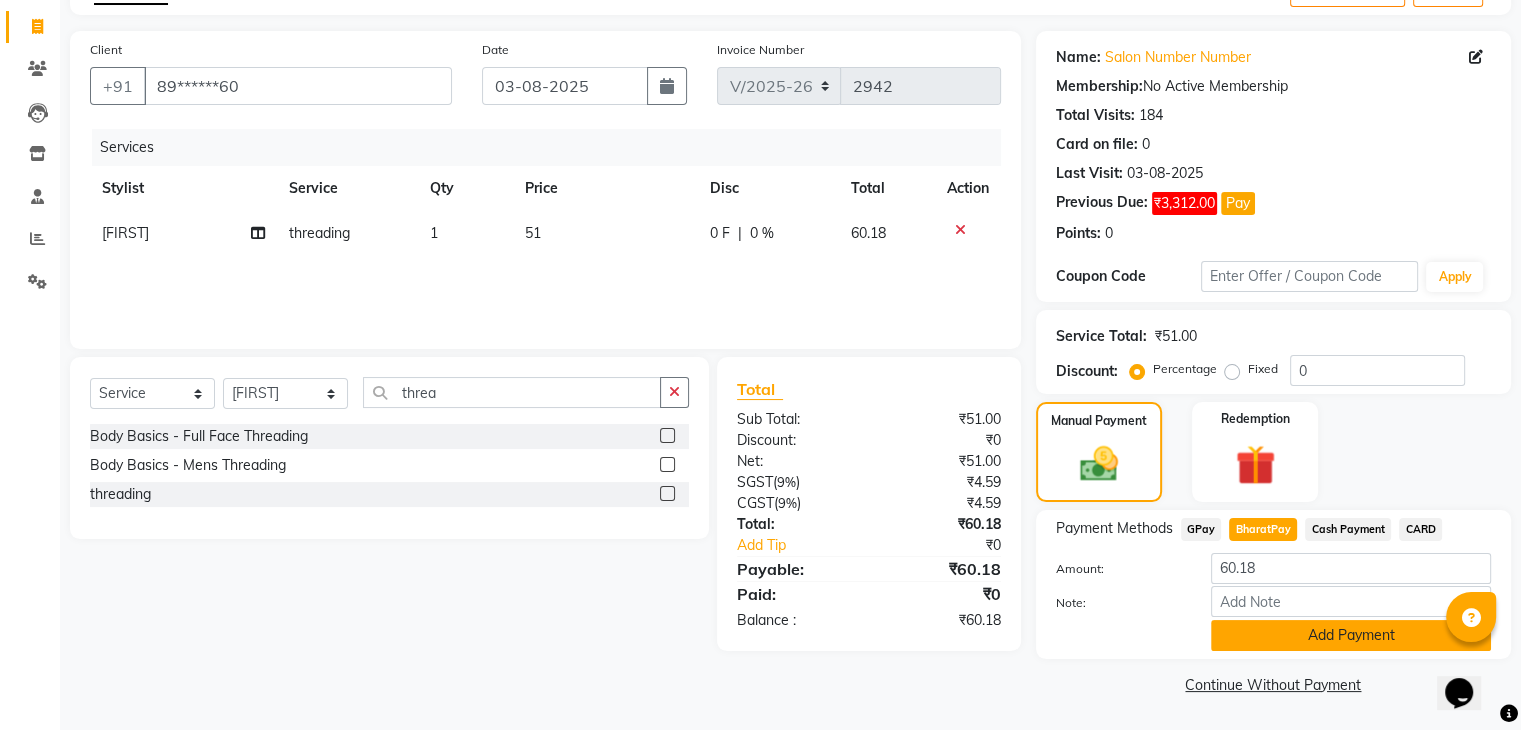click on "Add Payment" 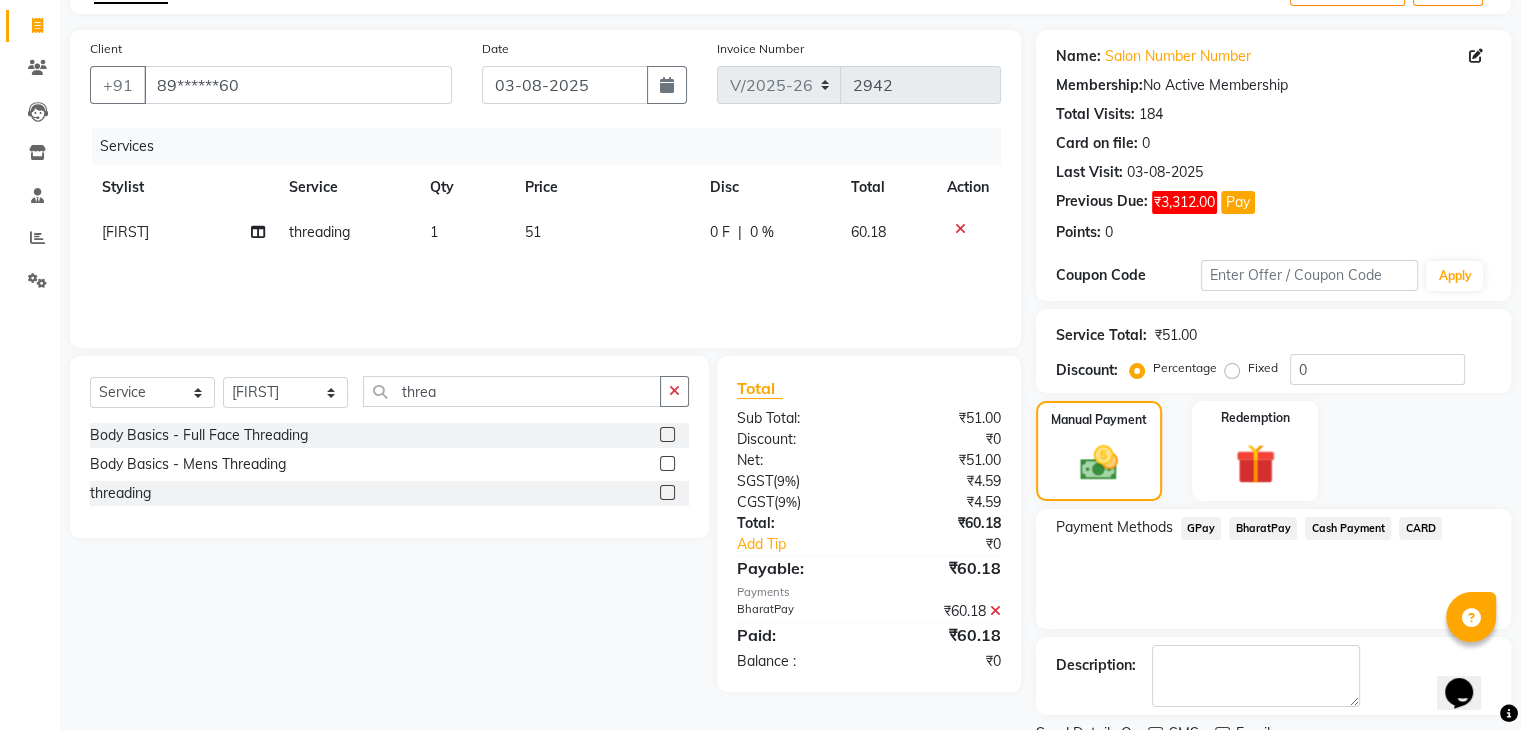 scroll, scrollTop: 201, scrollLeft: 0, axis: vertical 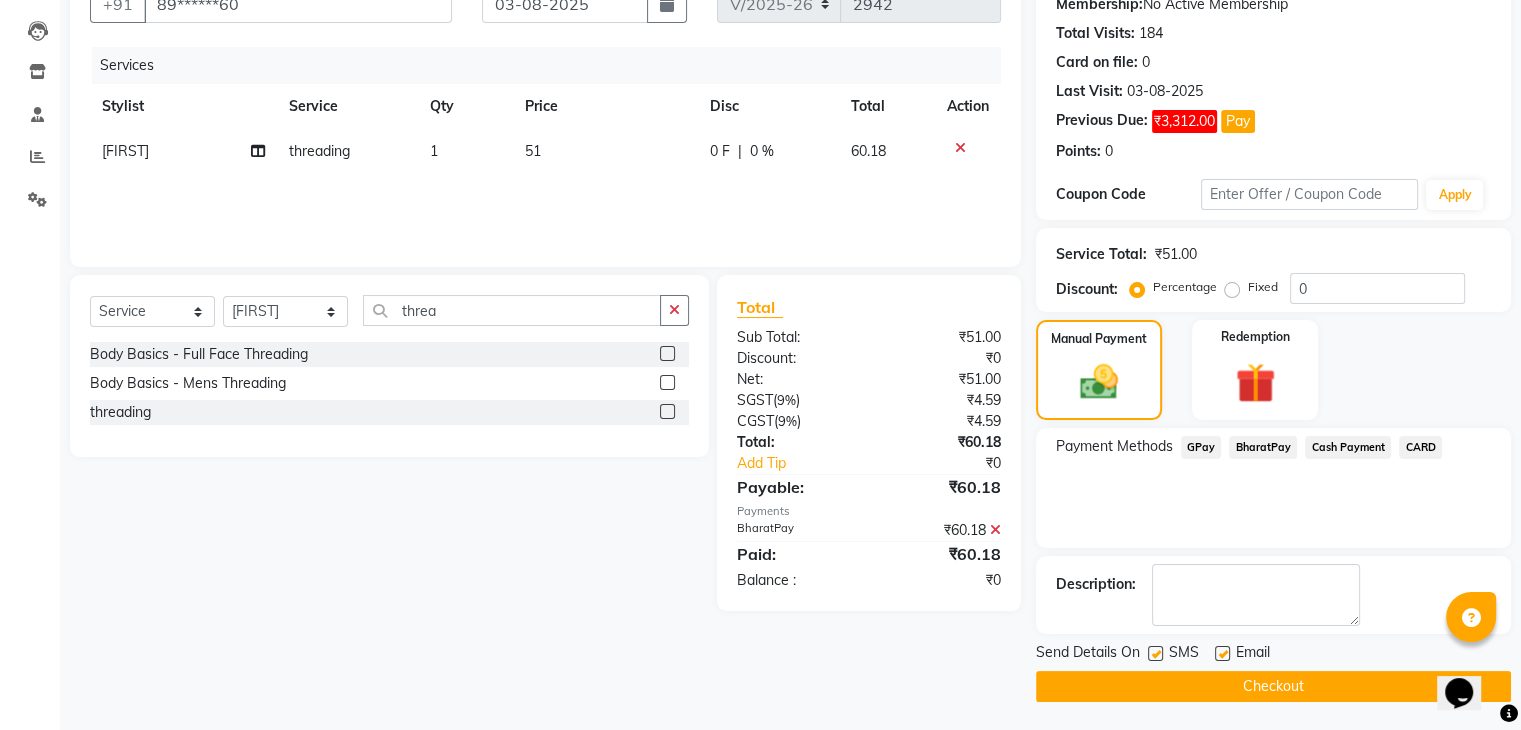 click on "Checkout" 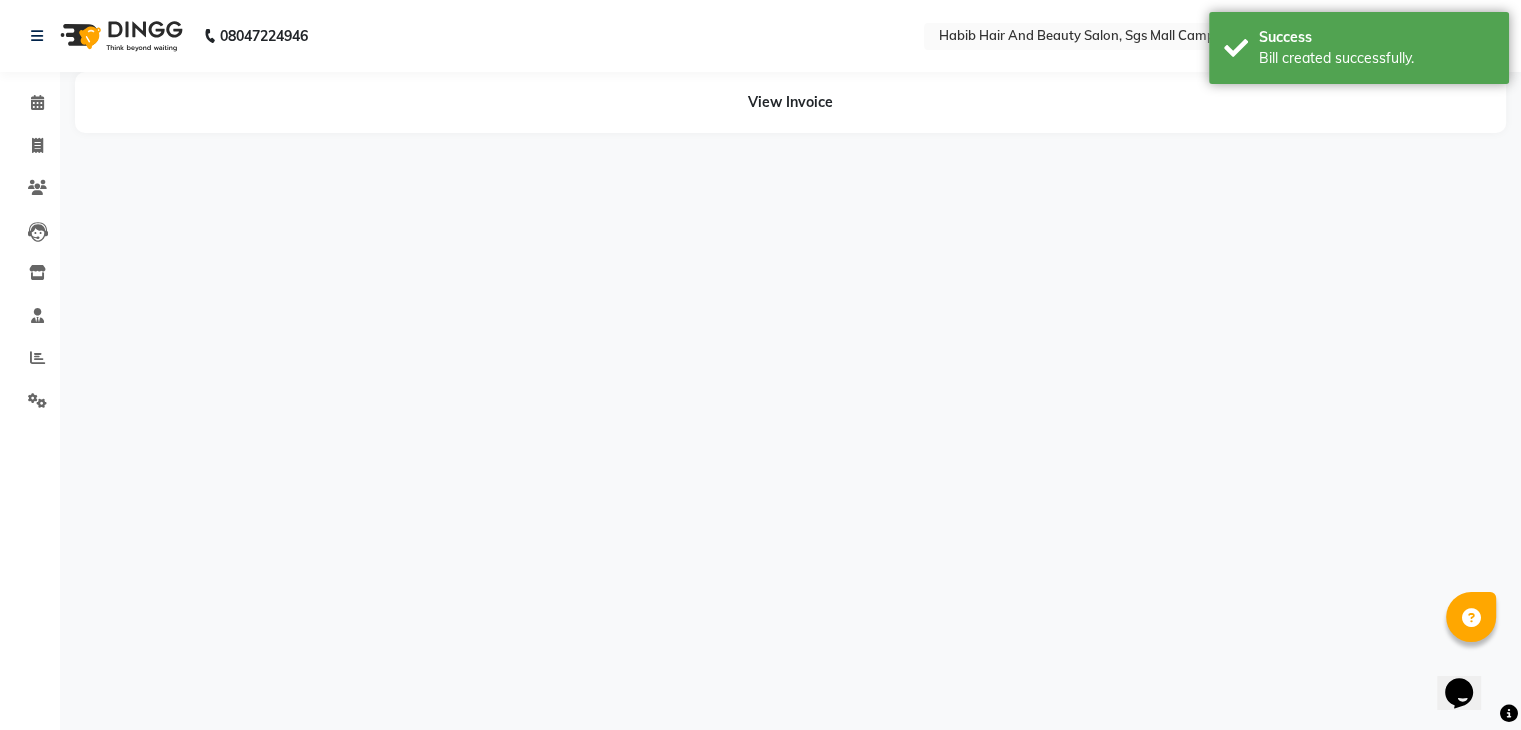 scroll, scrollTop: 0, scrollLeft: 0, axis: both 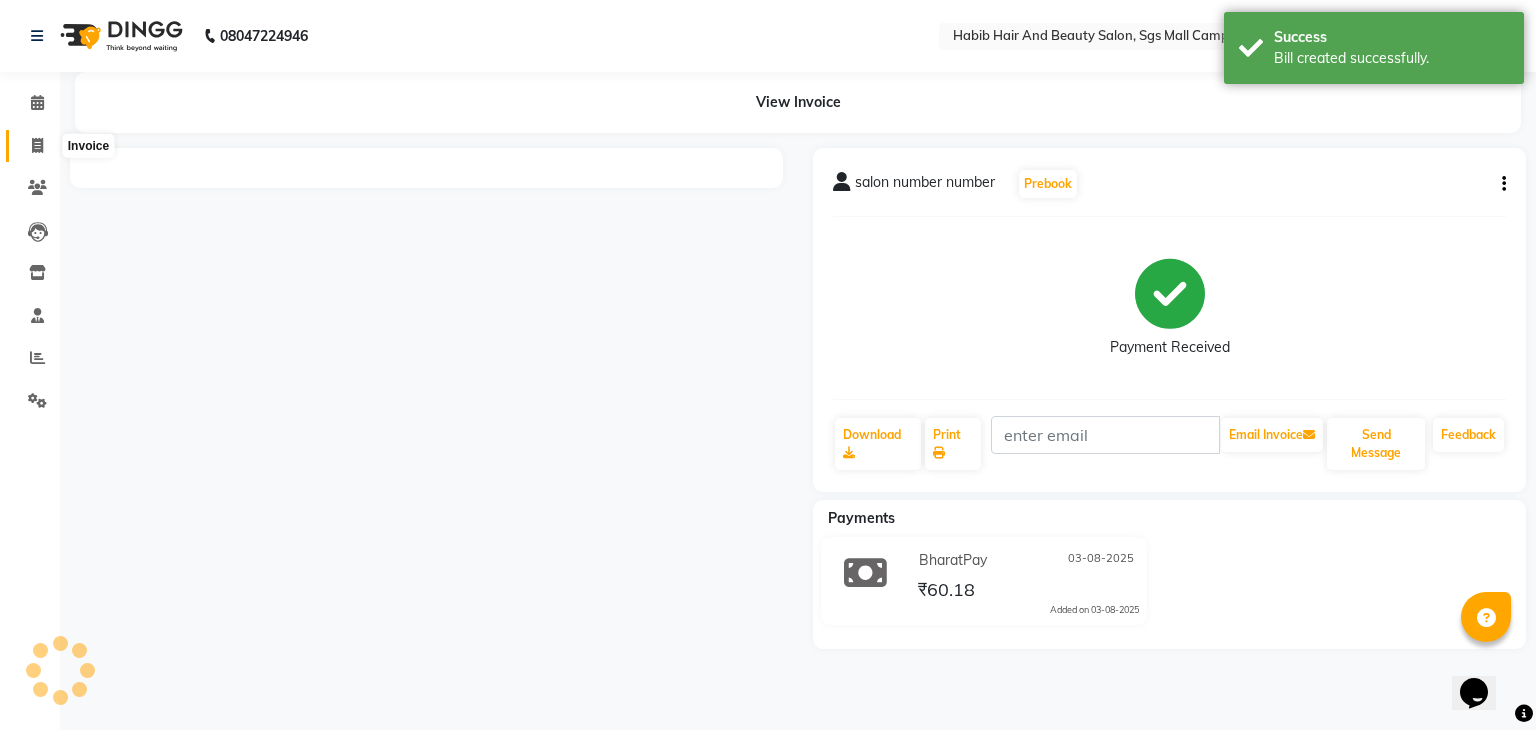 click 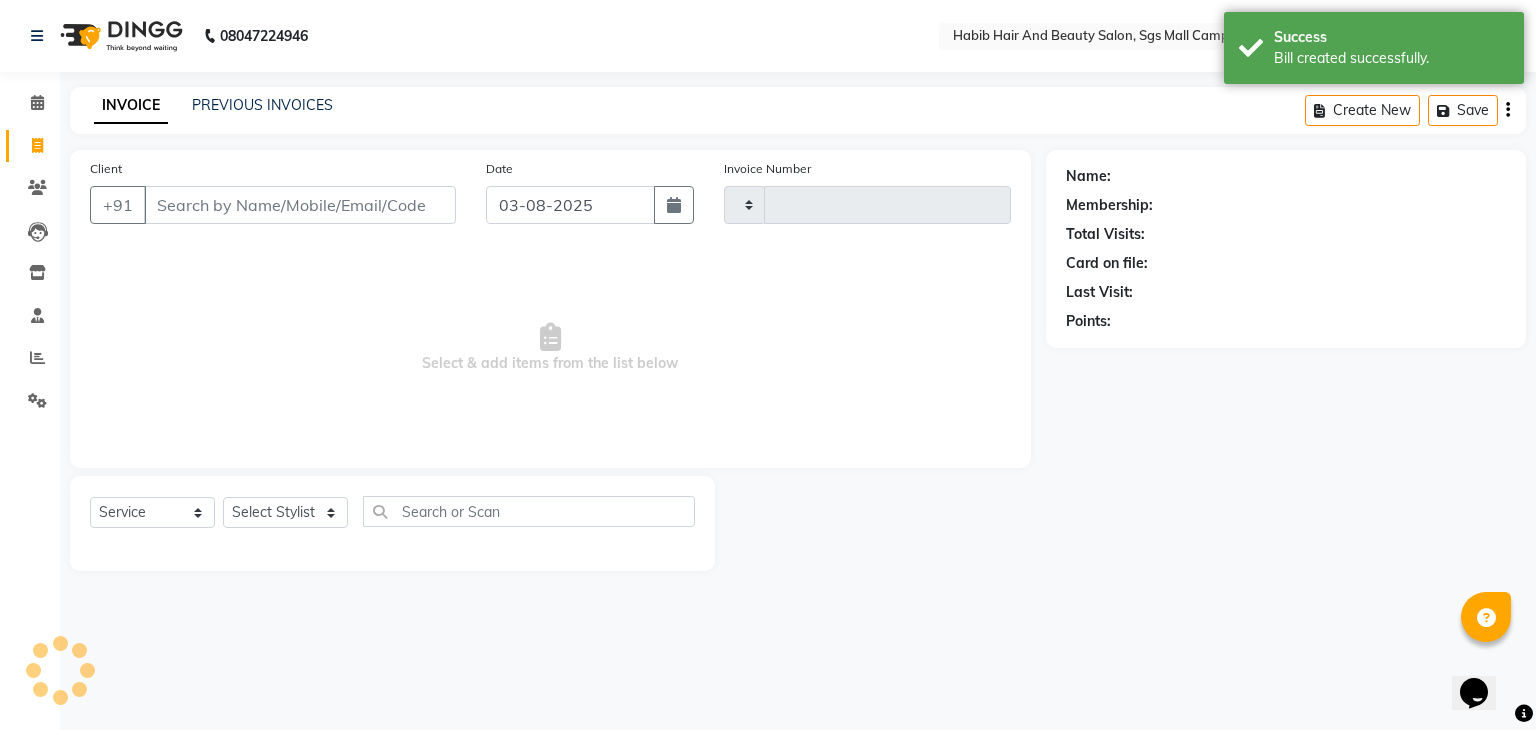 click on "Client" at bounding box center [300, 205] 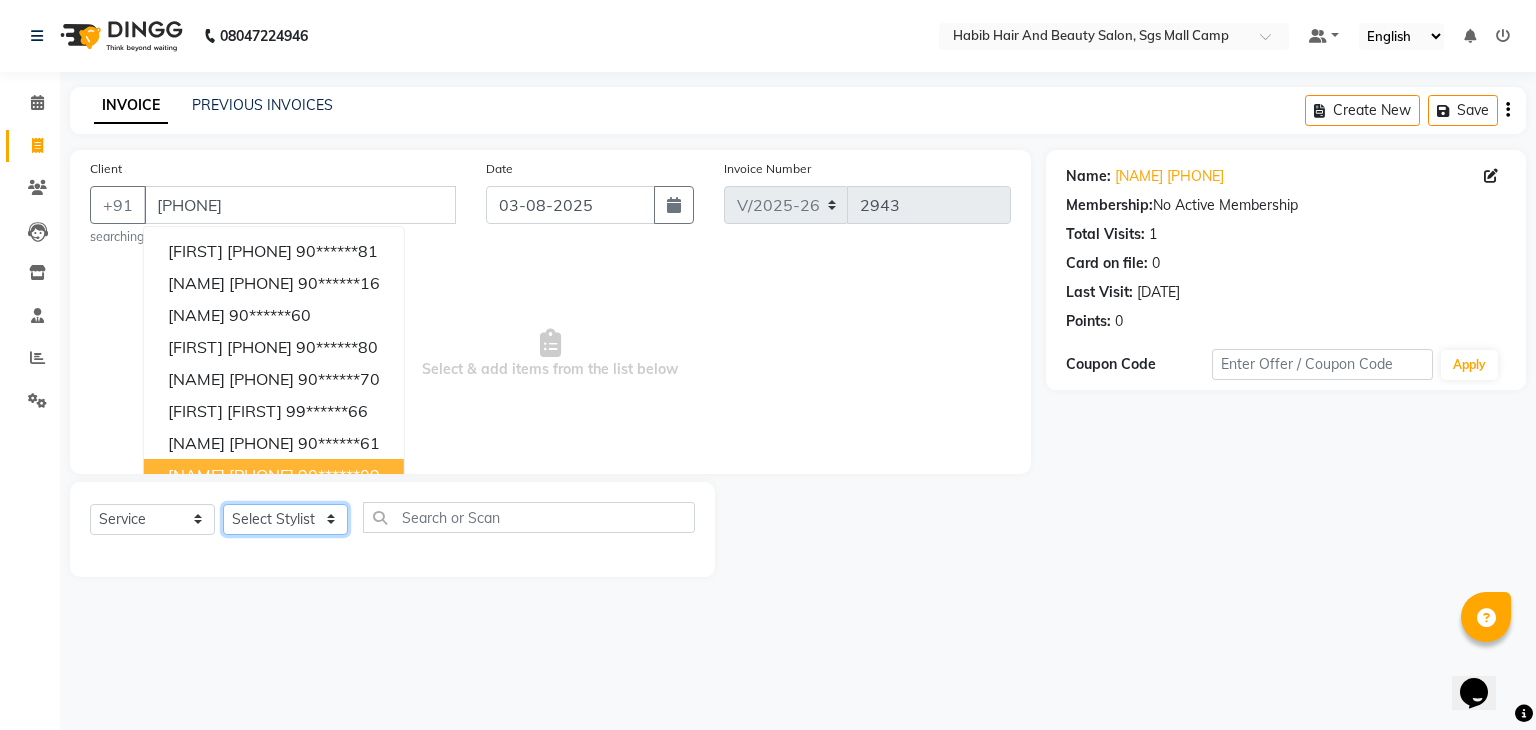 click on "Select Stylist [FIRST] [FIRST]  [FIRST] Manager [FIRST]  [FIRST] [FIRST] [FIRST]  [FIRST] [FIRST]" 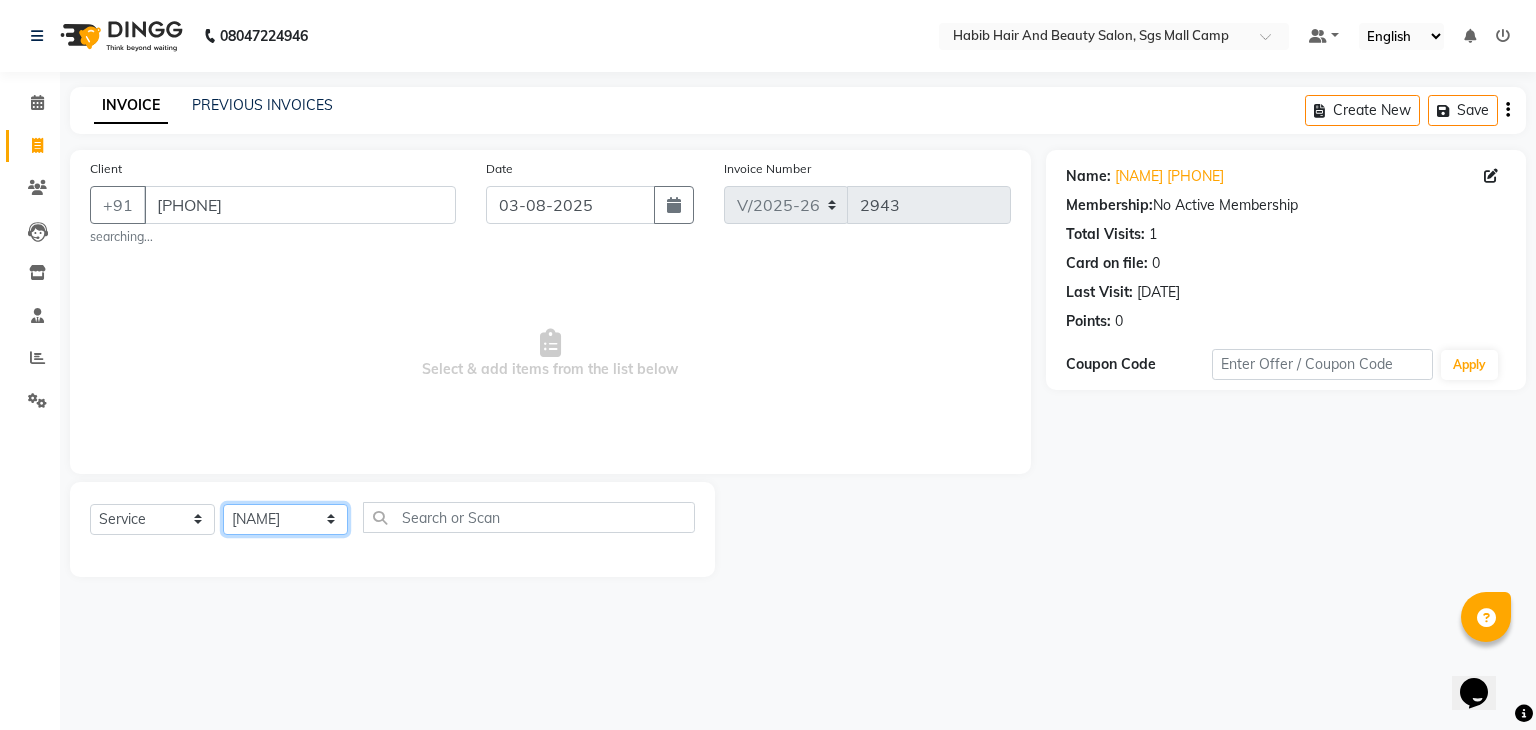 click on "Select Stylist [FIRST] [FIRST]  [FIRST] Manager [FIRST]  [FIRST] [FIRST] [FIRST]  [FIRST] [FIRST]" 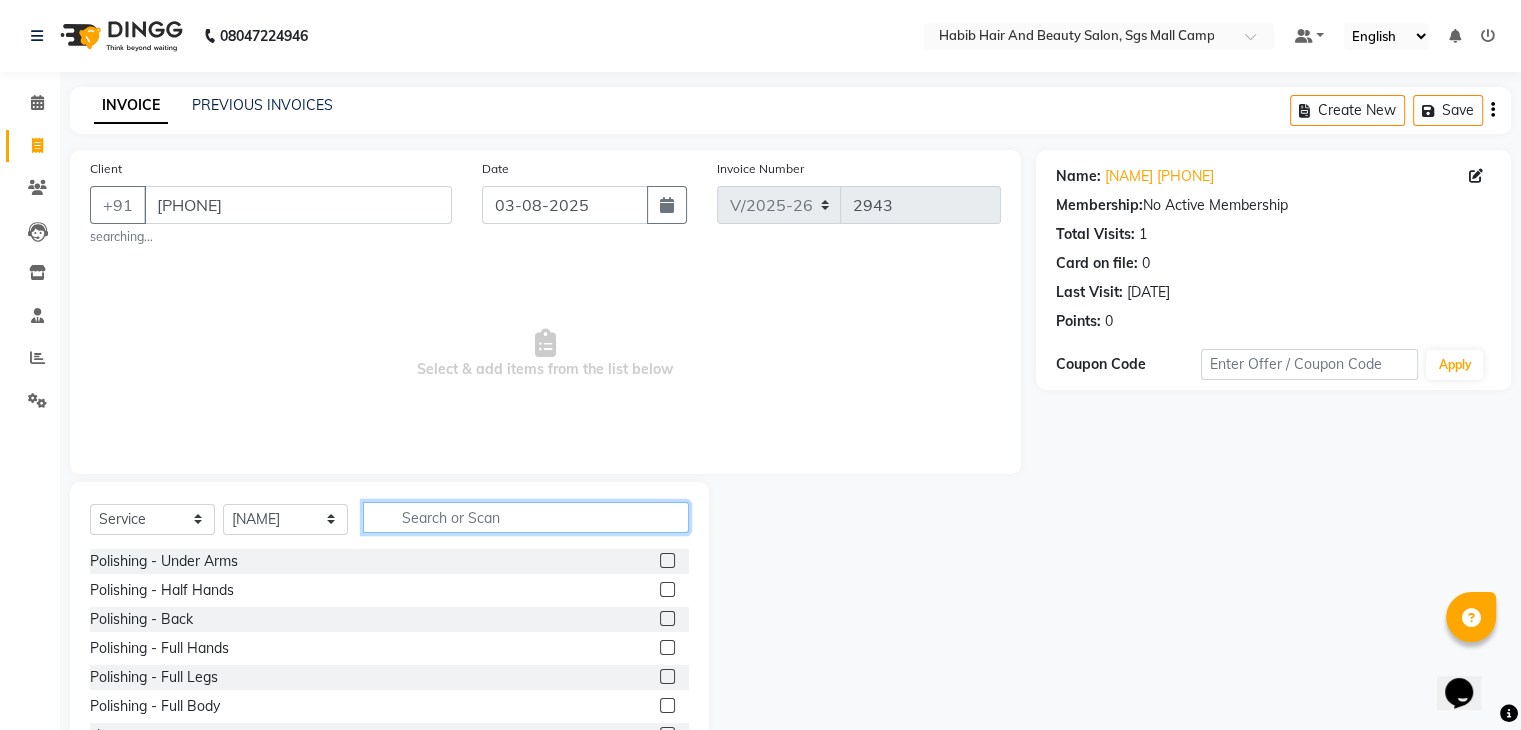 click 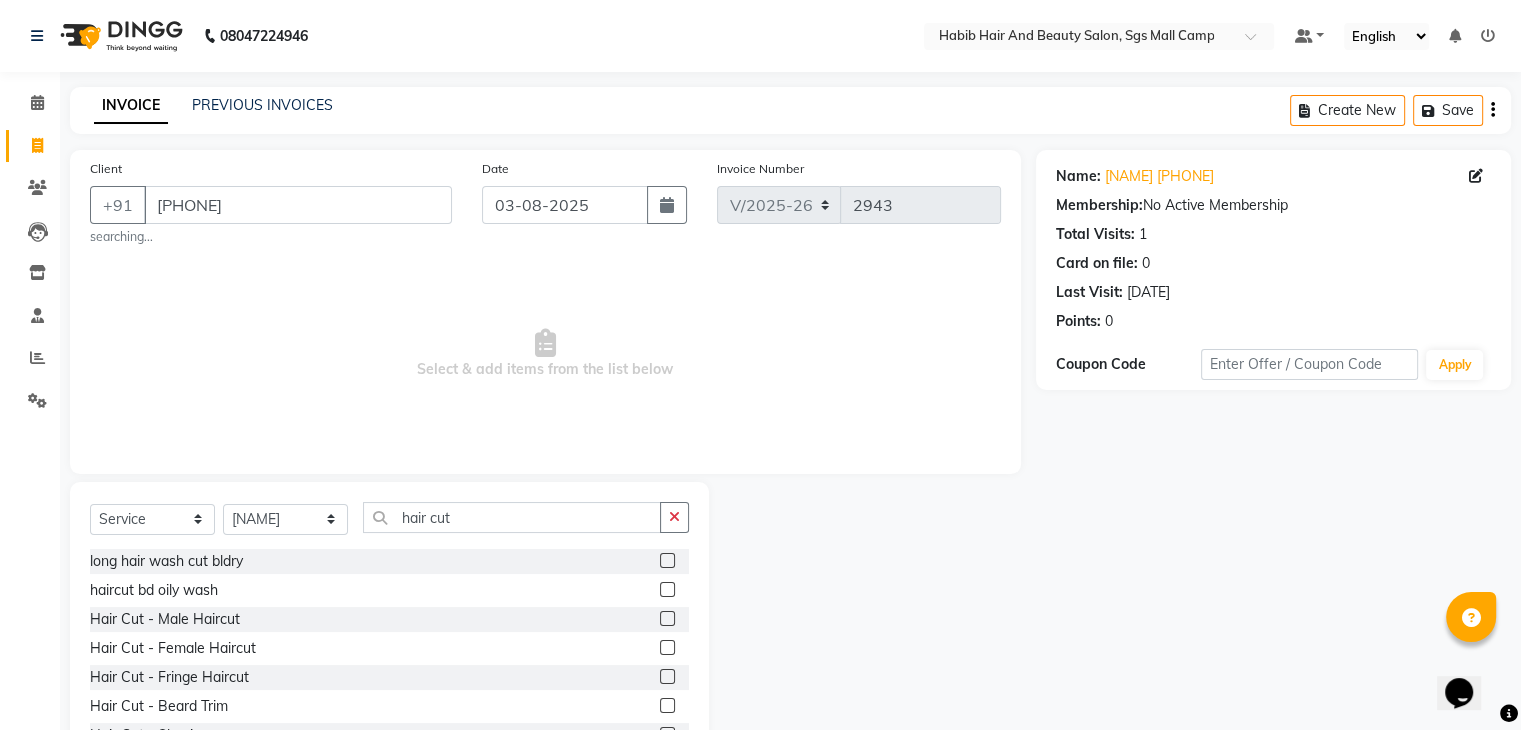 click 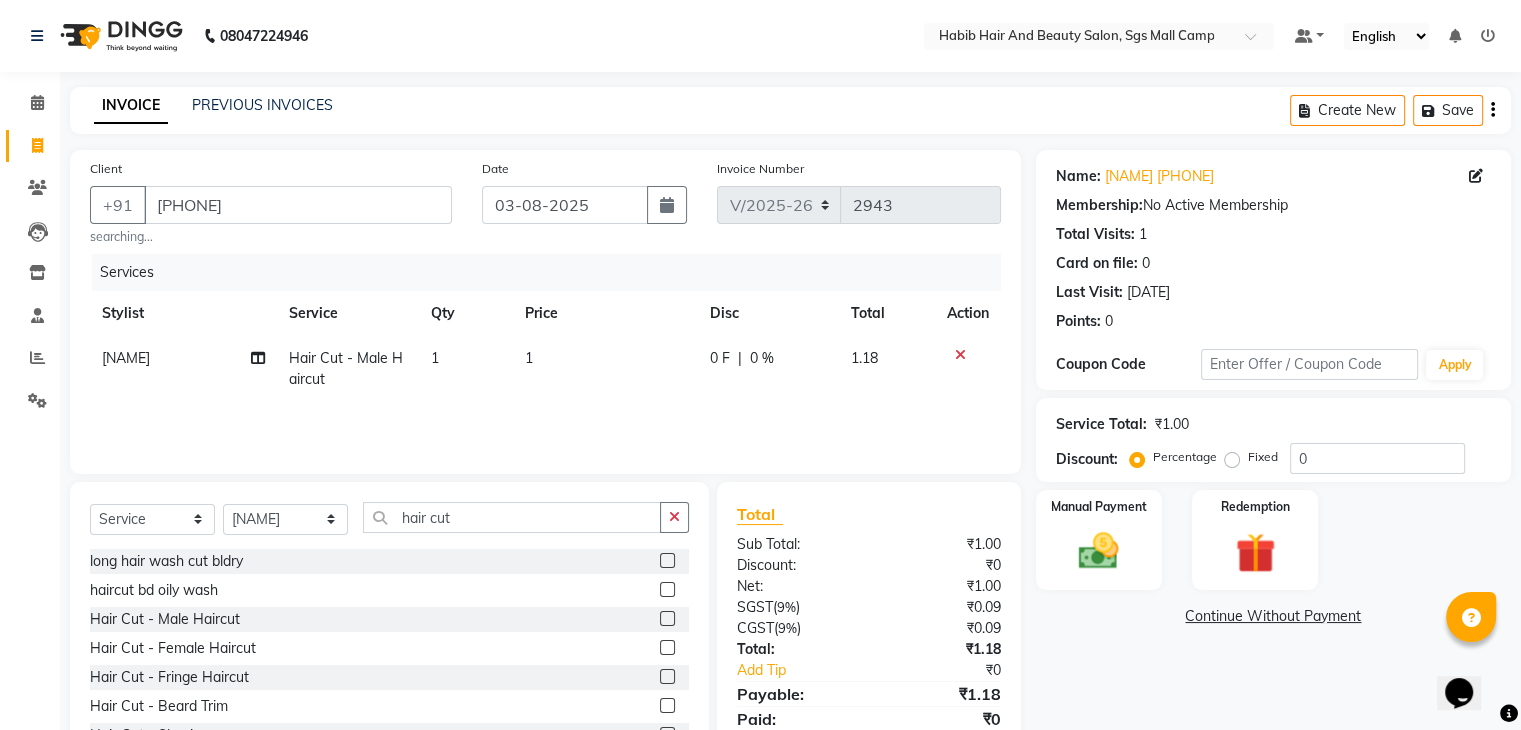 click on "1" 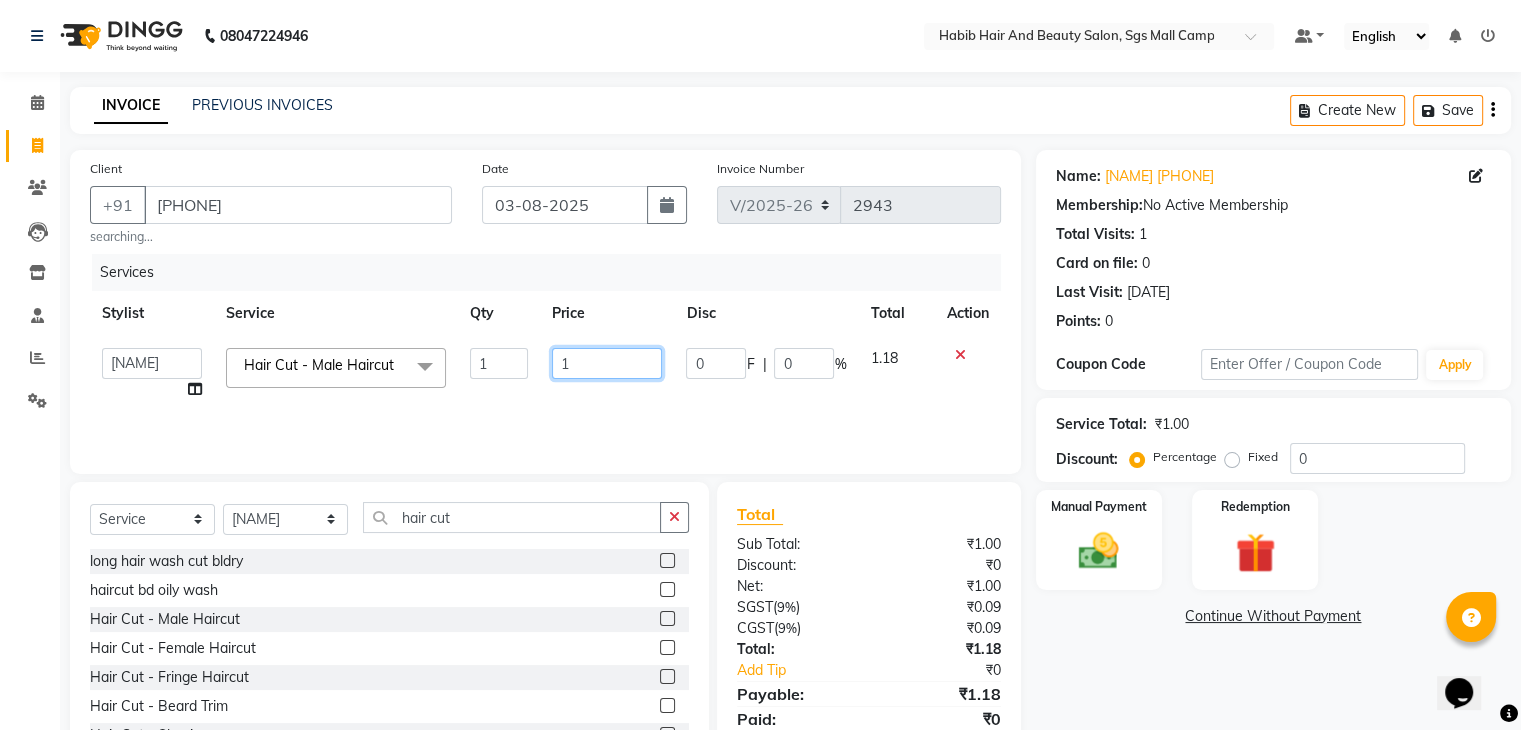click on "1" 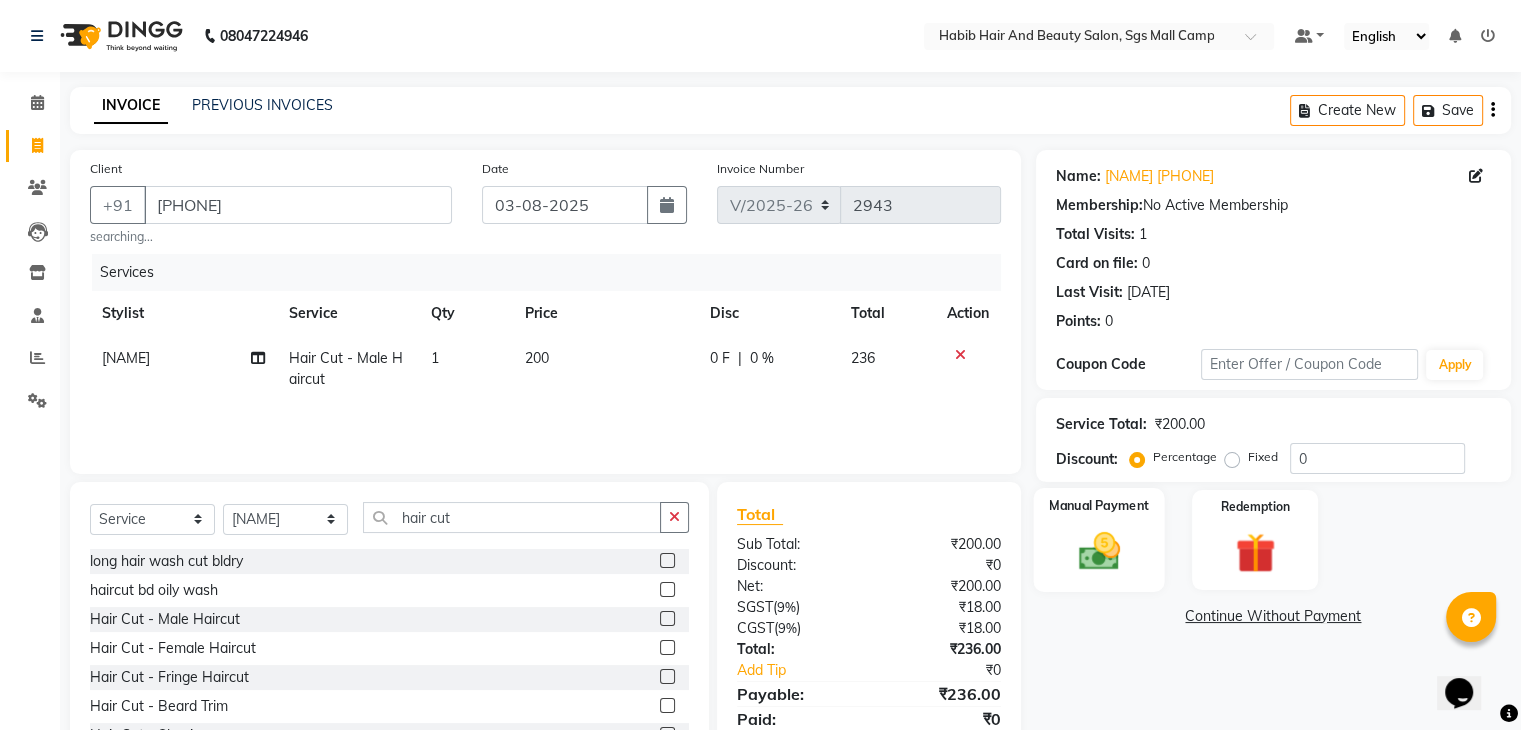 click 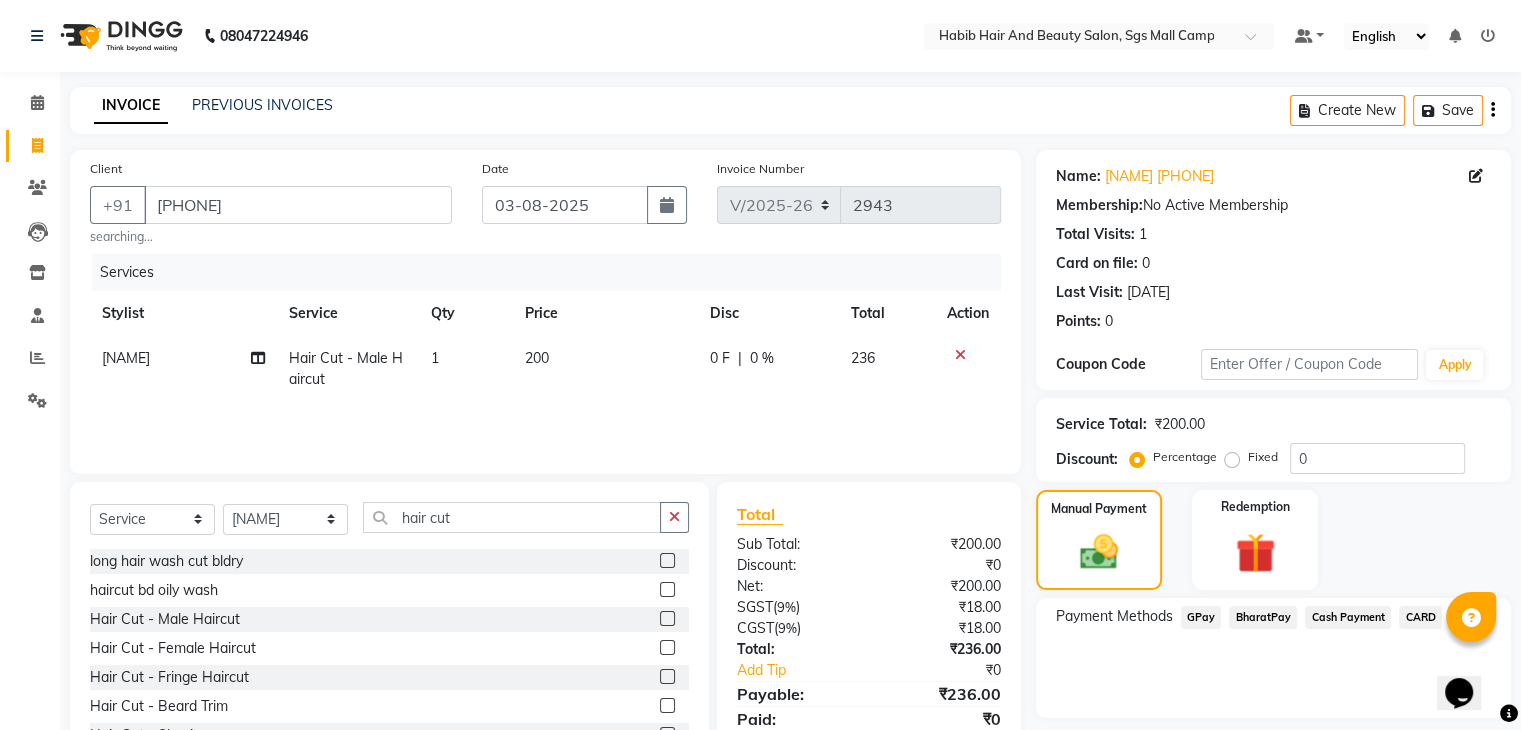 click on "BharatPay" 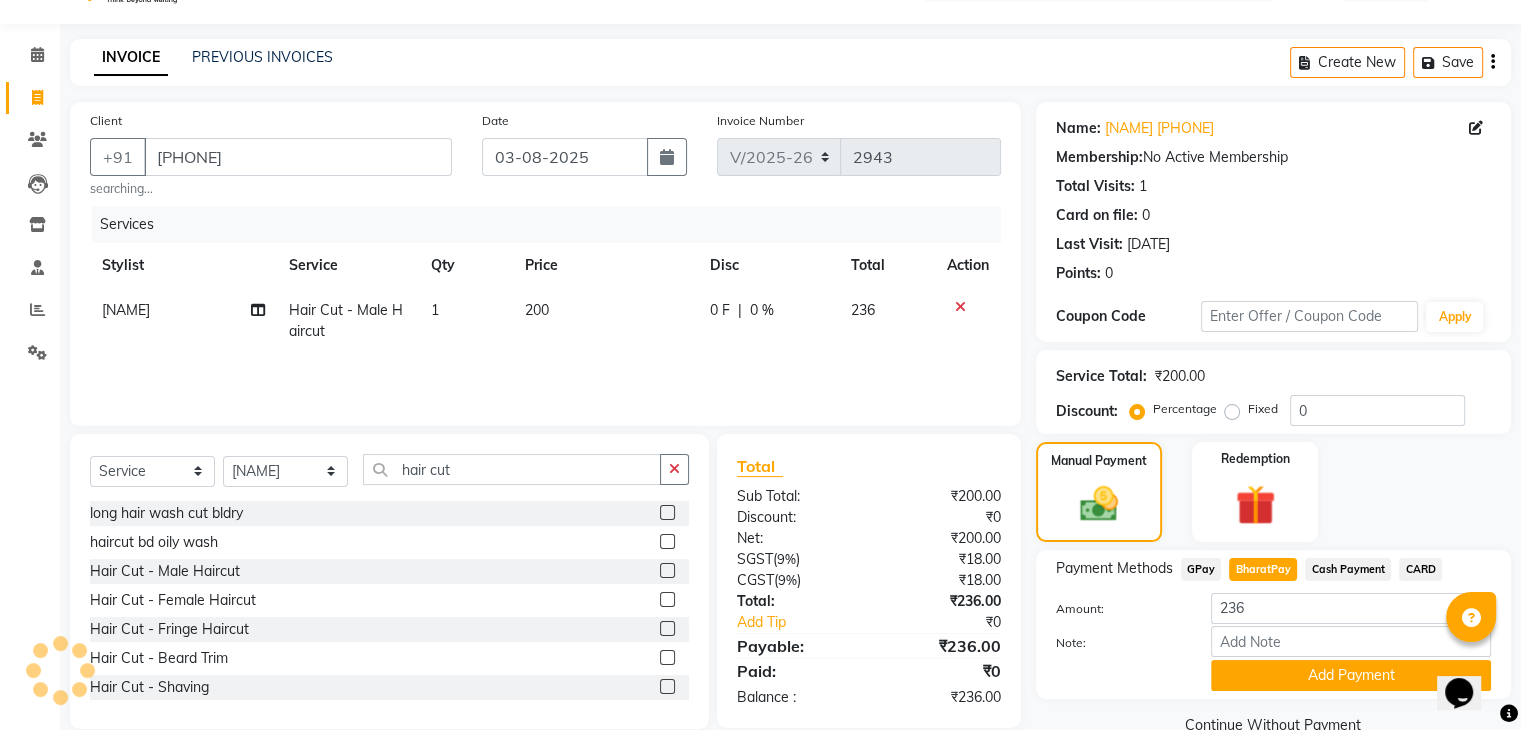 scroll, scrollTop: 89, scrollLeft: 0, axis: vertical 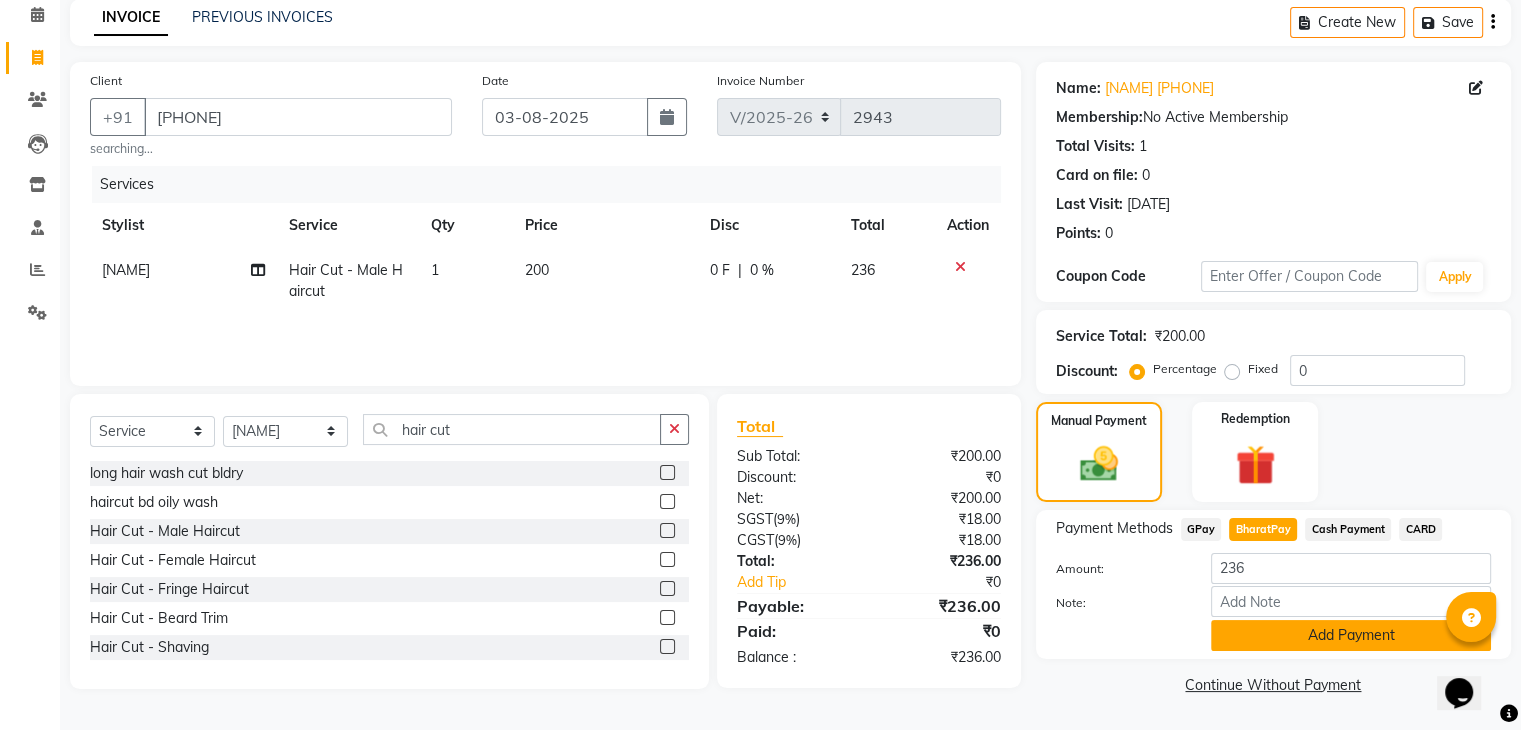 click on "Add Payment" 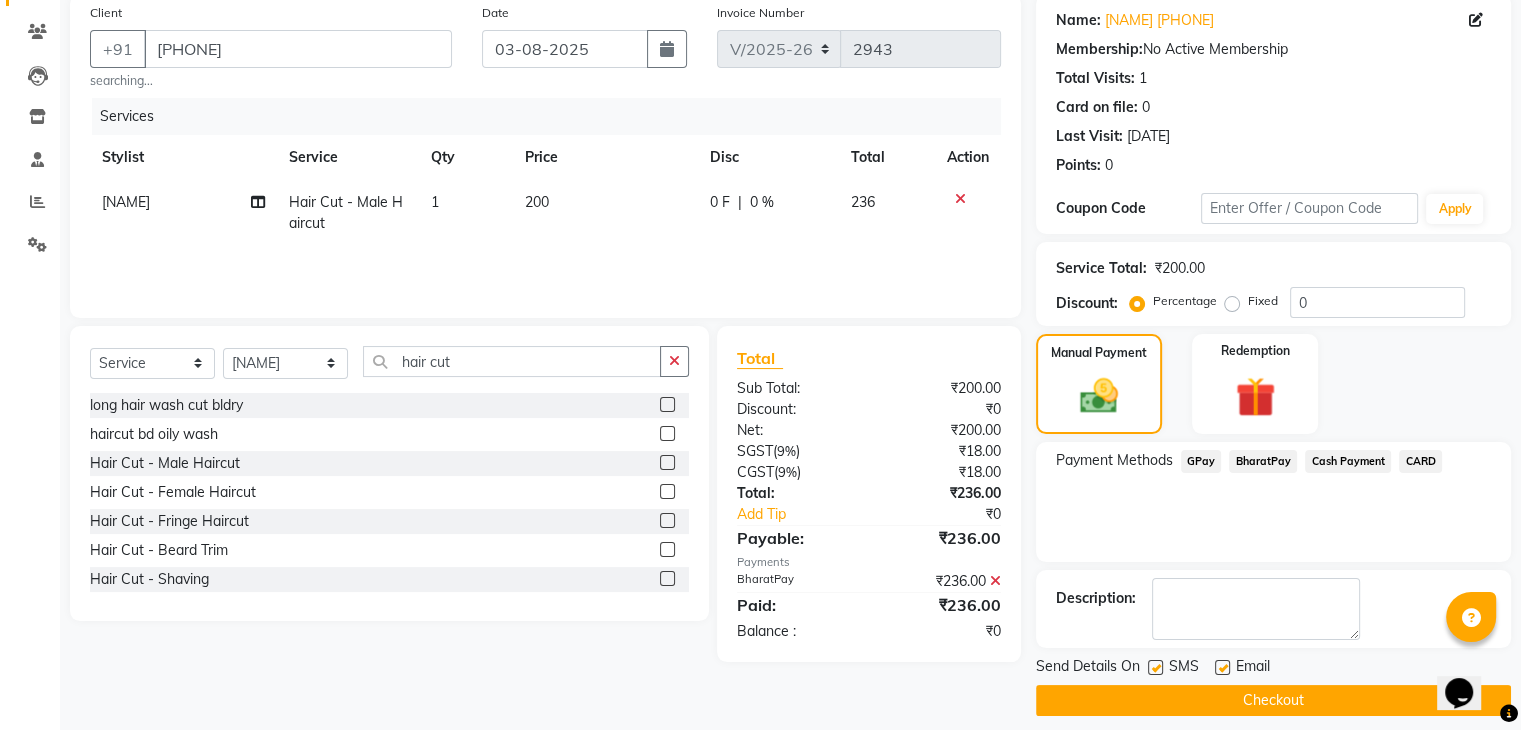 scroll, scrollTop: 171, scrollLeft: 0, axis: vertical 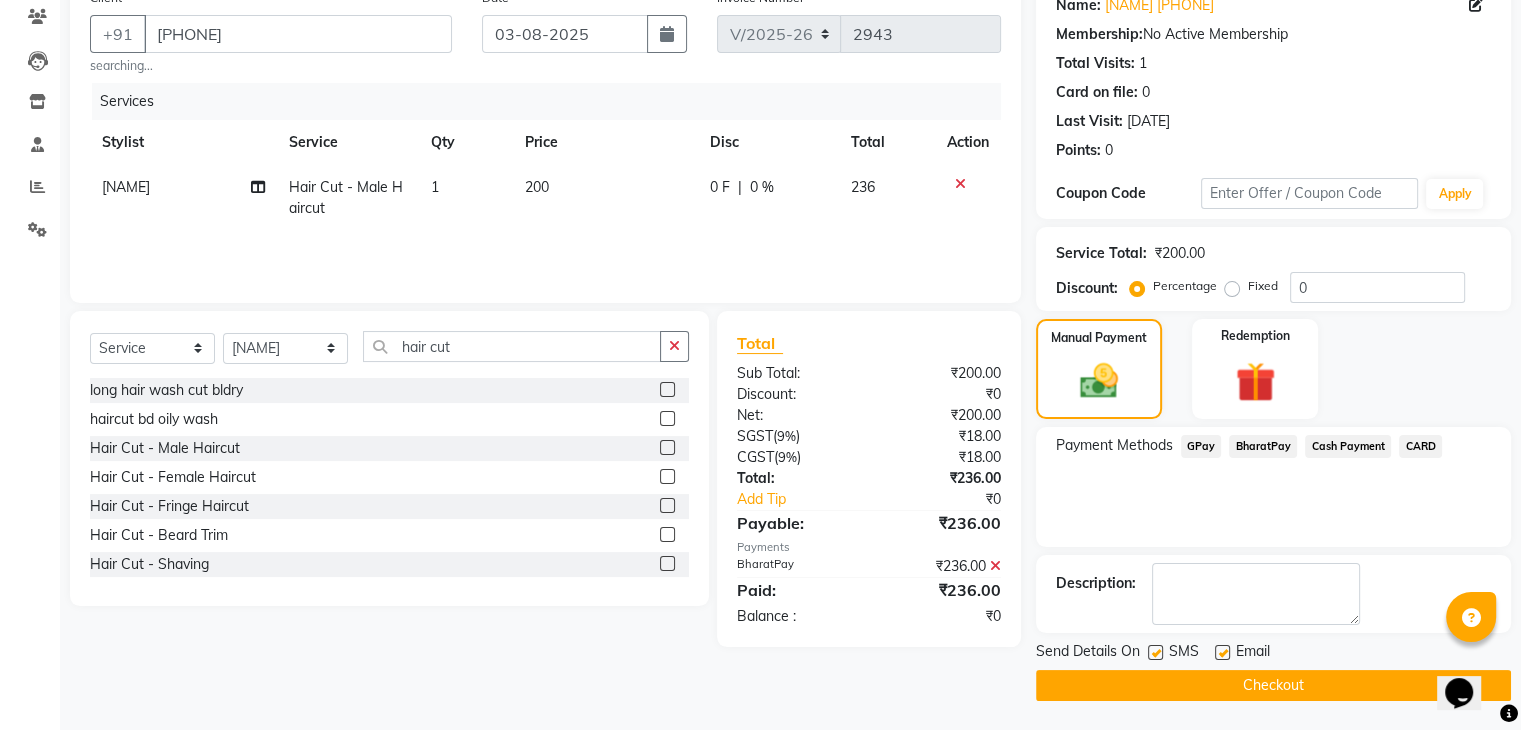 click on "Checkout" 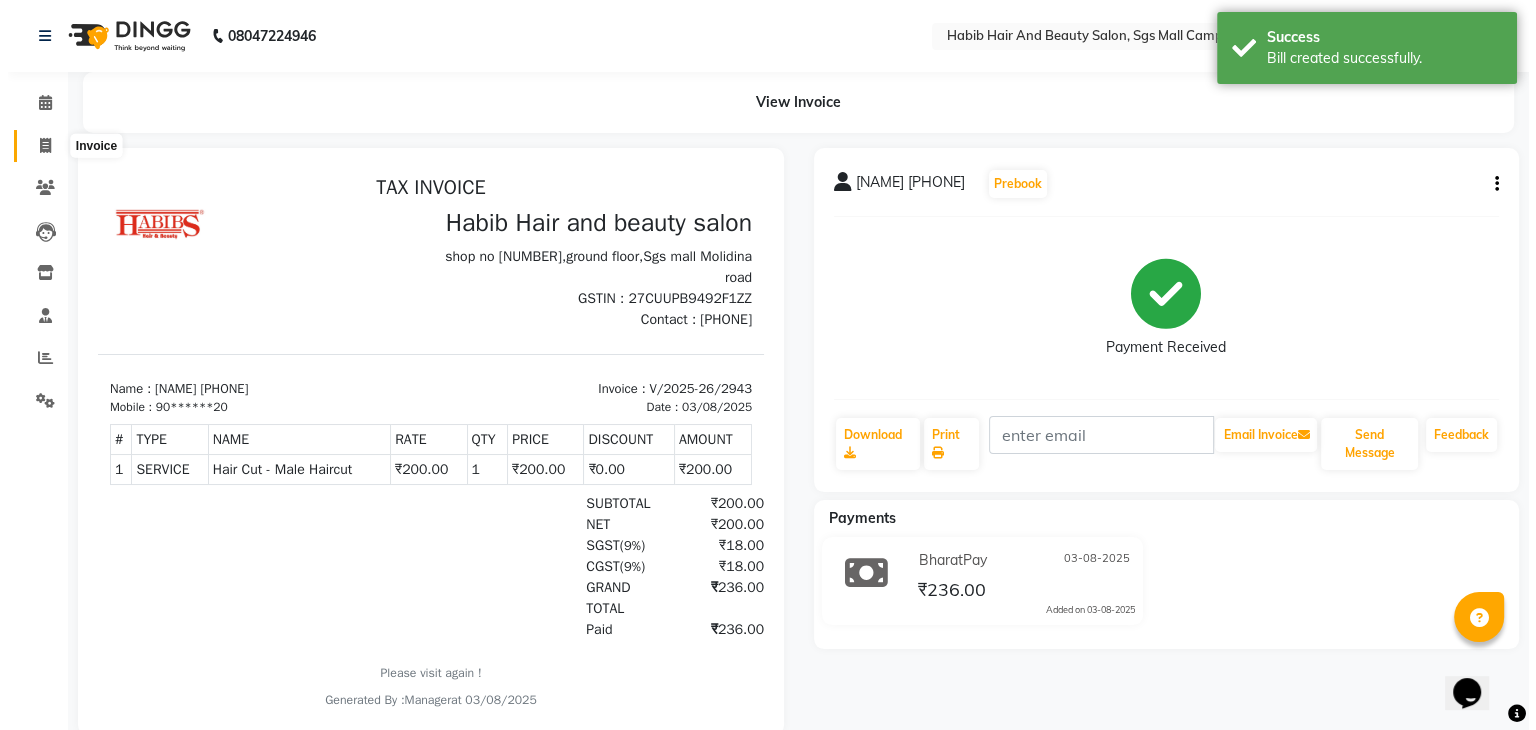 scroll, scrollTop: 0, scrollLeft: 0, axis: both 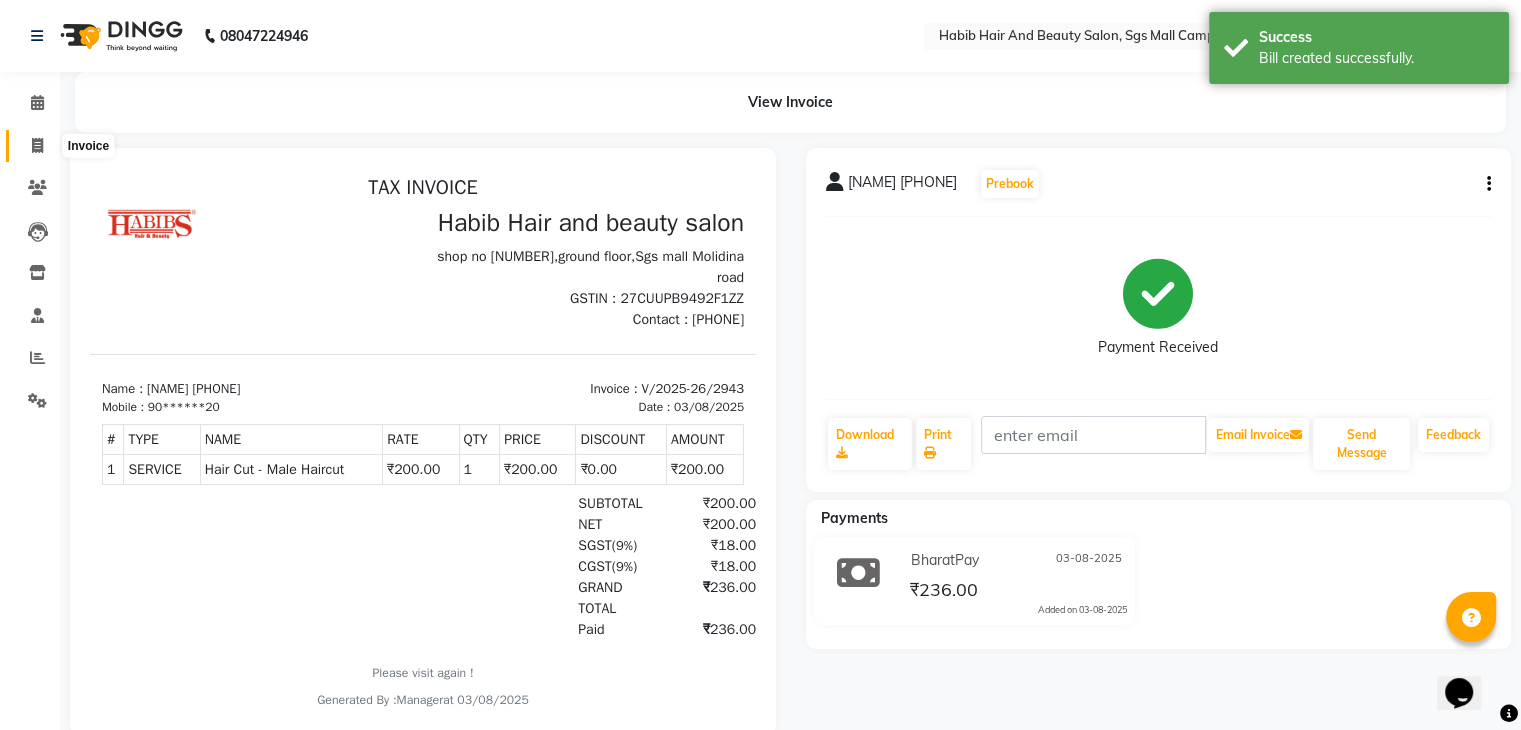 click 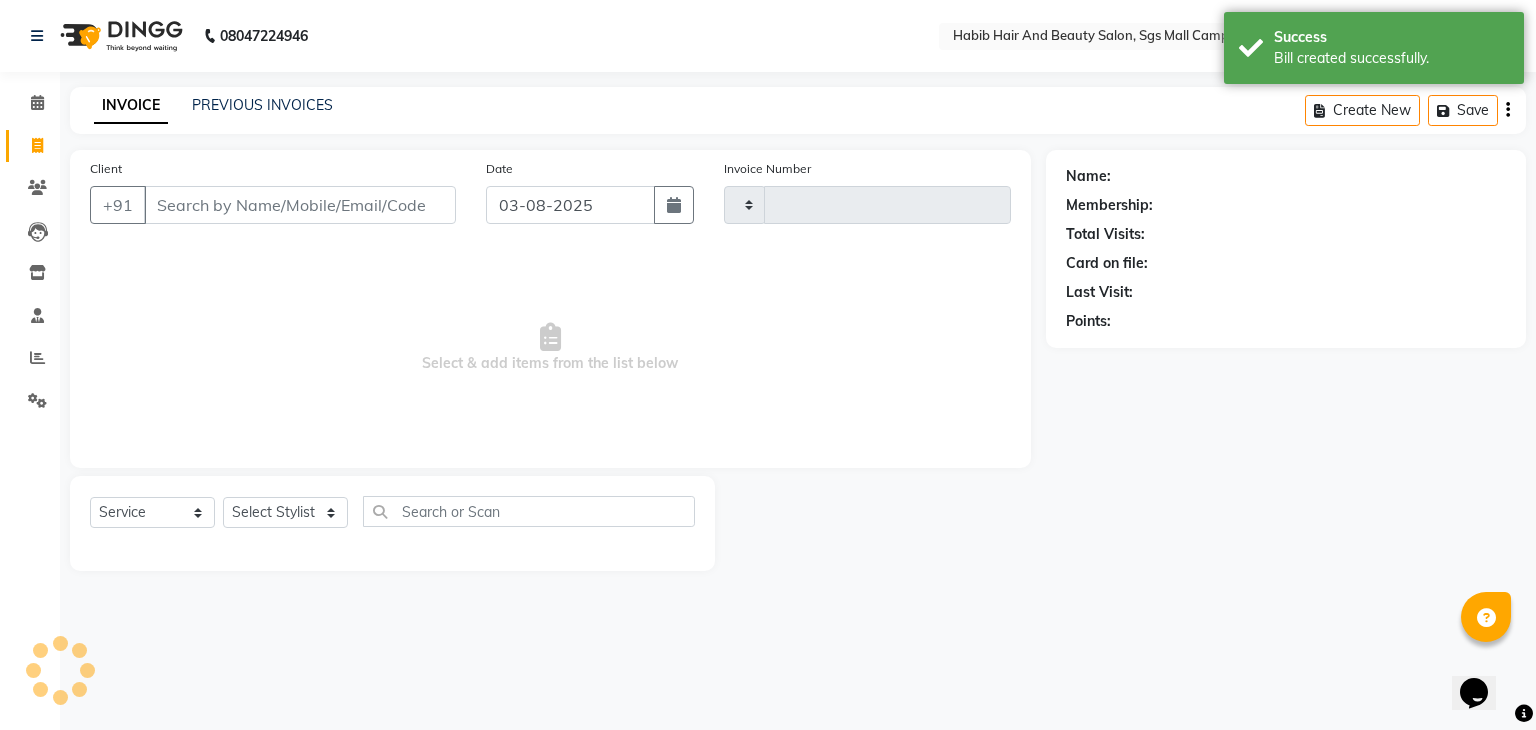 click on "Client" at bounding box center [300, 205] 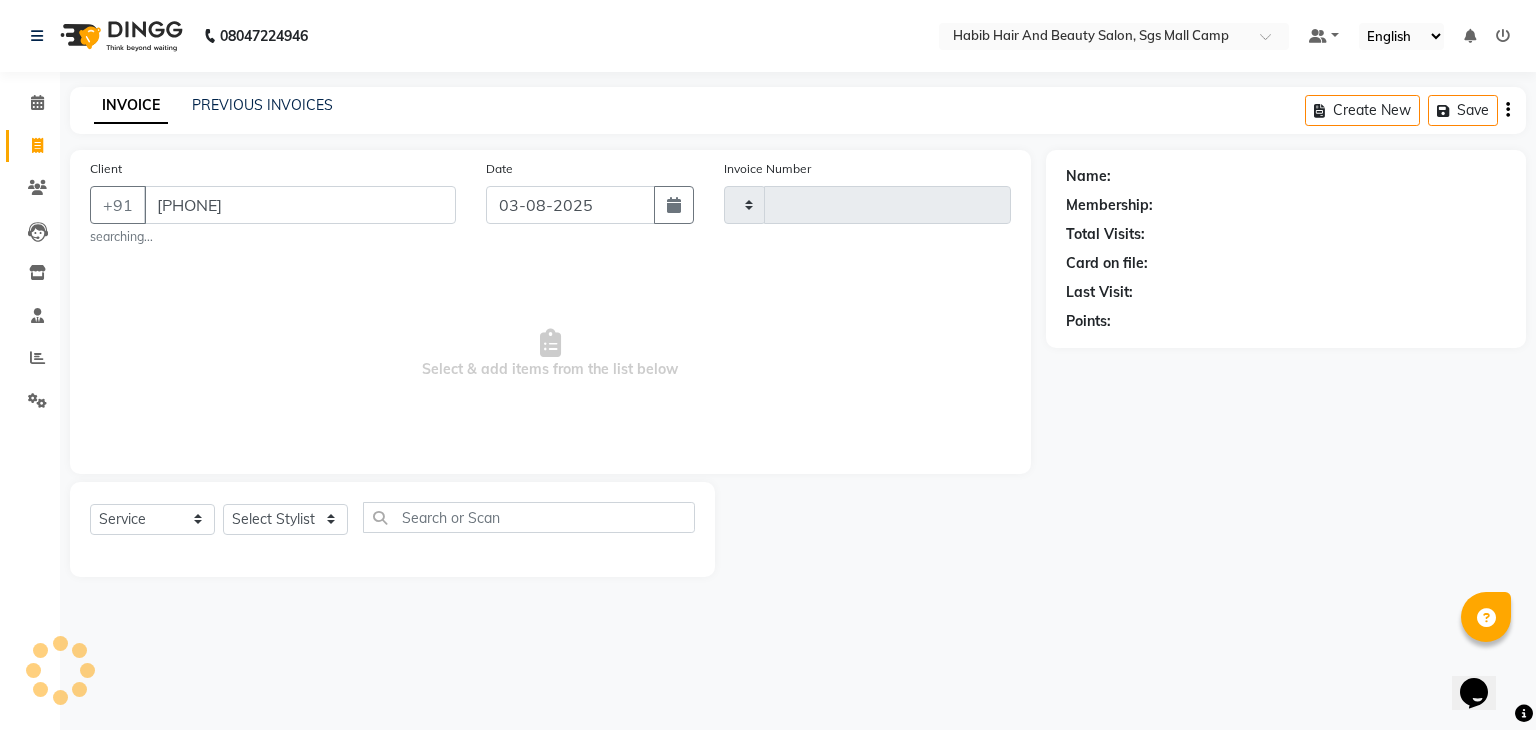 click on "[PHONE]" at bounding box center (300, 205) 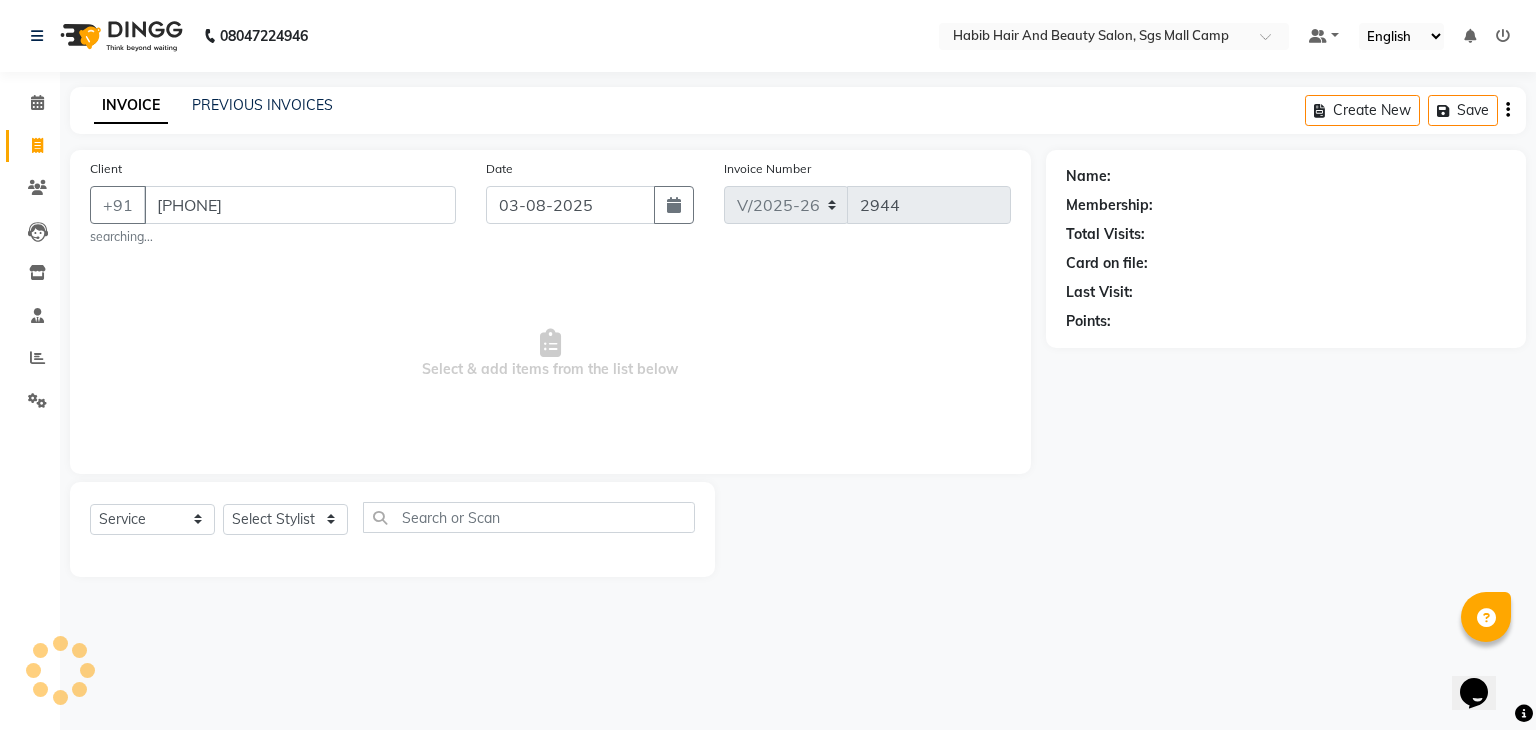 click on "Client +91 [PHONE] searching..." 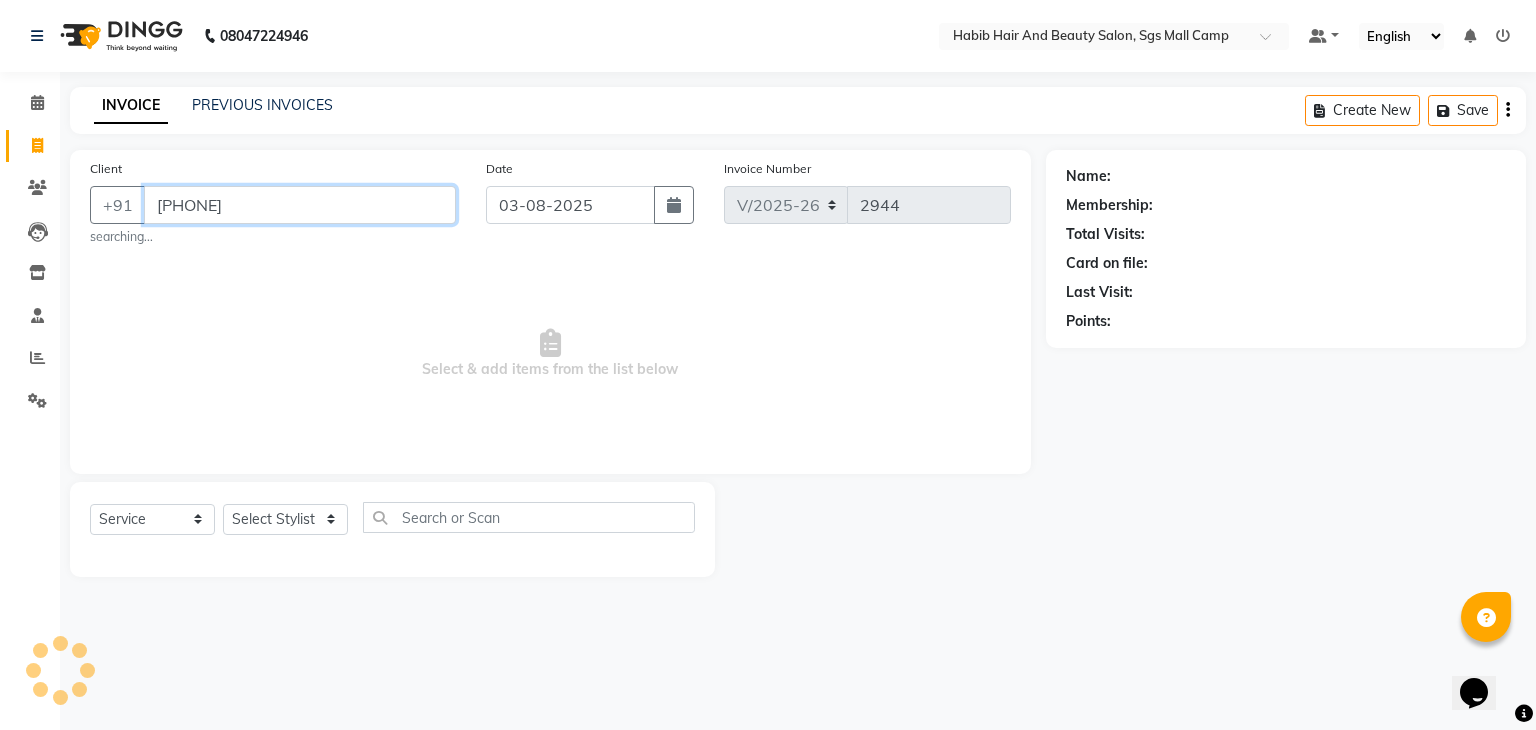 click on "[PHONE]" at bounding box center [300, 205] 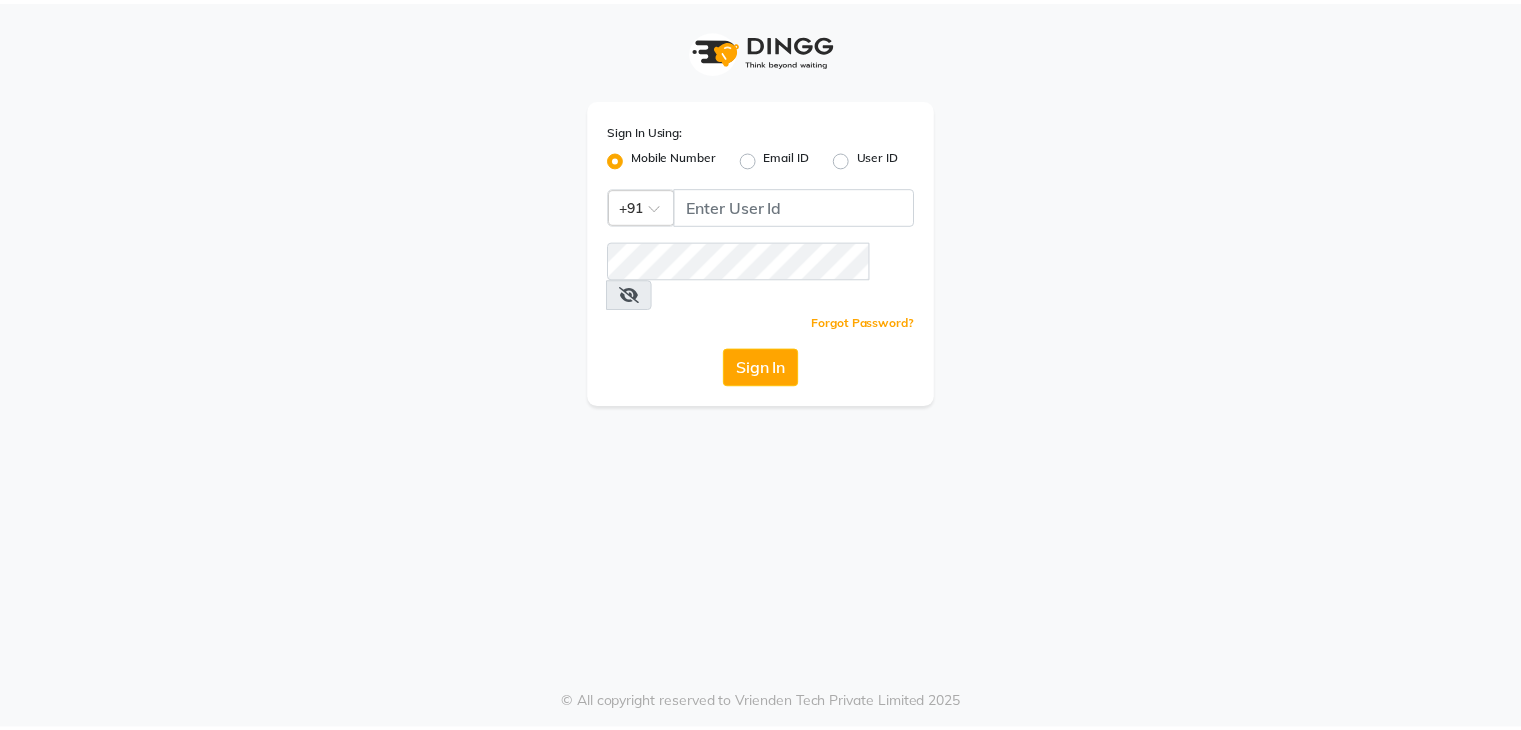 scroll, scrollTop: 0, scrollLeft: 0, axis: both 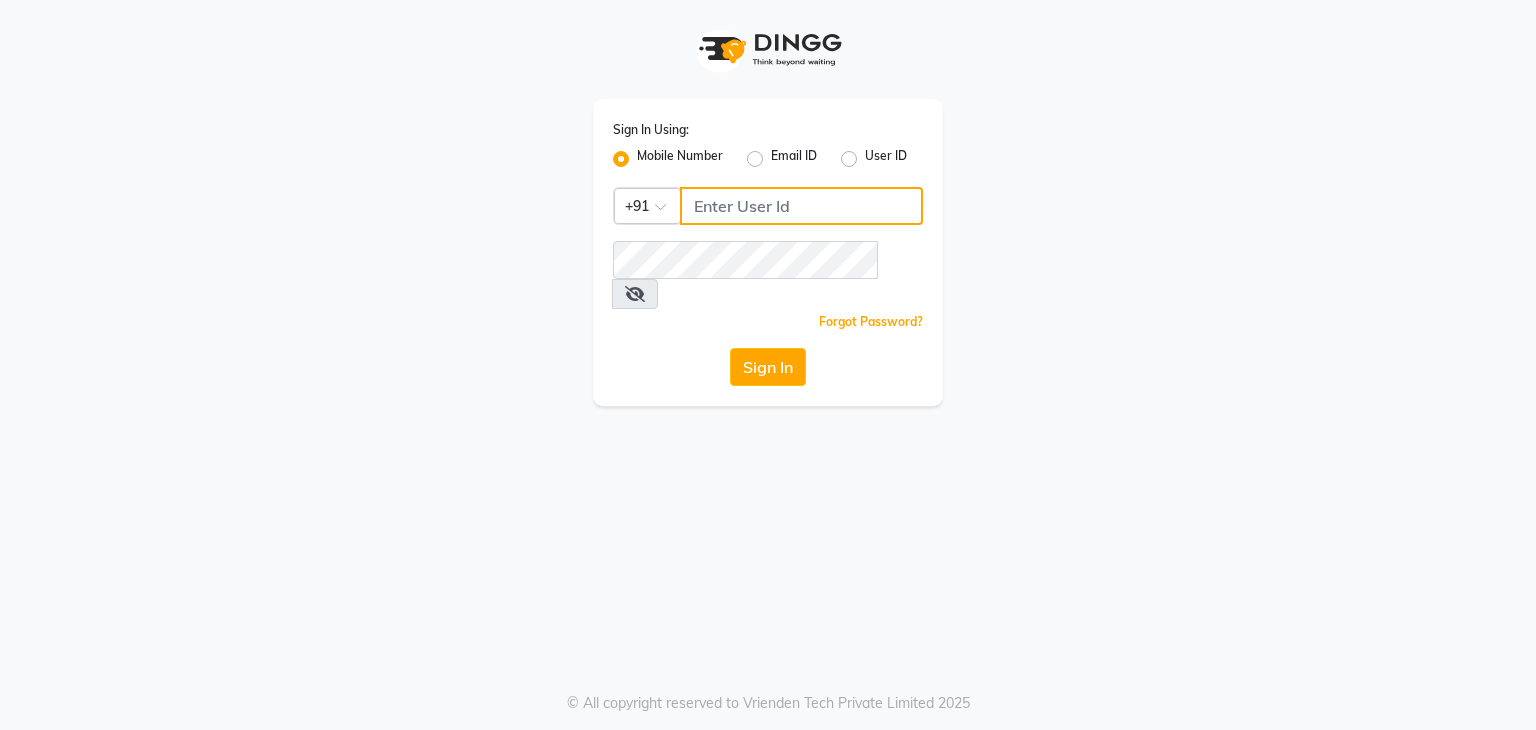 click 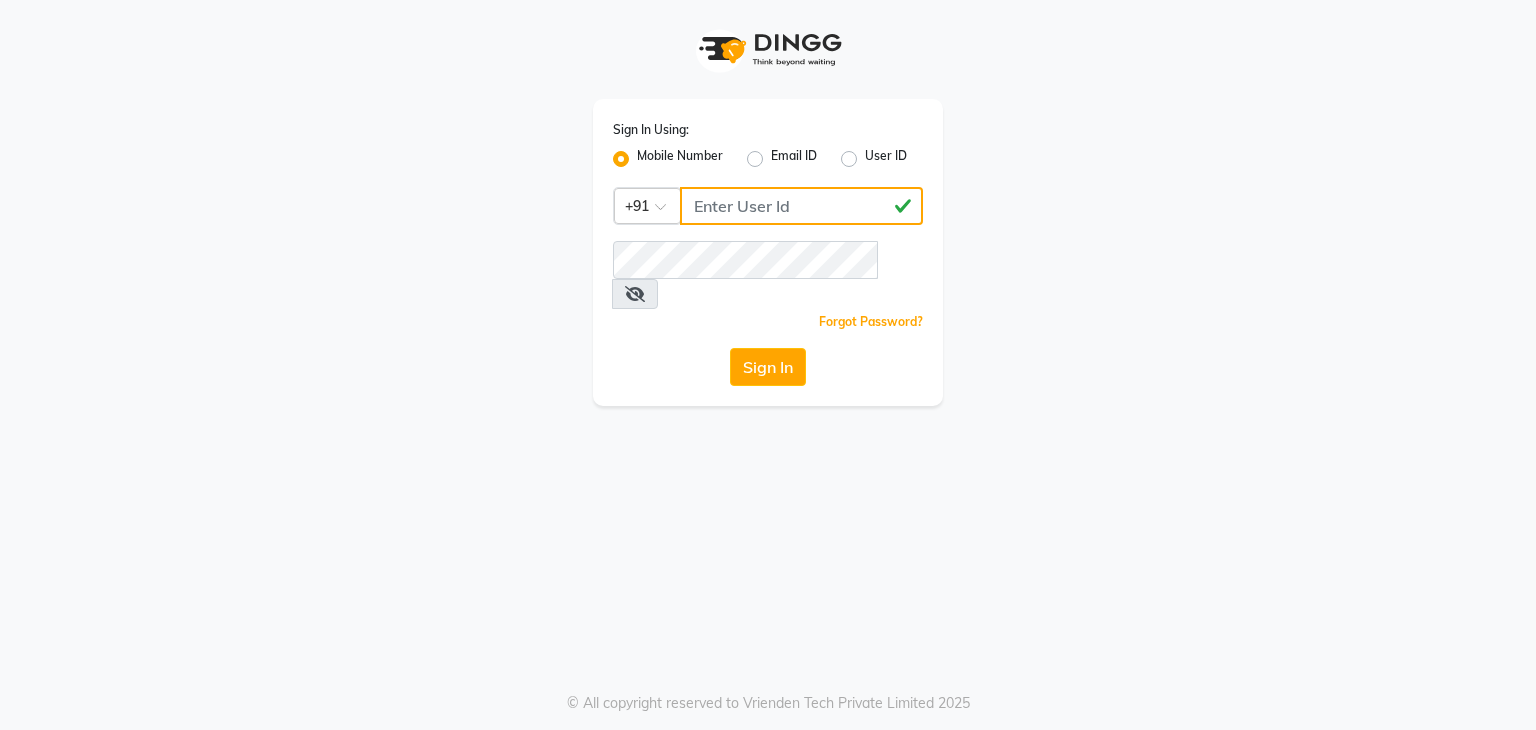 type on "[PHONE]" 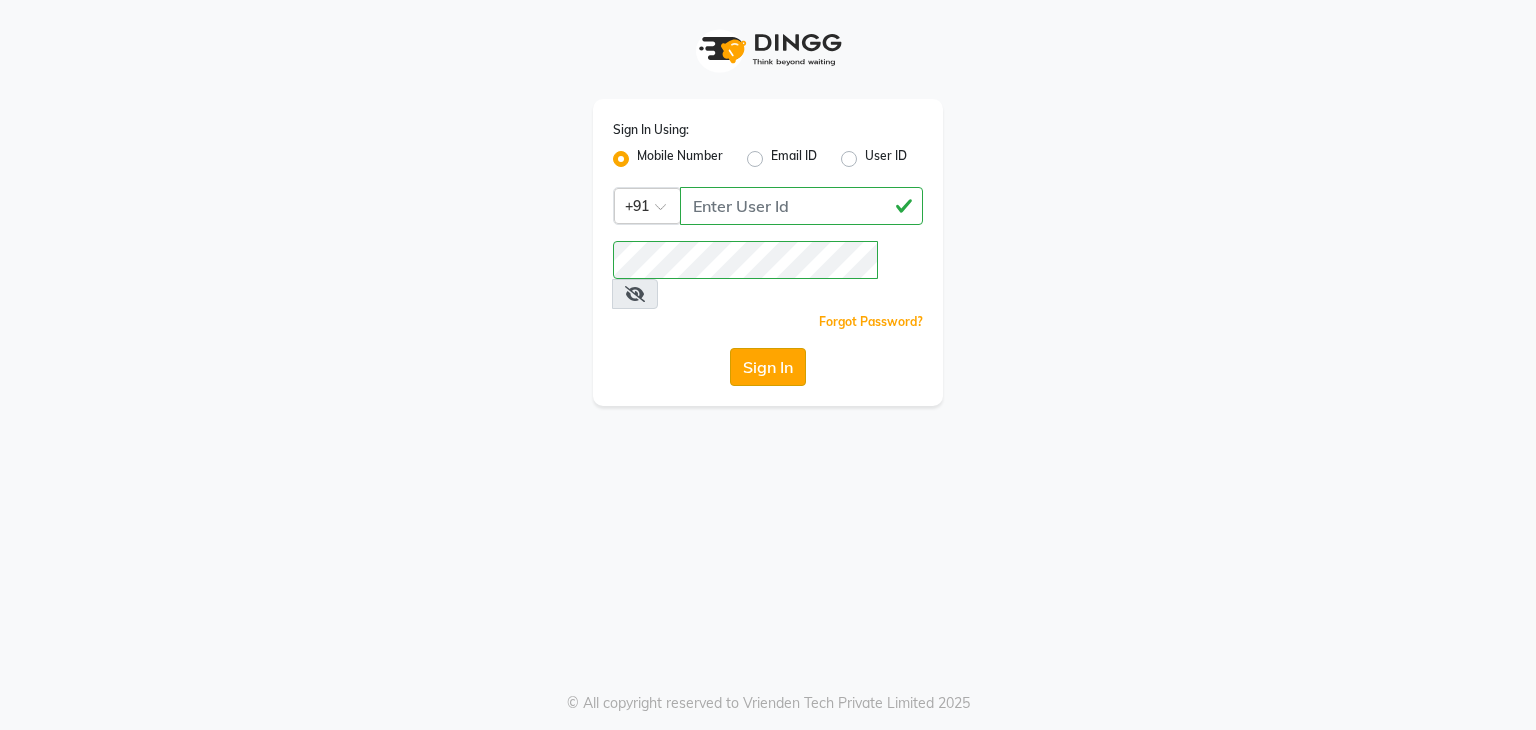 click on "Sign In" 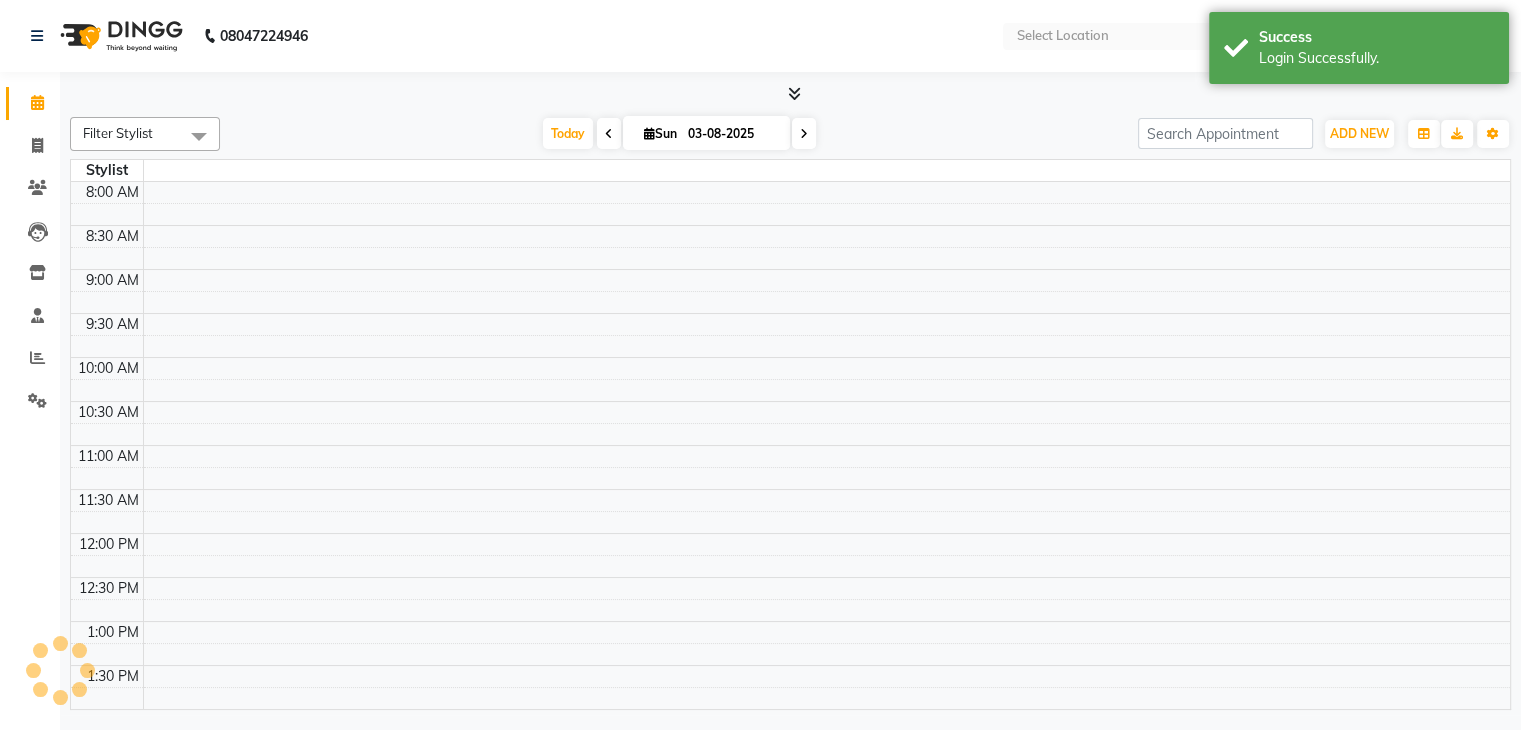 select on "en" 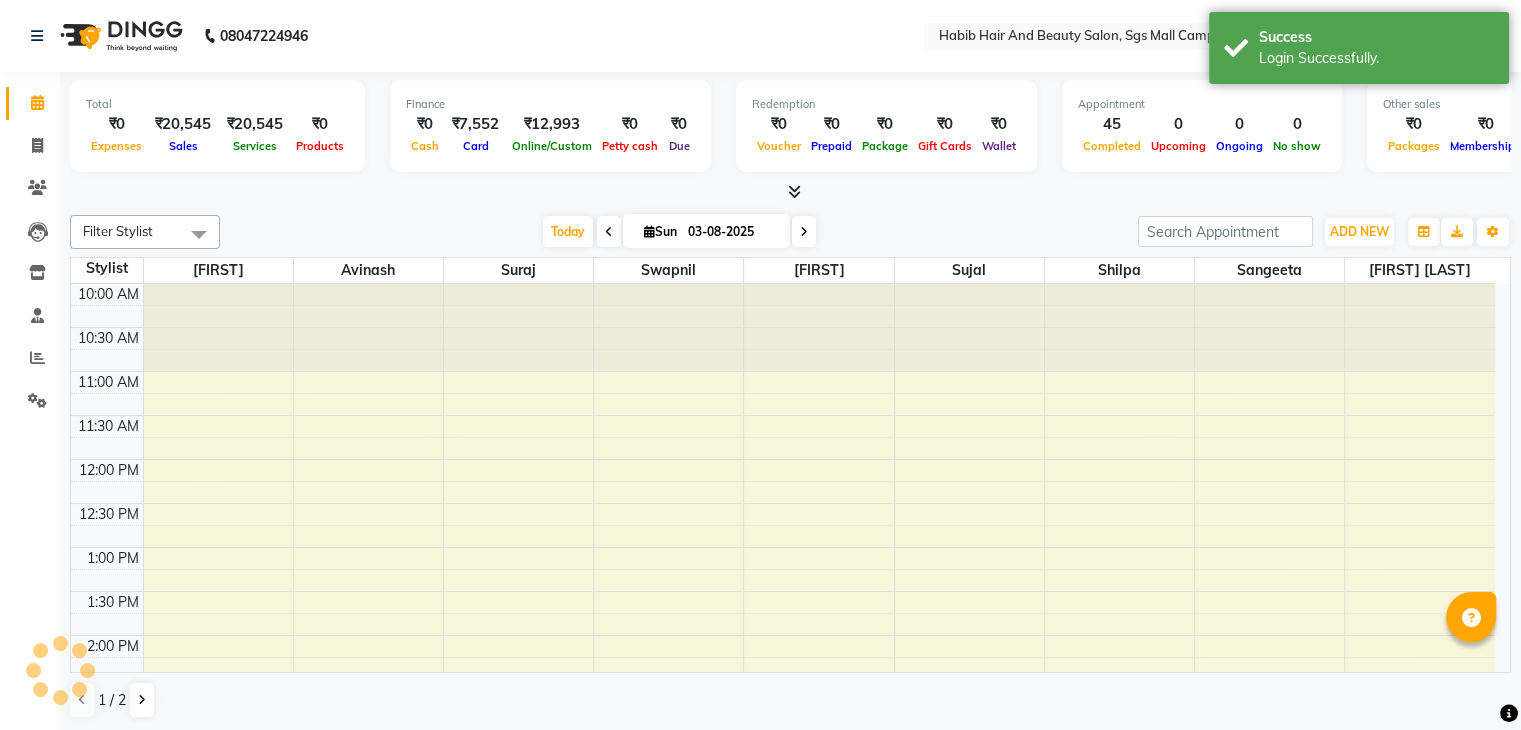 scroll, scrollTop: 0, scrollLeft: 0, axis: both 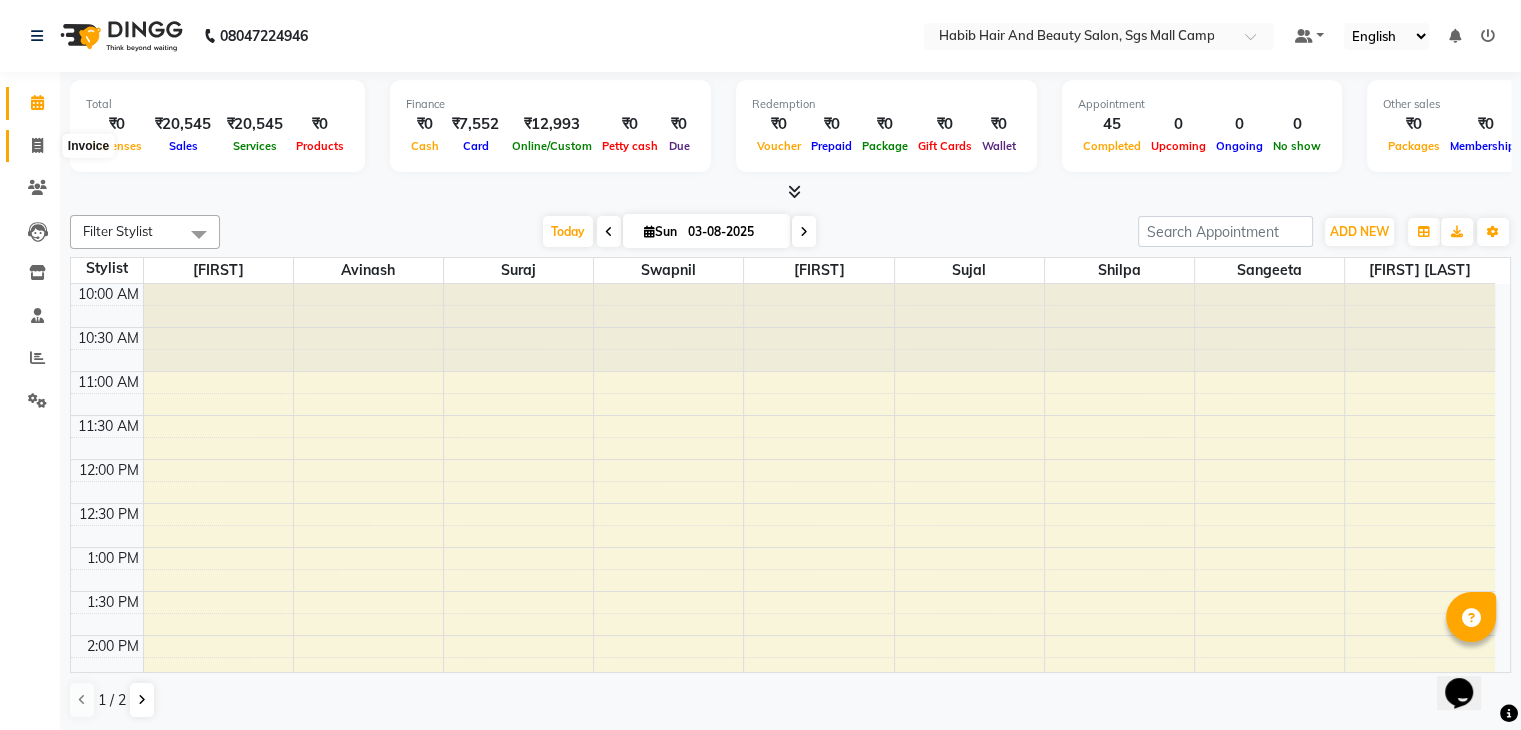 click 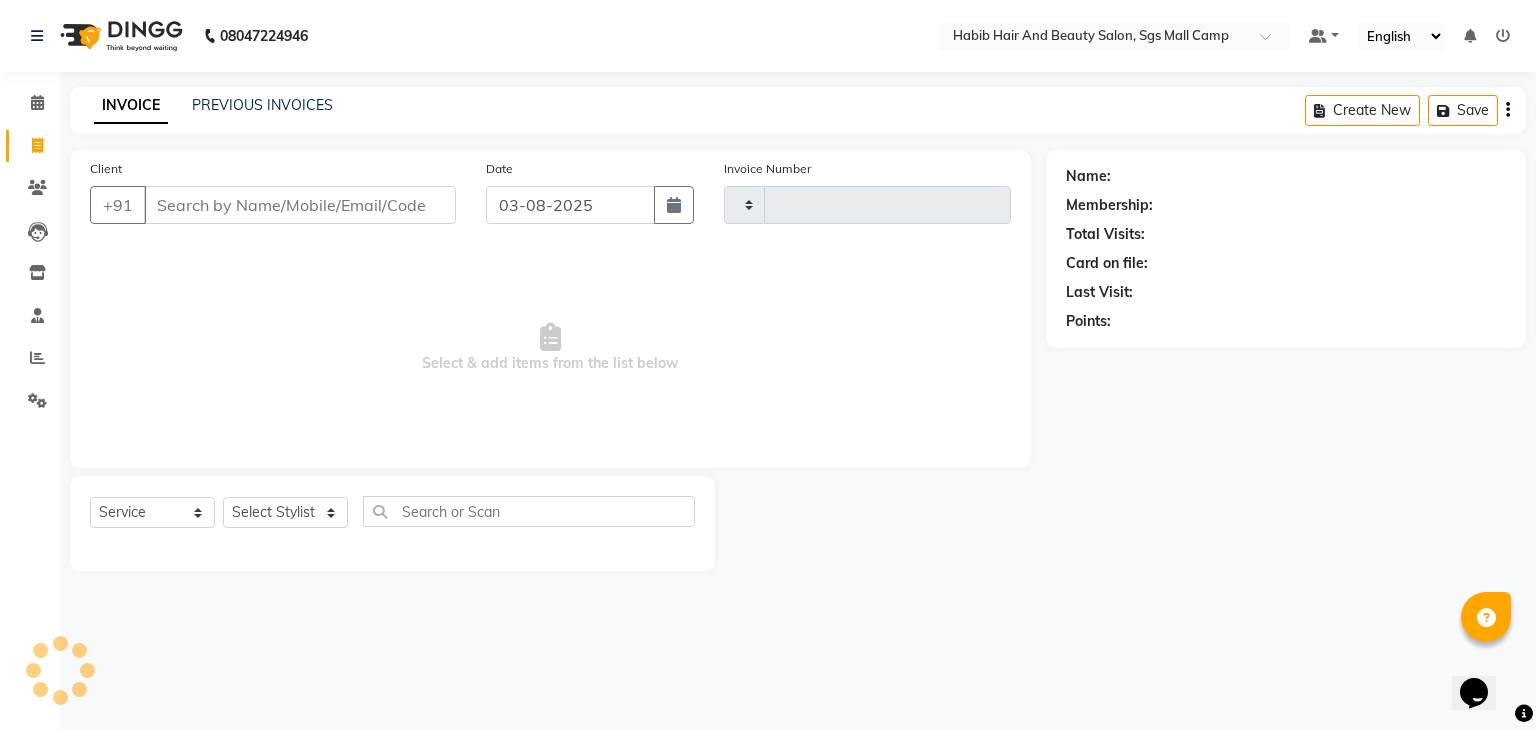 click on "Client" at bounding box center [300, 205] 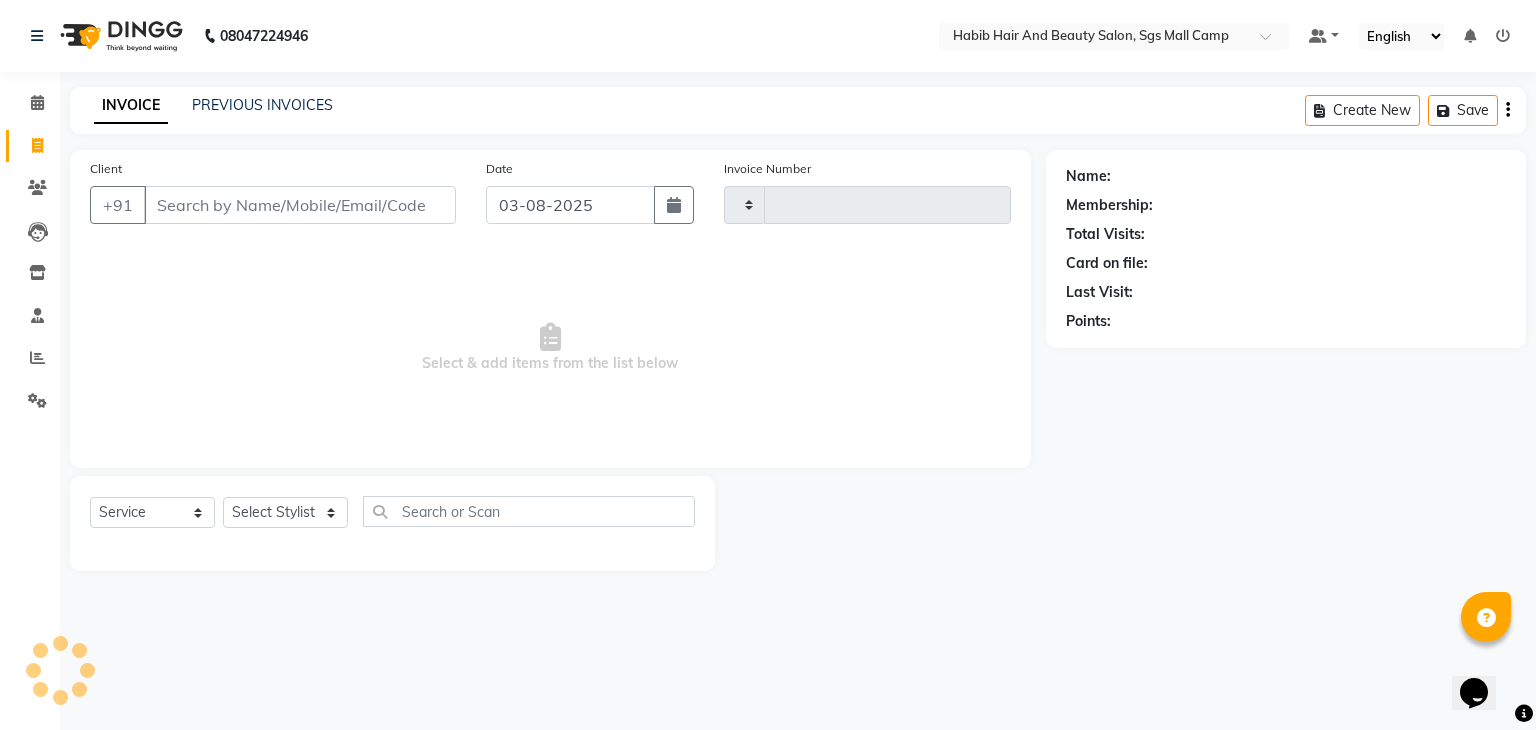 type on "2944" 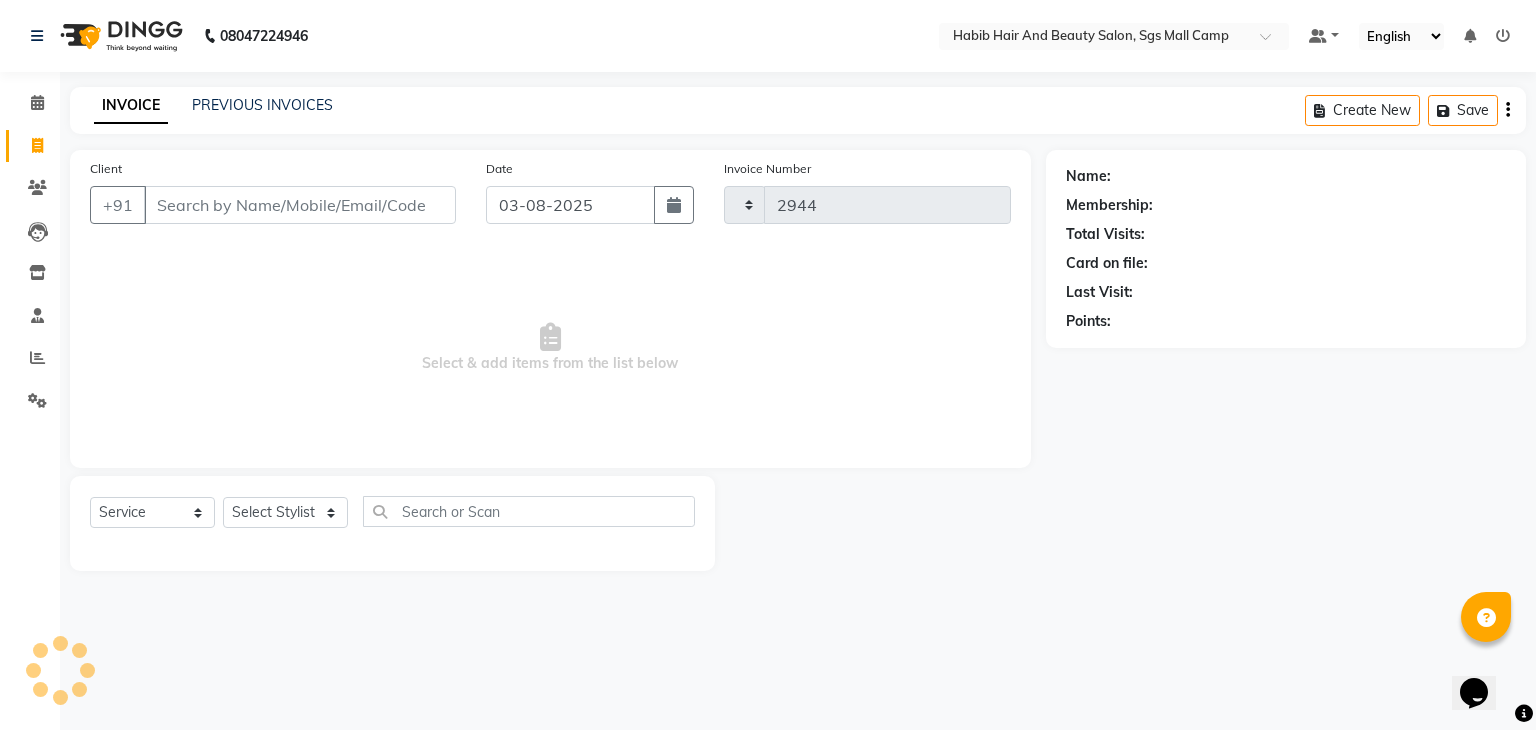 select on "8362" 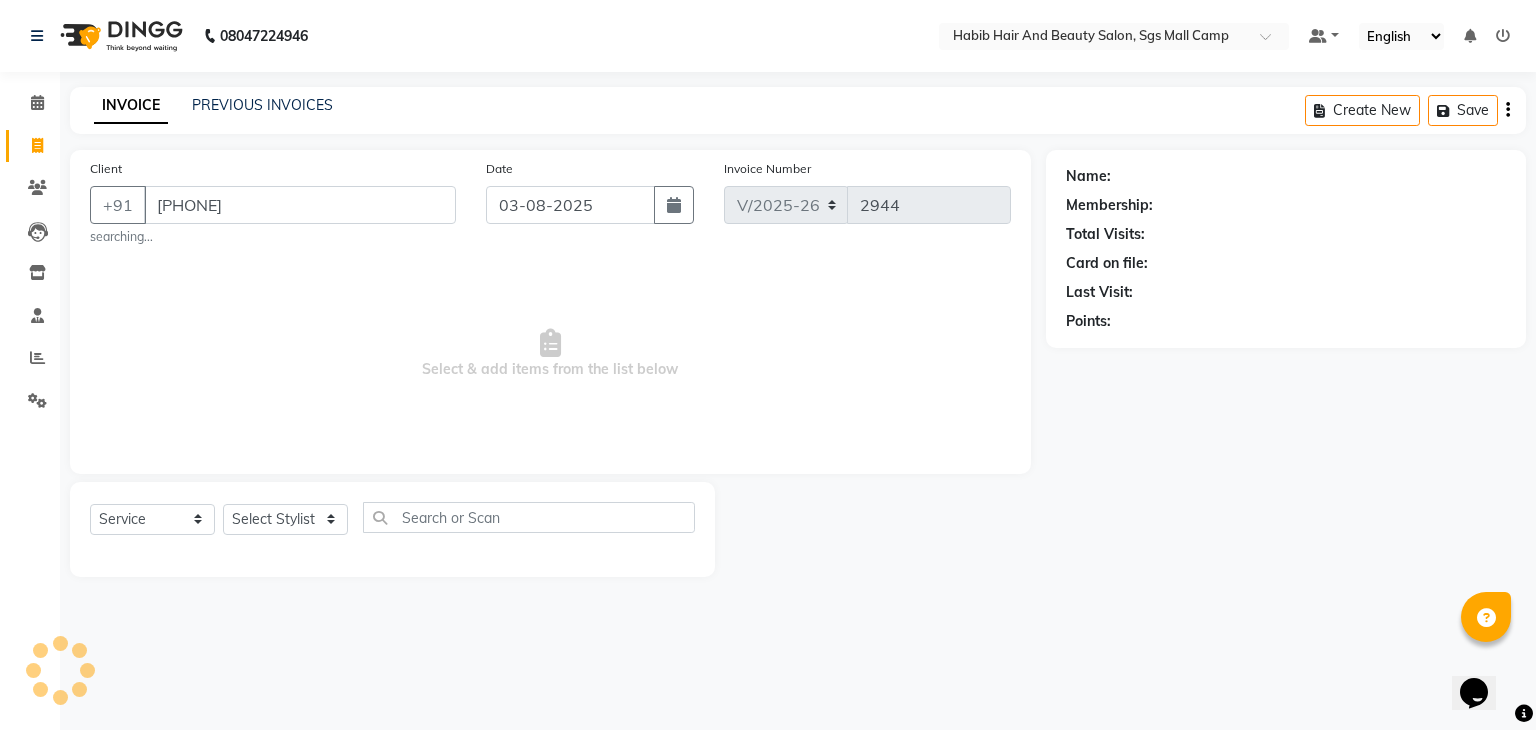 type on "[PHONE]" 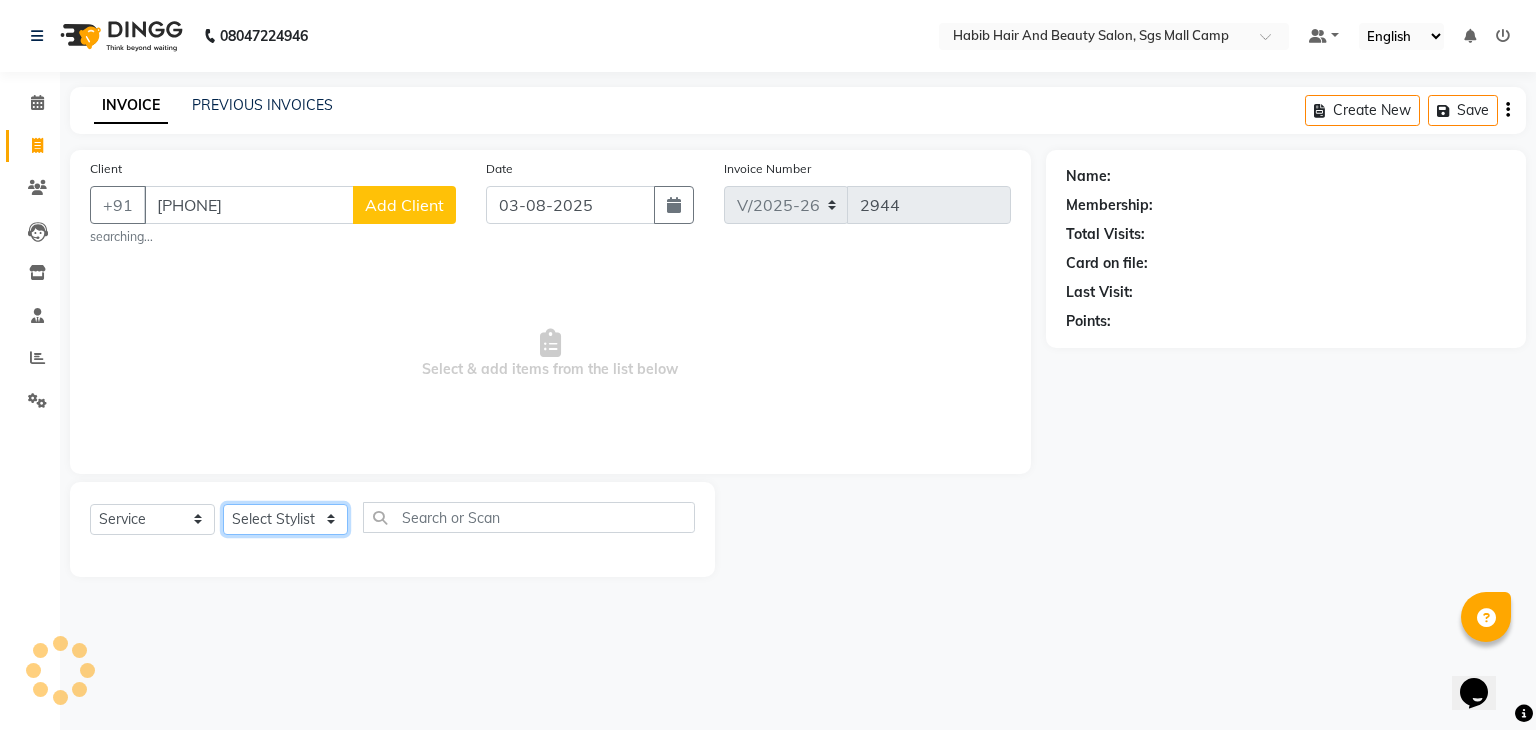 click on "Select Stylist" 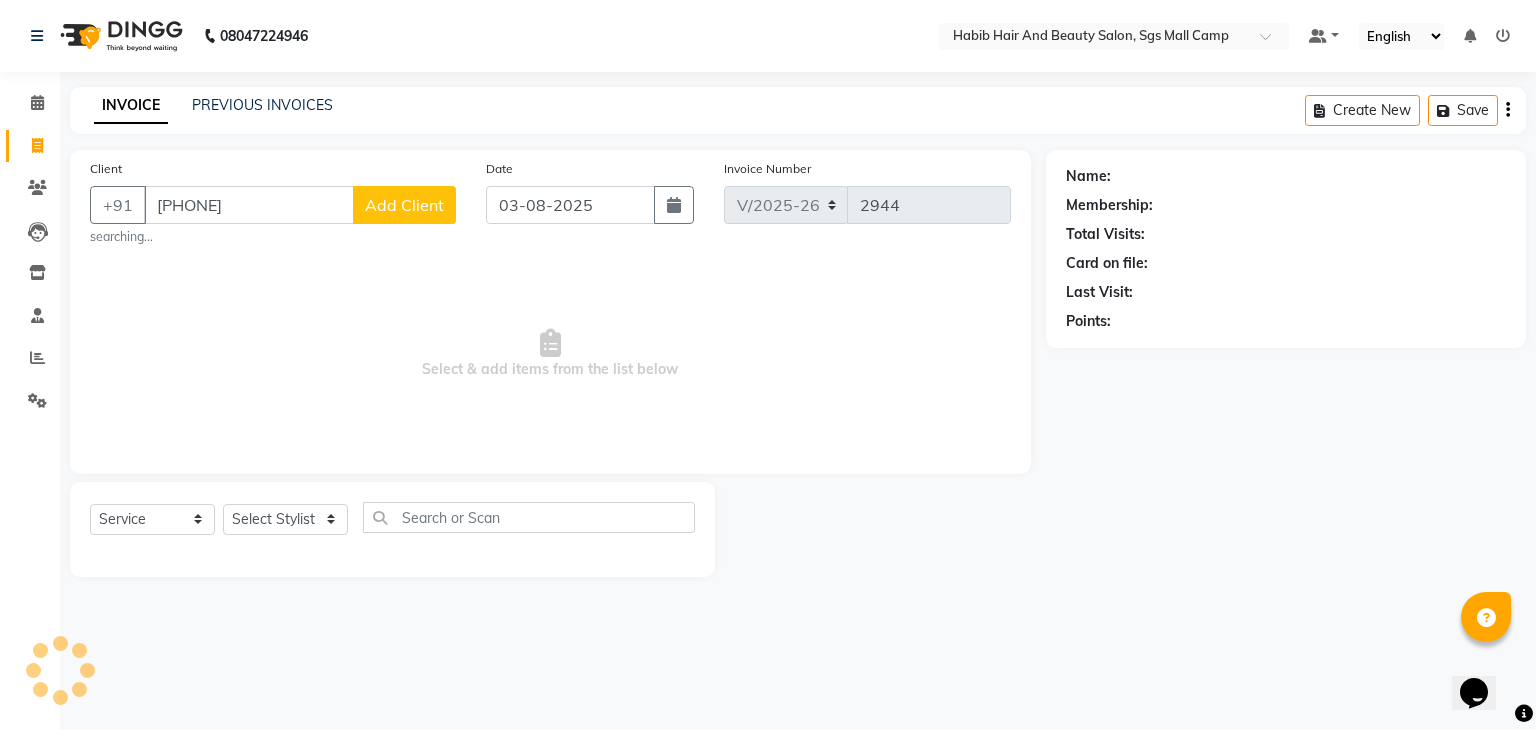 click on "Select & add items from the list below" at bounding box center (550, 354) 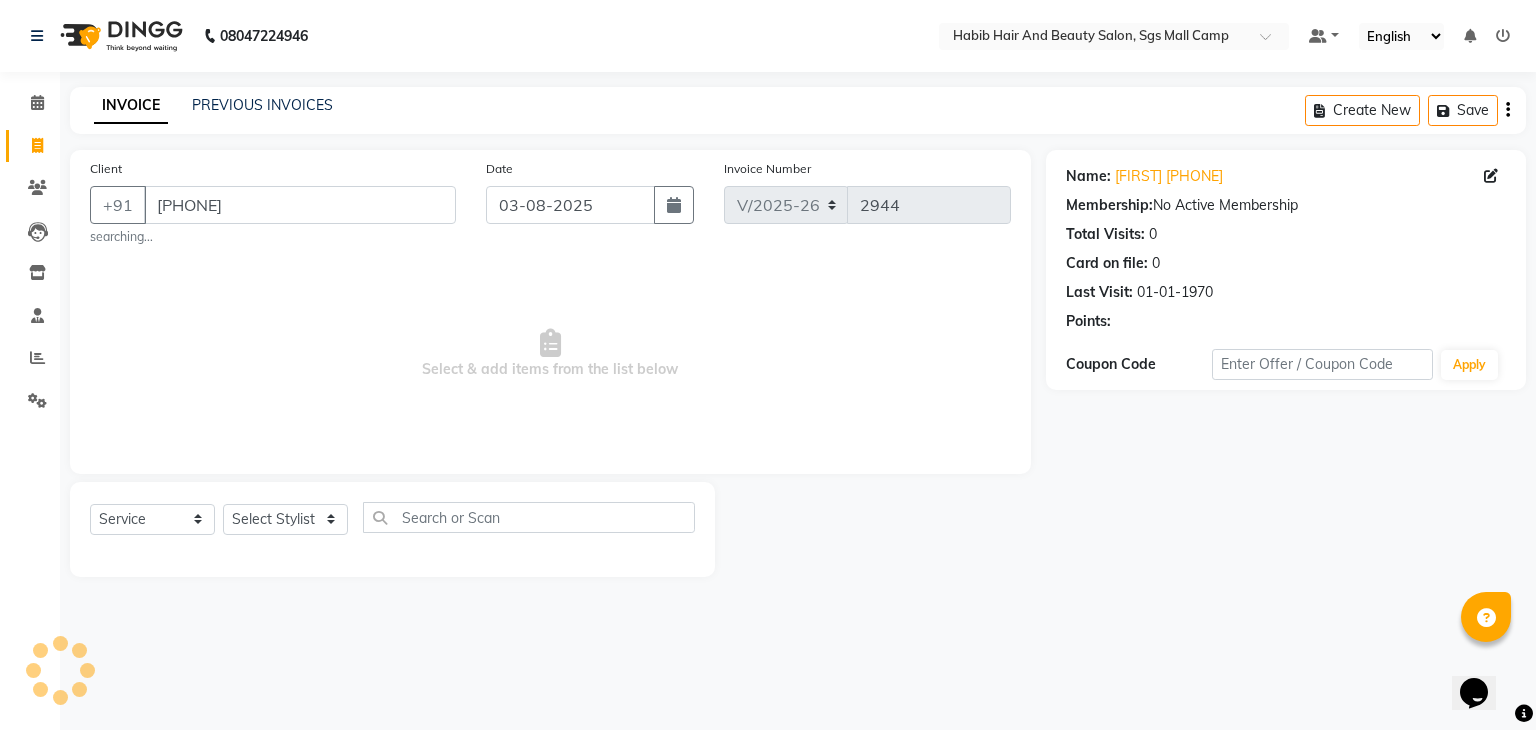 click on "Select & add items from the list below" at bounding box center [550, 354] 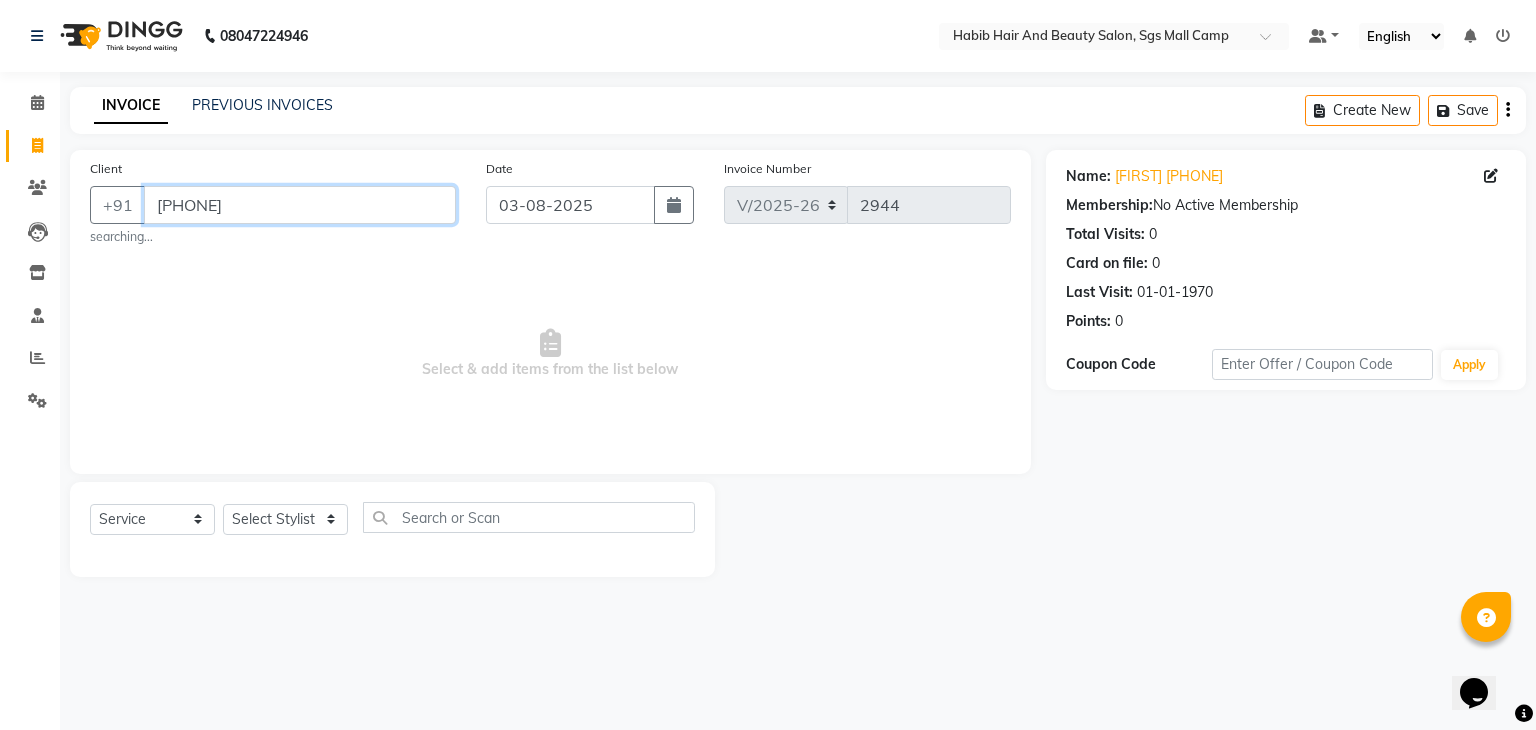 click on "[PHONE]" at bounding box center [300, 205] 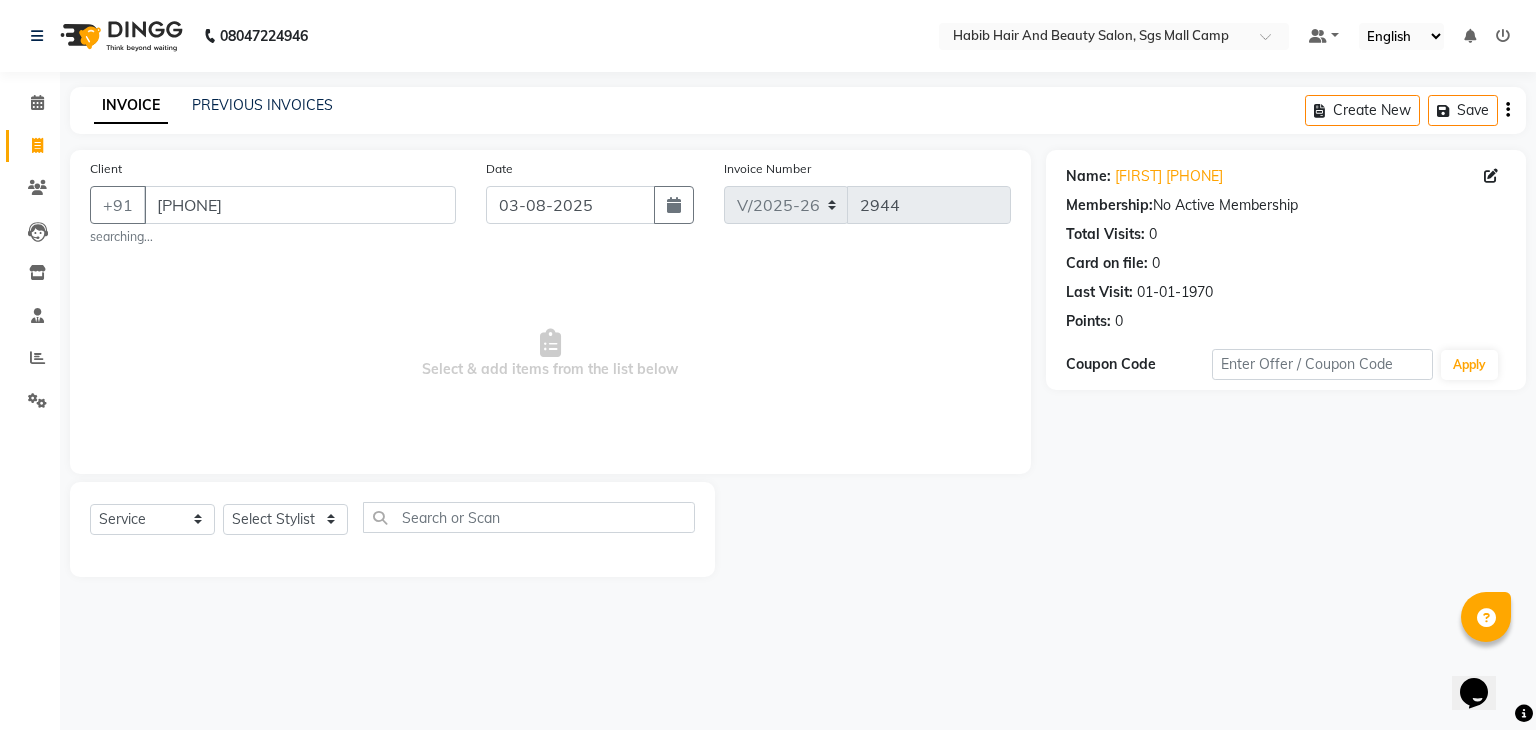 click on "Client +91 [PHONE] searching..." 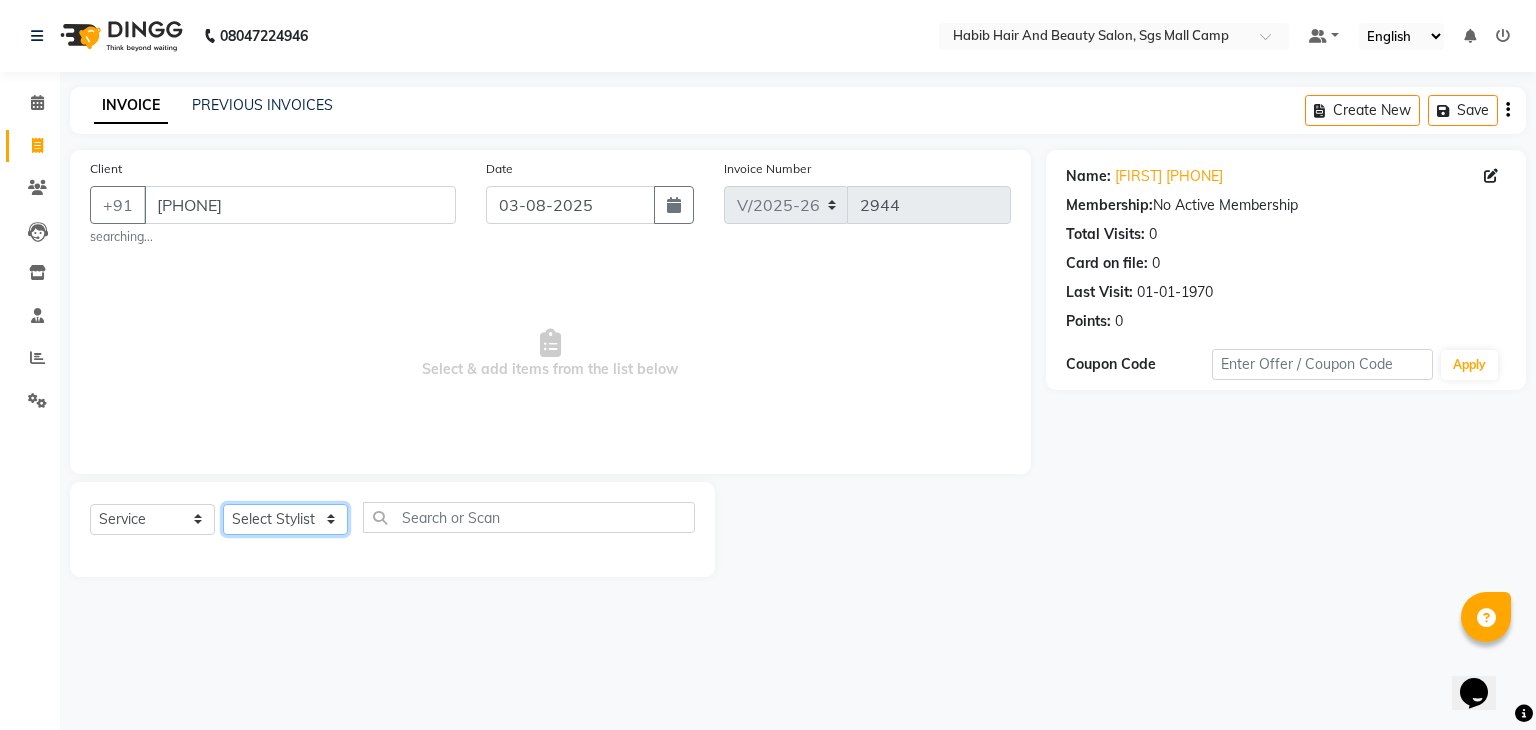 click on "Select Stylist" 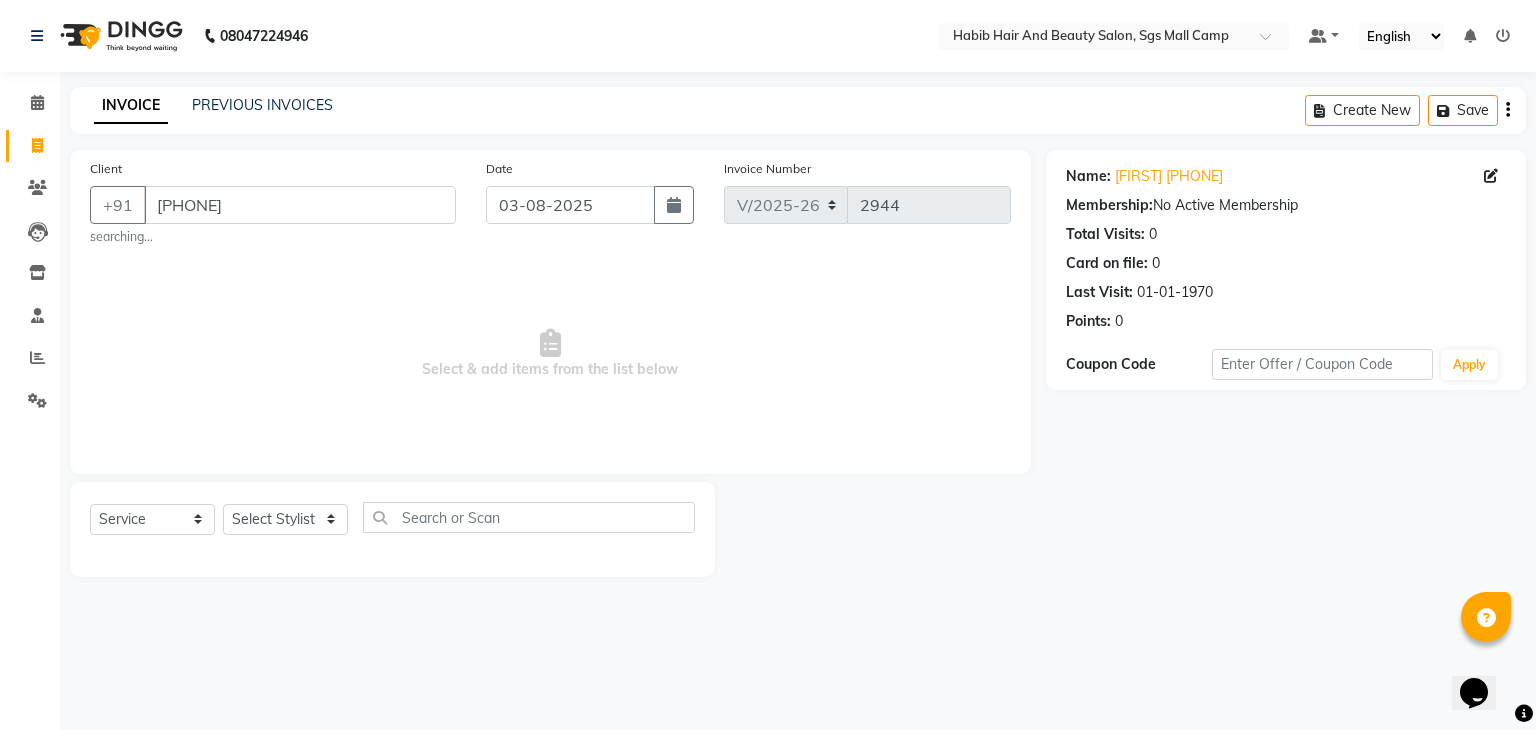 click on "Select & add items from the list below" at bounding box center [550, 354] 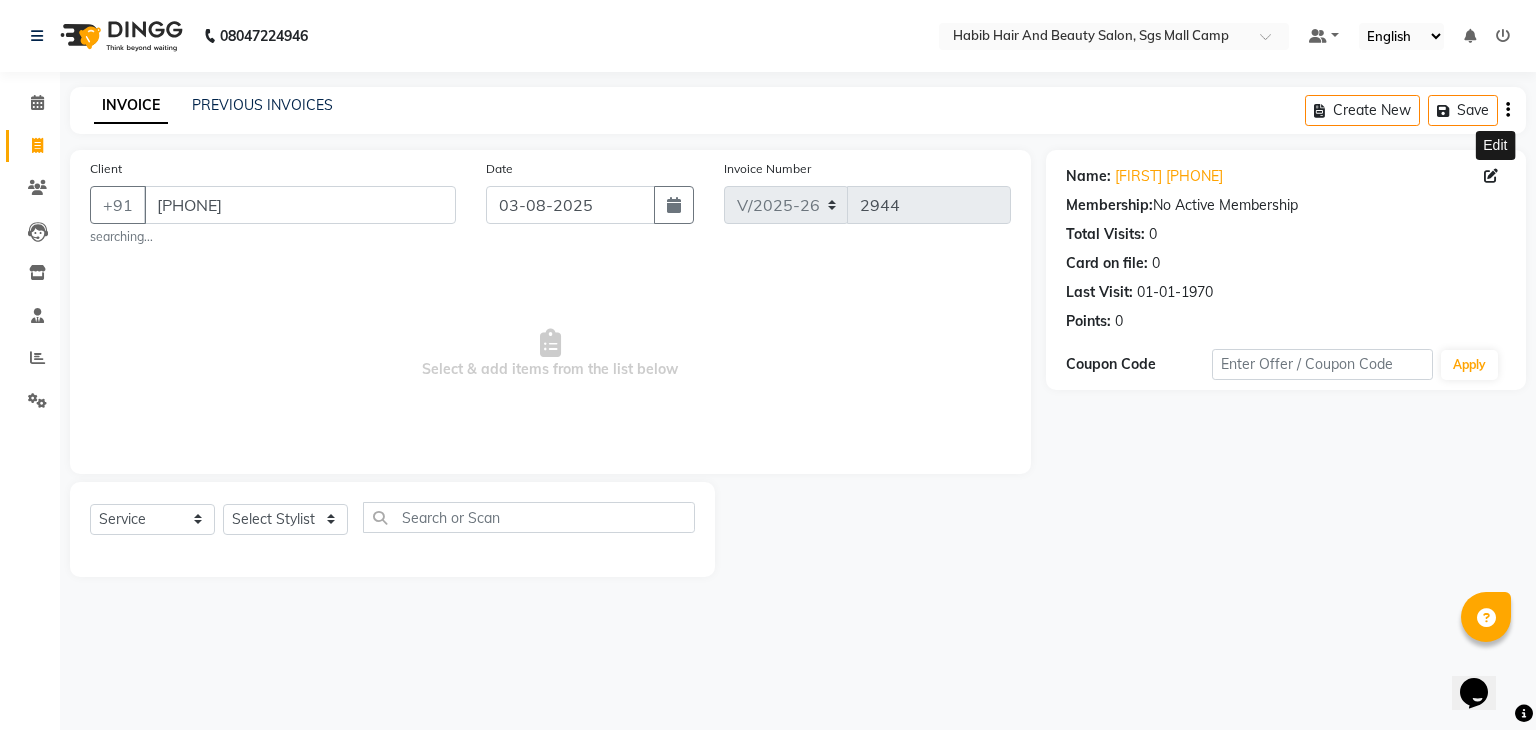 click 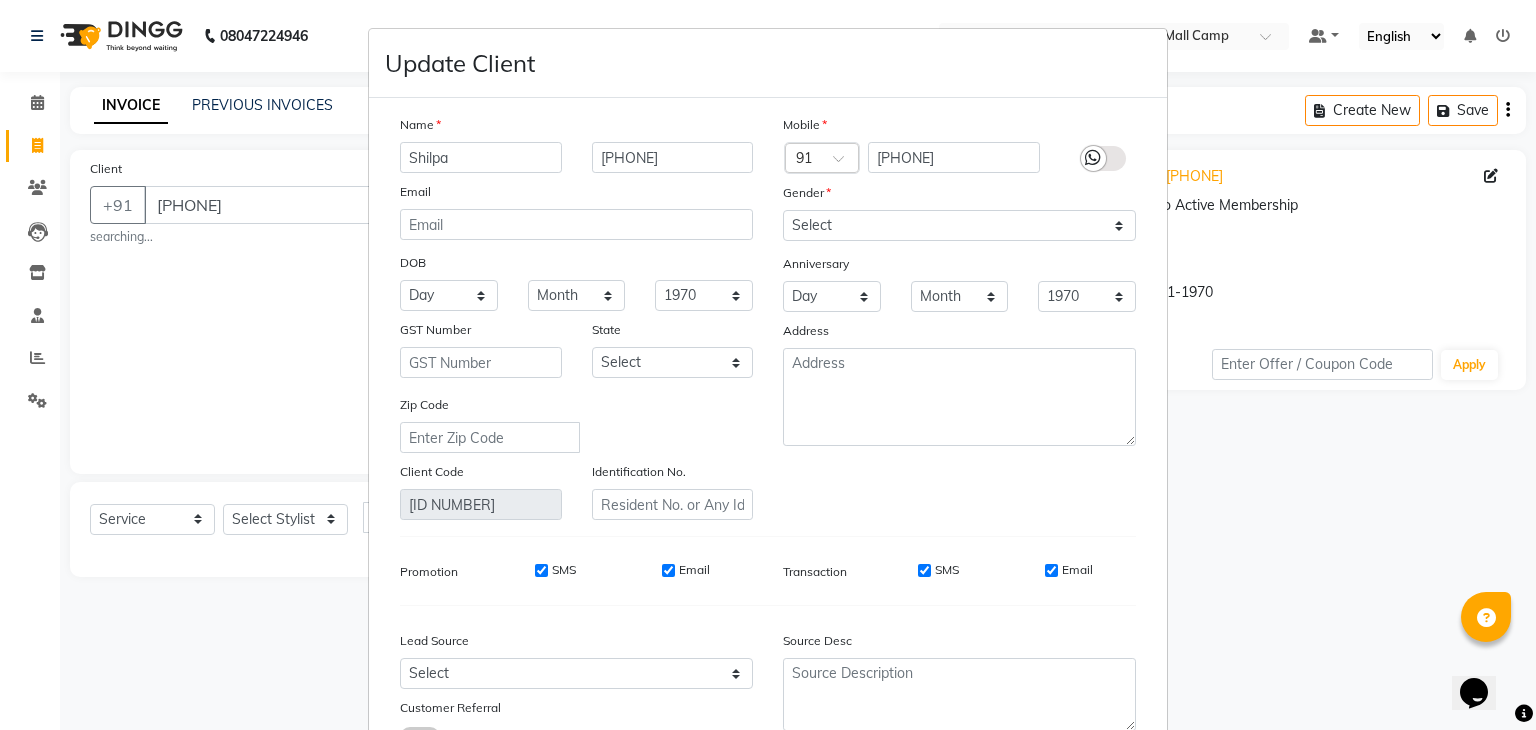 click on "Shilpa" at bounding box center (481, 157) 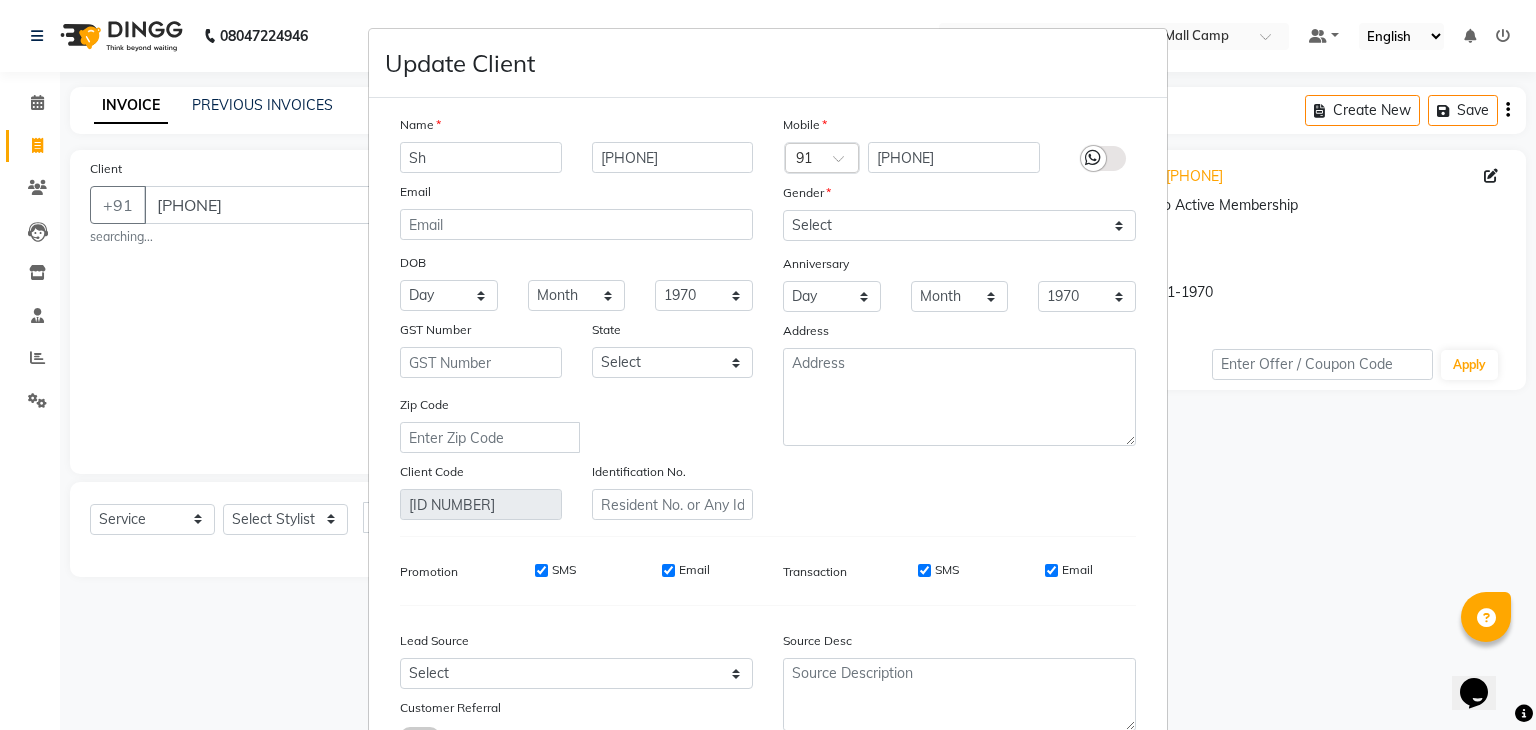 type on "S" 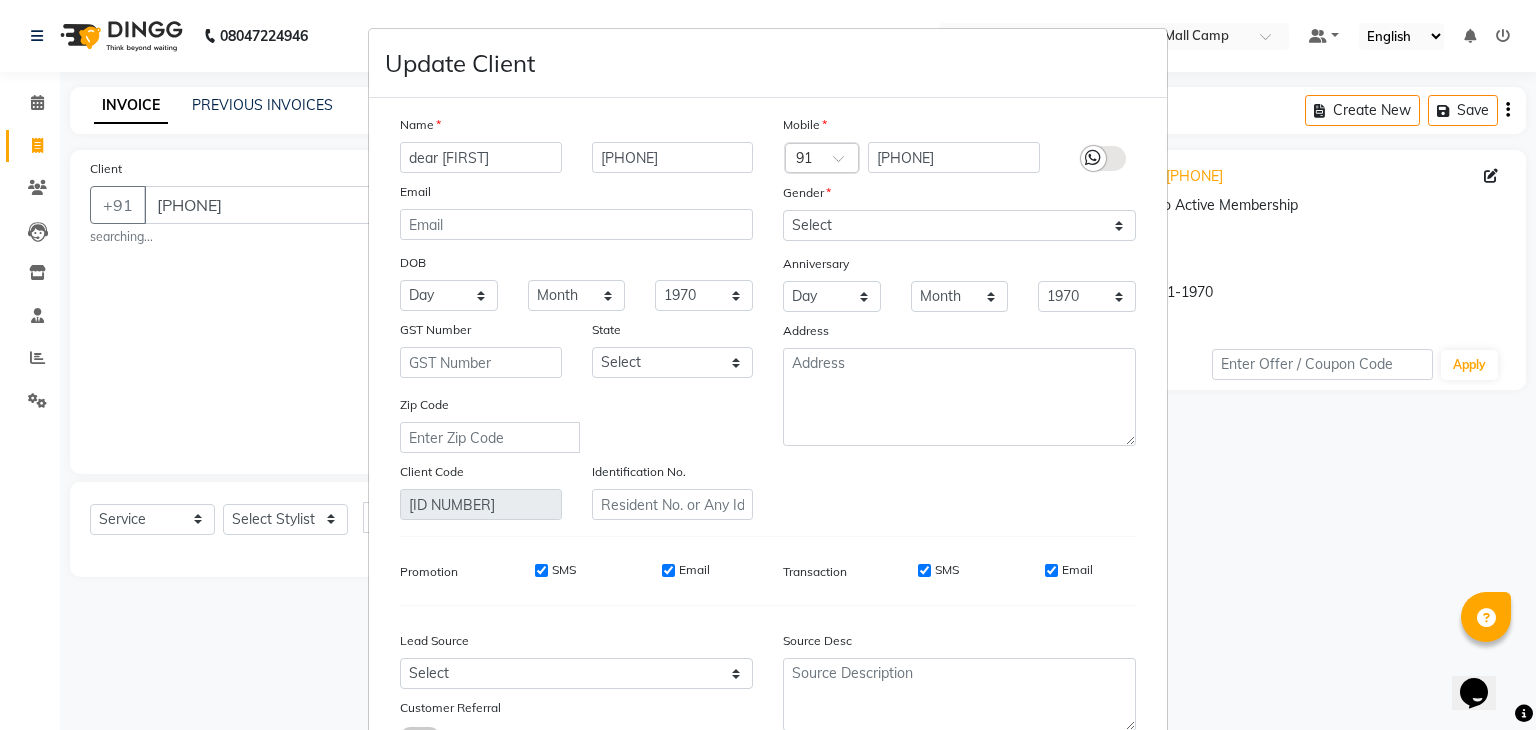 type on "dear clinte" 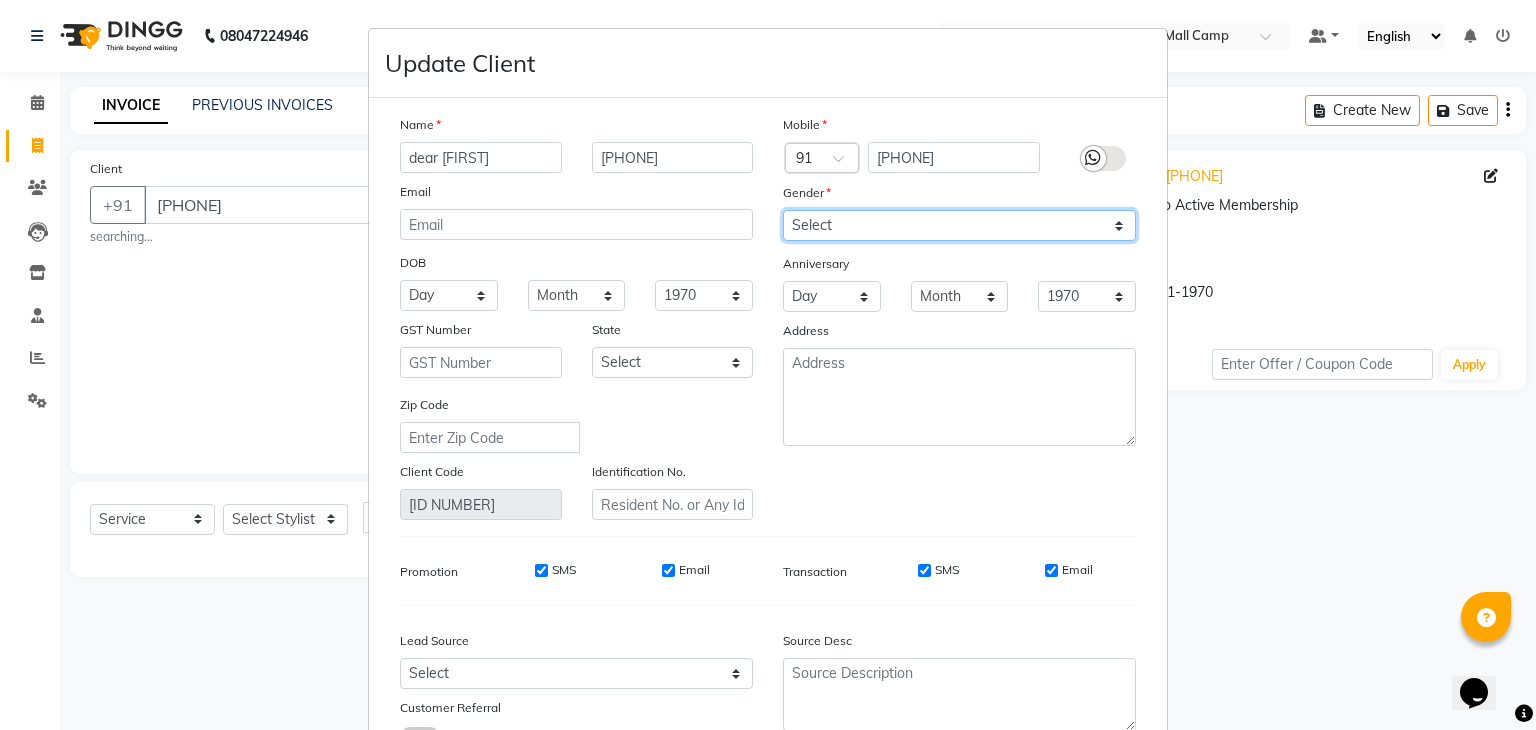 click on "Select Male Female Other Prefer Not To Say" at bounding box center (959, 225) 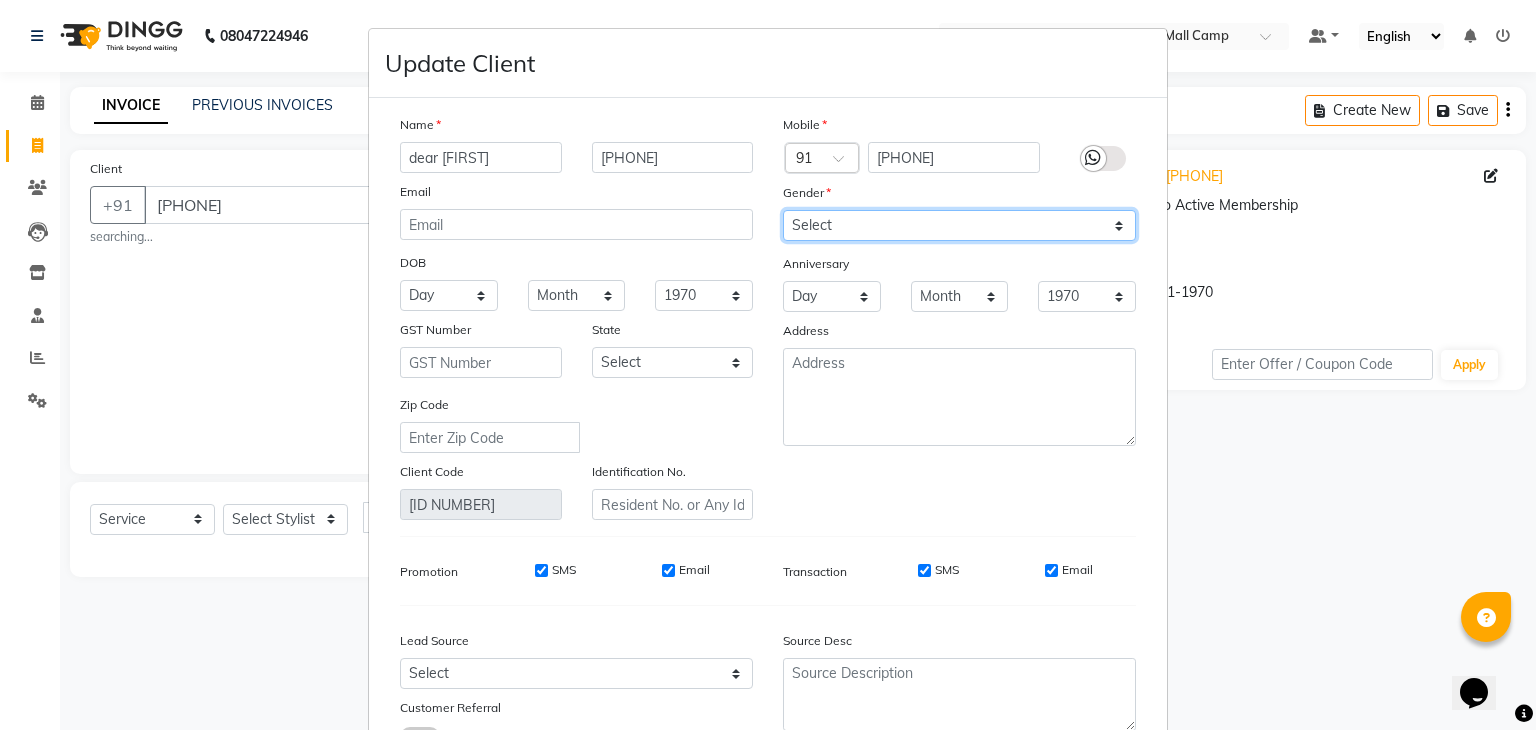 select on "female" 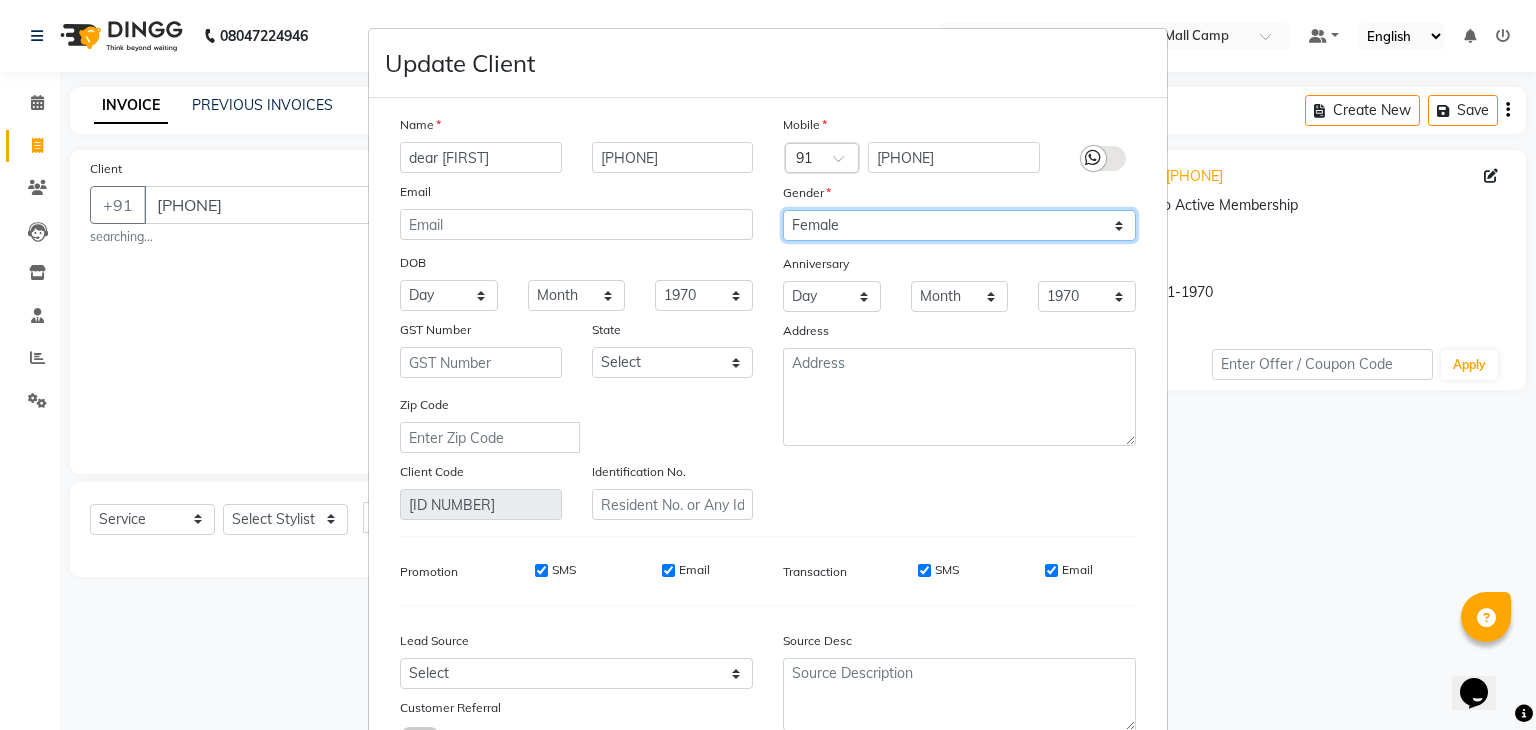 click on "Select Male Female Other Prefer Not To Say" at bounding box center (959, 225) 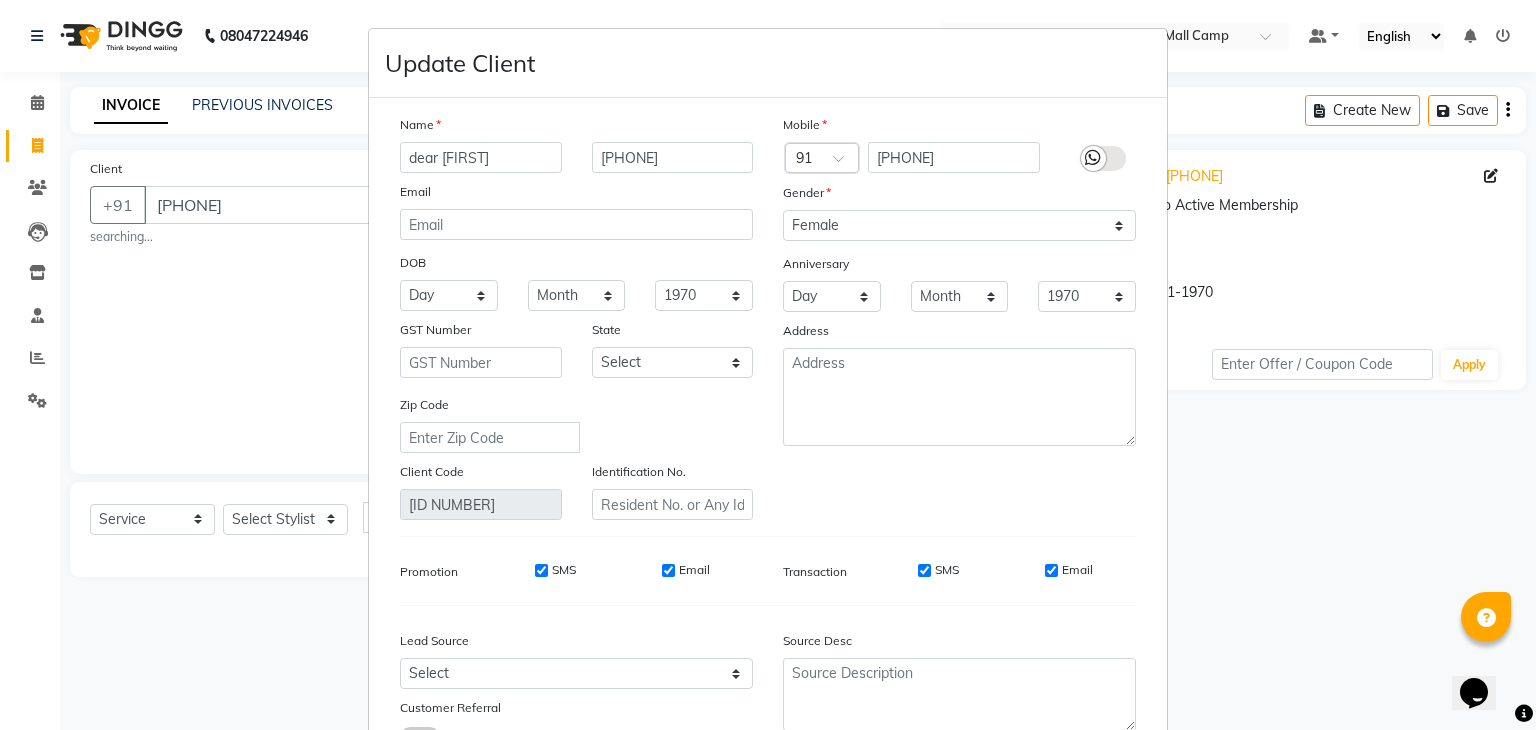 click on "Zip Code" at bounding box center (576, 423) 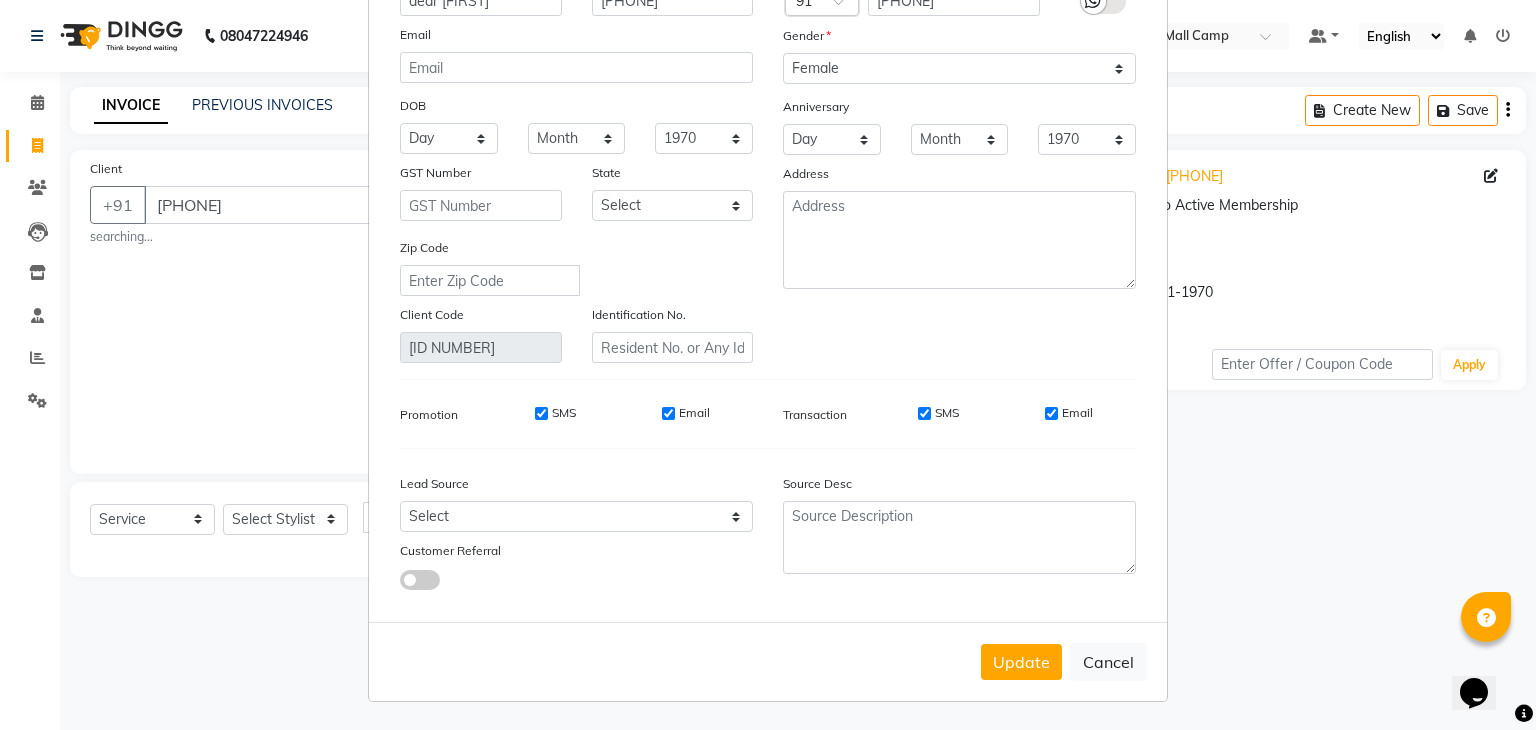 scroll, scrollTop: 168, scrollLeft: 0, axis: vertical 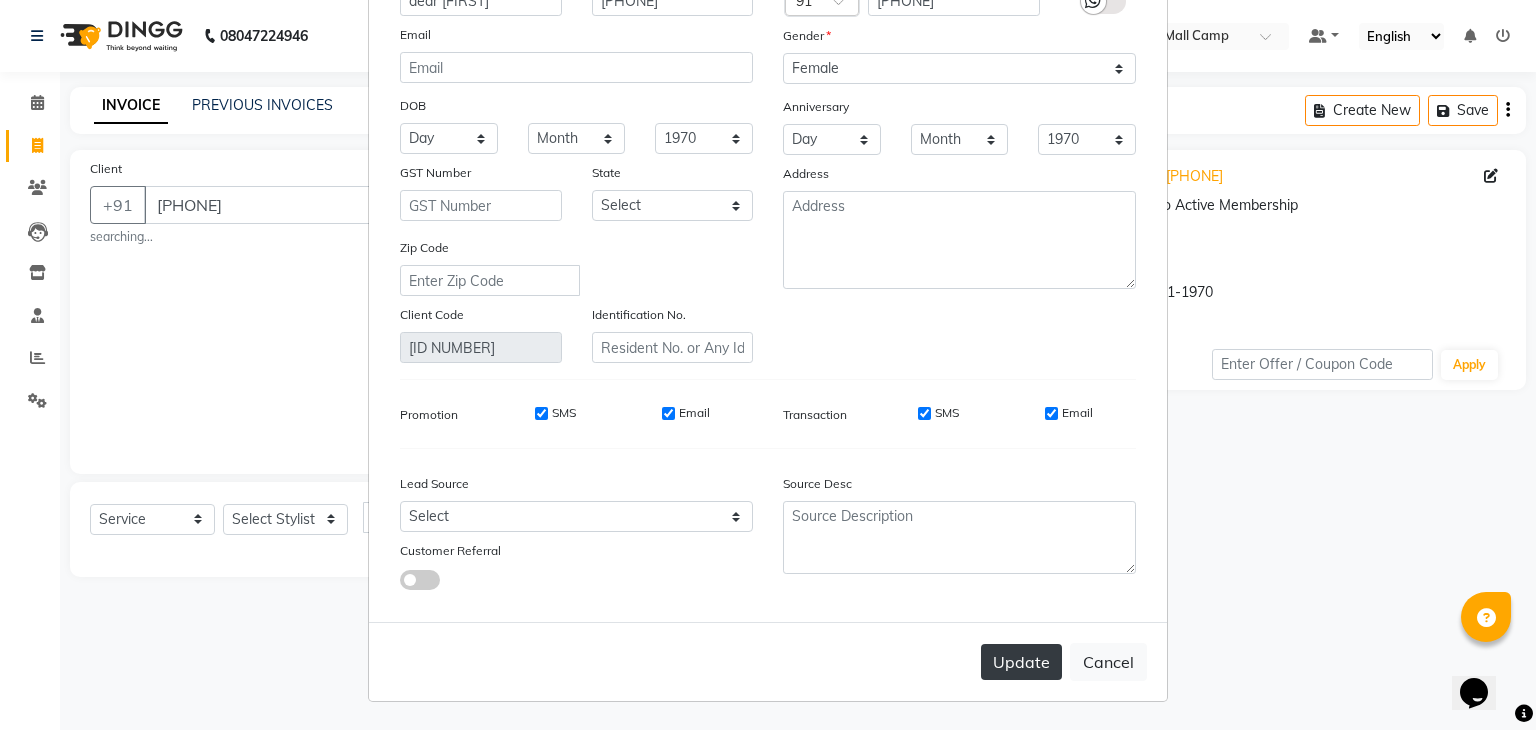 click on "Update" at bounding box center [1021, 662] 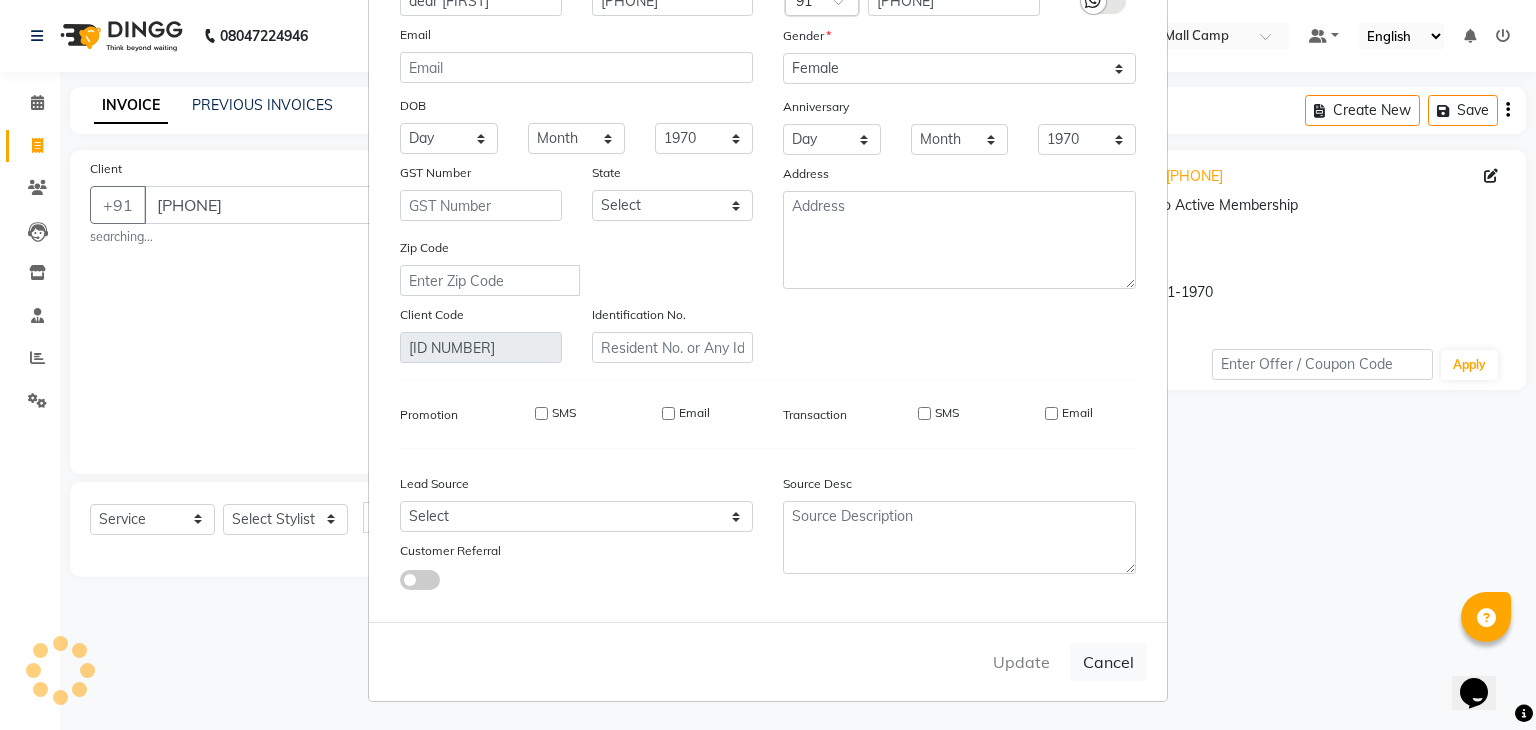 type on "77******80" 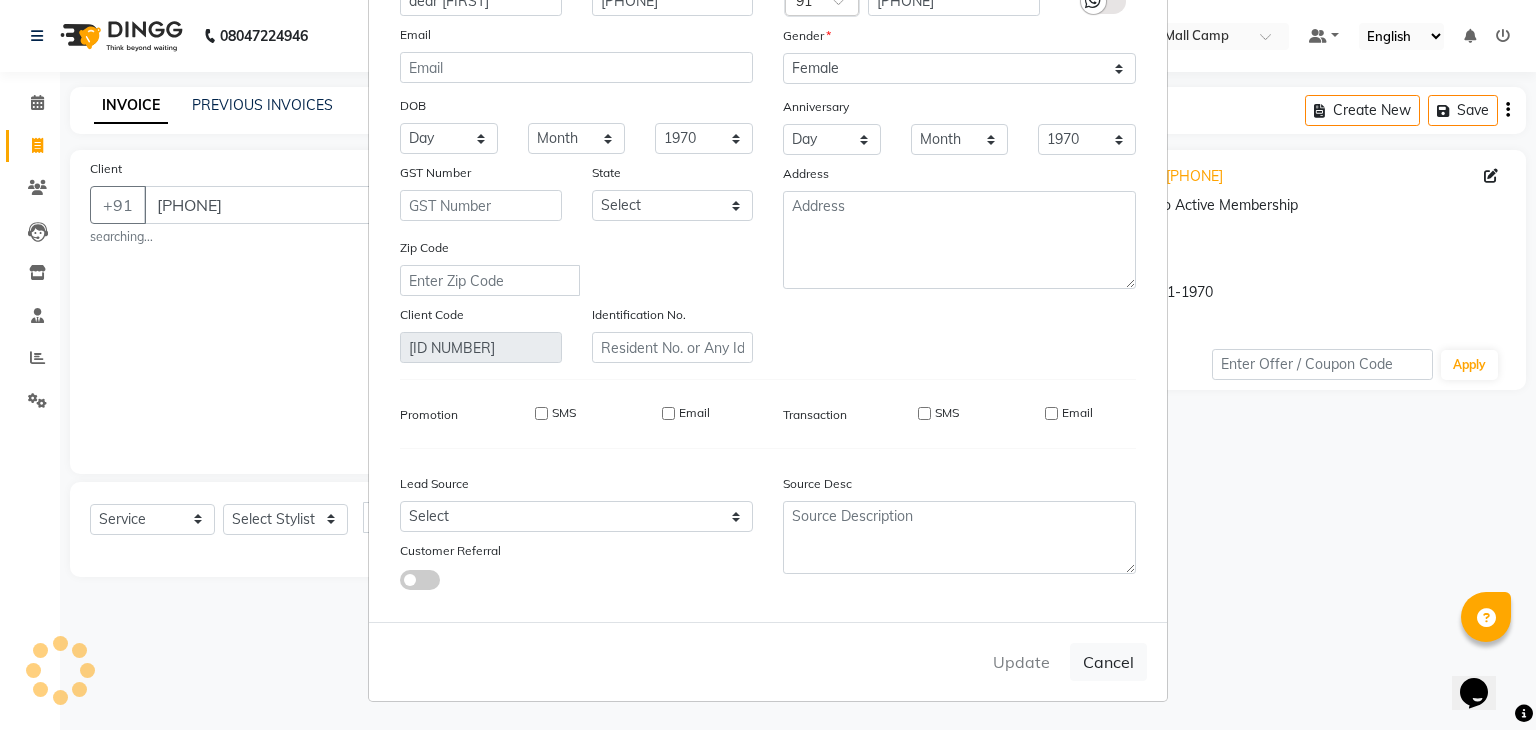 type 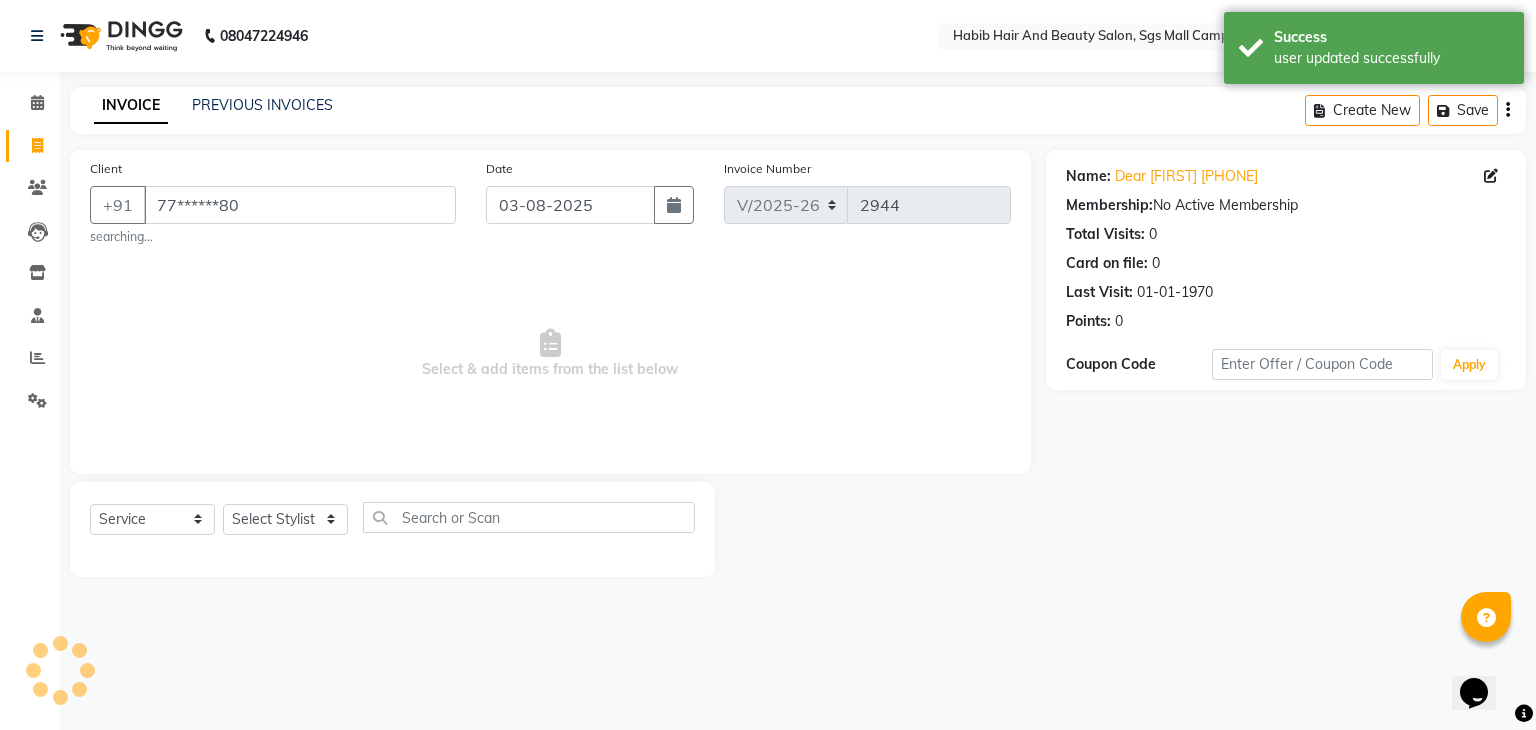 click on "Select  Service  Product  Membership  Package Voucher Prepaid Gift Card  Select Stylist" 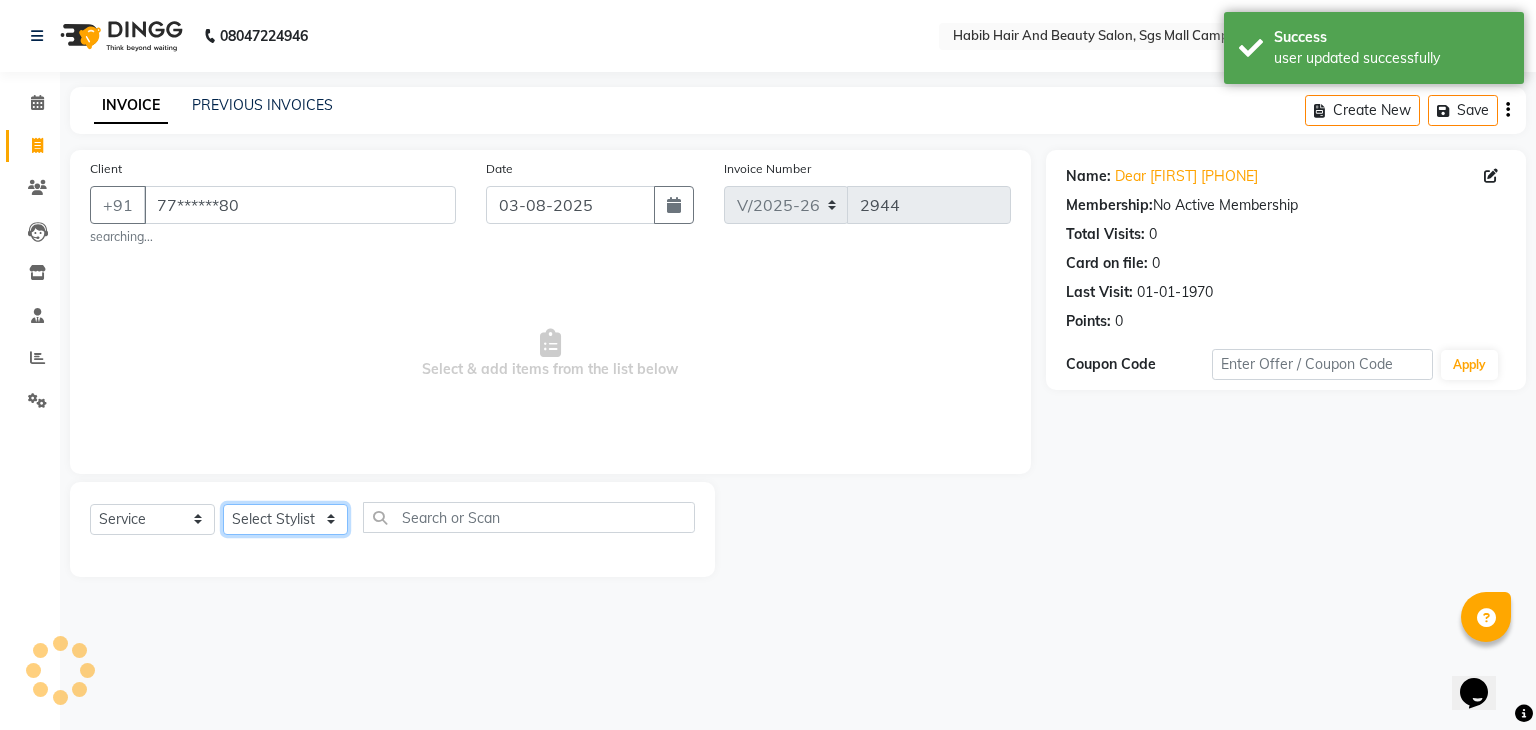 click on "Select Stylist" 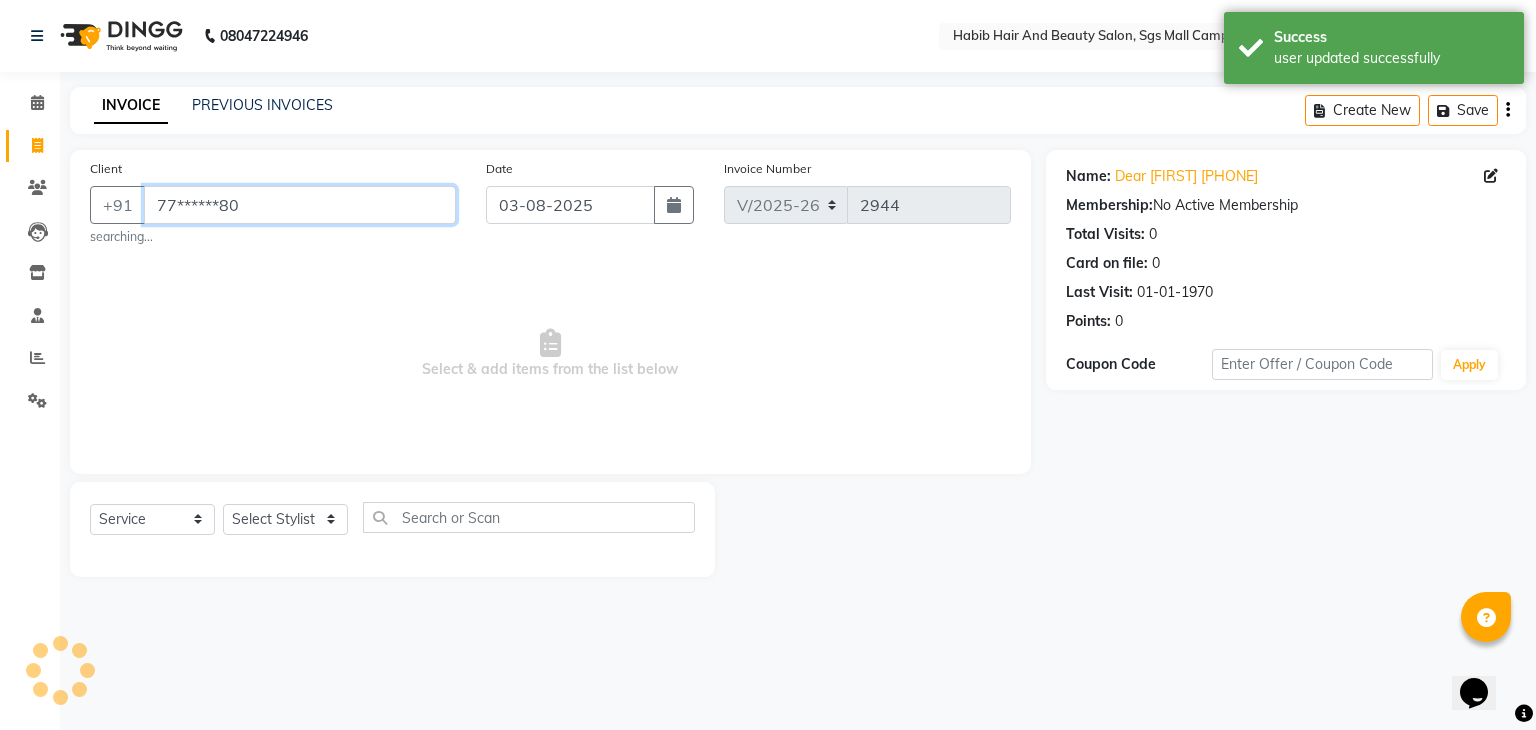 click on "77******80" at bounding box center (300, 205) 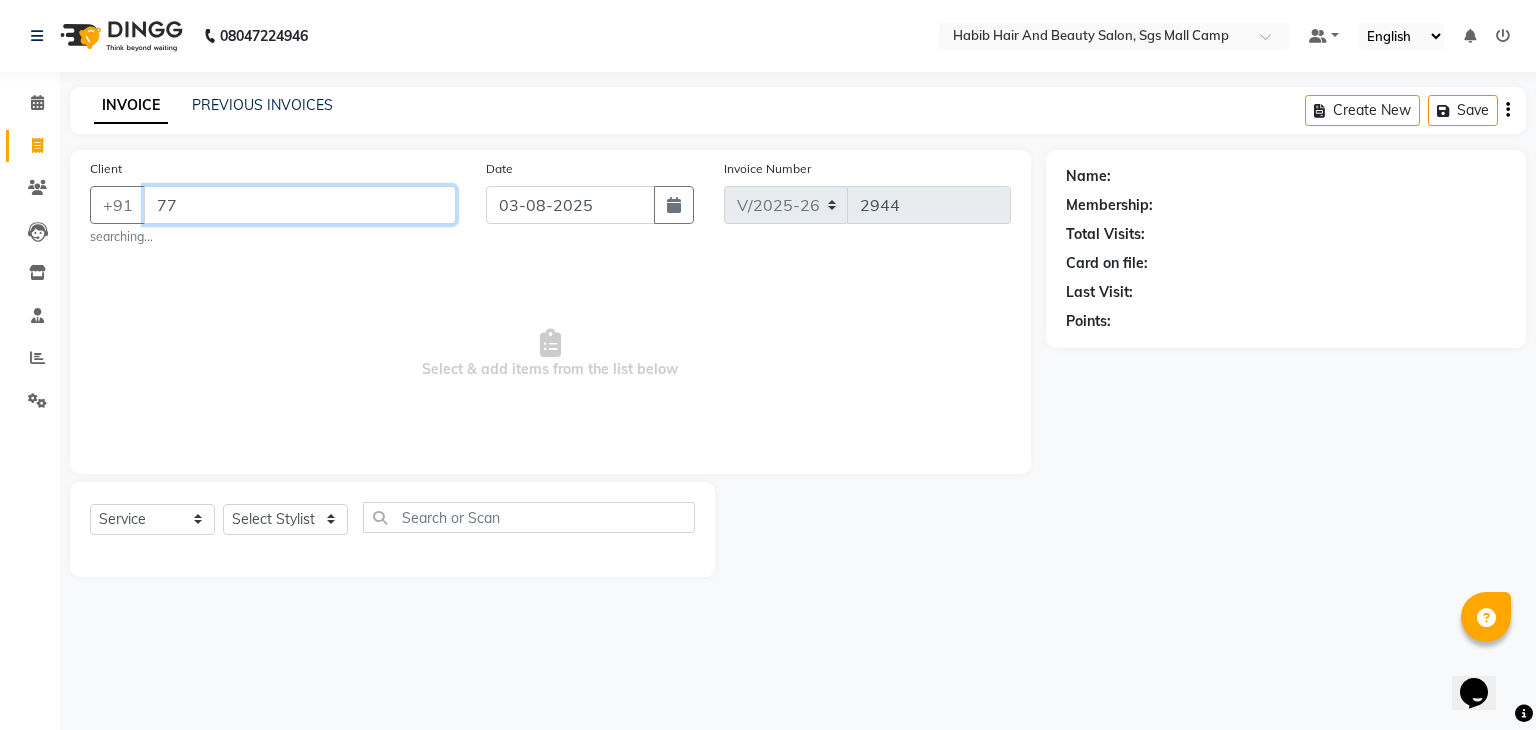 type on "7" 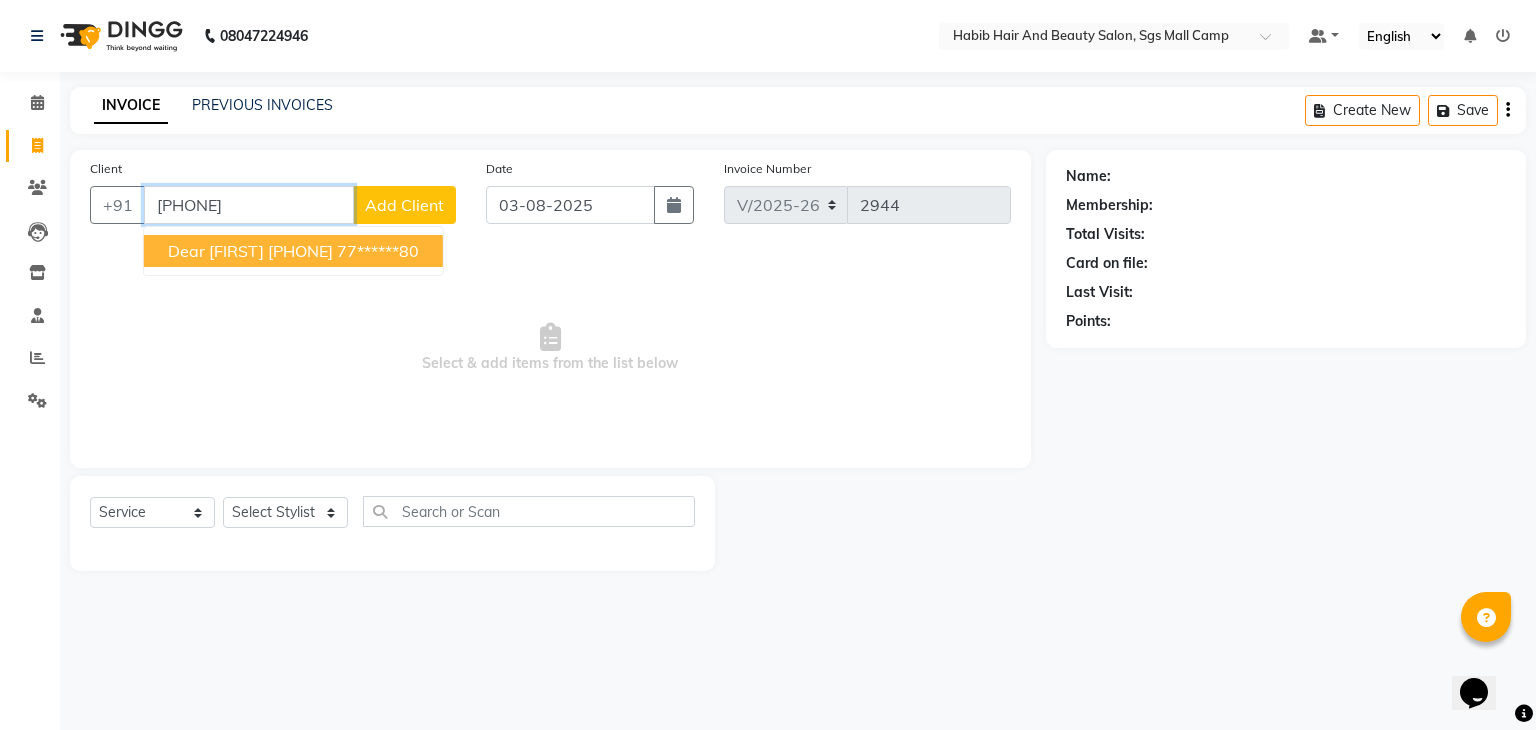 click on "77******80" at bounding box center [378, 251] 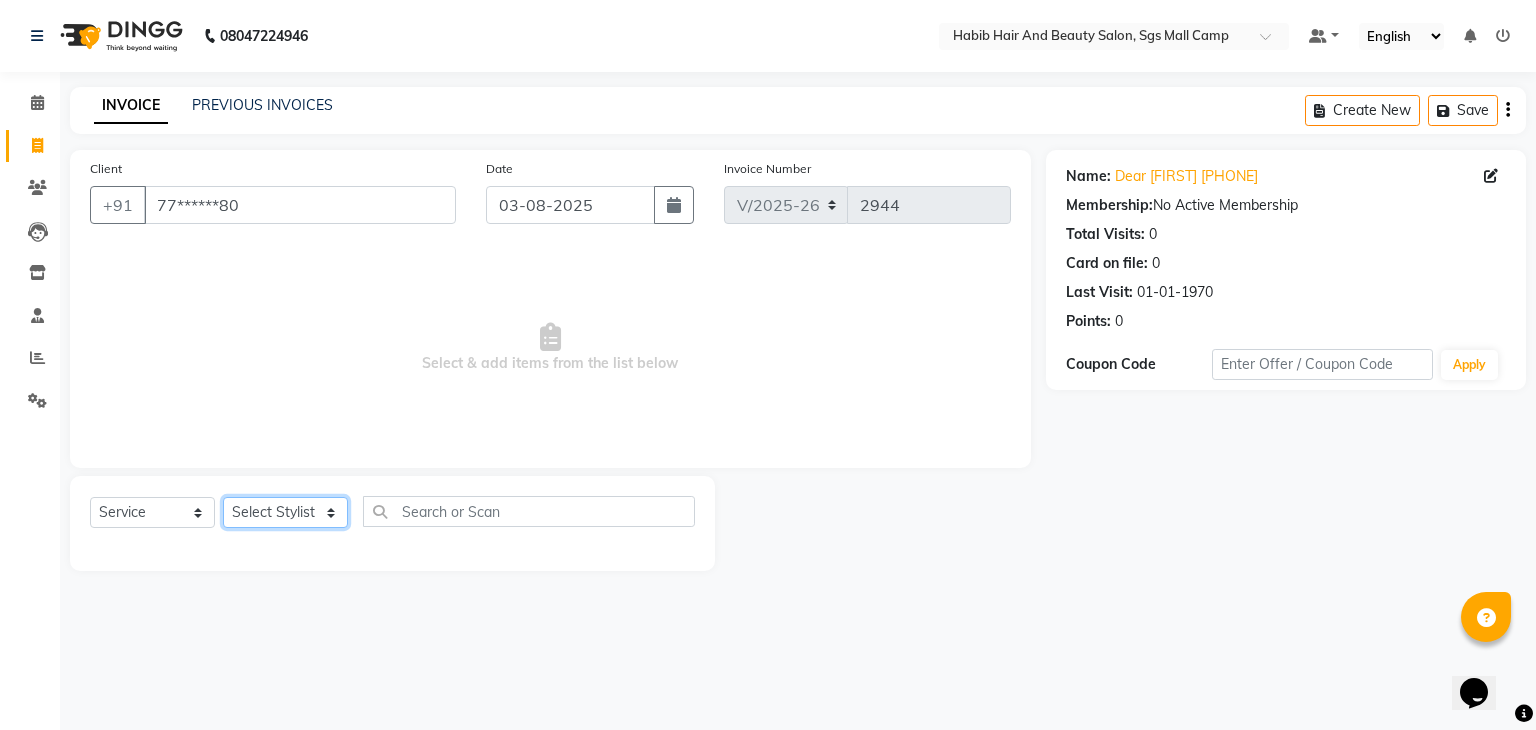 click on "Select Stylist" 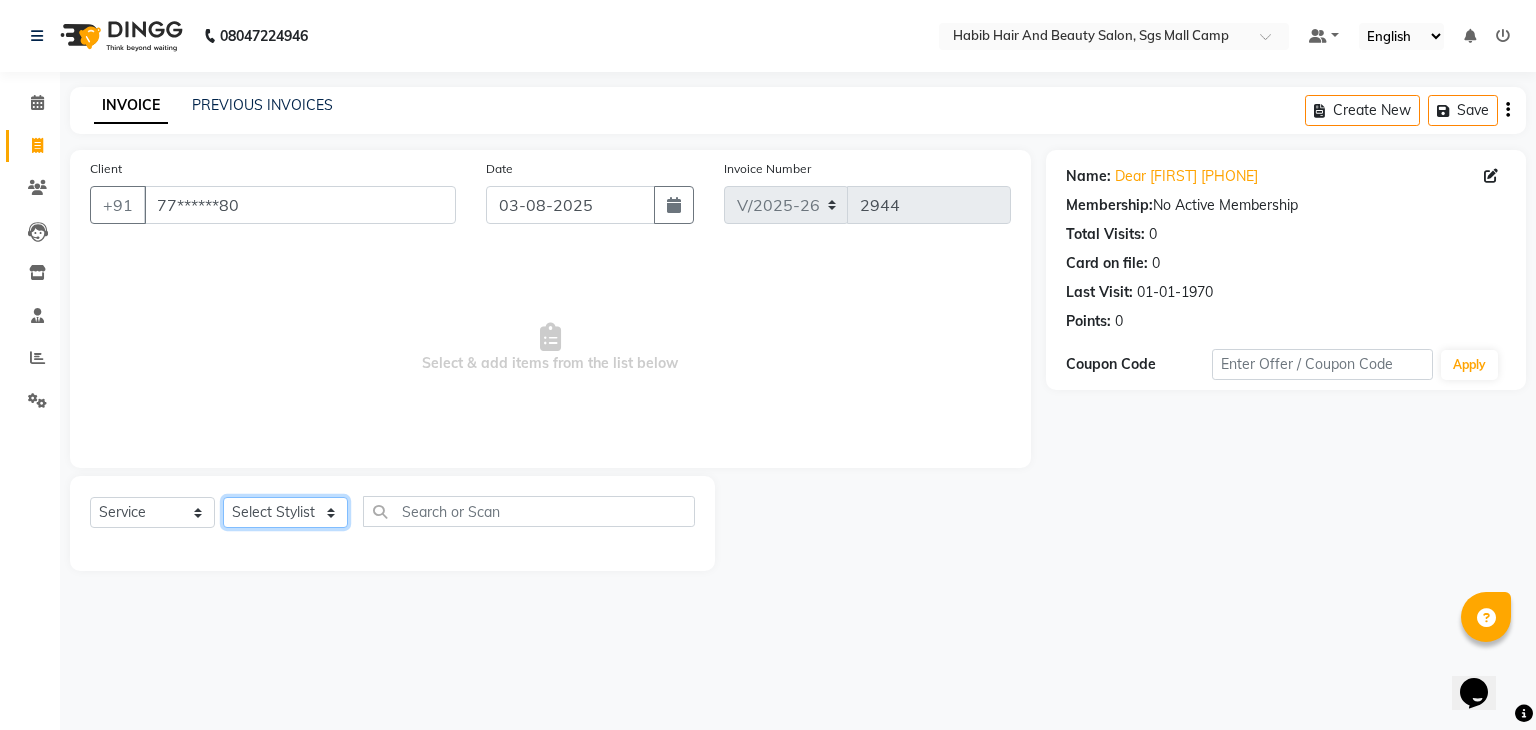 click on "Select Stylist" 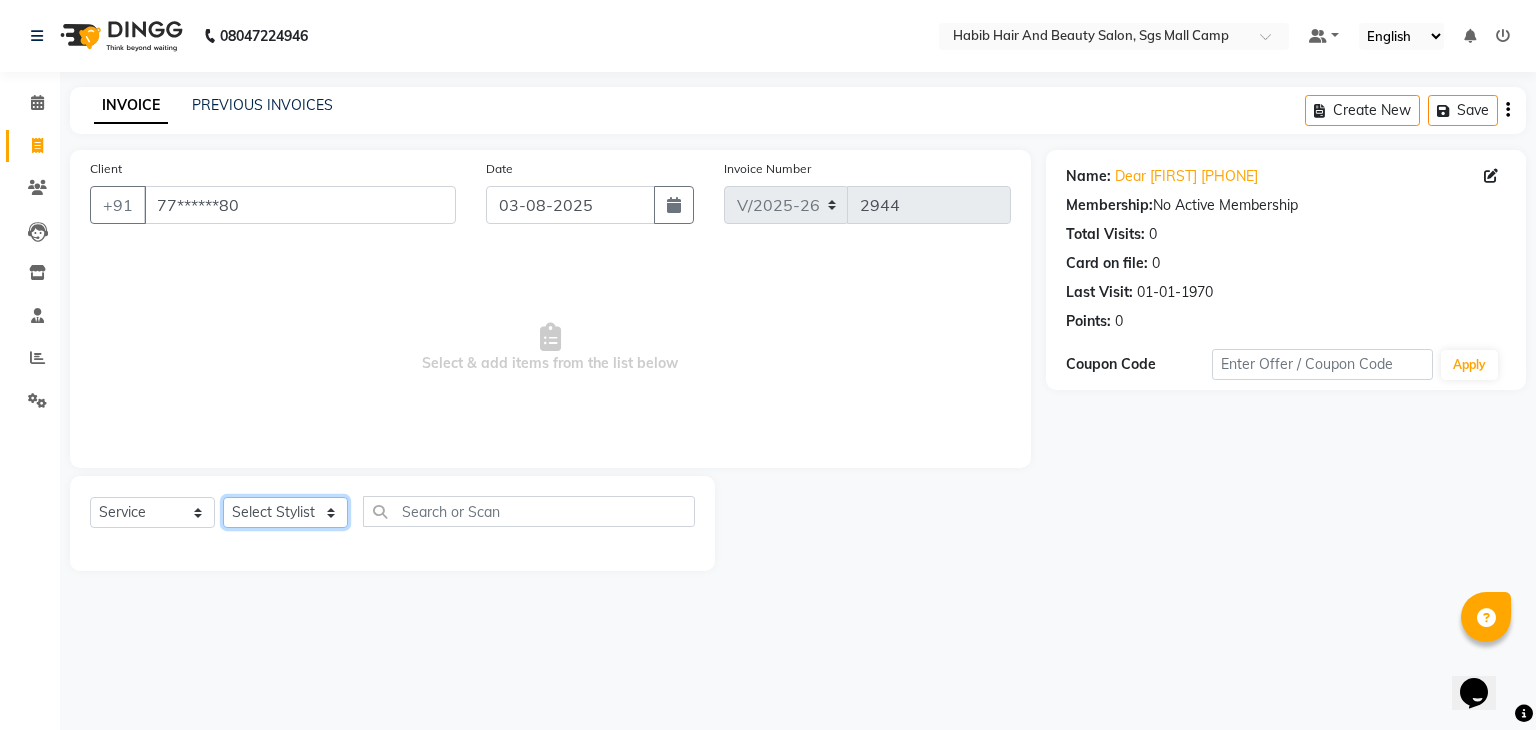 drag, startPoint x: 325, startPoint y: 512, endPoint x: 449, endPoint y: 518, distance: 124.14507 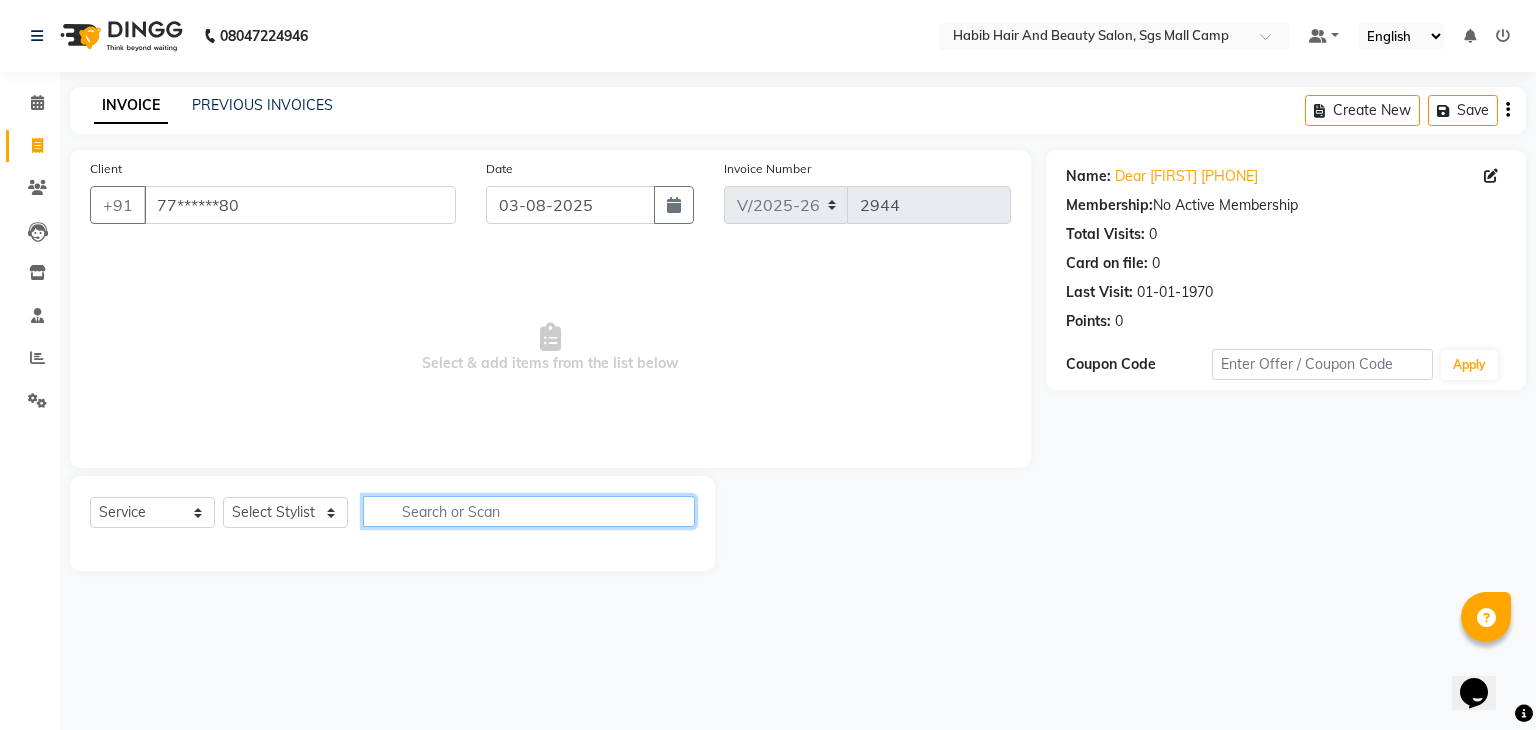 click 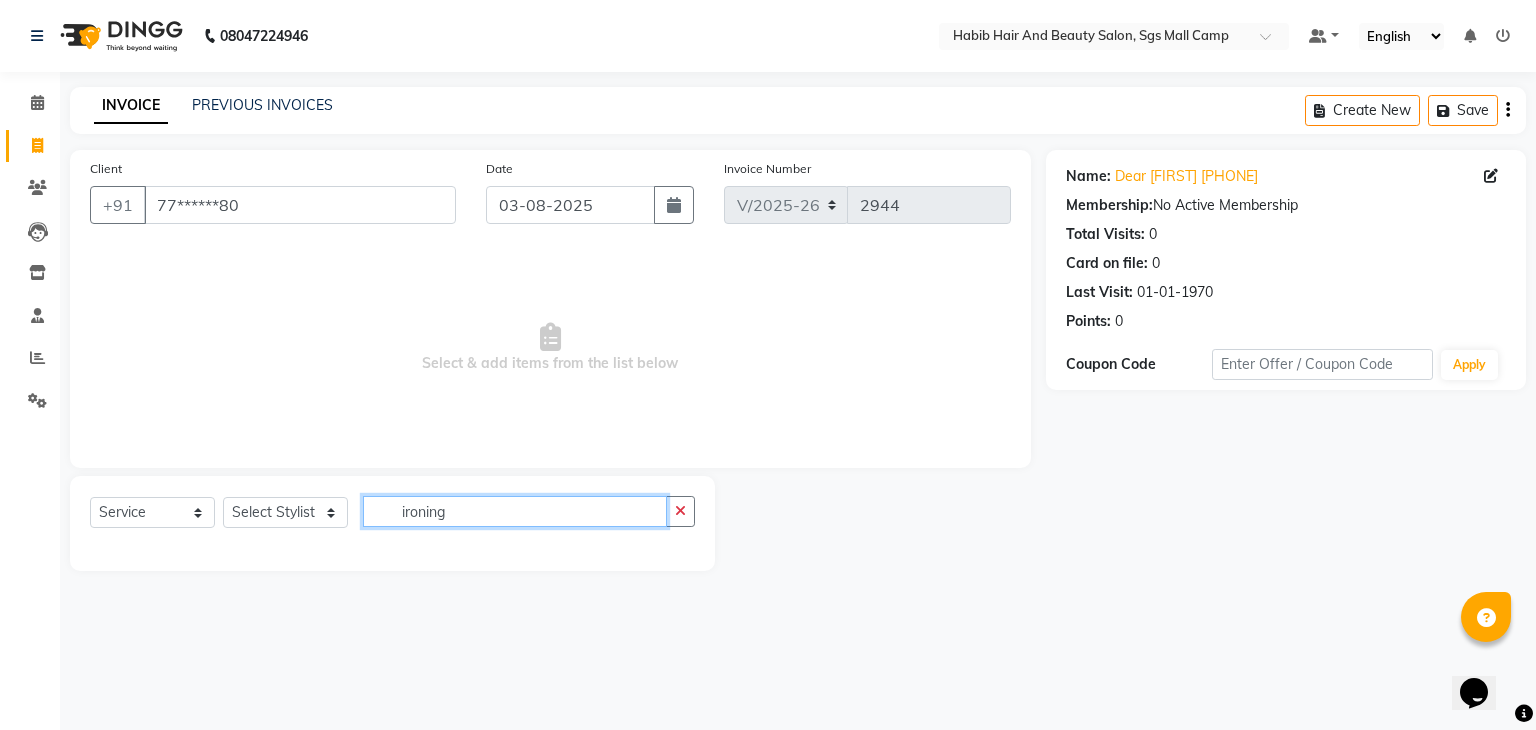 type on "ironing" 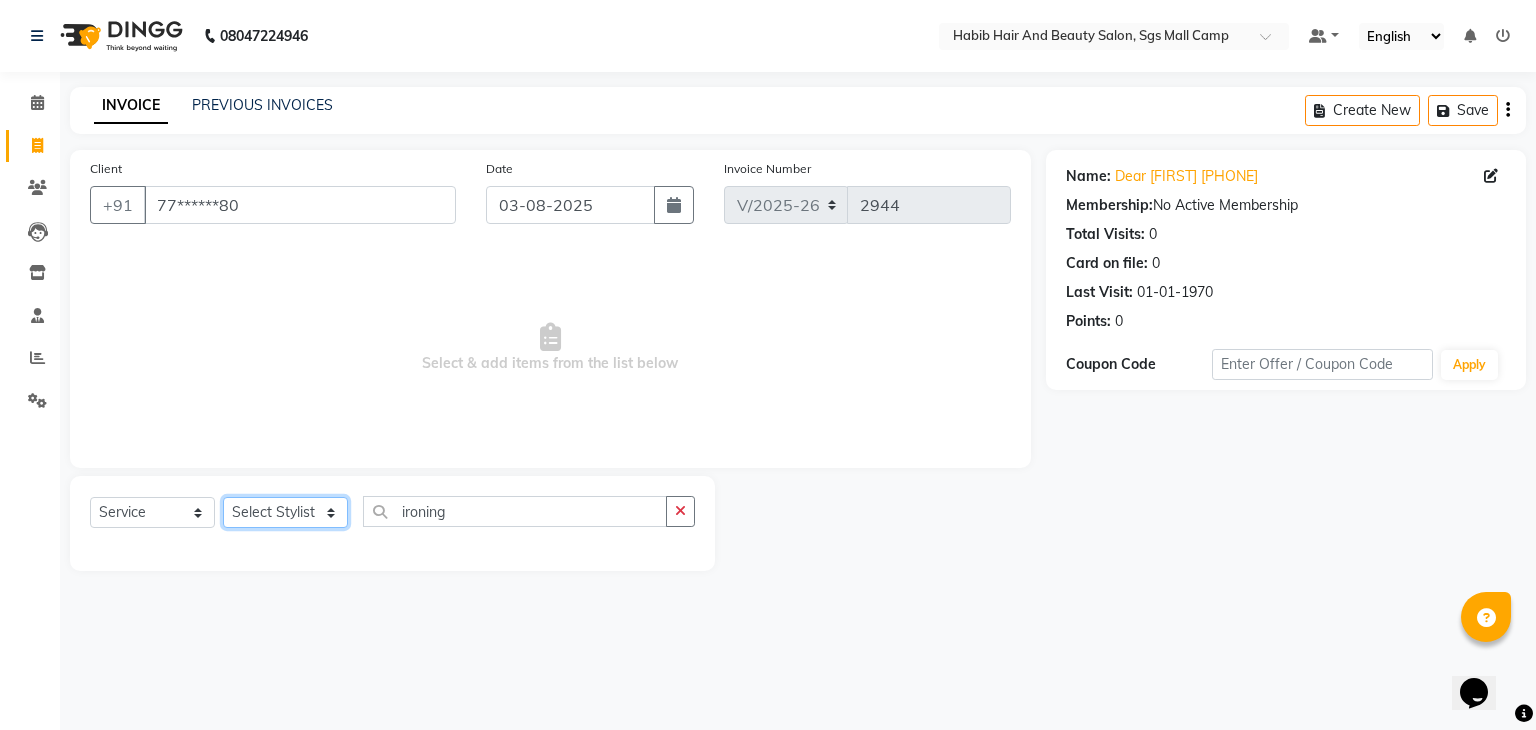 click on "Select Stylist" 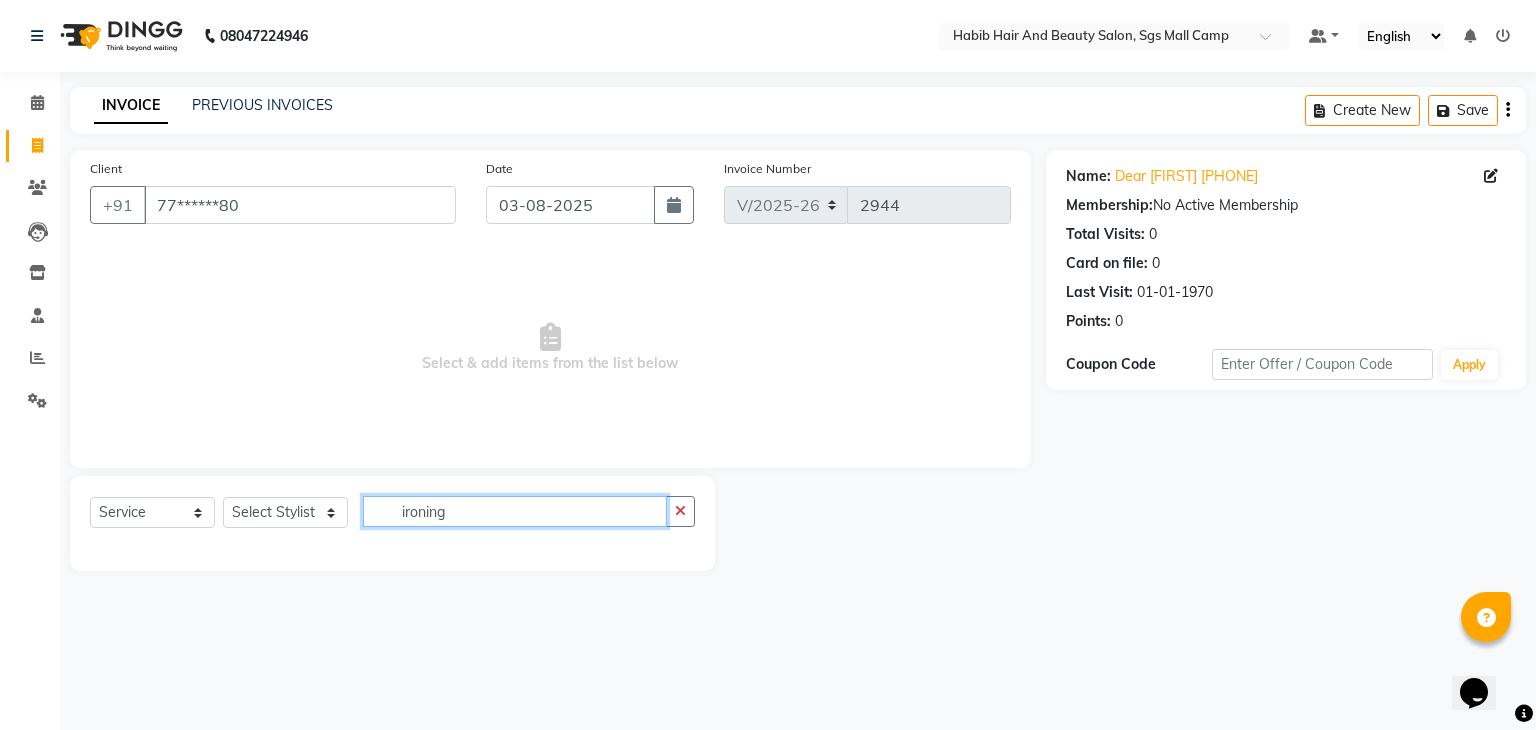 click on "ironing" 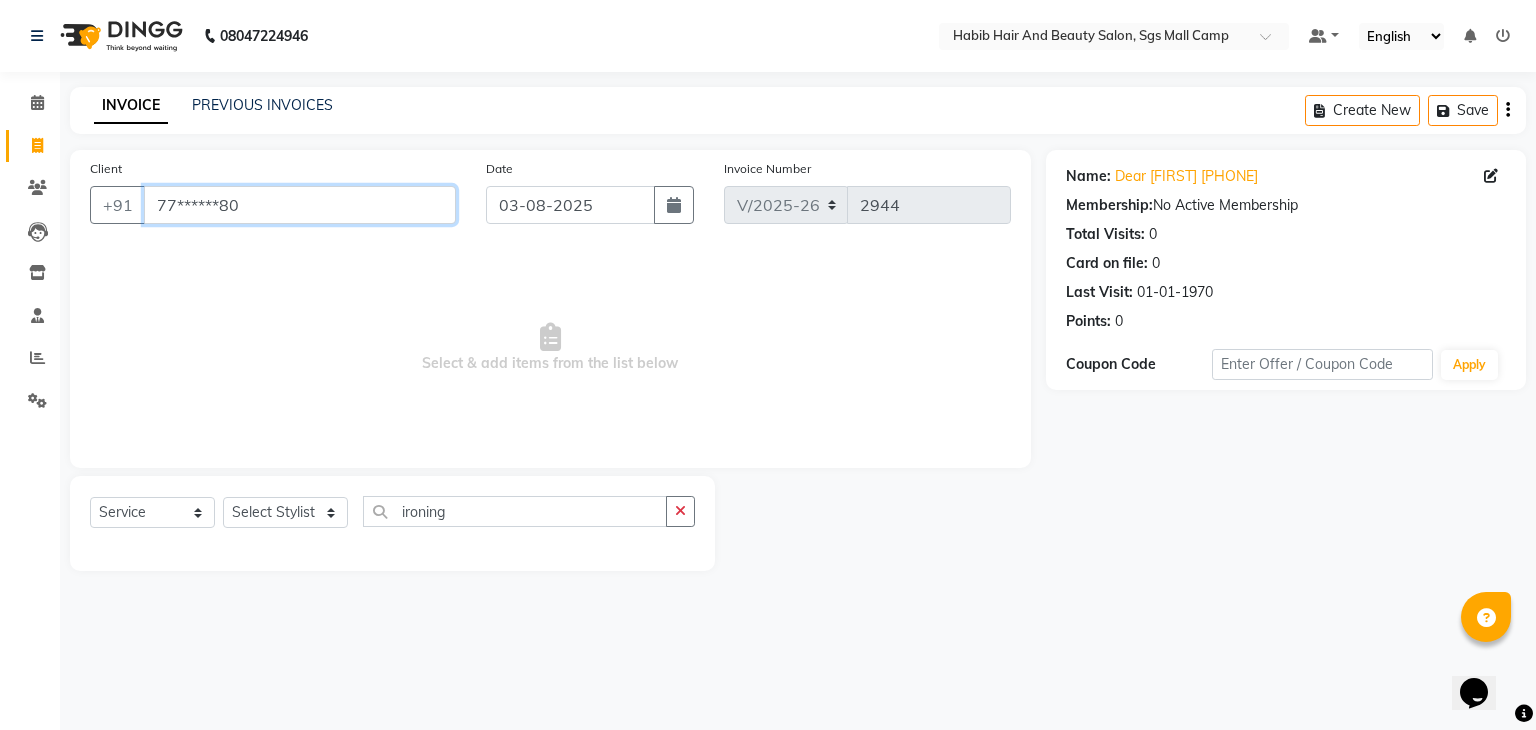 click on "77******80" at bounding box center [300, 205] 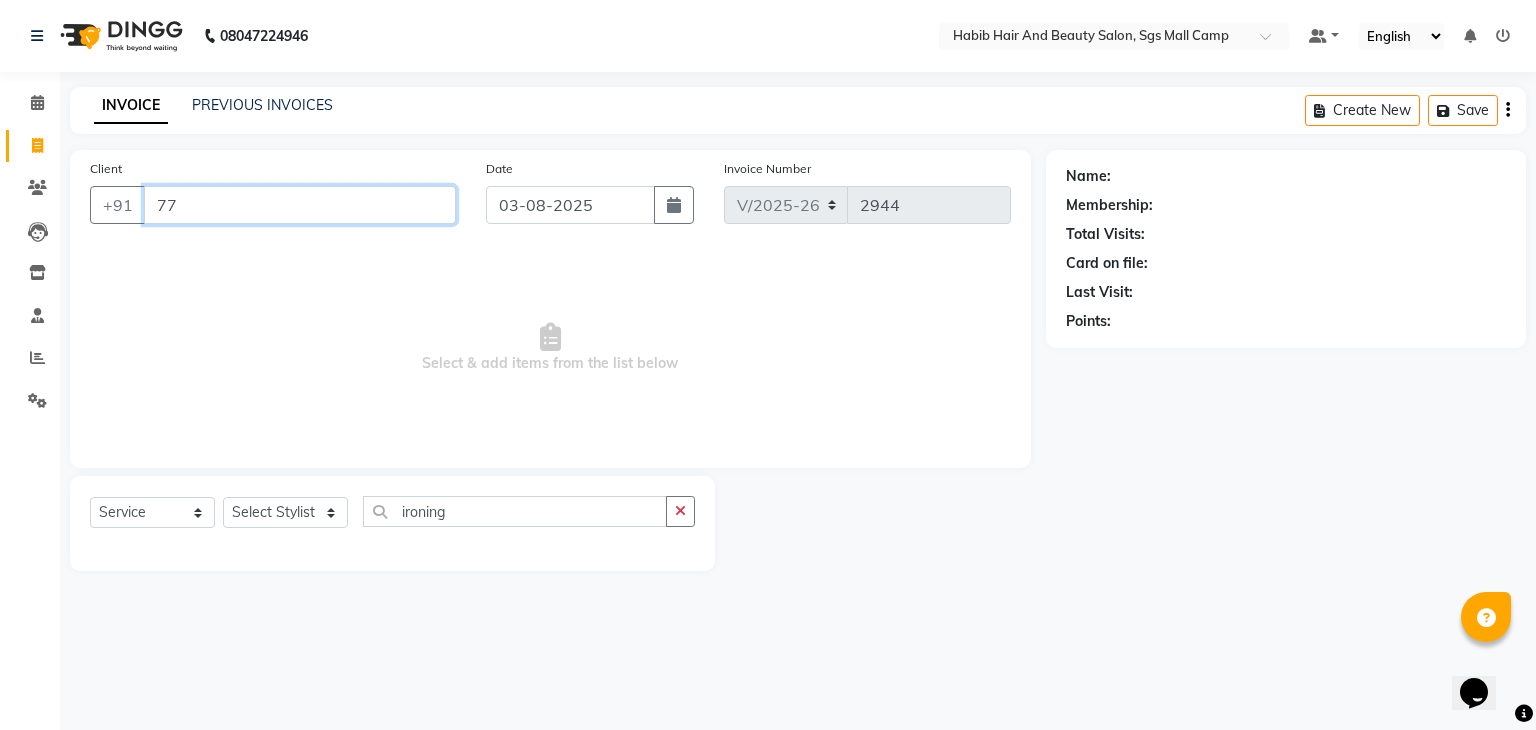 type on "7" 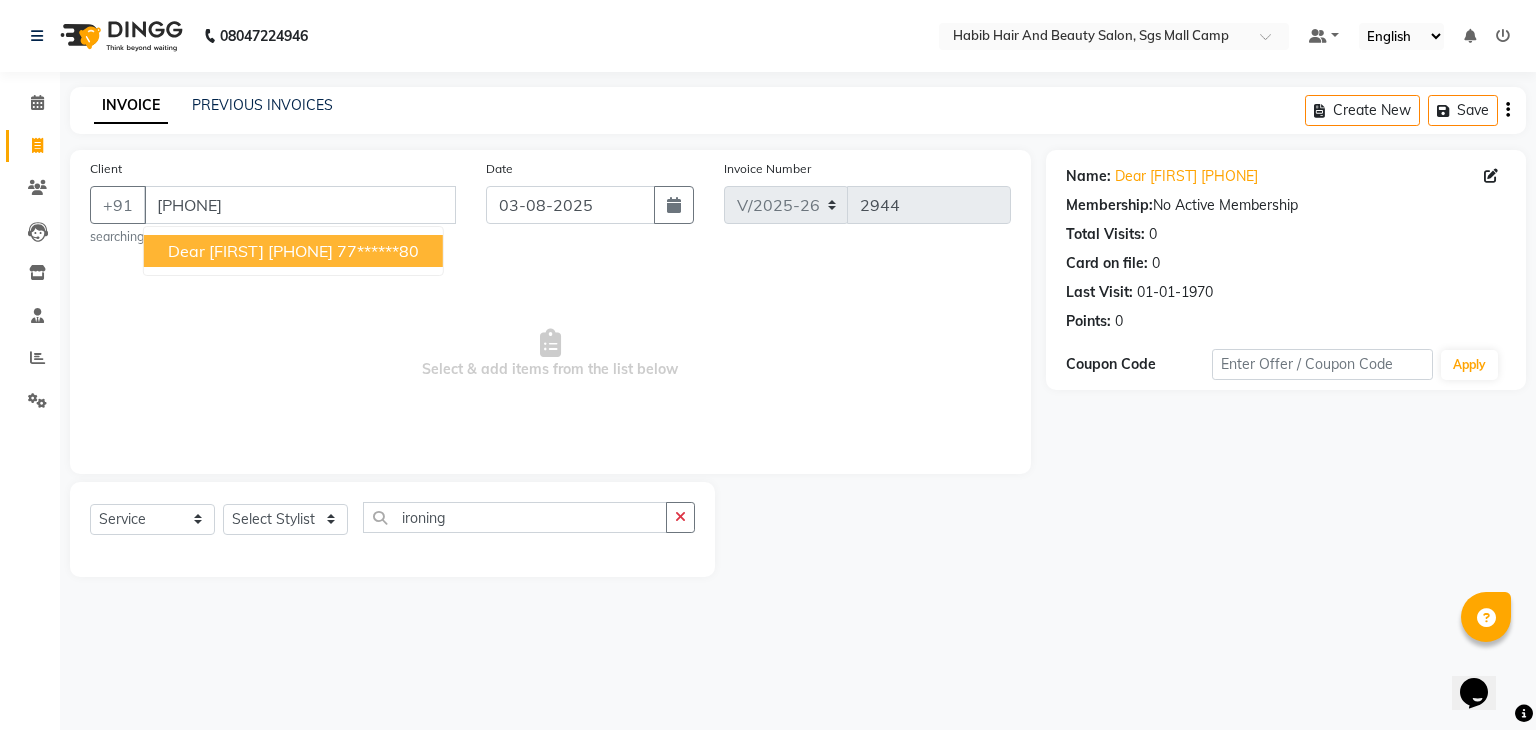 click on "77******80" at bounding box center [378, 251] 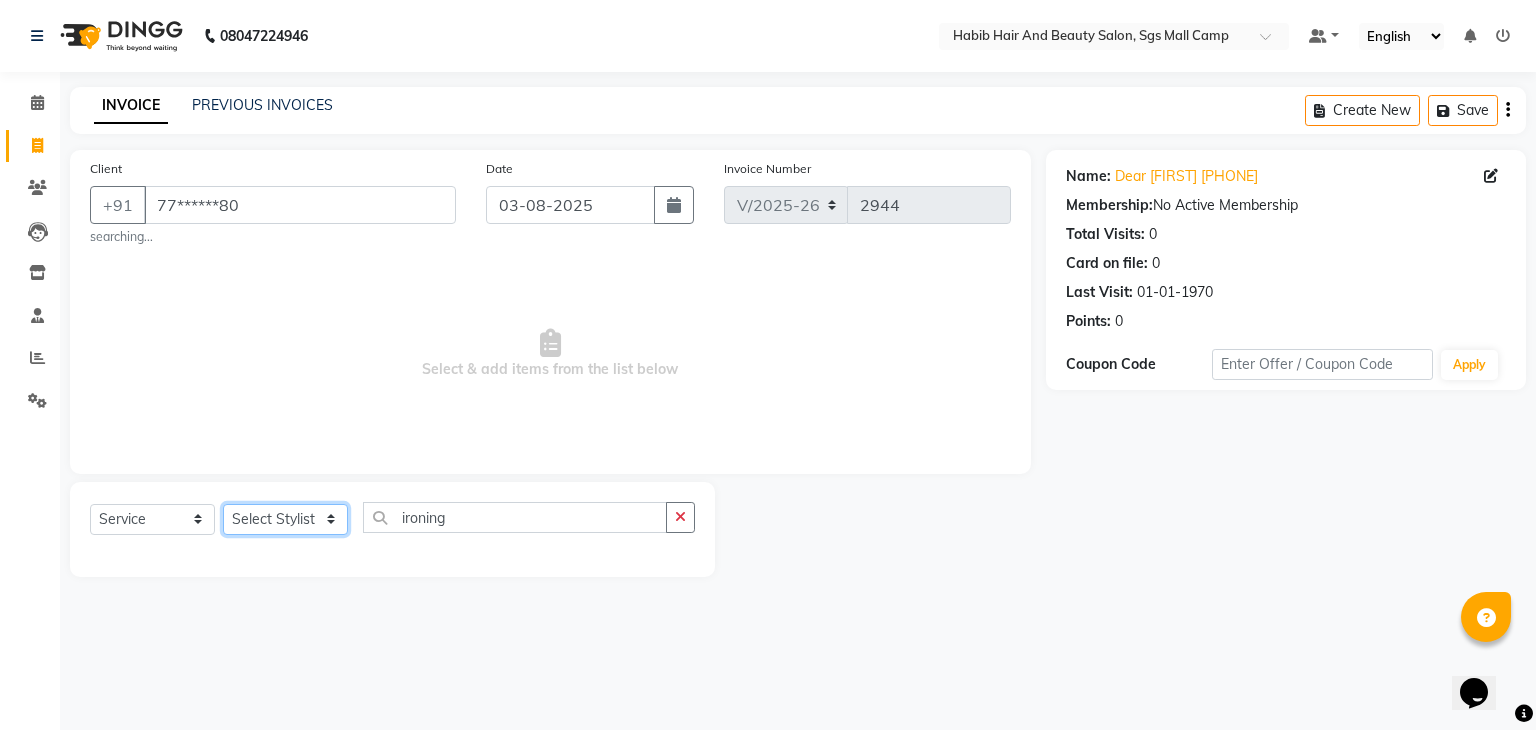 click on "Select Stylist" 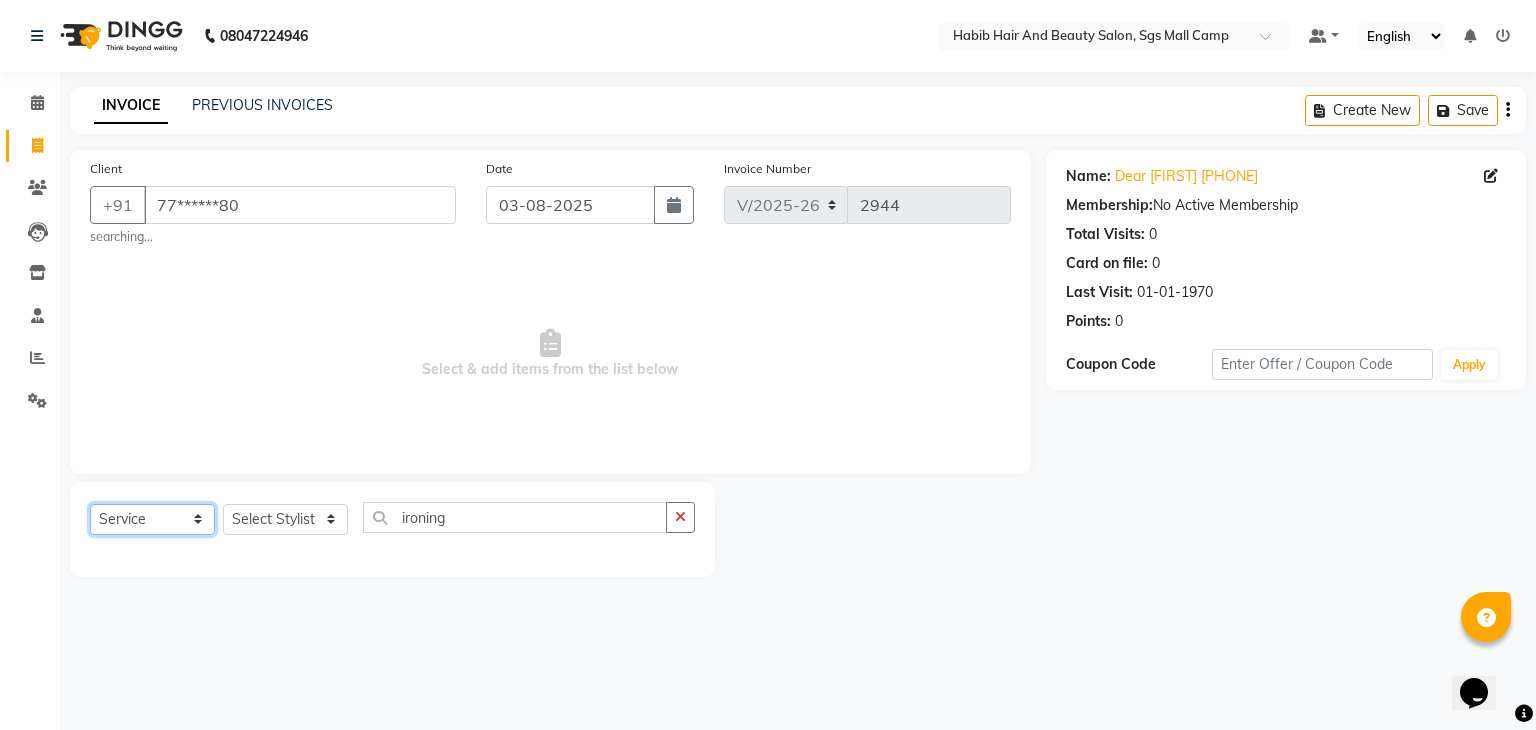 click on "Select  Service  Product  Membership  Package Voucher Prepaid Gift Card" 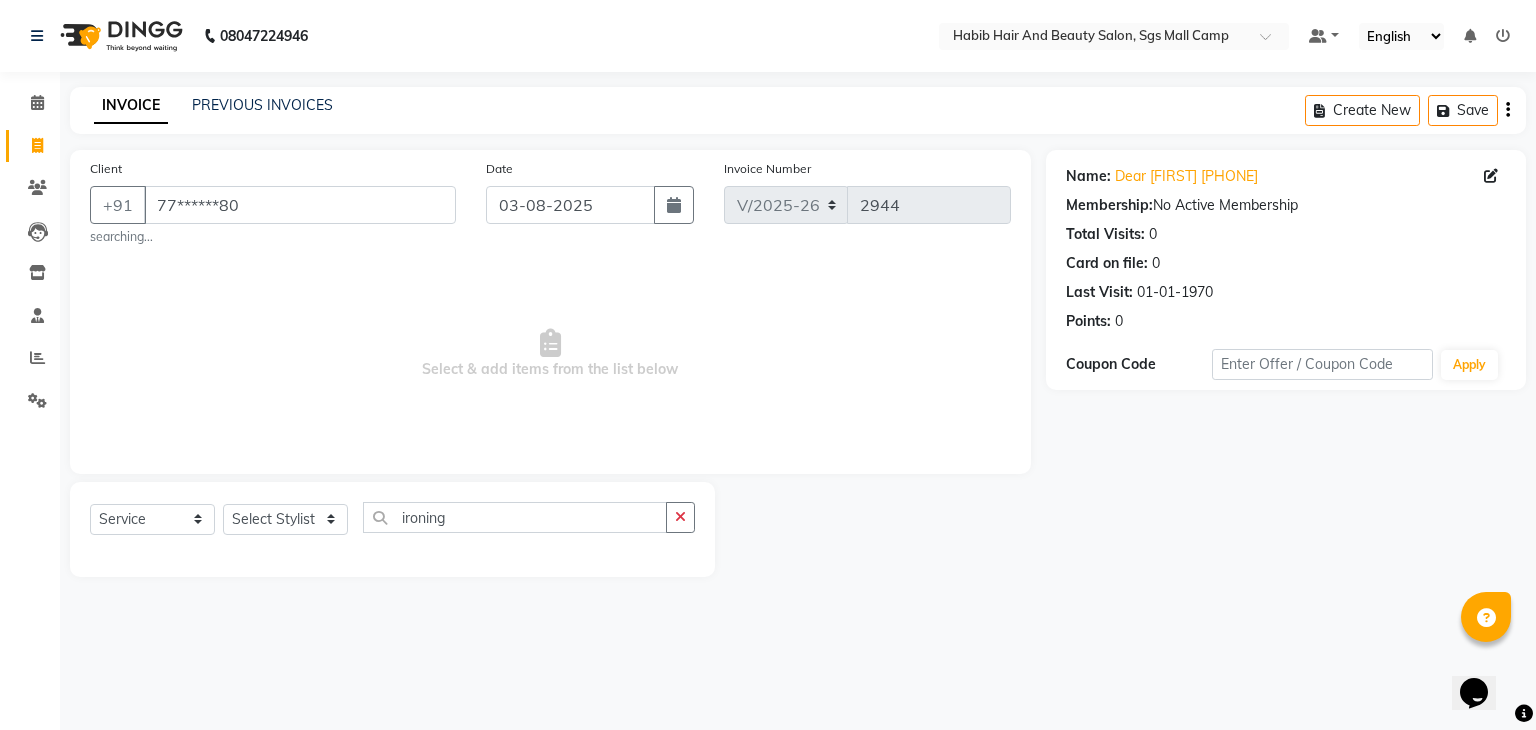 click on "Select & add items from the list below" at bounding box center [550, 354] 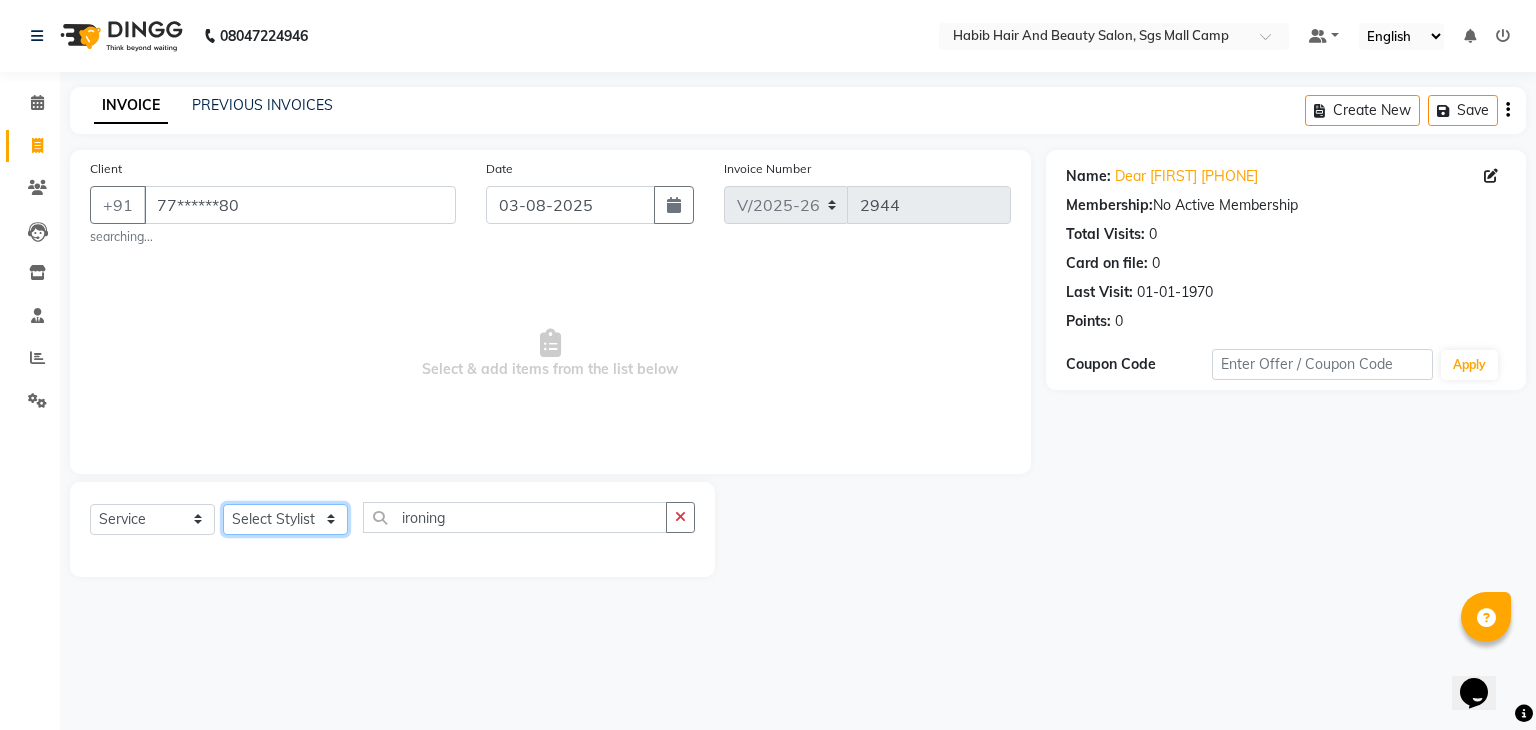 click on "Select Stylist" 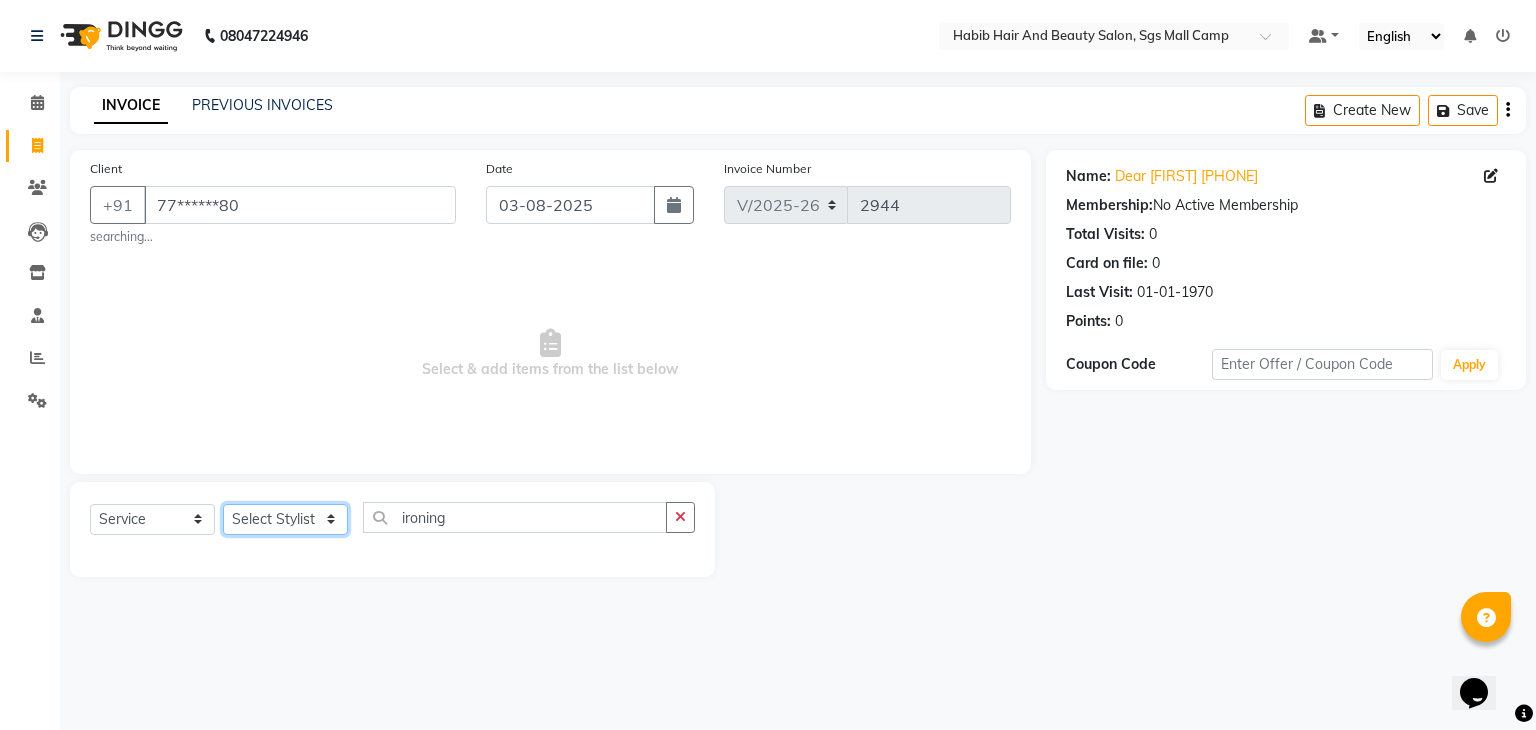 click on "Select Stylist" 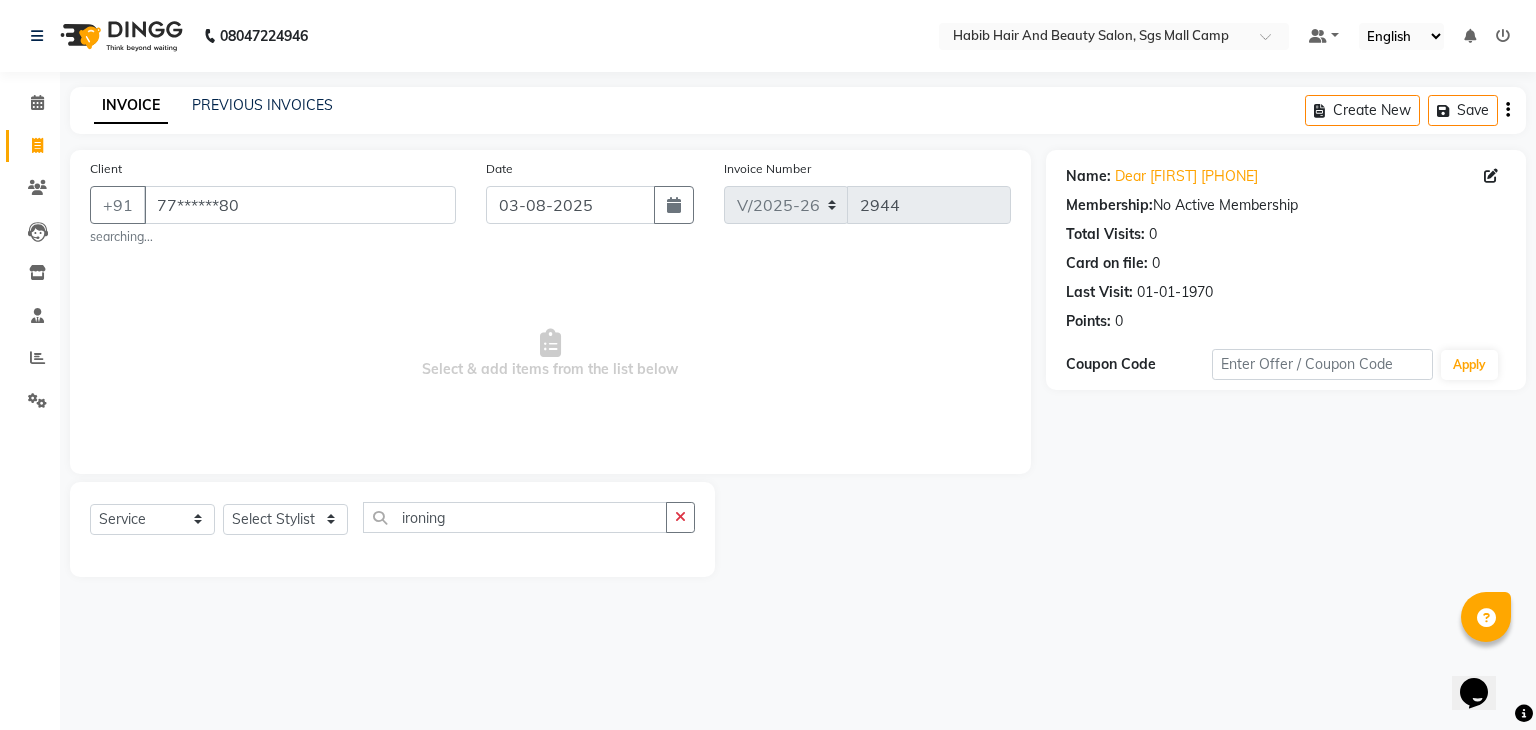 drag, startPoint x: 338, startPoint y: 513, endPoint x: 257, endPoint y: 263, distance: 262.7946 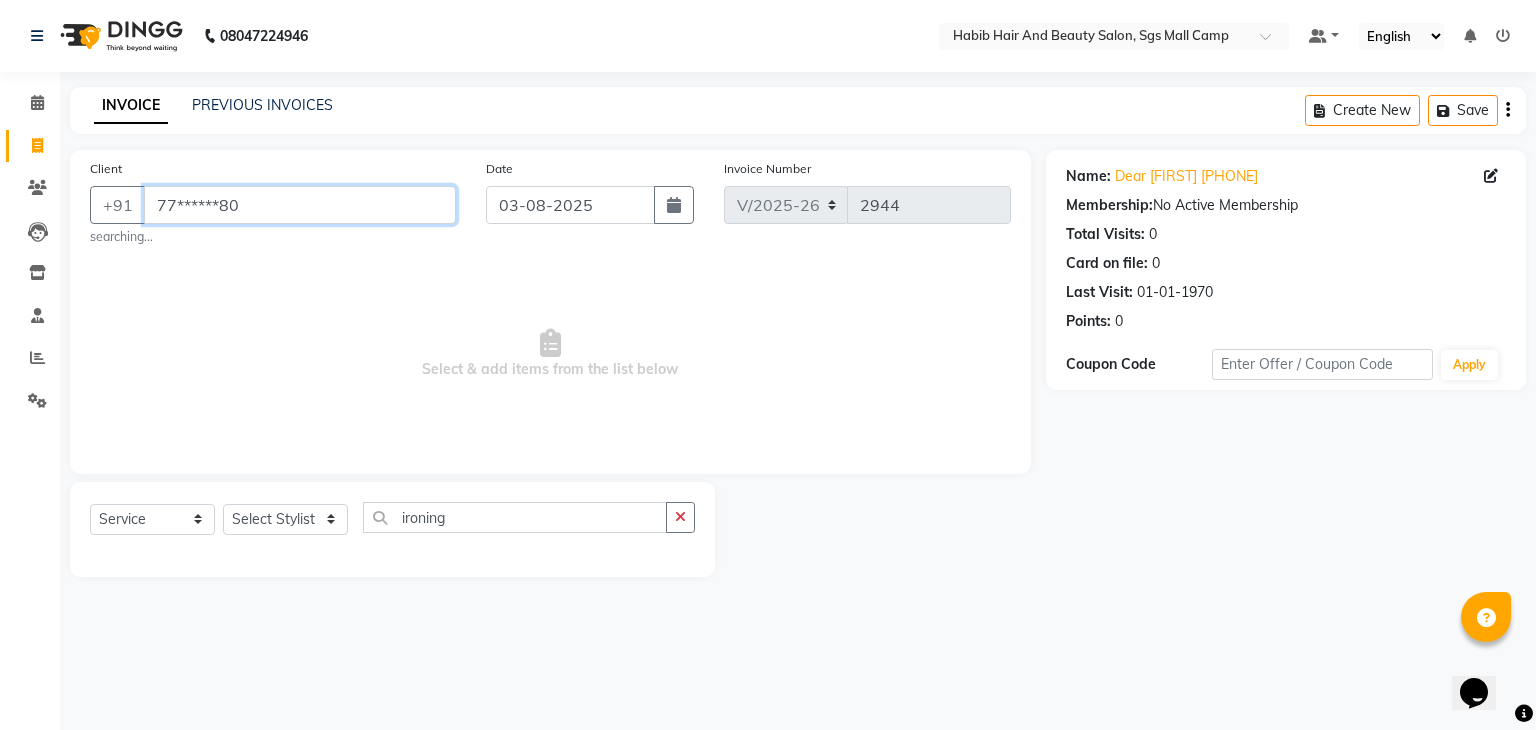 click on "77******80" at bounding box center [300, 205] 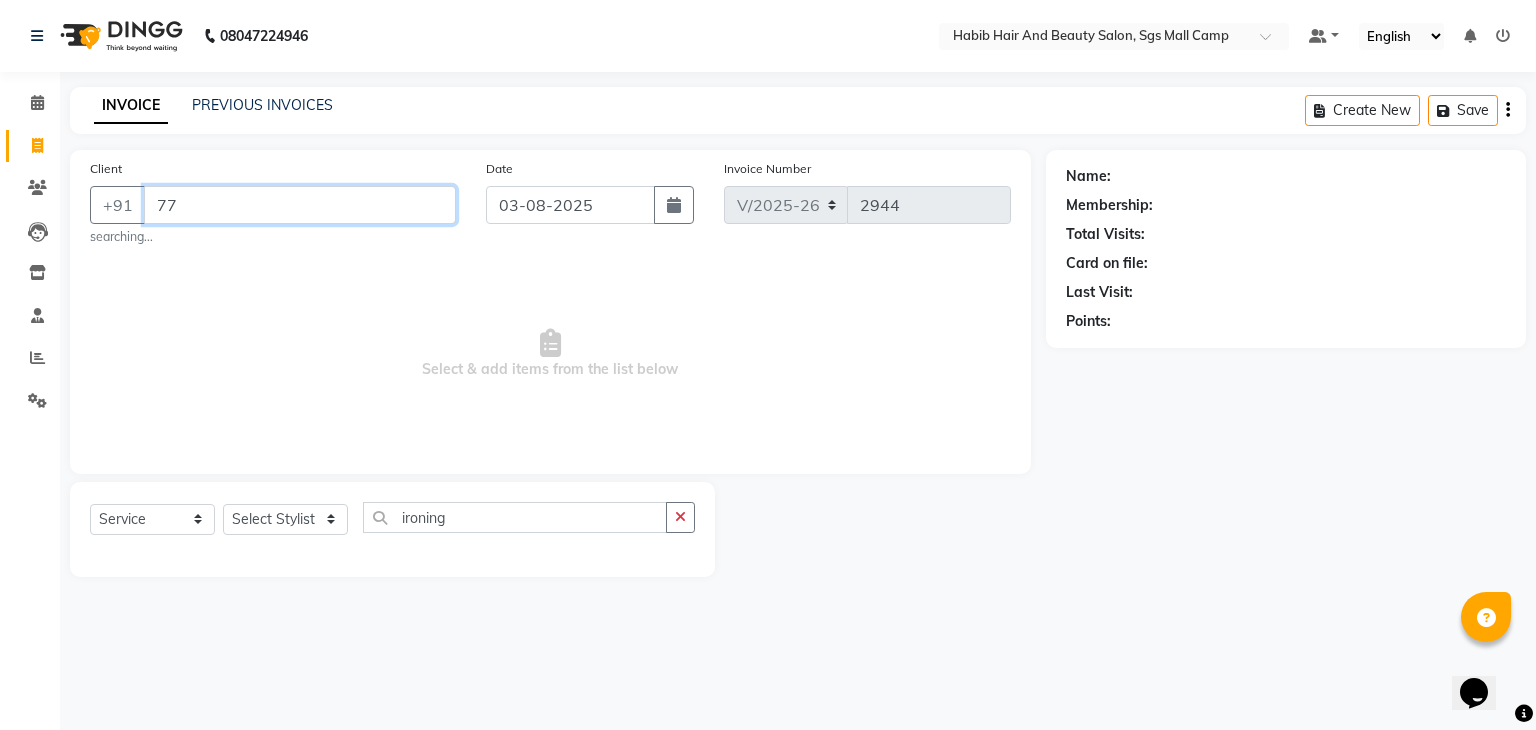 type on "7" 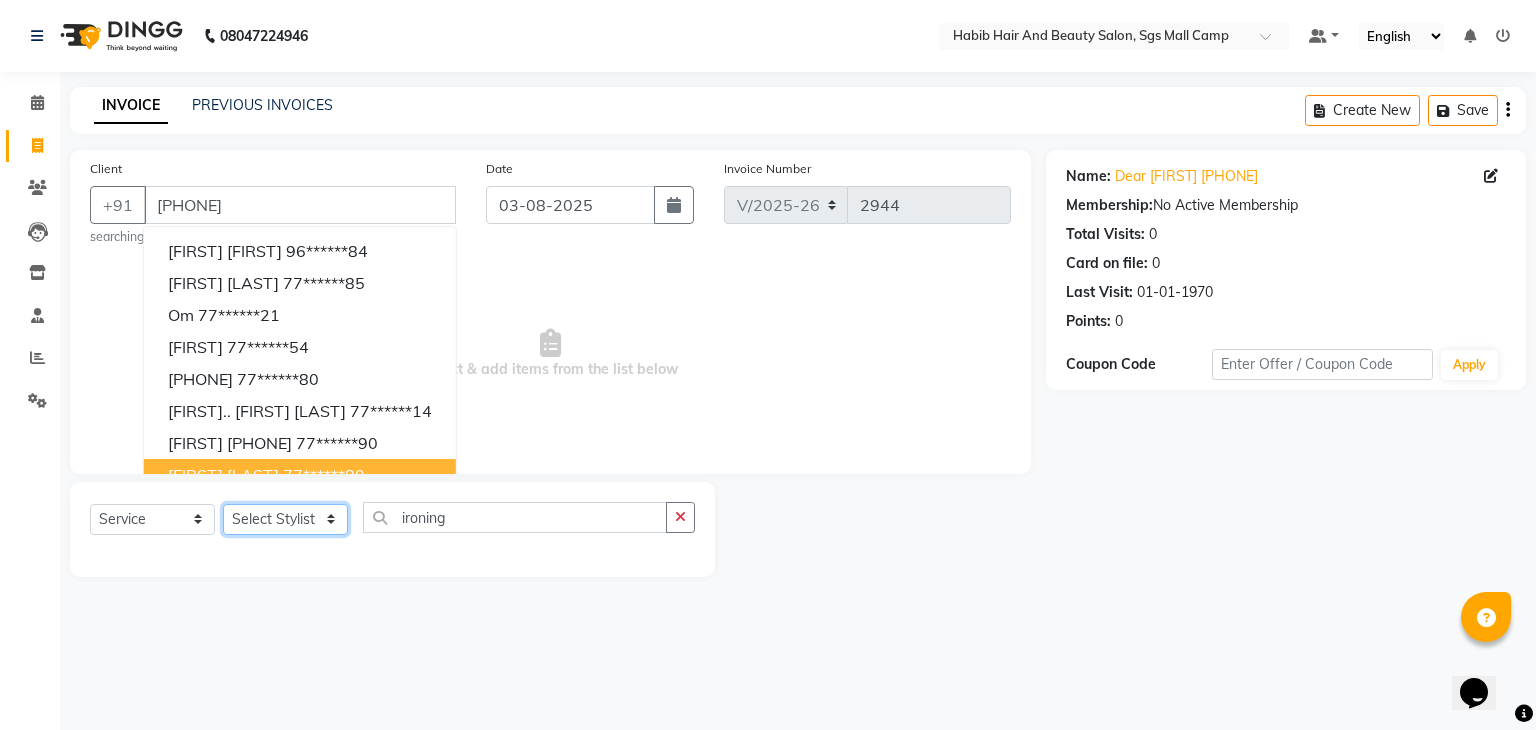 click on "Select Stylist" 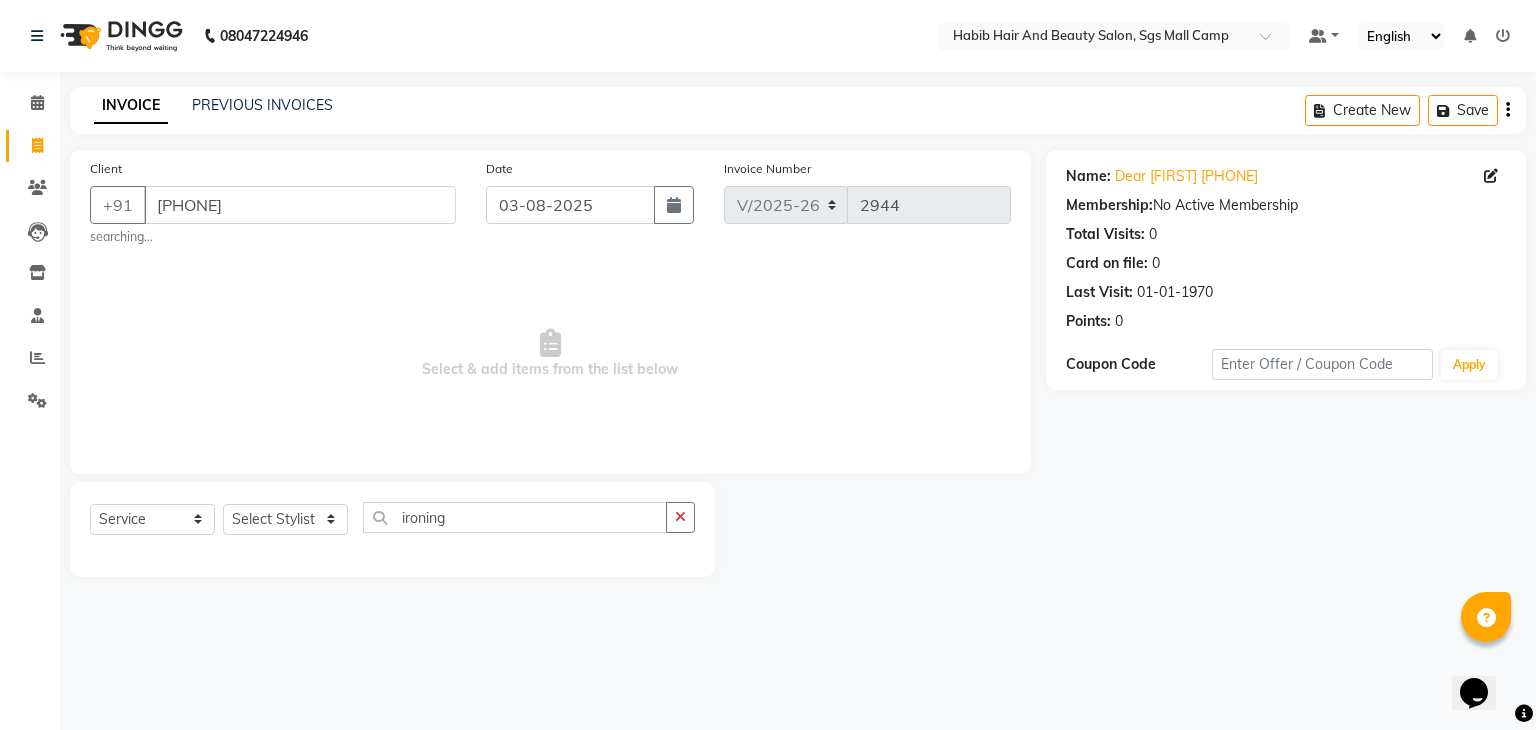 click on "Client +91 [PHONE] searching..." 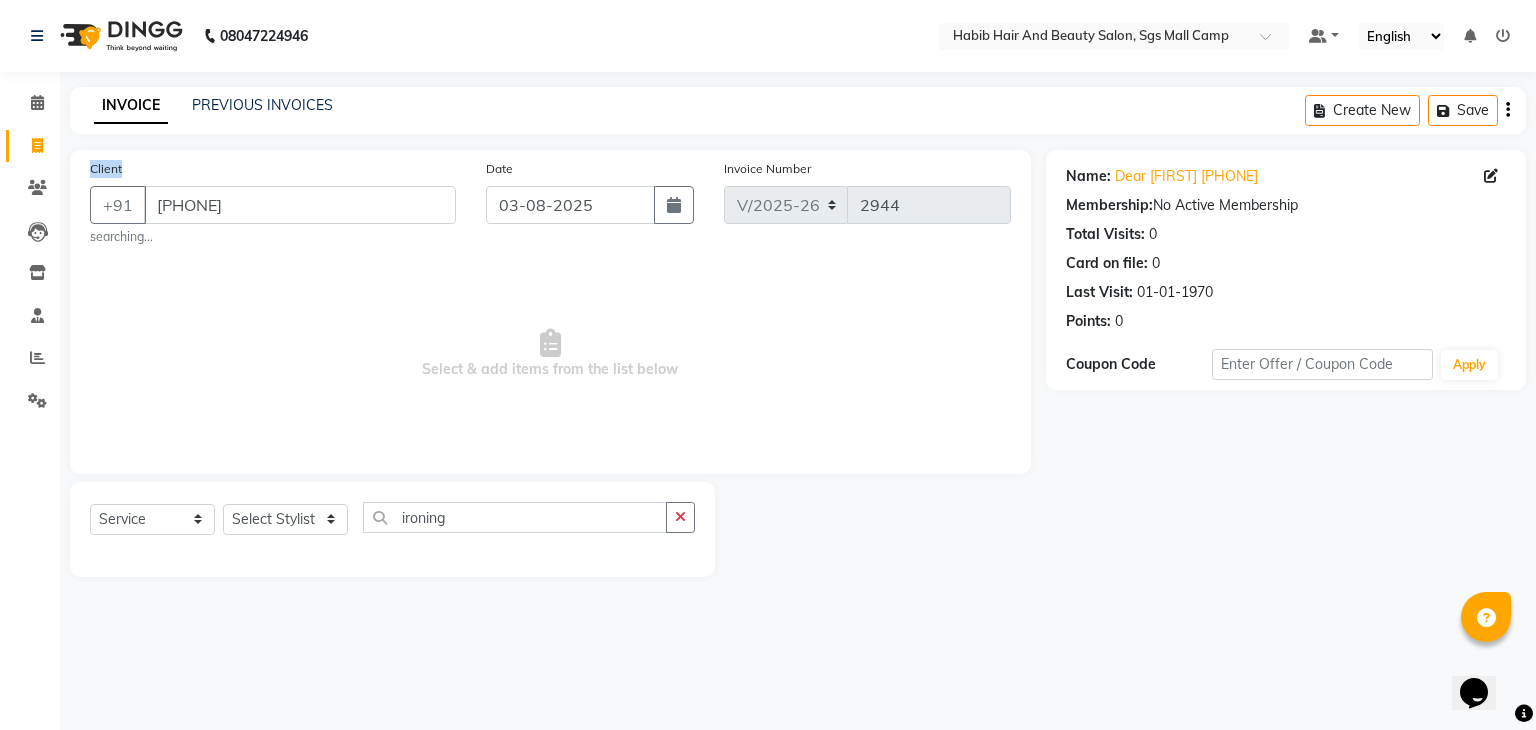 click on "Client +91 [PHONE] searching..." 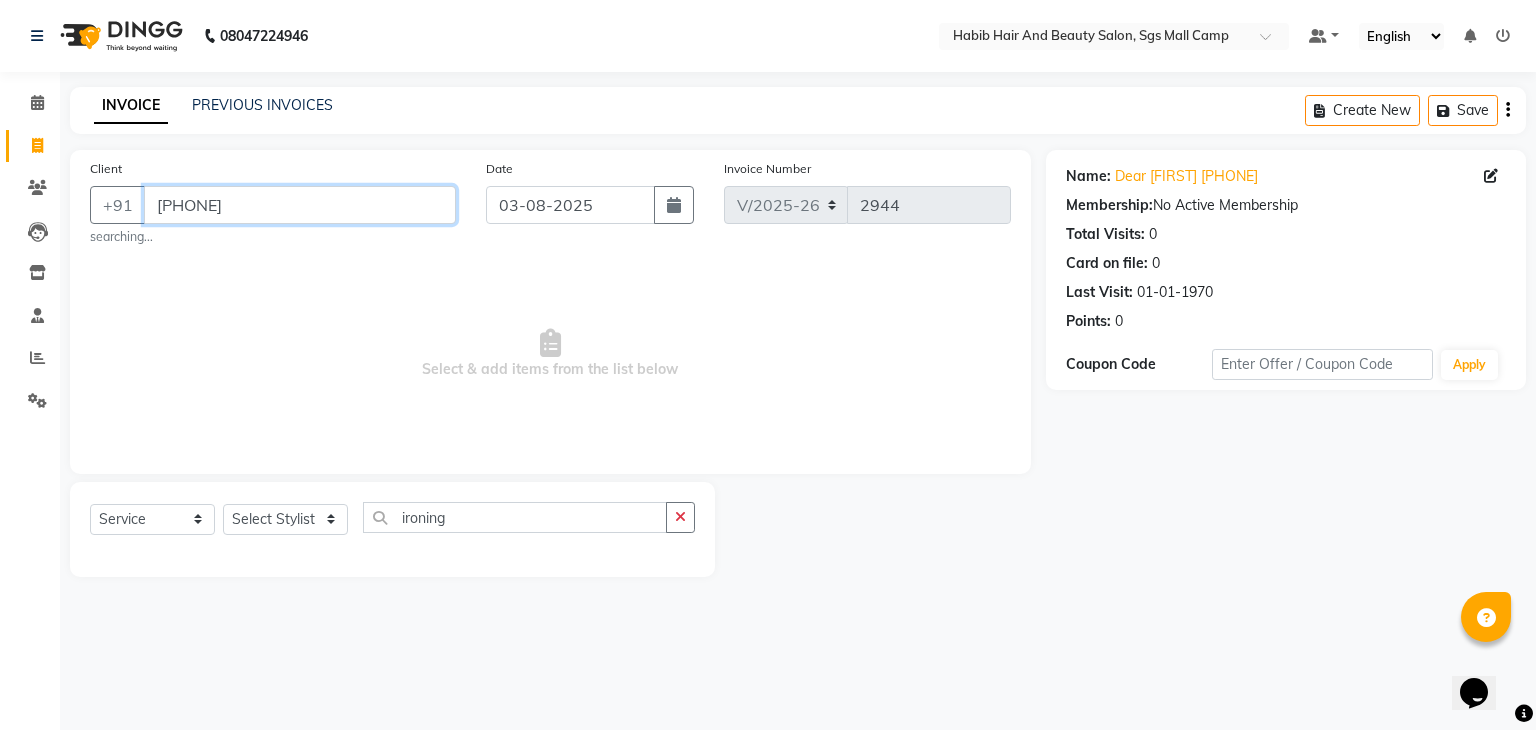 click on "[PHONE]" at bounding box center (300, 205) 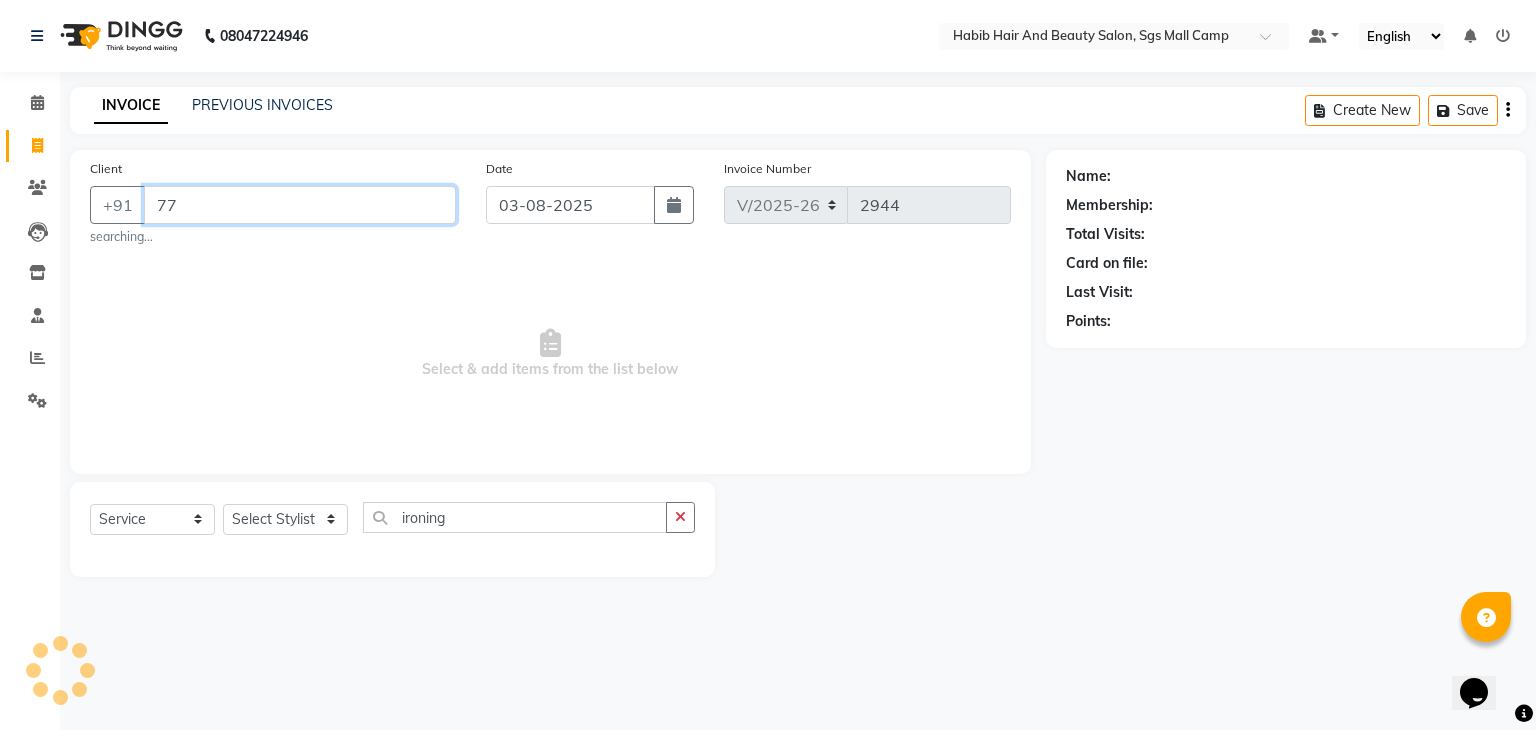 type on "7" 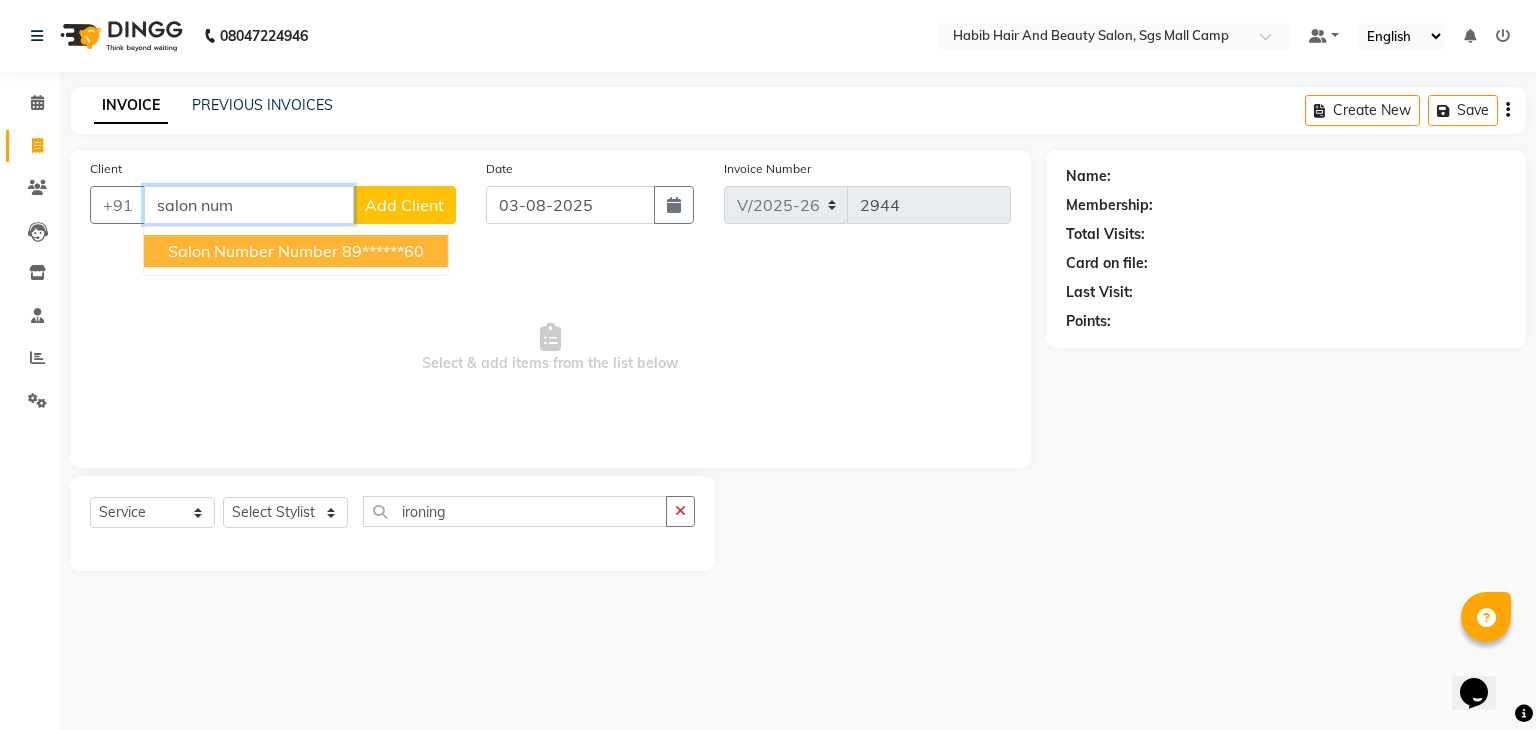 click on "89******60" at bounding box center (383, 251) 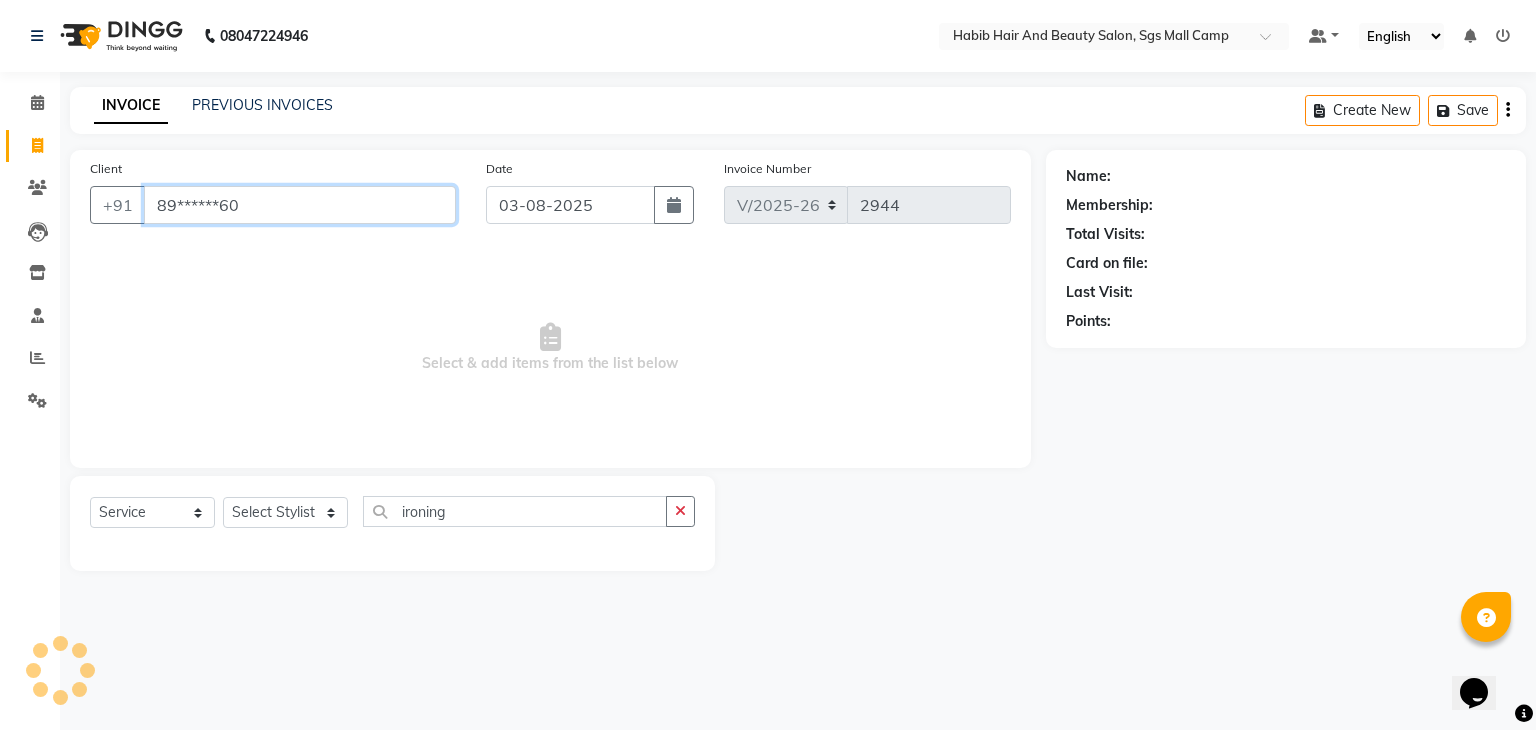 type on "89******60" 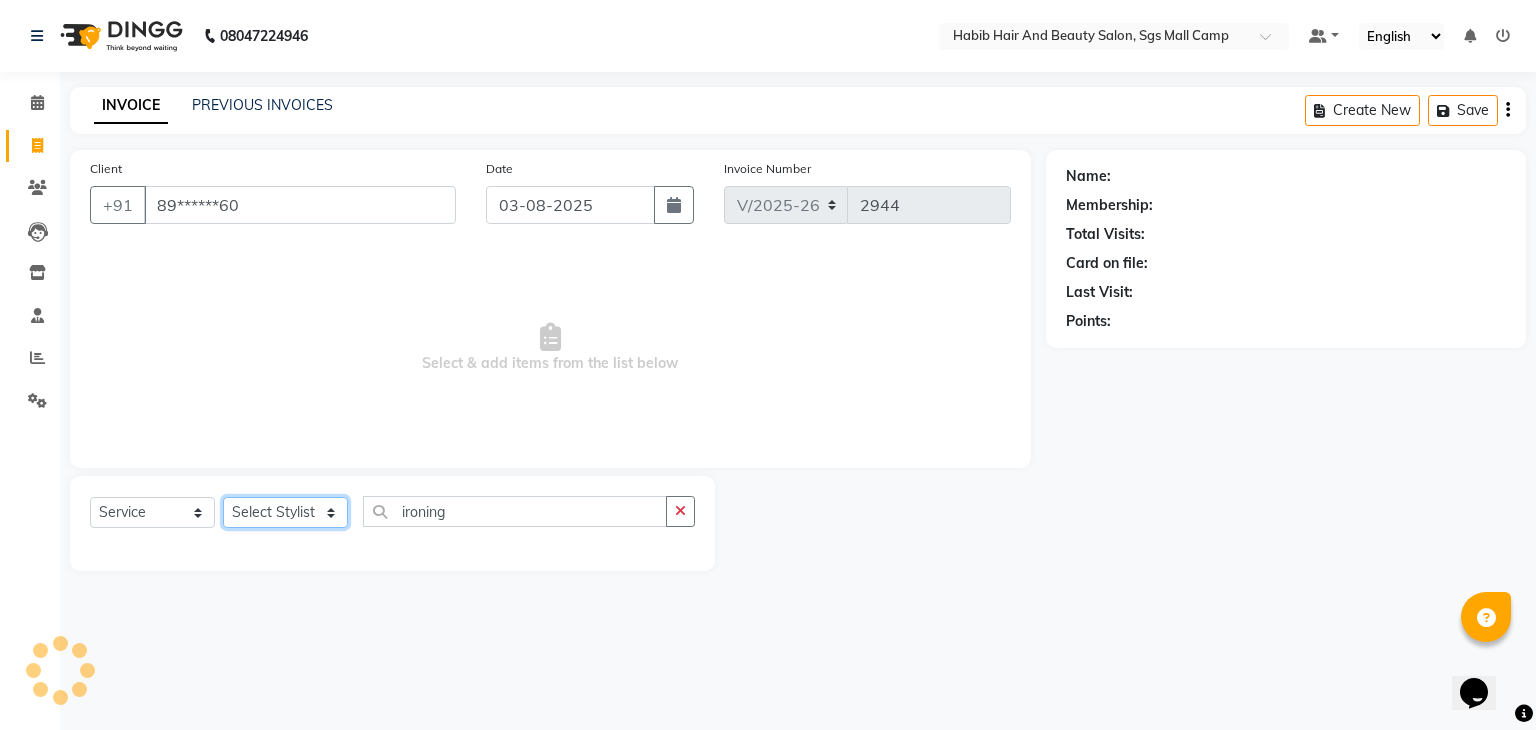 click on "Select Stylist" 